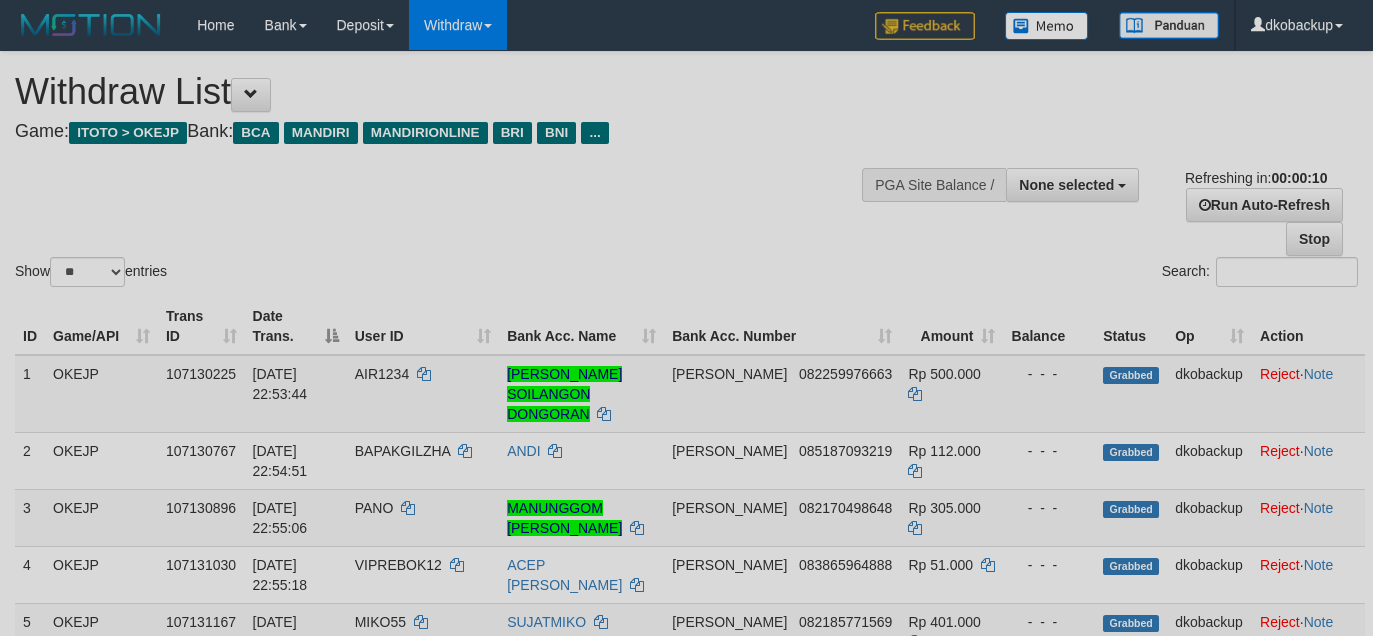 select 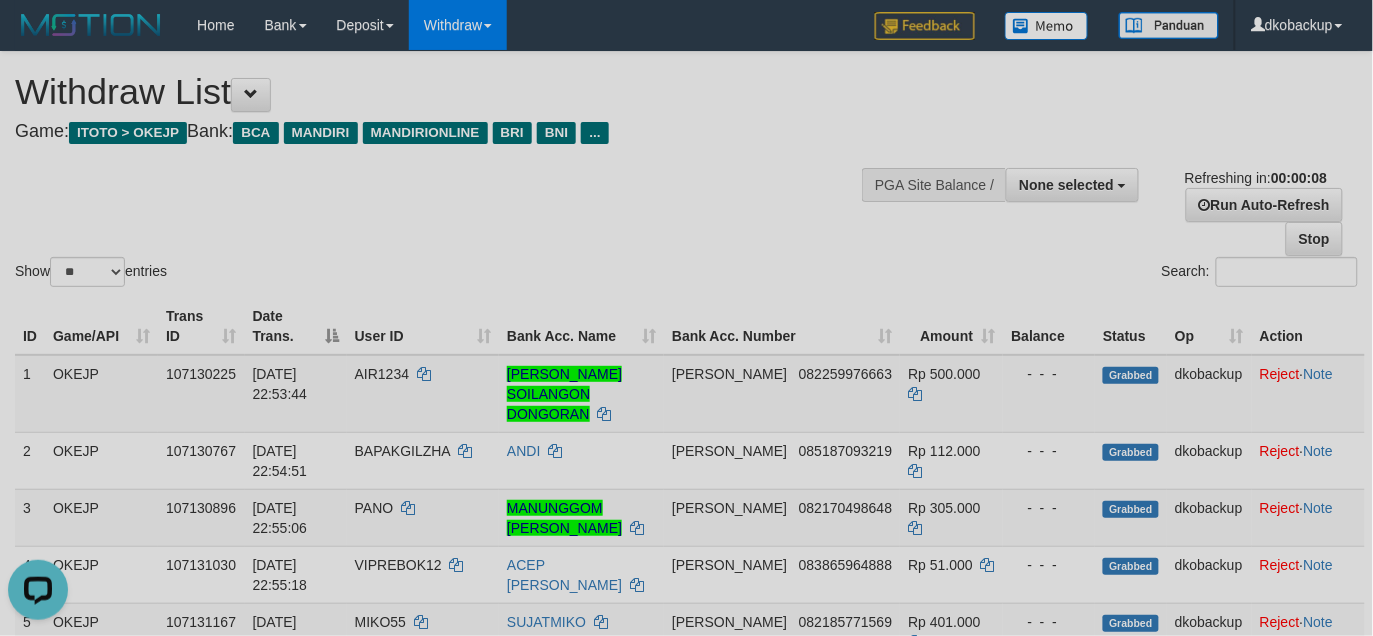 scroll, scrollTop: 0, scrollLeft: 0, axis: both 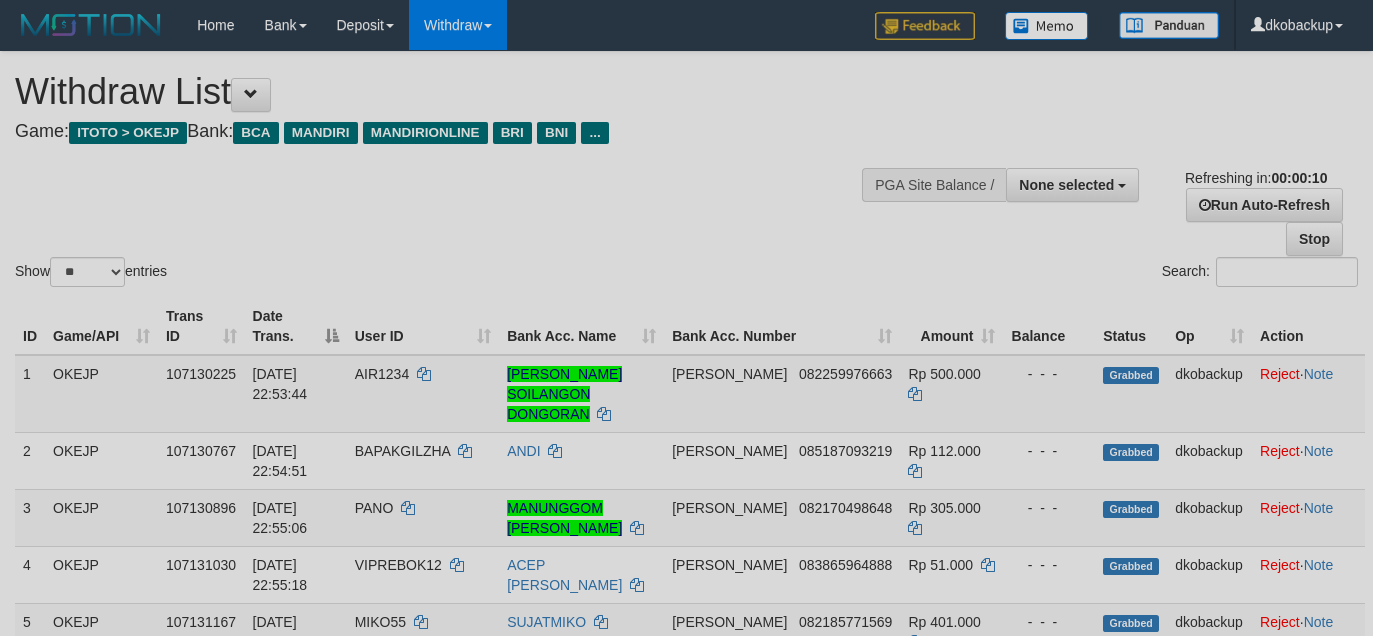 select 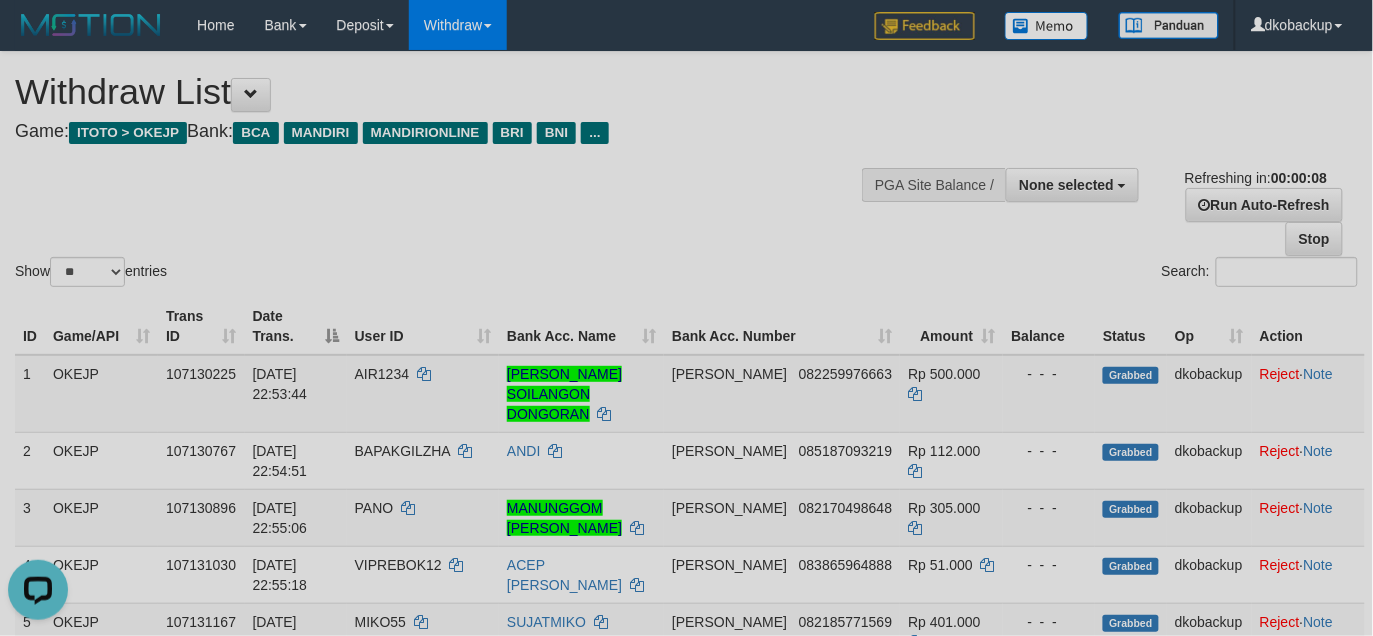scroll, scrollTop: 0, scrollLeft: 0, axis: both 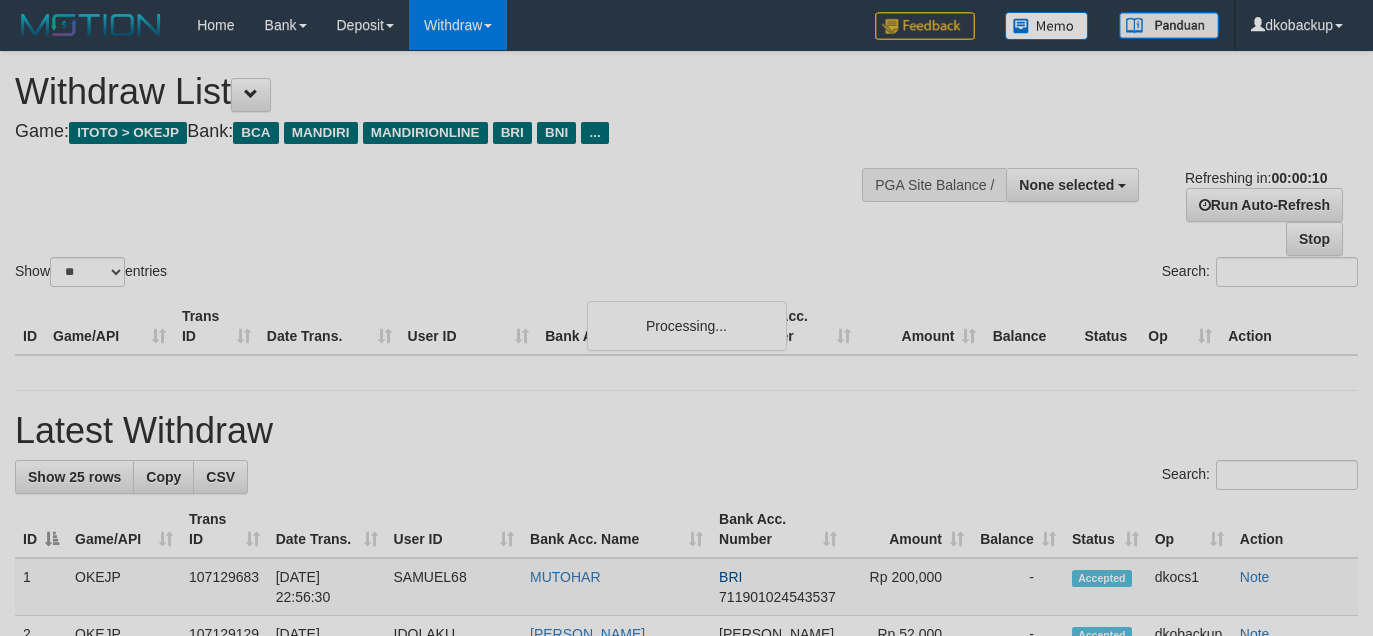 select 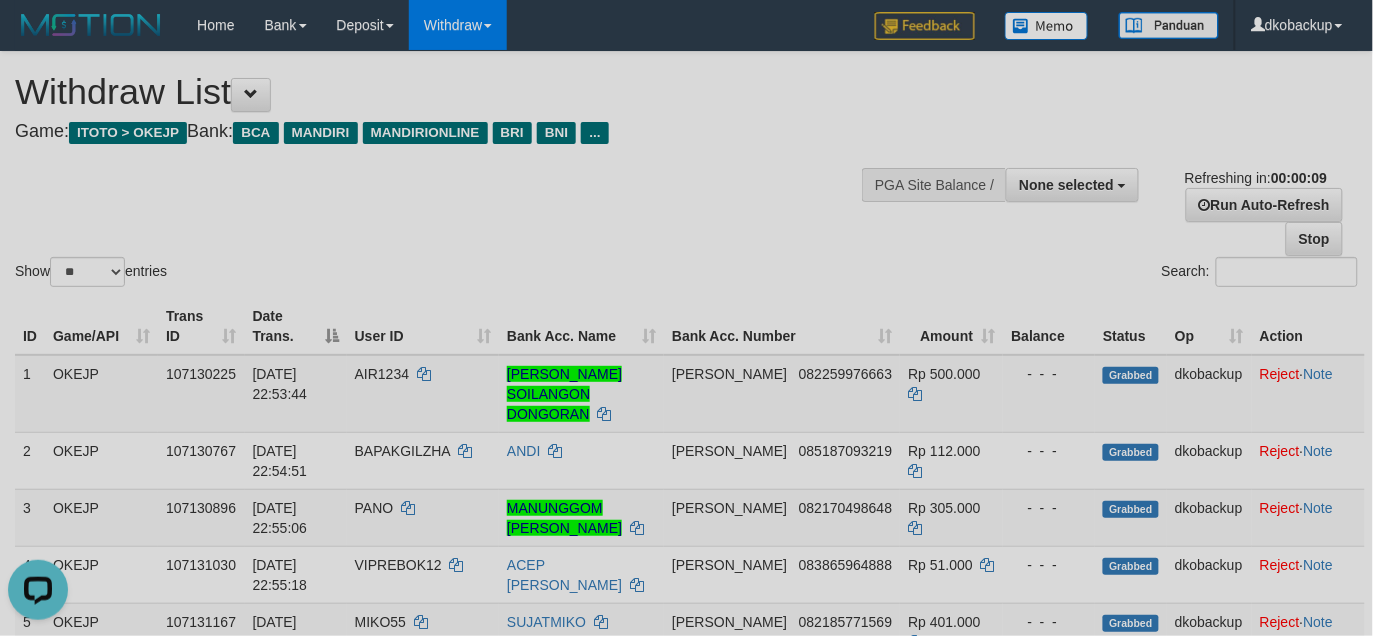 scroll, scrollTop: 0, scrollLeft: 0, axis: both 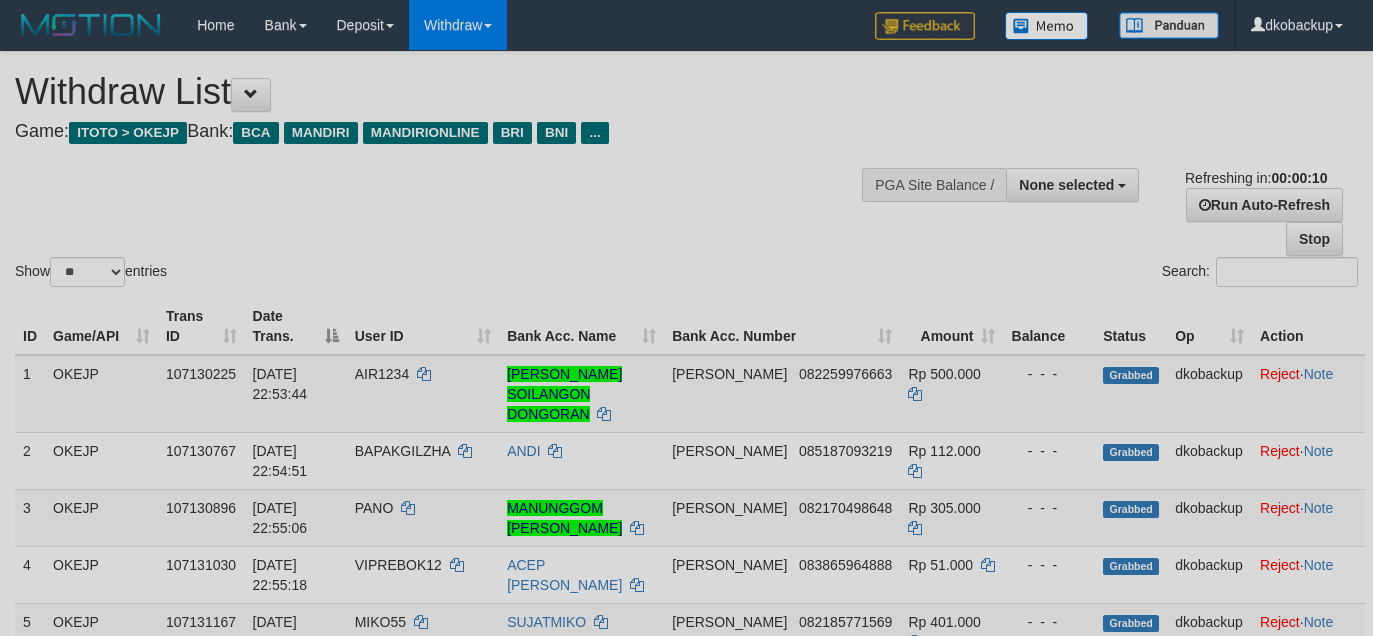 select 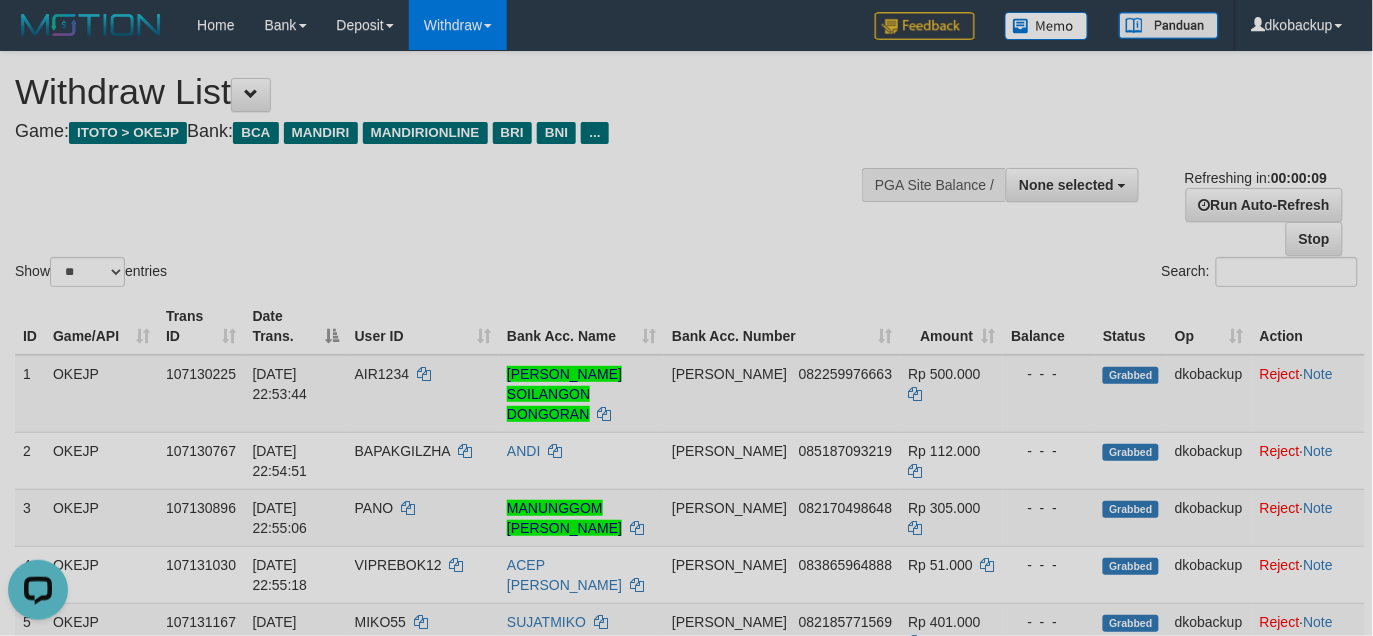 scroll, scrollTop: 0, scrollLeft: 0, axis: both 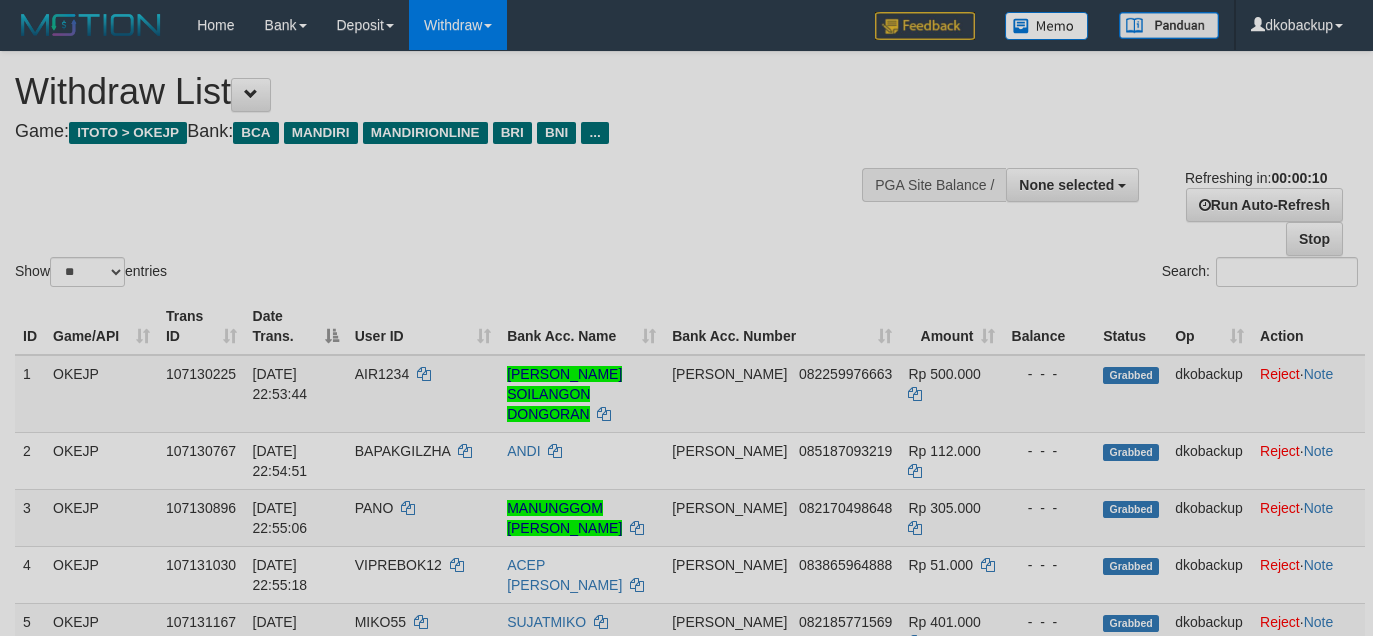 select 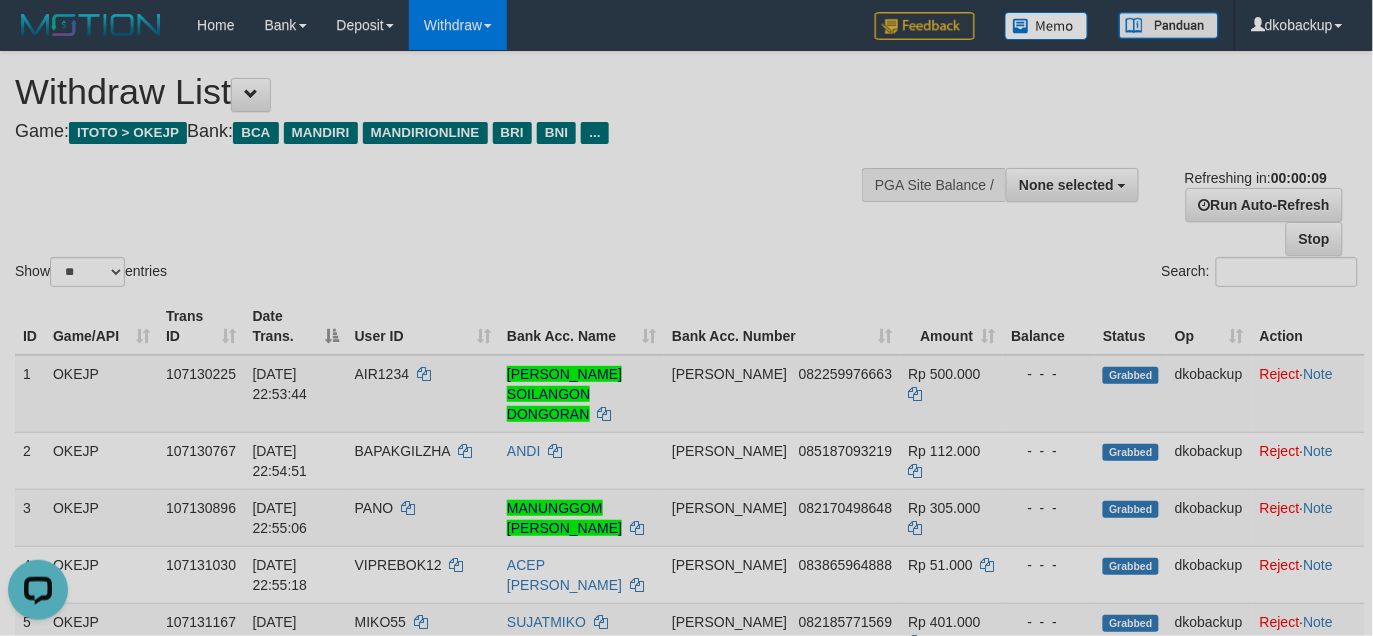 scroll, scrollTop: 0, scrollLeft: 0, axis: both 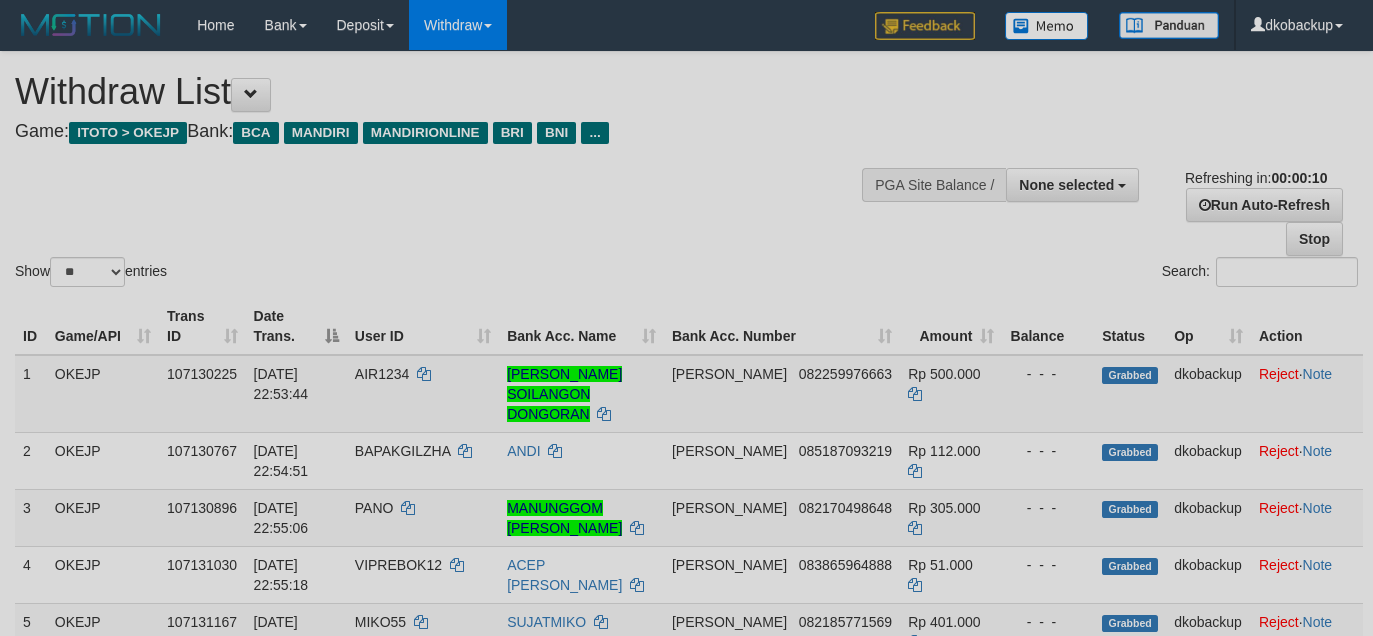 select 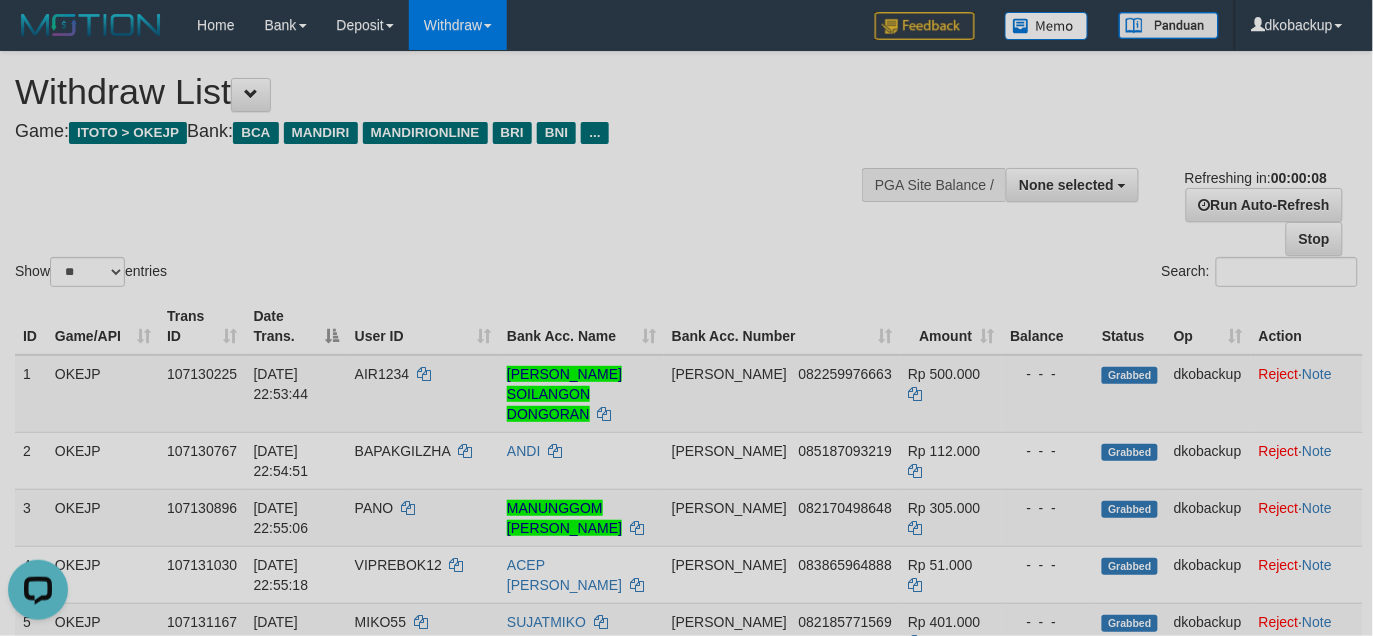 scroll, scrollTop: 0, scrollLeft: 0, axis: both 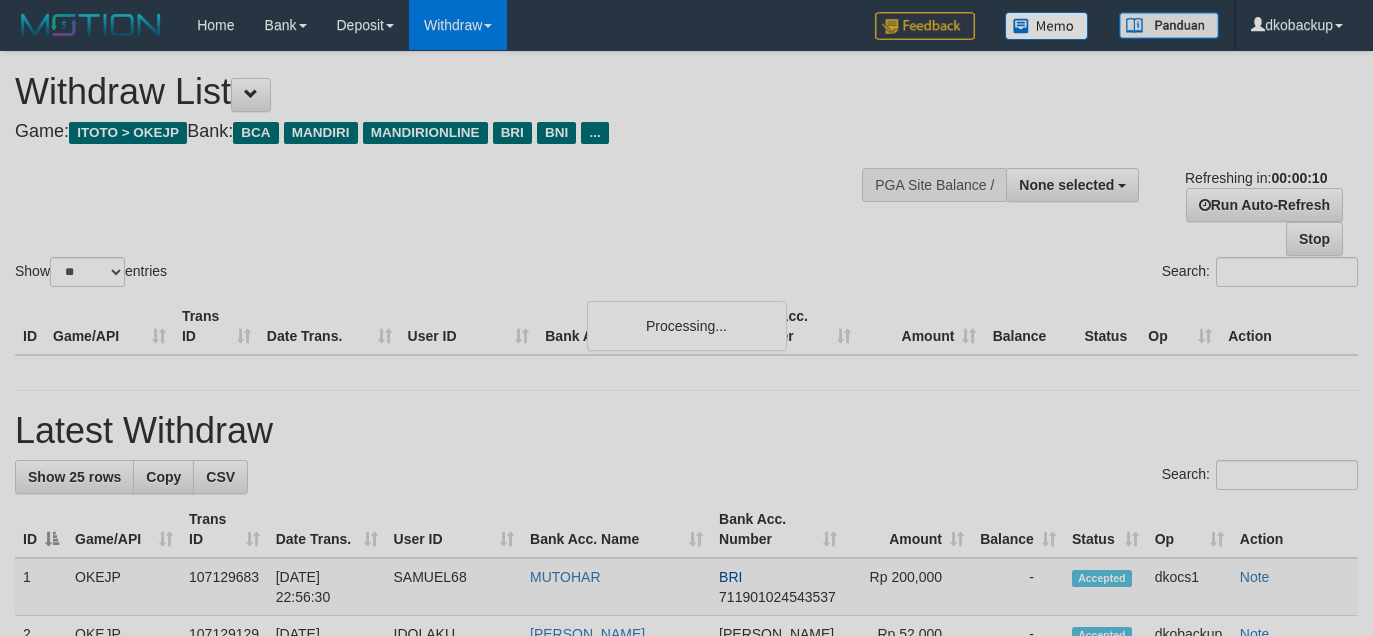 select 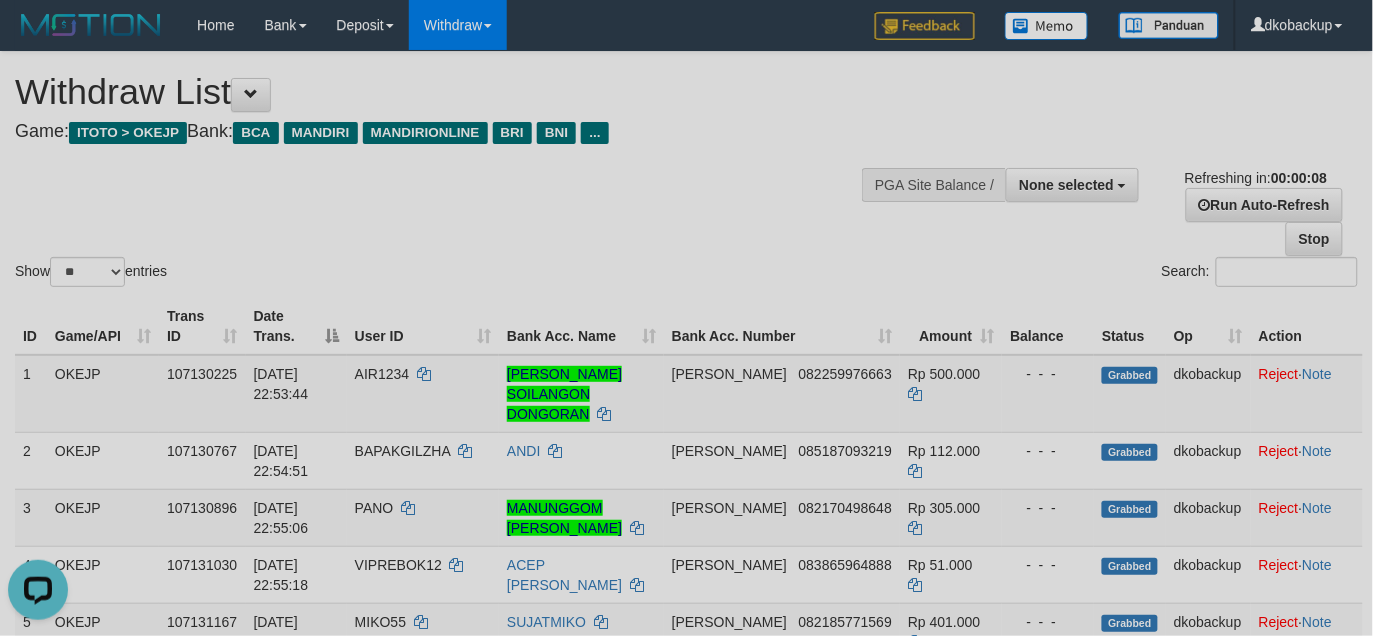 scroll, scrollTop: 0, scrollLeft: 0, axis: both 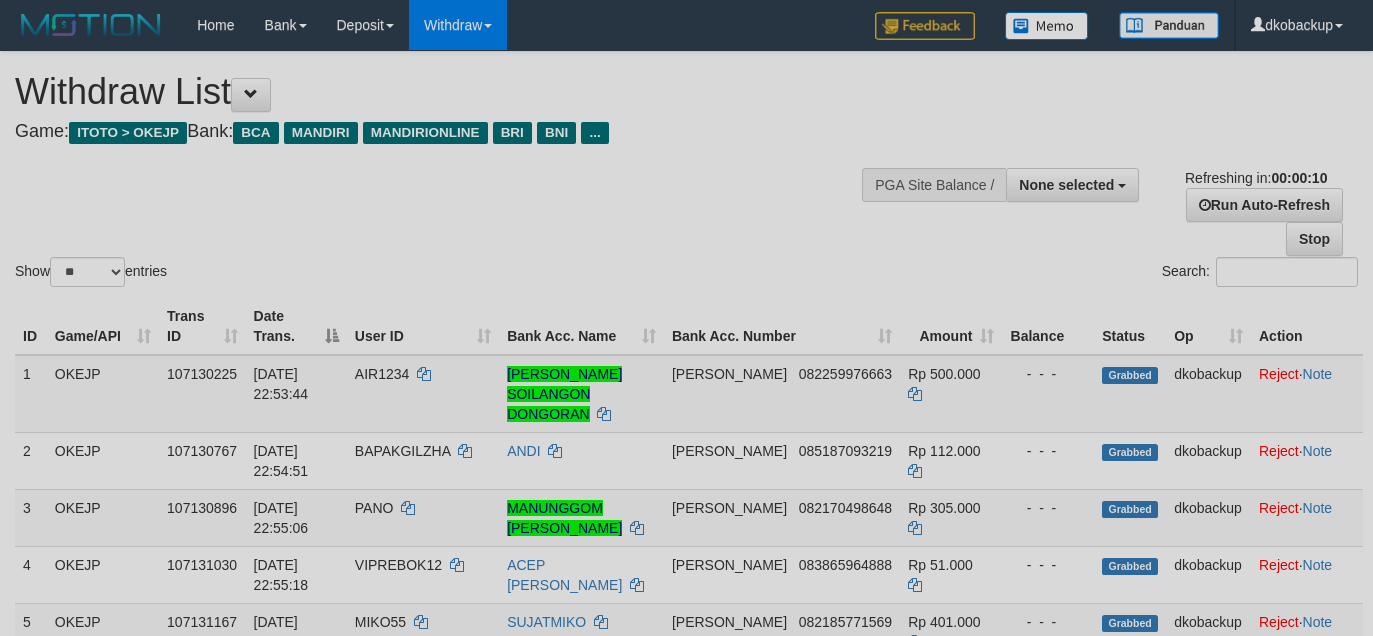 select 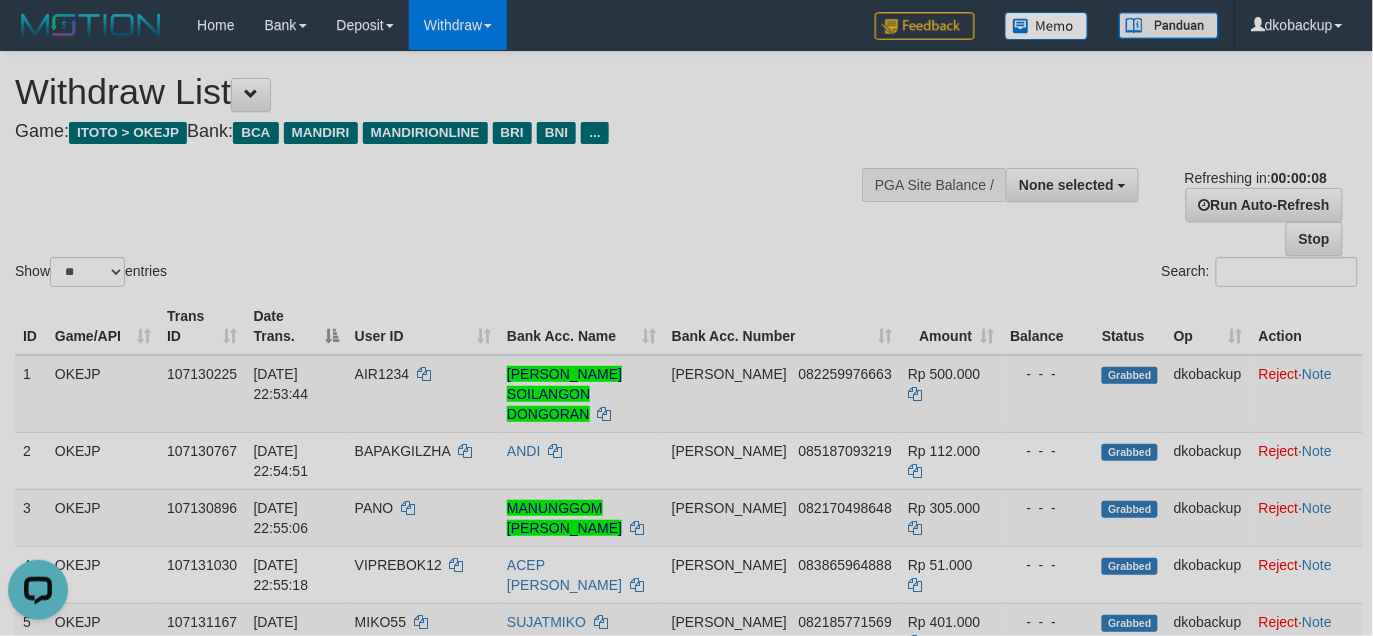 scroll, scrollTop: 0, scrollLeft: 0, axis: both 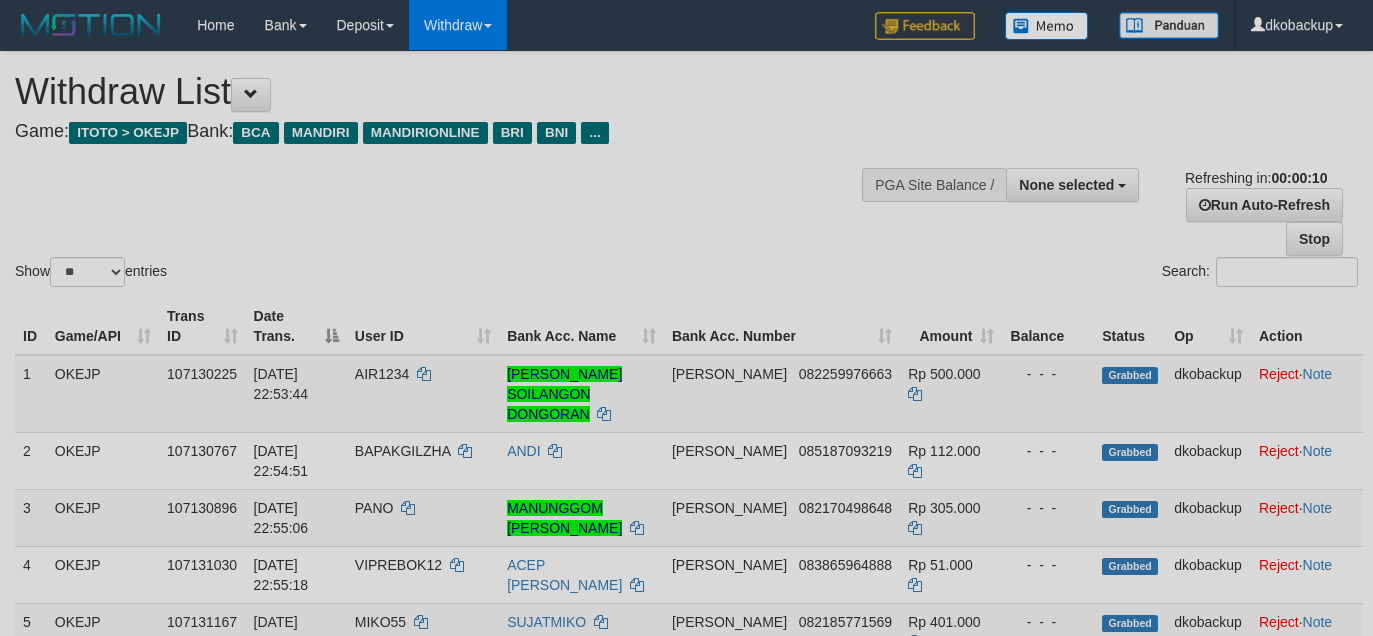 select 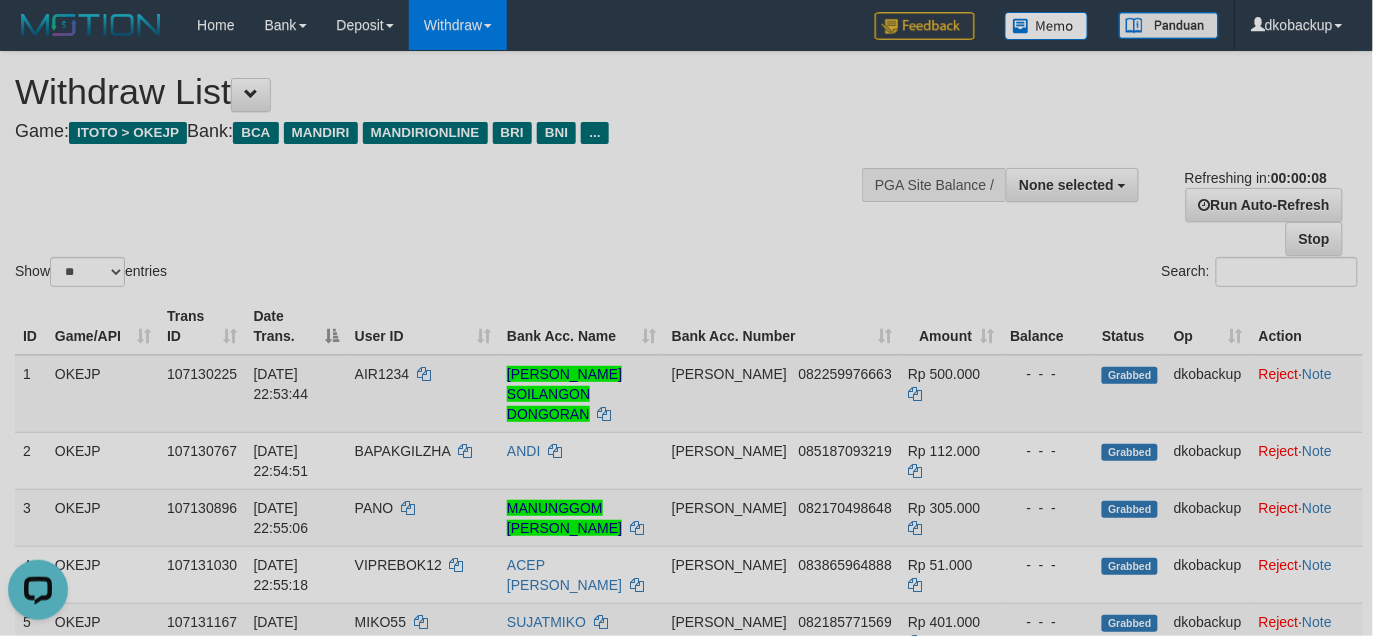 scroll, scrollTop: 0, scrollLeft: 0, axis: both 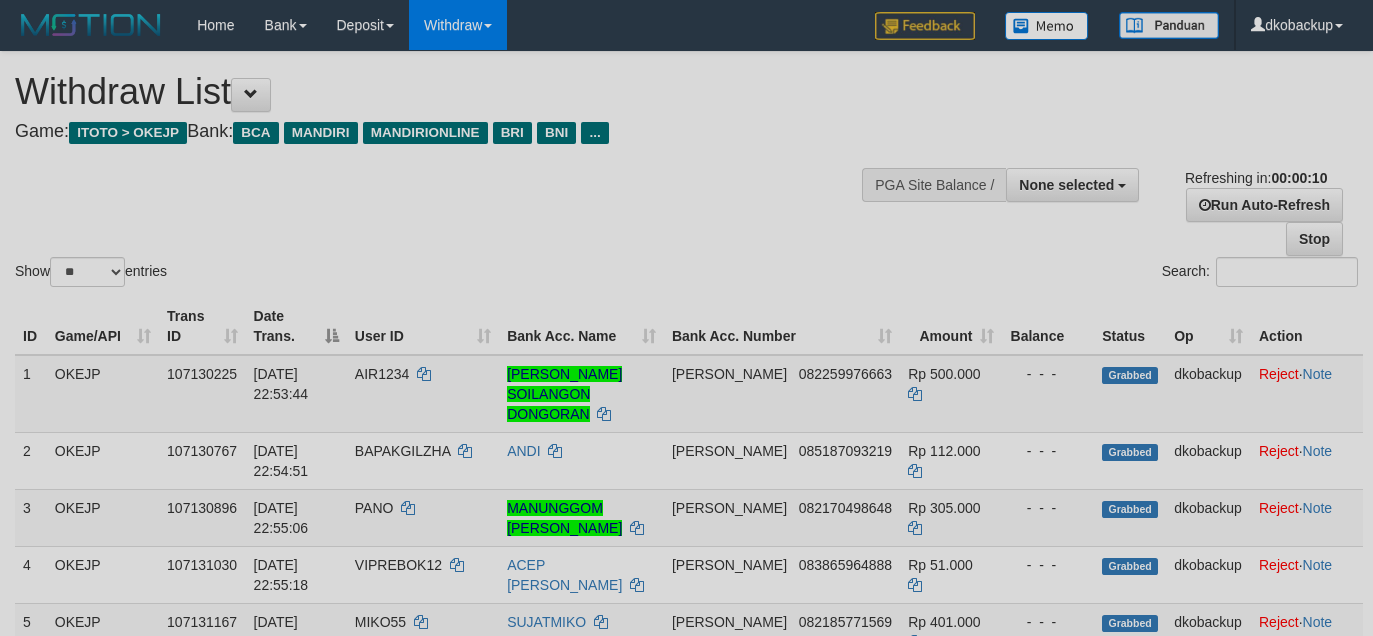 select 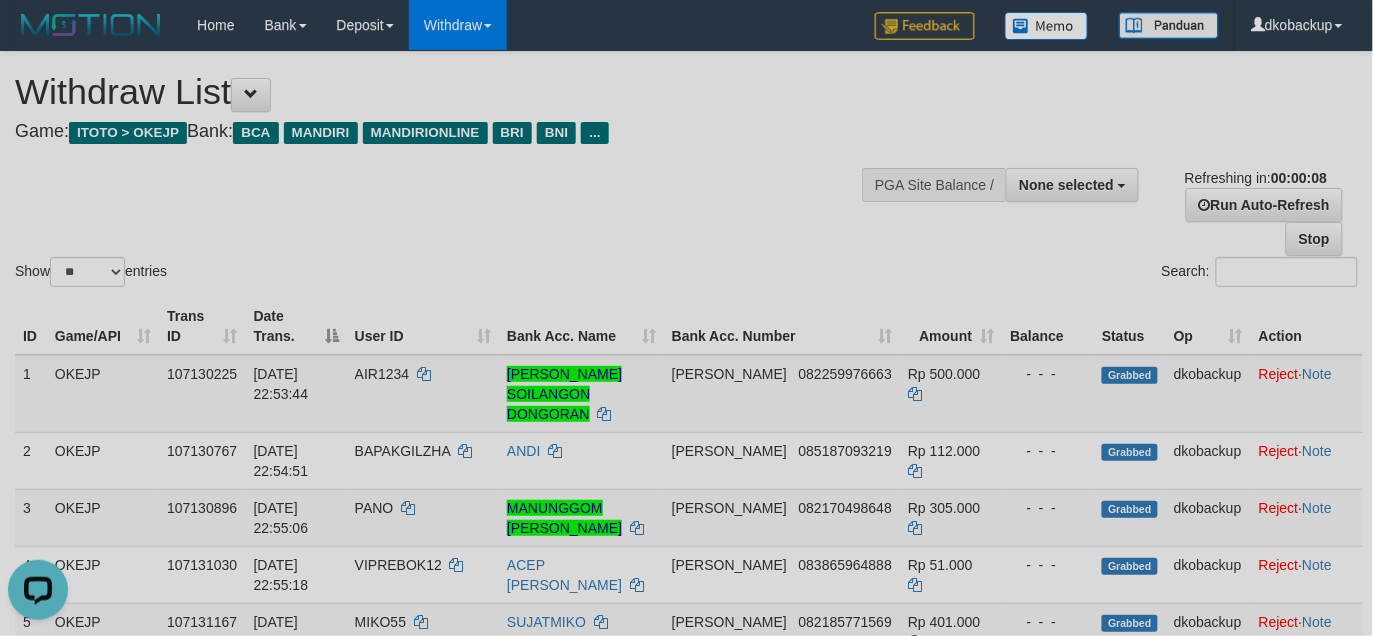 scroll, scrollTop: 0, scrollLeft: 0, axis: both 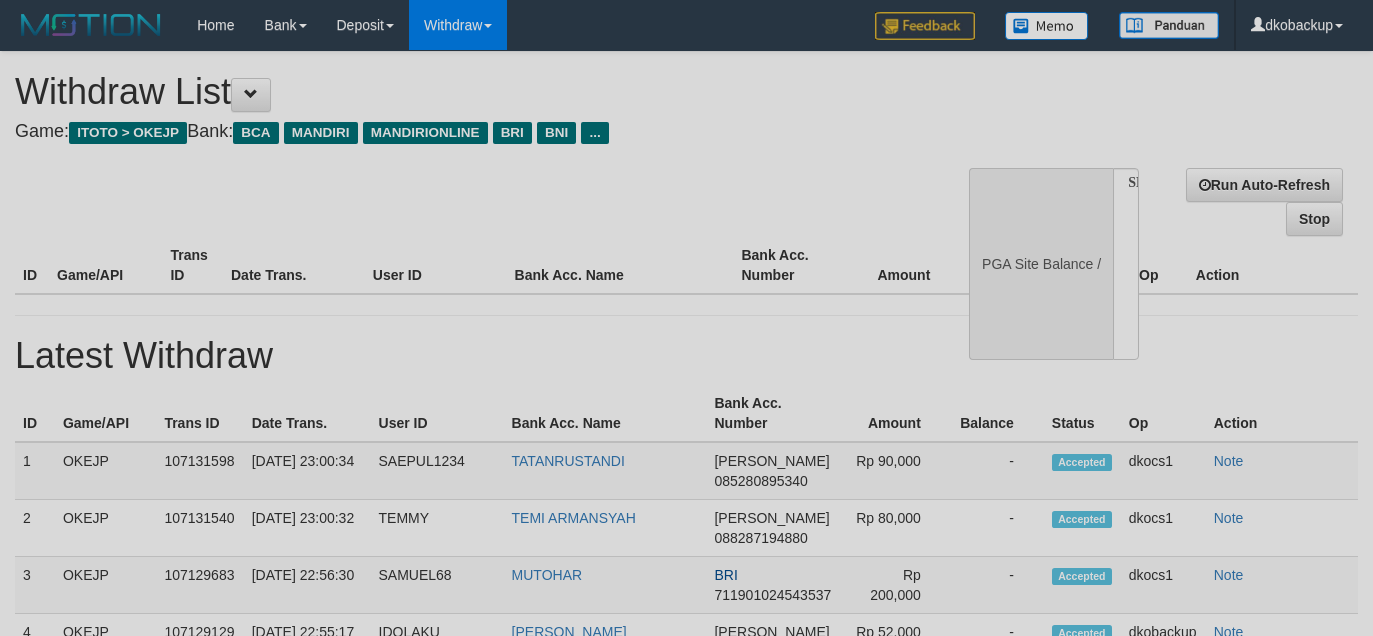select 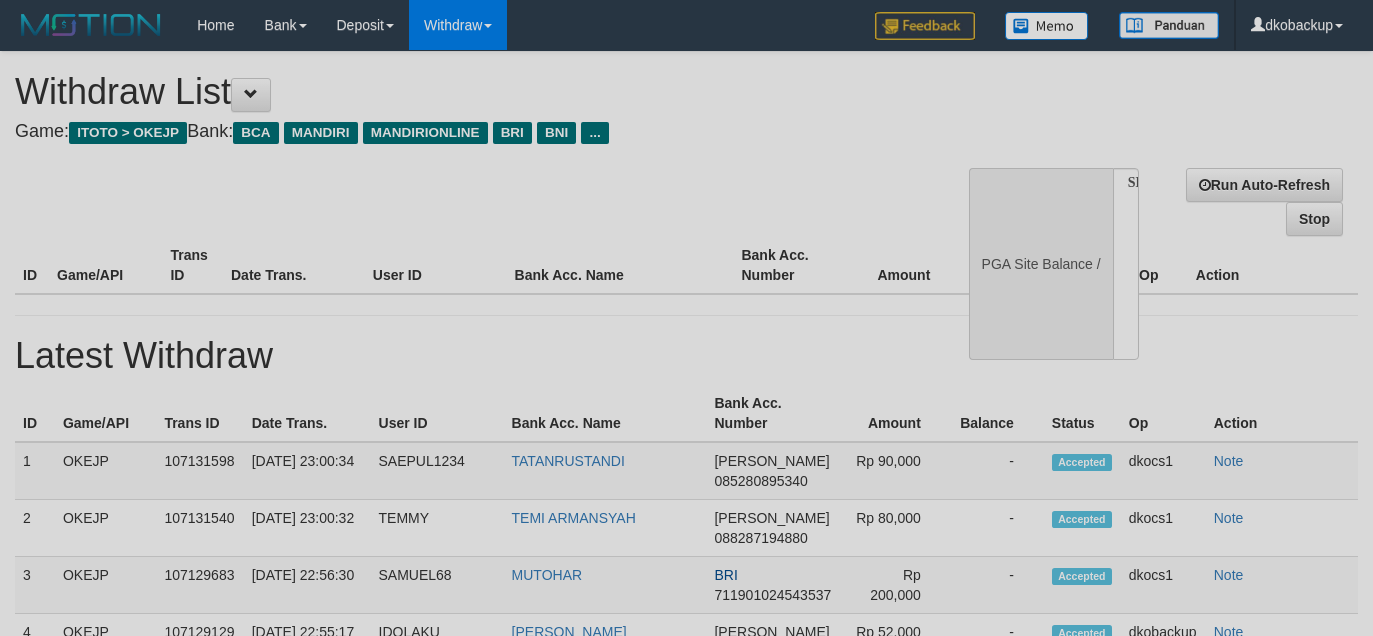 scroll, scrollTop: 0, scrollLeft: 0, axis: both 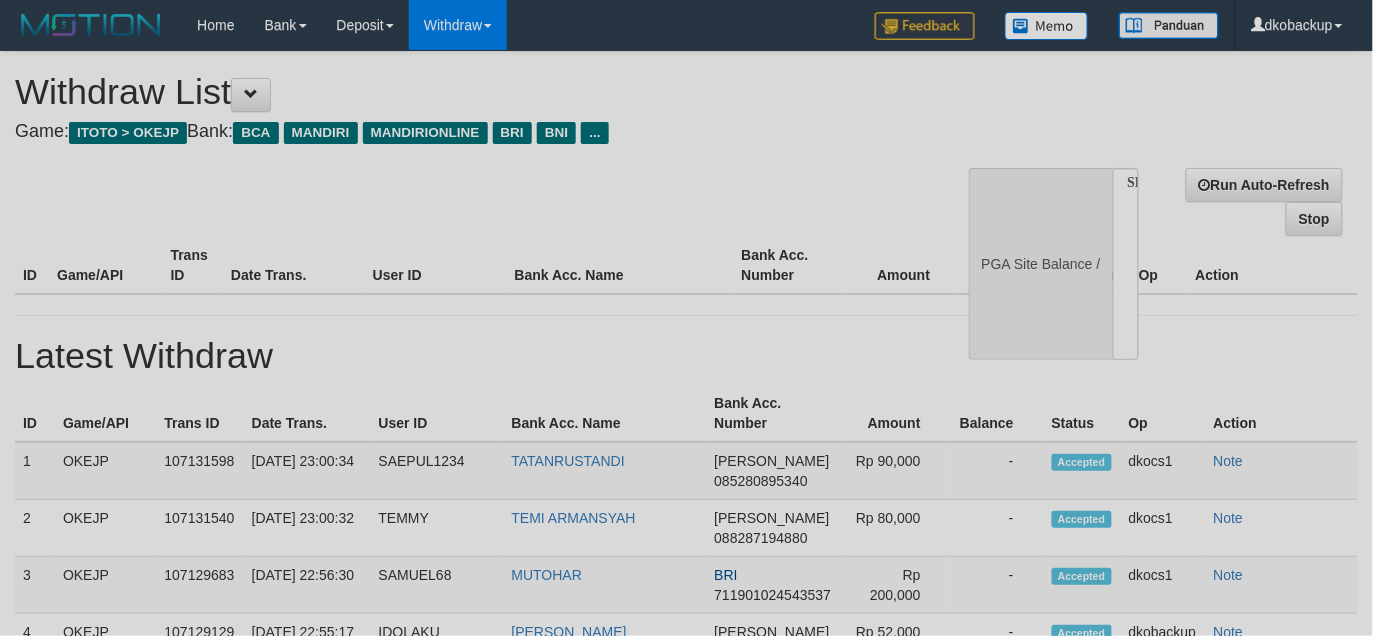 select on "**" 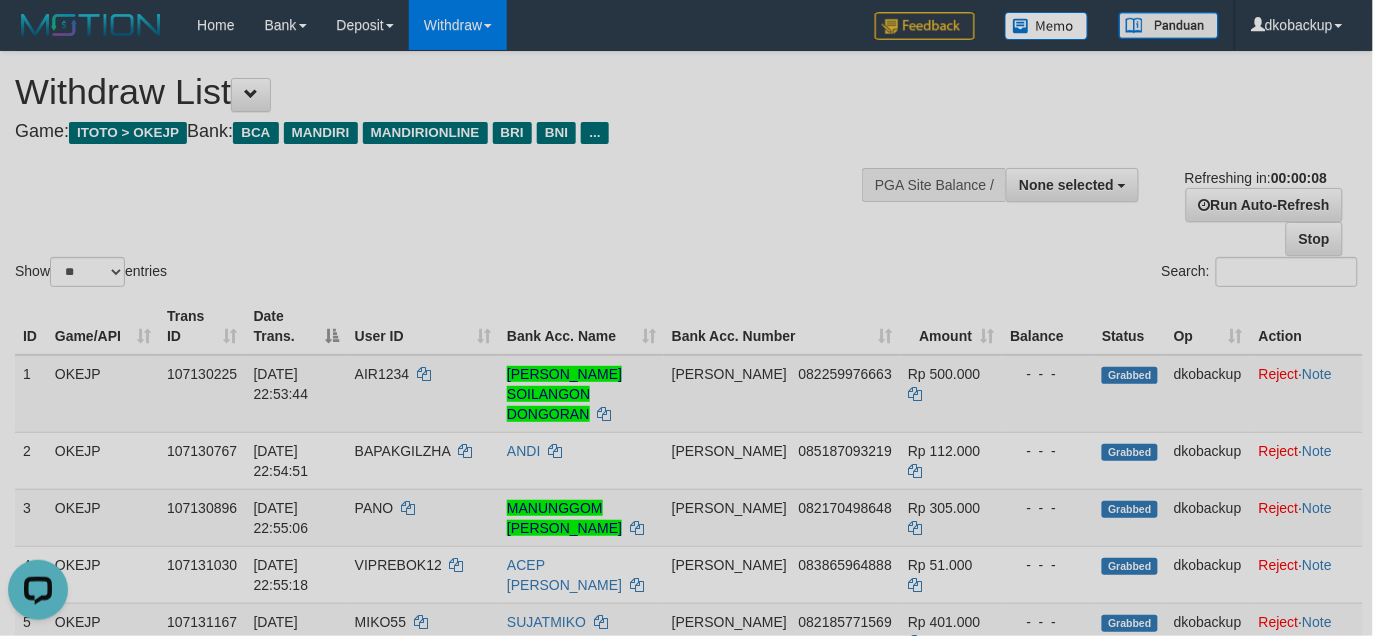 scroll, scrollTop: 0, scrollLeft: 0, axis: both 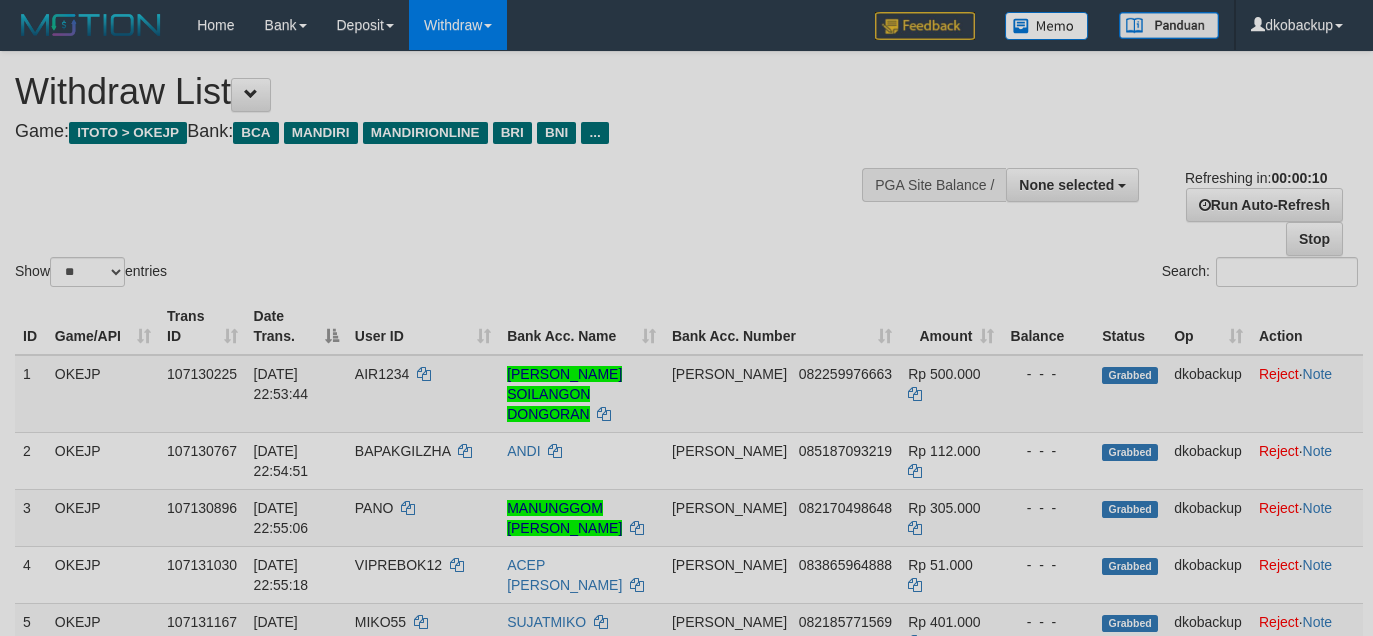 select 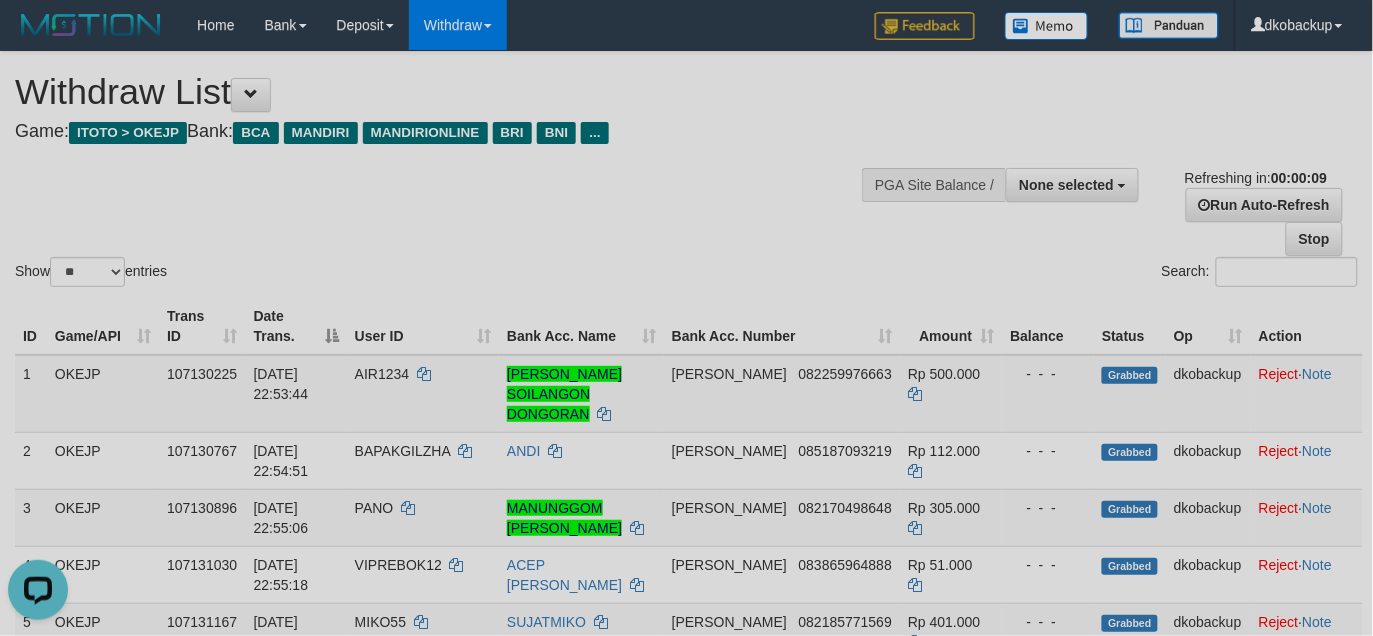 scroll, scrollTop: 0, scrollLeft: 0, axis: both 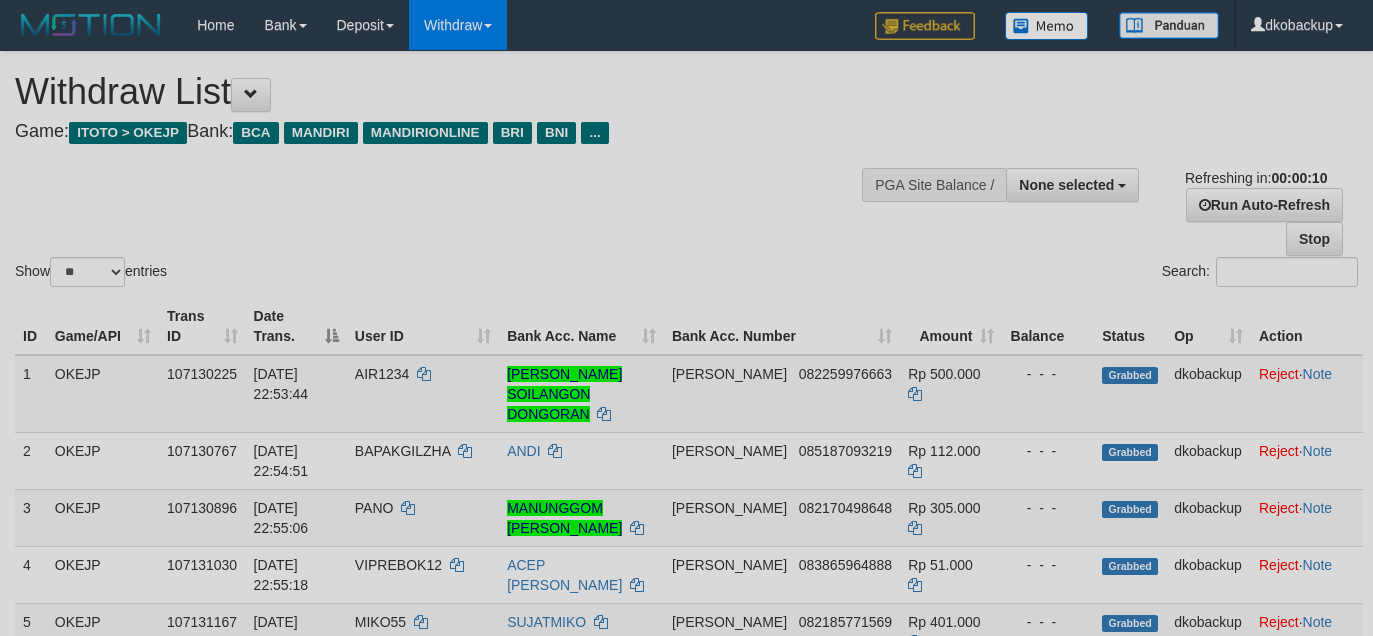select 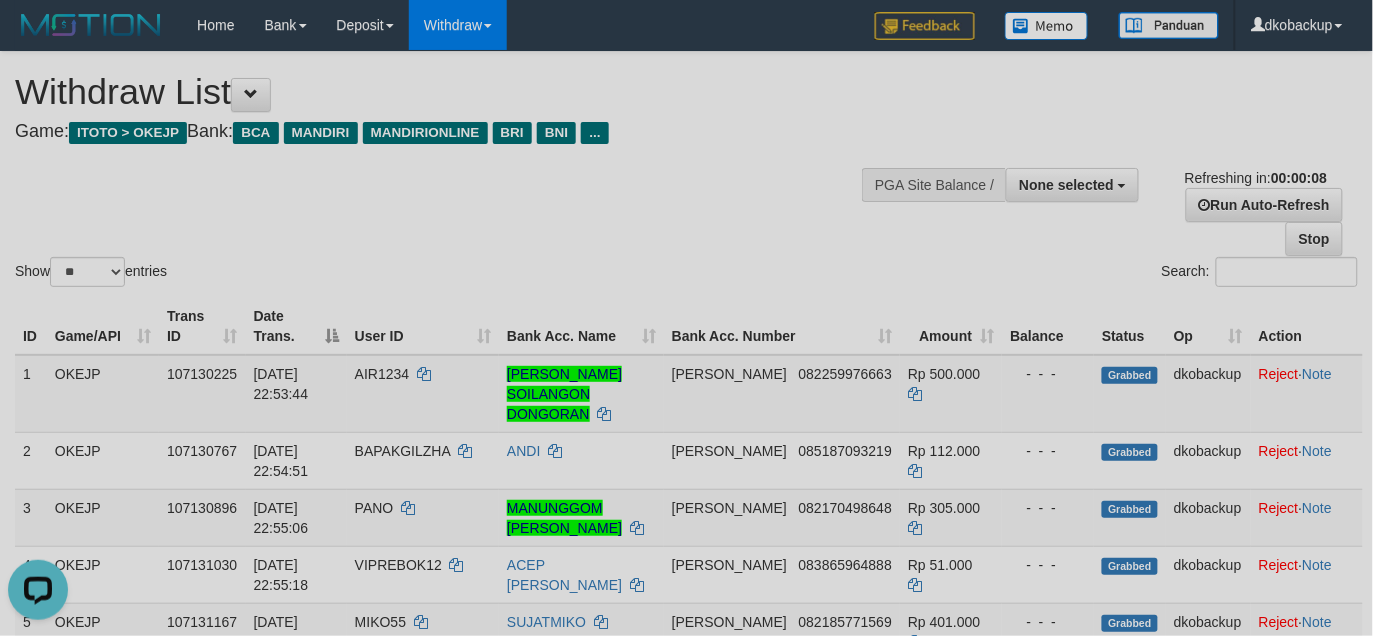scroll, scrollTop: 0, scrollLeft: 0, axis: both 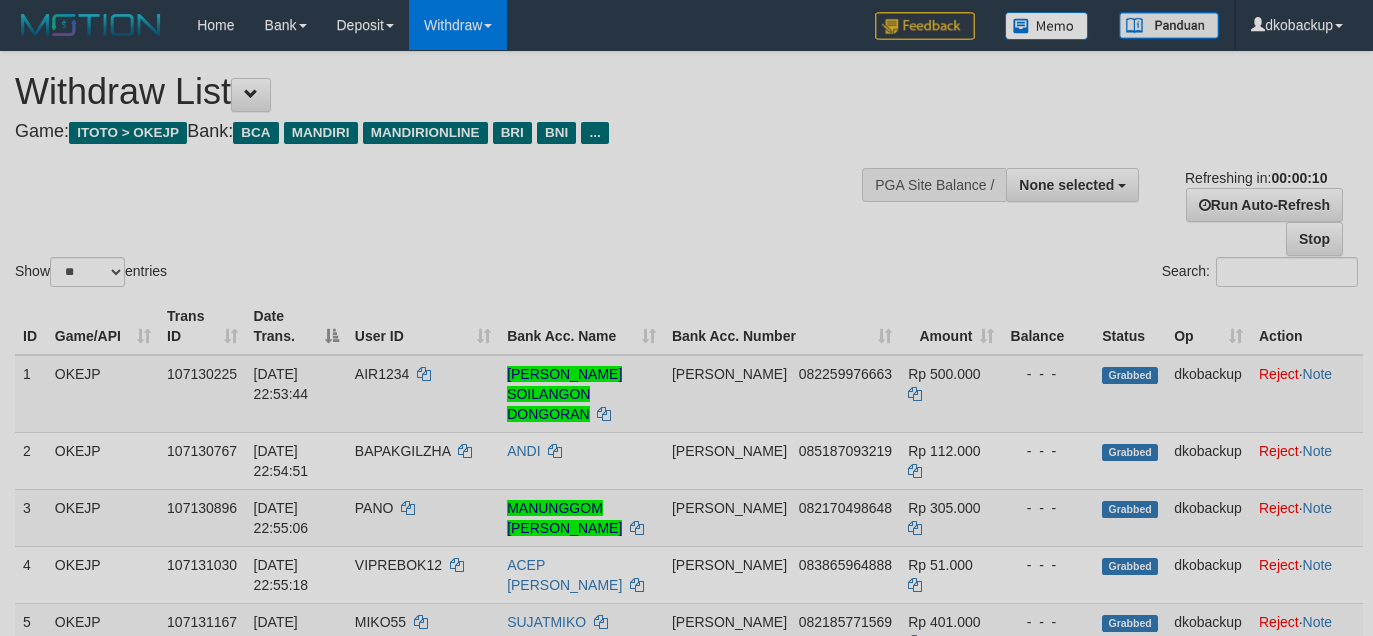 select 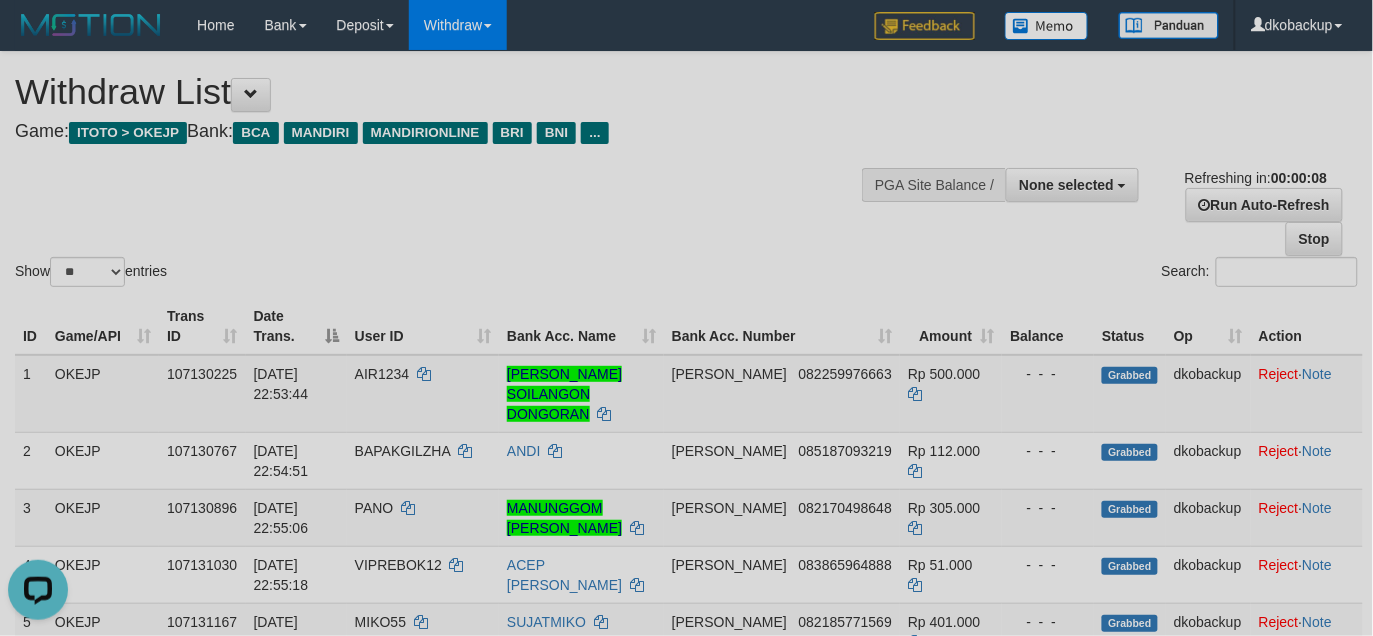 scroll, scrollTop: 0, scrollLeft: 0, axis: both 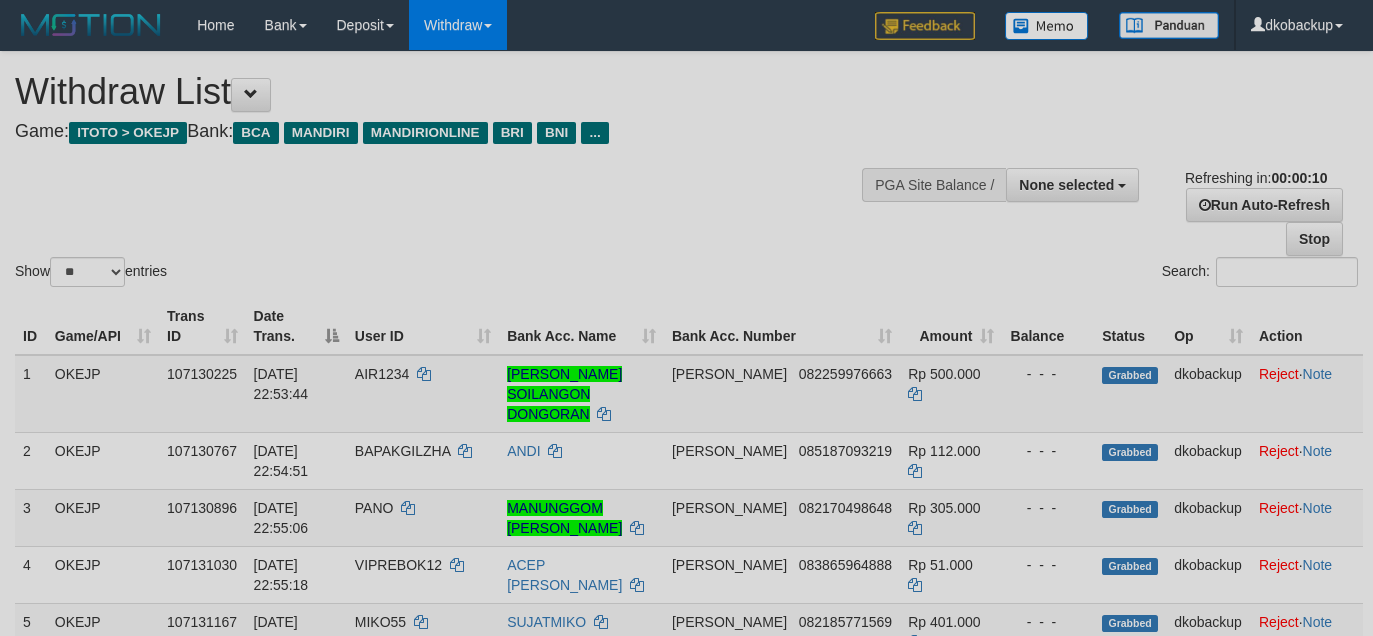 select 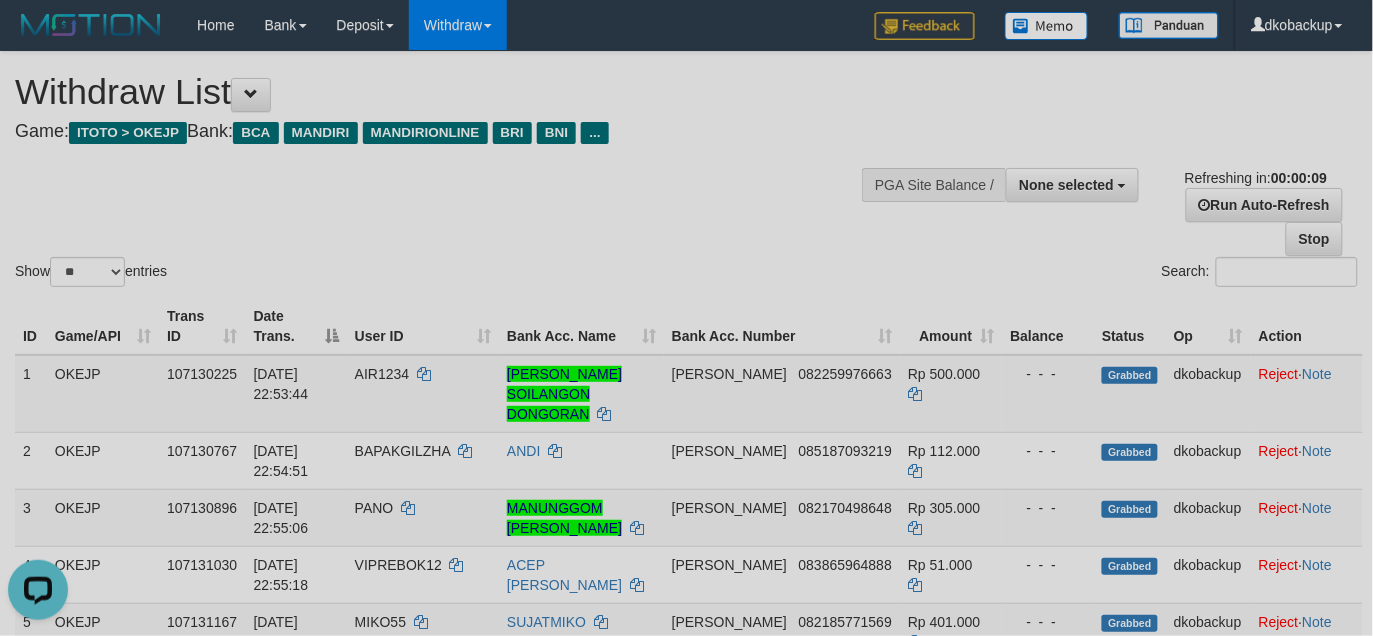 scroll, scrollTop: 0, scrollLeft: 0, axis: both 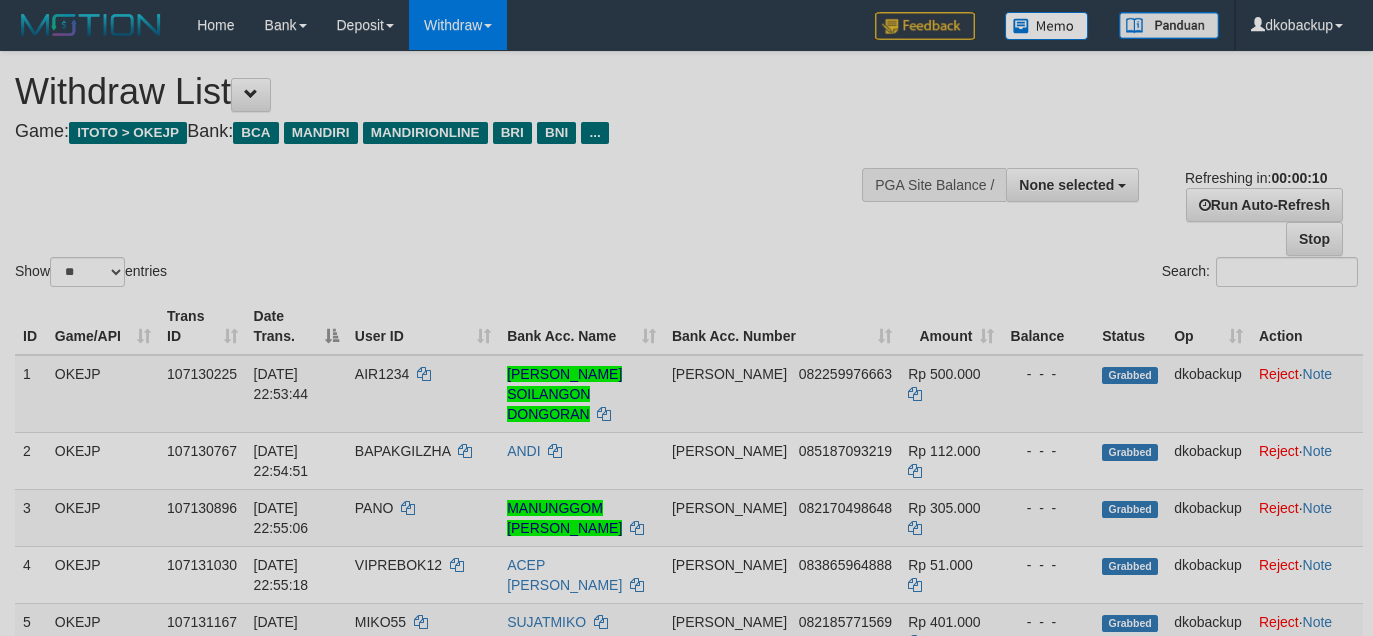 select 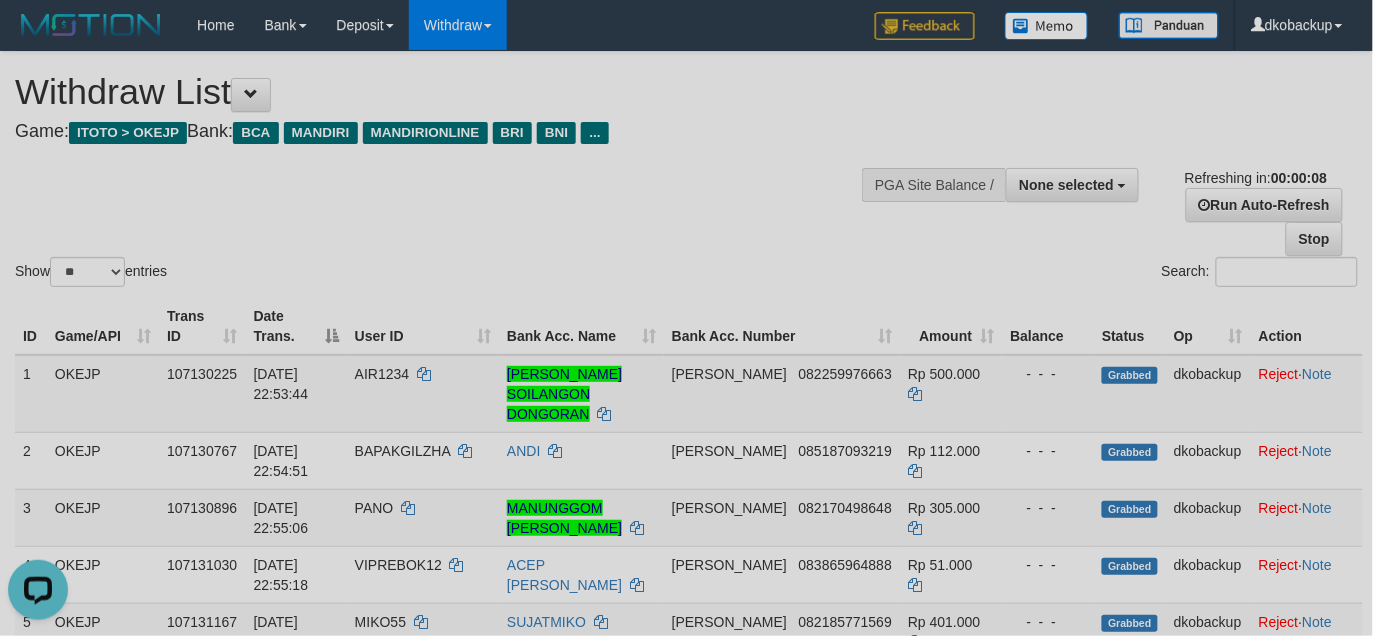 scroll, scrollTop: 0, scrollLeft: 0, axis: both 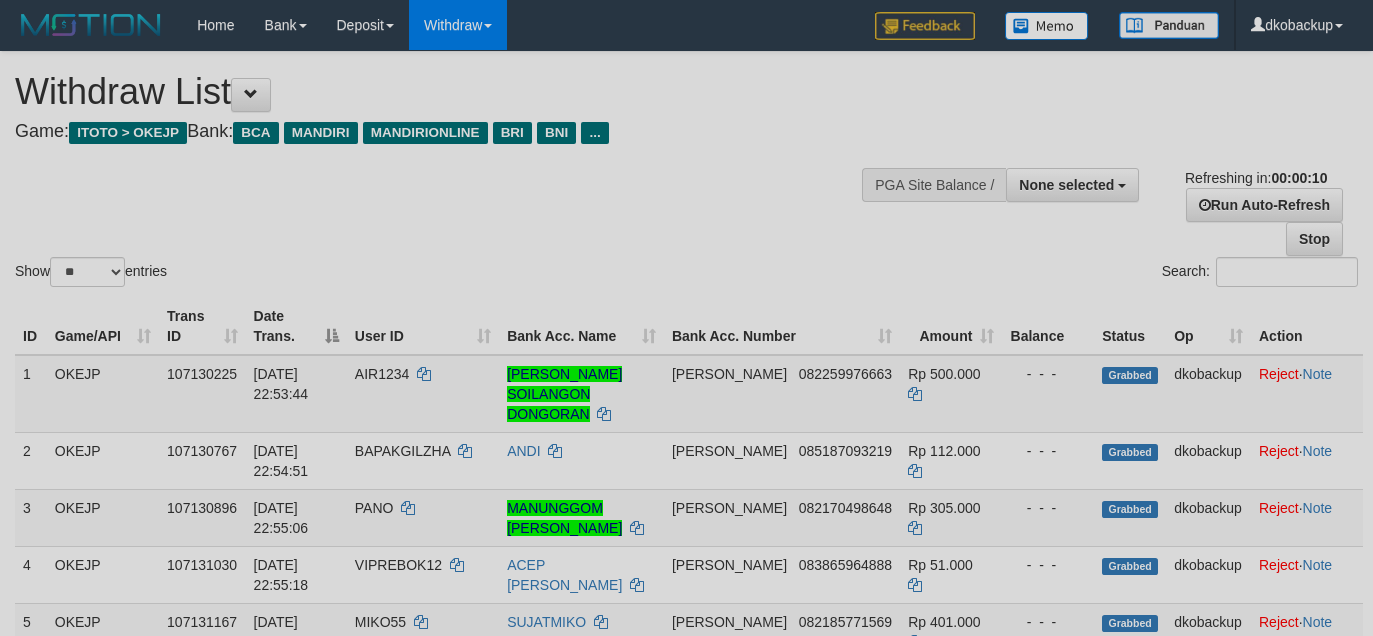 select 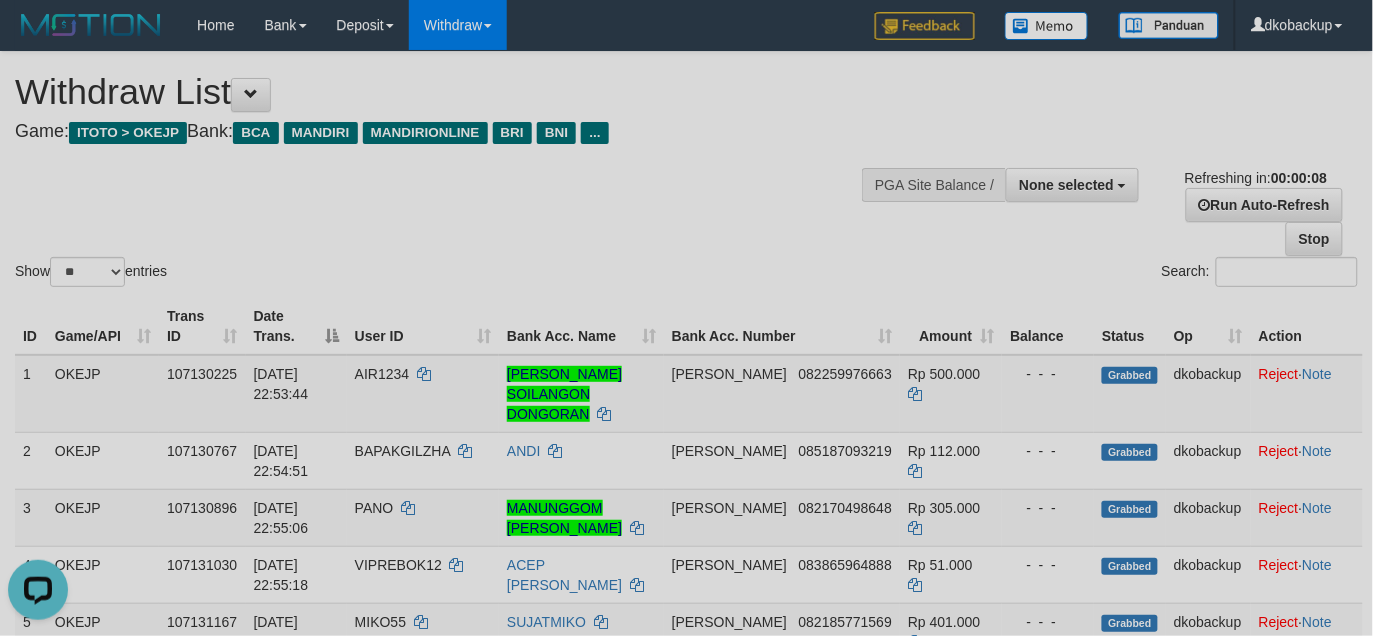 scroll, scrollTop: 0, scrollLeft: 0, axis: both 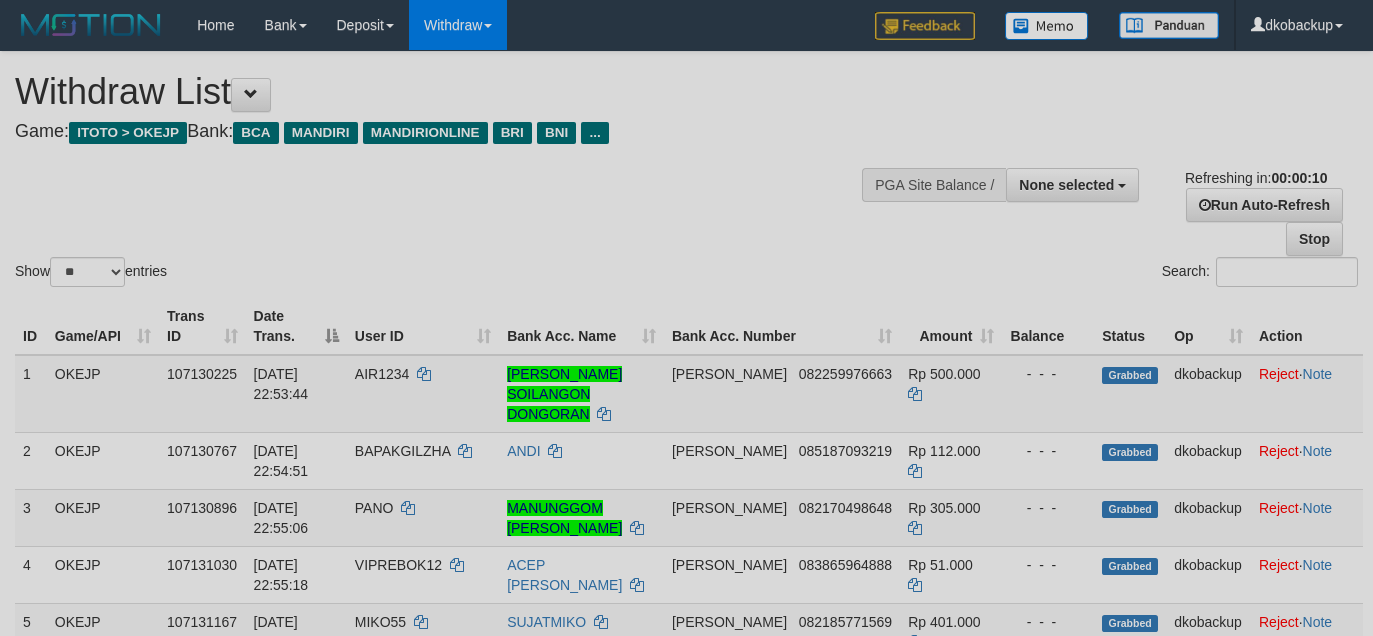 select 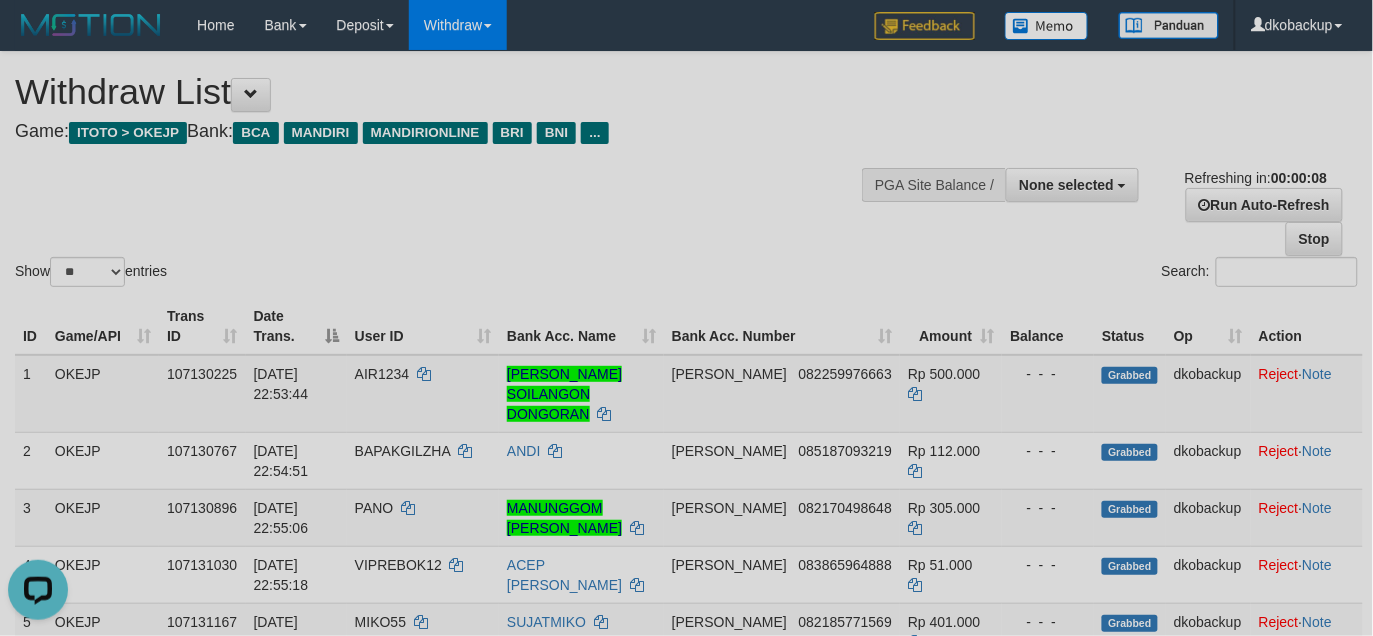 scroll, scrollTop: 0, scrollLeft: 0, axis: both 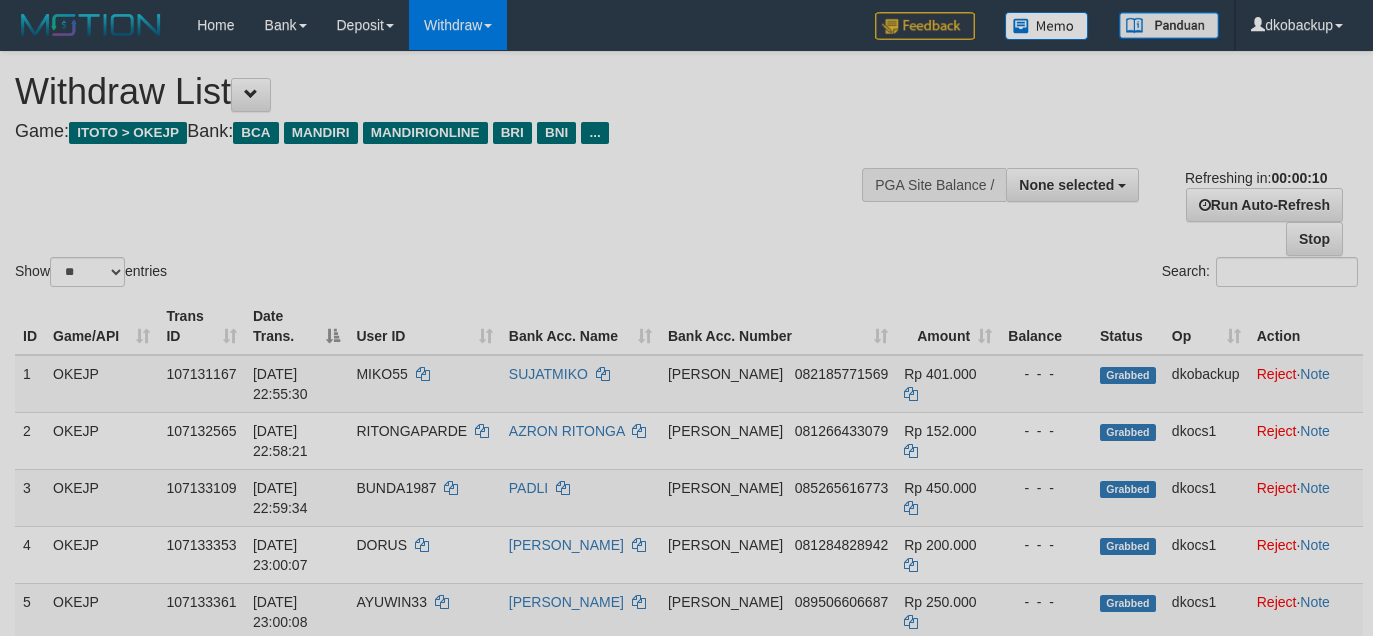 select 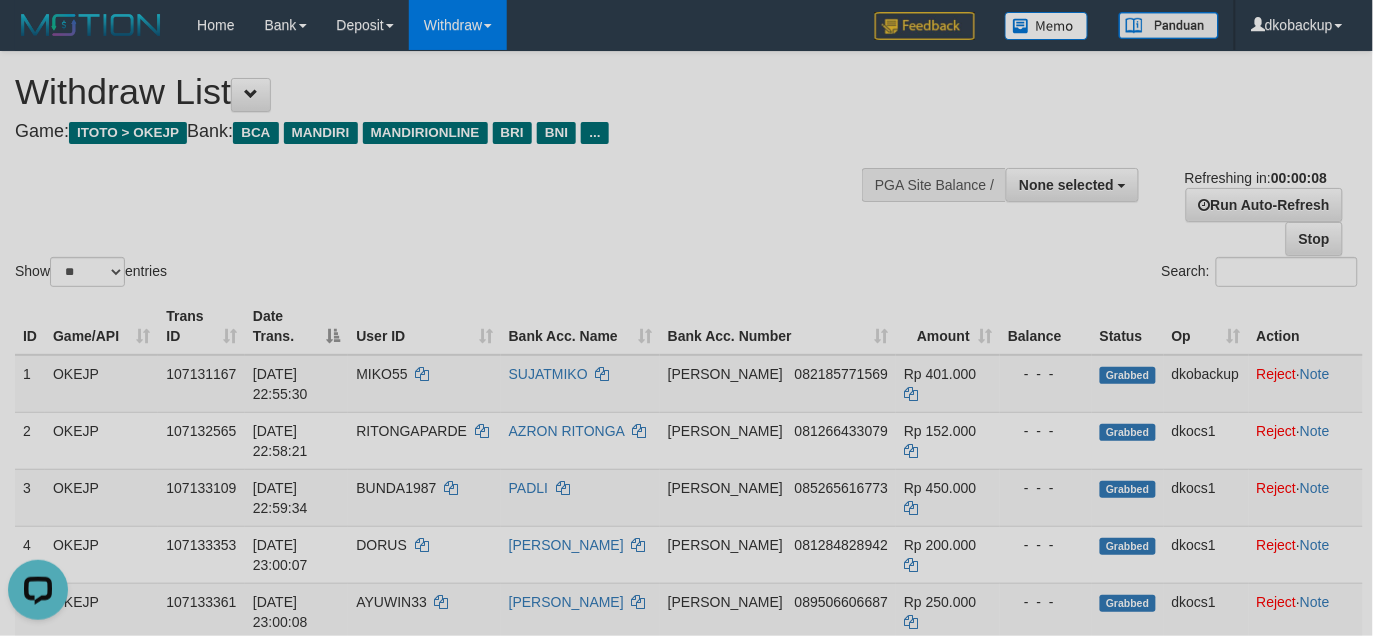 scroll, scrollTop: 0, scrollLeft: 0, axis: both 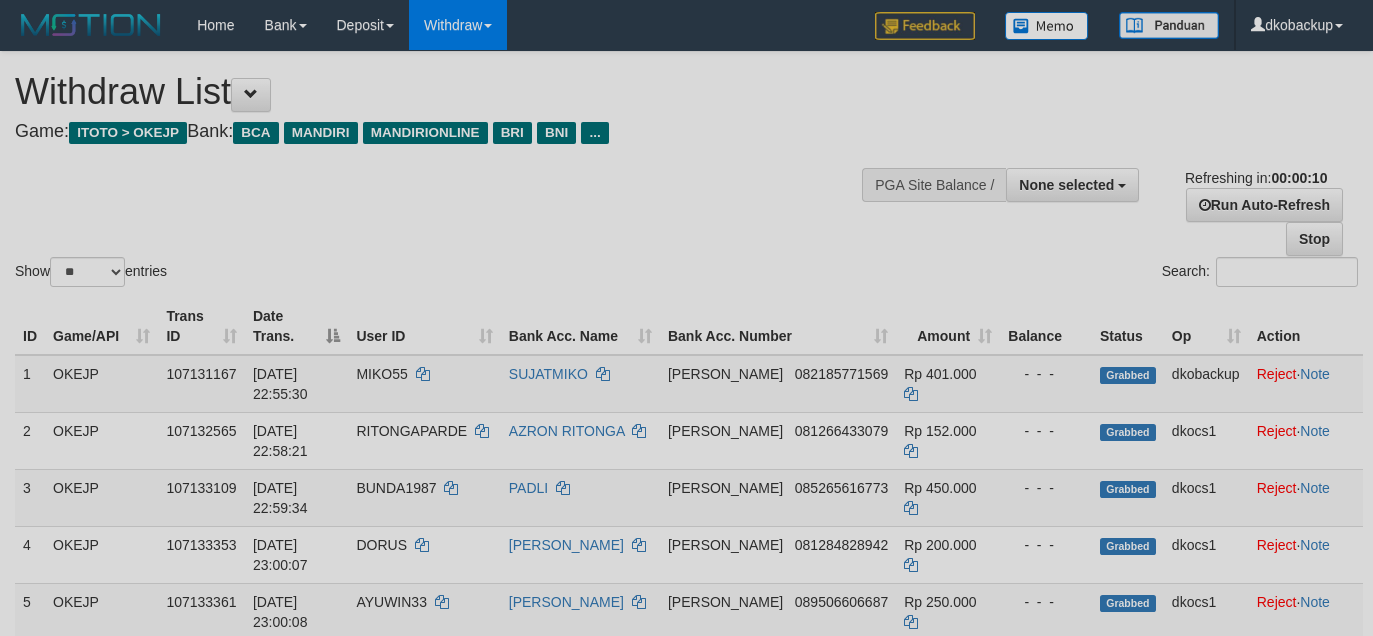 select 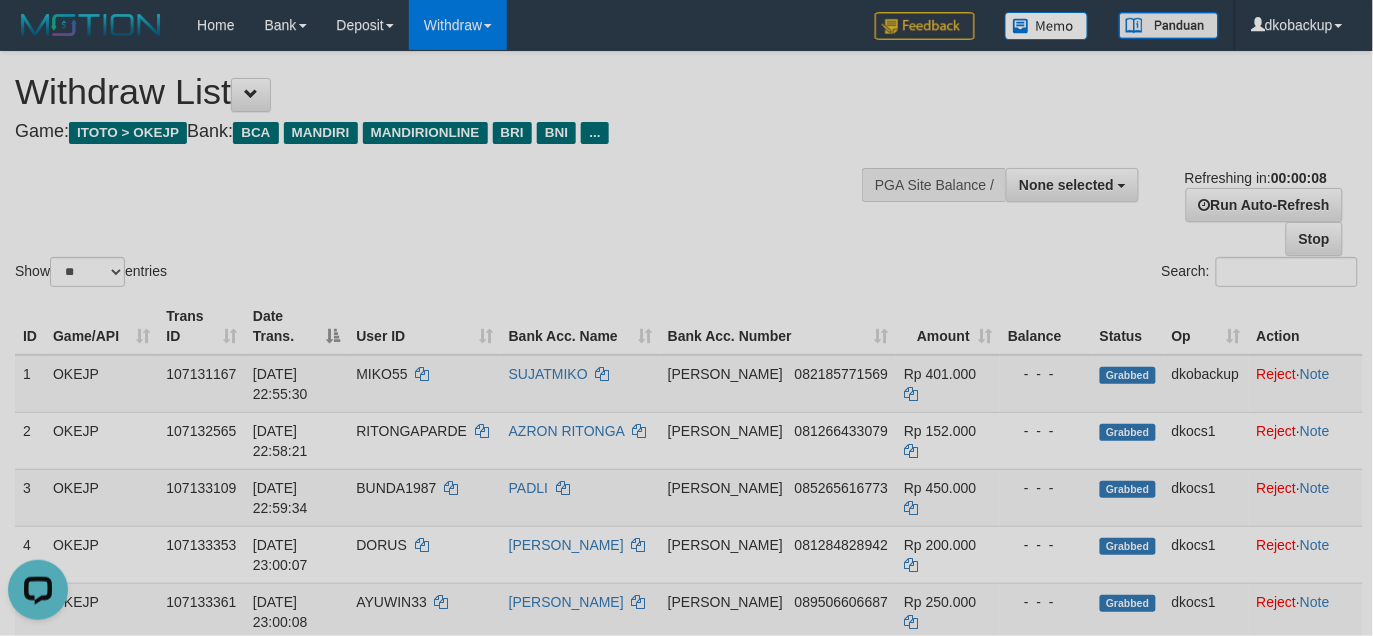 scroll, scrollTop: 0, scrollLeft: 0, axis: both 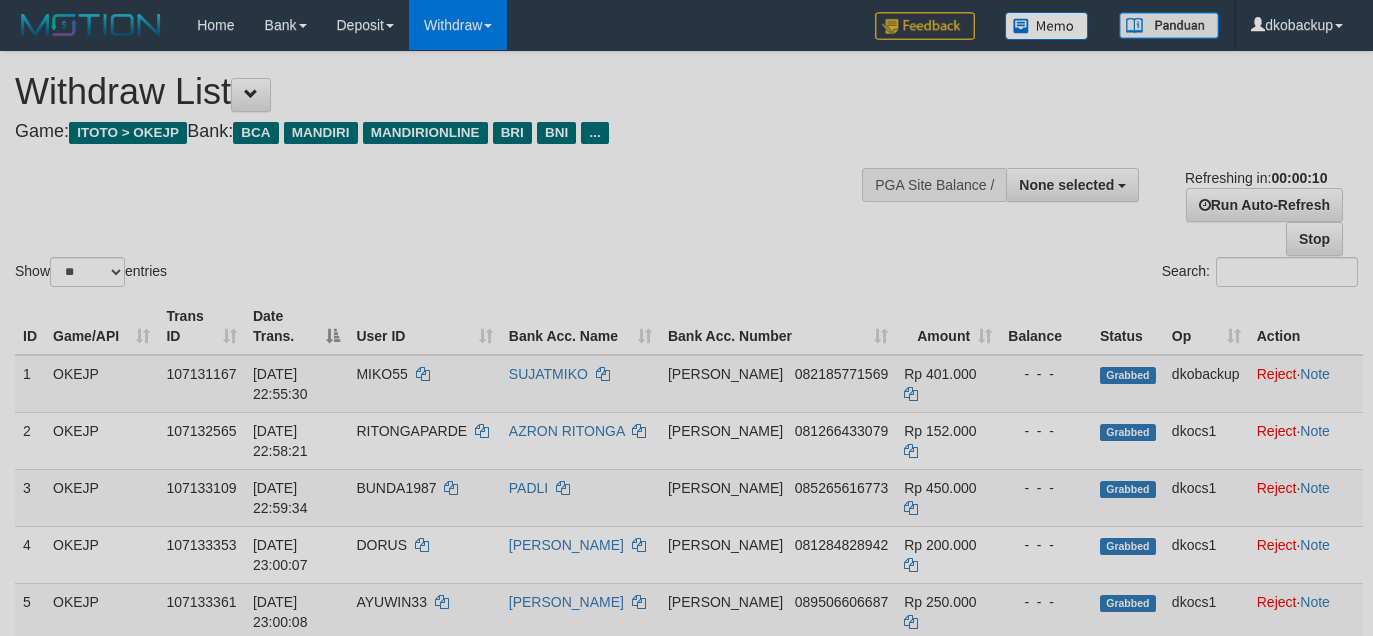 select 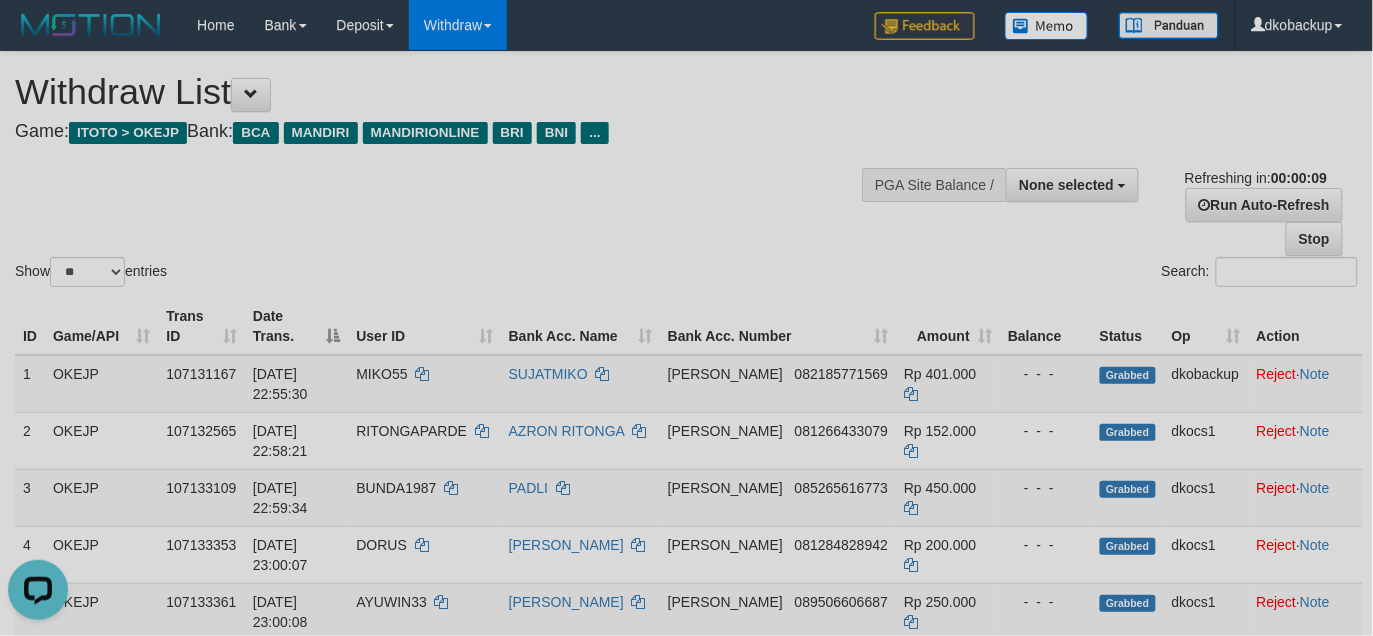 scroll, scrollTop: 0, scrollLeft: 0, axis: both 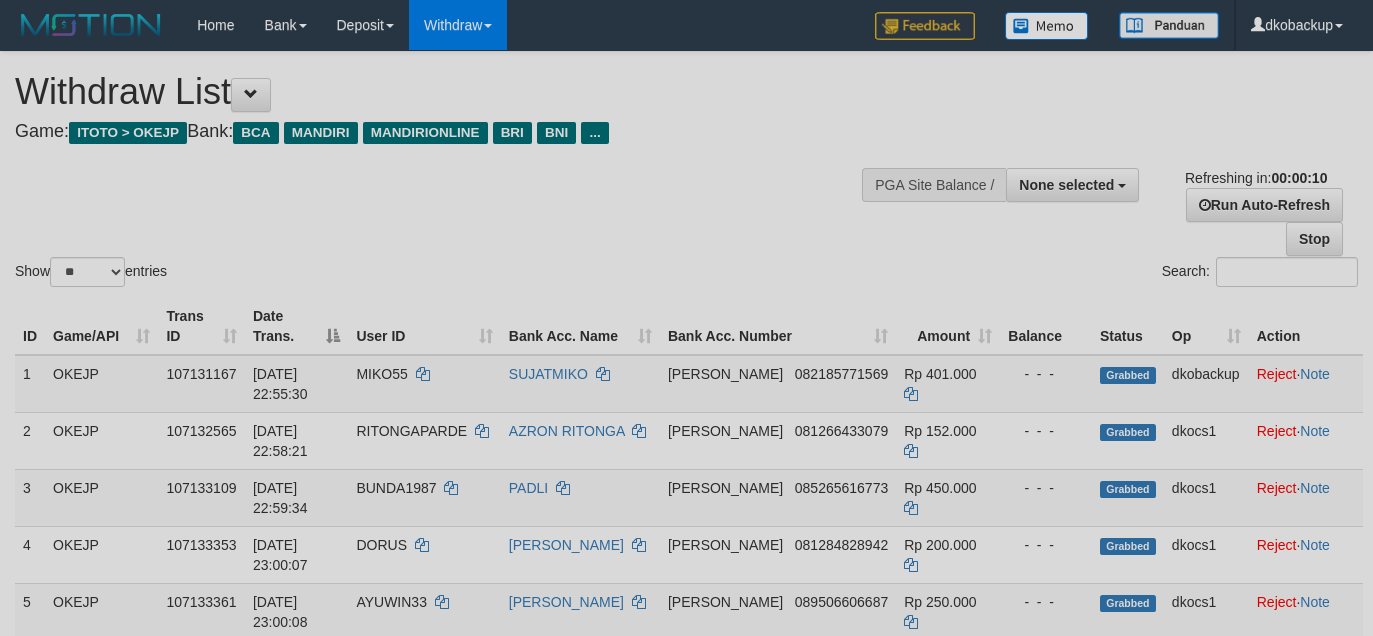 select 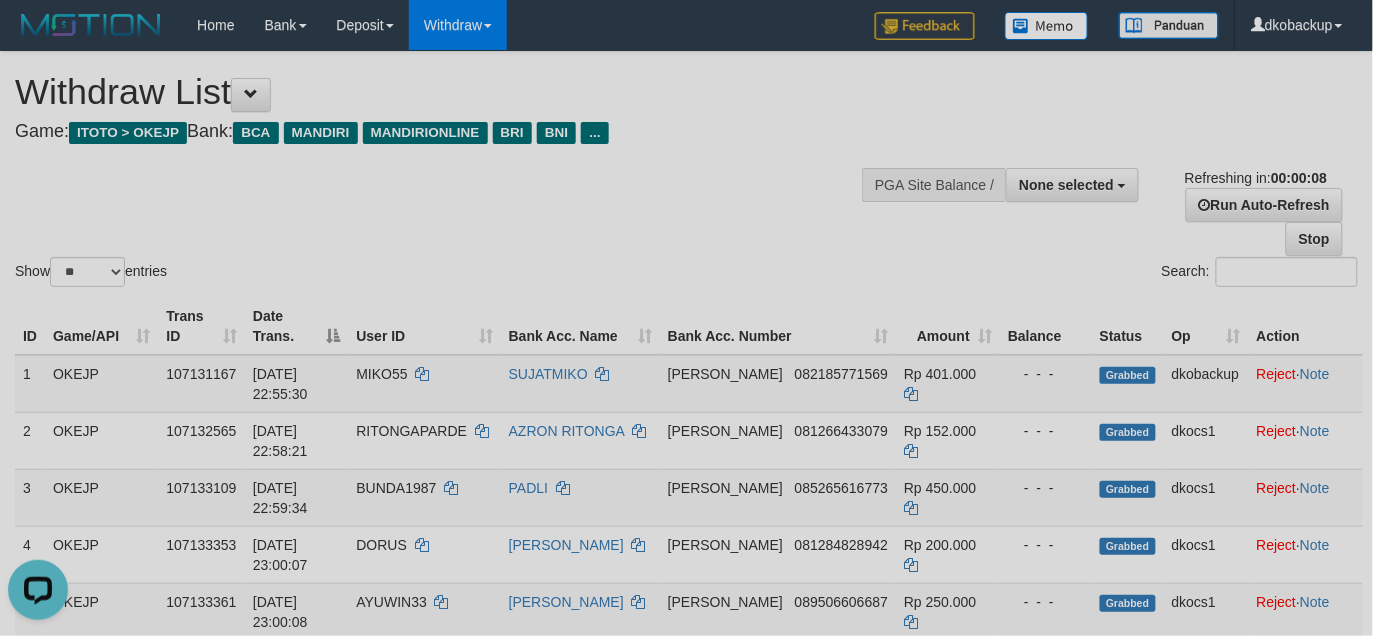scroll, scrollTop: 0, scrollLeft: 0, axis: both 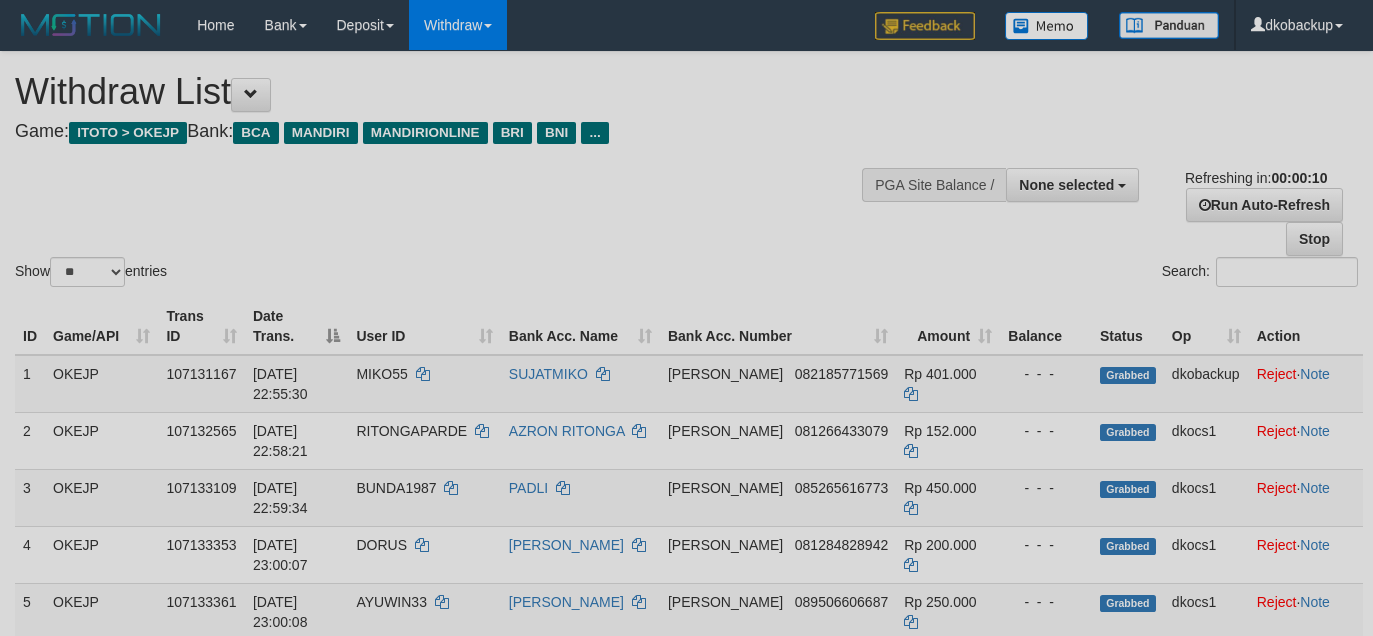 select 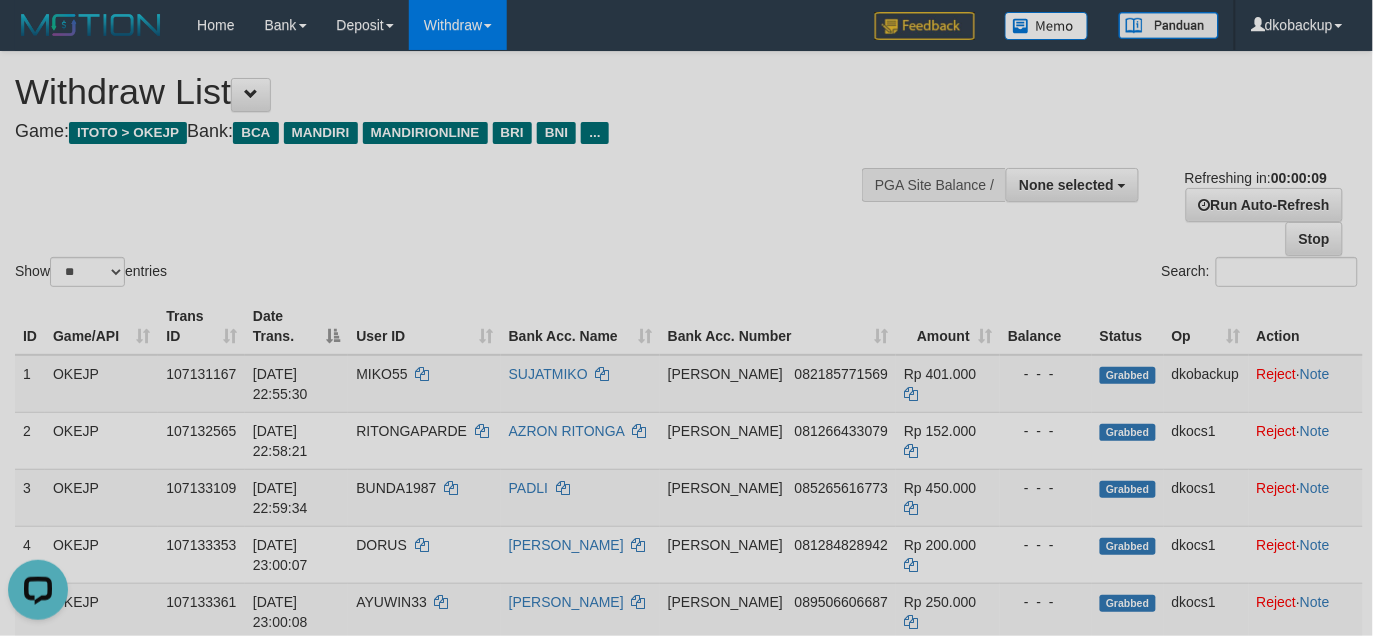 scroll, scrollTop: 0, scrollLeft: 0, axis: both 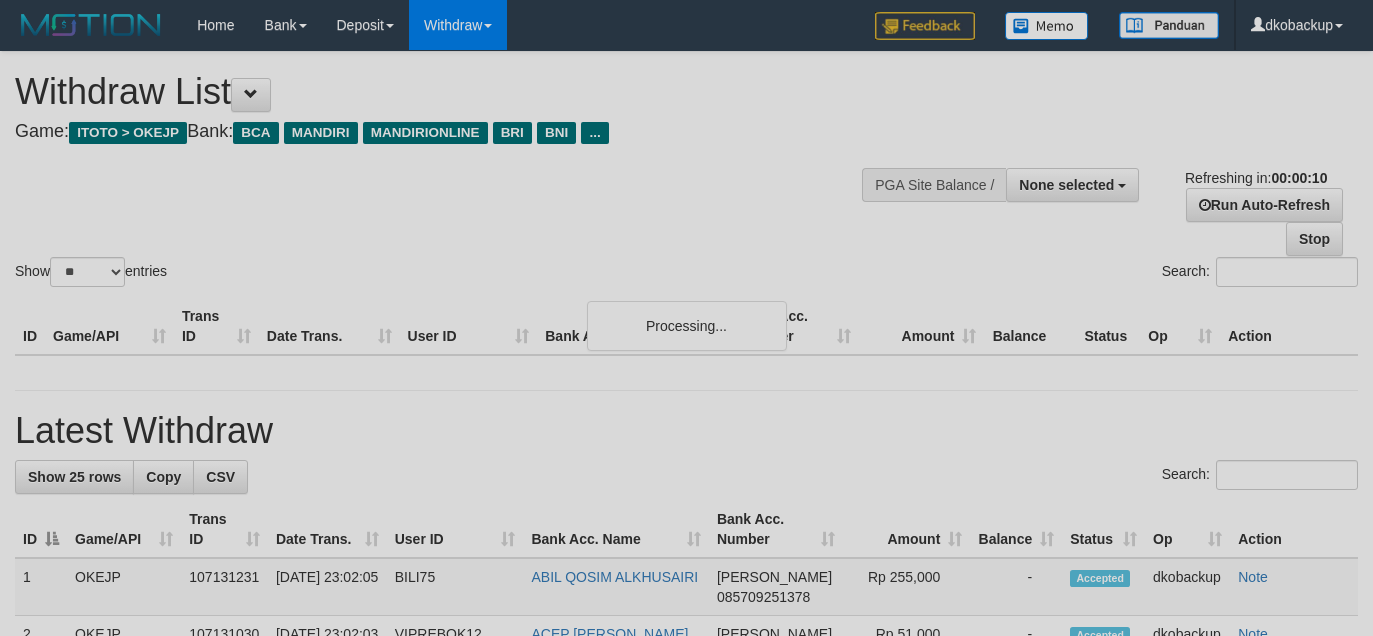 select 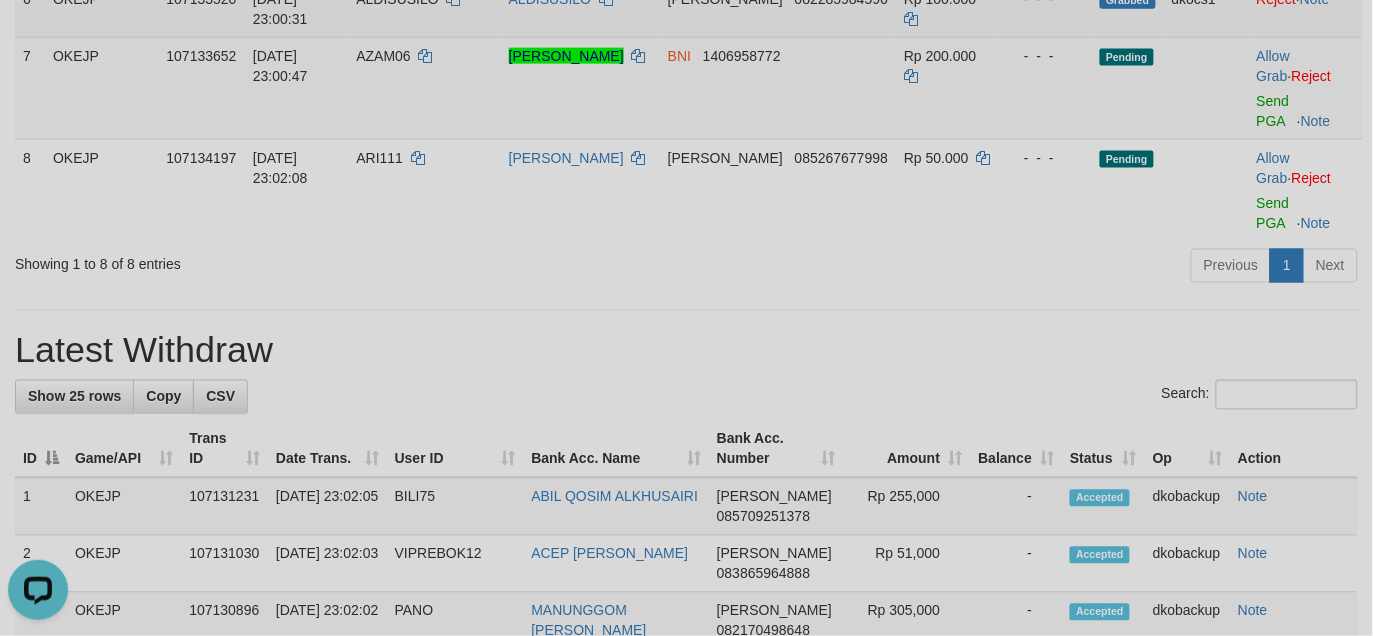 scroll, scrollTop: 0, scrollLeft: 0, axis: both 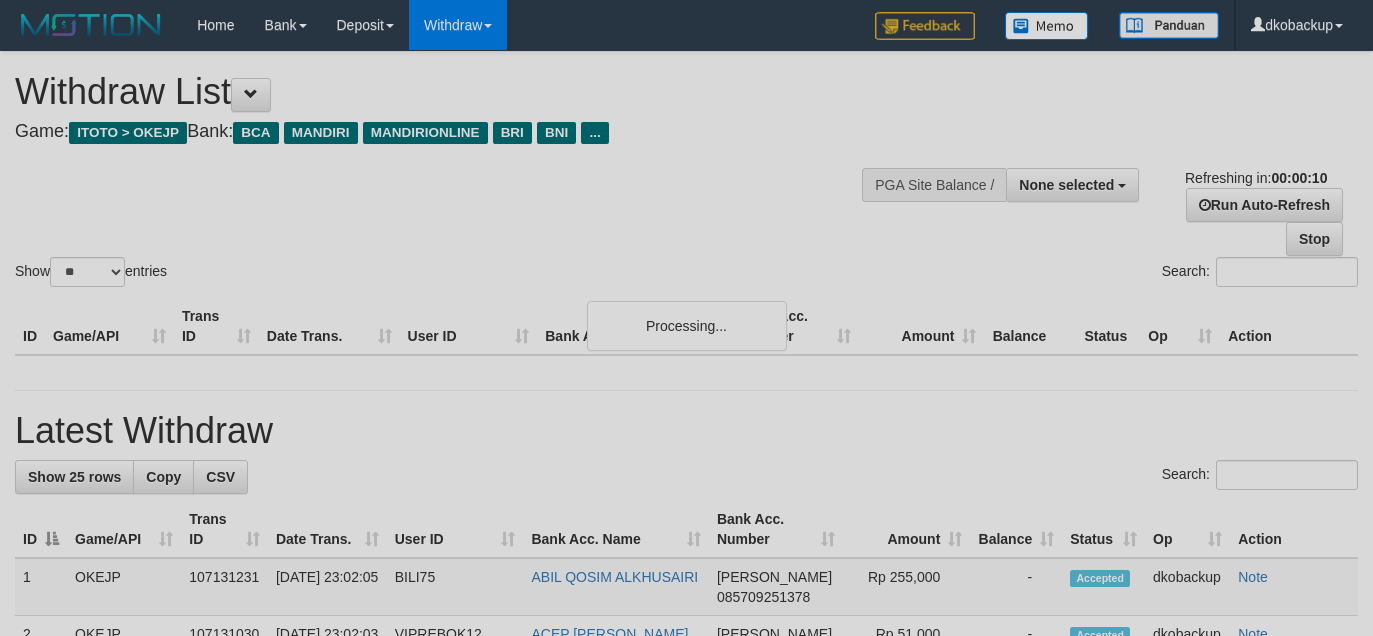 select 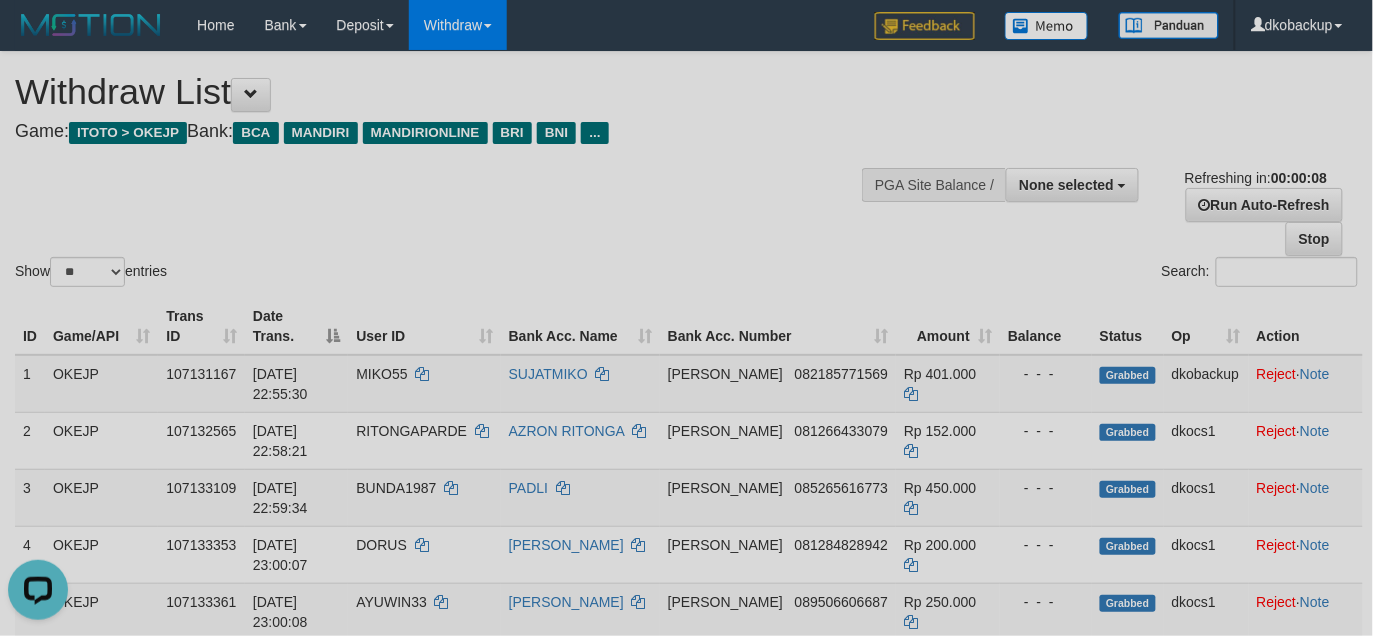 scroll, scrollTop: 0, scrollLeft: 0, axis: both 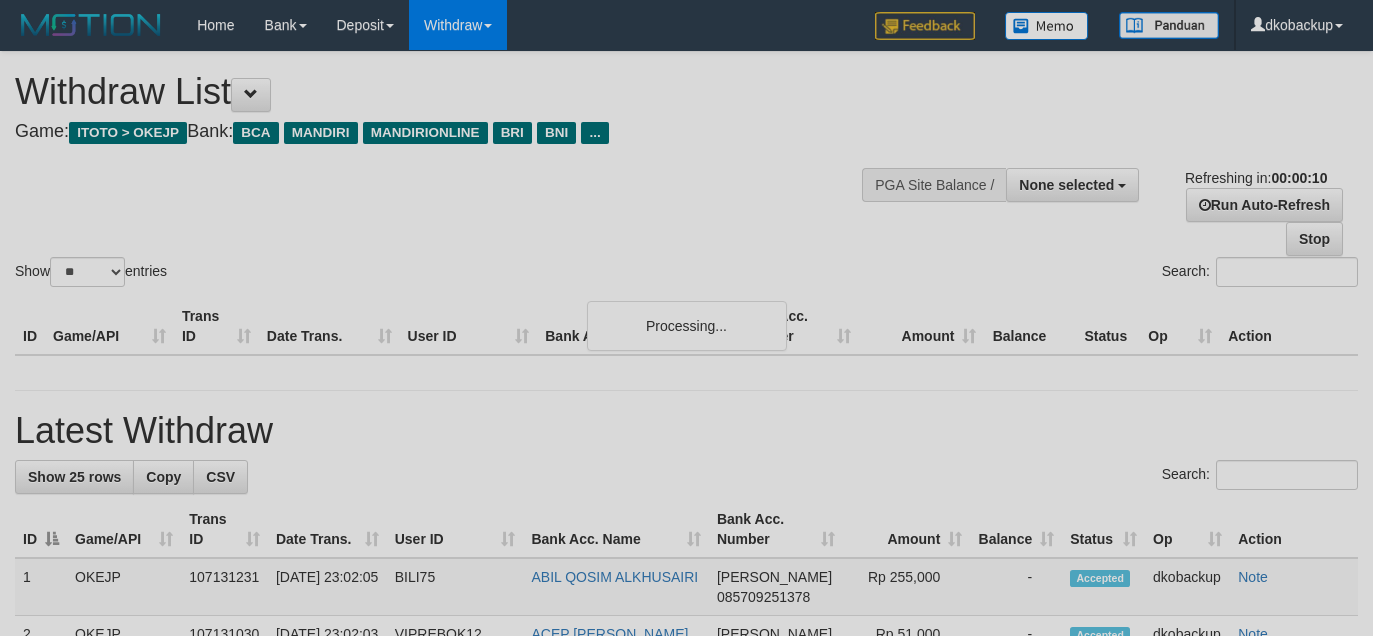 select 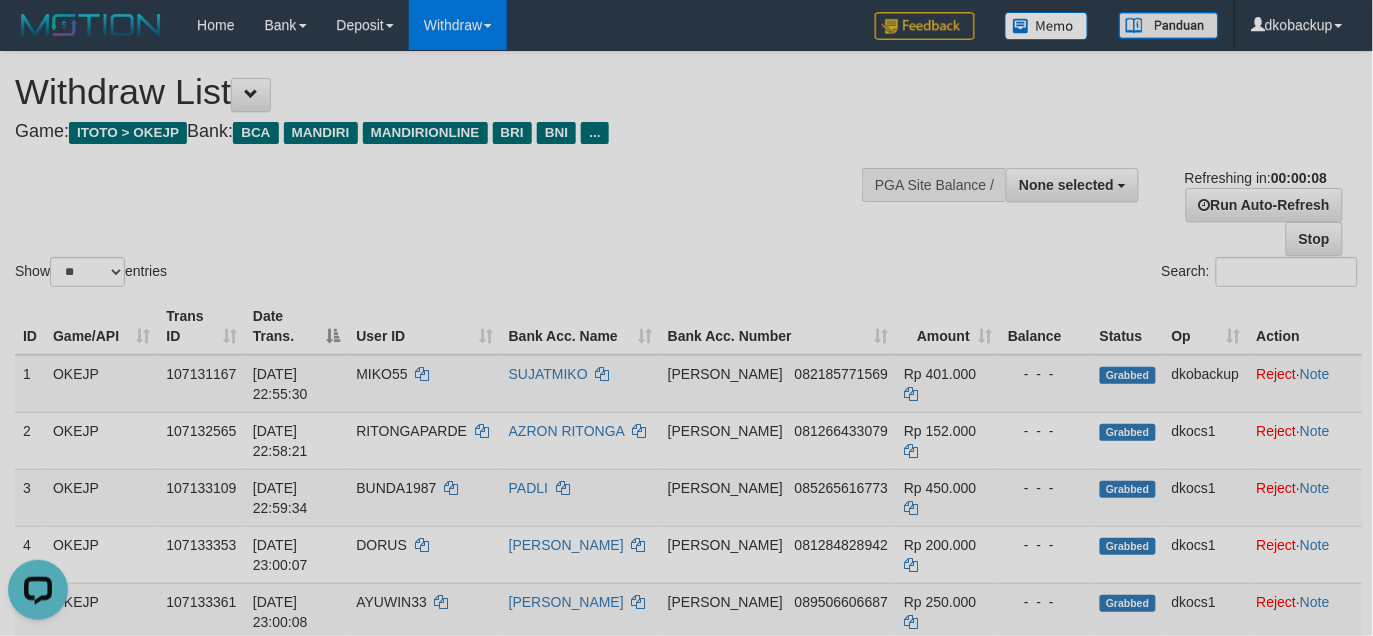 scroll, scrollTop: 0, scrollLeft: 0, axis: both 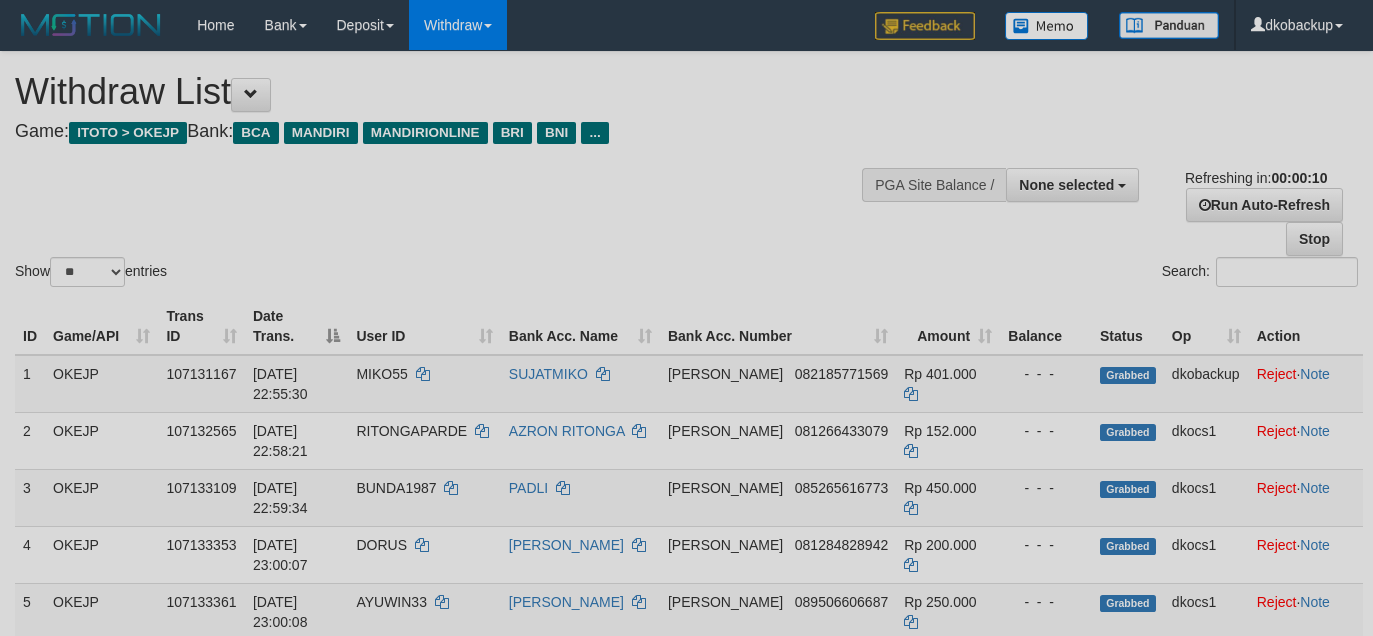 select 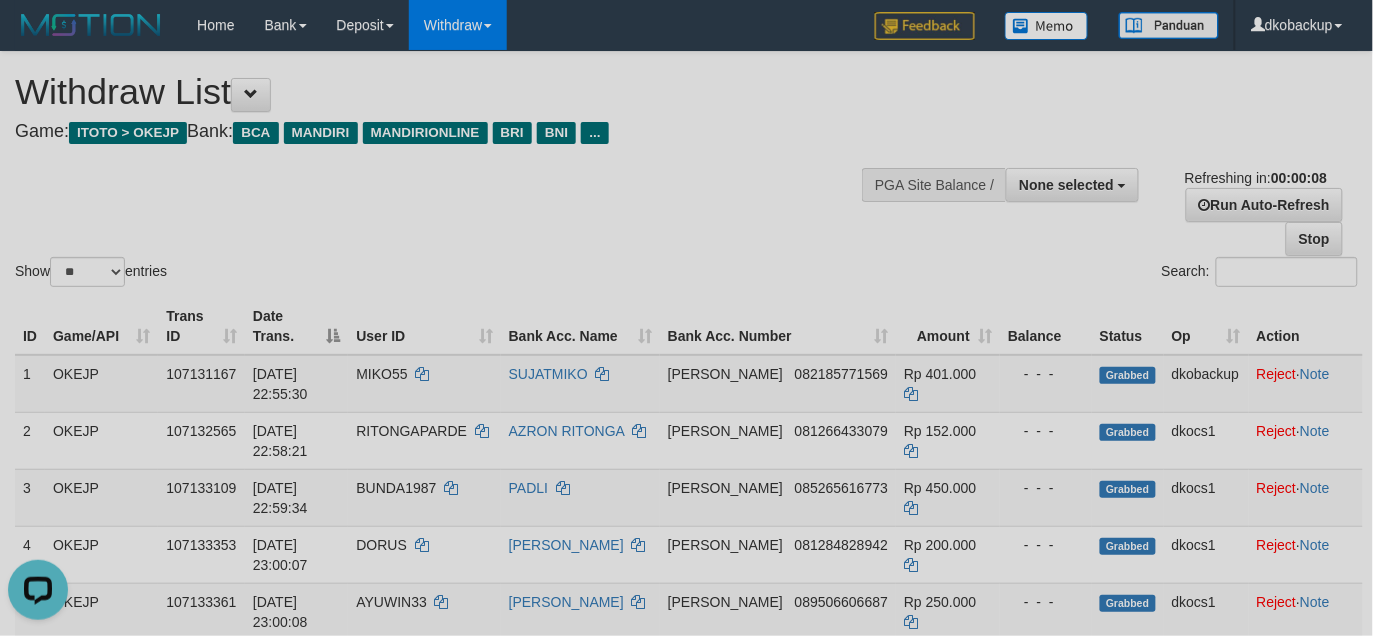 scroll, scrollTop: 0, scrollLeft: 0, axis: both 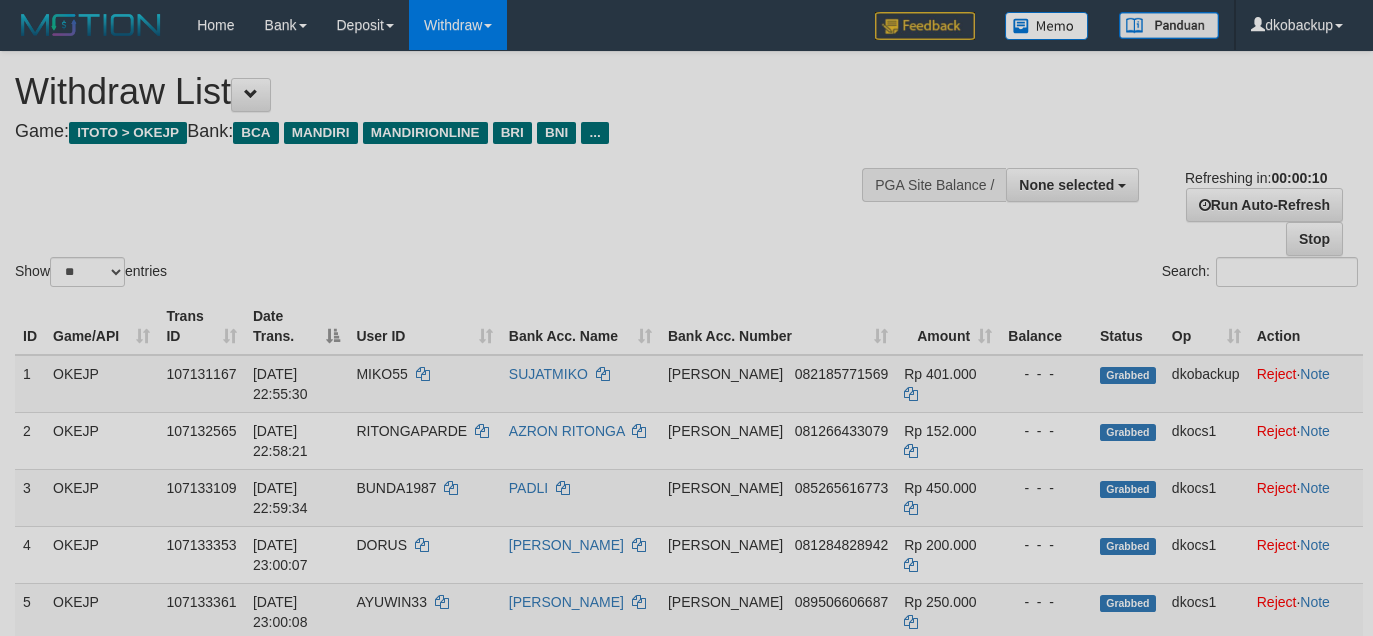 select 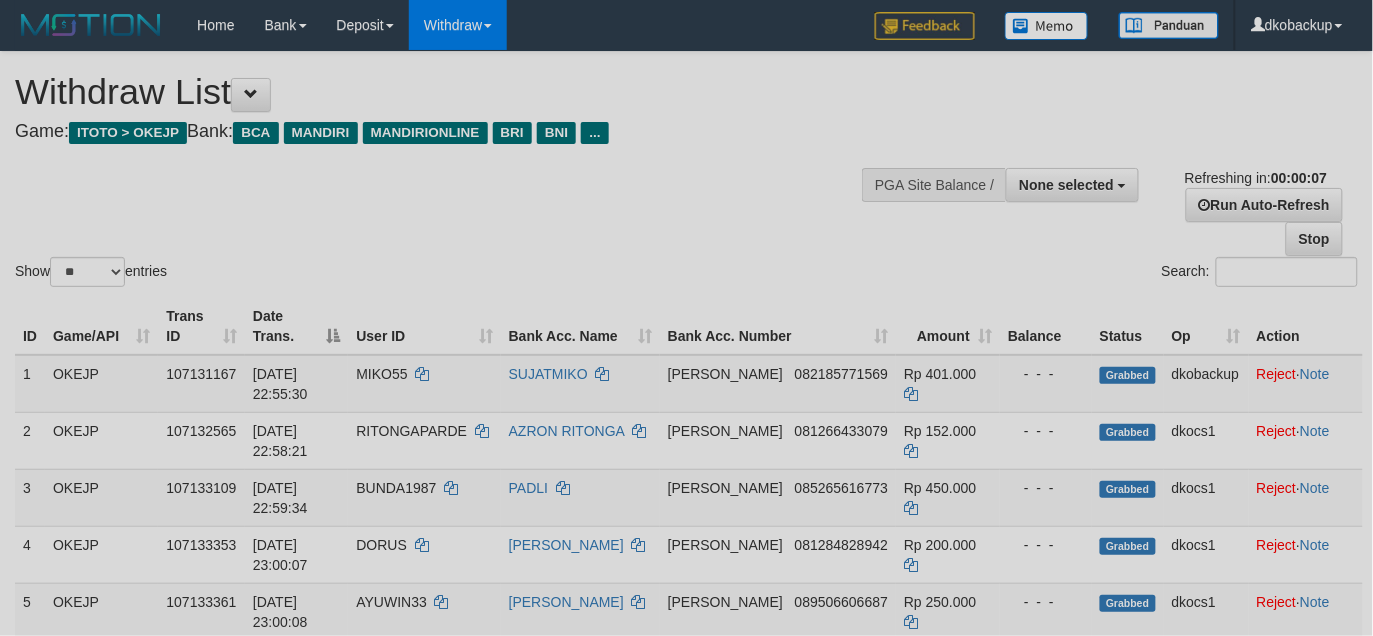 scroll, scrollTop: 0, scrollLeft: 0, axis: both 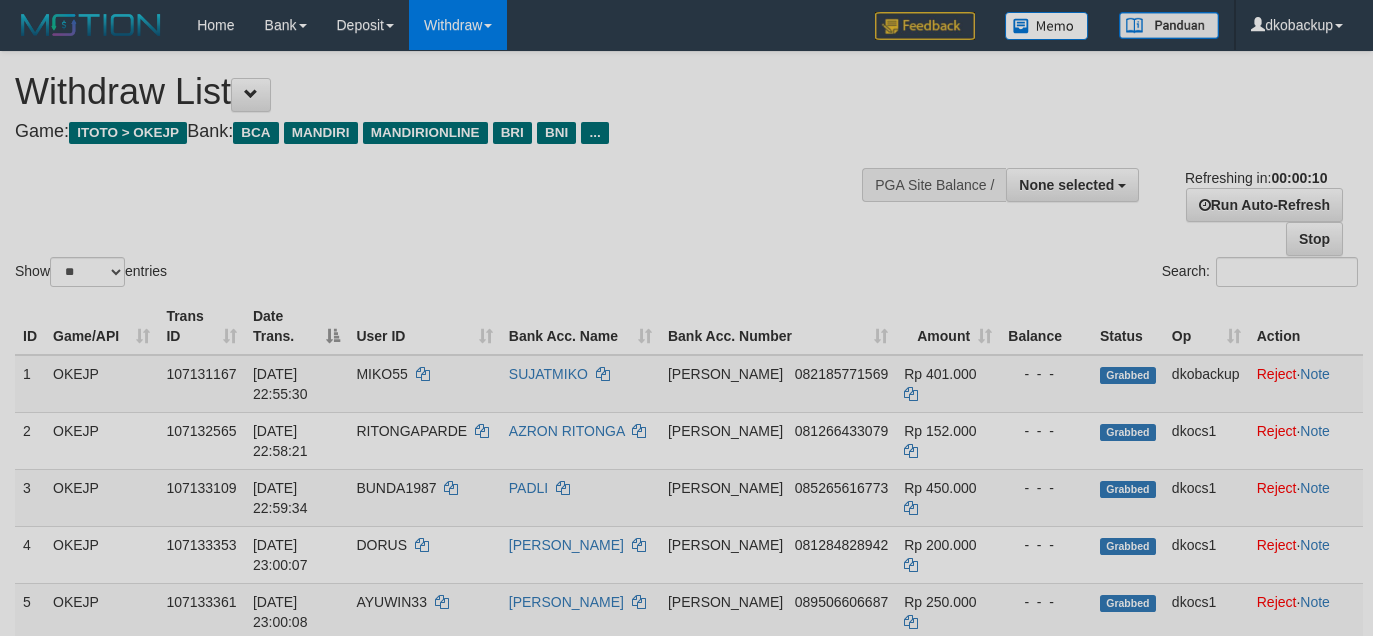 select 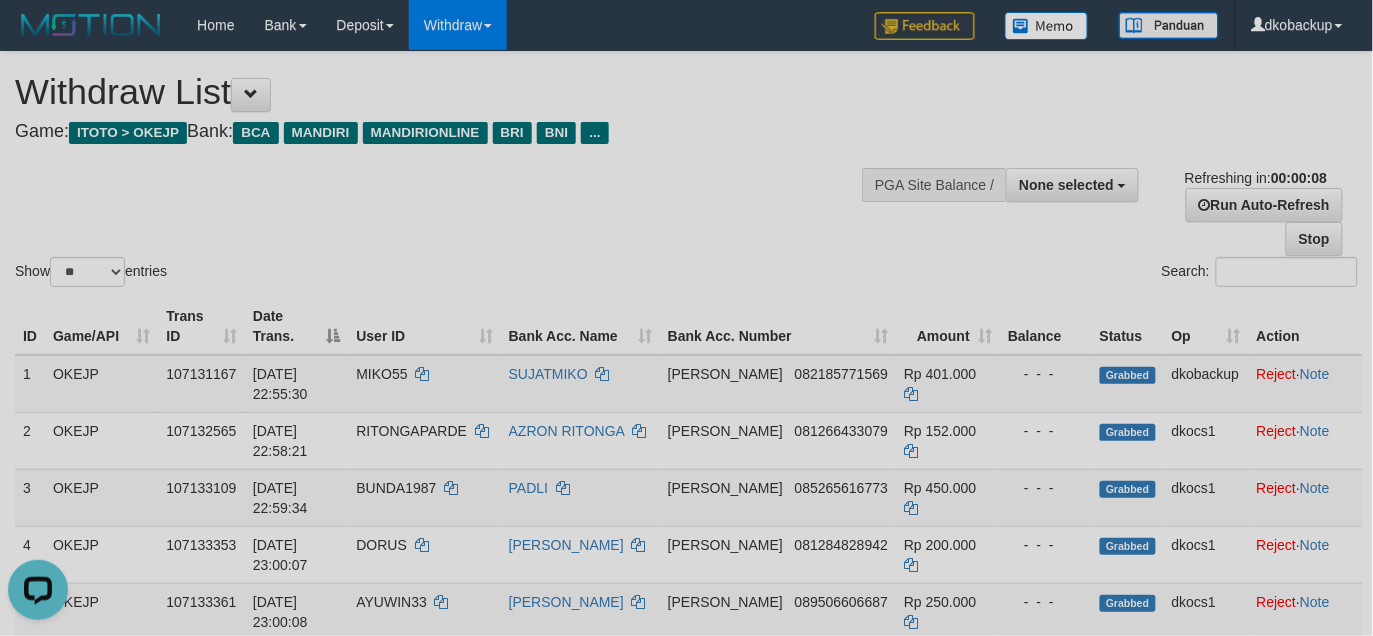 scroll, scrollTop: 0, scrollLeft: 0, axis: both 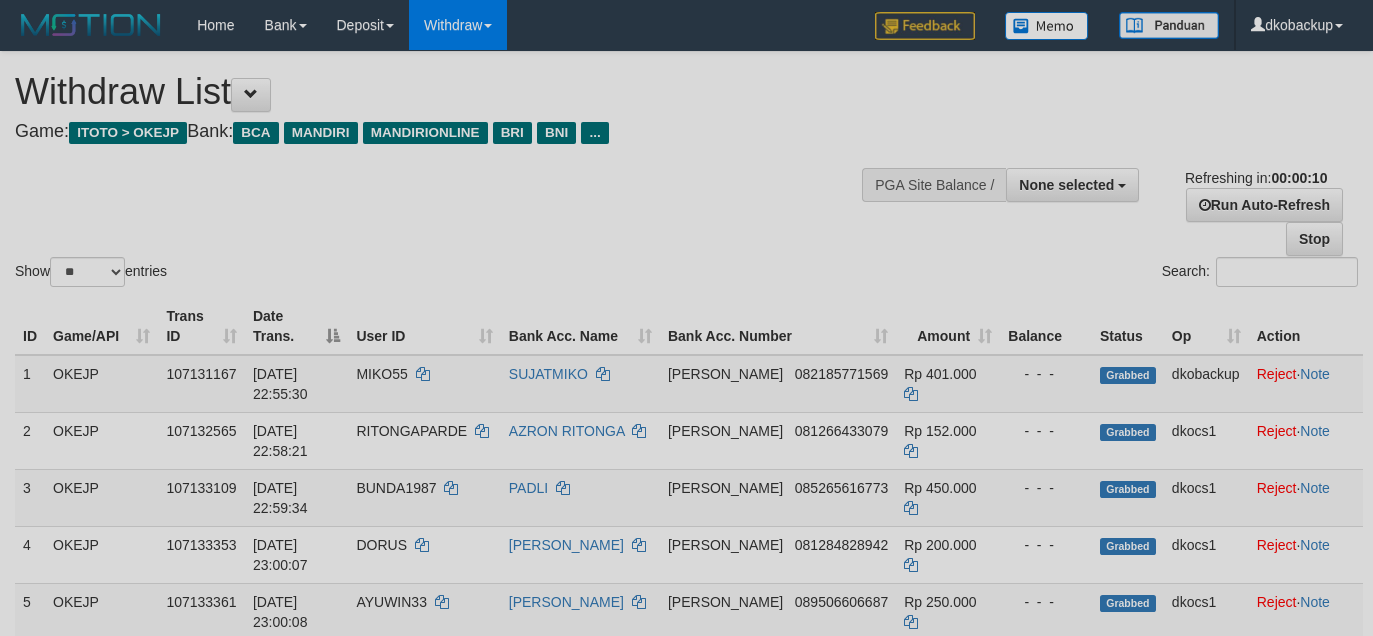 select 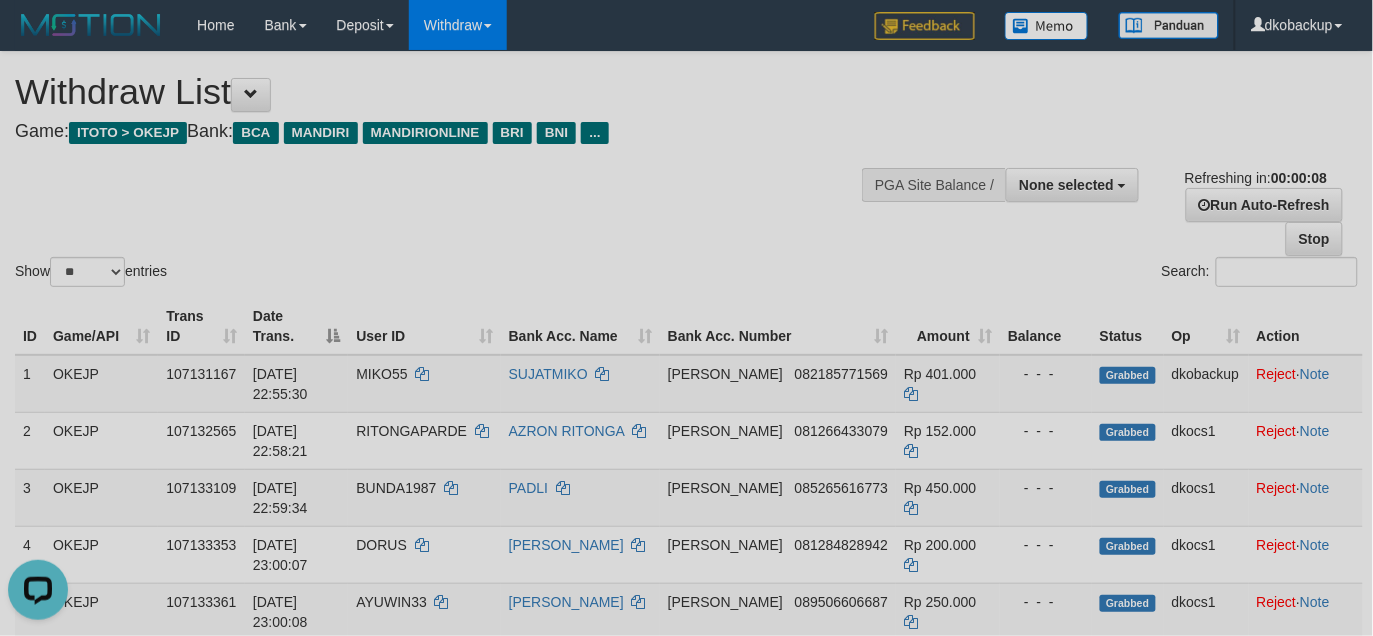 scroll, scrollTop: 0, scrollLeft: 0, axis: both 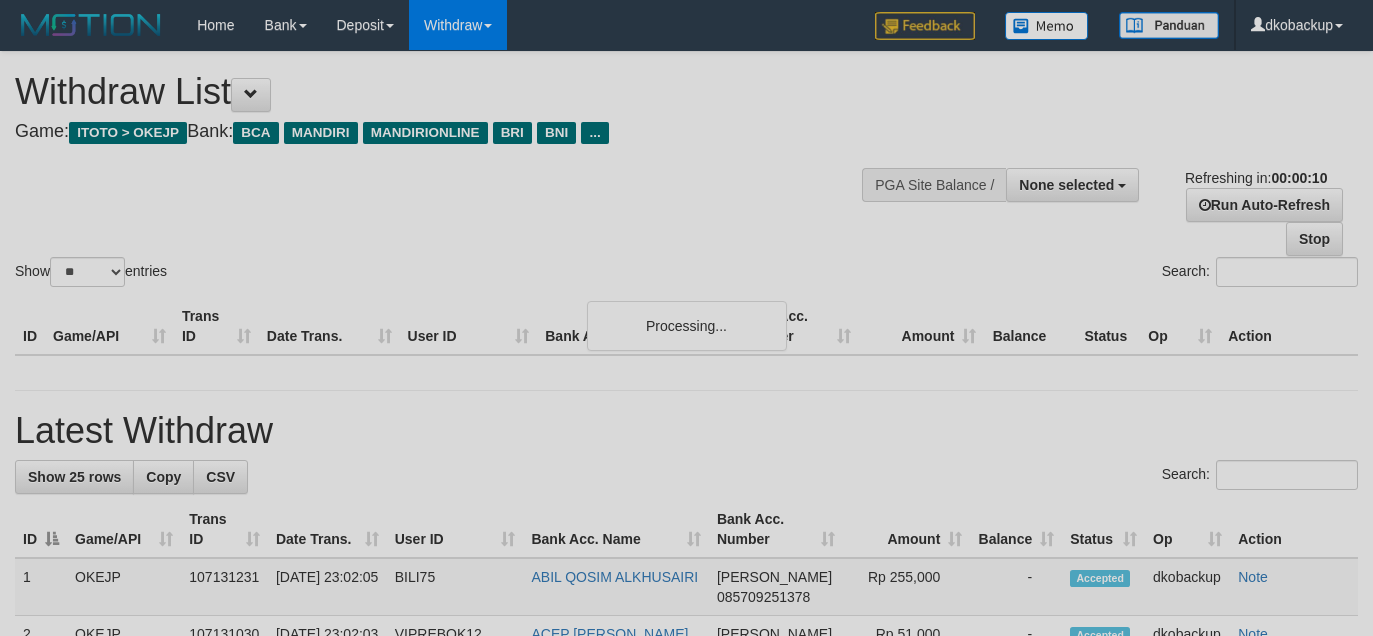 select 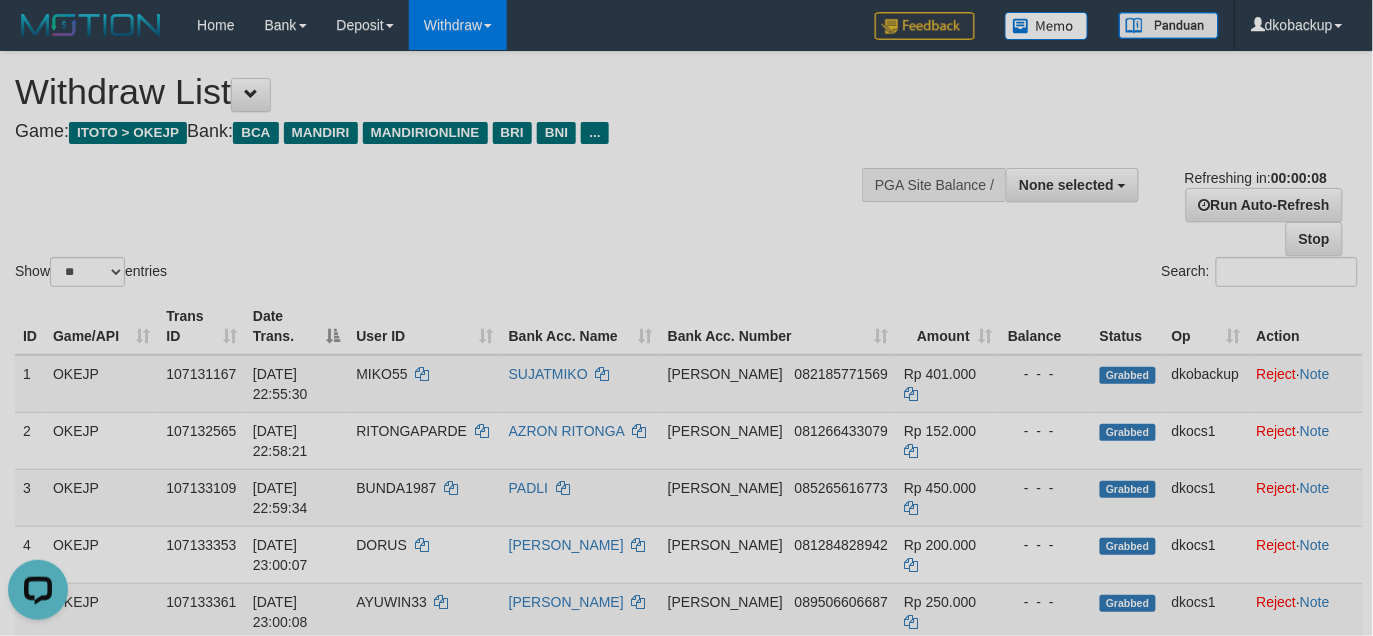 scroll, scrollTop: 0, scrollLeft: 0, axis: both 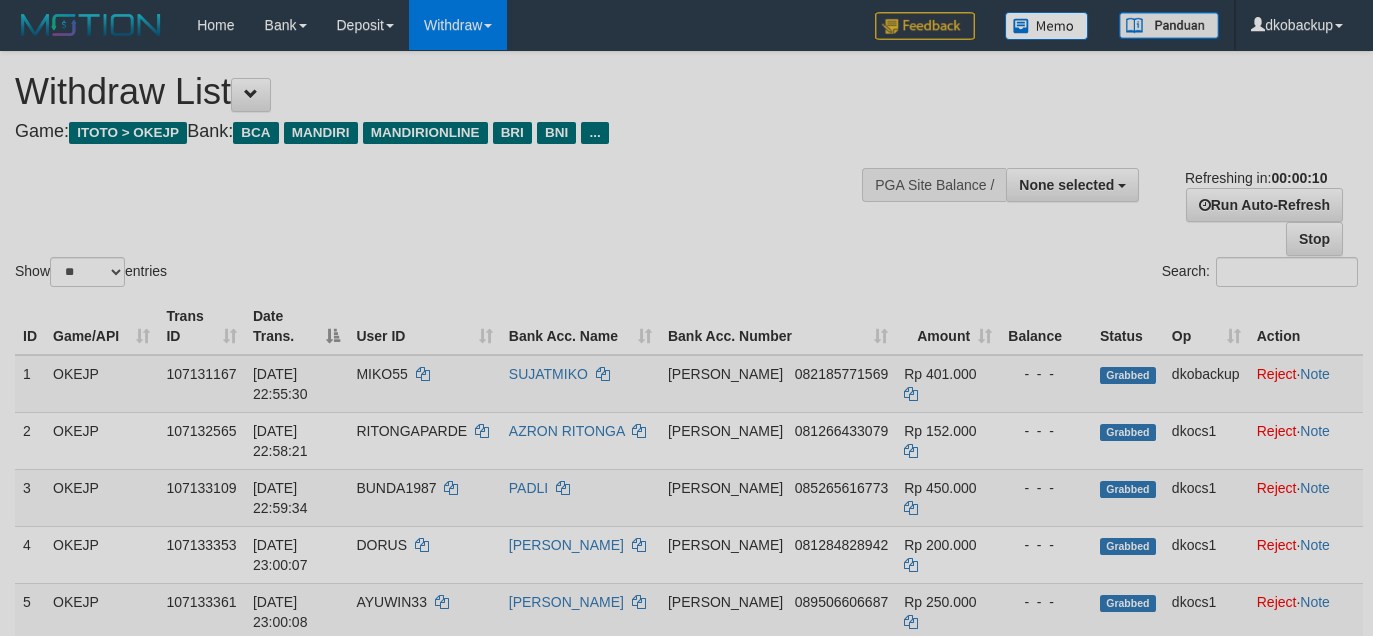 select 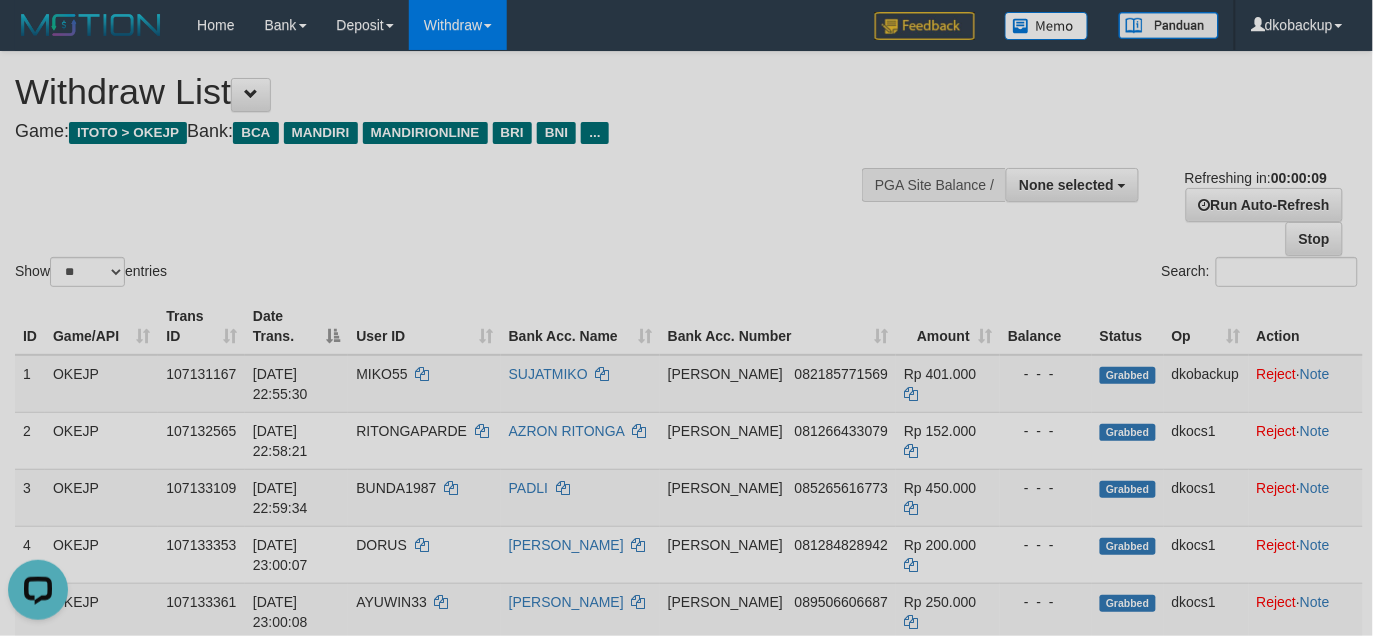 scroll, scrollTop: 0, scrollLeft: 0, axis: both 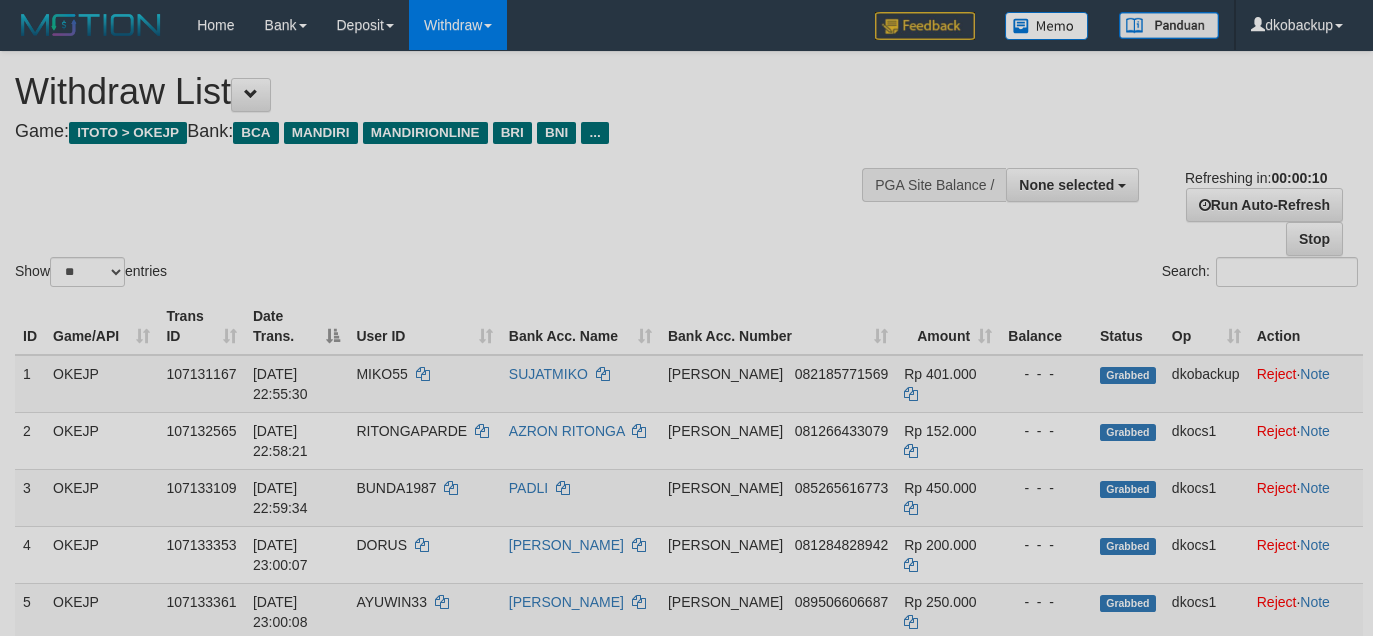 select 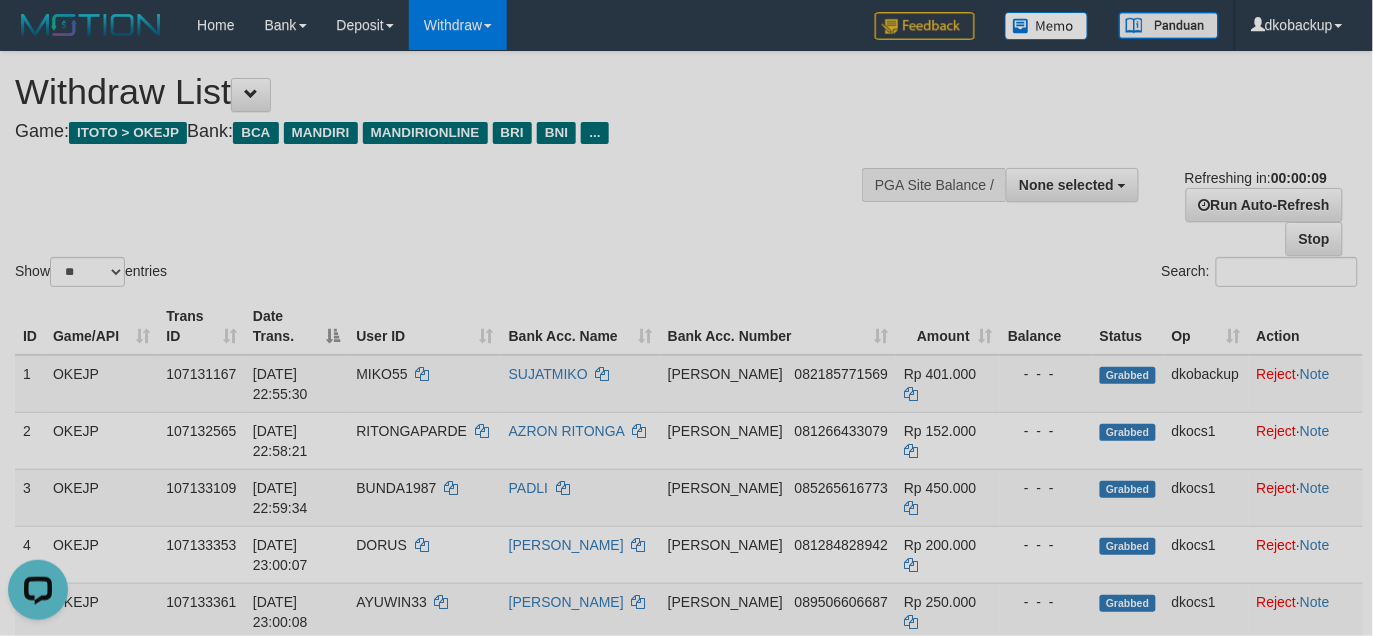 scroll, scrollTop: 0, scrollLeft: 0, axis: both 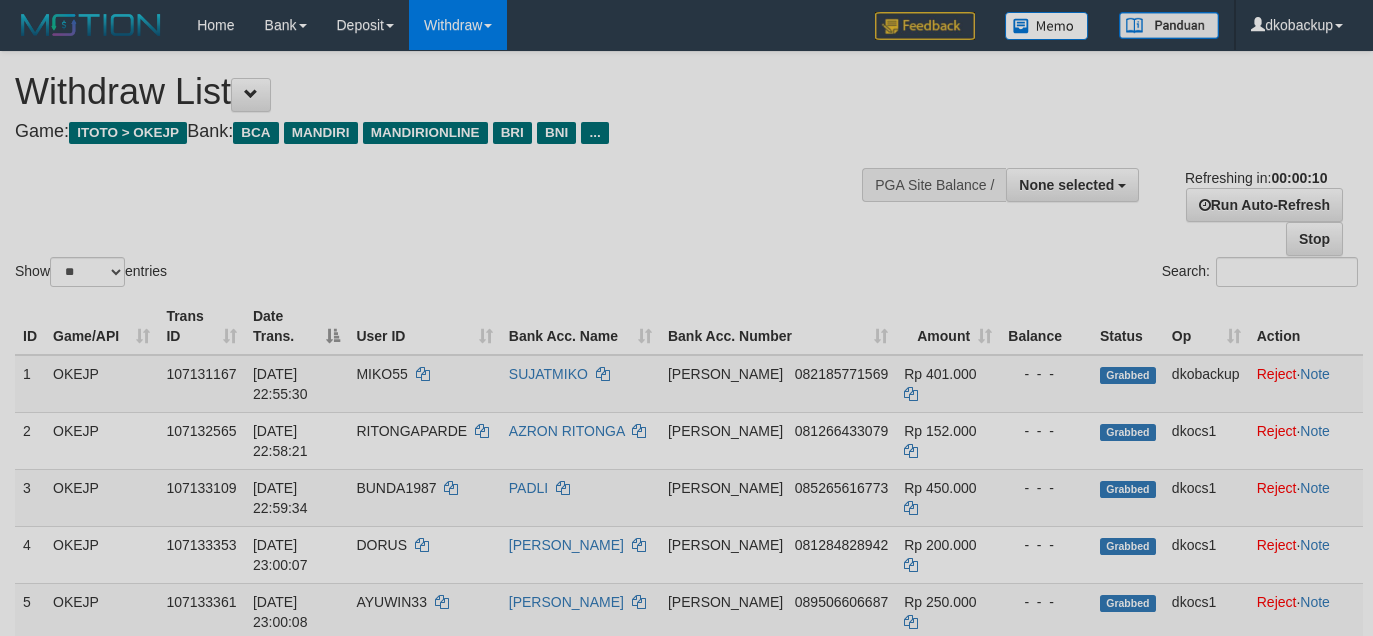 select 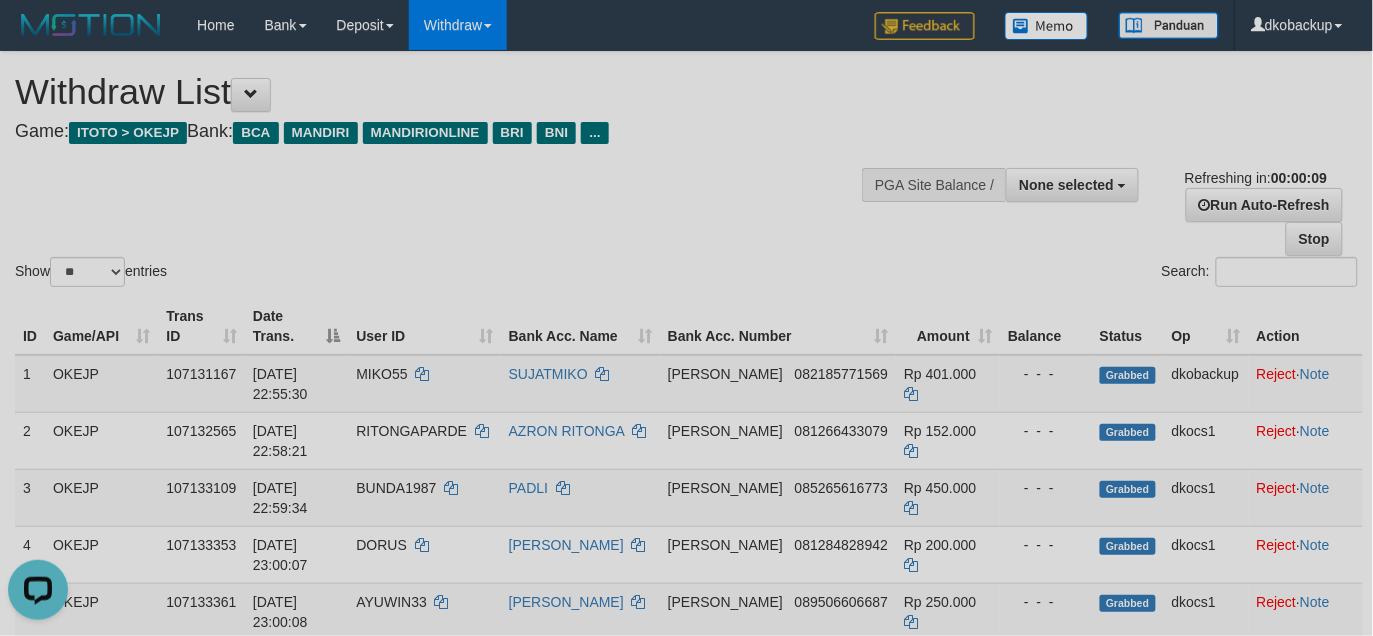 scroll, scrollTop: 0, scrollLeft: 0, axis: both 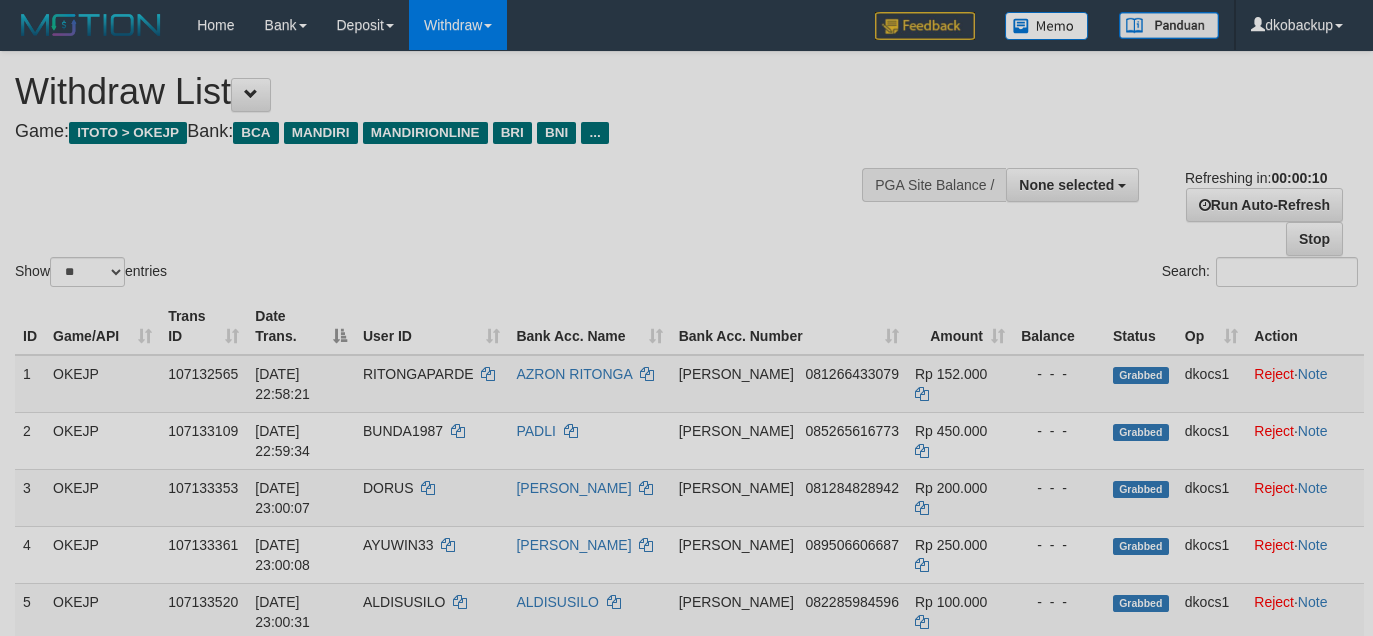 select 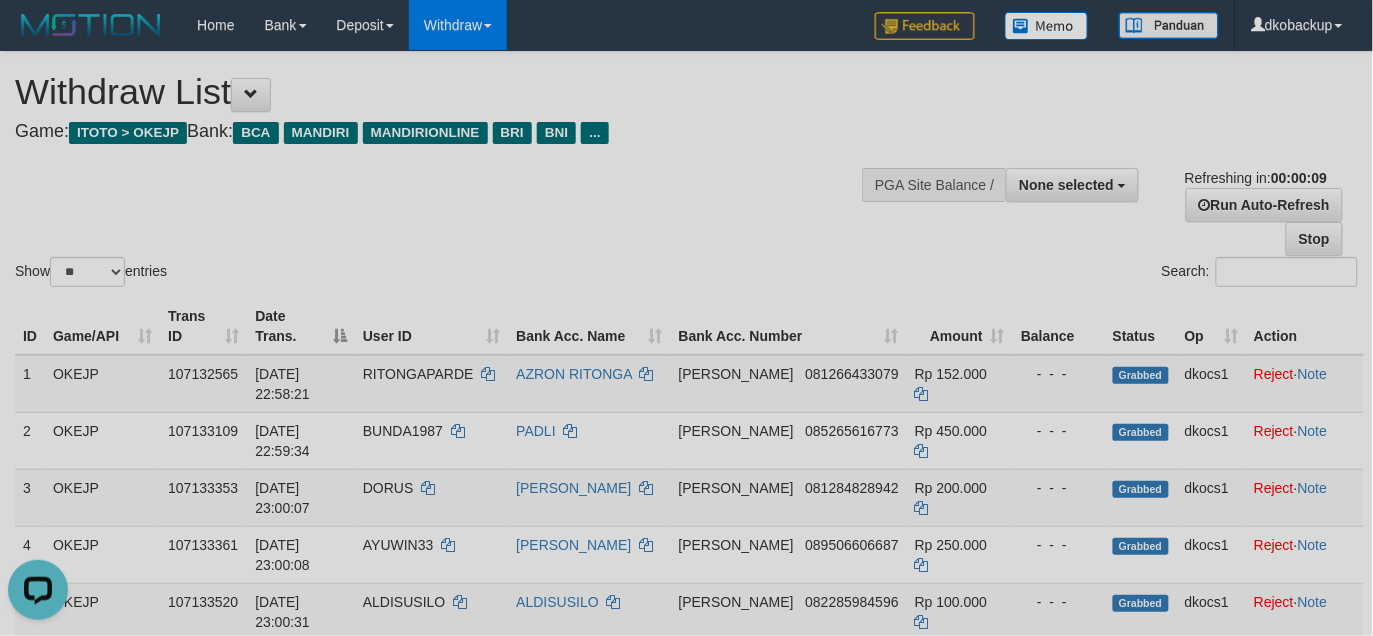 scroll, scrollTop: 0, scrollLeft: 0, axis: both 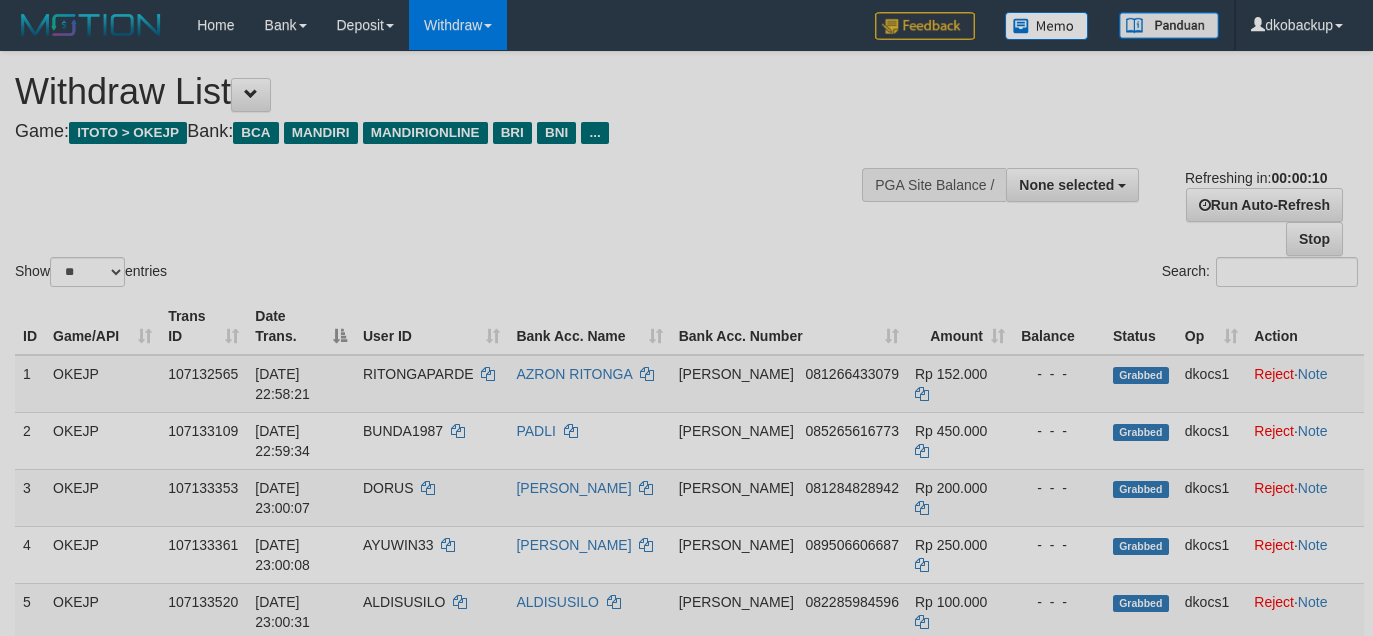 select 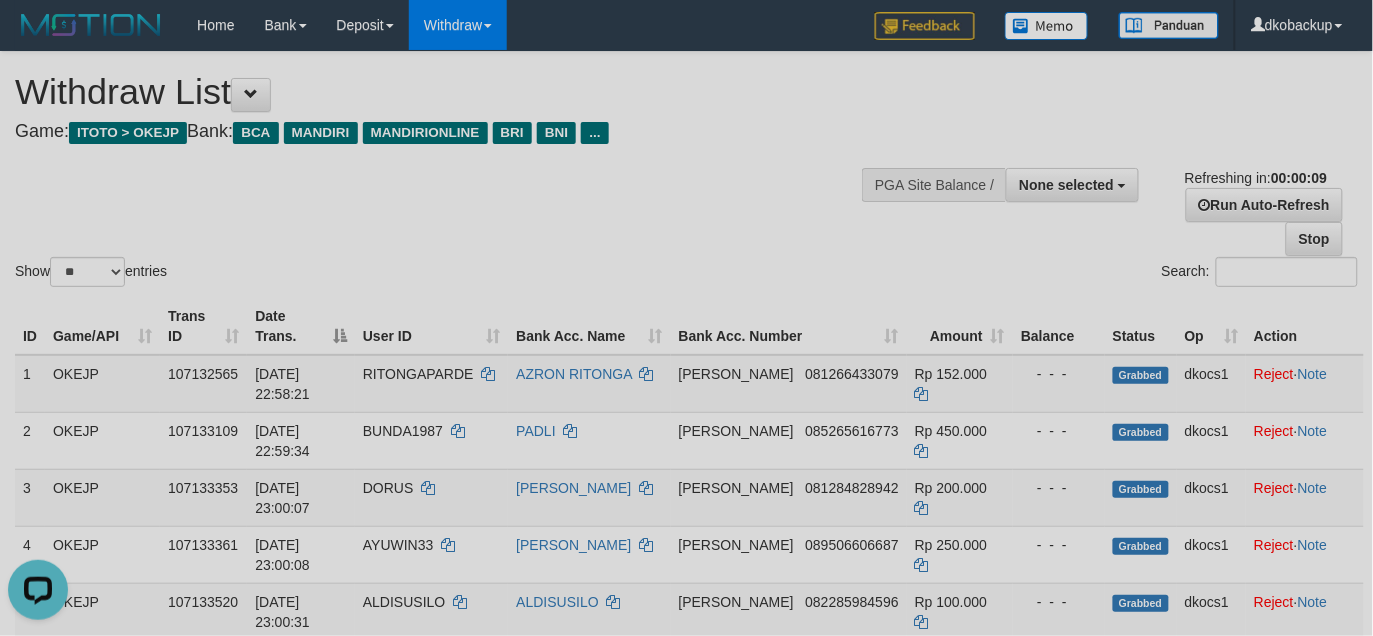 scroll, scrollTop: 0, scrollLeft: 0, axis: both 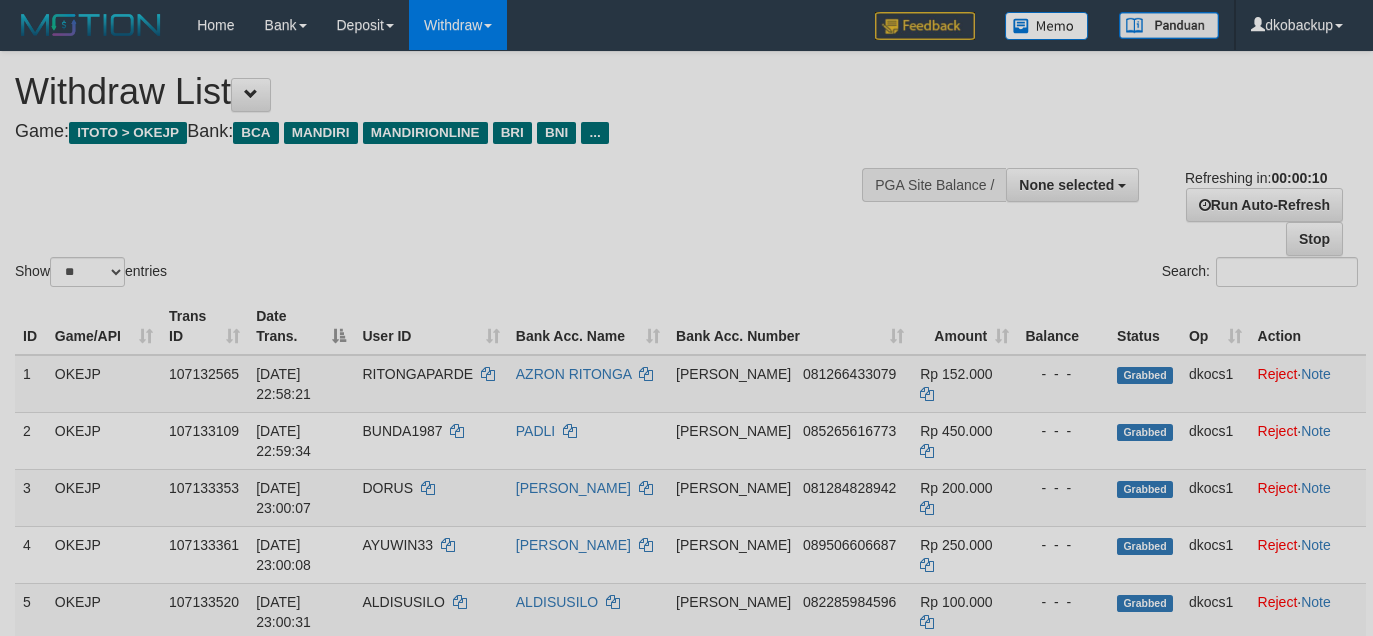 select 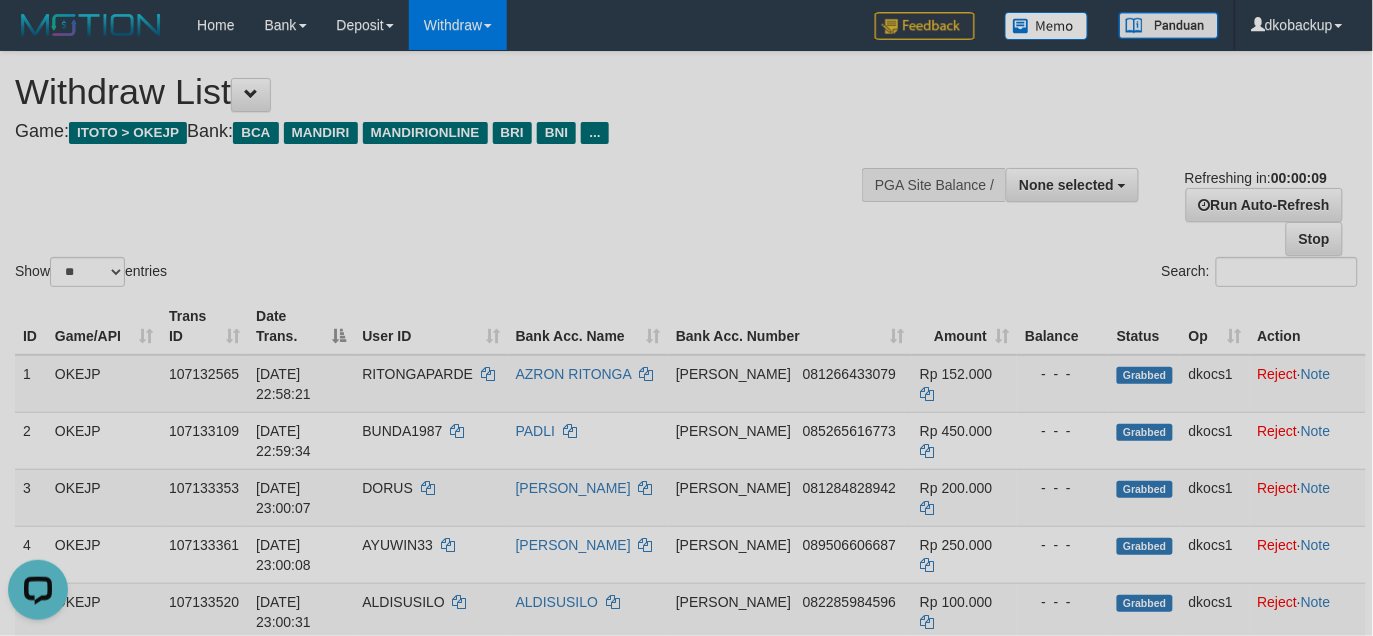 scroll, scrollTop: 0, scrollLeft: 0, axis: both 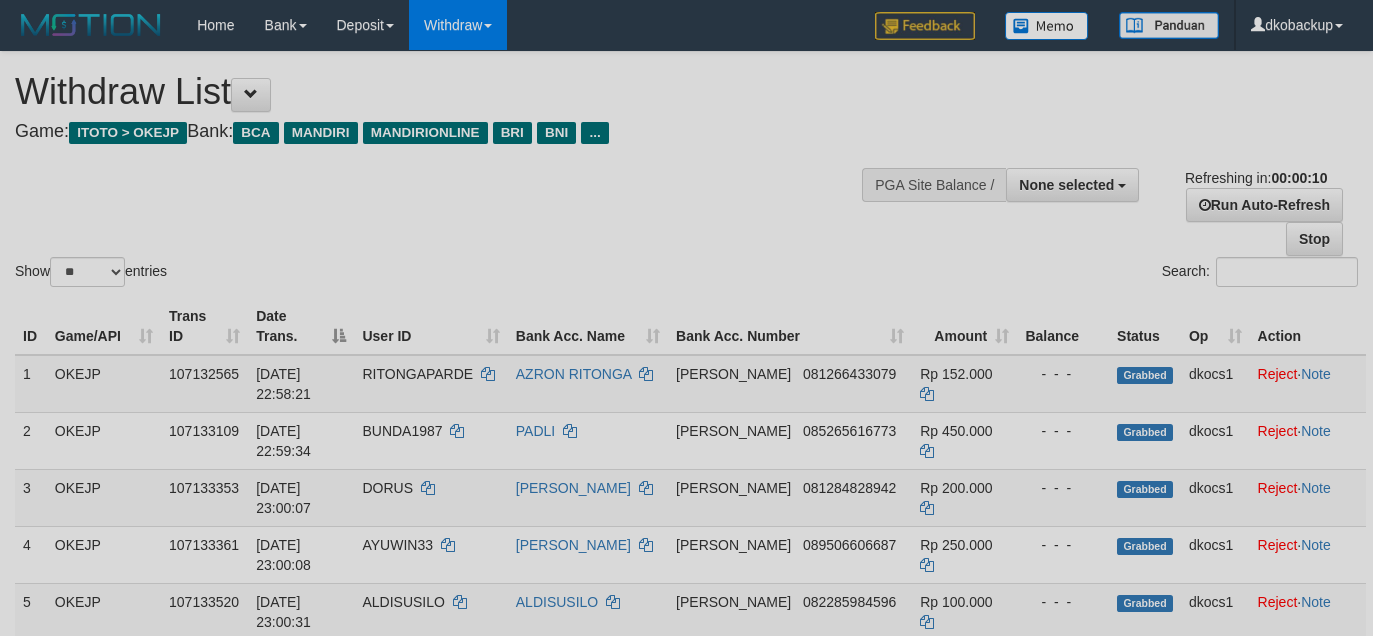 select 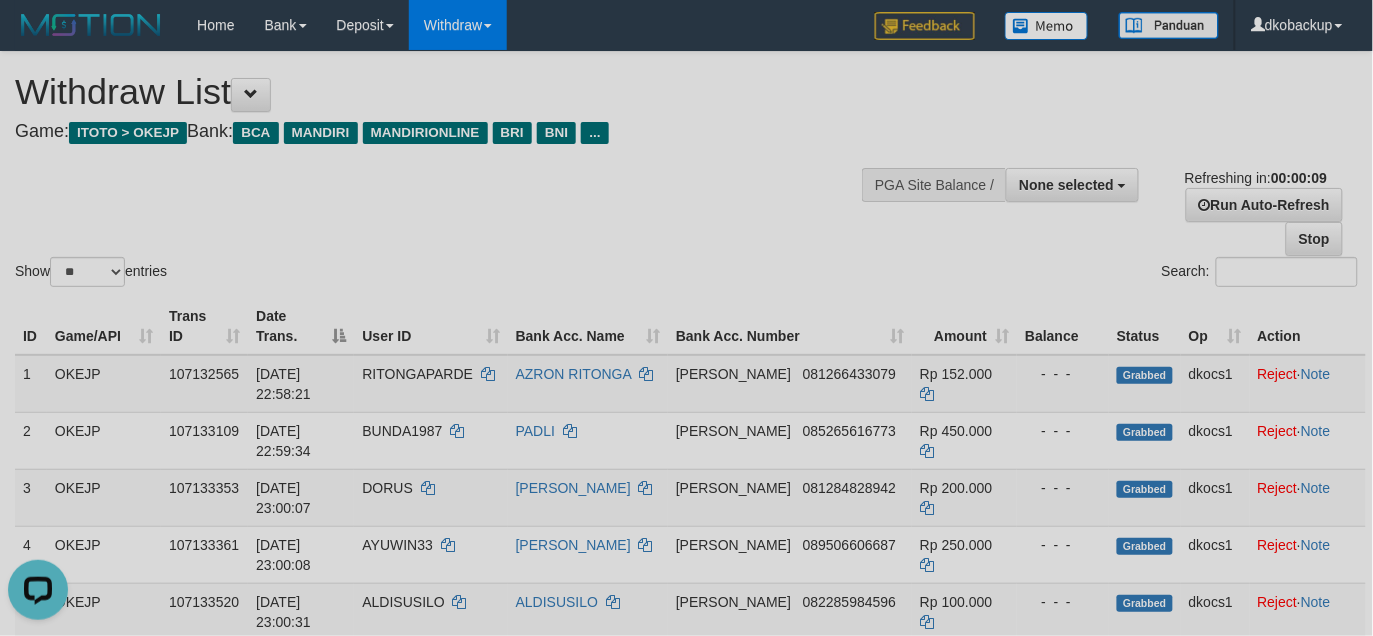 scroll, scrollTop: 0, scrollLeft: 0, axis: both 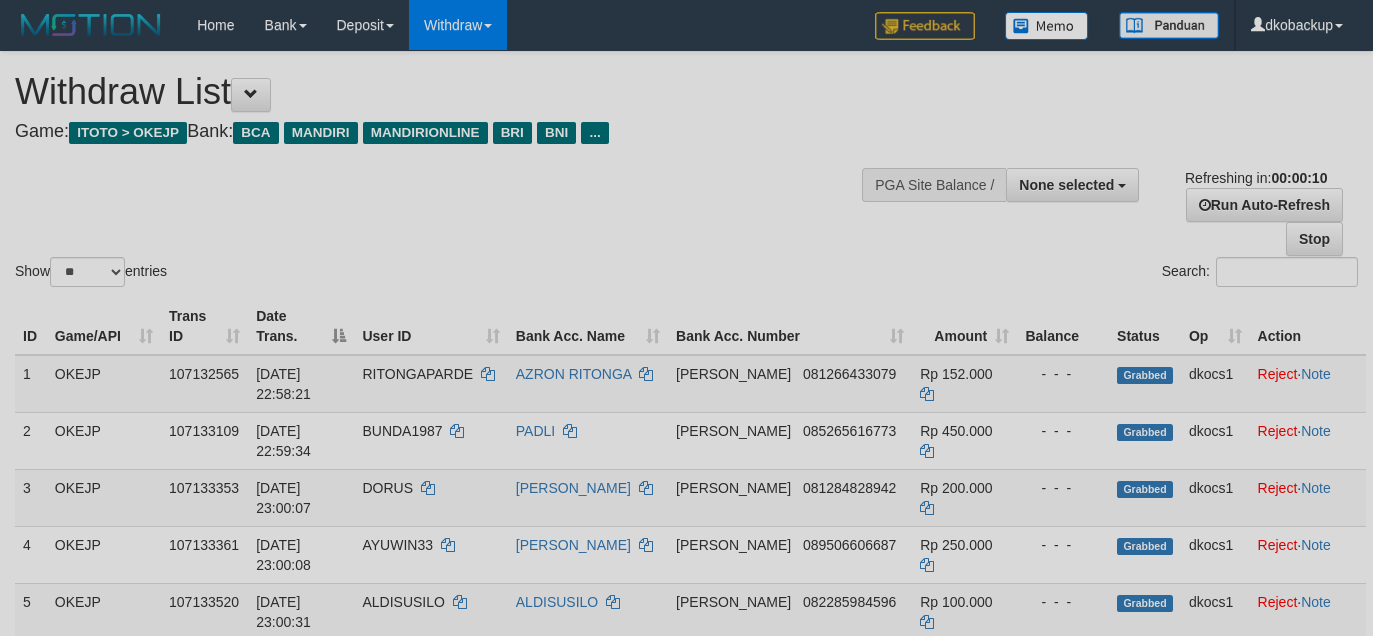 select 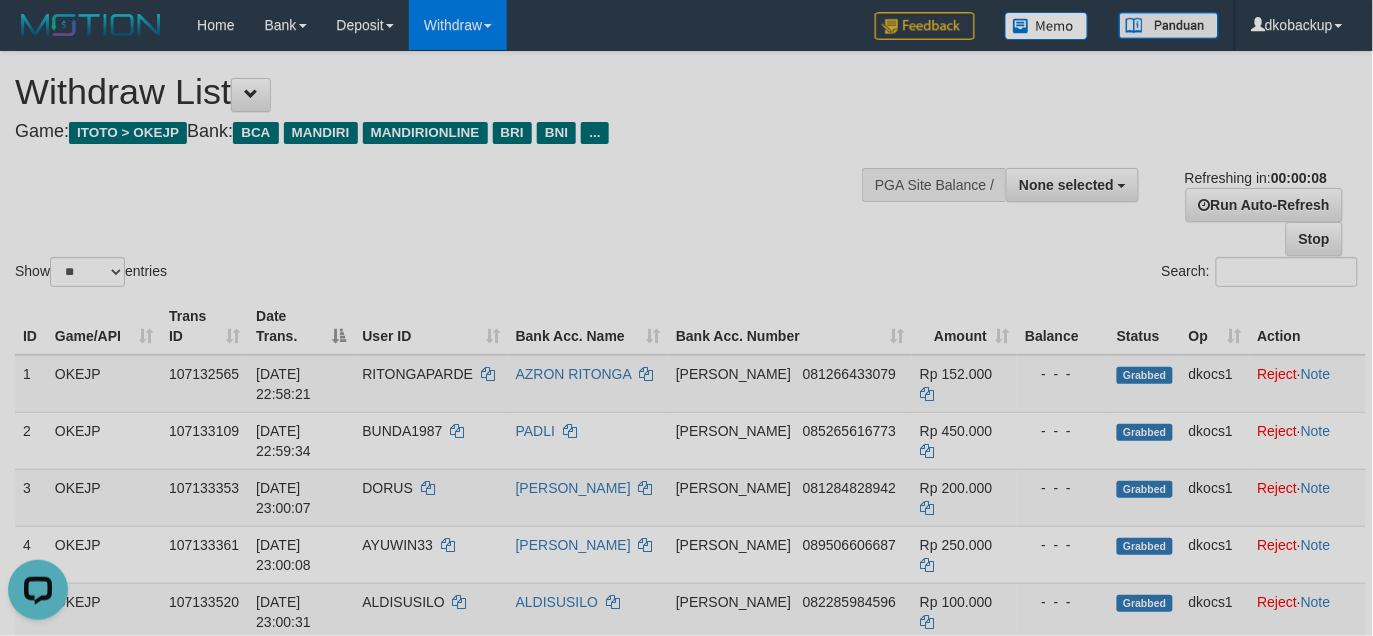 scroll, scrollTop: 0, scrollLeft: 0, axis: both 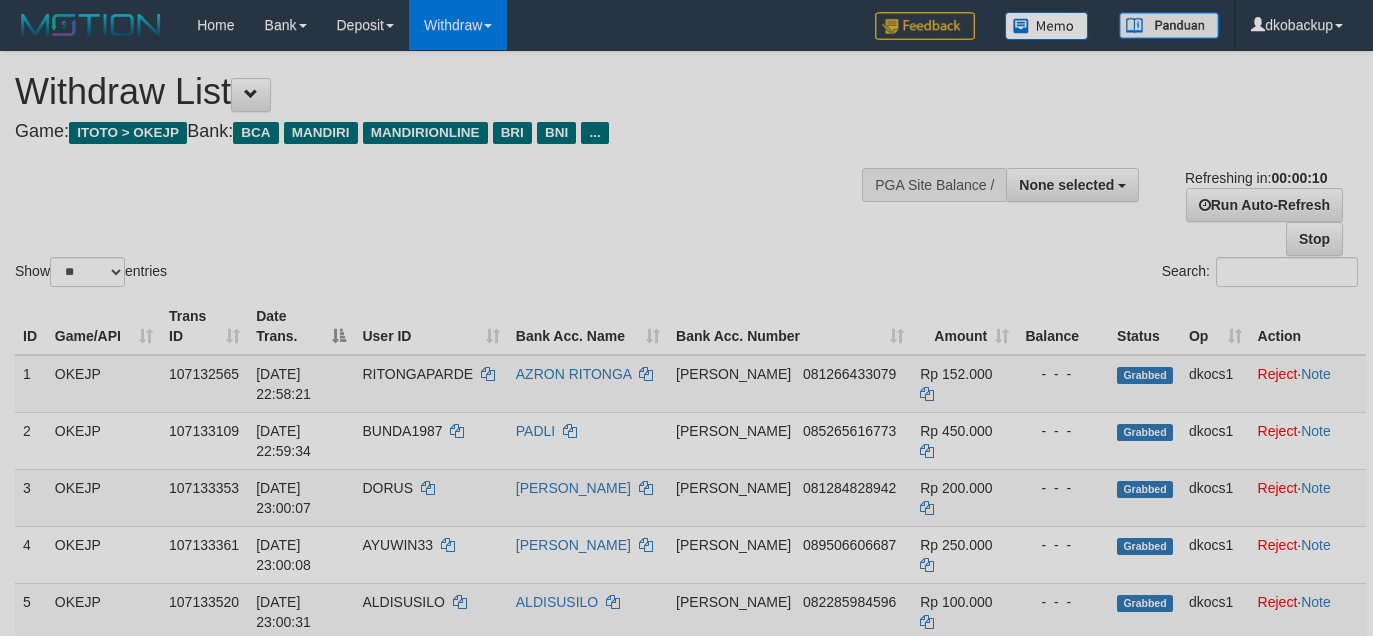select 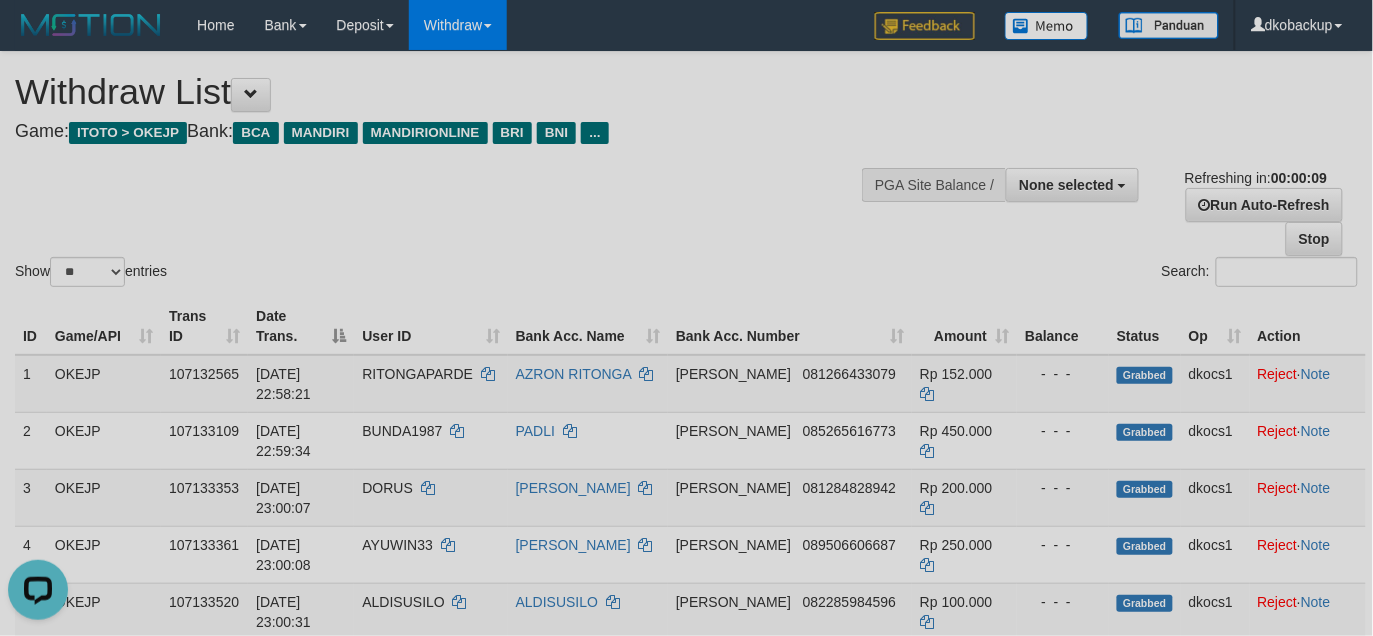scroll, scrollTop: 0, scrollLeft: 0, axis: both 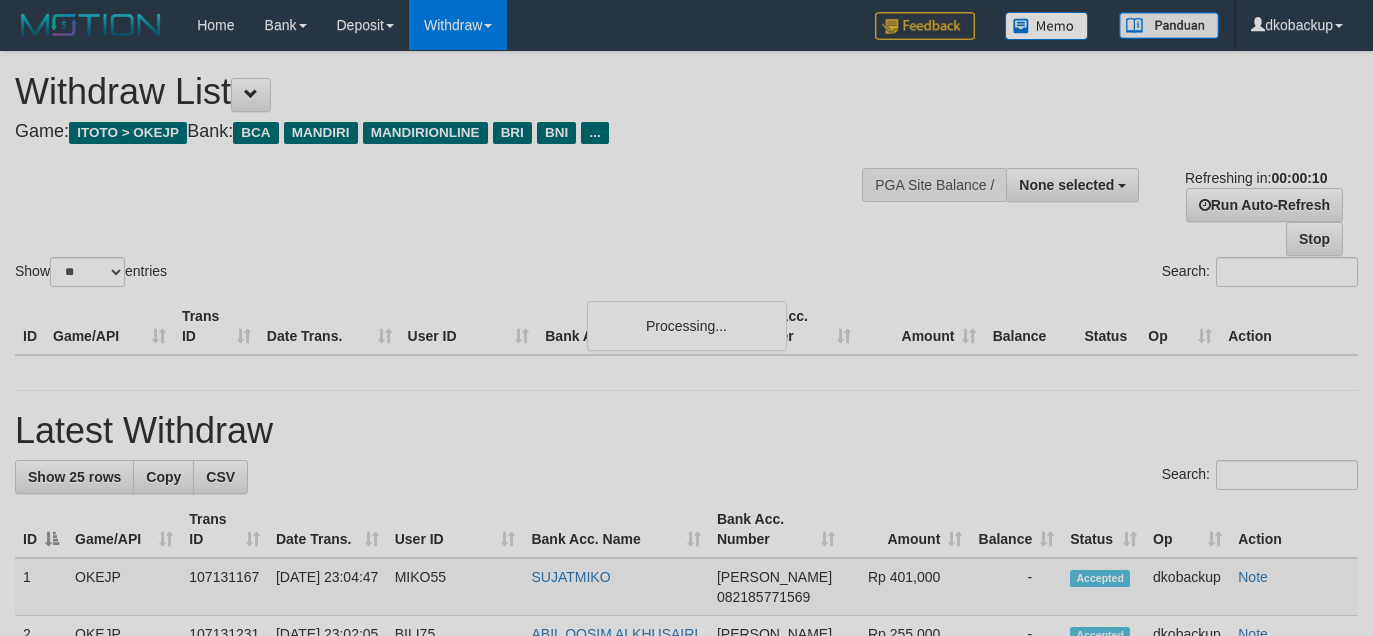 select 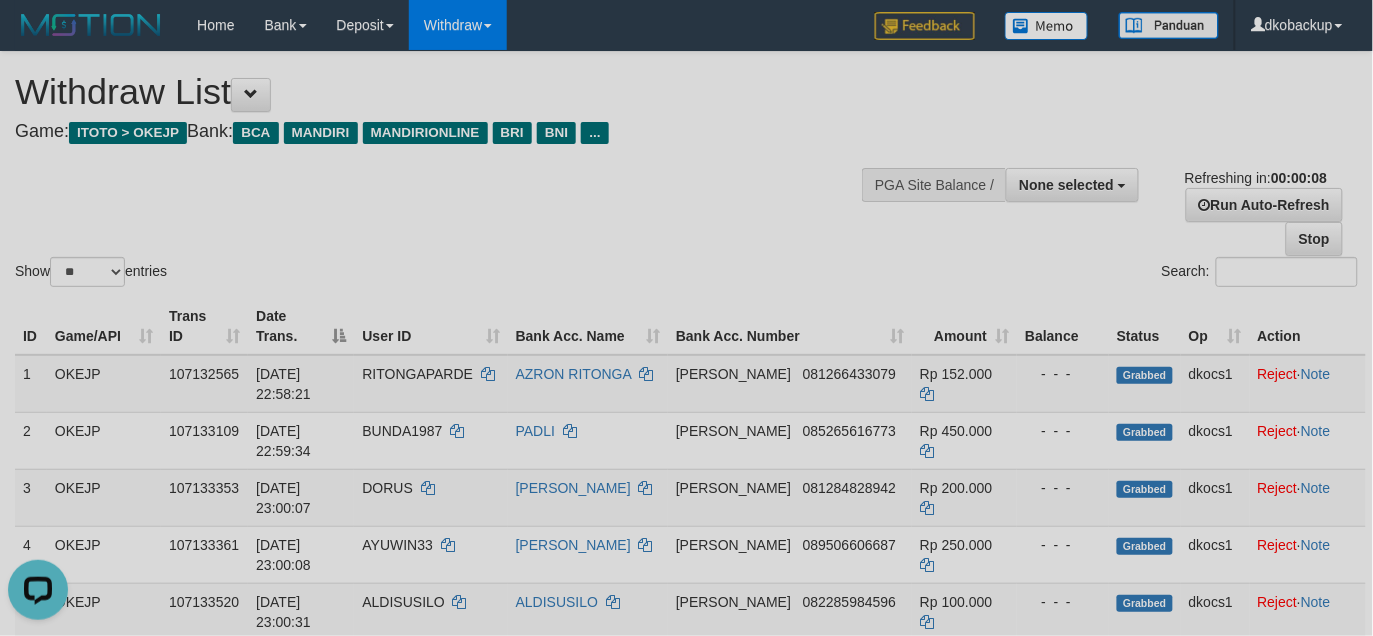 scroll, scrollTop: 0, scrollLeft: 0, axis: both 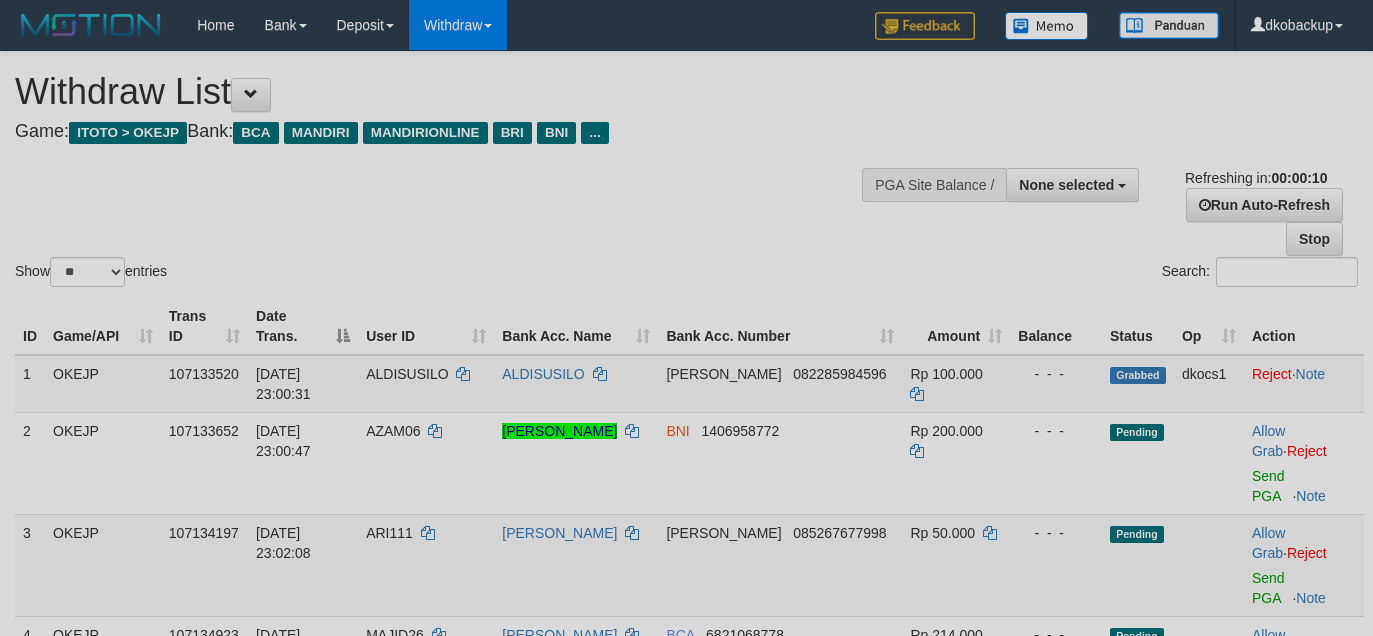 select 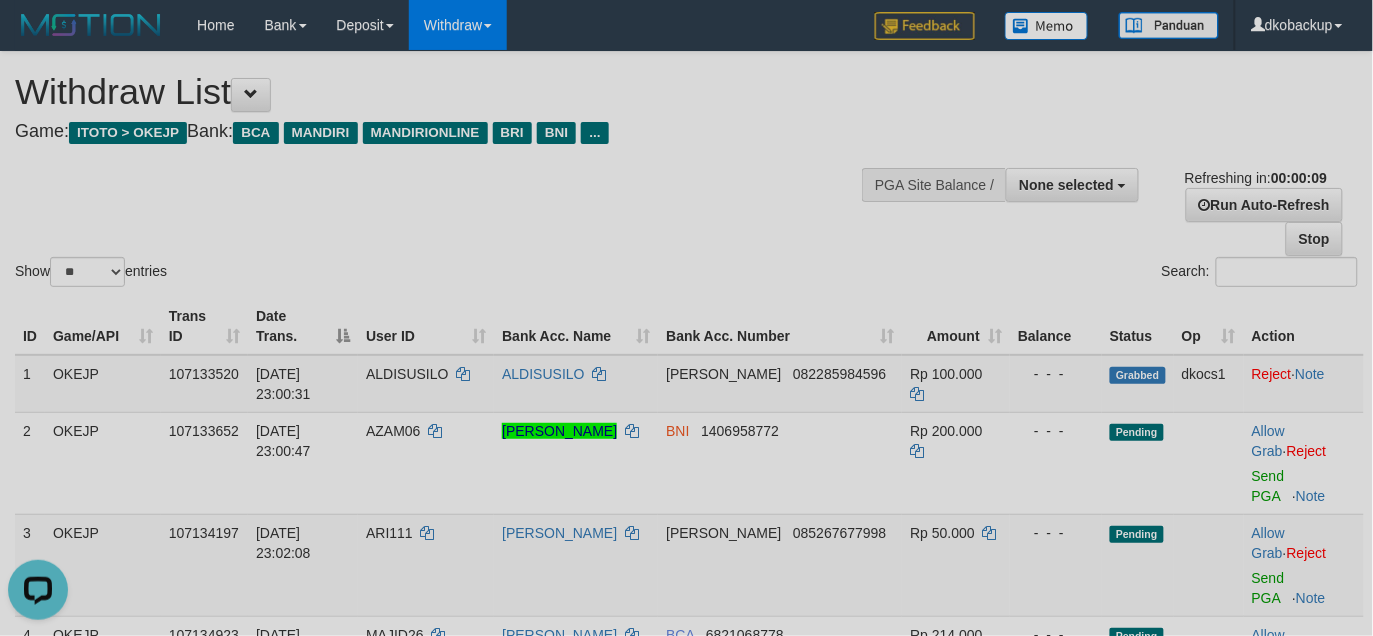 scroll, scrollTop: 0, scrollLeft: 0, axis: both 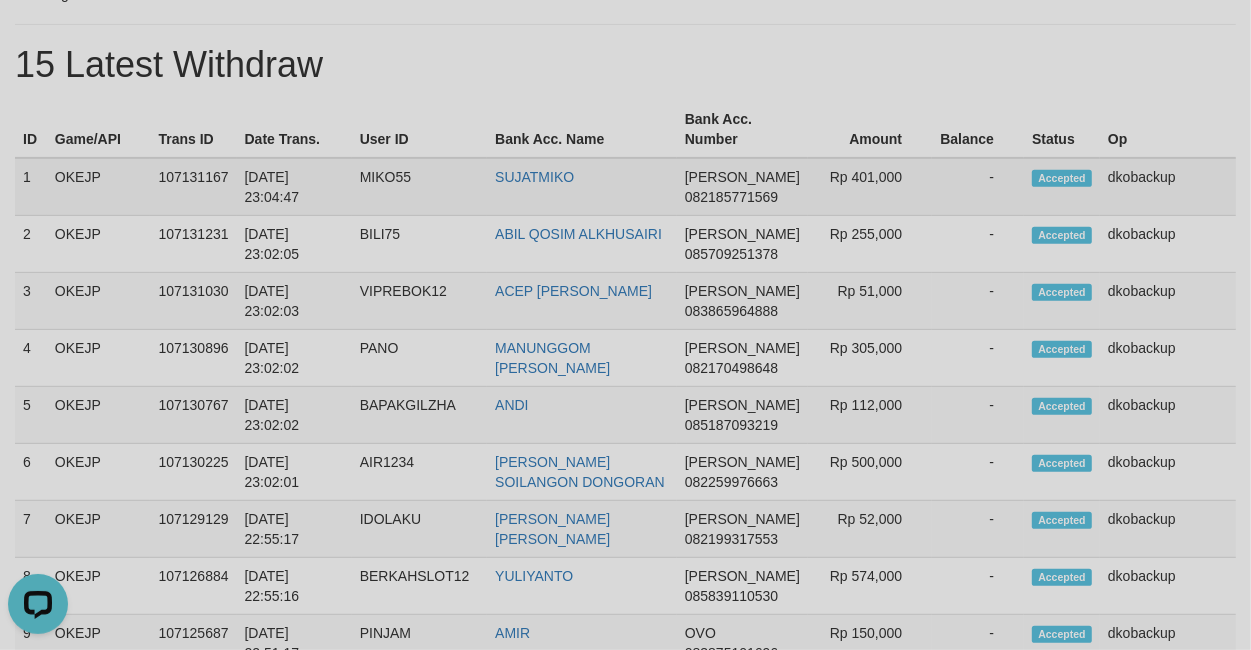click on "MIKO55" at bounding box center (419, 187) 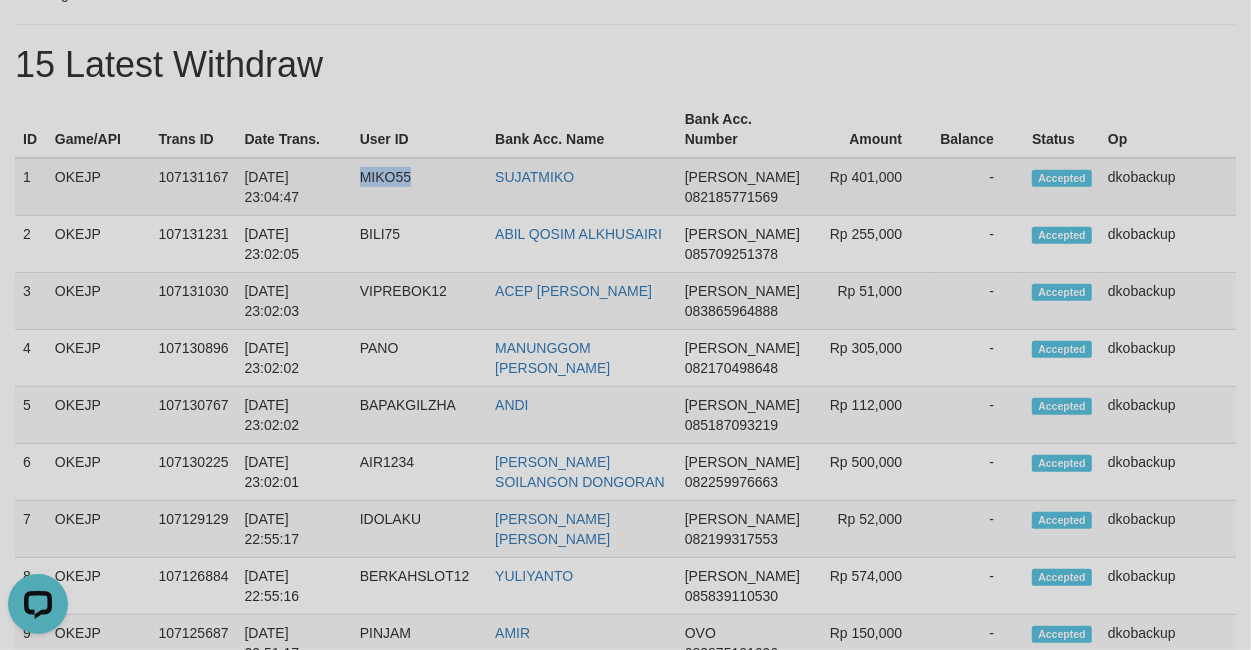 drag, startPoint x: 378, startPoint y: 198, endPoint x: 363, endPoint y: 205, distance: 16.552946 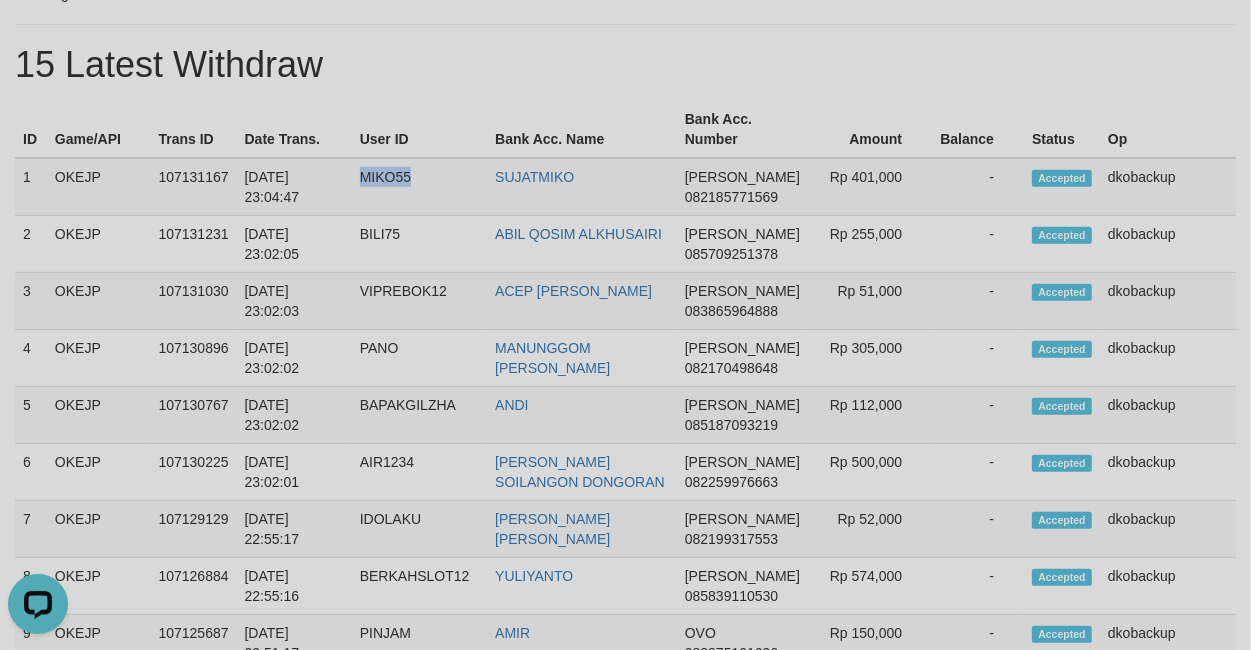 copy on "MIKO55" 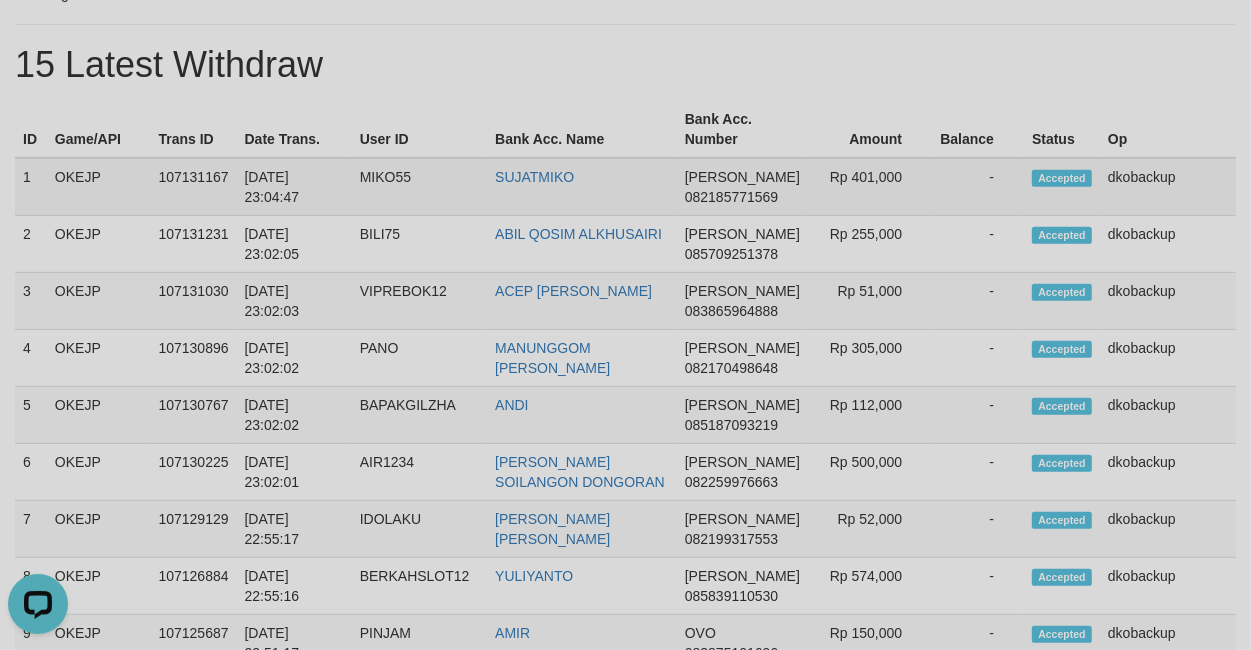 click on "SUJATMIKO" at bounding box center (582, 187) 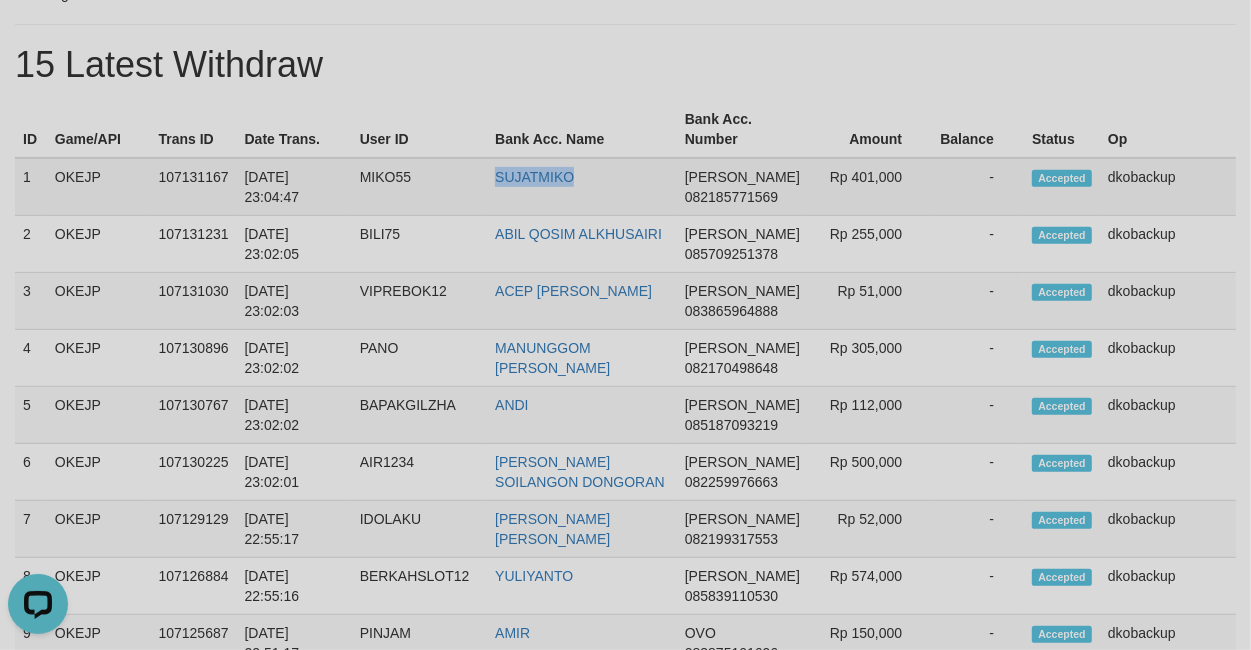 click on "SUJATMIKO" at bounding box center [582, 187] 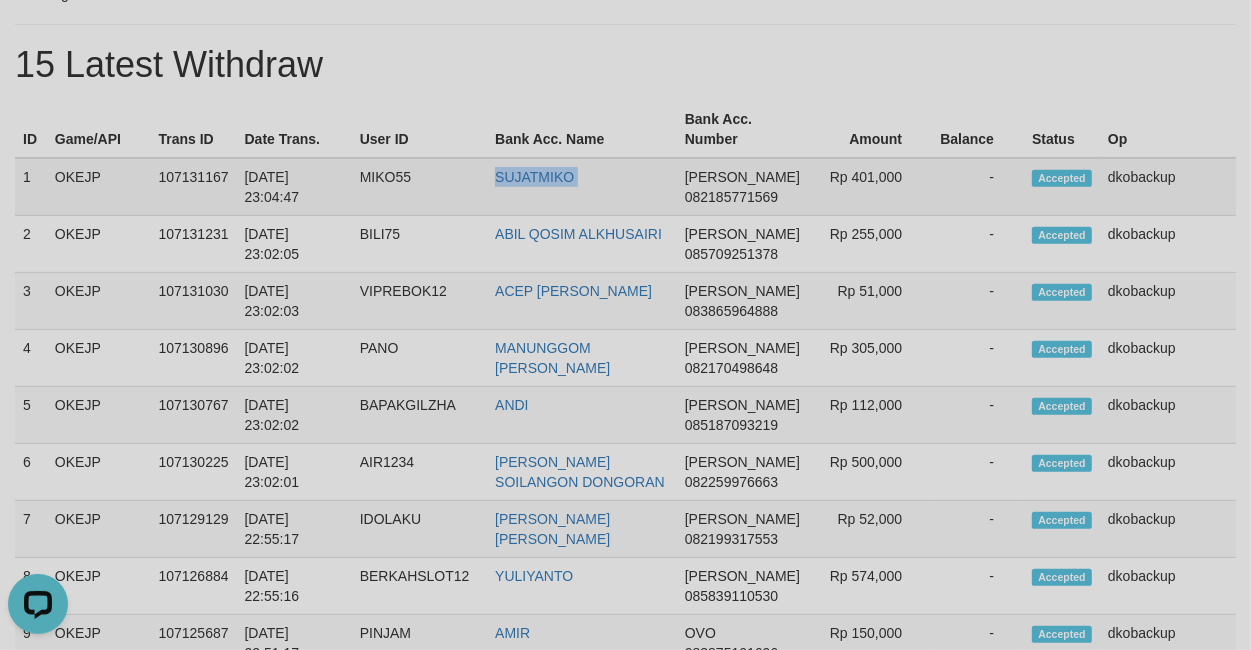 click on "SUJATMIKO" at bounding box center [582, 187] 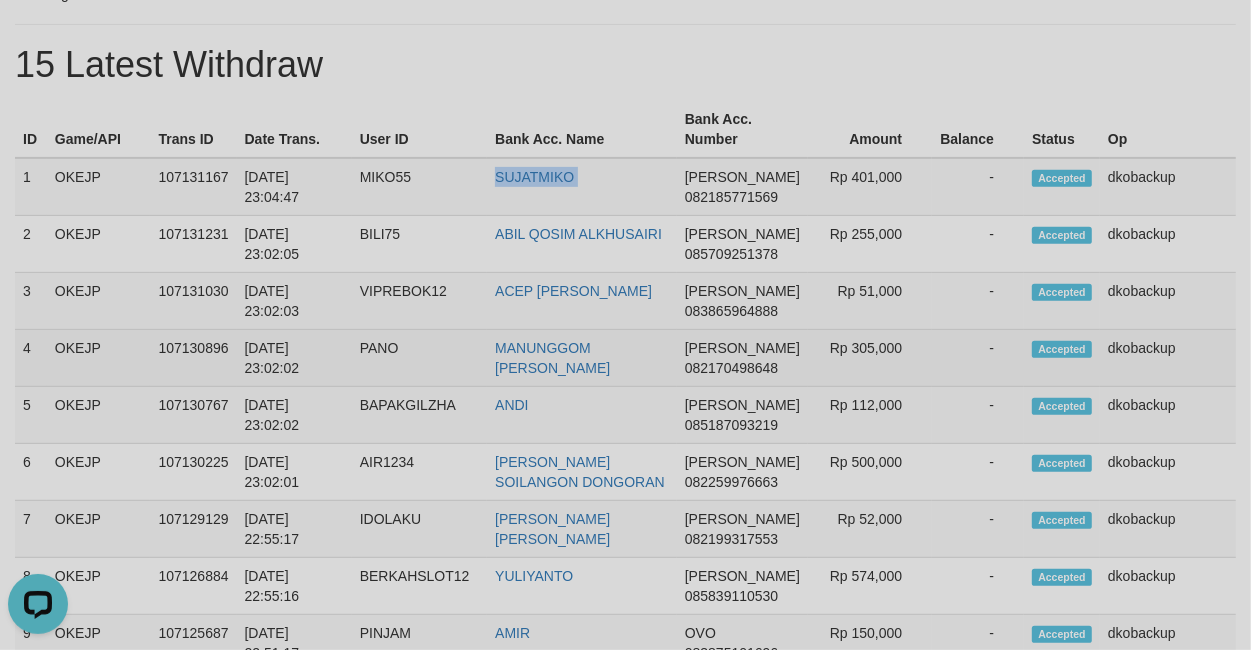 copy on "SUJATMIKO" 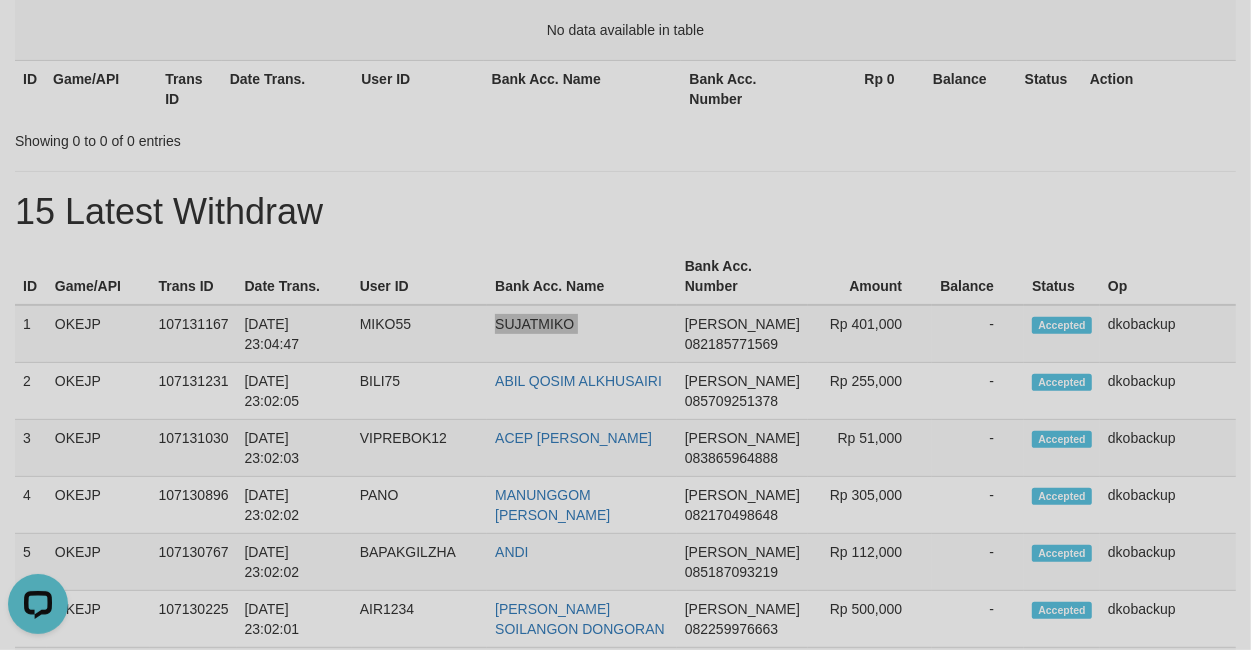 scroll, scrollTop: 166, scrollLeft: 0, axis: vertical 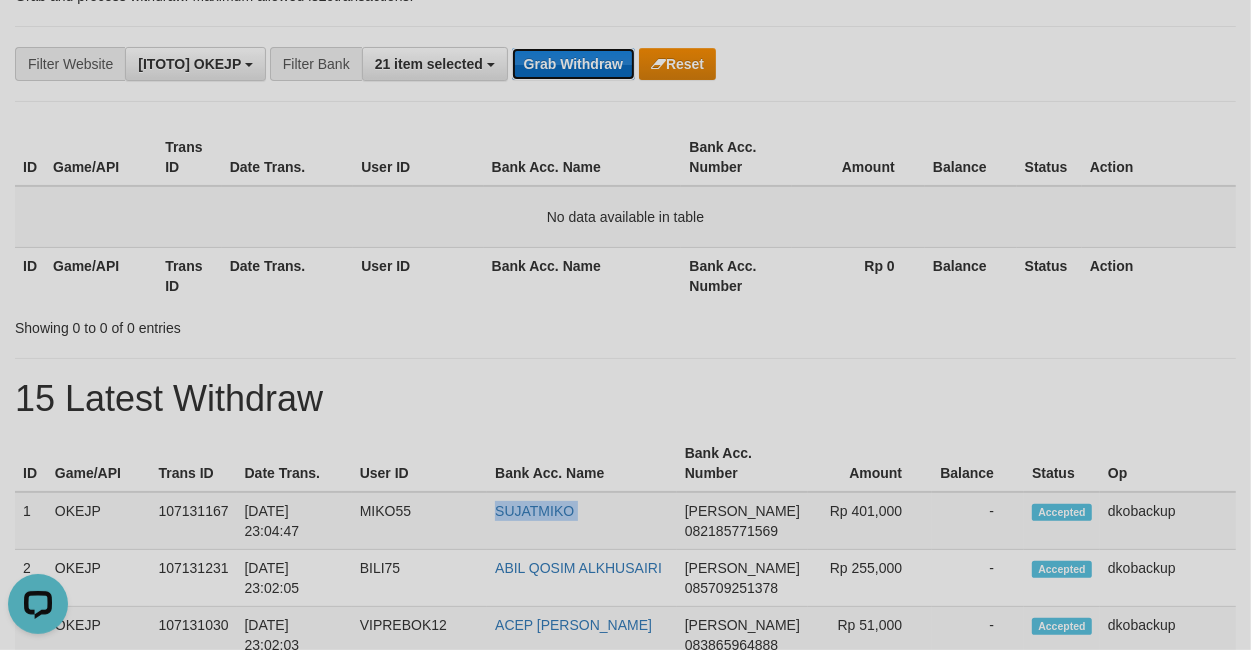 drag, startPoint x: 556, startPoint y: 53, endPoint x: 565, endPoint y: 48, distance: 10.29563 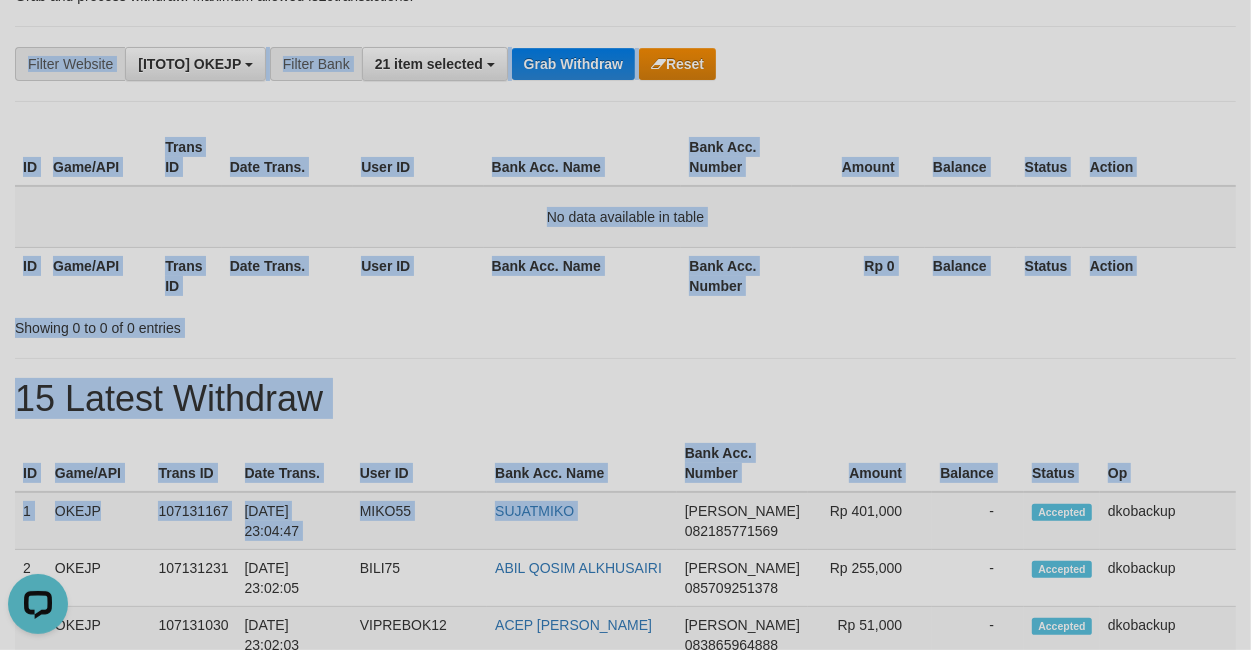 click on "**********" at bounding box center [625, 64] 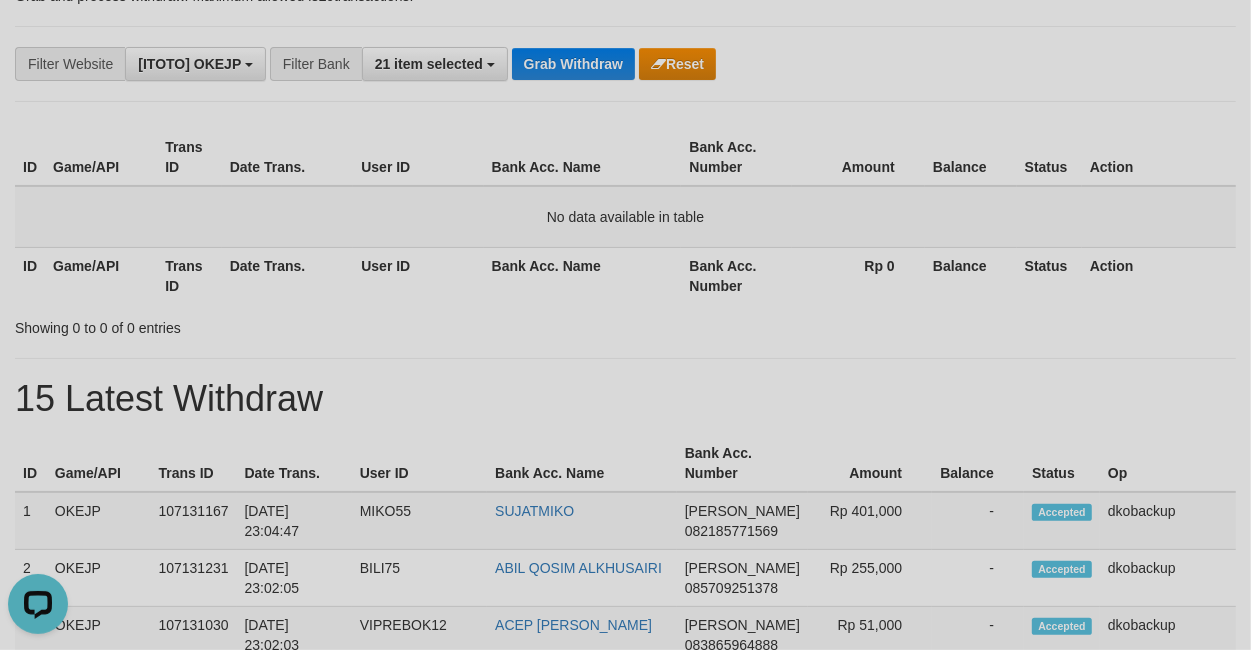click on "**********" at bounding box center (625, 64) 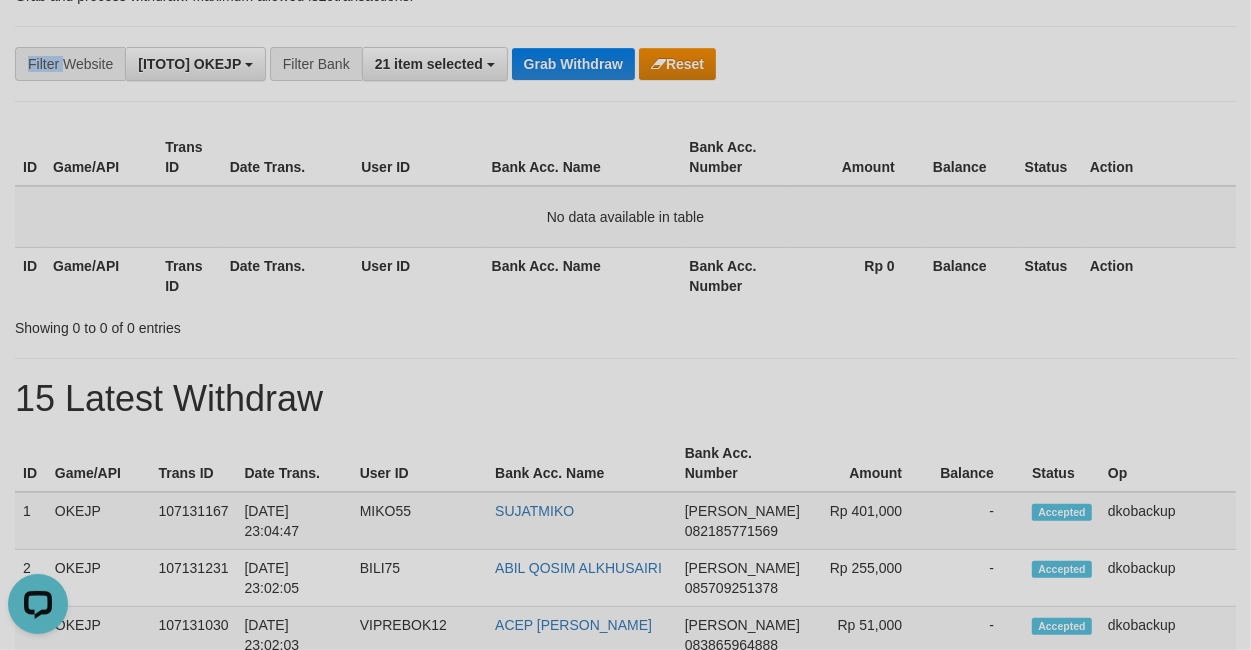 click on "**********" at bounding box center (625, 64) 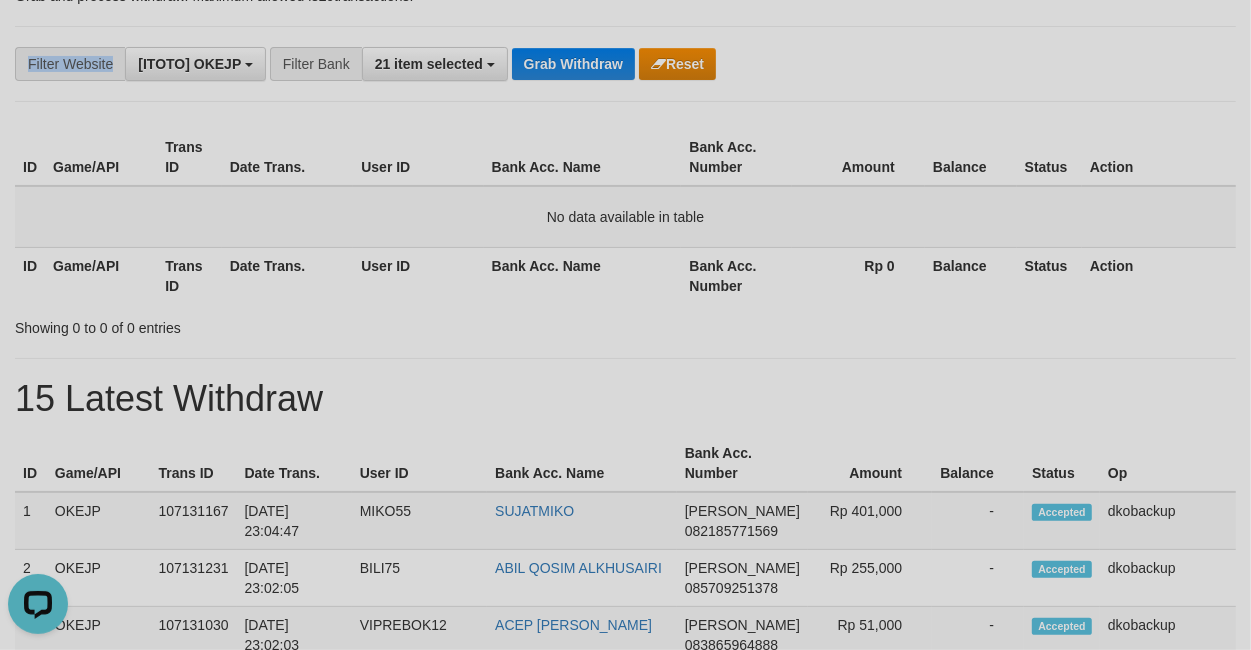 click on "**********" at bounding box center [625, 64] 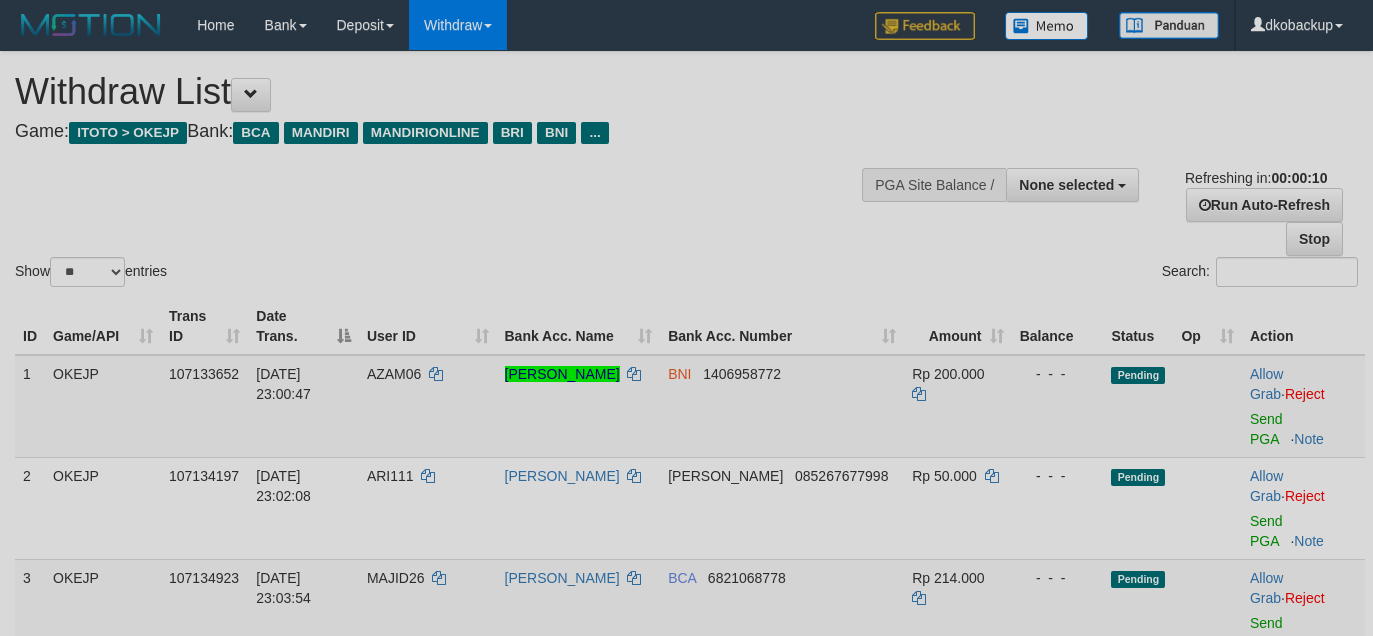 select 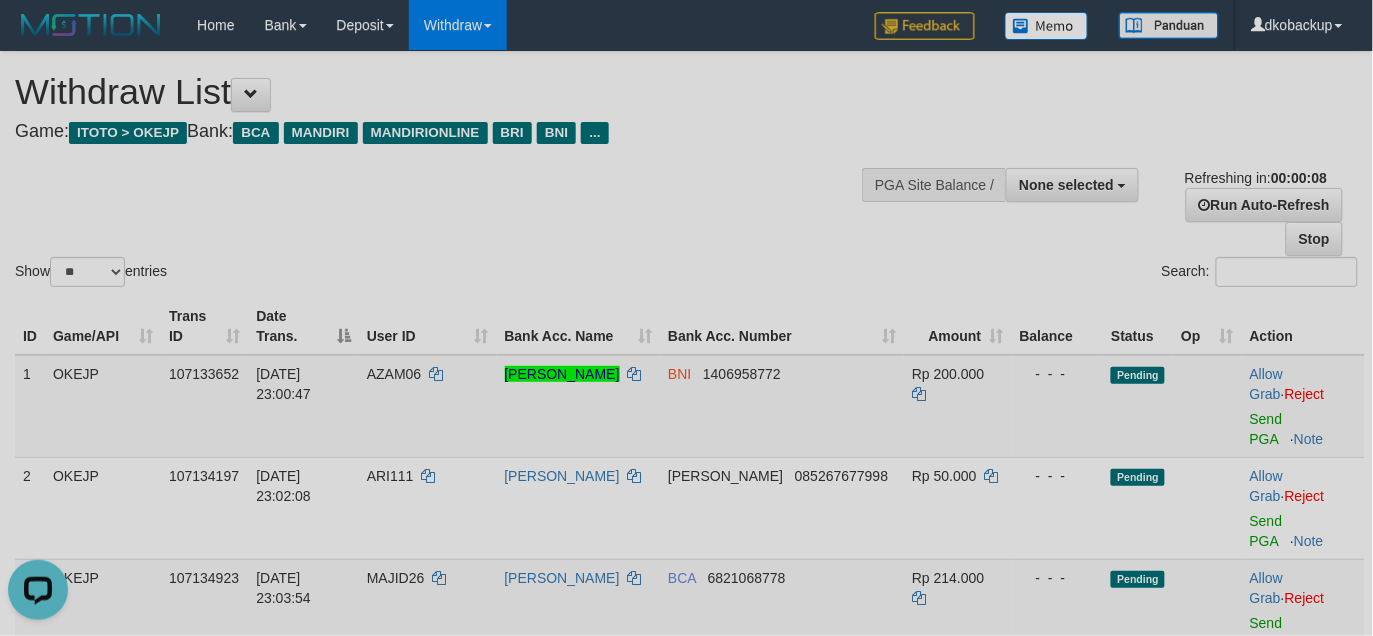 scroll, scrollTop: 0, scrollLeft: 0, axis: both 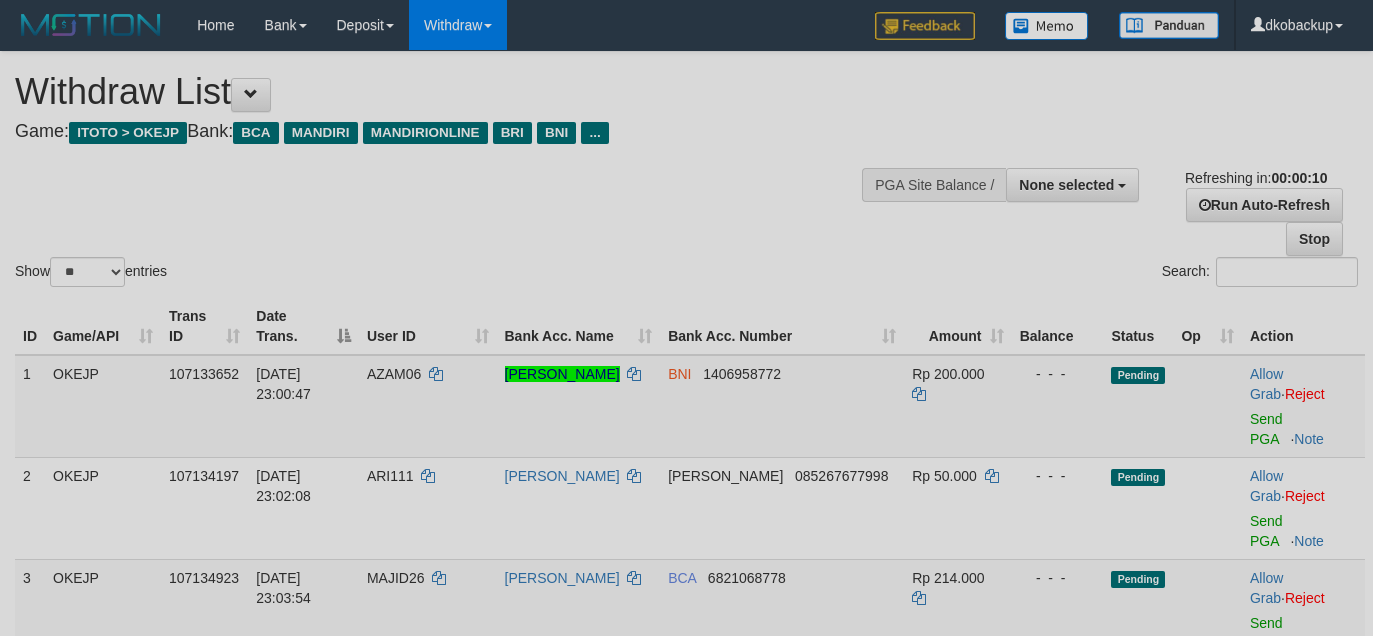 select 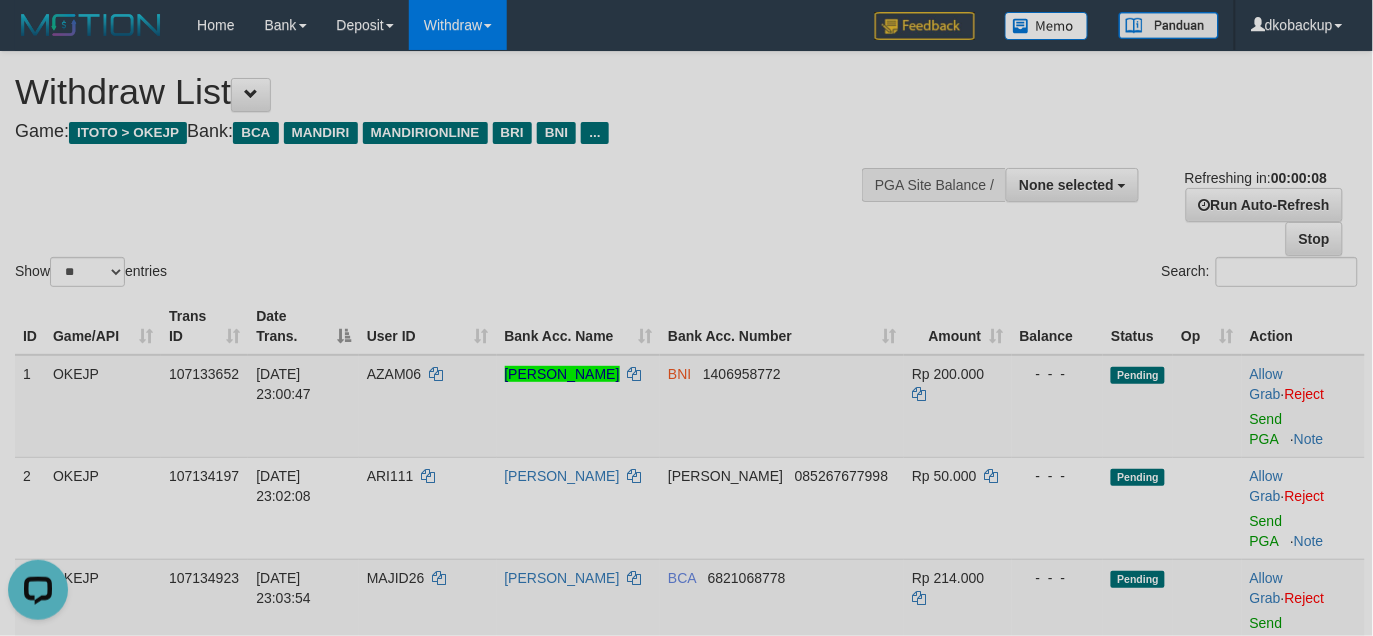scroll, scrollTop: 0, scrollLeft: 0, axis: both 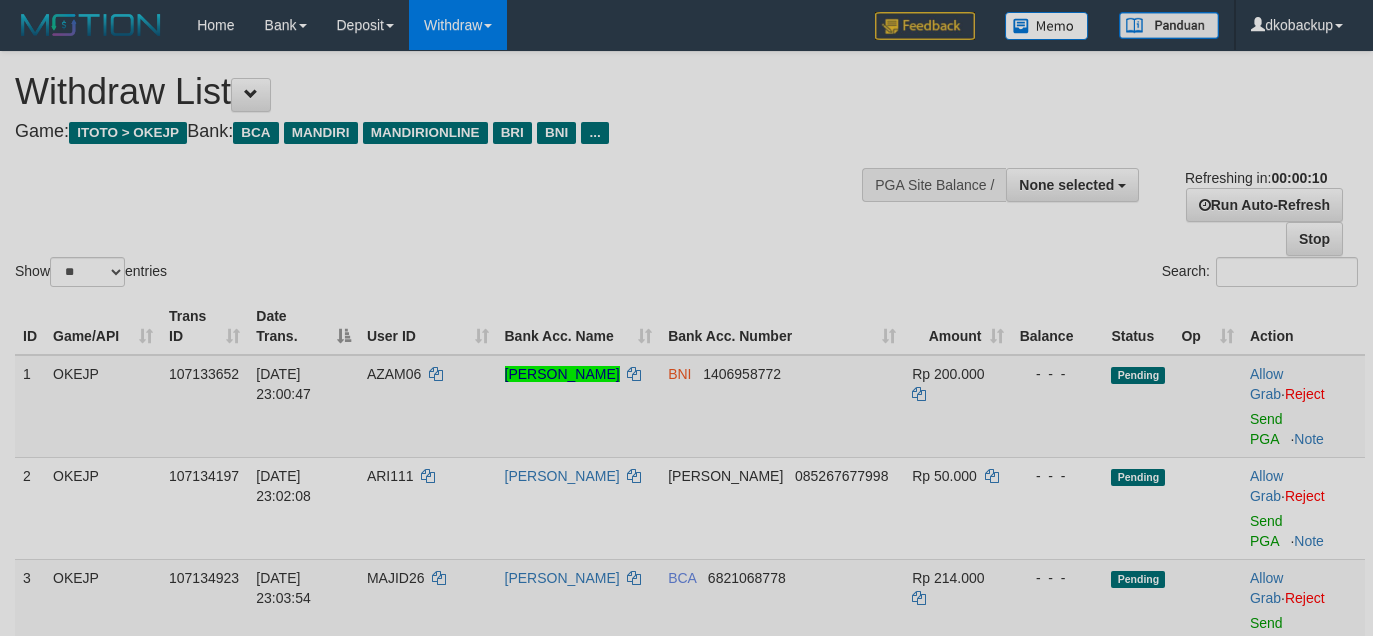 select 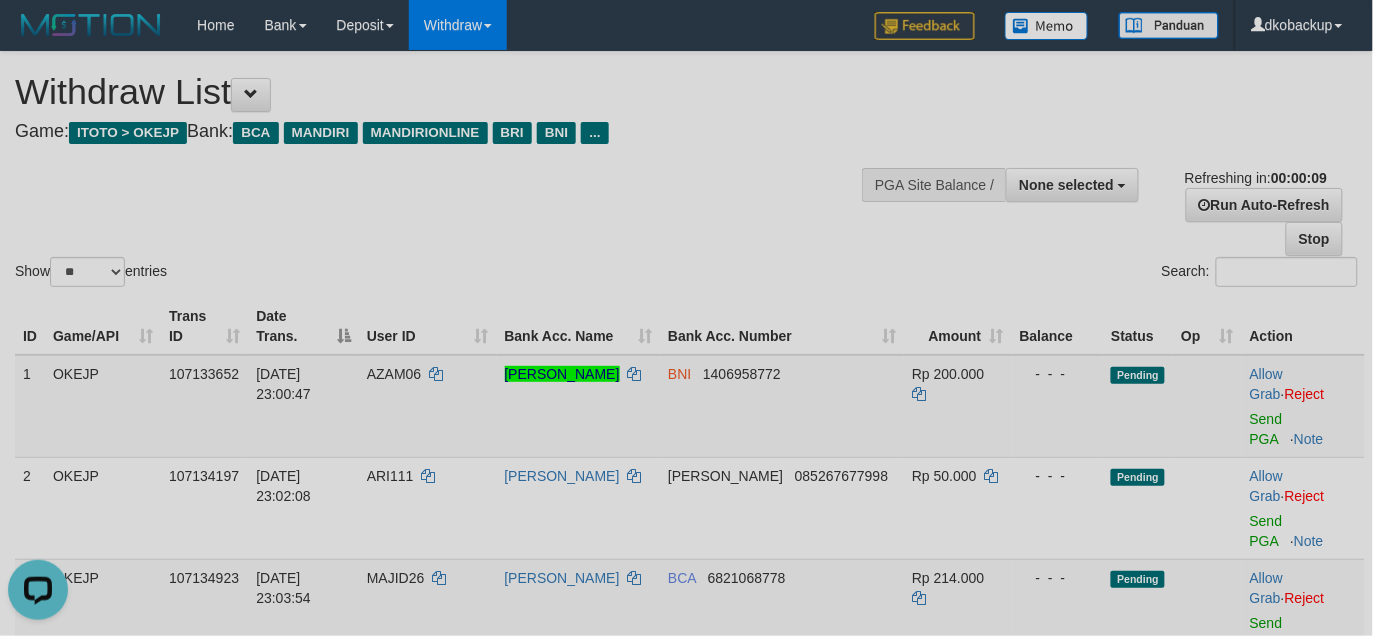 scroll, scrollTop: 0, scrollLeft: 0, axis: both 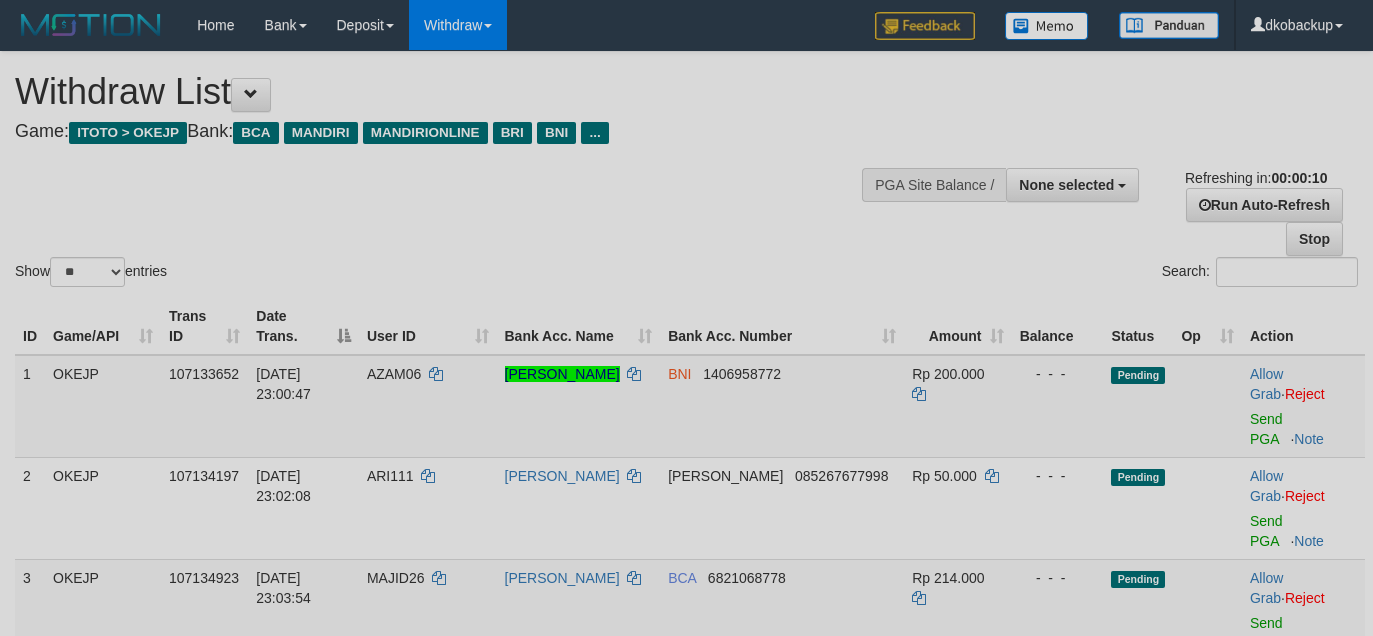 select 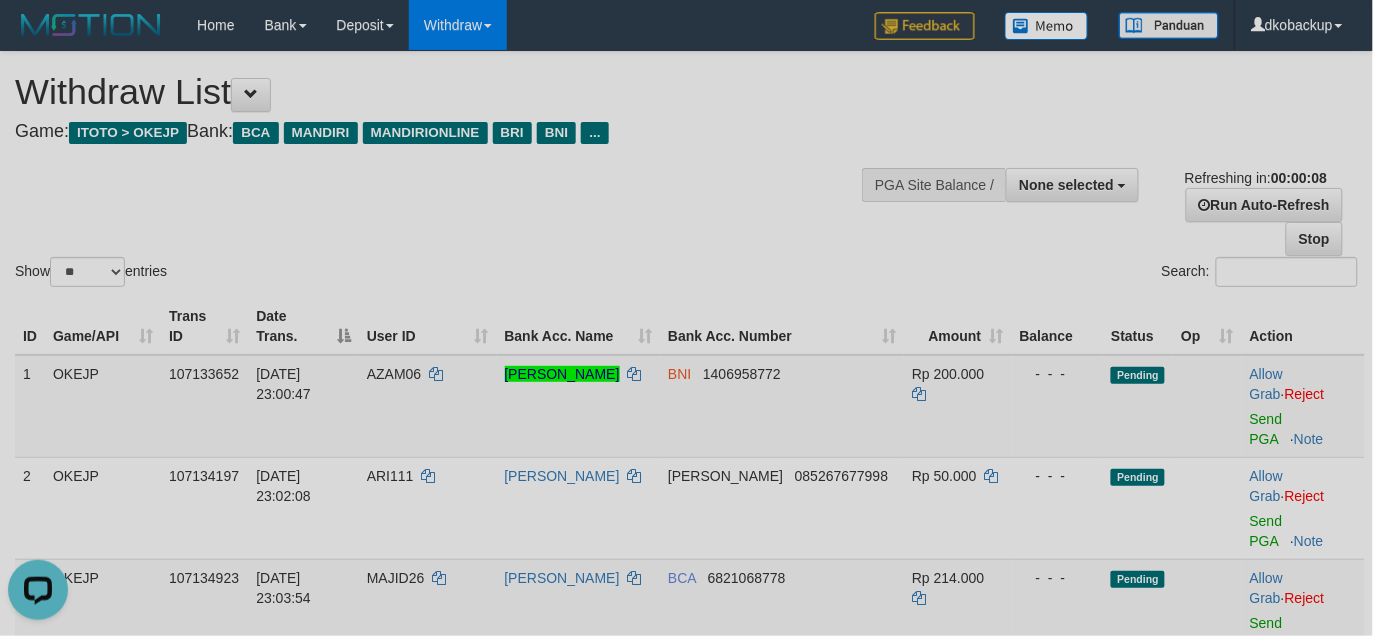 scroll, scrollTop: 0, scrollLeft: 0, axis: both 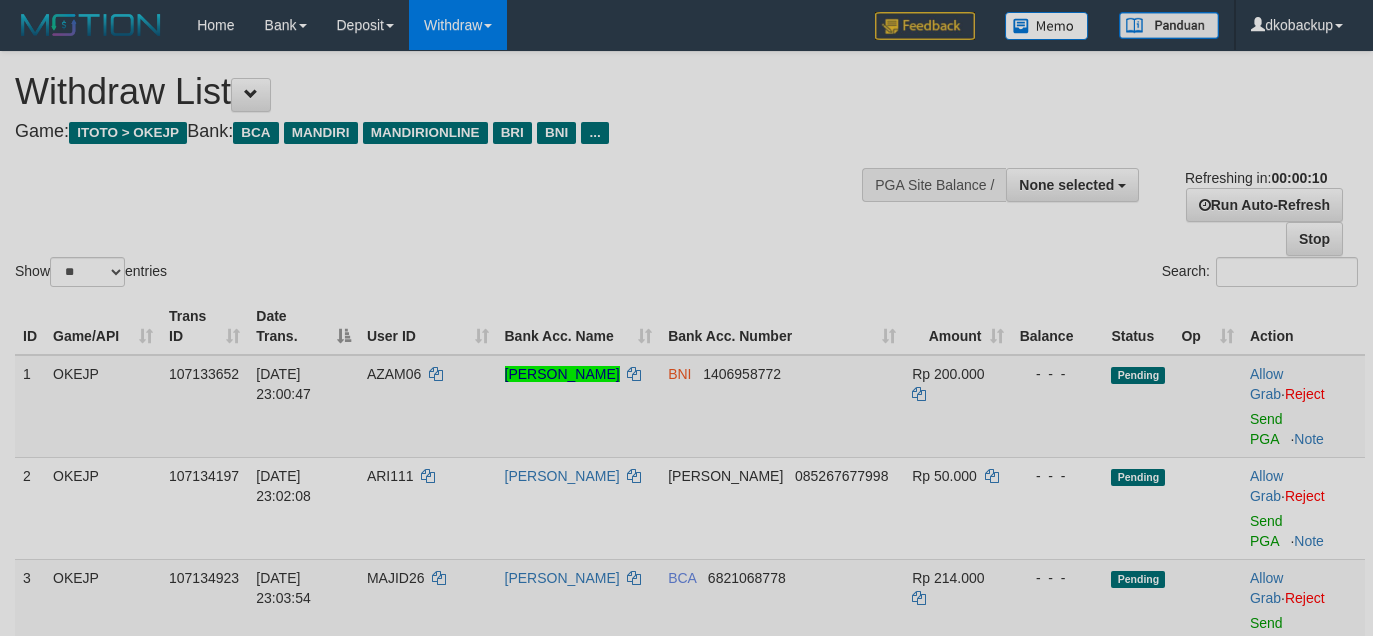 select 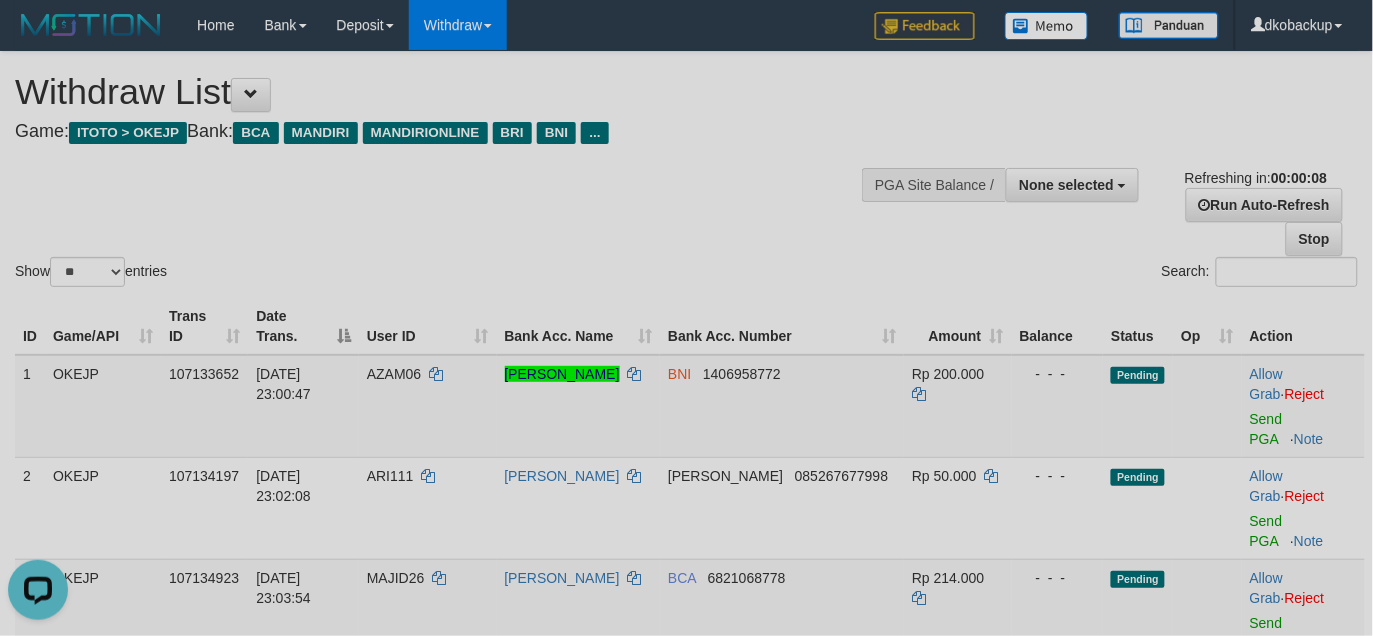 scroll, scrollTop: 0, scrollLeft: 0, axis: both 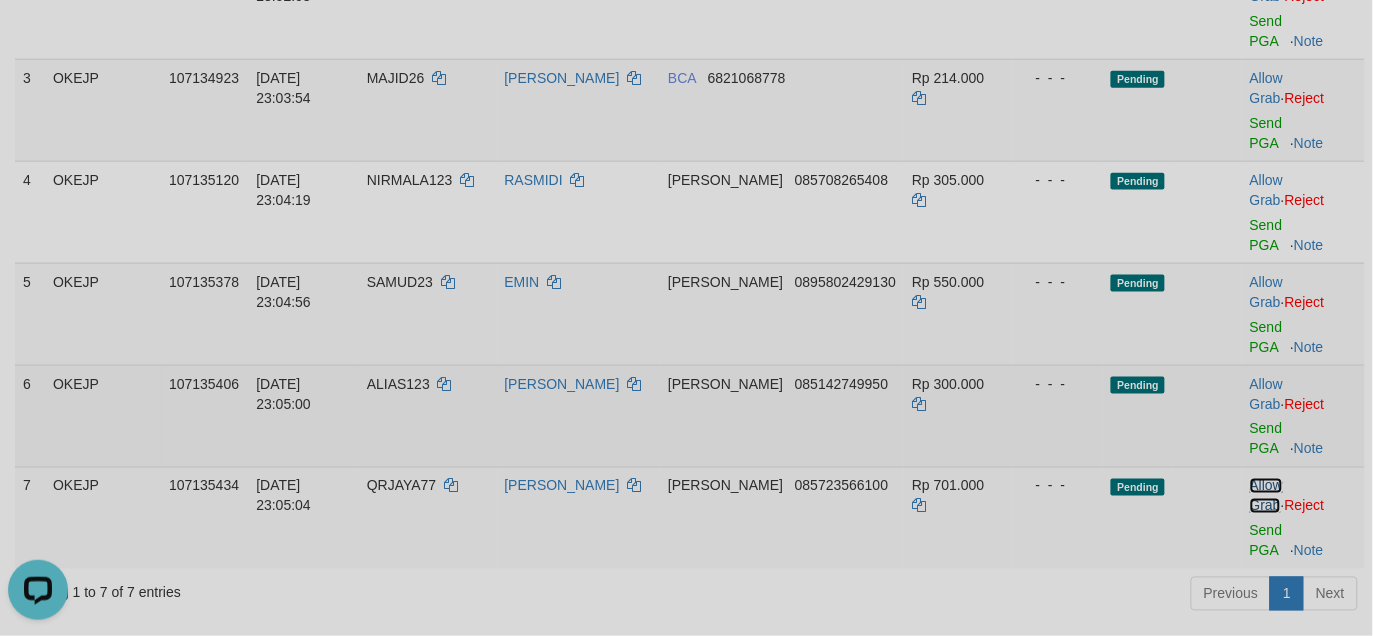 click on "Allow Grab" at bounding box center [1266, 496] 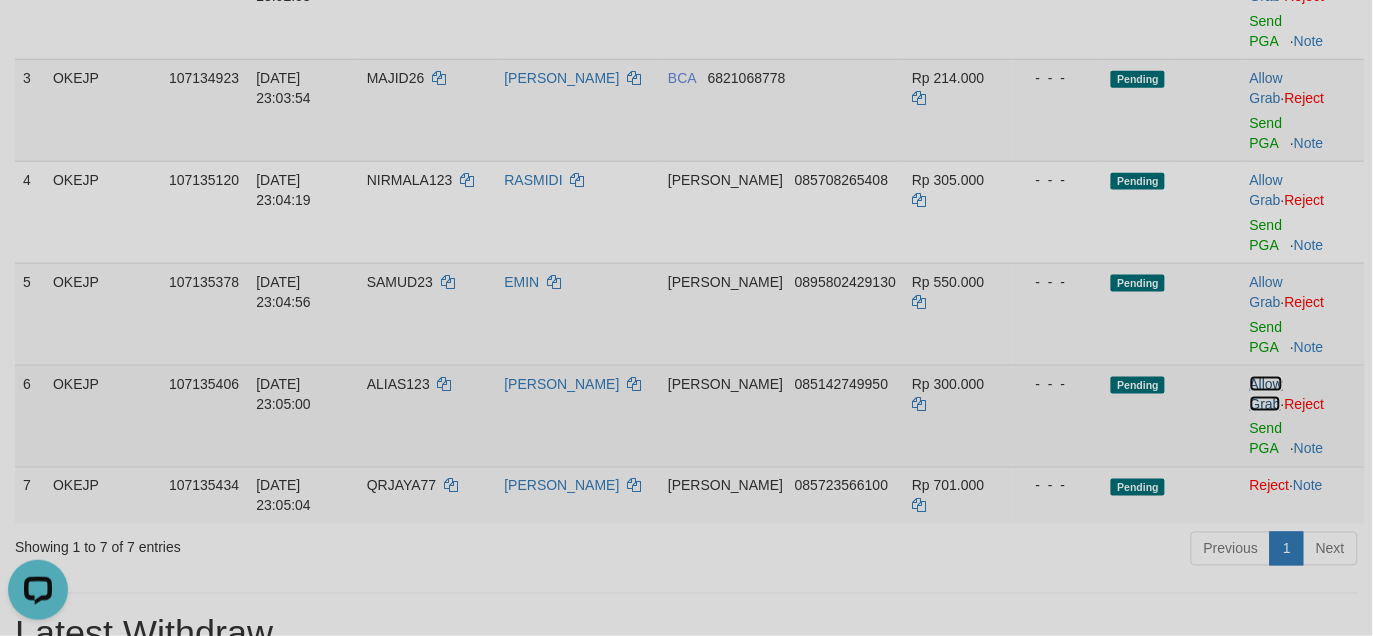 click on "Allow Grab" at bounding box center [1266, 394] 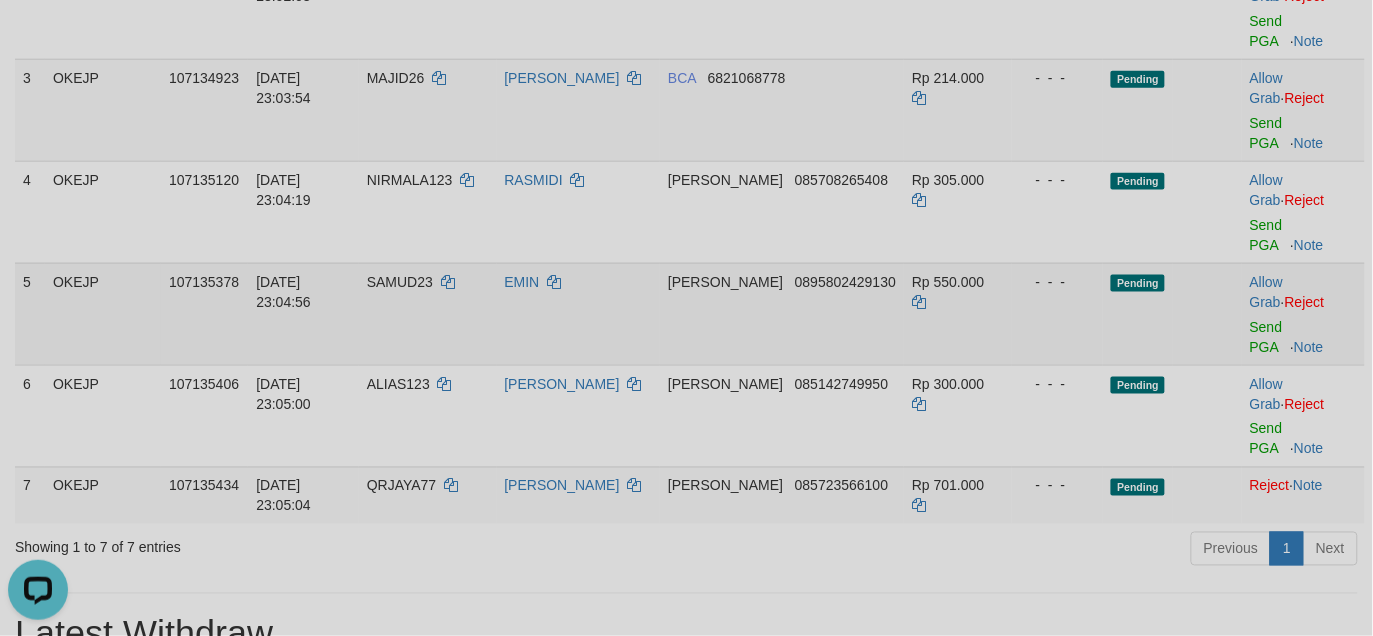 click on "Allow Grab   ·    Reject Send PGA     ·    Note" at bounding box center (1303, 314) 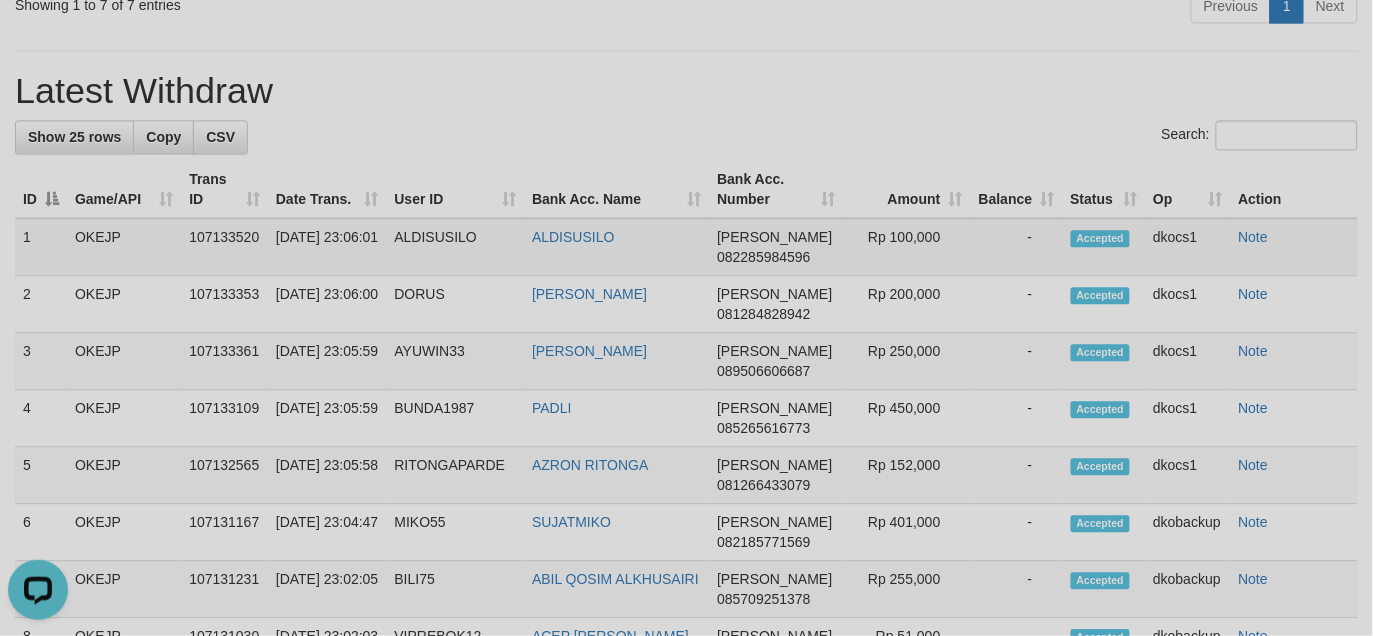 scroll, scrollTop: 1056, scrollLeft: 0, axis: vertical 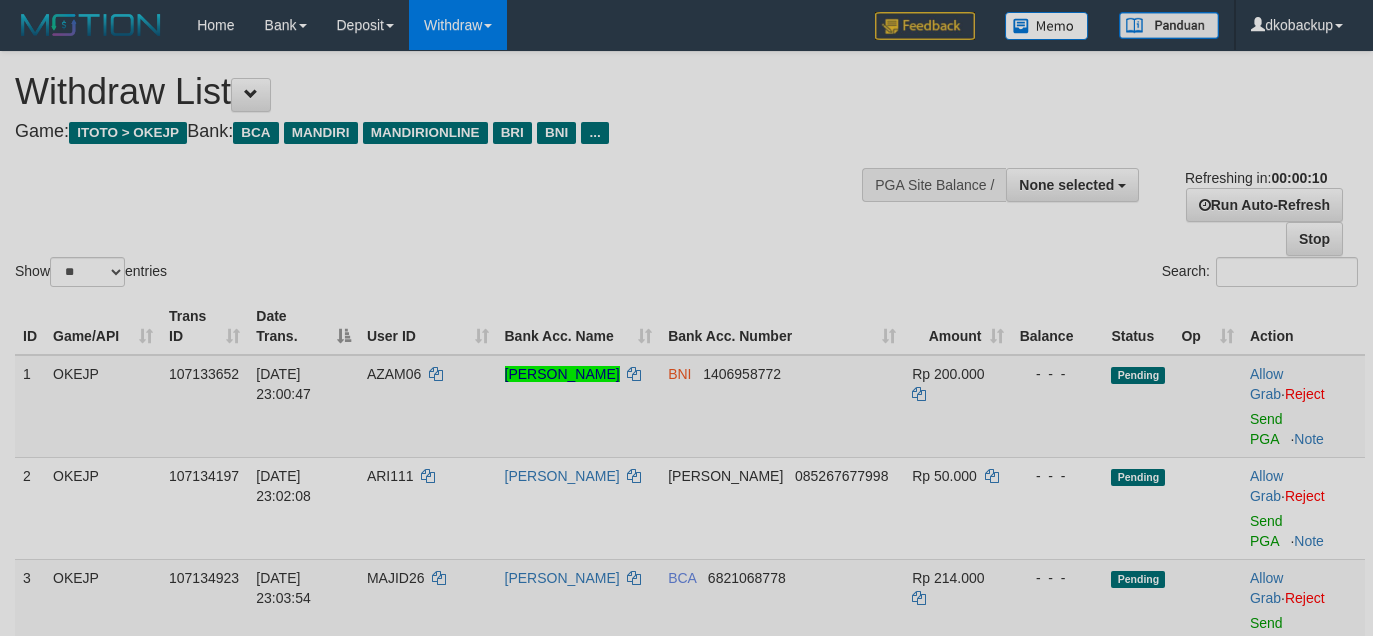 select 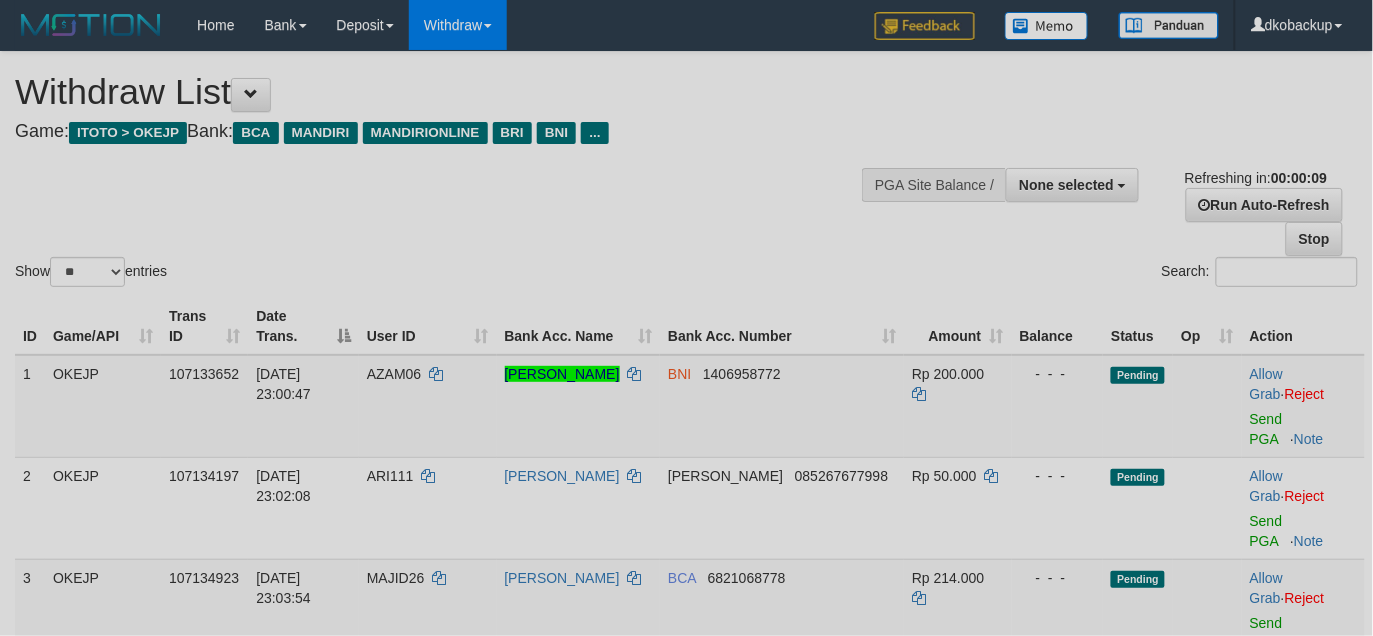 scroll, scrollTop: 166, scrollLeft: 0, axis: vertical 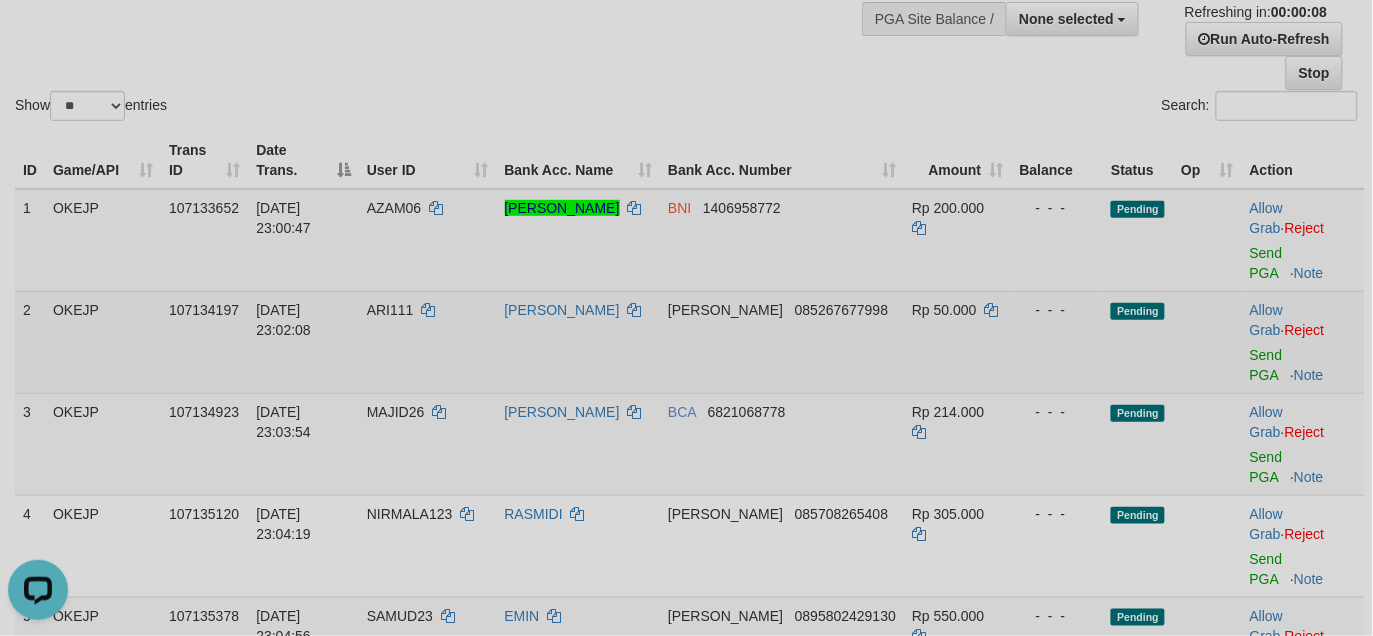 click on "Allow Grab   ·    Reject Send PGA     ·    Note" at bounding box center (1303, 342) 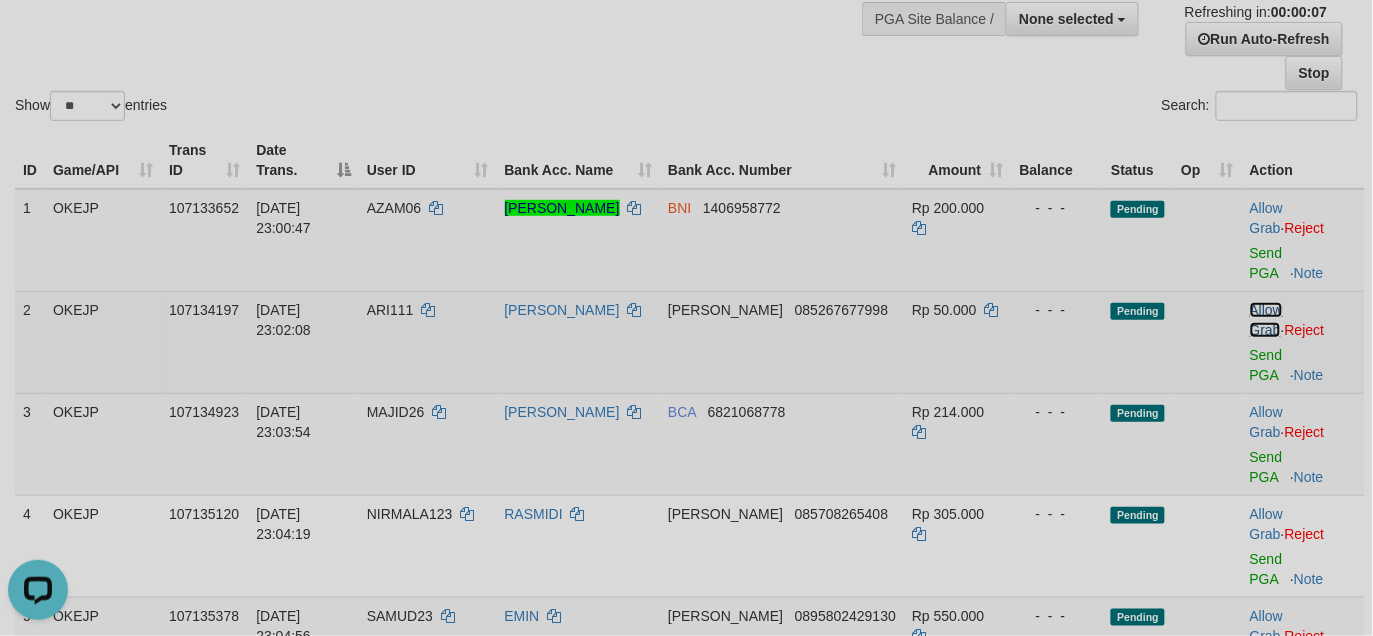 click on "Allow Grab" at bounding box center [1266, 320] 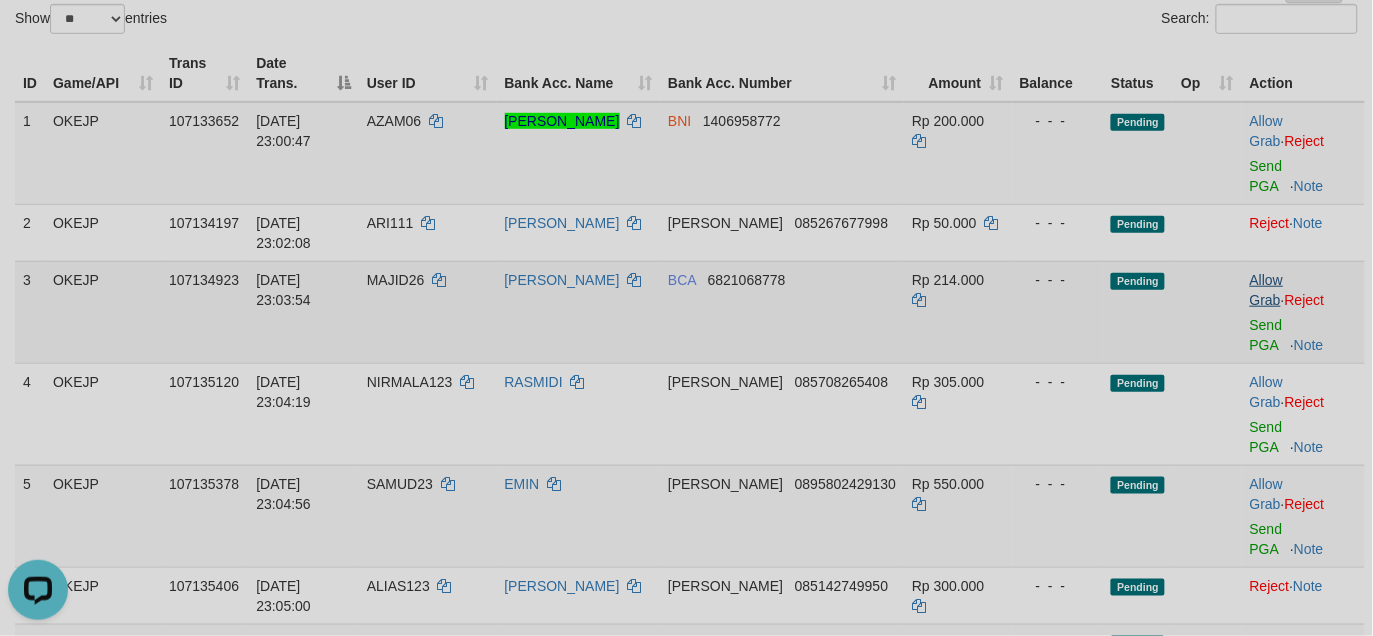 scroll, scrollTop: 333, scrollLeft: 0, axis: vertical 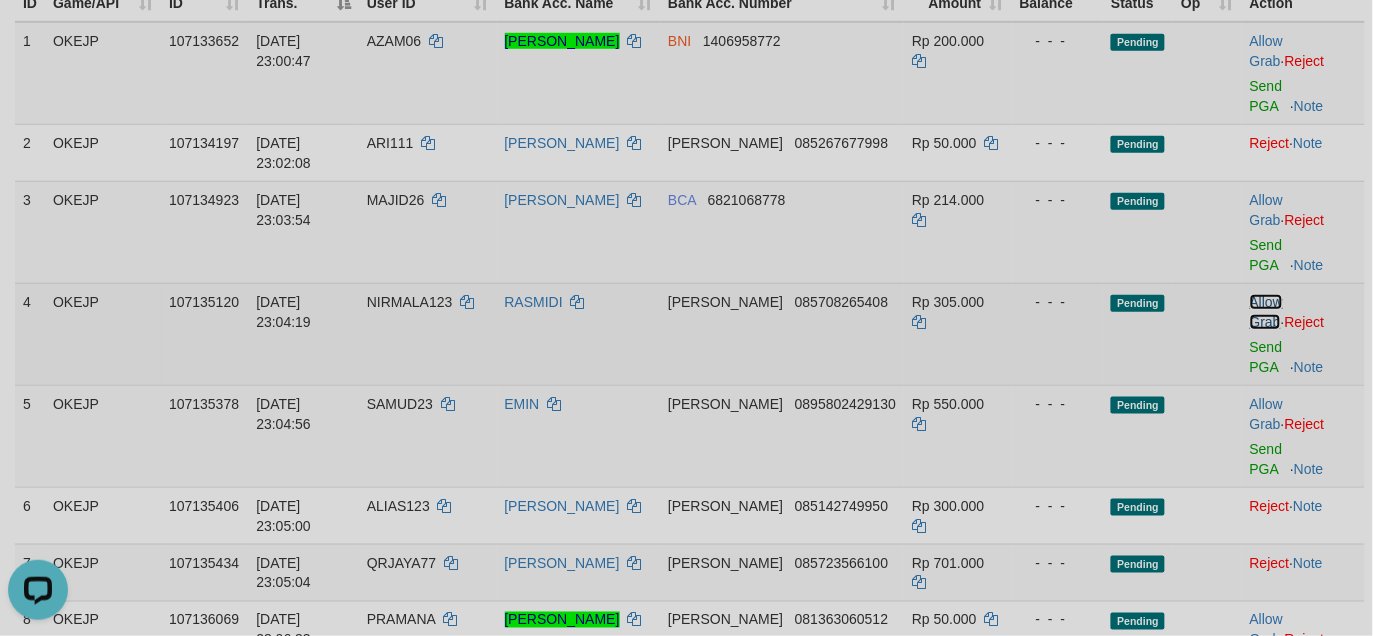 click on "Allow Grab" at bounding box center [1266, 312] 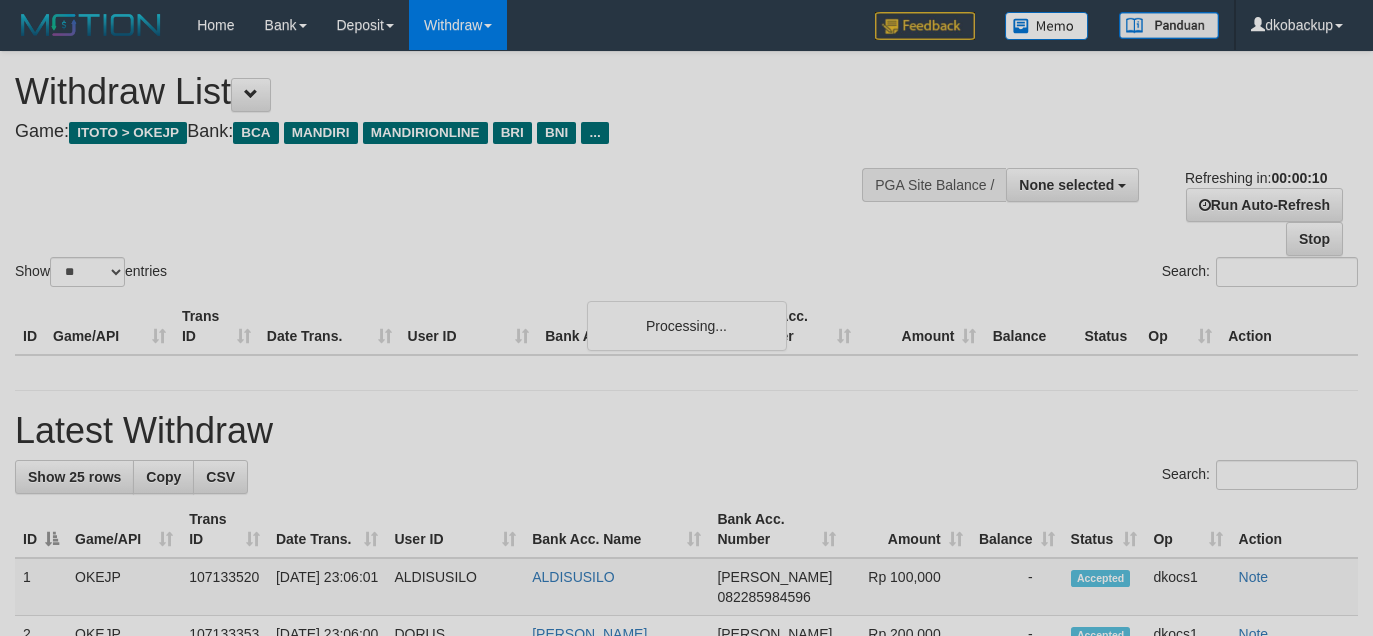select 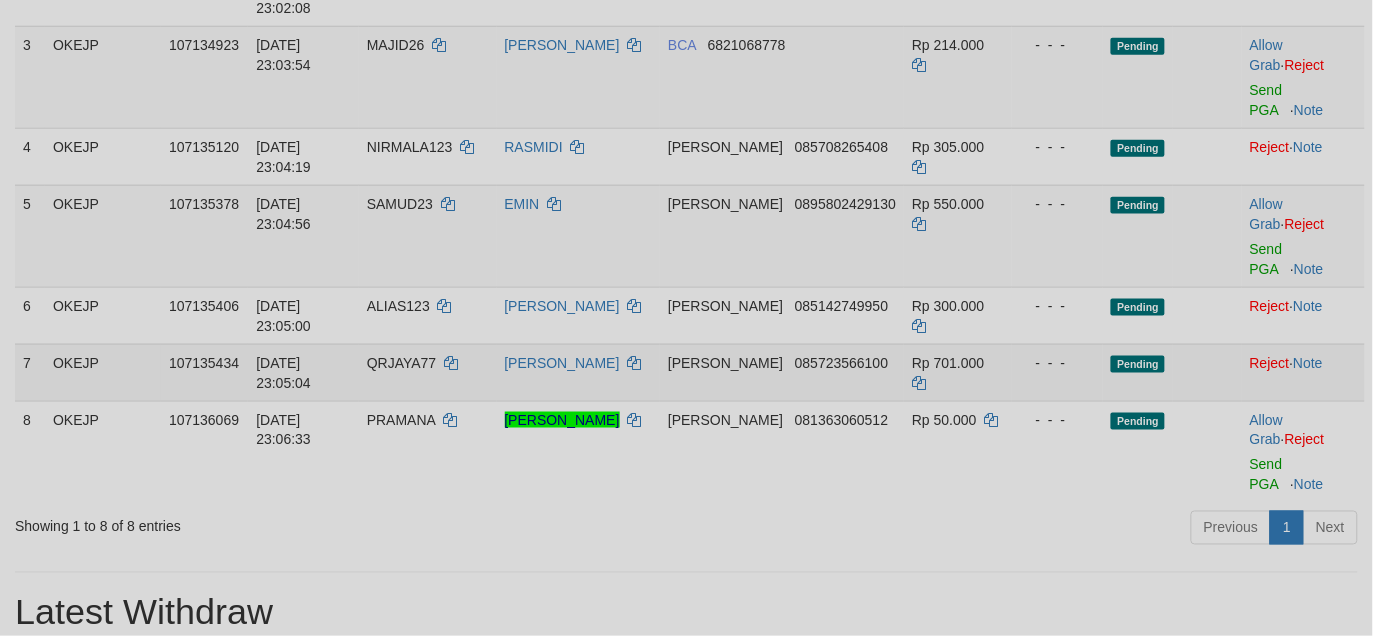 scroll, scrollTop: 500, scrollLeft: 0, axis: vertical 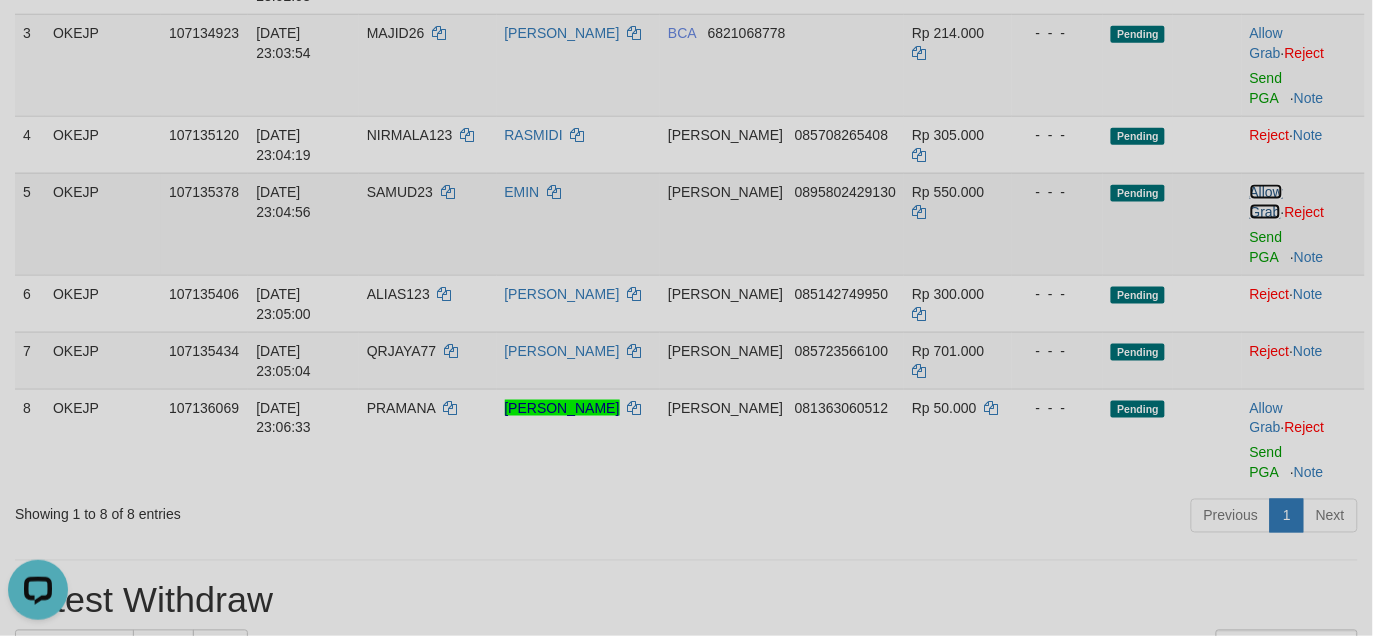 click on "Allow Grab" at bounding box center [1266, 202] 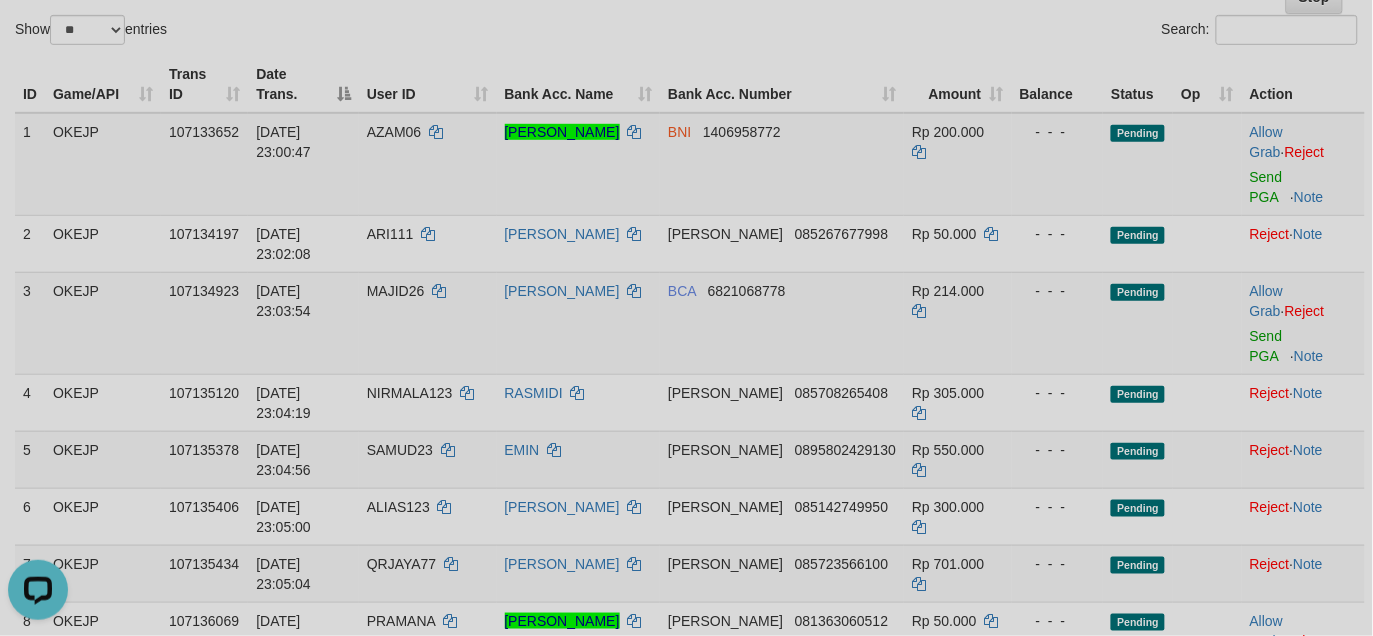 scroll, scrollTop: 166, scrollLeft: 0, axis: vertical 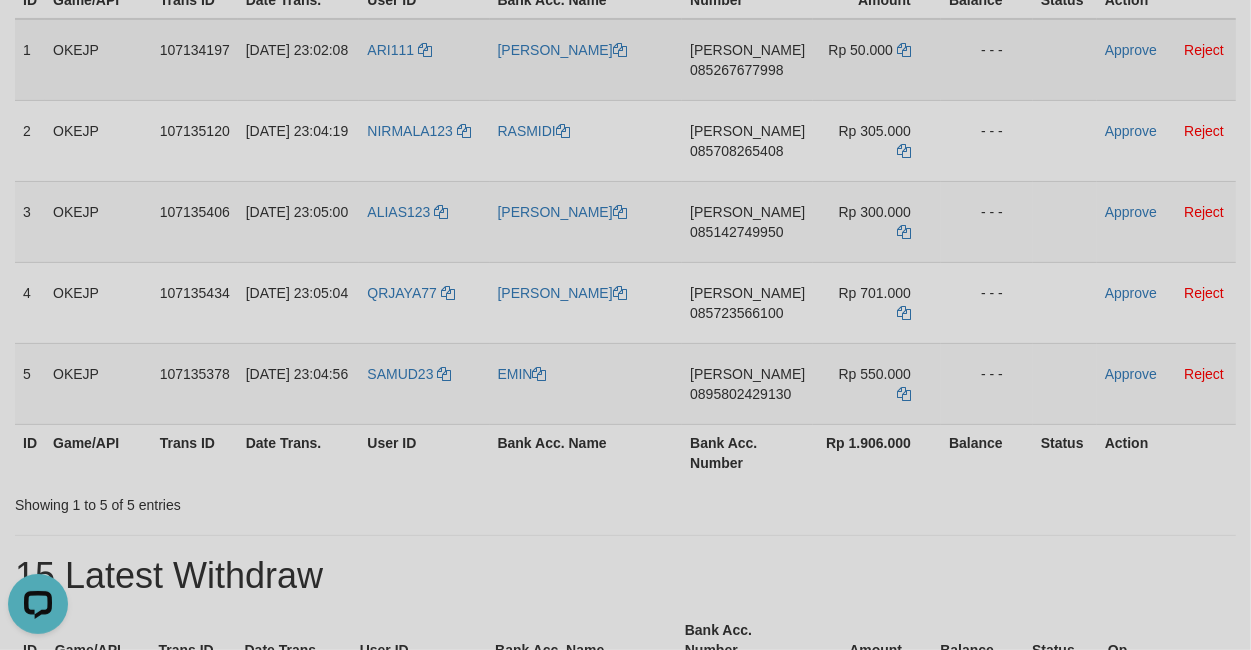 click on "ARI111" at bounding box center (424, 60) 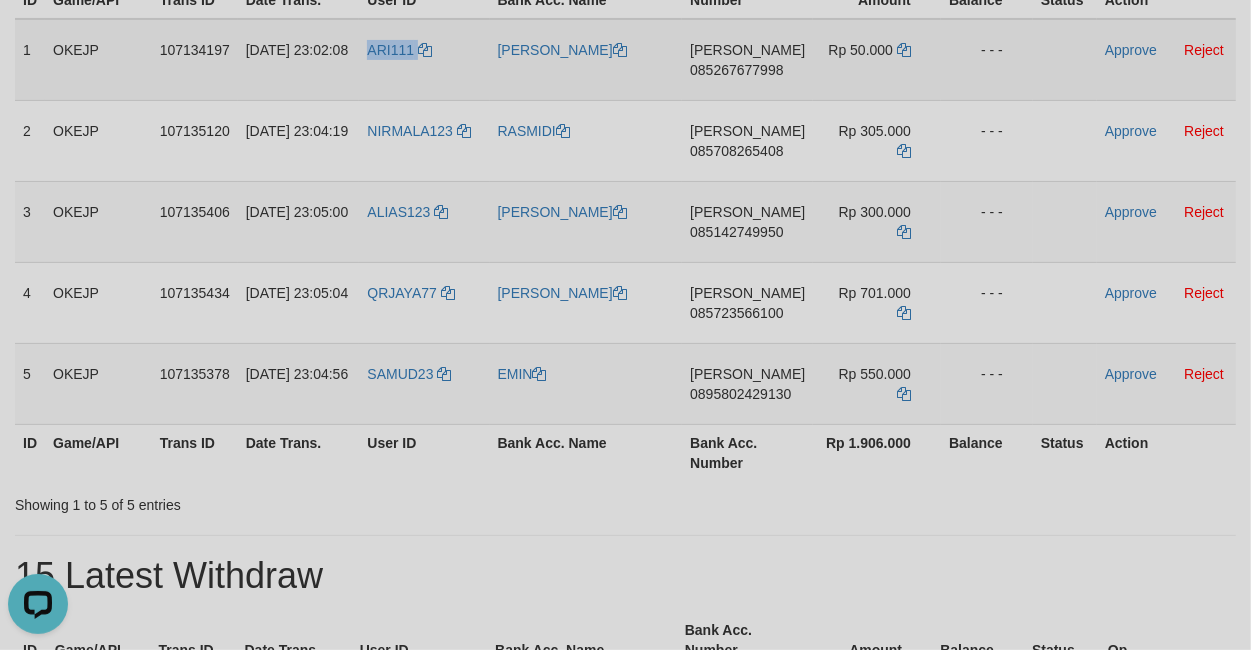 click on "ARI111" at bounding box center [424, 60] 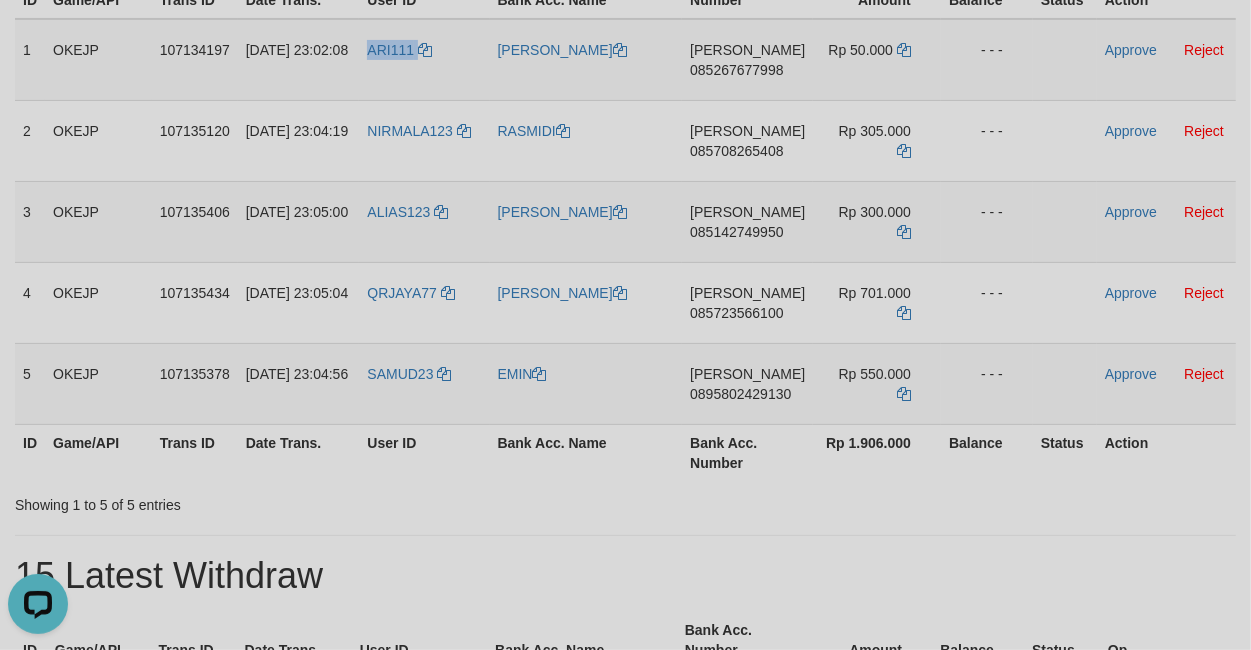 copy on "ARI111" 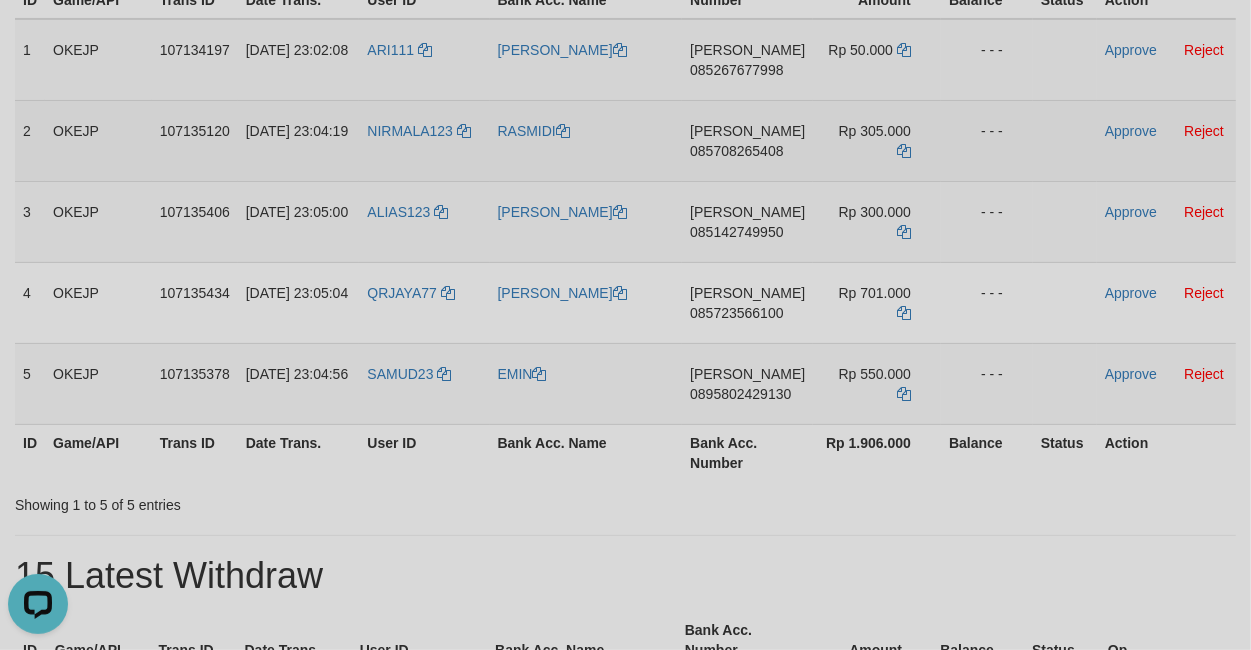 click on "NIRMALA123" at bounding box center (424, 140) 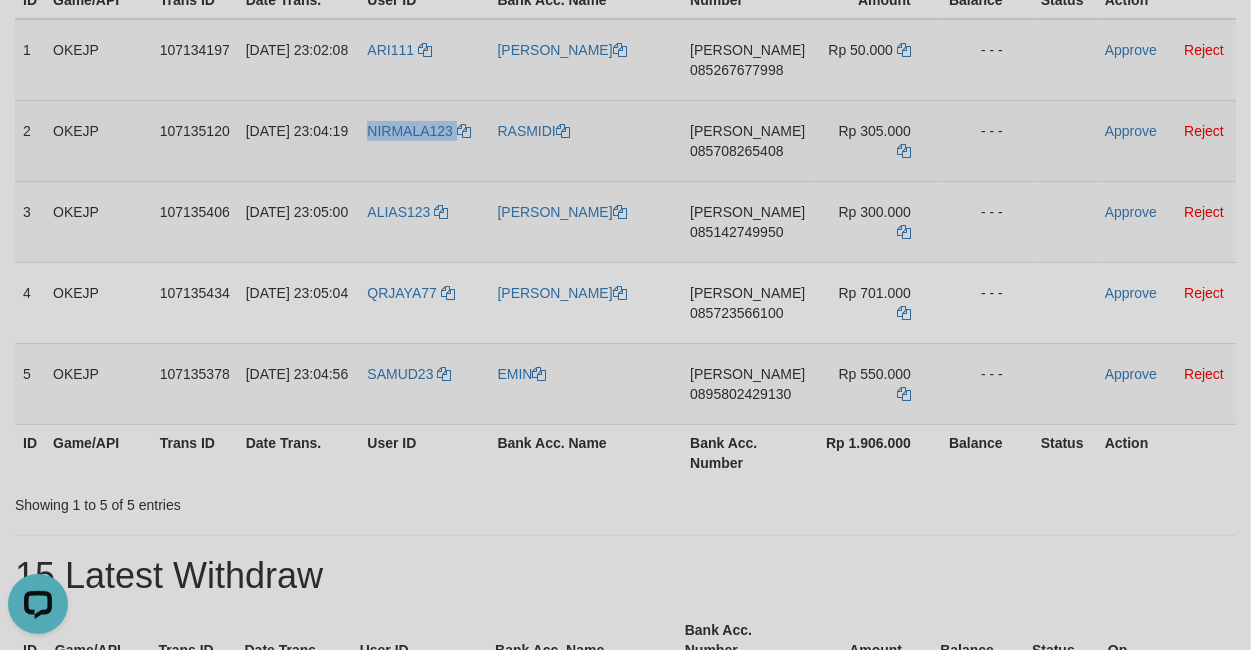 click on "NIRMALA123" at bounding box center (424, 140) 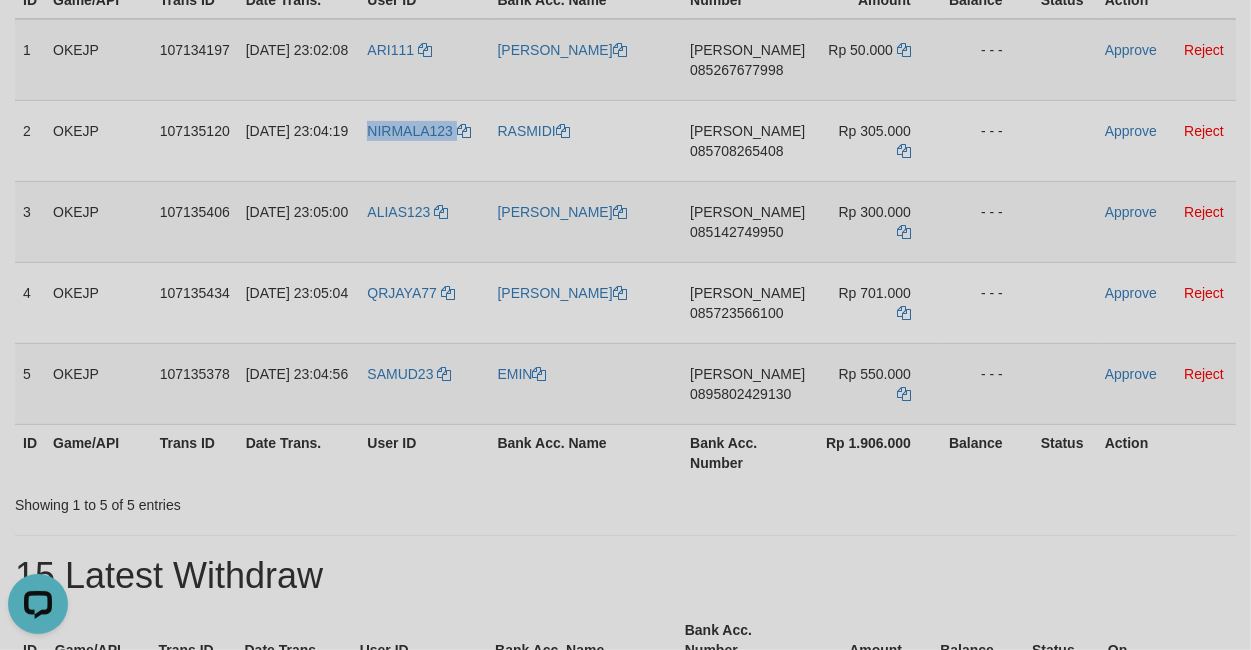 copy on "NIRMALA123" 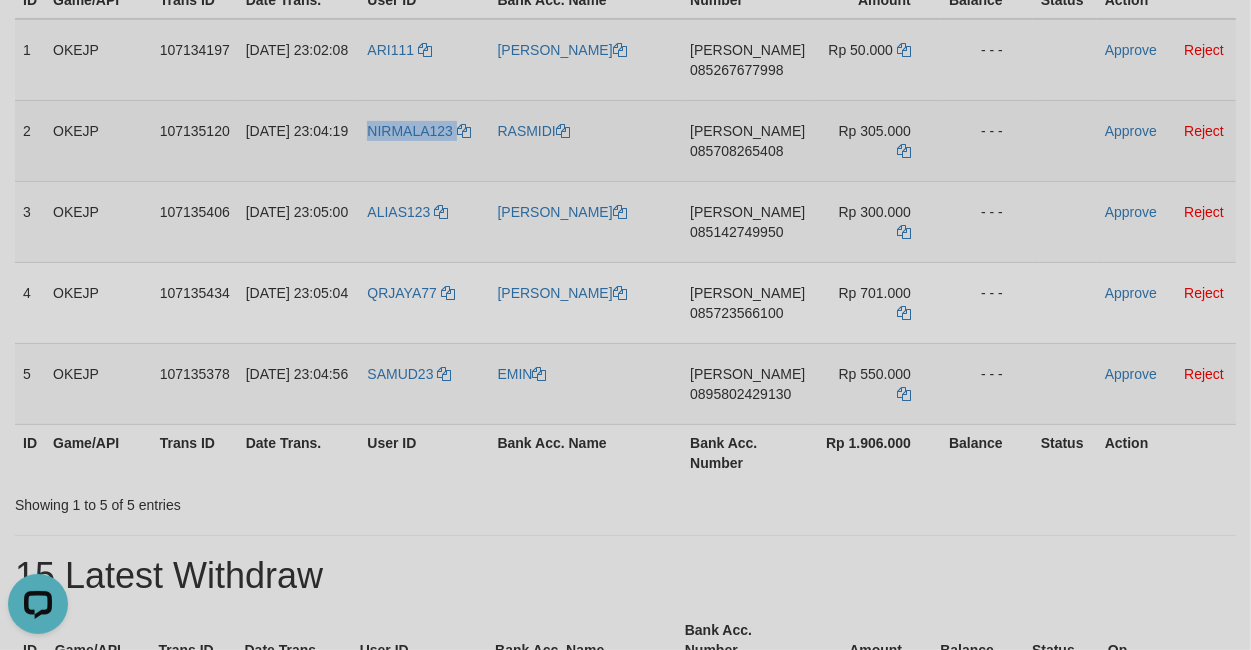 click on "NIRMALA123" at bounding box center [424, 140] 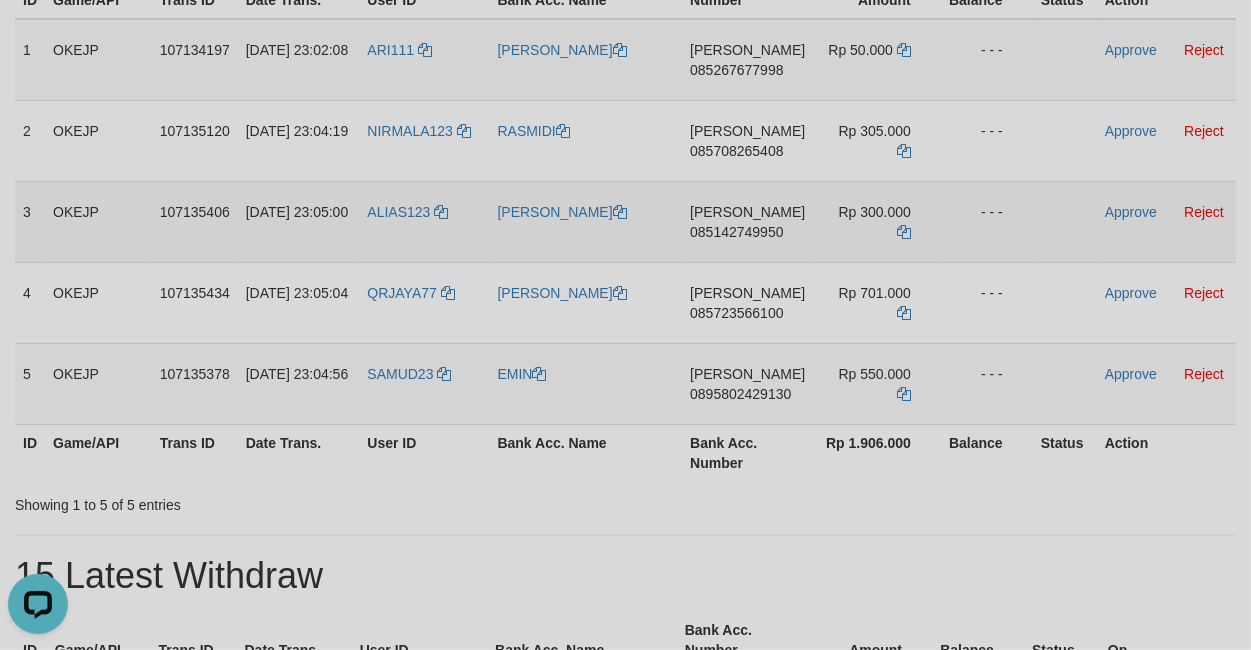 click on "ALIAS123" at bounding box center (424, 221) 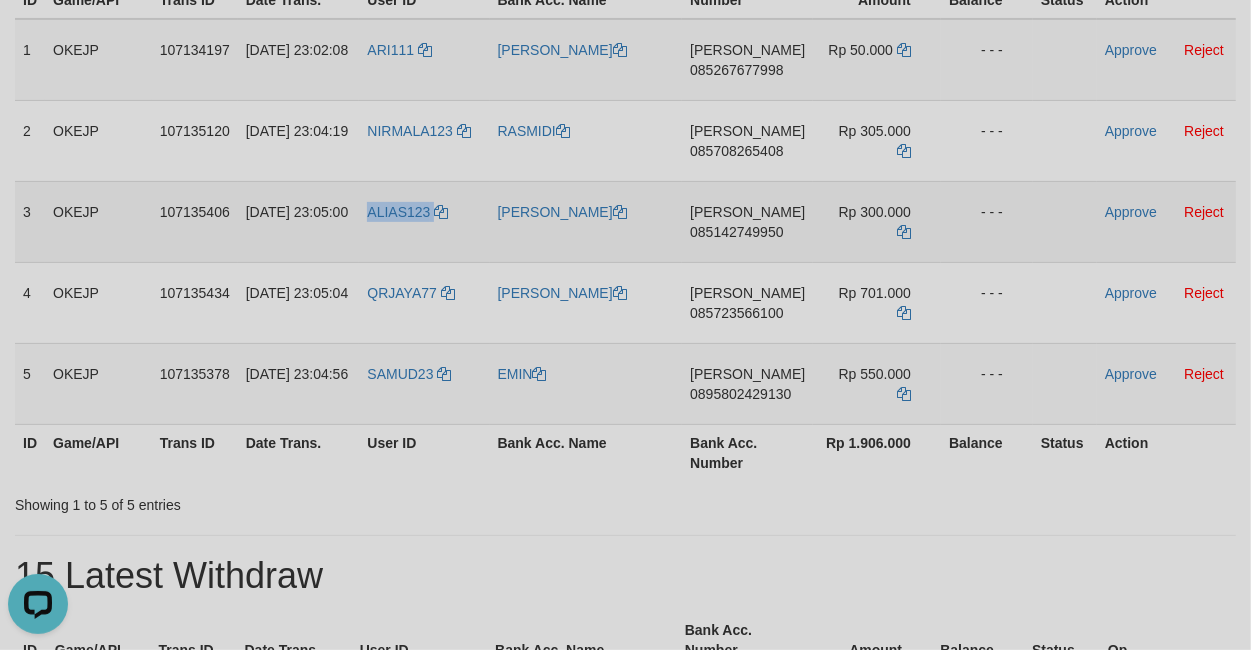 click on "ALIAS123" at bounding box center (424, 221) 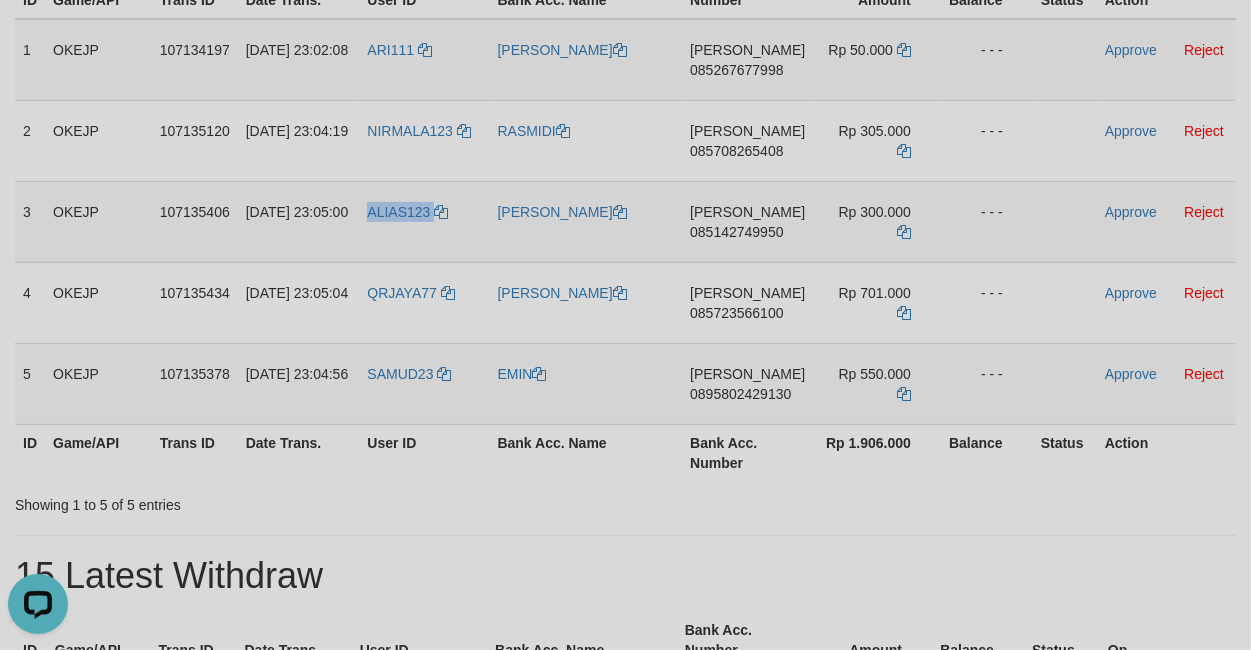 copy on "ALIAS123" 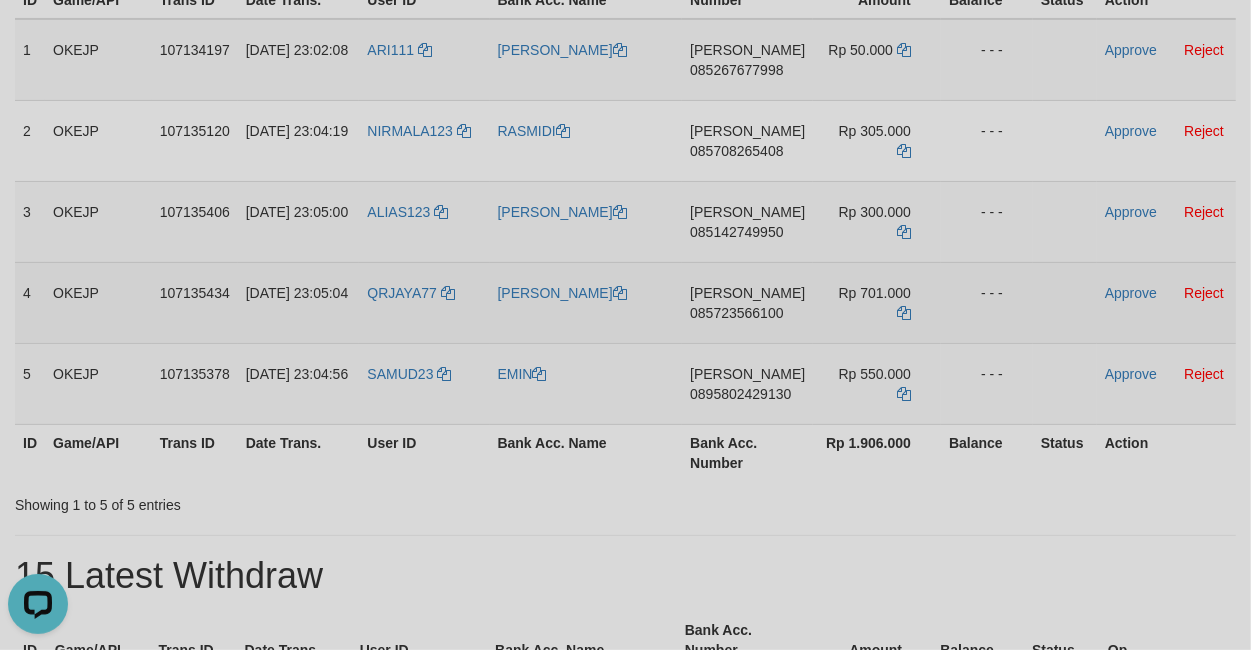click on "QRJAYA77" at bounding box center (424, 302) 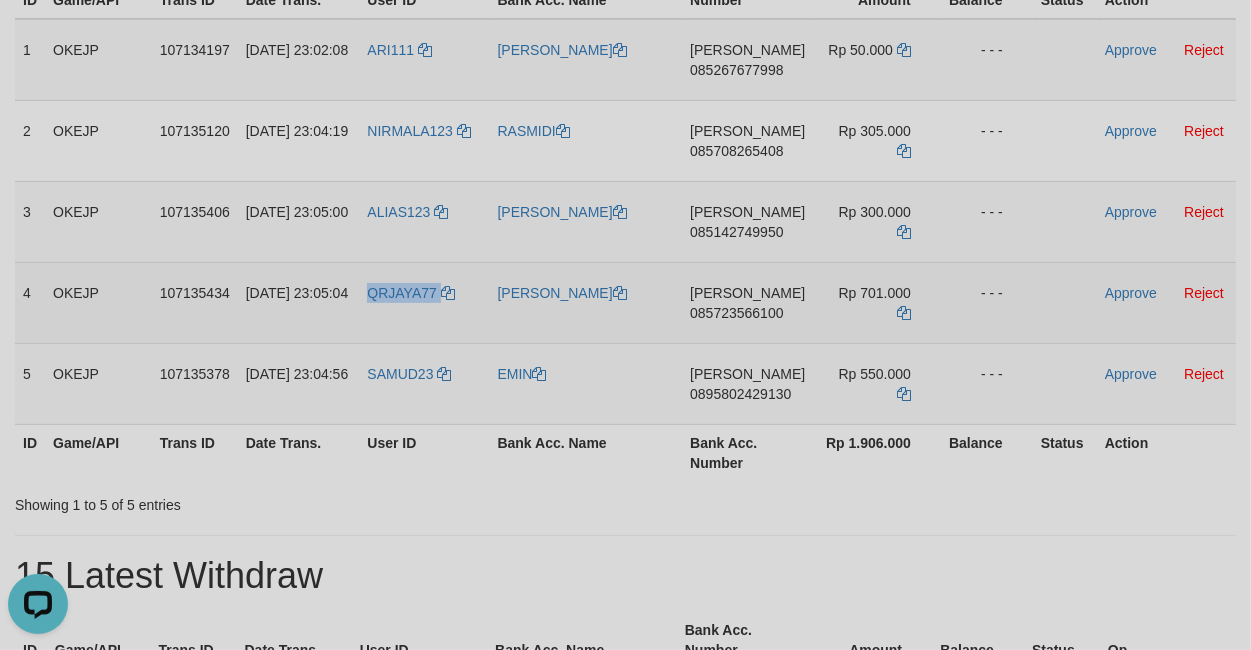 click on "QRJAYA77" at bounding box center [424, 302] 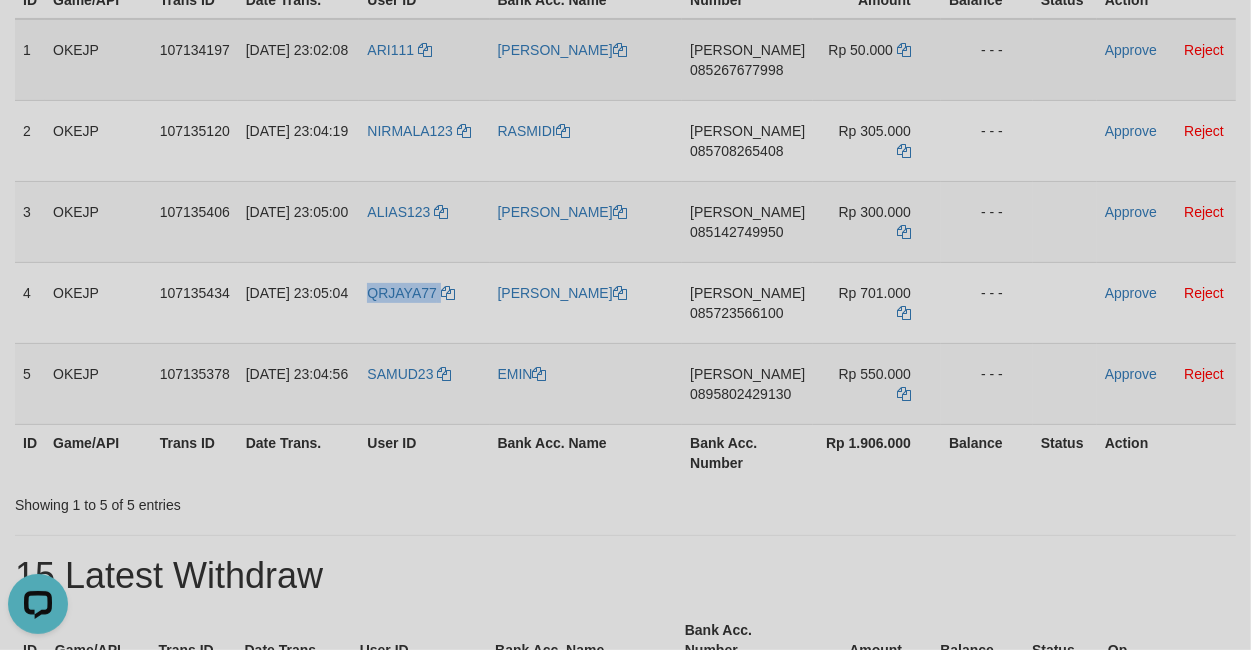 copy on "QRJAYA77" 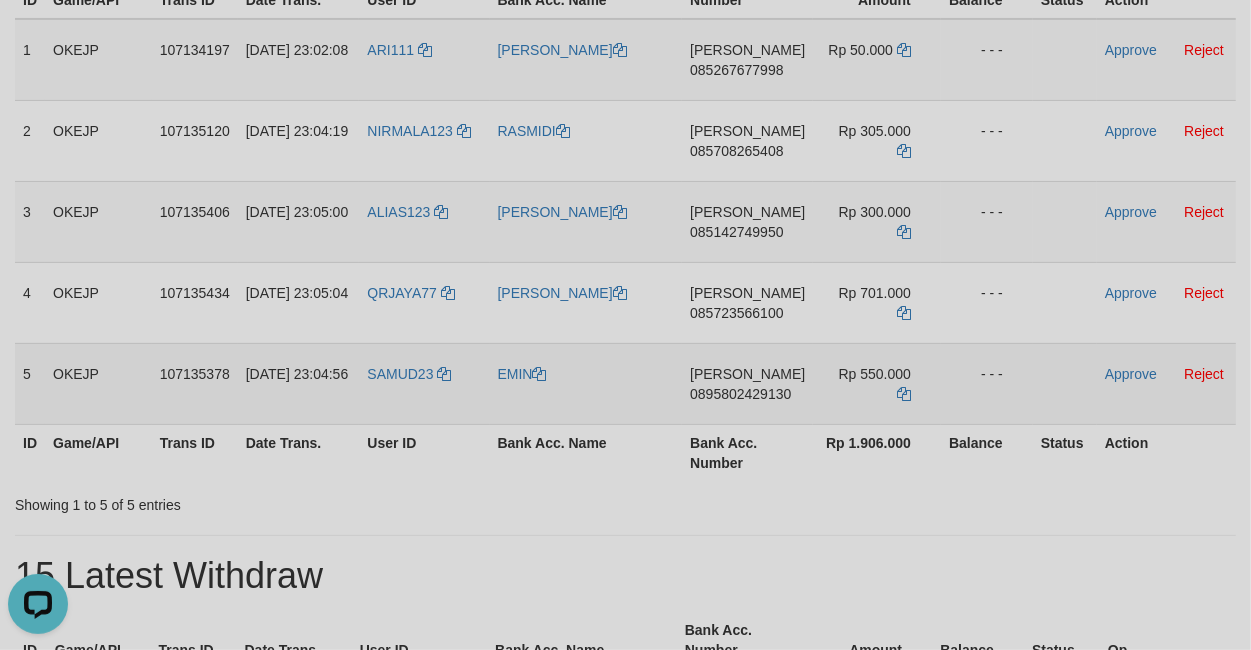 click on "SAMUD23" at bounding box center (424, 383) 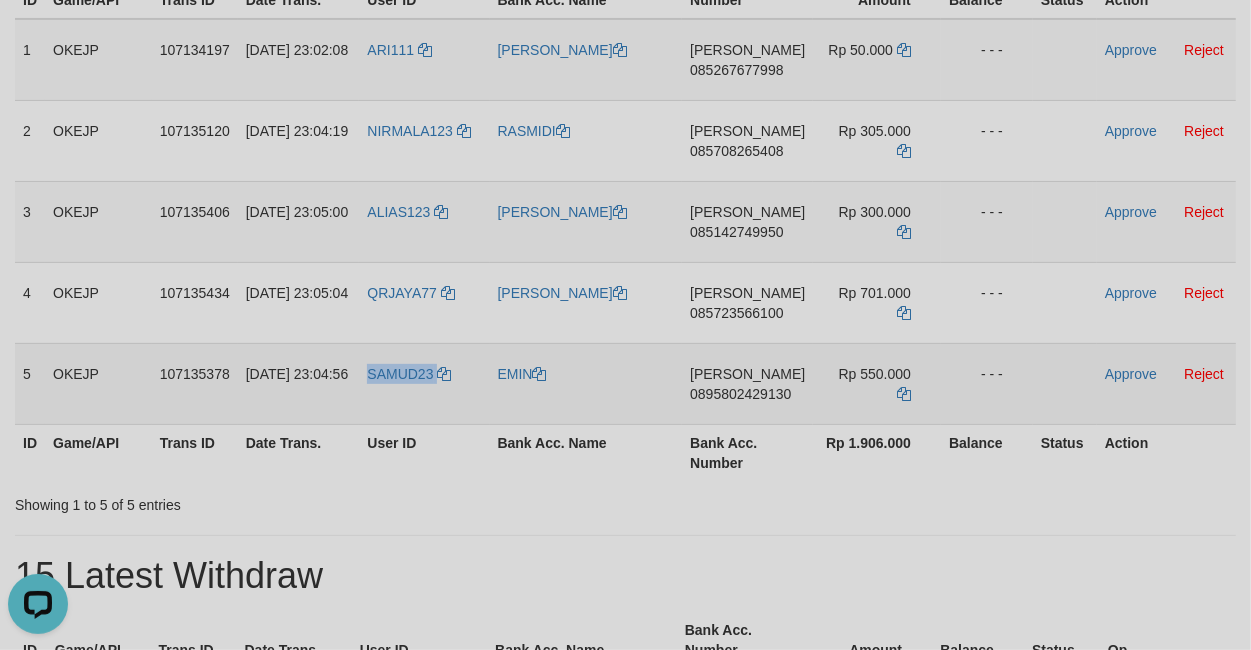 click on "SAMUD23" at bounding box center [424, 383] 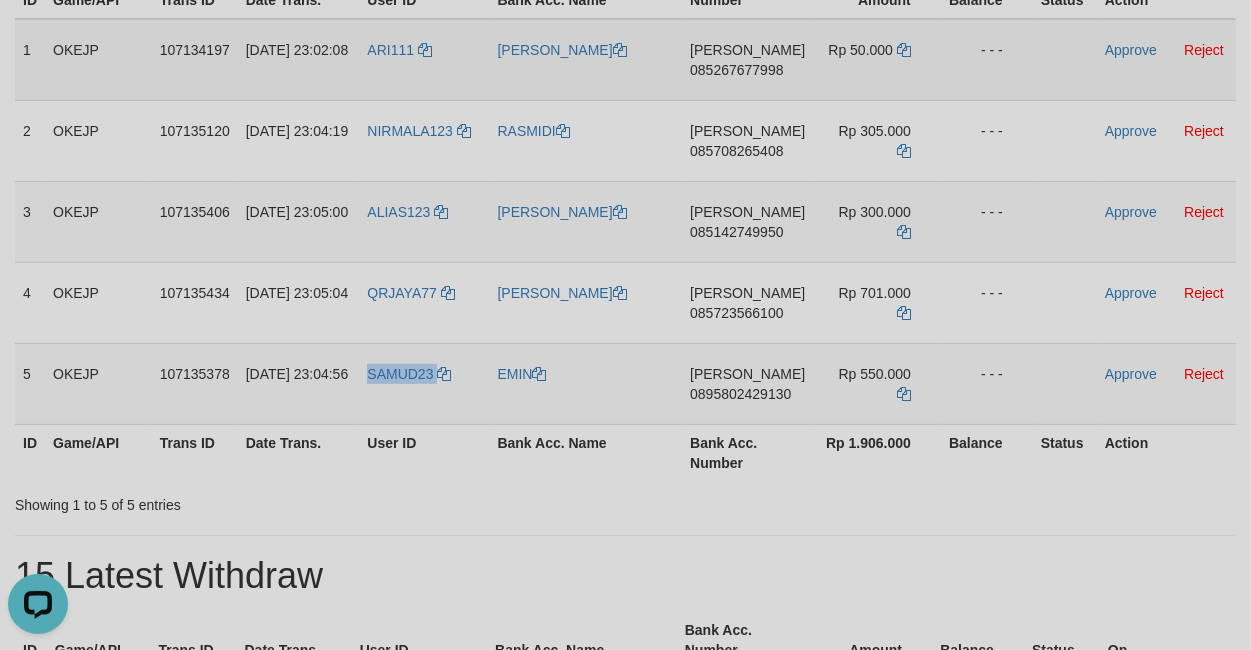 copy on "SAMUD23" 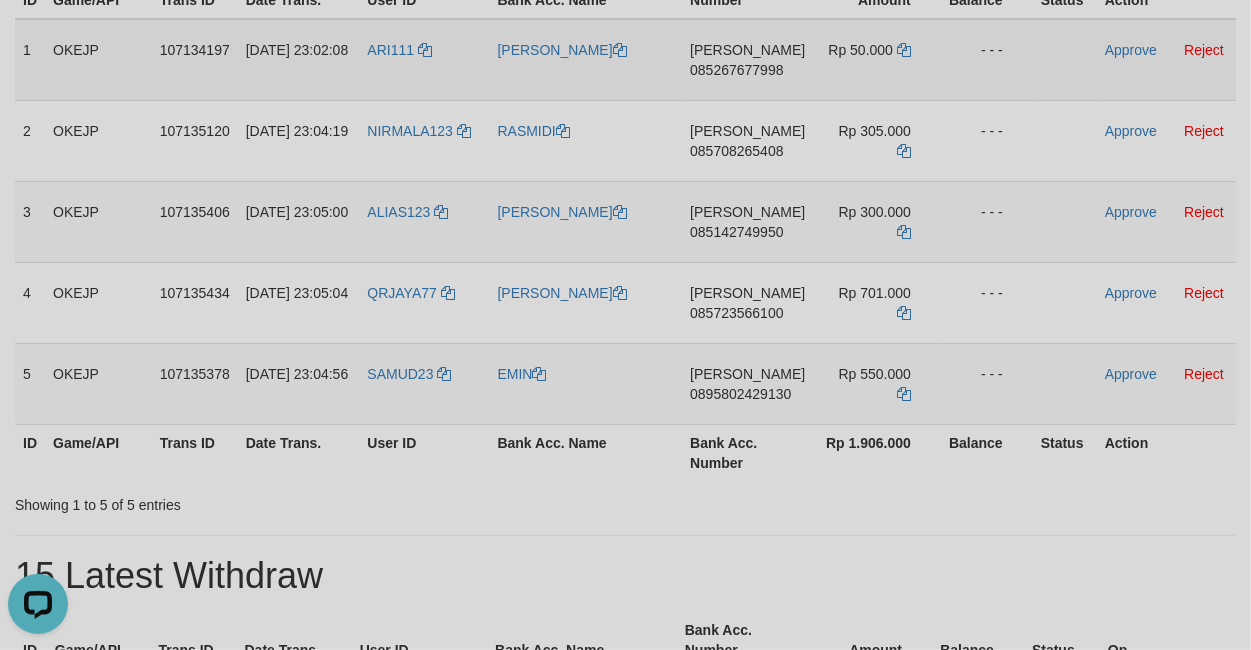 click on "DANA
085267677998" at bounding box center (747, 60) 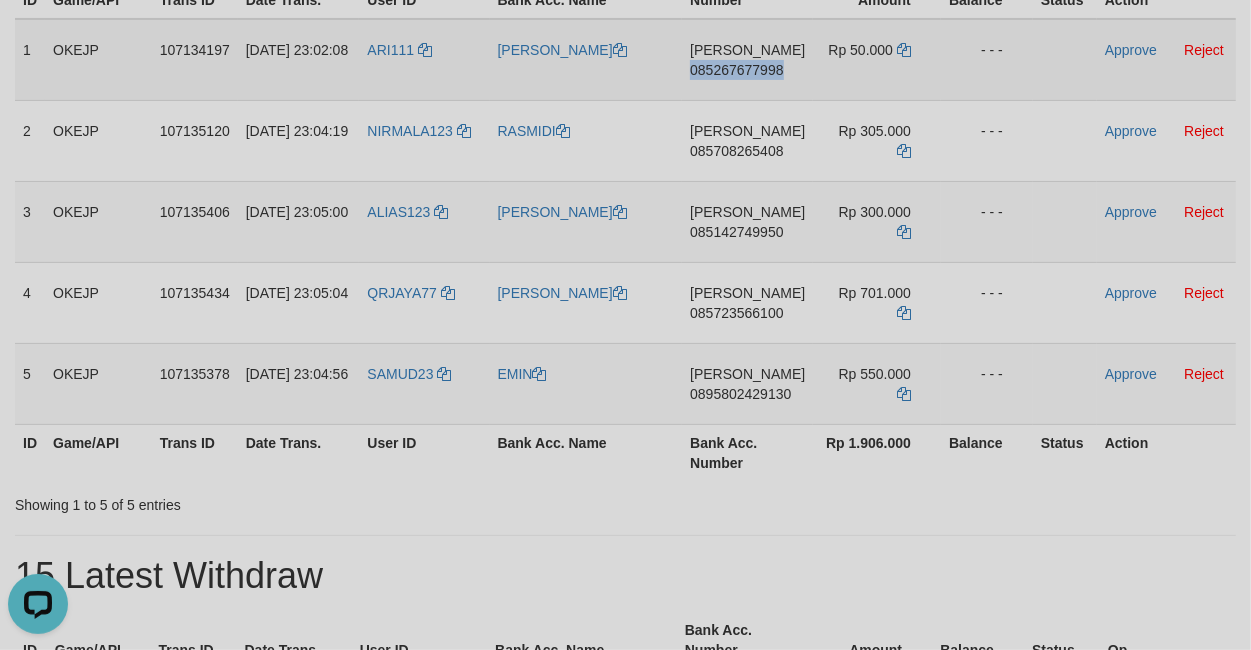 drag, startPoint x: 750, startPoint y: 88, endPoint x: 1035, endPoint y: 233, distance: 319.76553 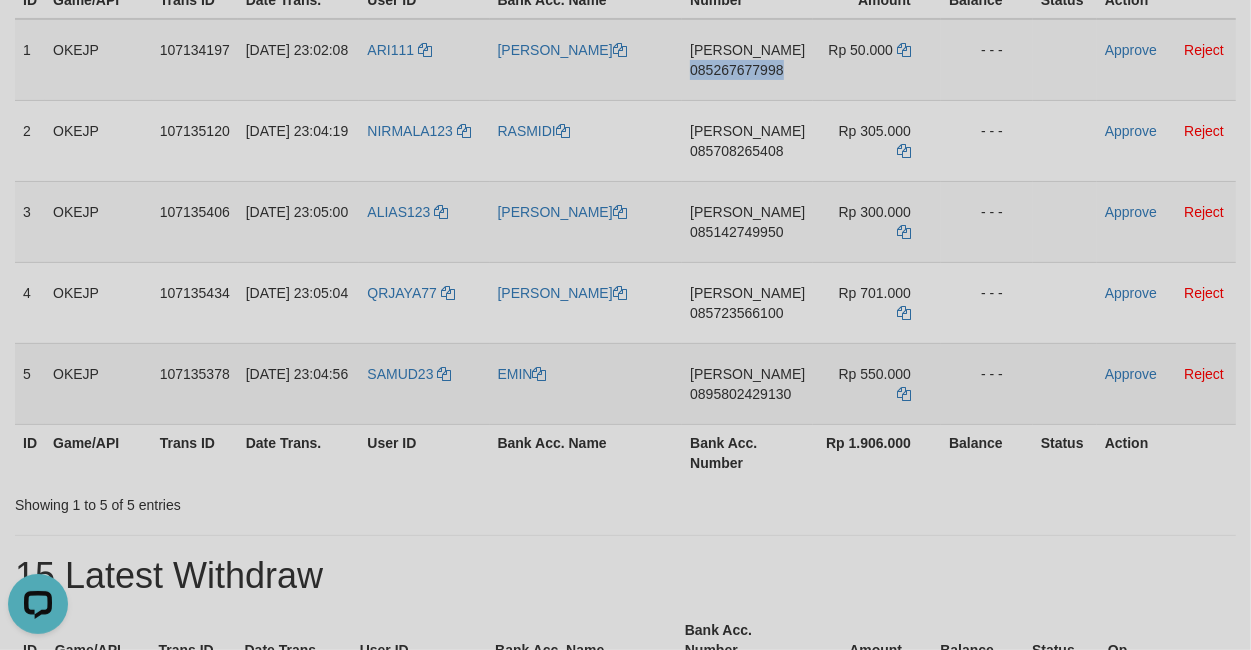 copy on "085267677998" 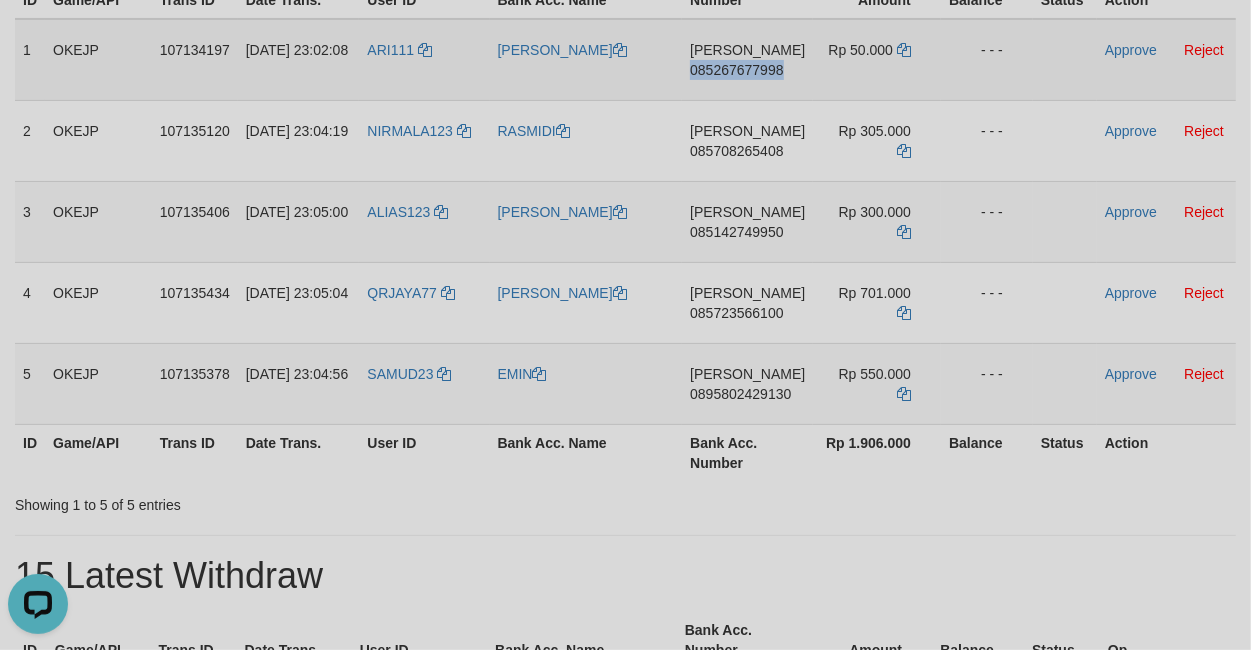 click on "DANA
085267677998" at bounding box center [747, 60] 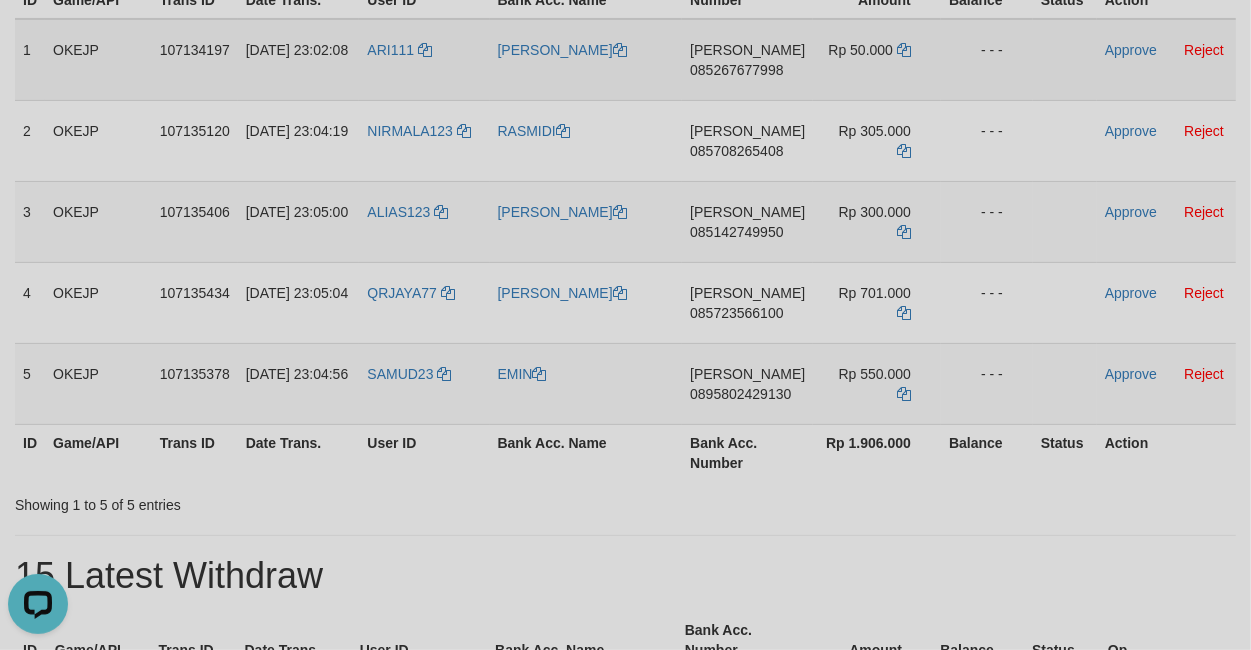click on "085267677998" at bounding box center [736, 70] 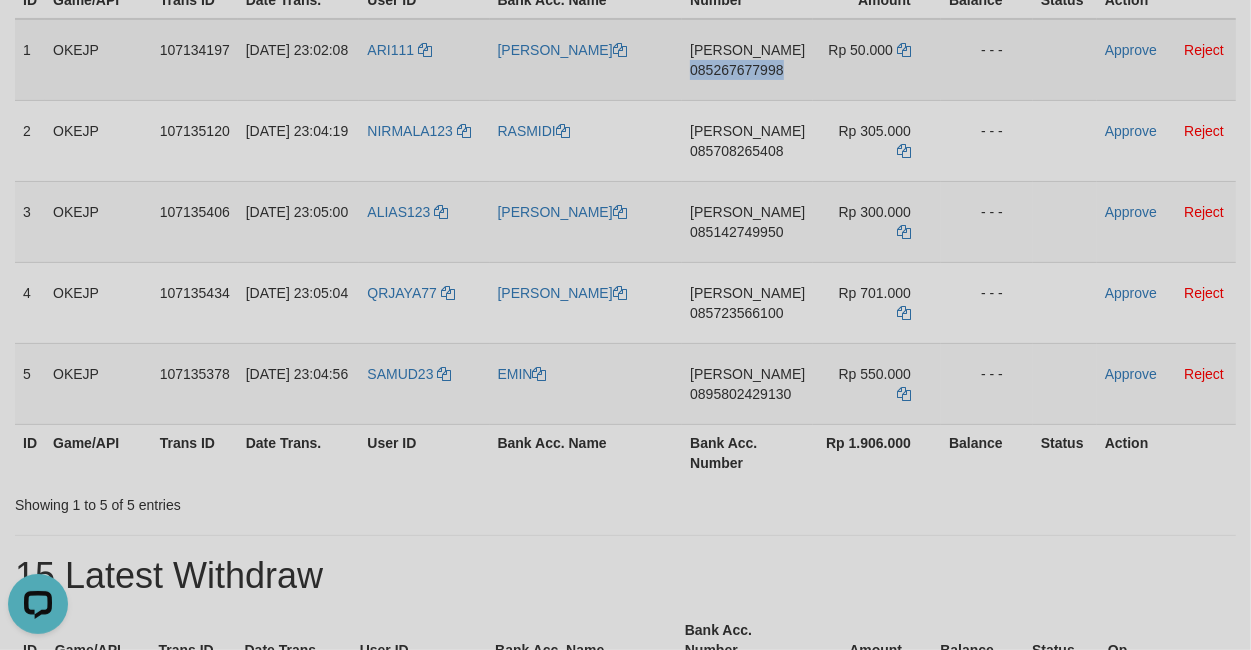 click on "DANA
085267677998" at bounding box center [747, 60] 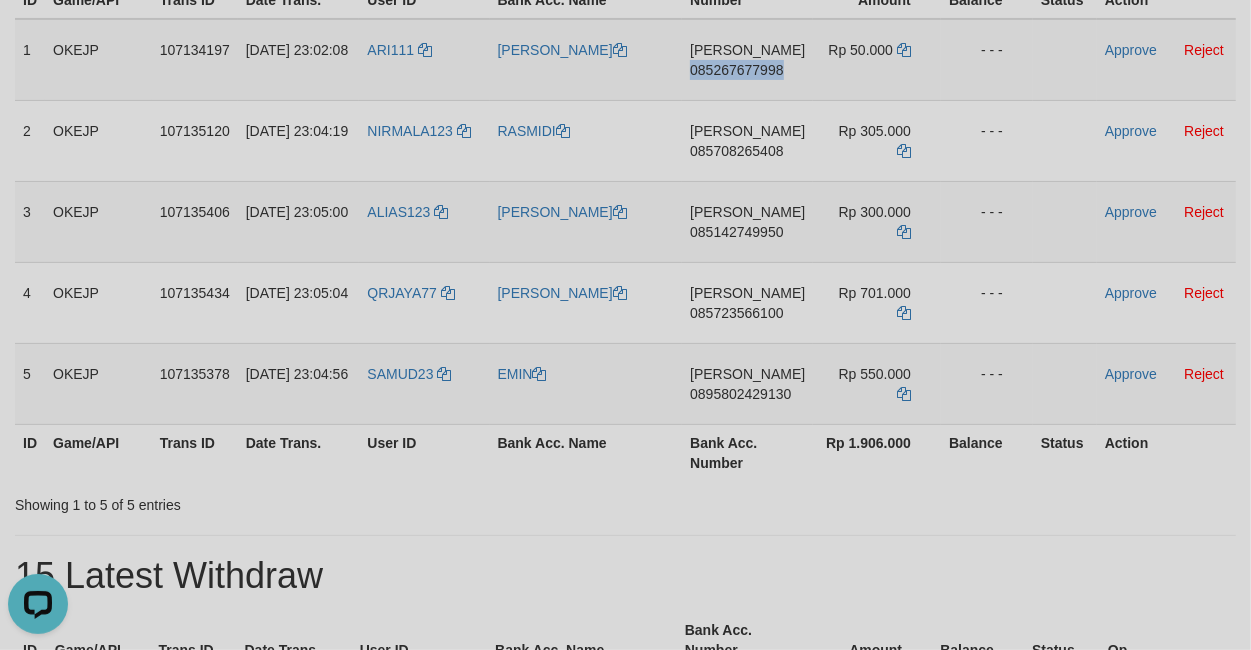 copy on "085267677998" 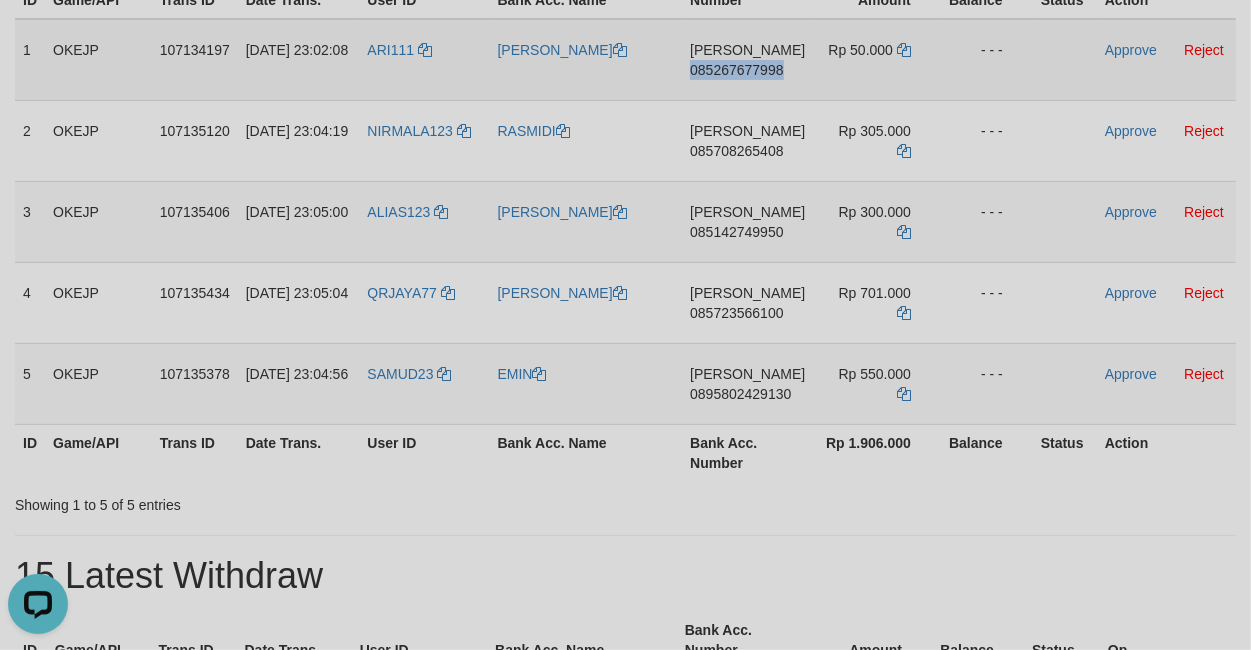 click on "DANA
085267677998" at bounding box center [747, 60] 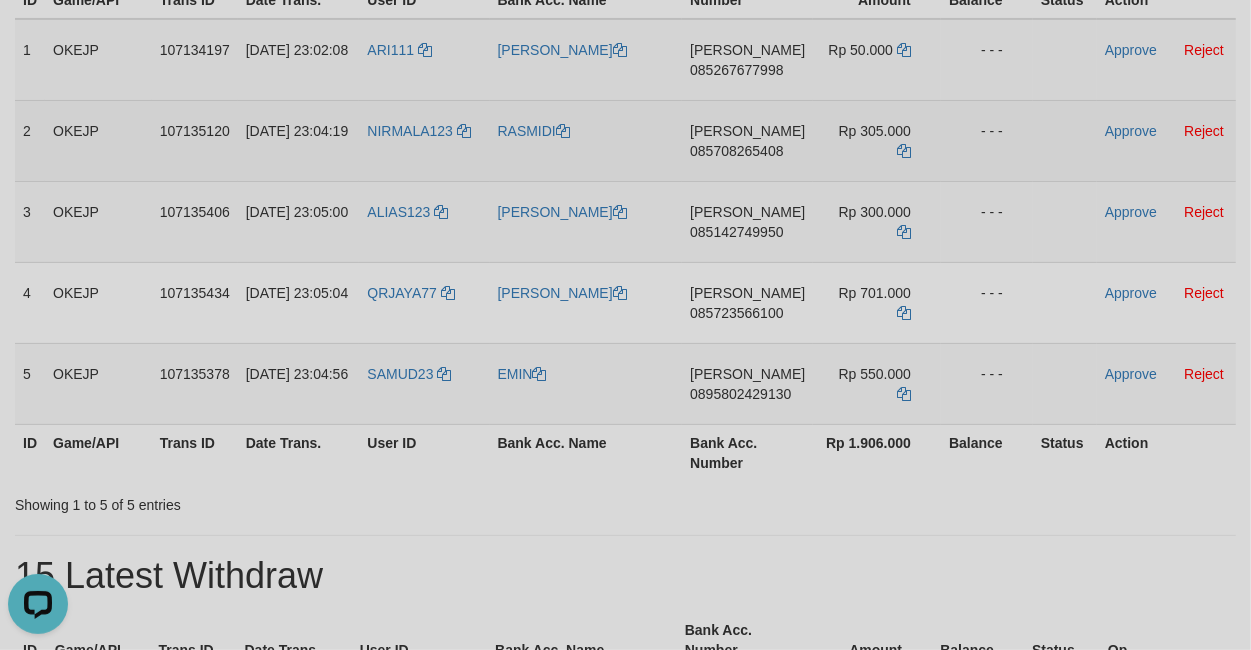 click on "DANA
085708265408" at bounding box center (747, 140) 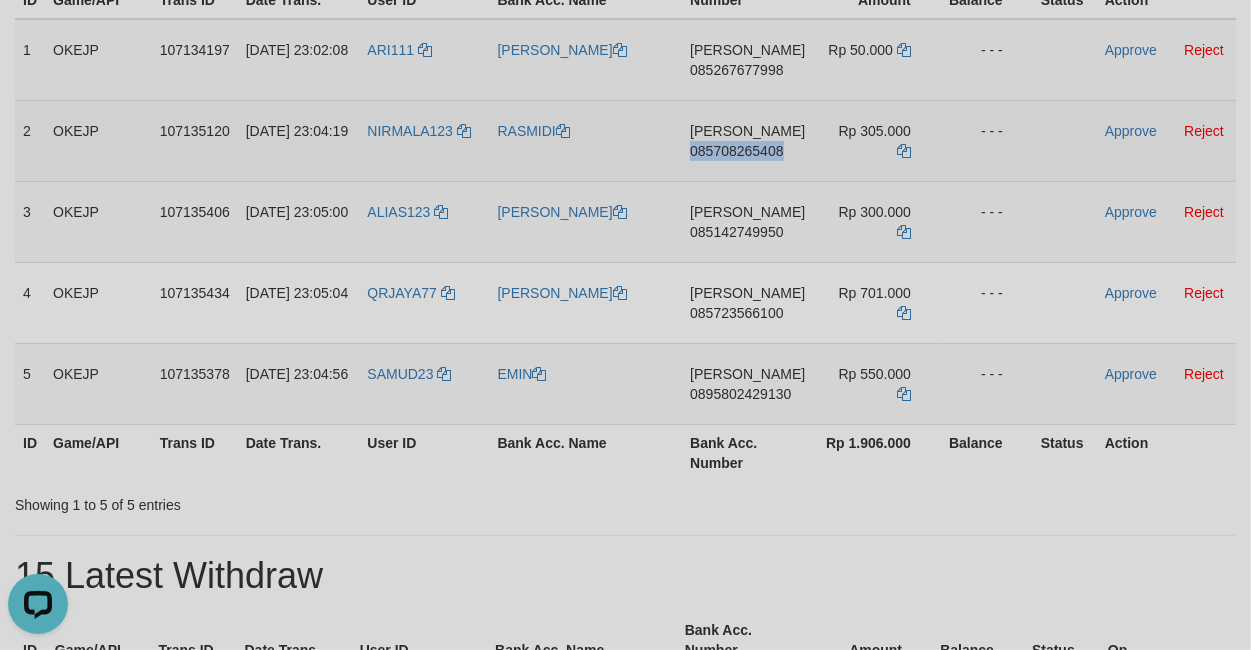 click on "DANA
085708265408" at bounding box center (747, 140) 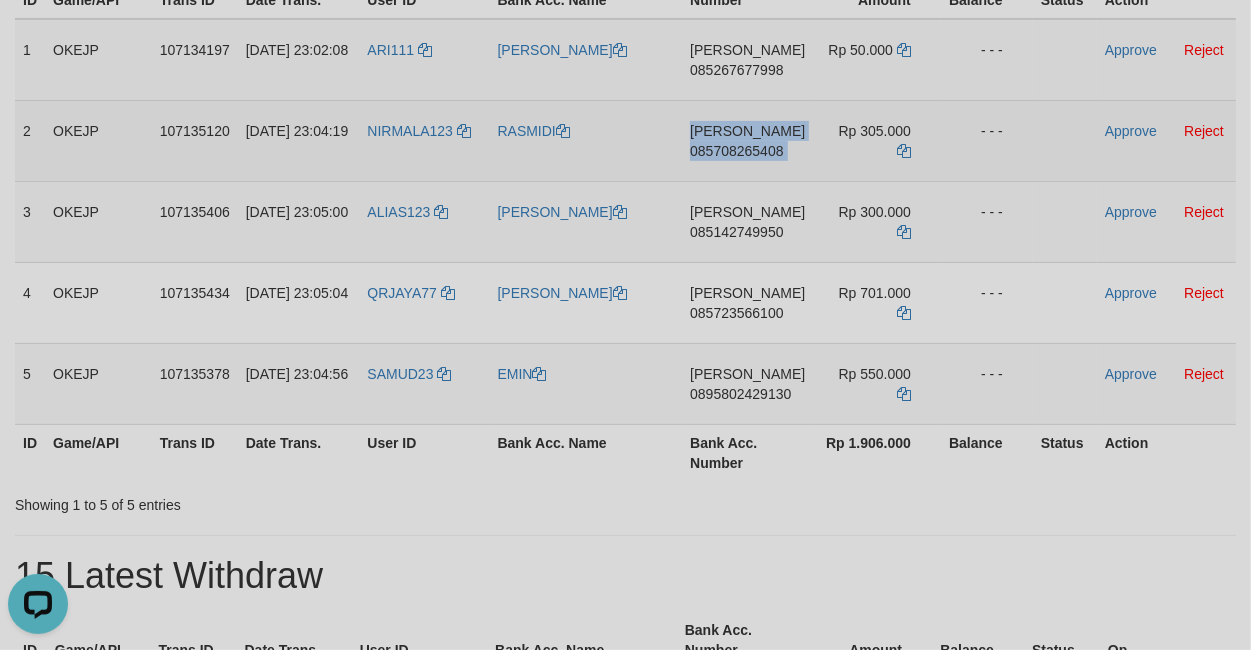 click on "DANA
085708265408" at bounding box center [747, 140] 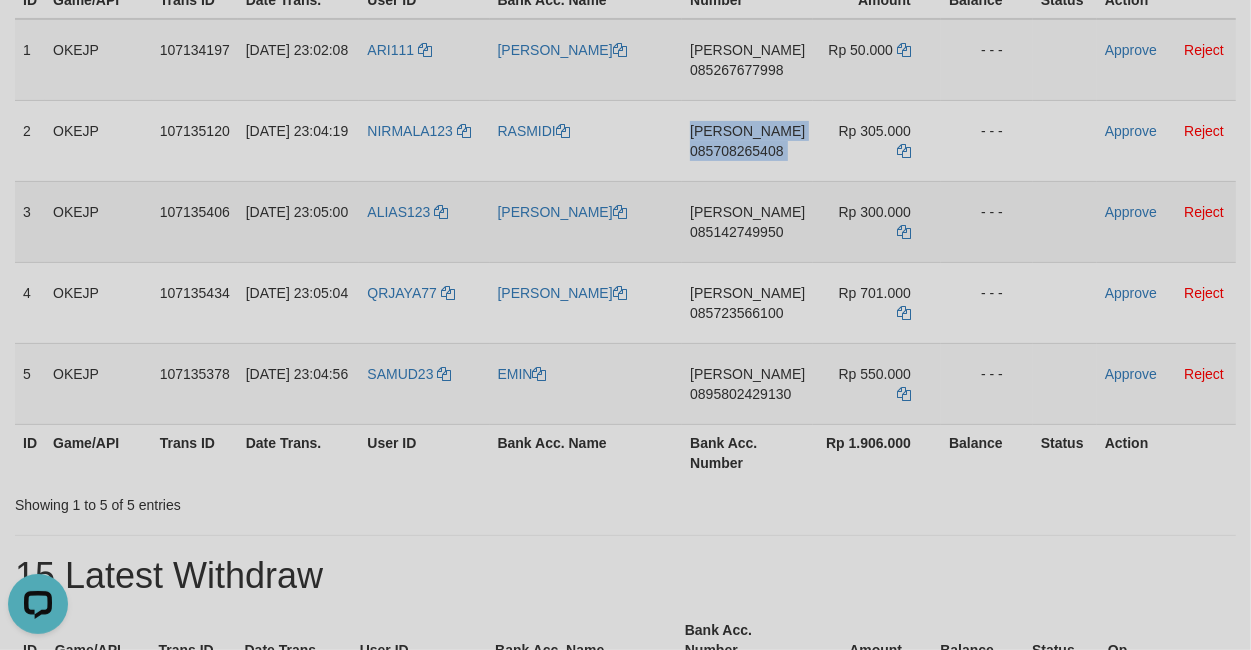copy on "DANA
085708265408" 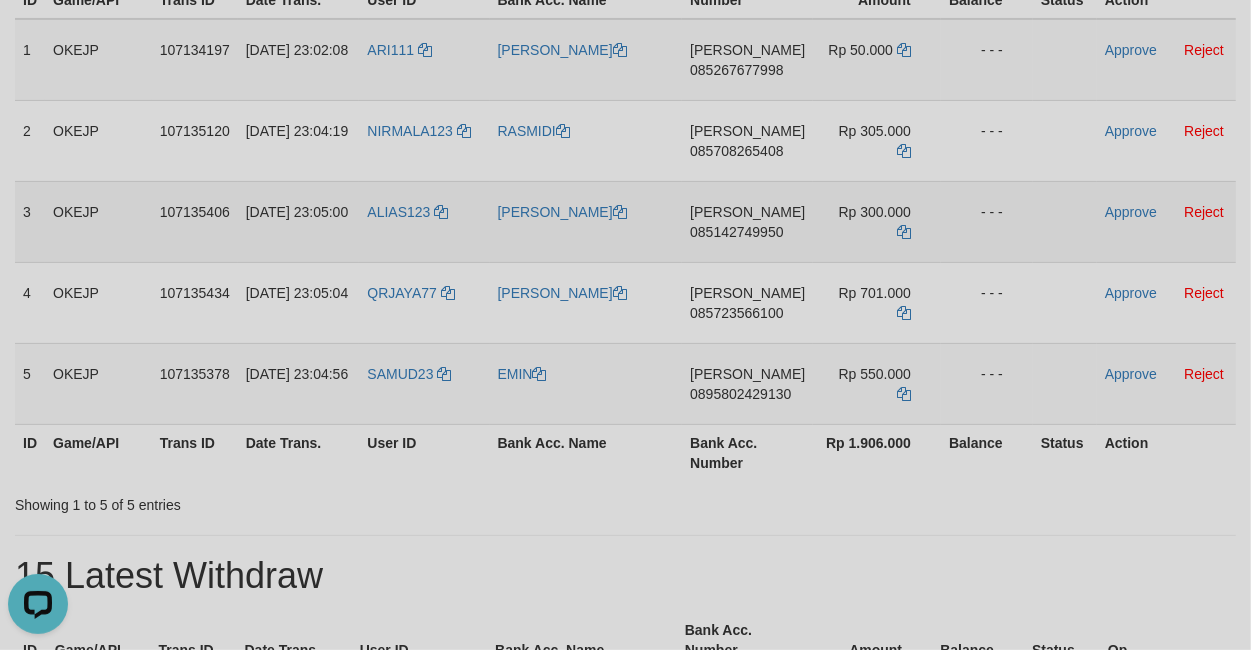 click on "DANA
085142749950" at bounding box center [747, 221] 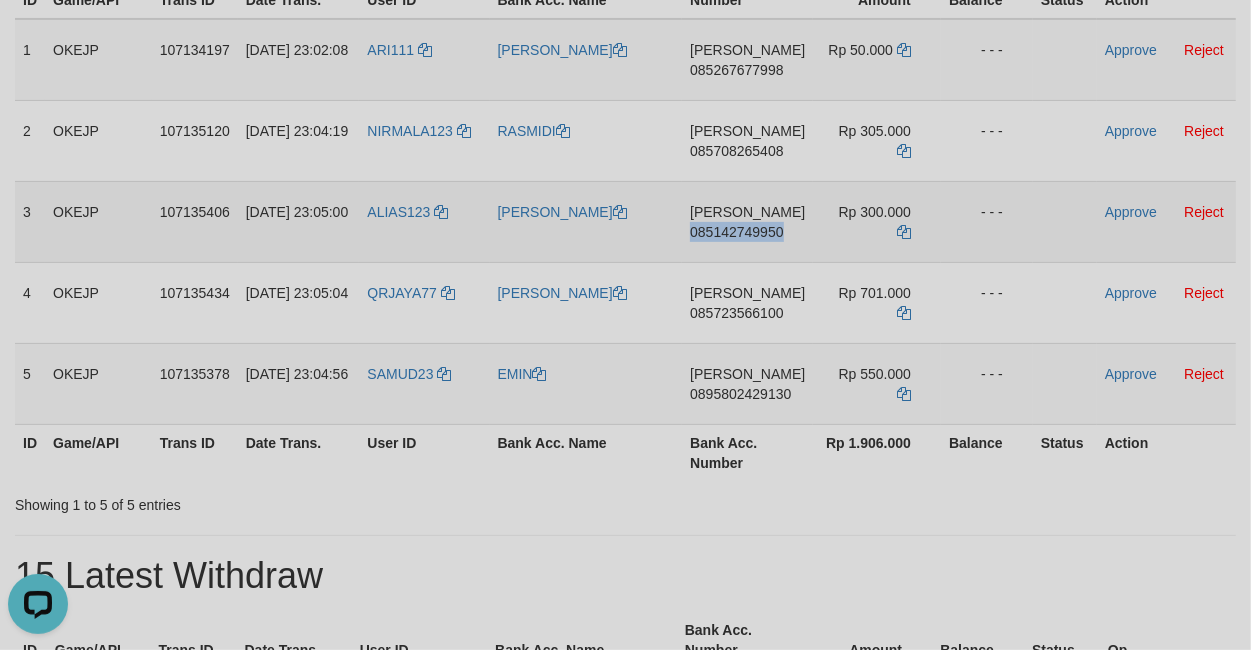 click on "DANA
085142749950" at bounding box center [747, 221] 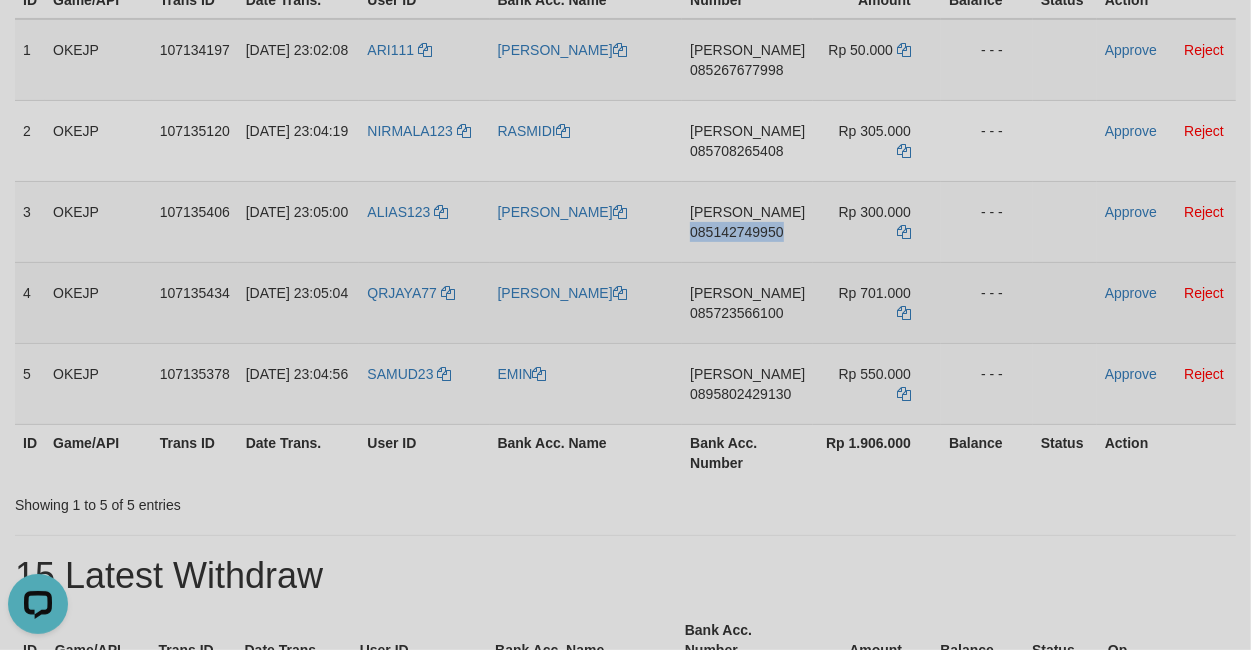 copy on "085142749950" 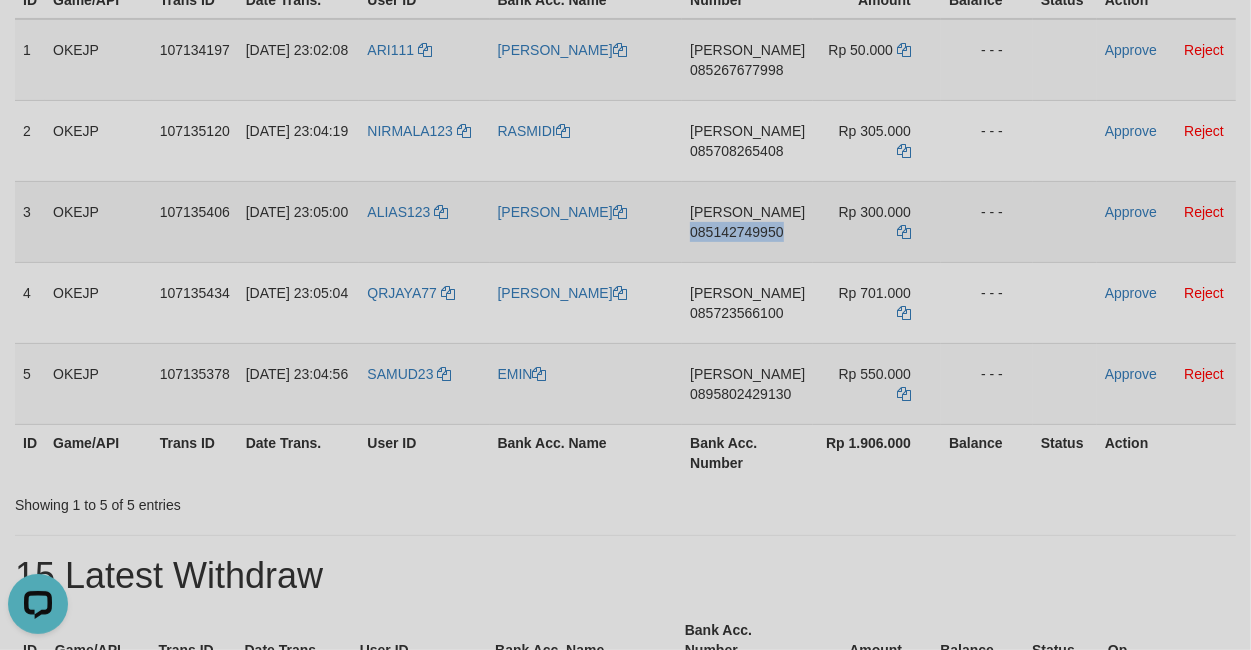 click on "DANA
085142749950" at bounding box center [747, 221] 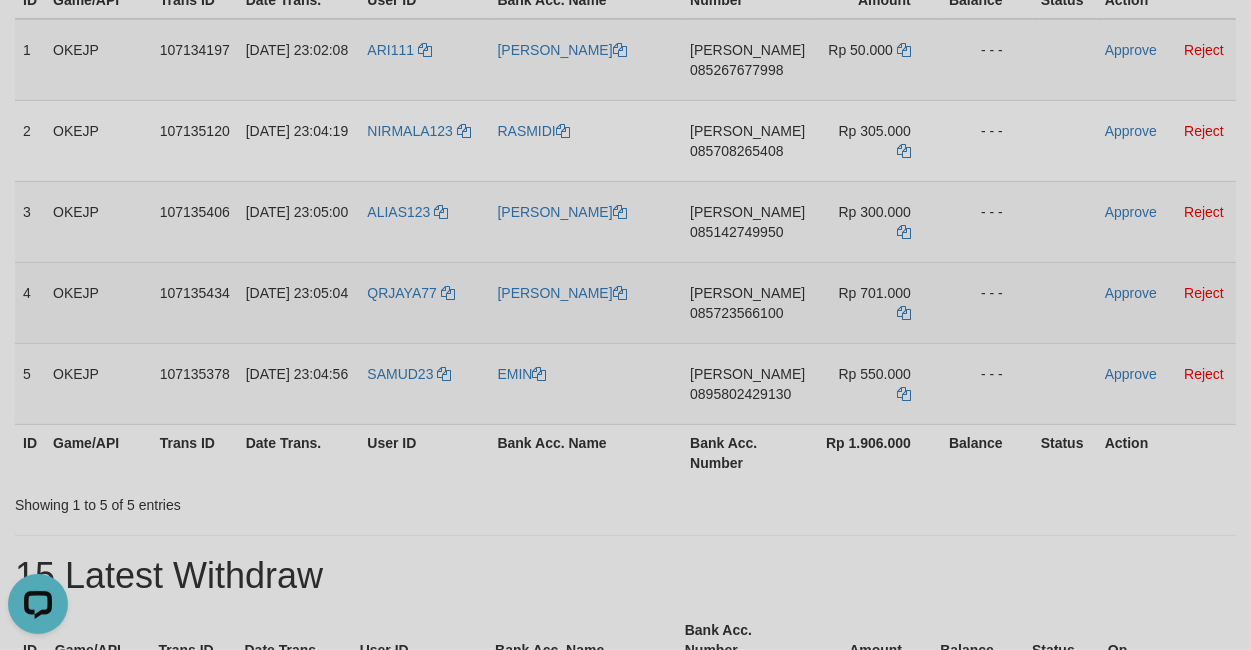 click on "QRJAYA77" at bounding box center (424, 302) 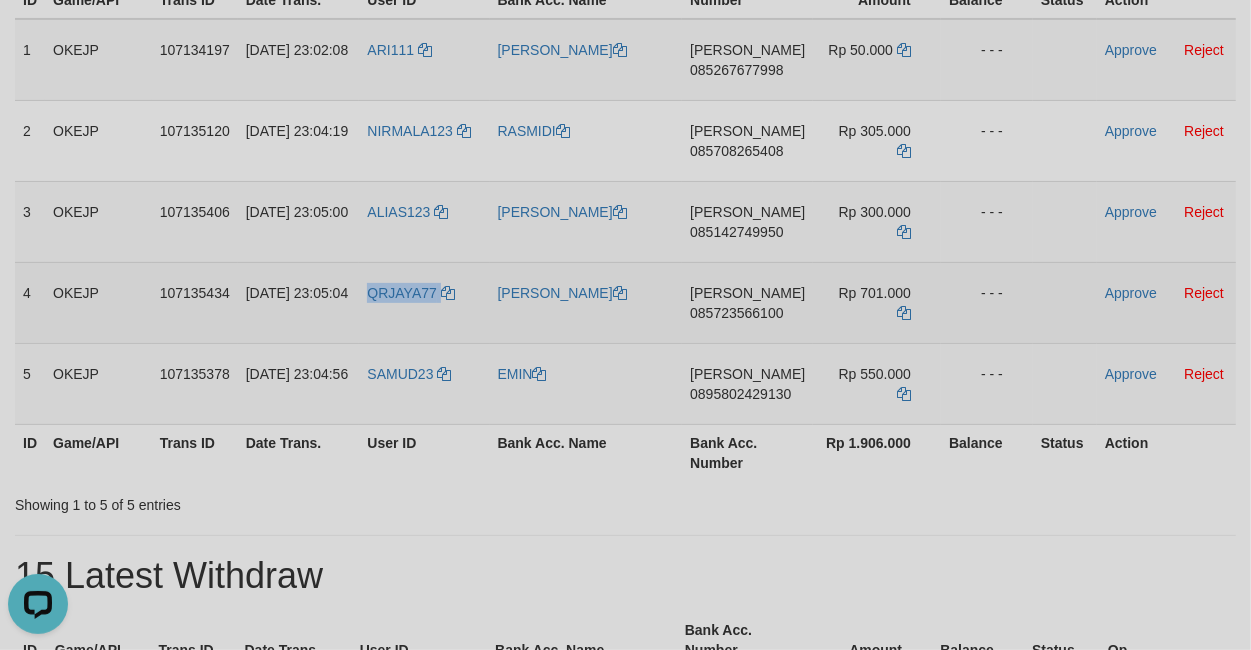 click on "QRJAYA77" at bounding box center [424, 302] 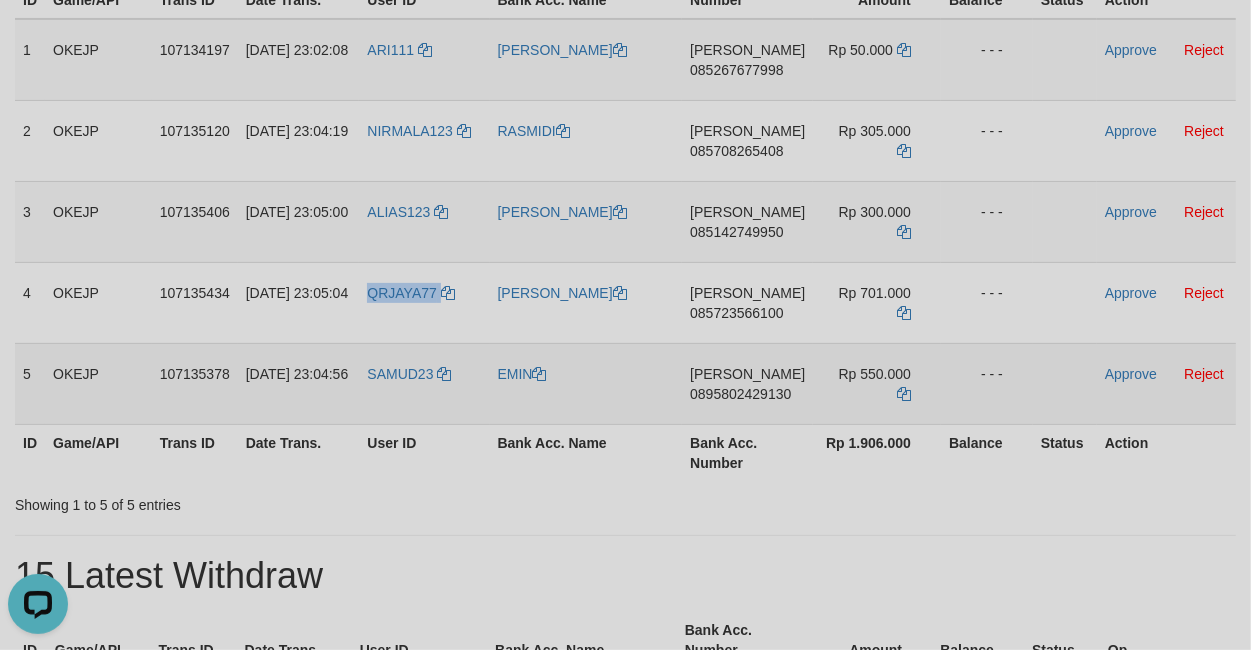 copy on "QRJAYA77" 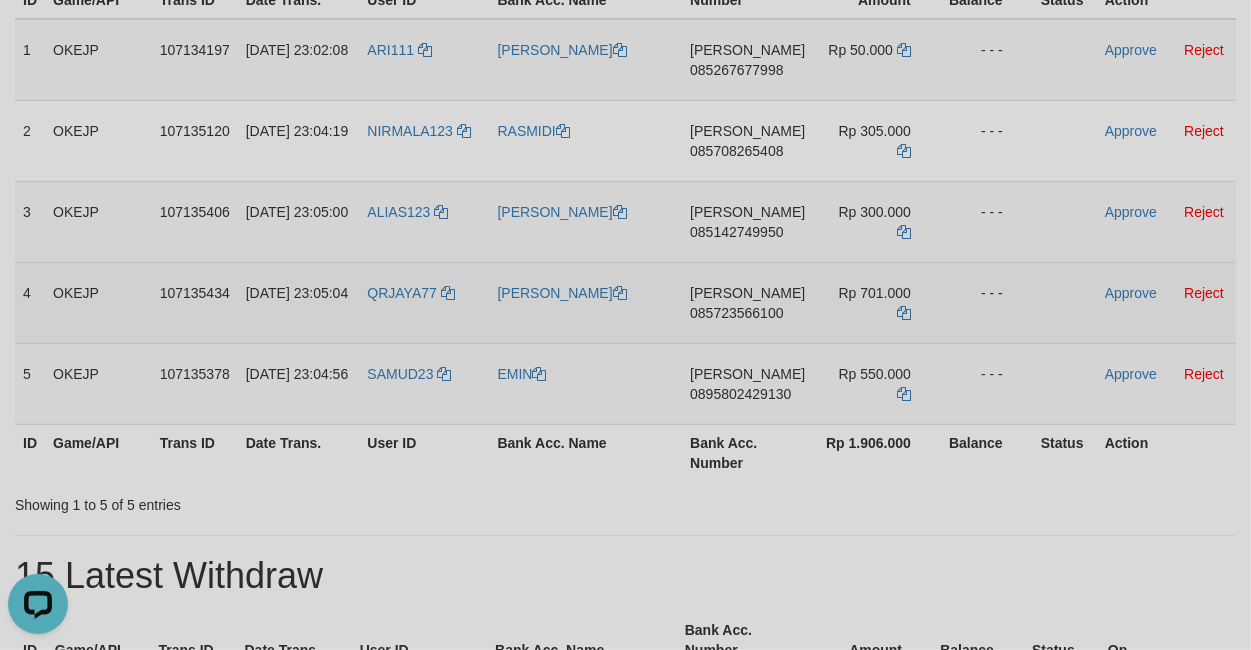 click on "DANA
085723566100" at bounding box center [747, 302] 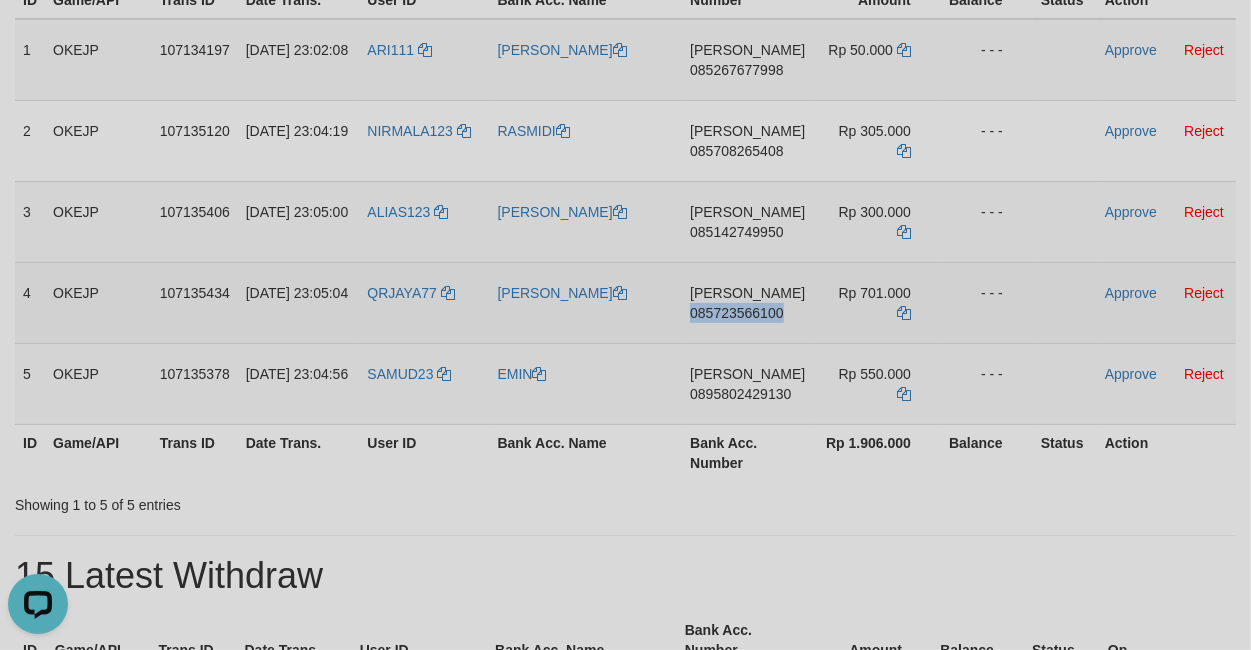 click on "DANA
085723566100" at bounding box center (747, 302) 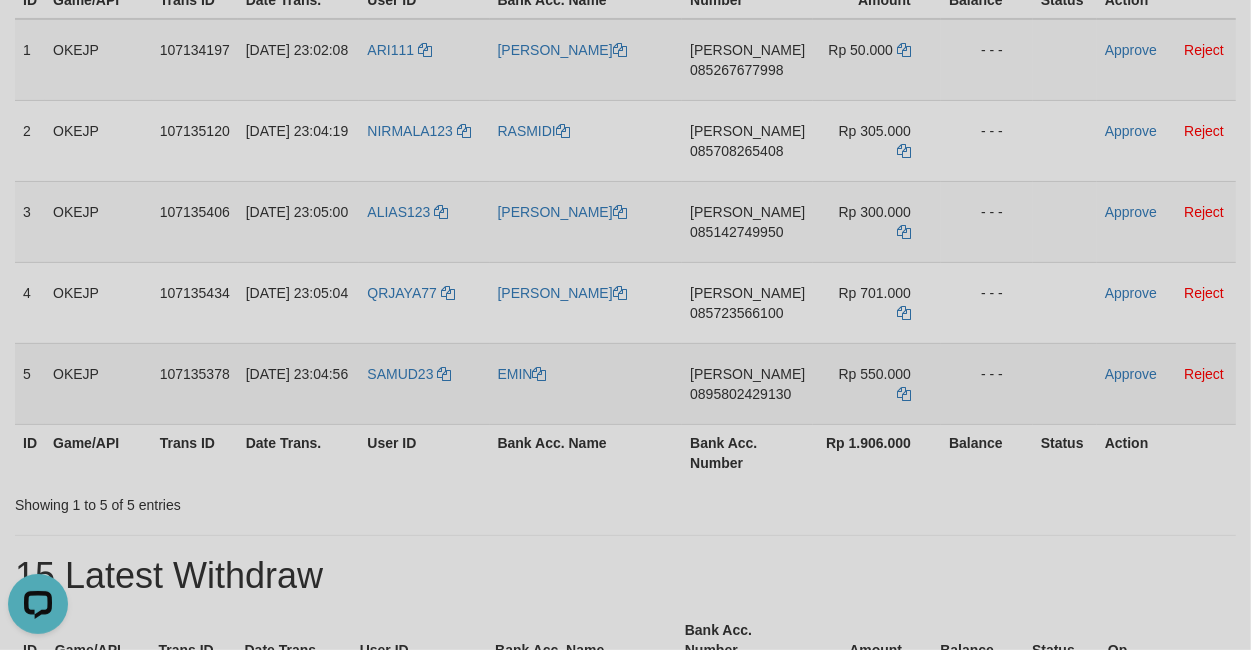 click on "DANA
0895802429130" at bounding box center (747, 383) 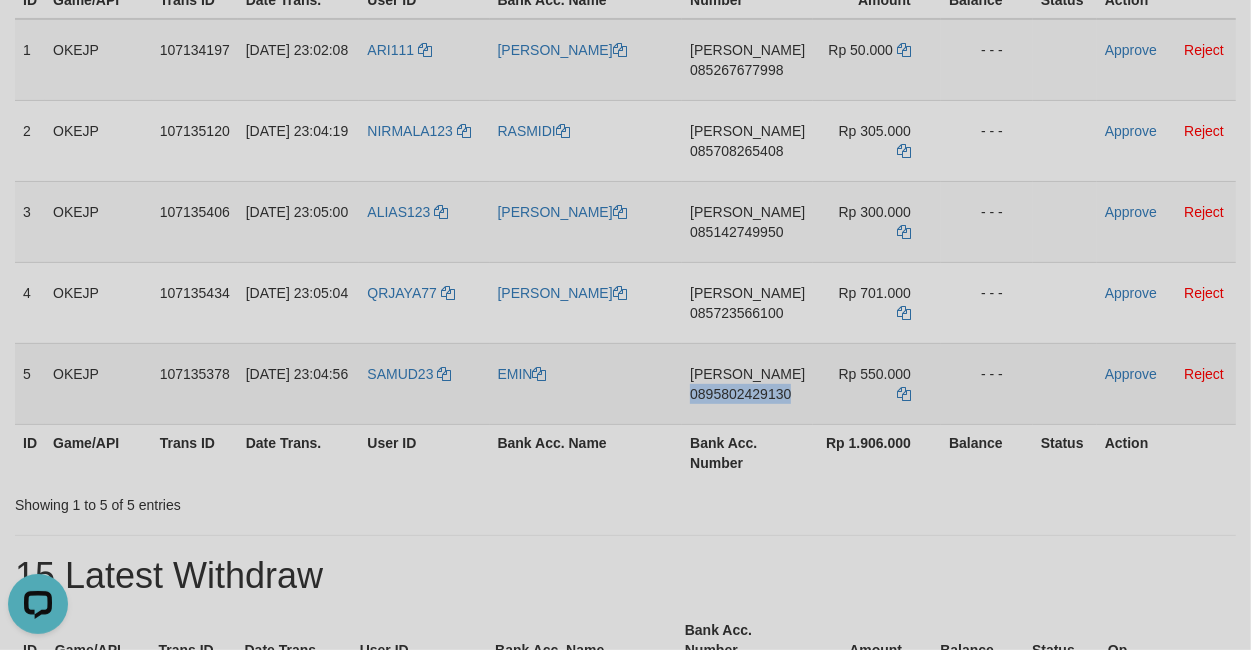 click on "DANA
0895802429130" at bounding box center (747, 383) 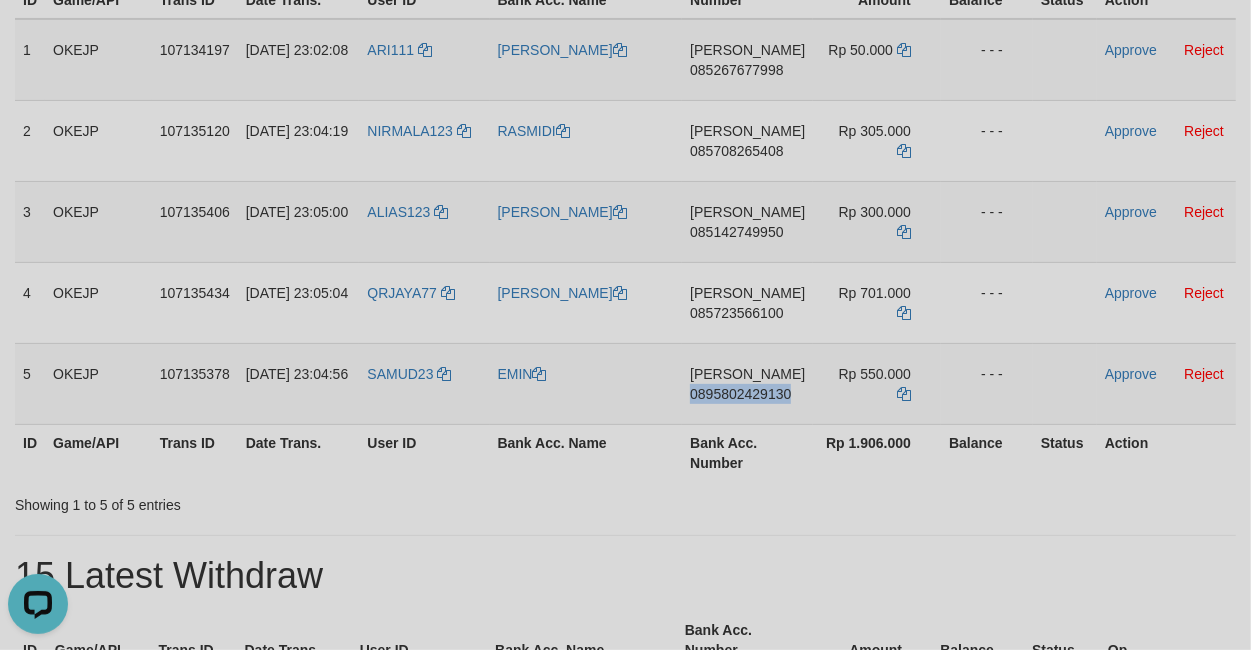 drag, startPoint x: 776, startPoint y: 413, endPoint x: 1243, endPoint y: 346, distance: 471.78174 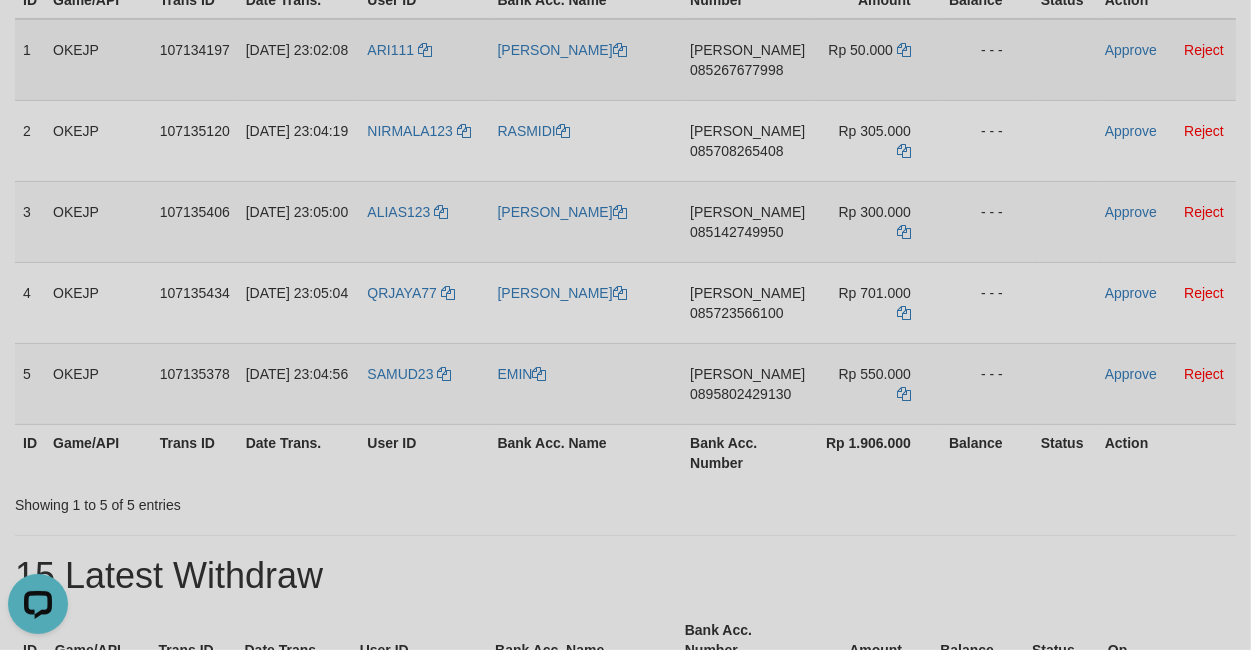 drag, startPoint x: 37, startPoint y: 51, endPoint x: 12, endPoint y: 51, distance: 25 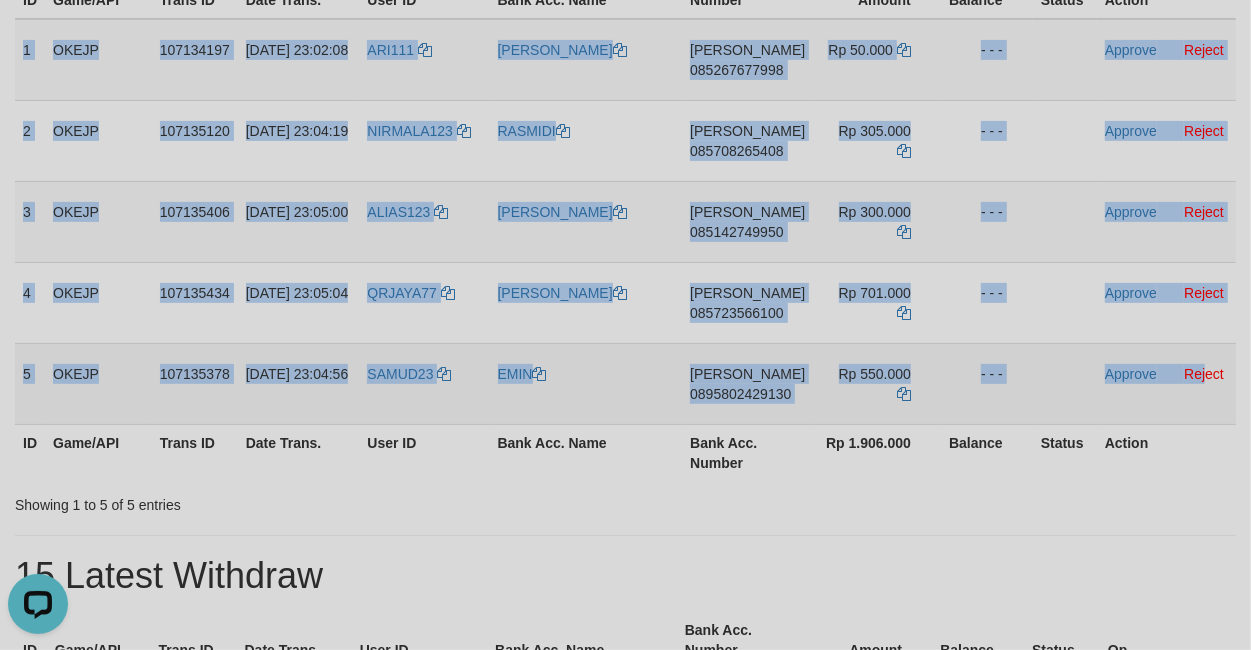 drag, startPoint x: 43, startPoint y: 51, endPoint x: 1200, endPoint y: 388, distance: 1205.0801 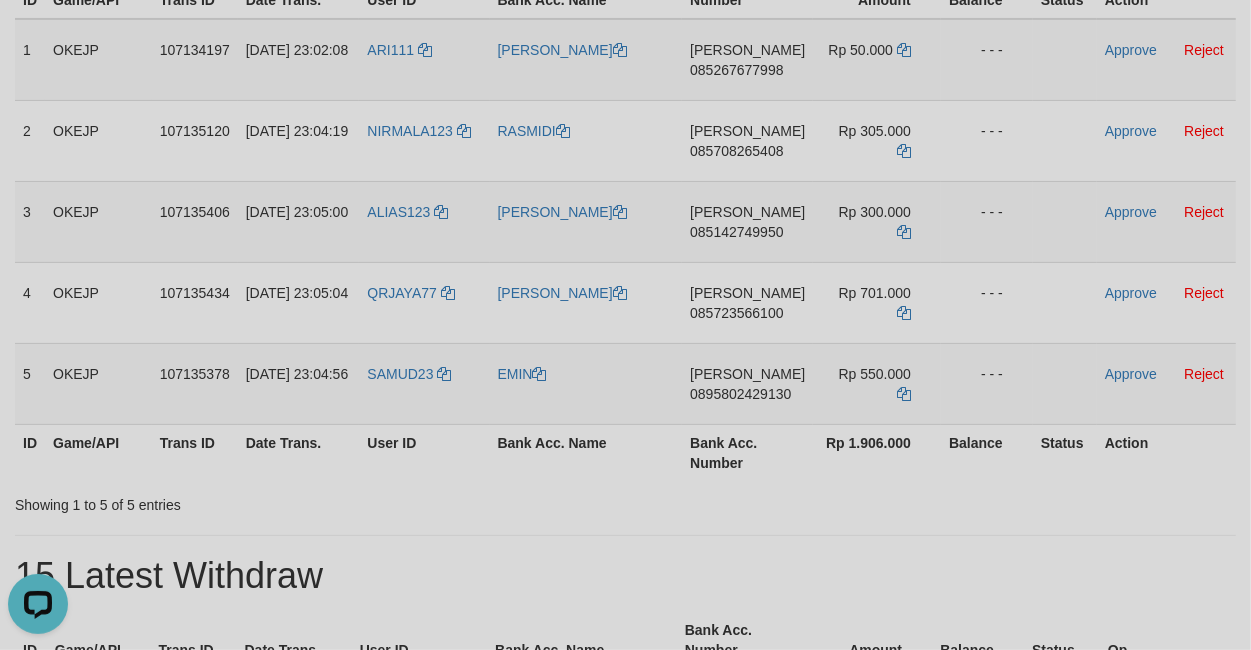 drag, startPoint x: 881, startPoint y: 517, endPoint x: 837, endPoint y: 517, distance: 44 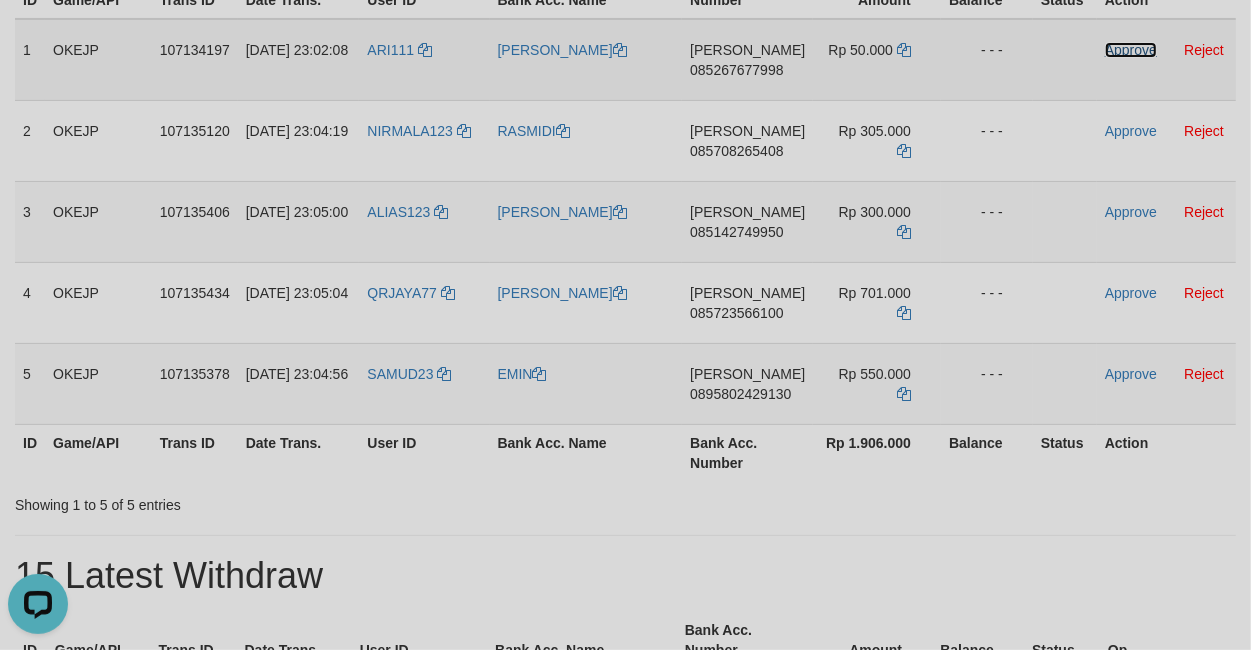 click on "Approve" at bounding box center [1131, 50] 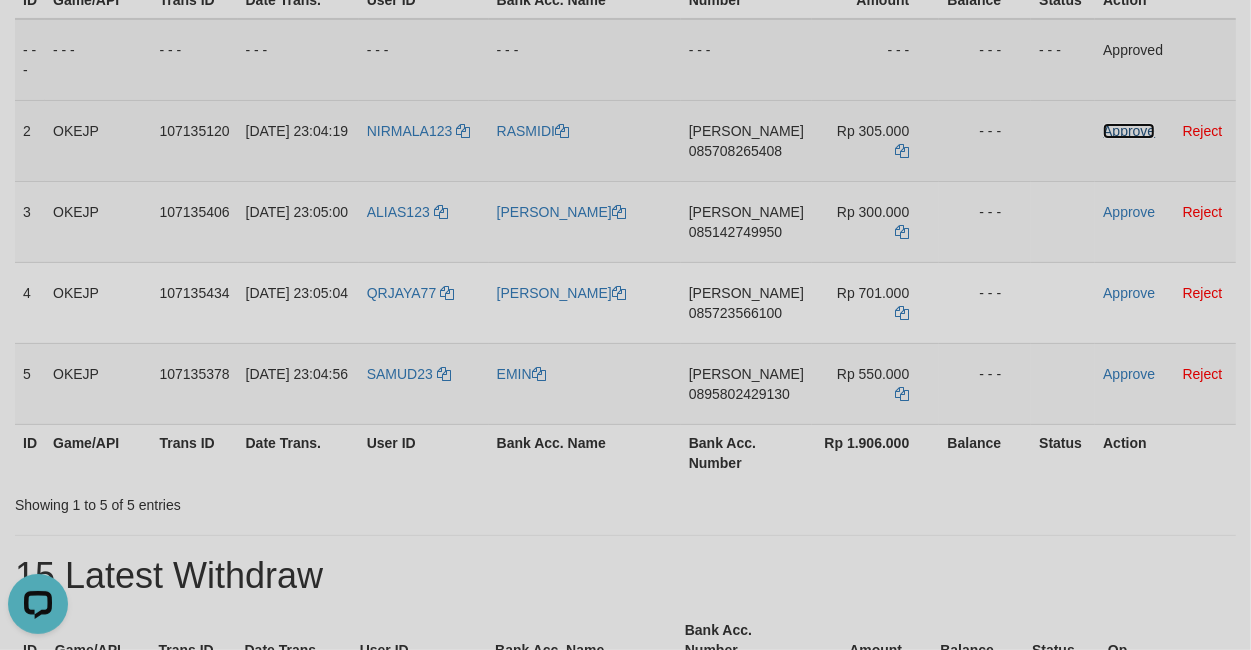 click on "Approve" at bounding box center (1129, 131) 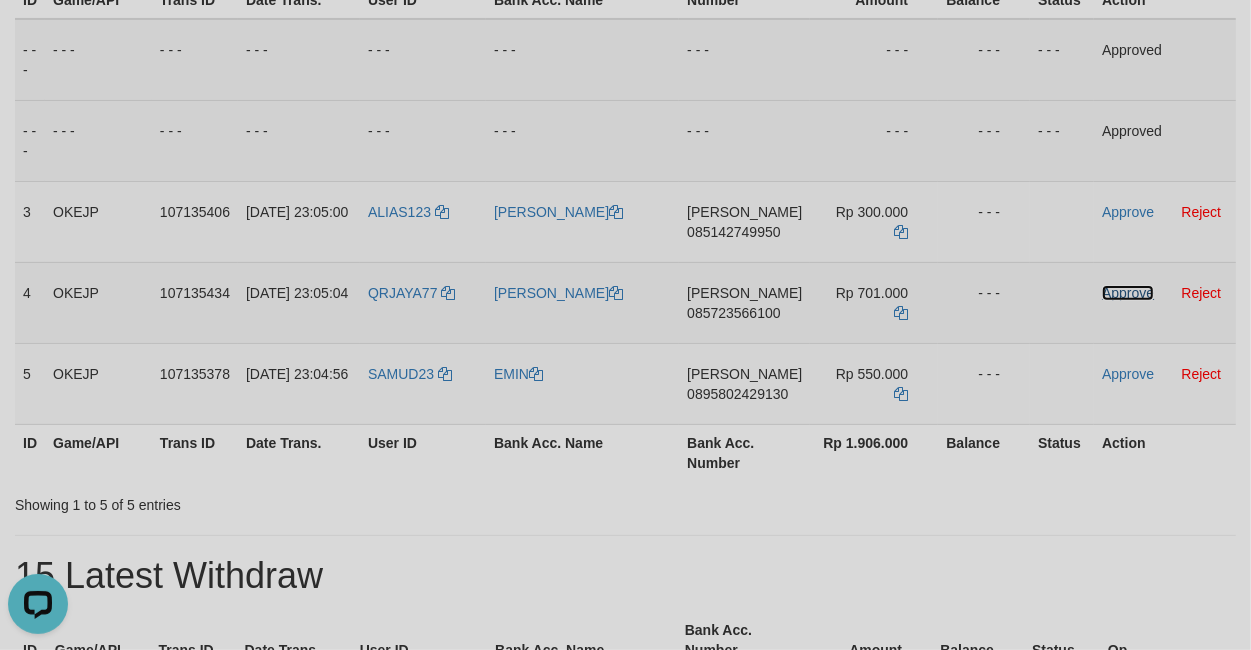 click on "Approve" at bounding box center [1128, 293] 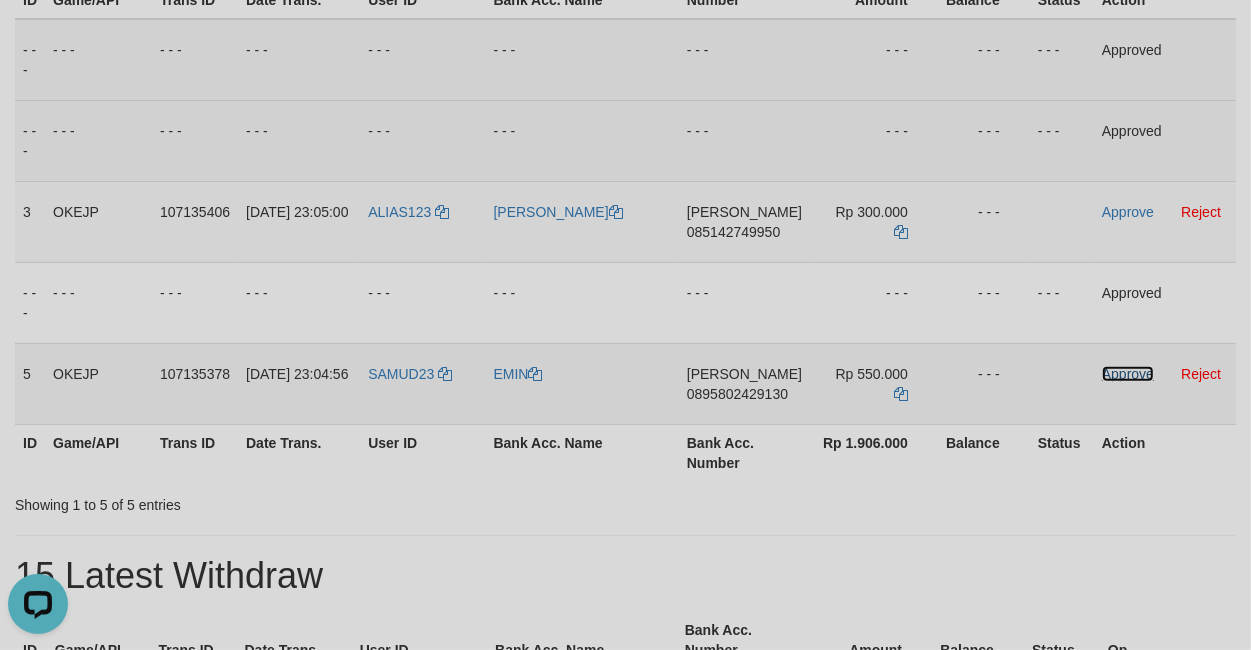 click on "Approve" at bounding box center (1128, 374) 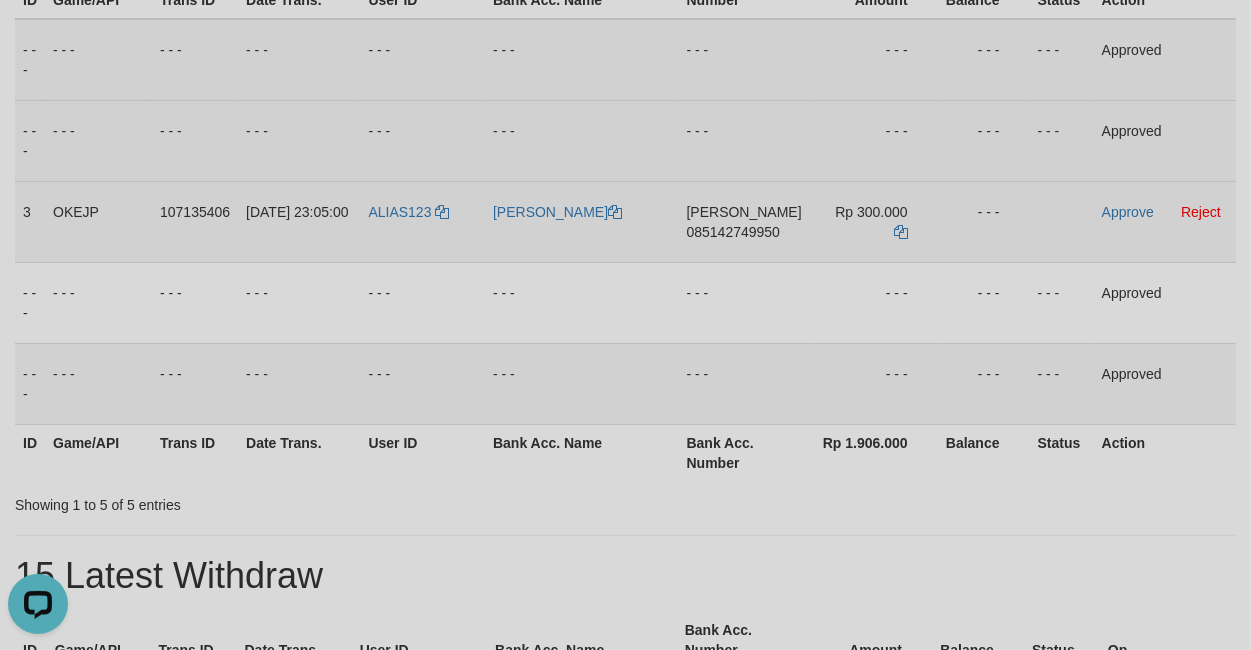 click on "DANA
085142749950" at bounding box center (744, 221) 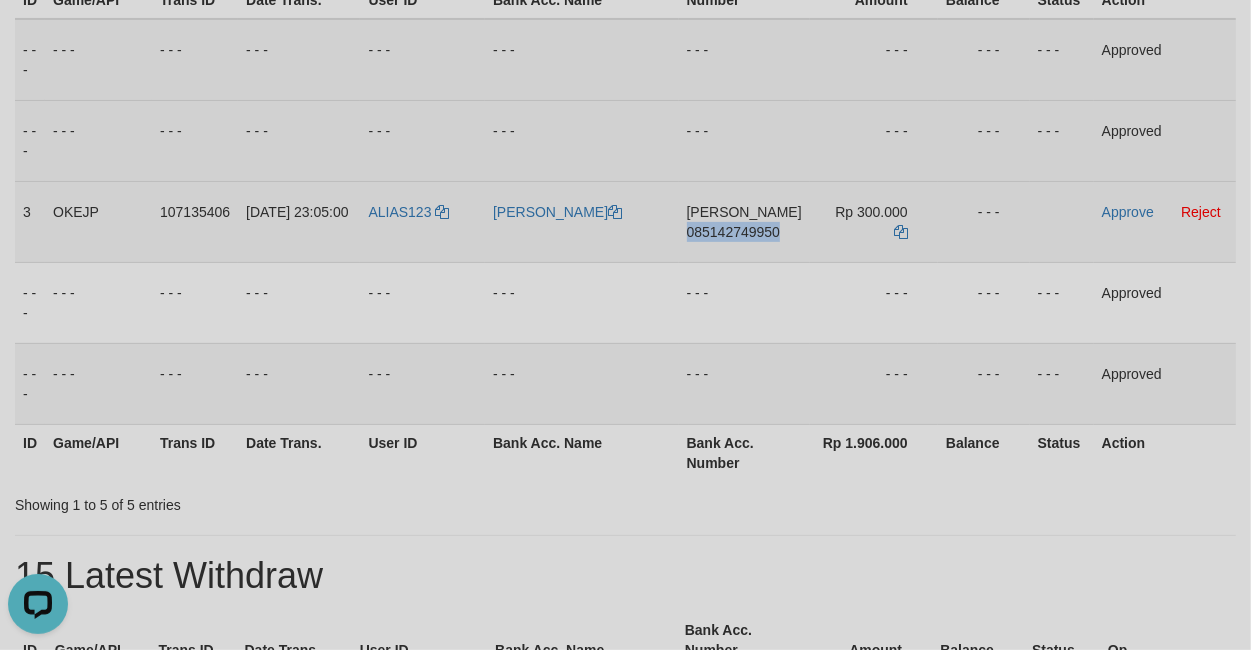 click on "DANA
085142749950" at bounding box center (744, 221) 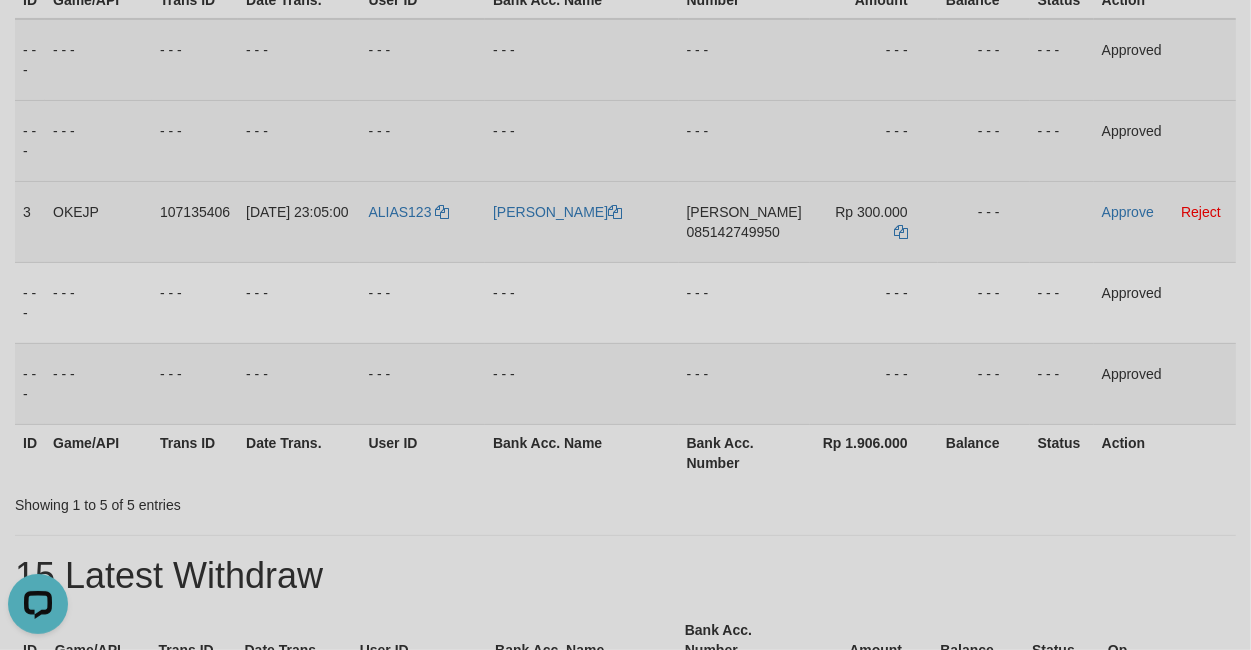 click on "DANA
085142749950" at bounding box center (744, 221) 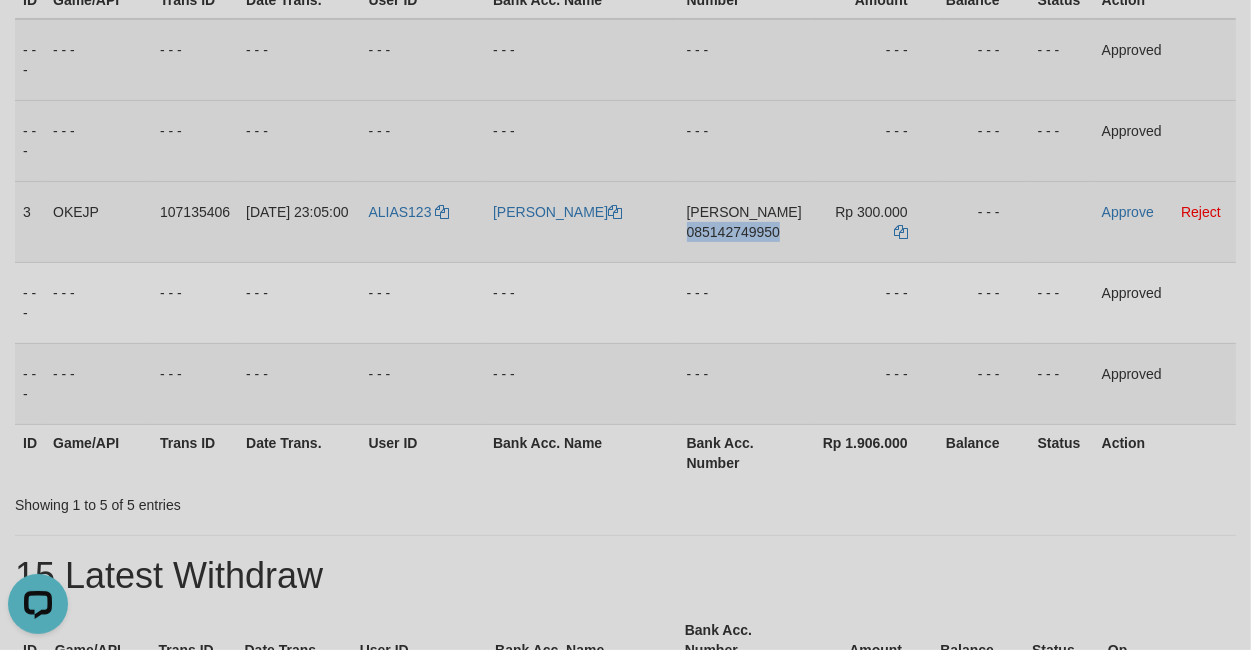 click on "DANA
085142749950" at bounding box center [744, 221] 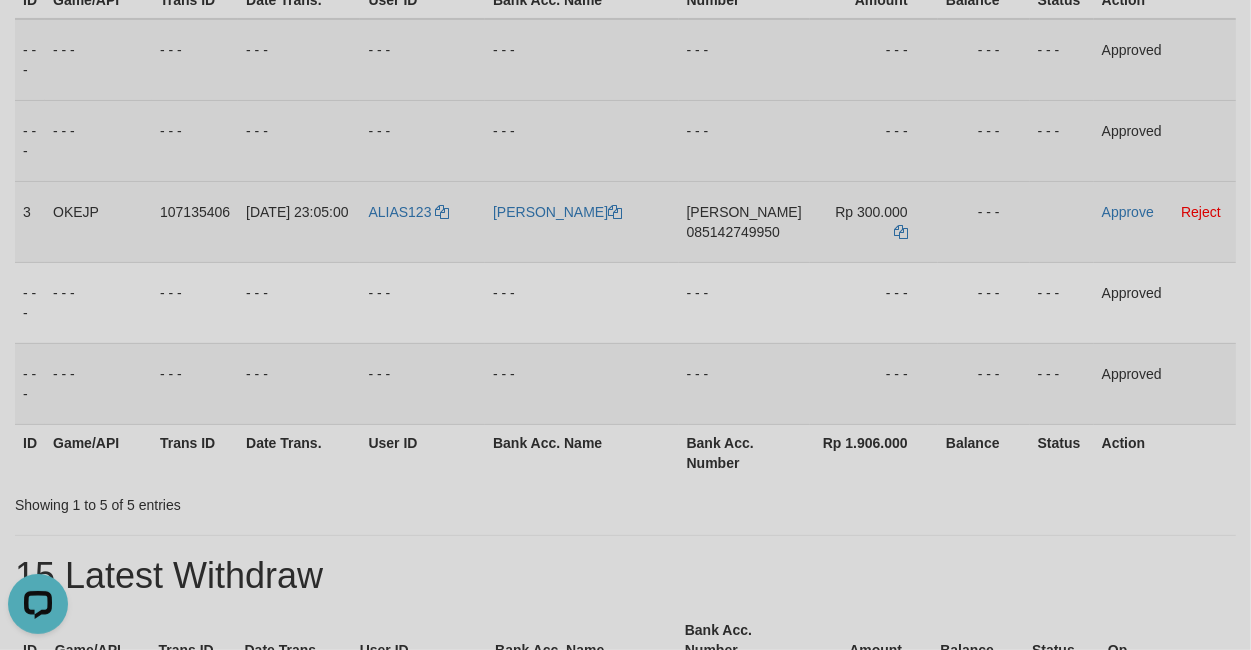 click on "ALIAS123" at bounding box center [422, 221] 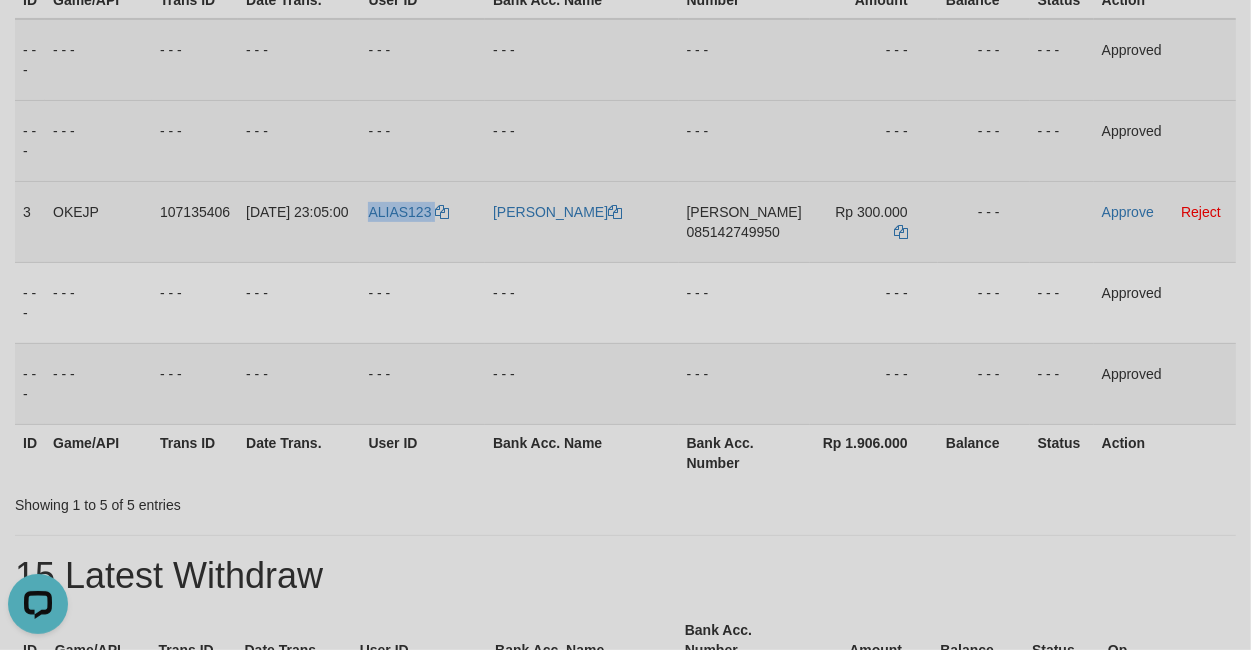 click on "ALIAS123" at bounding box center (422, 221) 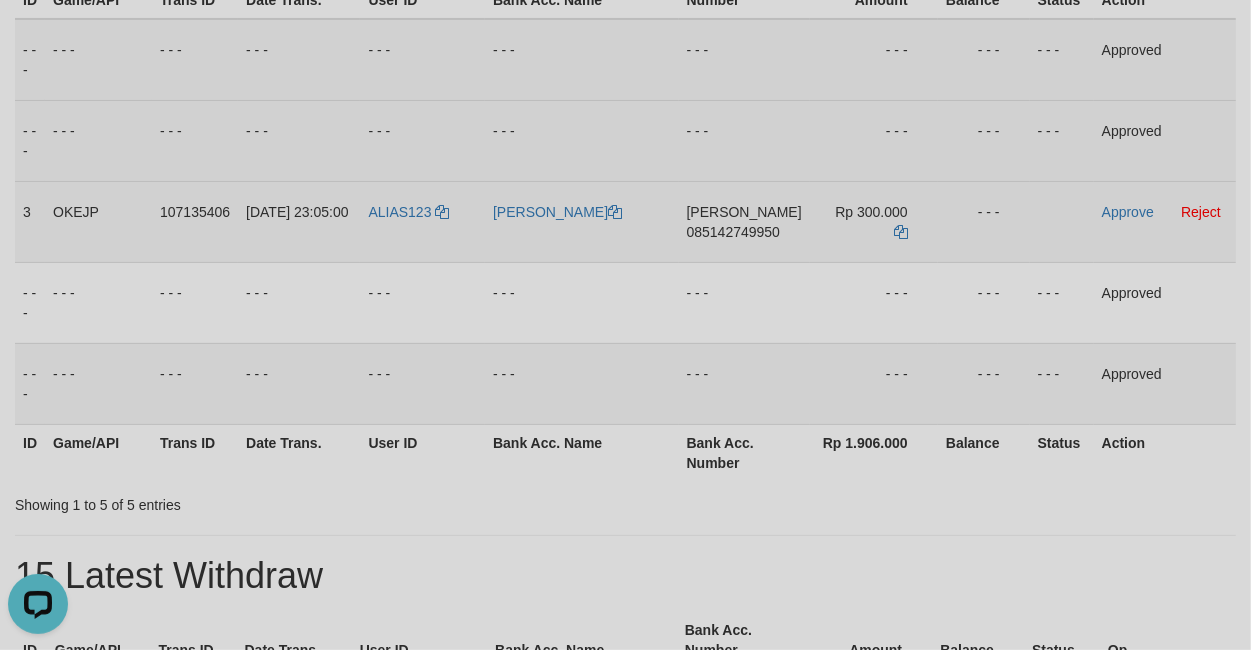 click on "[PERSON_NAME]" at bounding box center (582, 221) 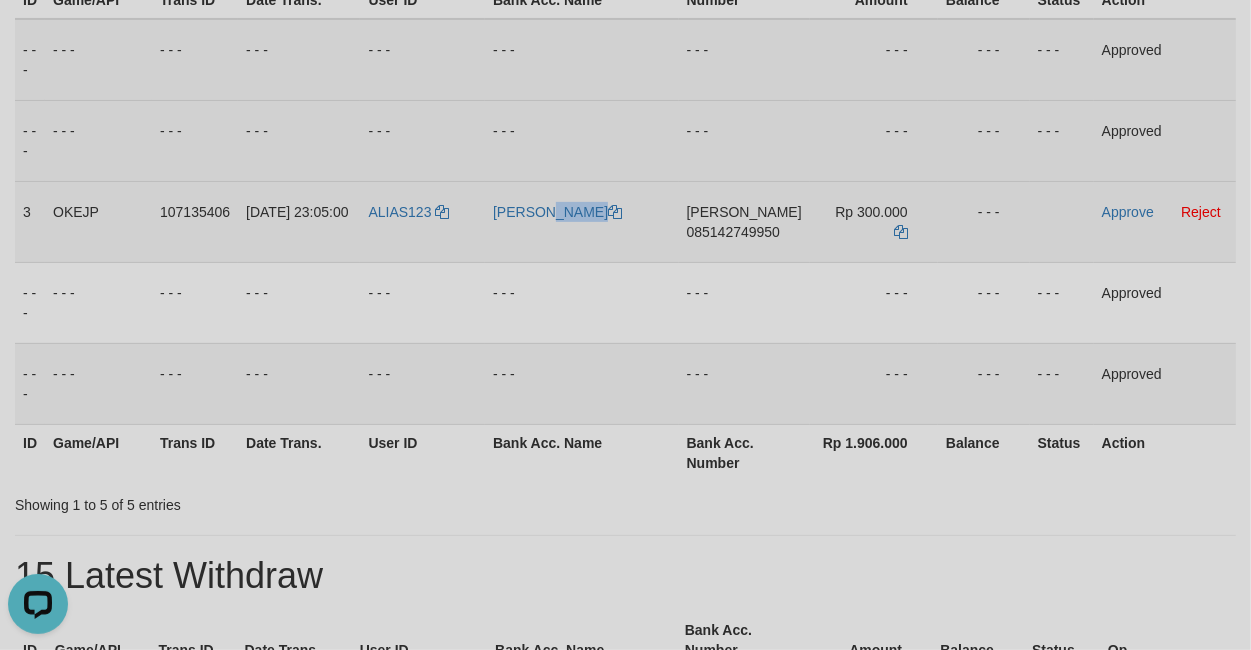 click on "[PERSON_NAME]" at bounding box center (582, 221) 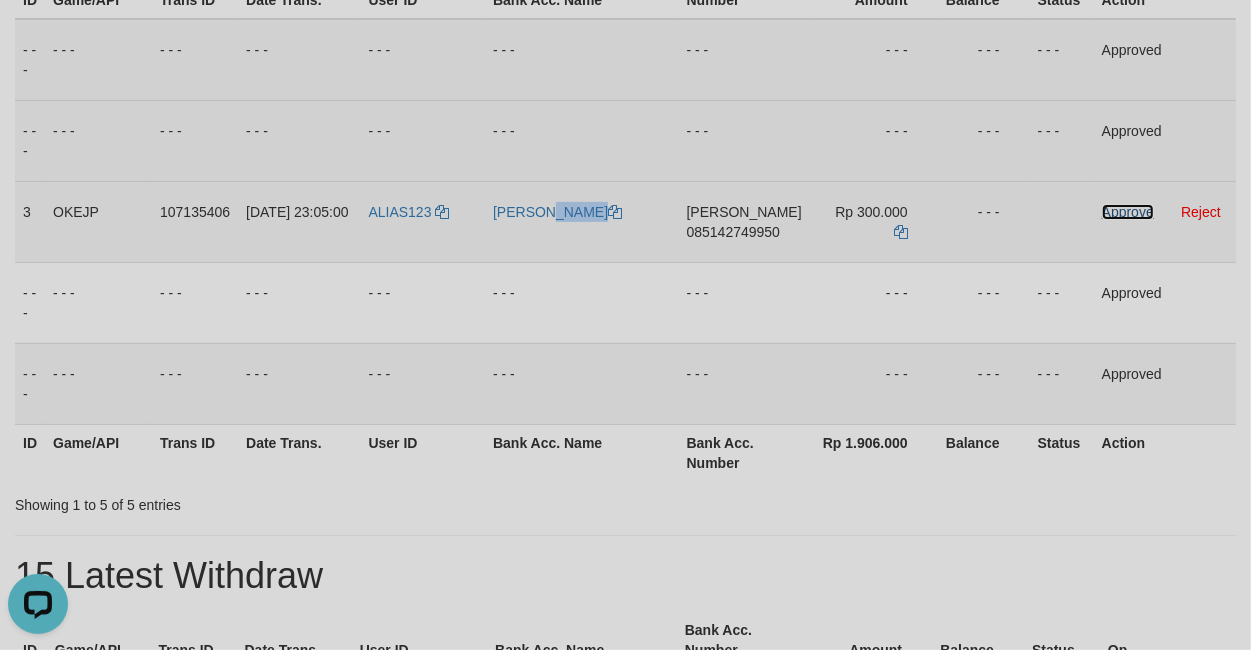 click on "Approve" at bounding box center [1128, 212] 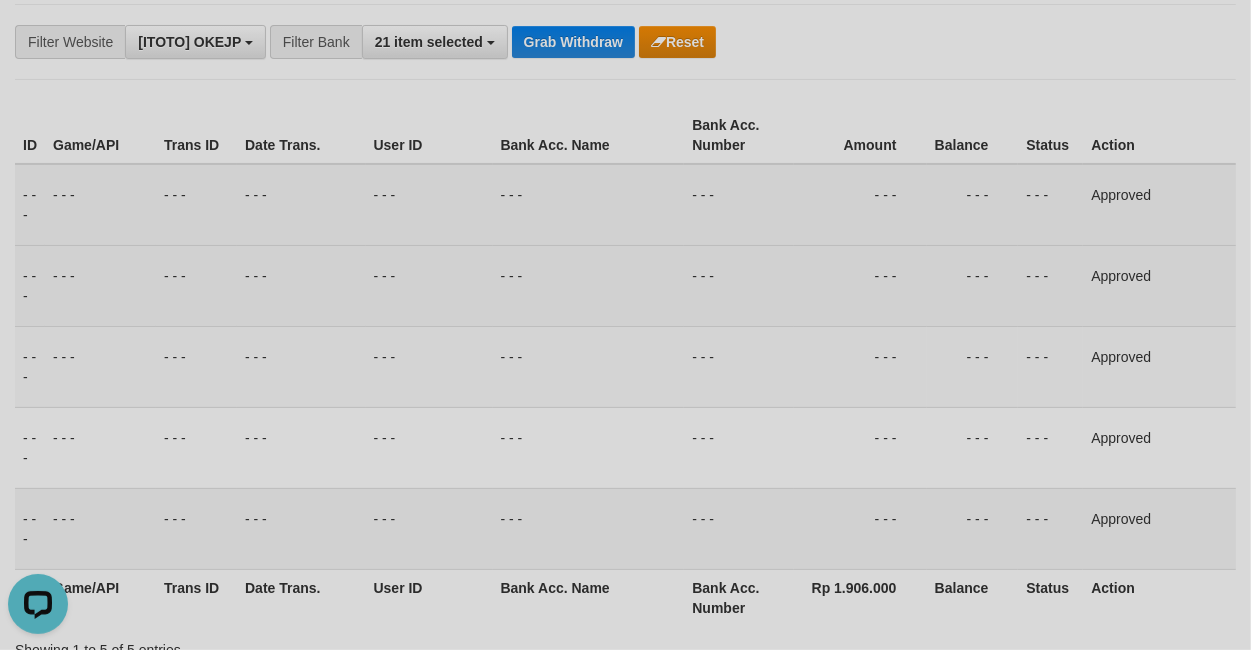 scroll, scrollTop: 0, scrollLeft: 0, axis: both 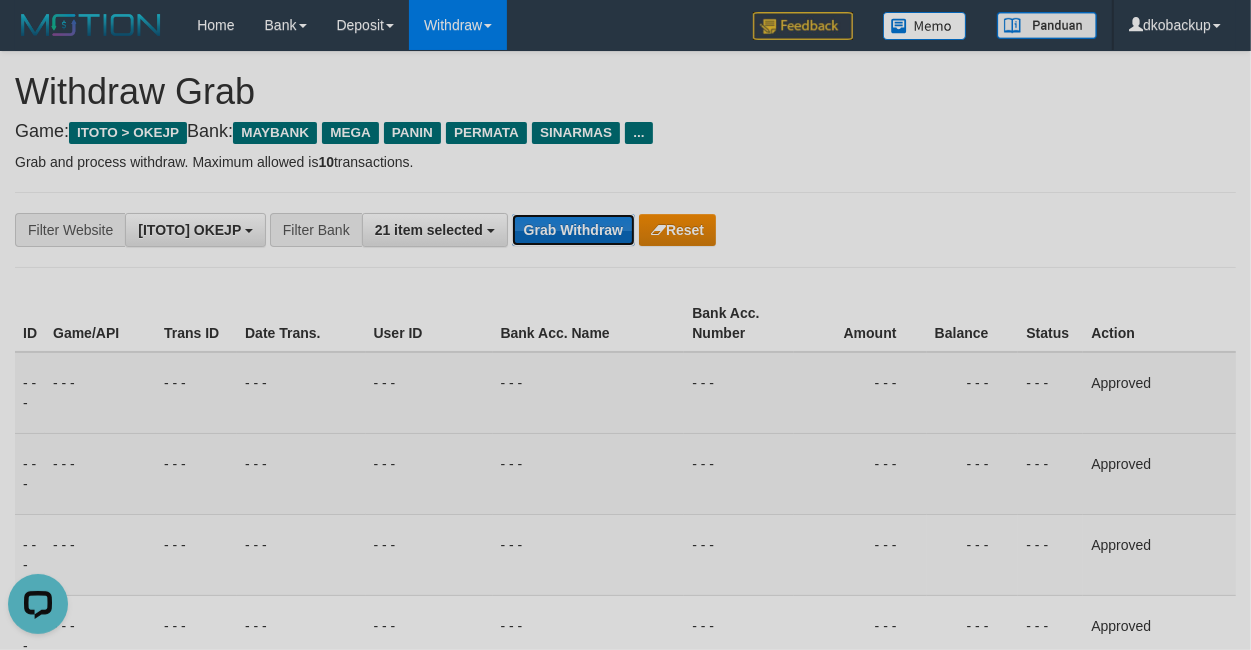 click on "Grab Withdraw" at bounding box center (573, 230) 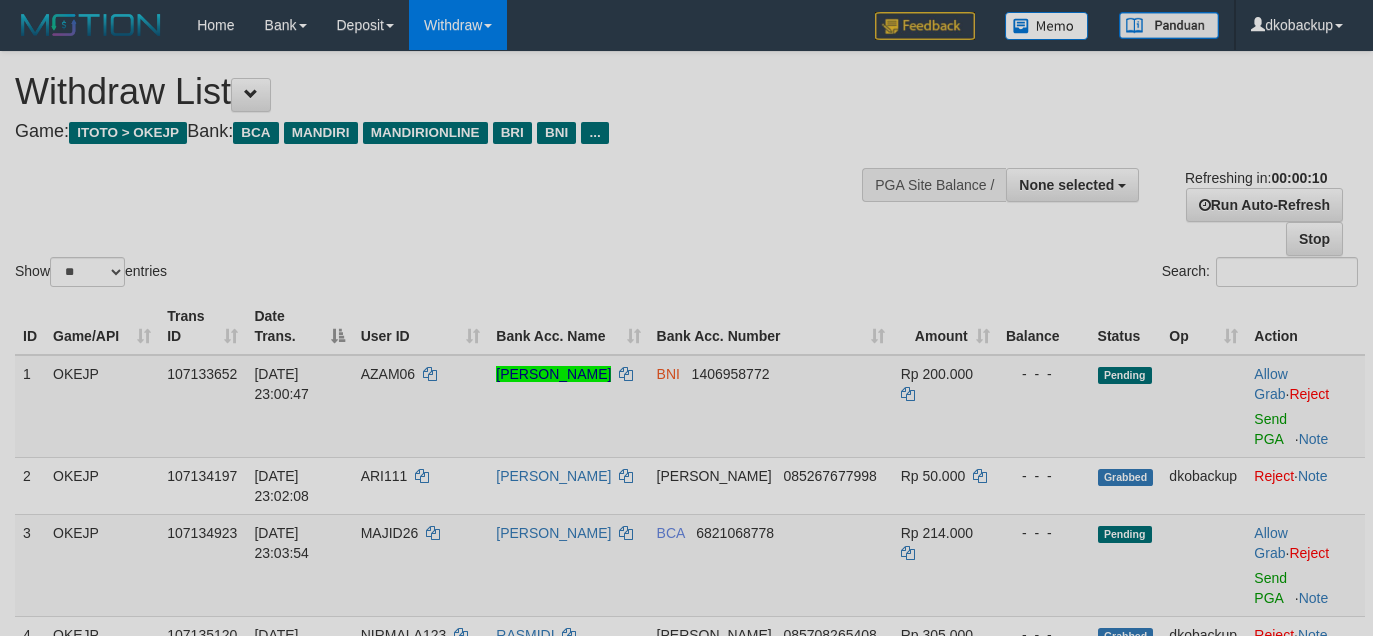 select 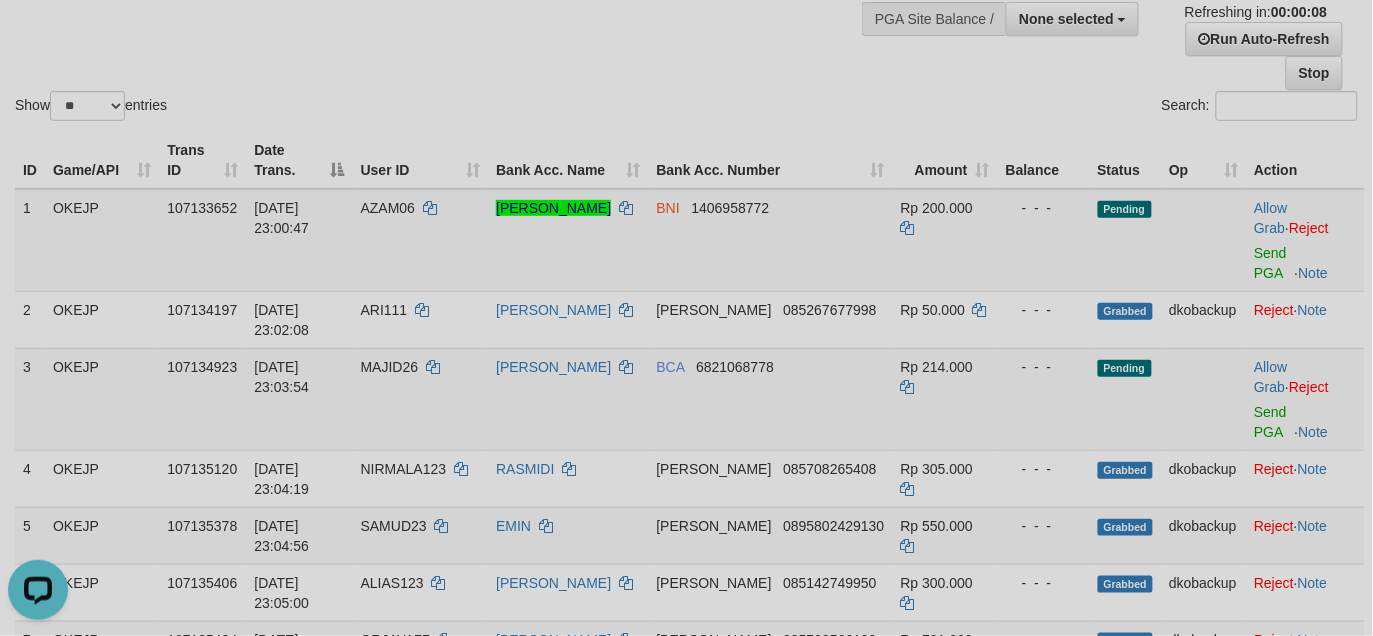 scroll, scrollTop: 0, scrollLeft: 0, axis: both 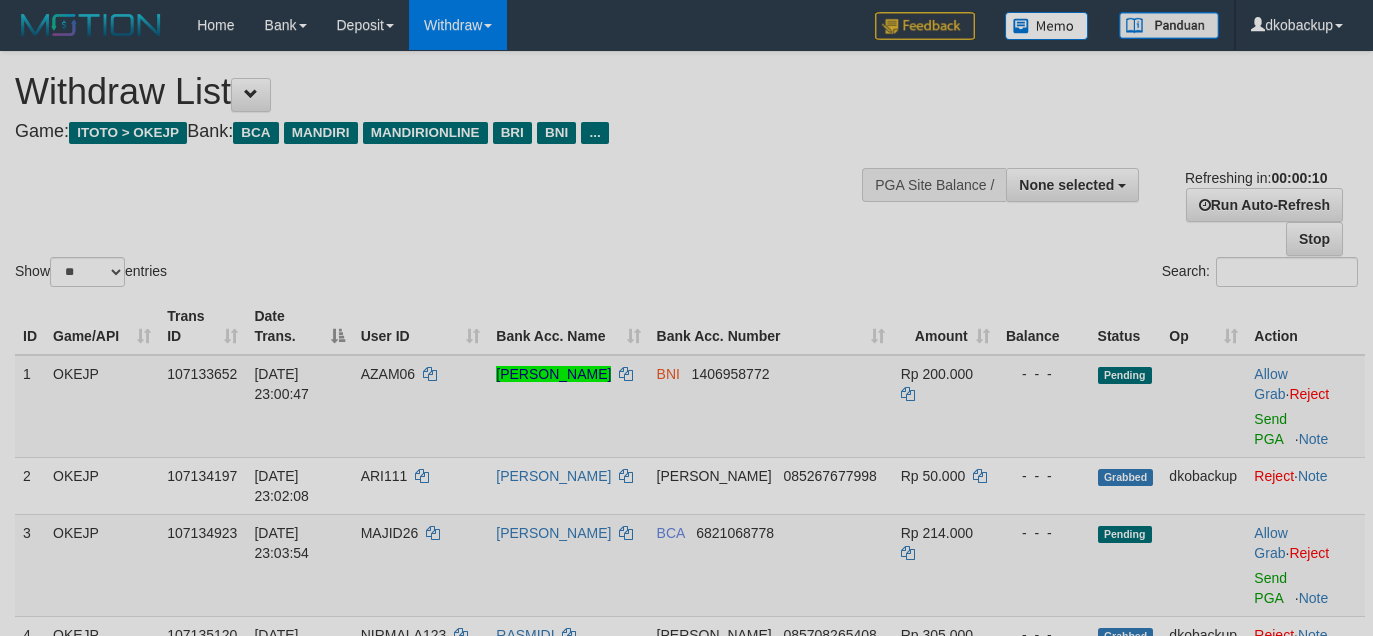 select 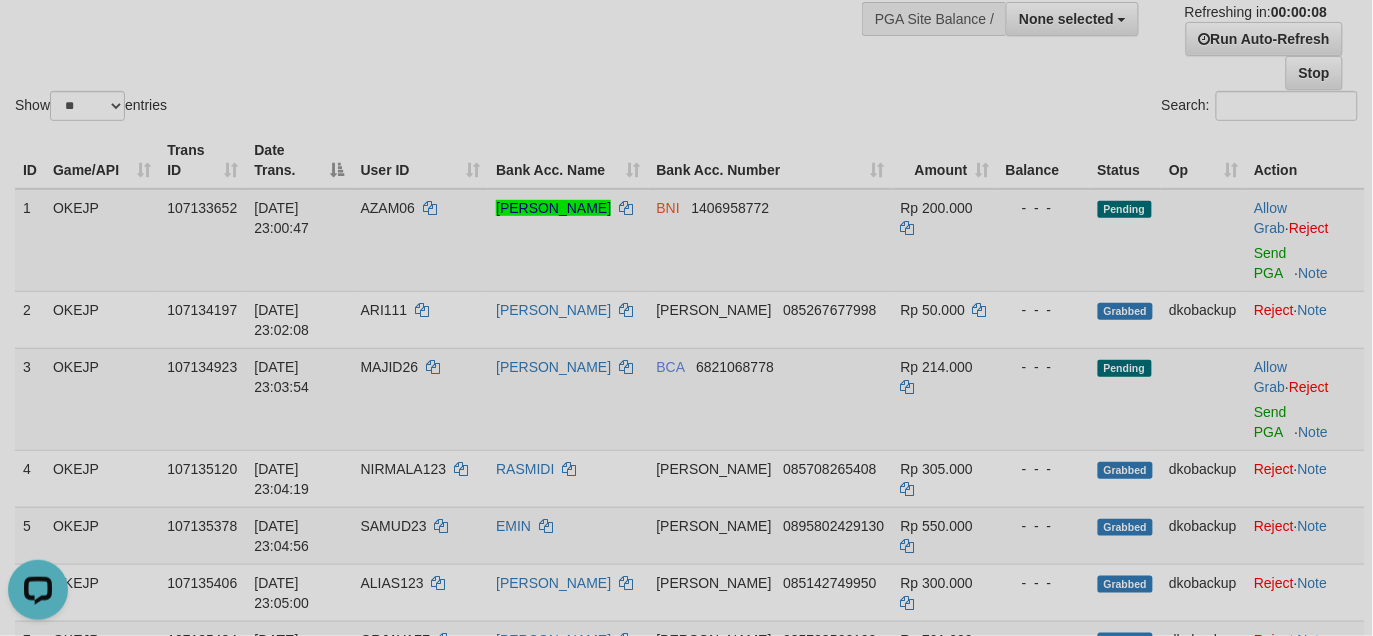 scroll, scrollTop: 0, scrollLeft: 0, axis: both 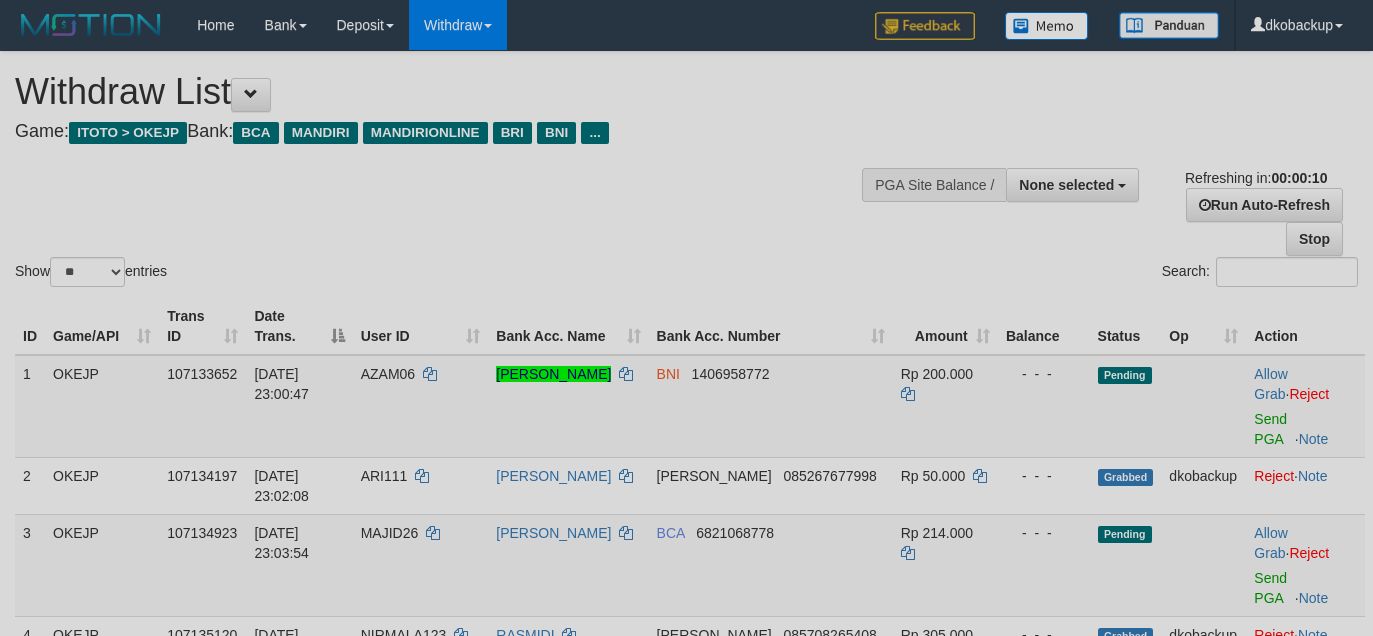 select 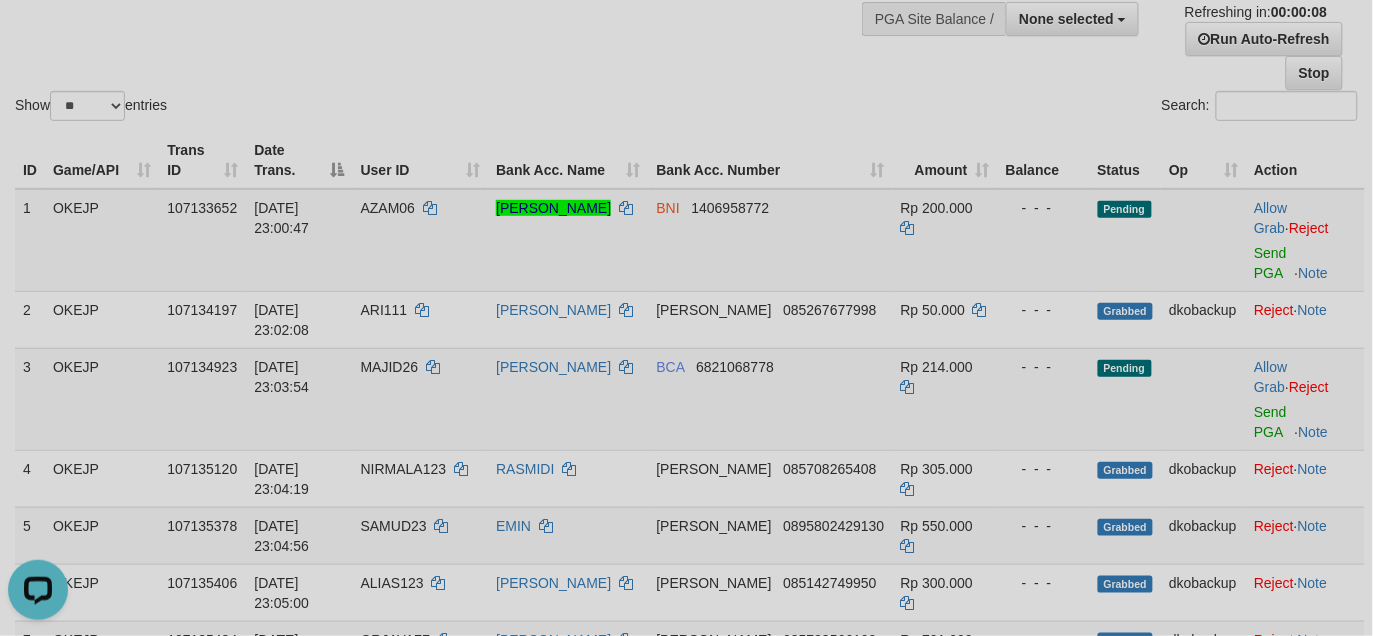 scroll, scrollTop: 0, scrollLeft: 0, axis: both 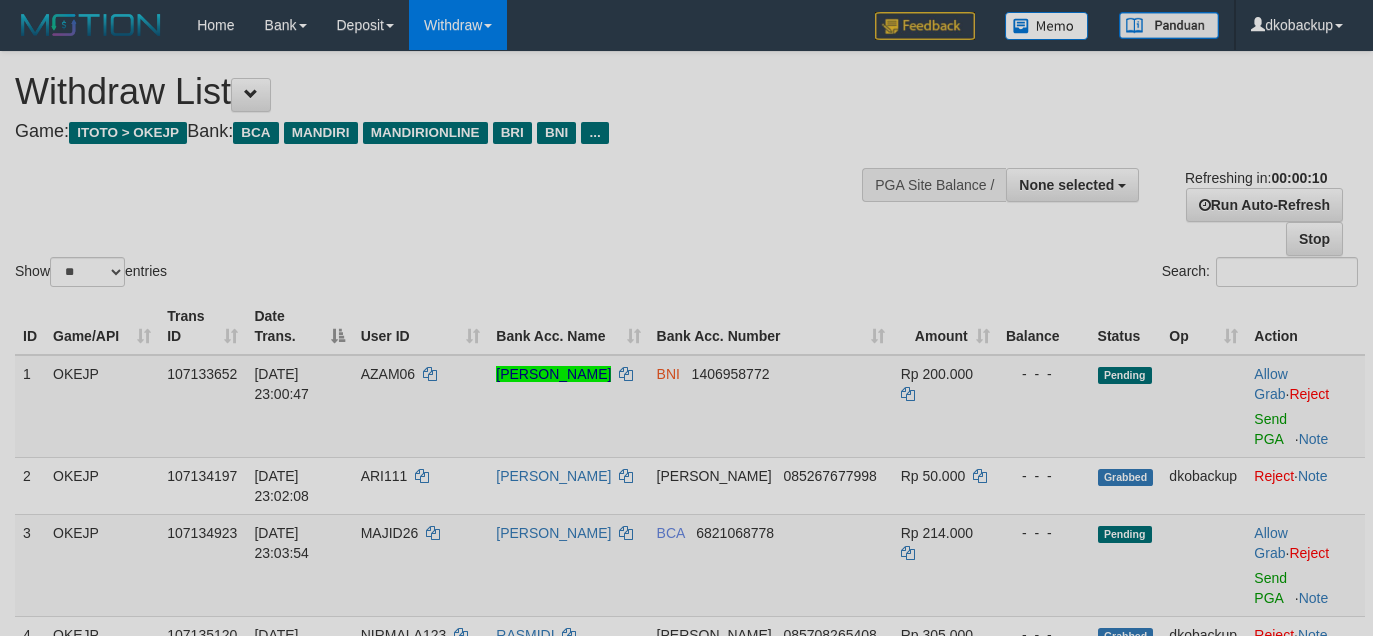 select 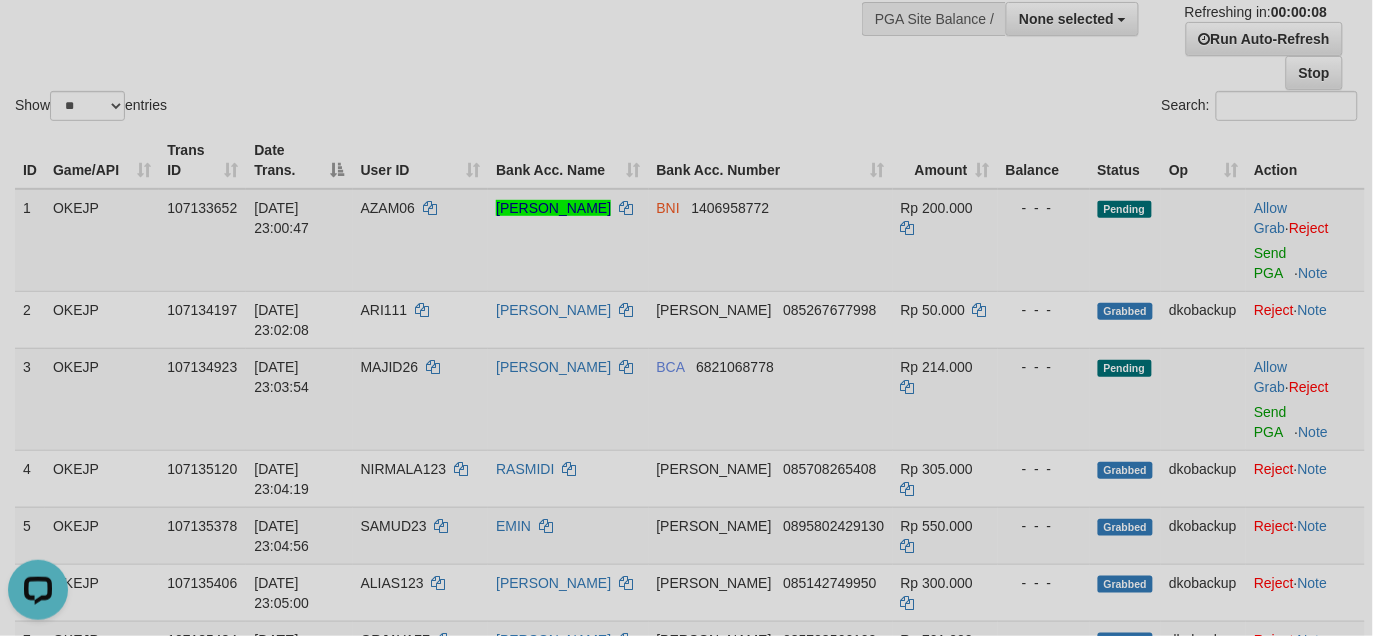 scroll, scrollTop: 0, scrollLeft: 0, axis: both 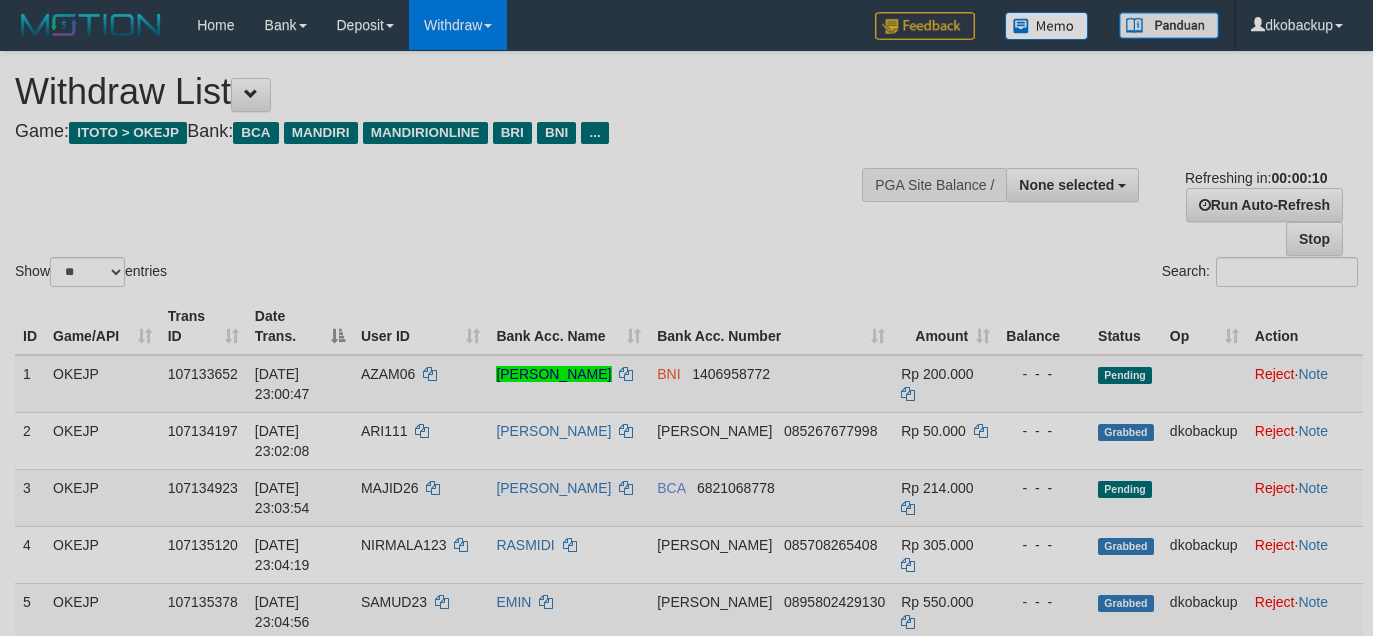 select 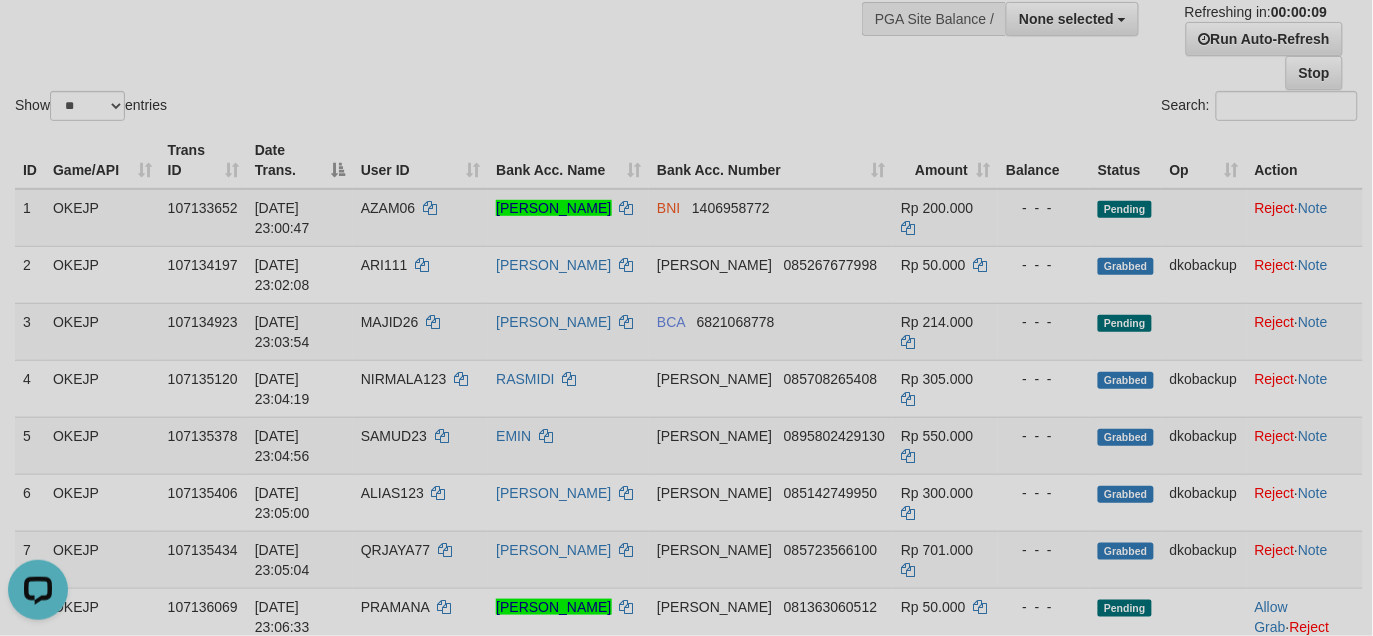 scroll, scrollTop: 0, scrollLeft: 0, axis: both 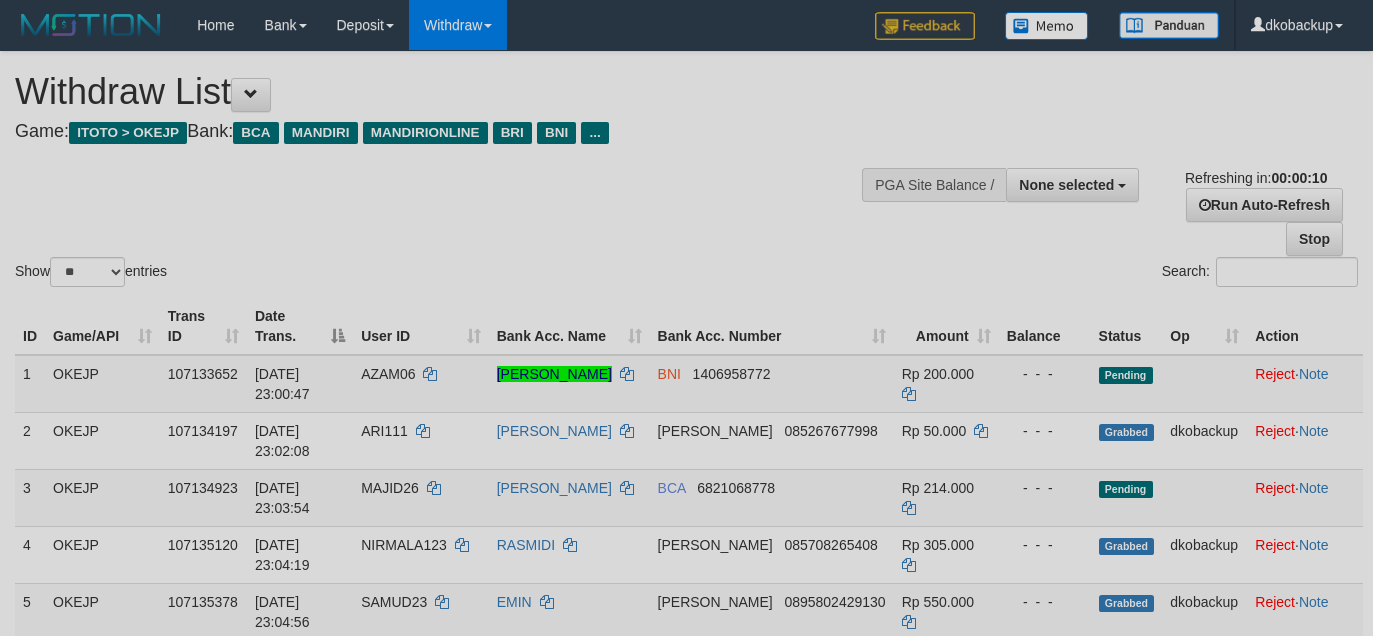 select 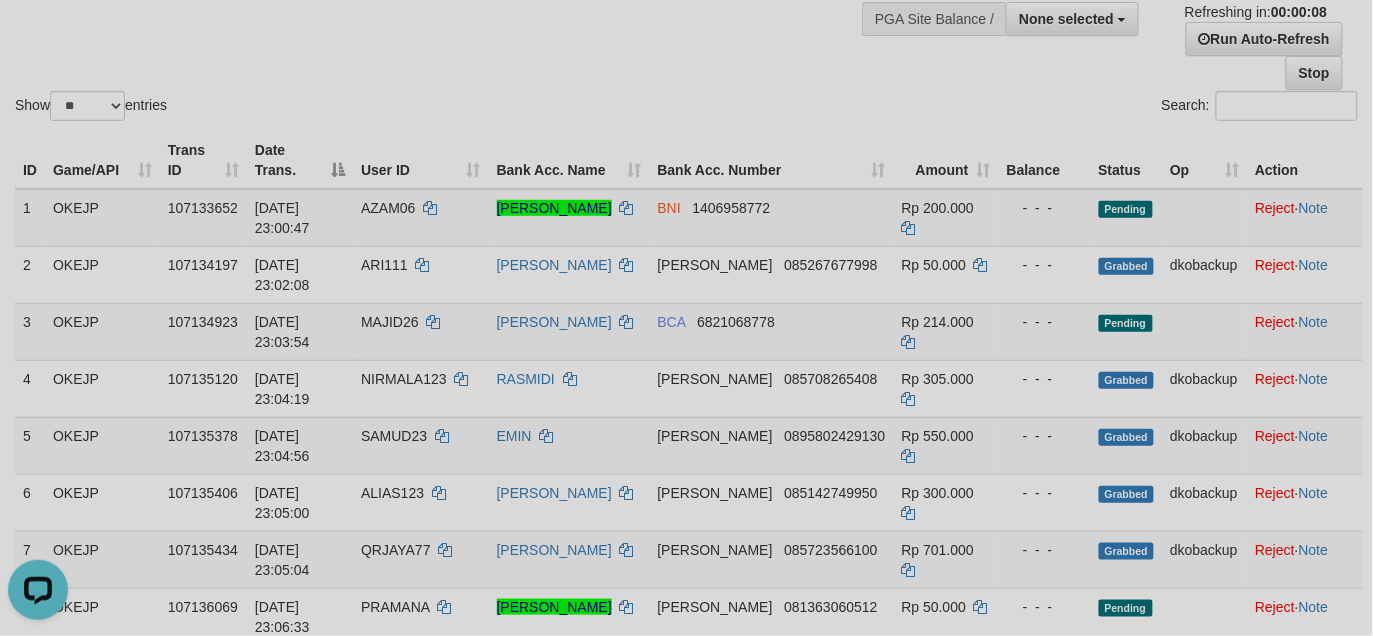 scroll, scrollTop: 0, scrollLeft: 0, axis: both 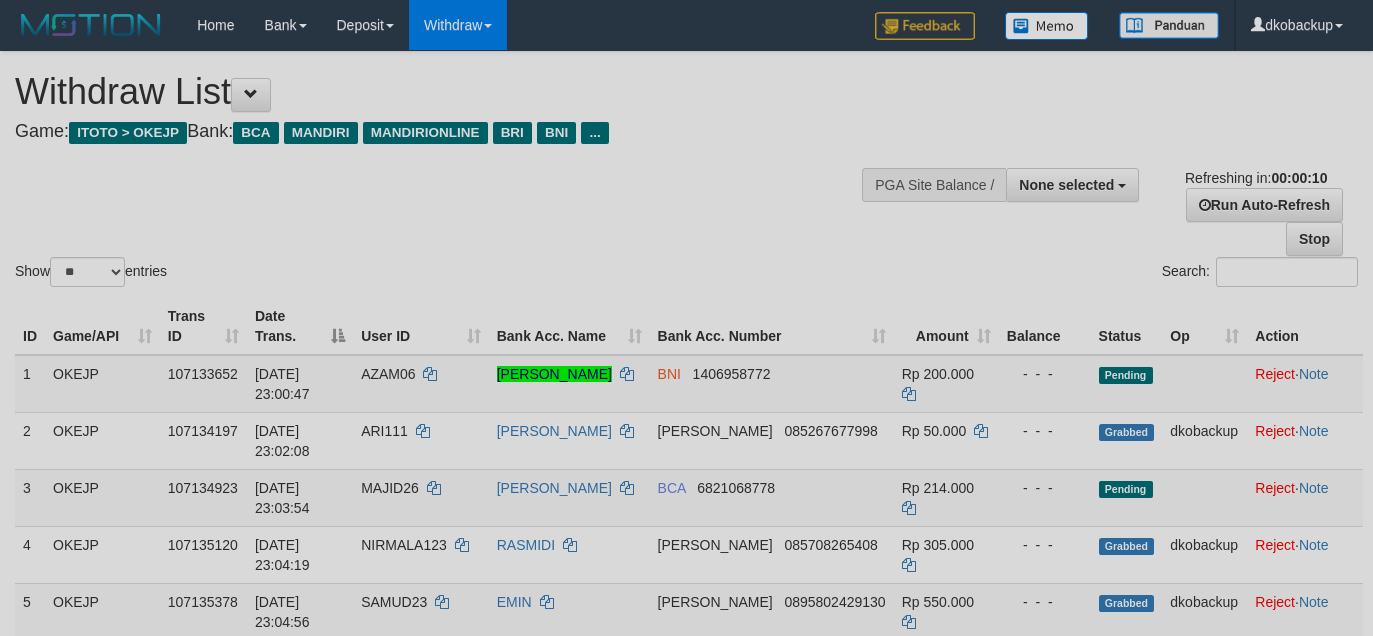 select 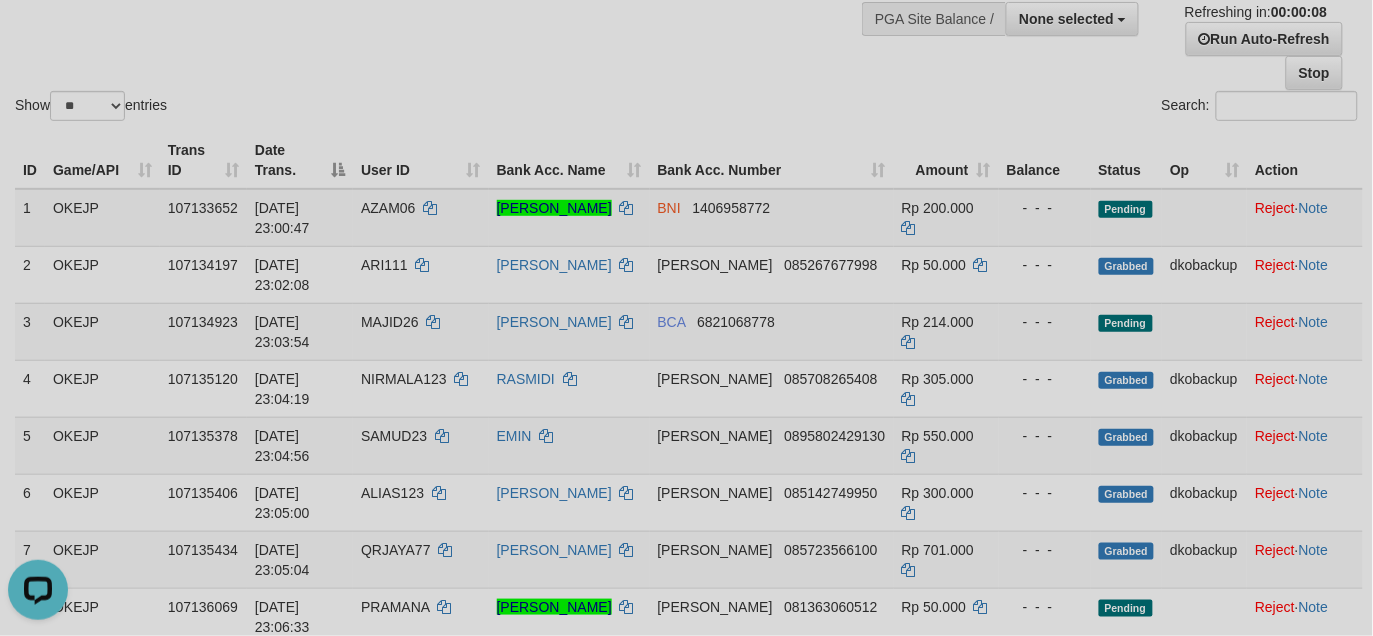 scroll, scrollTop: 0, scrollLeft: 0, axis: both 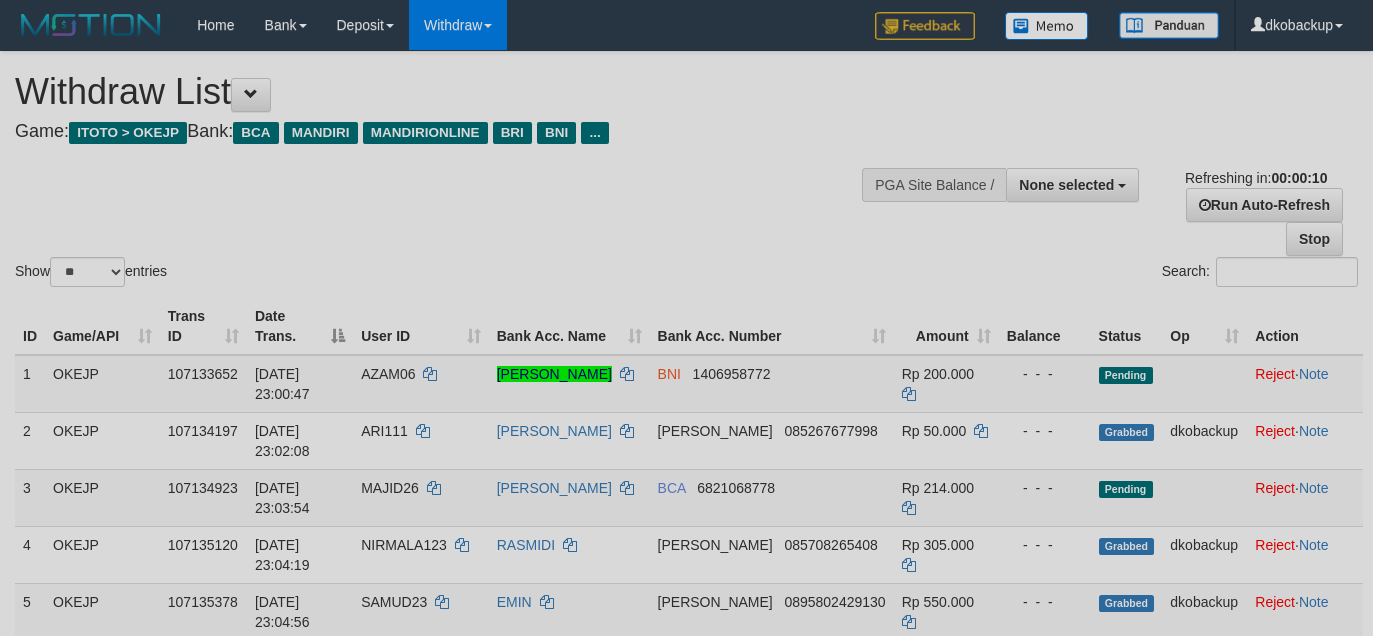 select 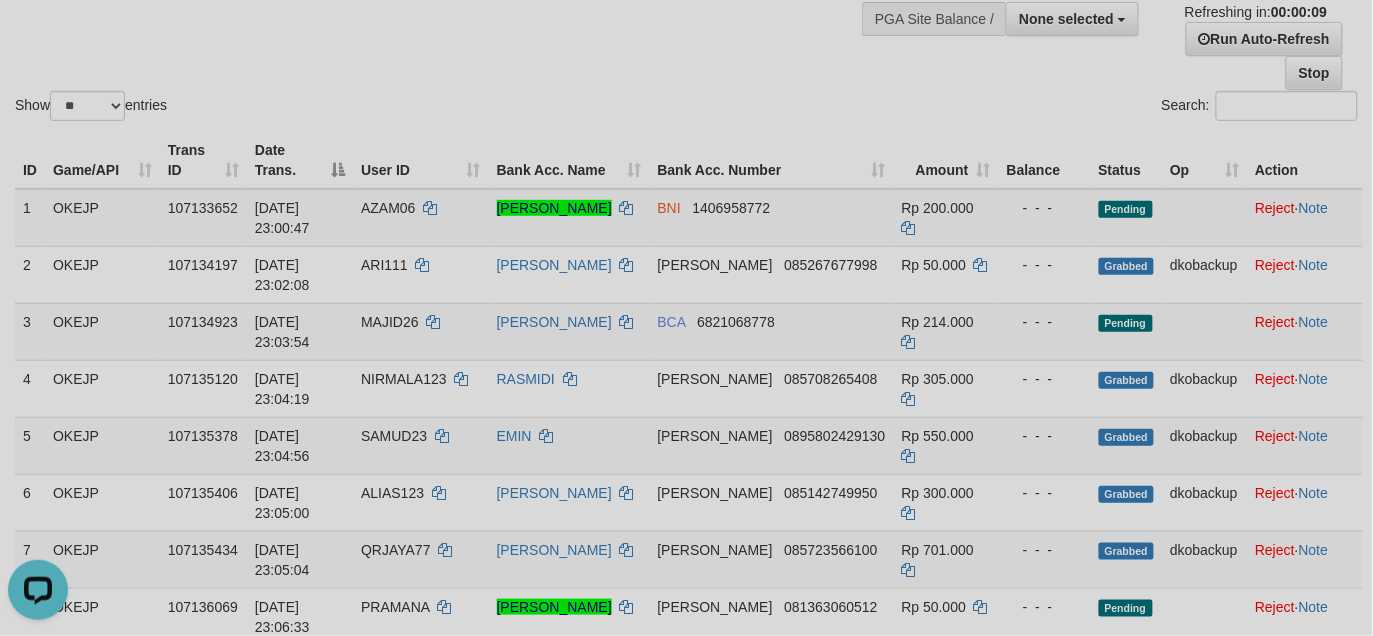 scroll, scrollTop: 0, scrollLeft: 0, axis: both 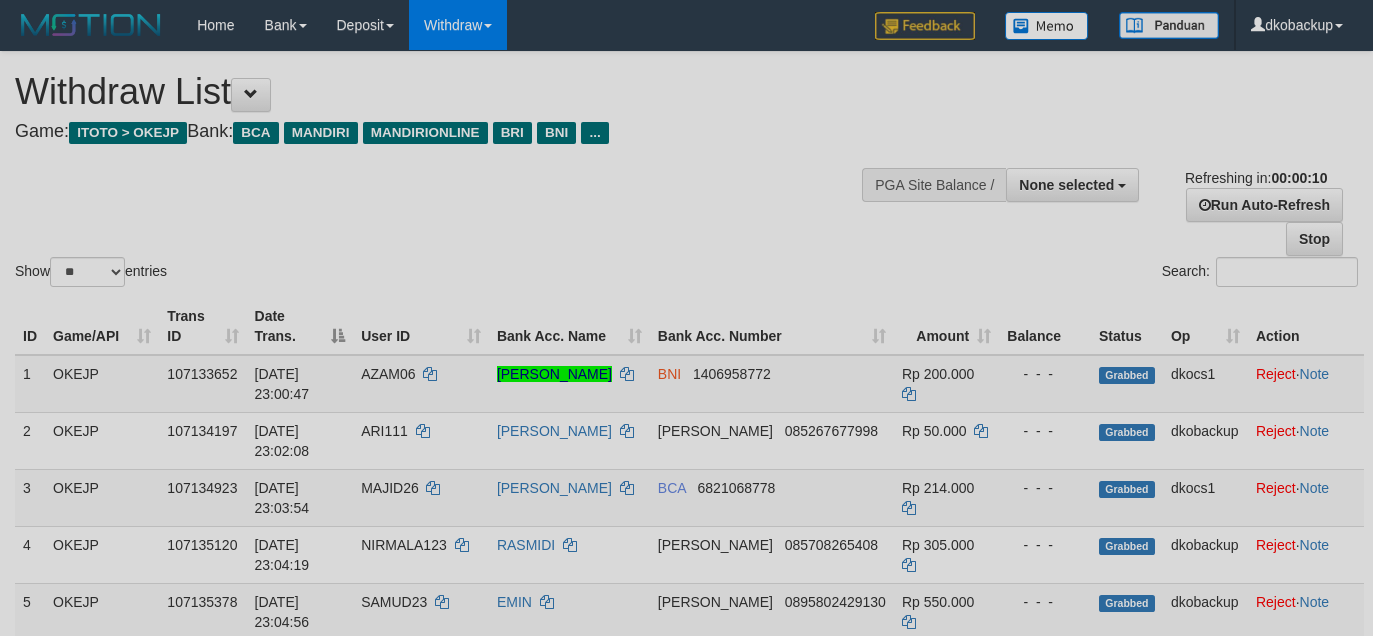 select 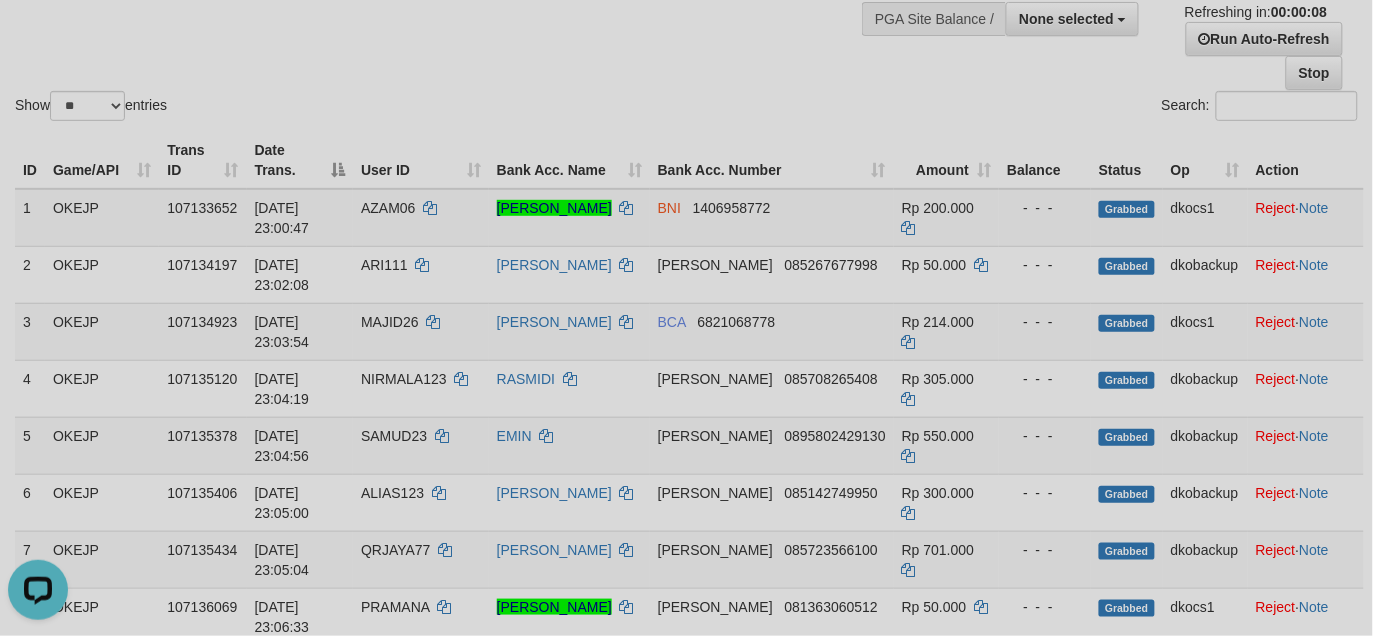 scroll, scrollTop: 0, scrollLeft: 0, axis: both 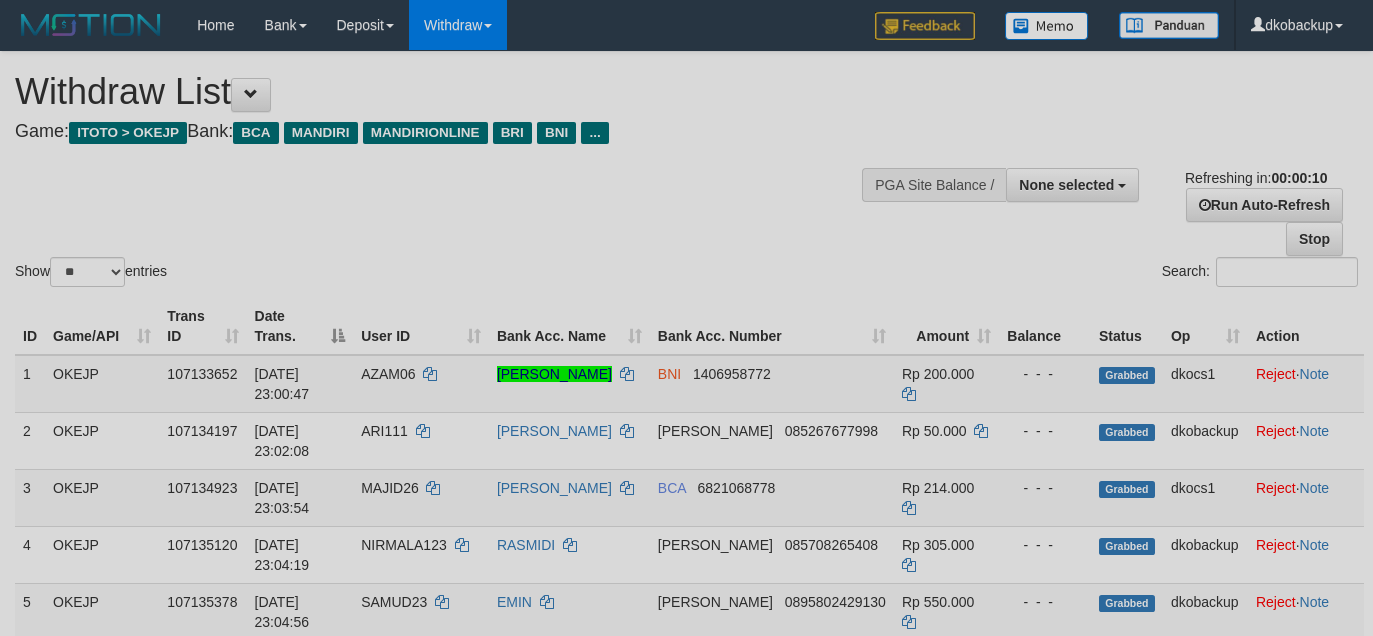 select 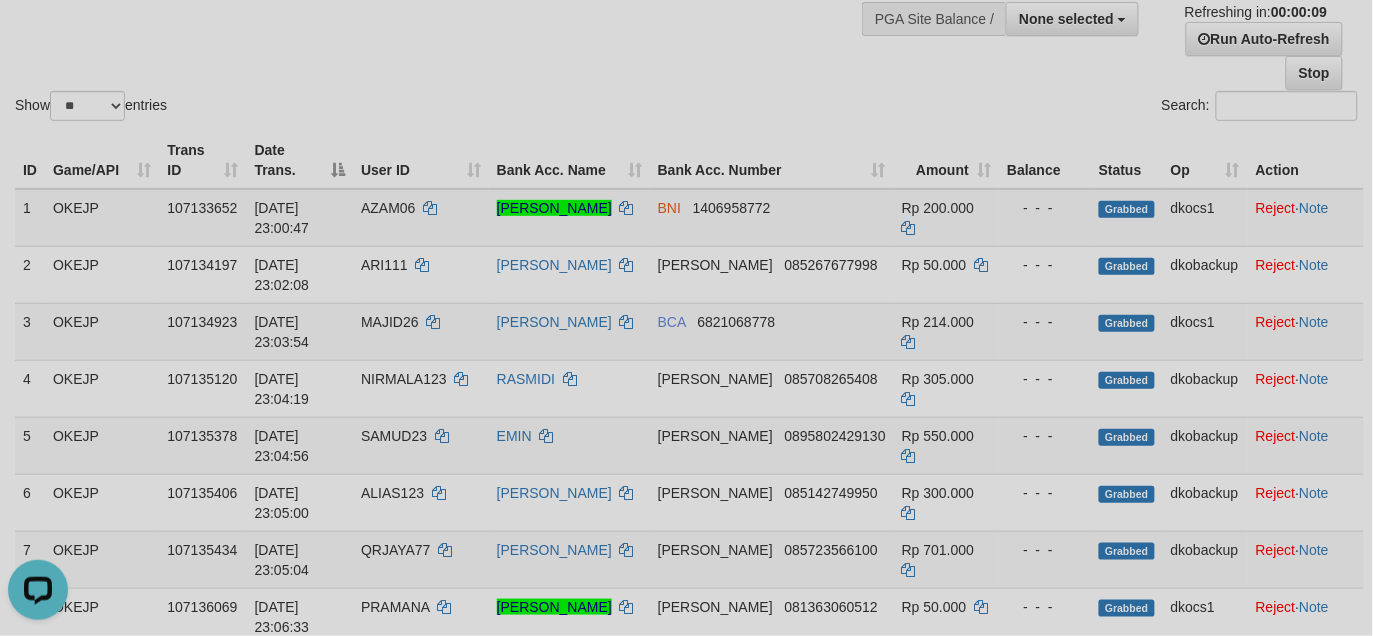 scroll, scrollTop: 0, scrollLeft: 0, axis: both 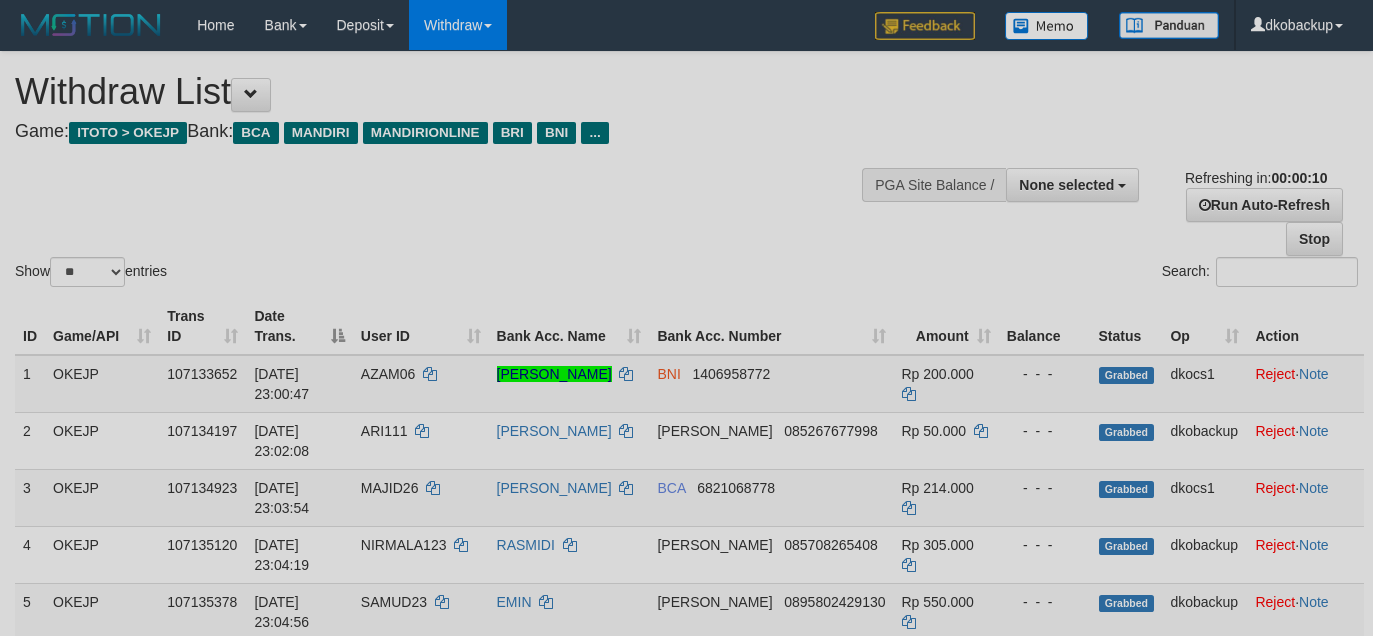 select 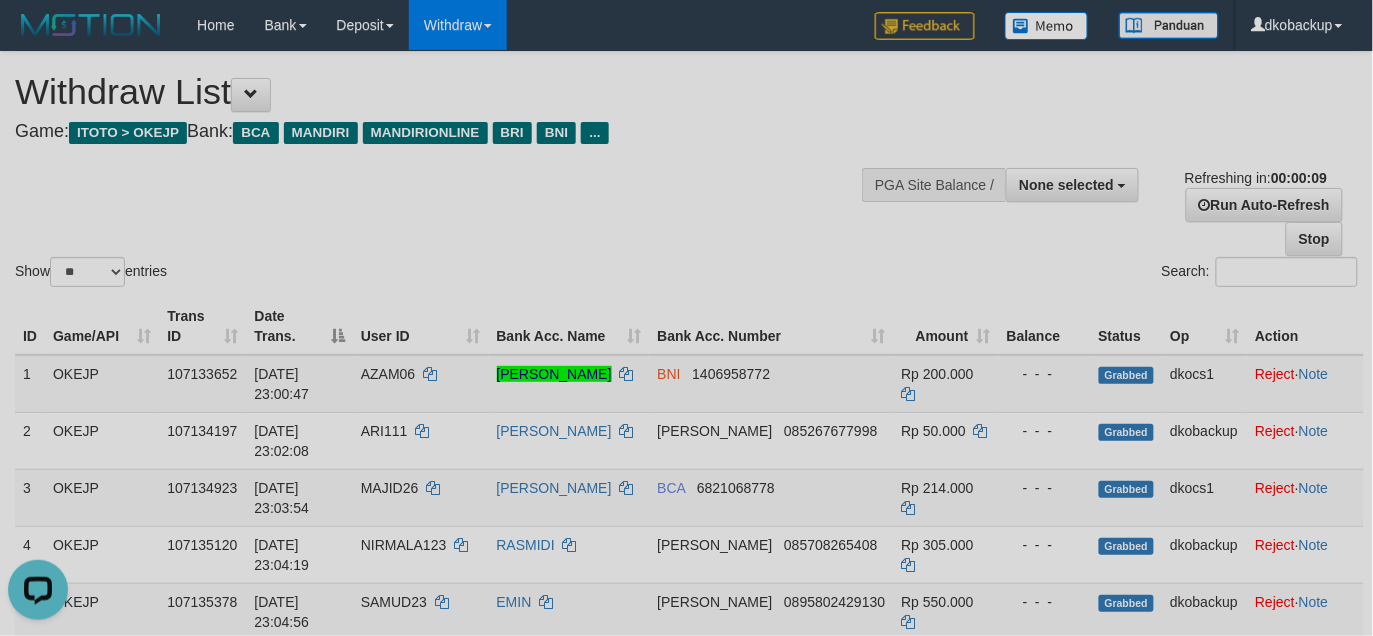 scroll, scrollTop: 0, scrollLeft: 0, axis: both 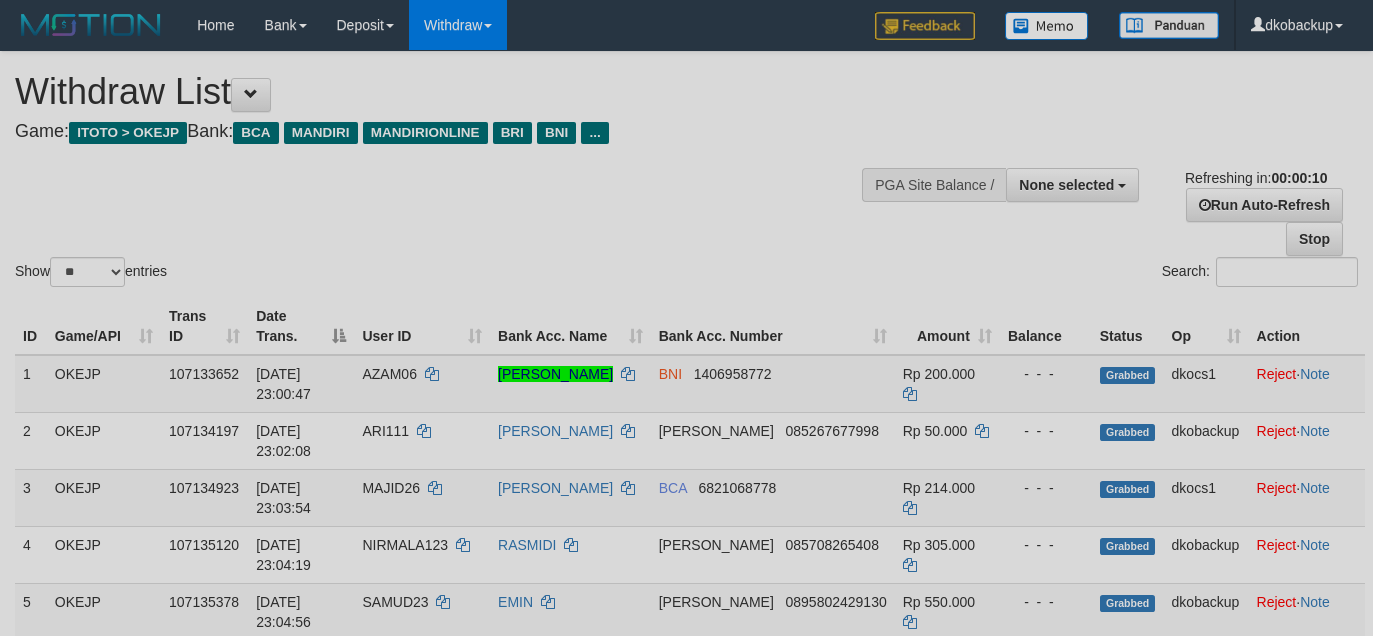 select 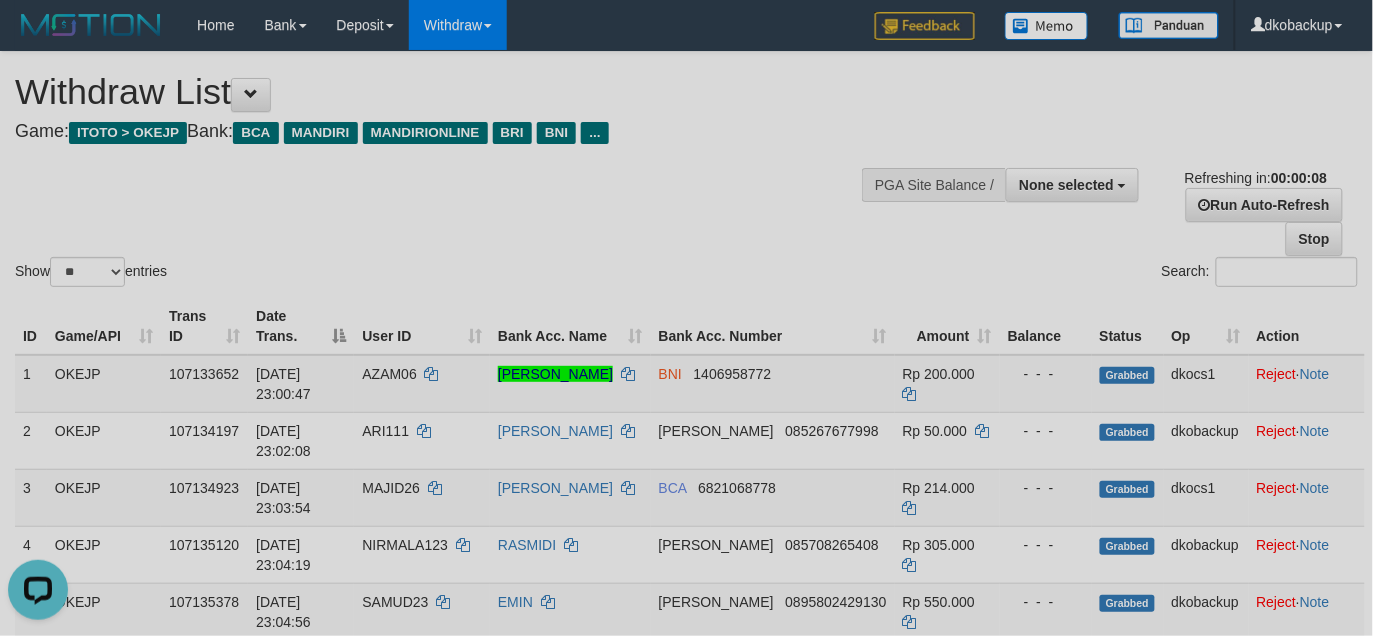scroll, scrollTop: 0, scrollLeft: 0, axis: both 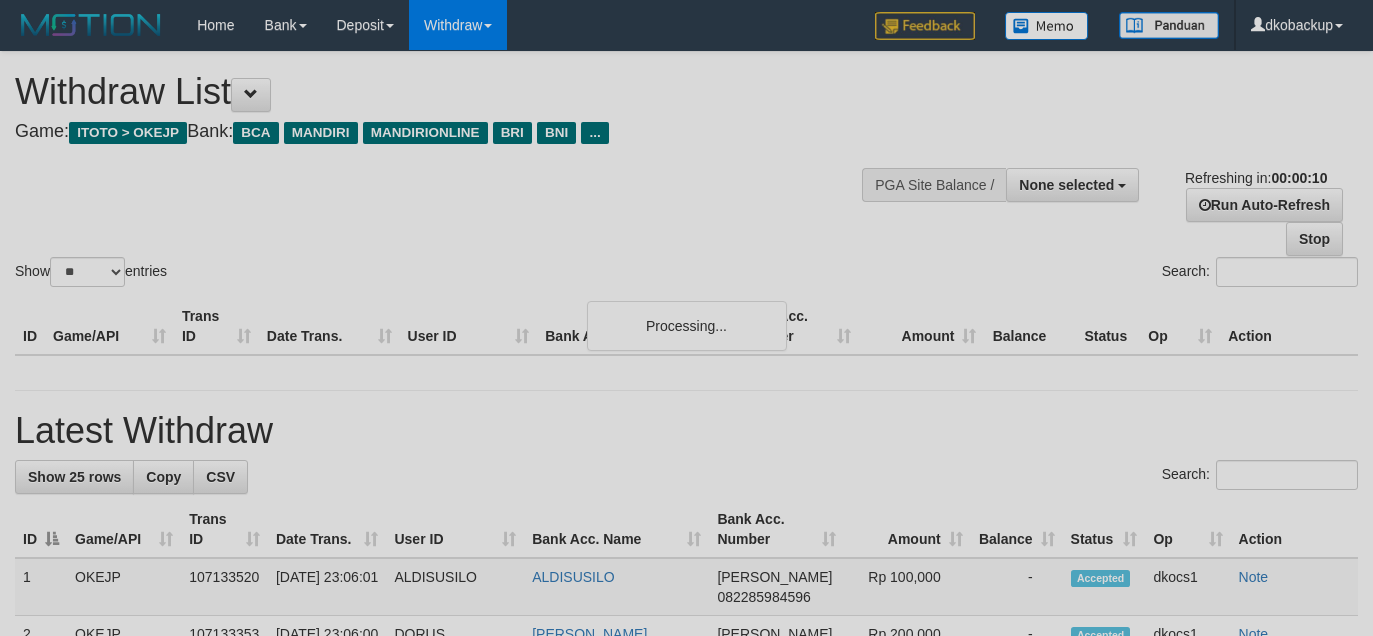 select 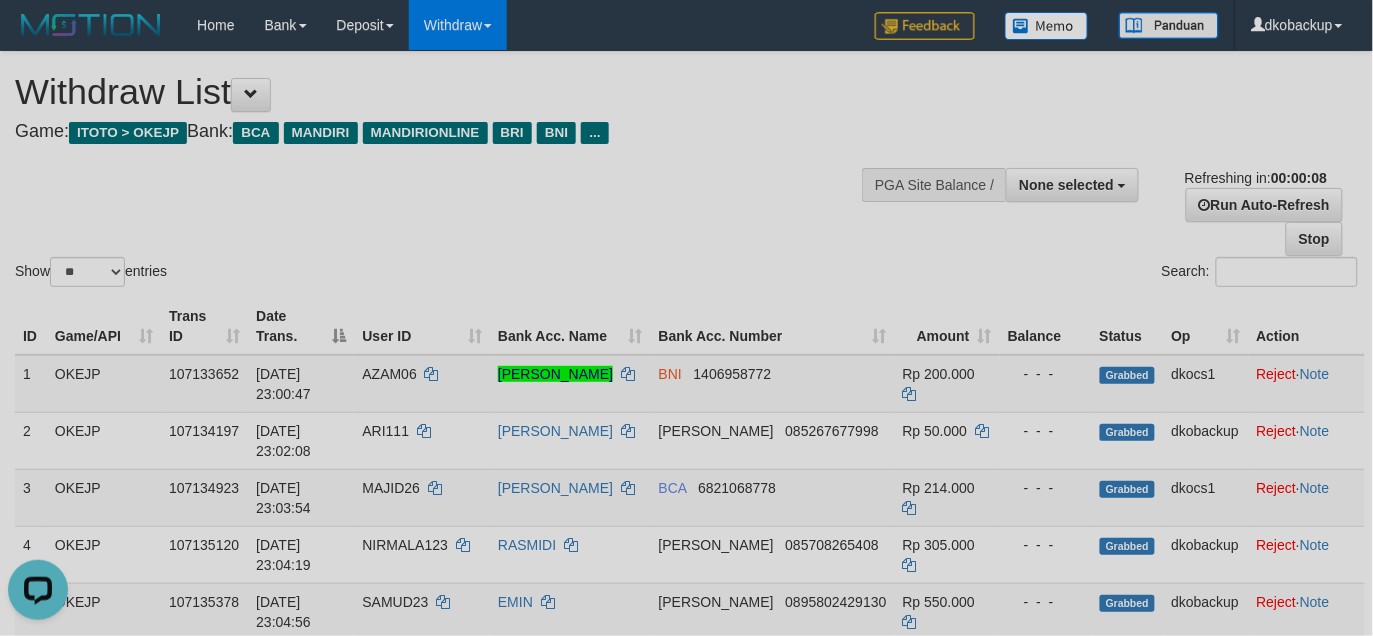 scroll, scrollTop: 0, scrollLeft: 0, axis: both 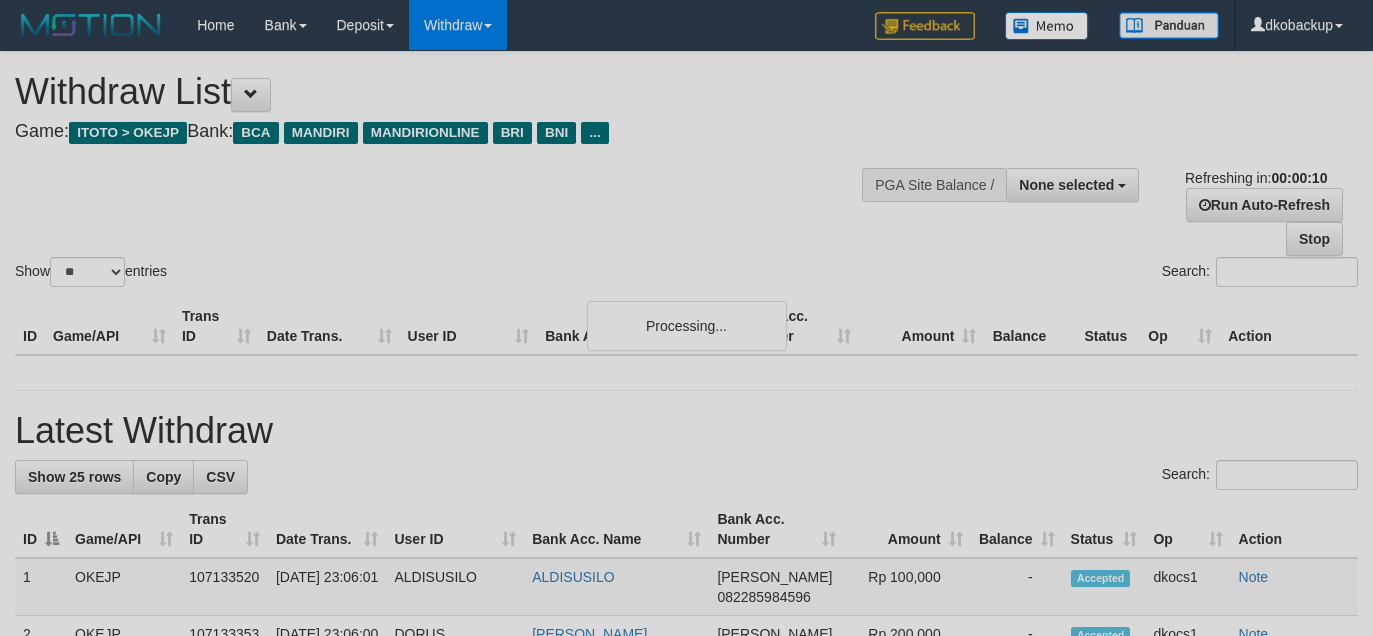 select 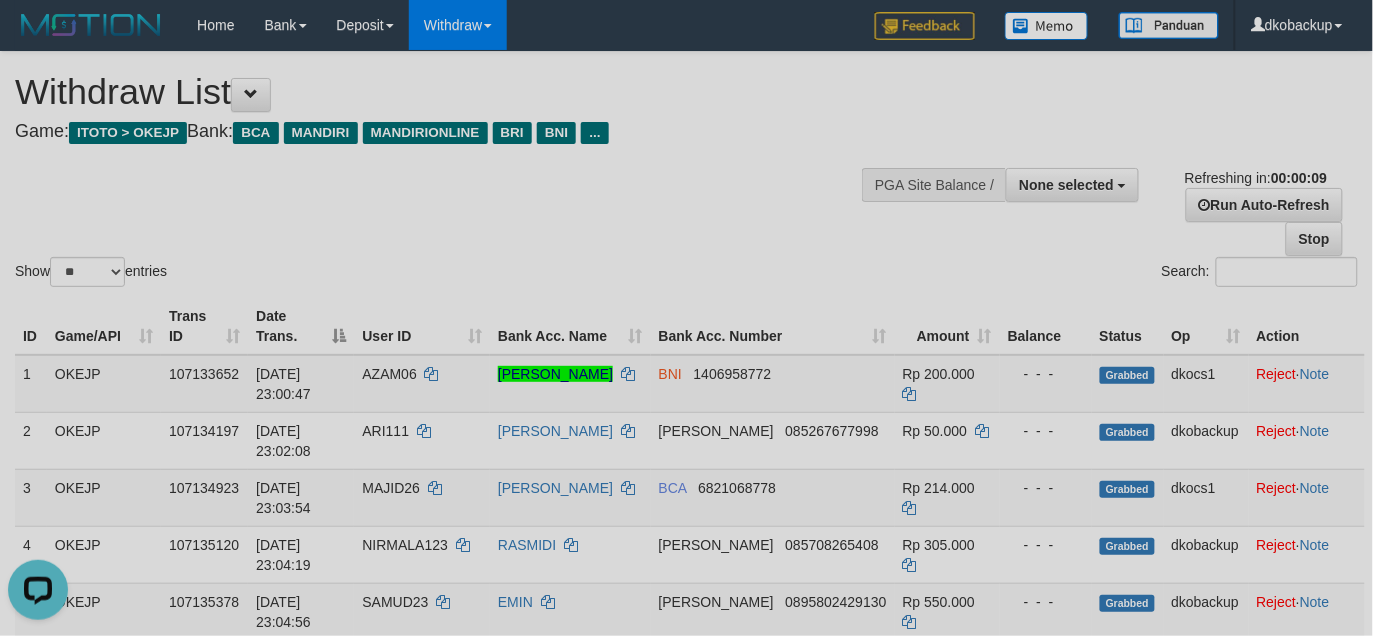 scroll, scrollTop: 0, scrollLeft: 0, axis: both 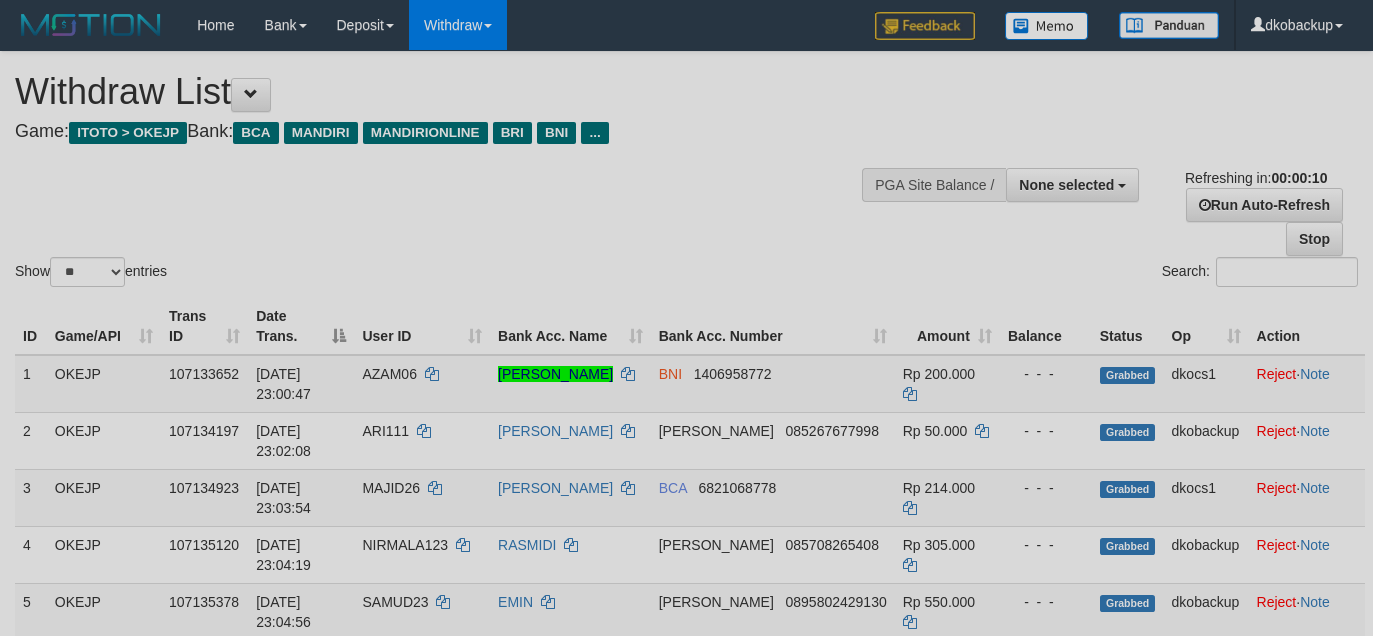 select 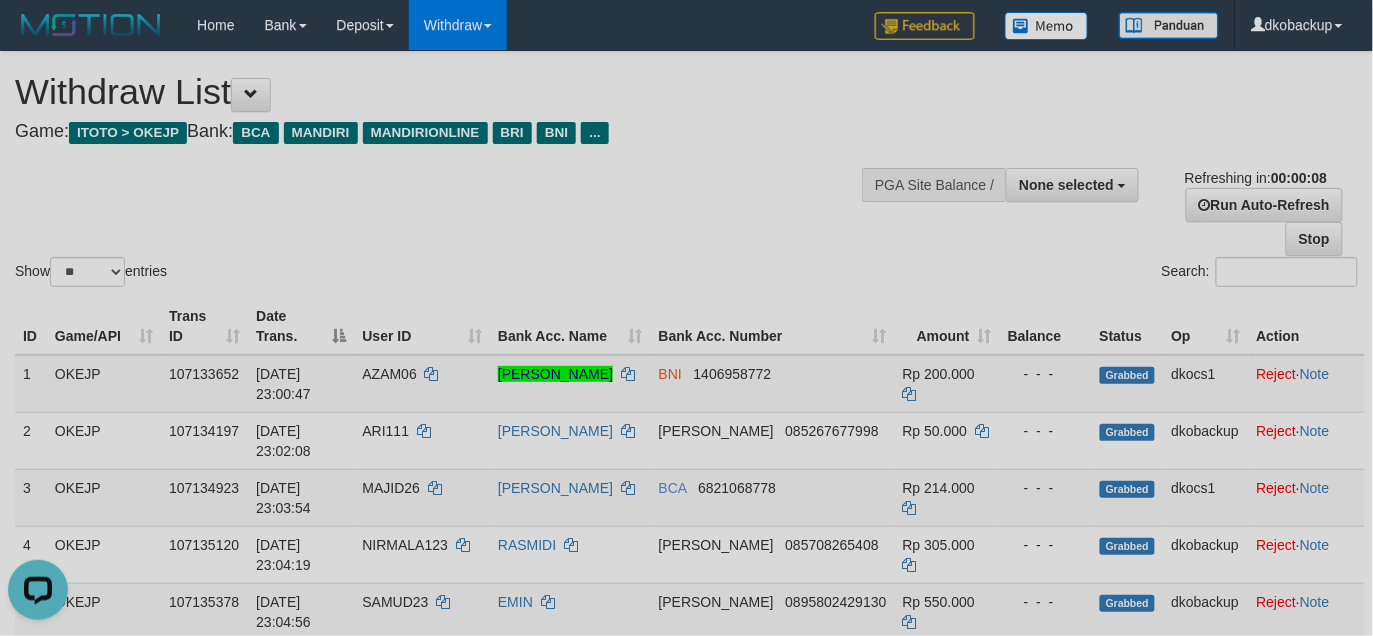 scroll, scrollTop: 0, scrollLeft: 0, axis: both 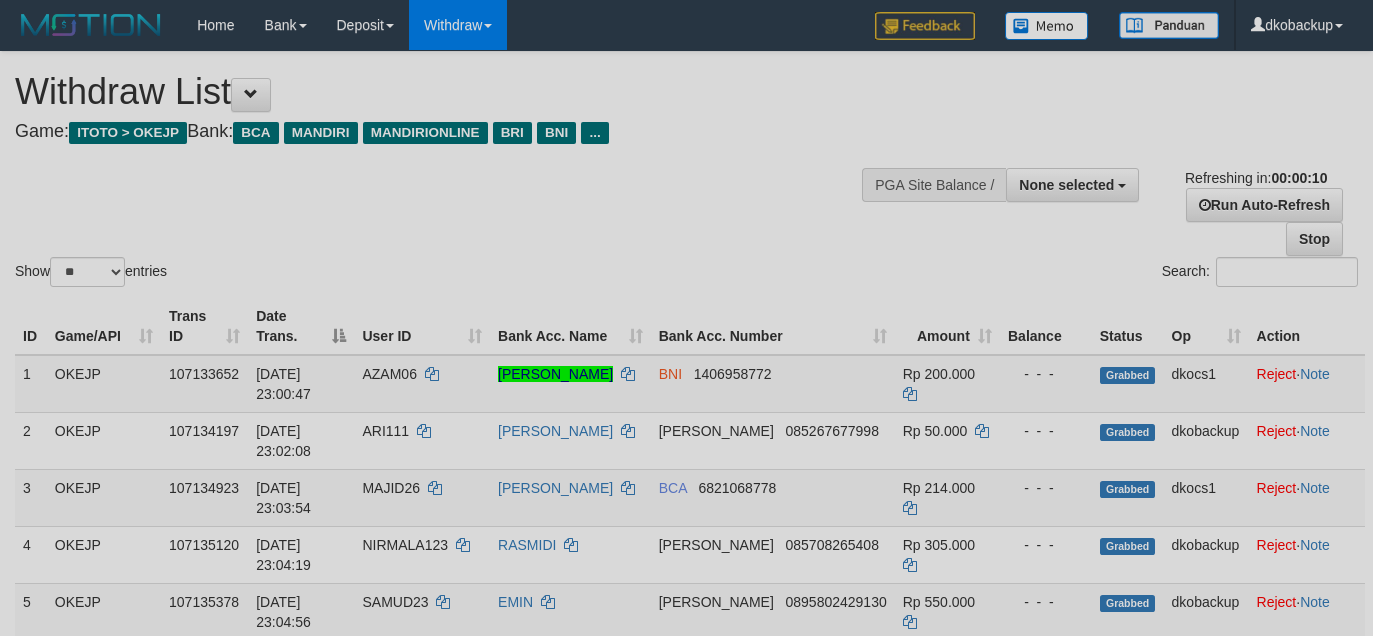 select 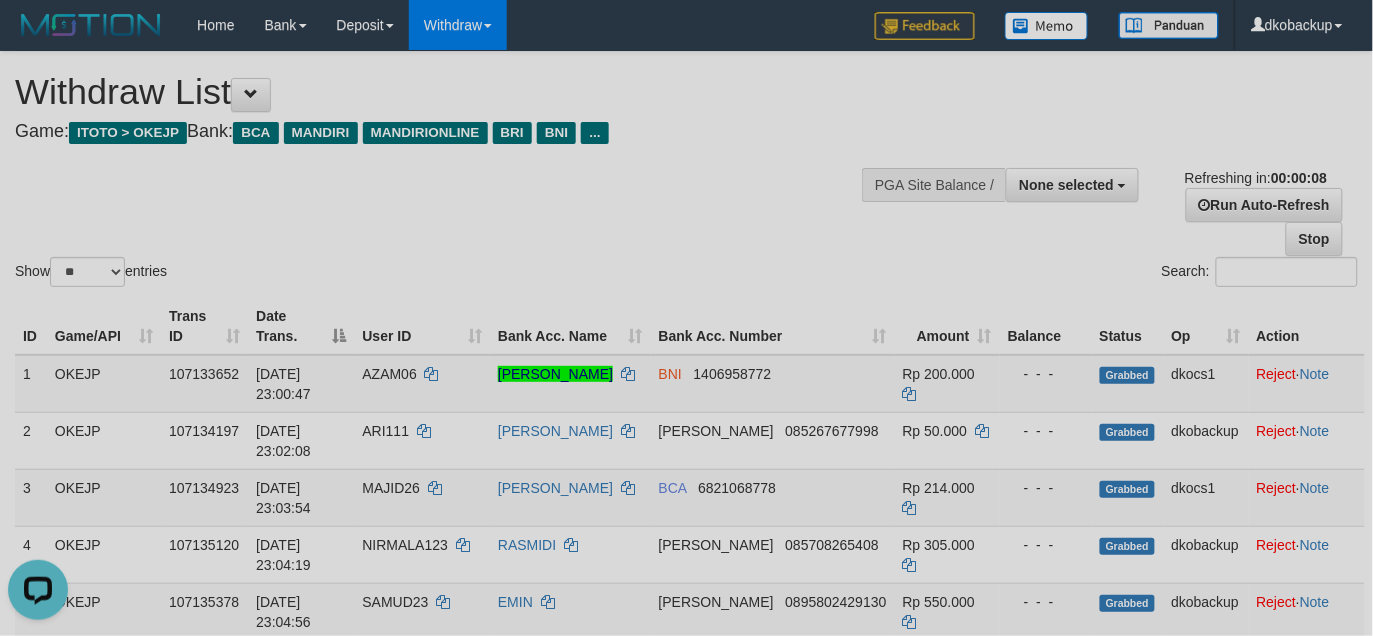 scroll, scrollTop: 0, scrollLeft: 0, axis: both 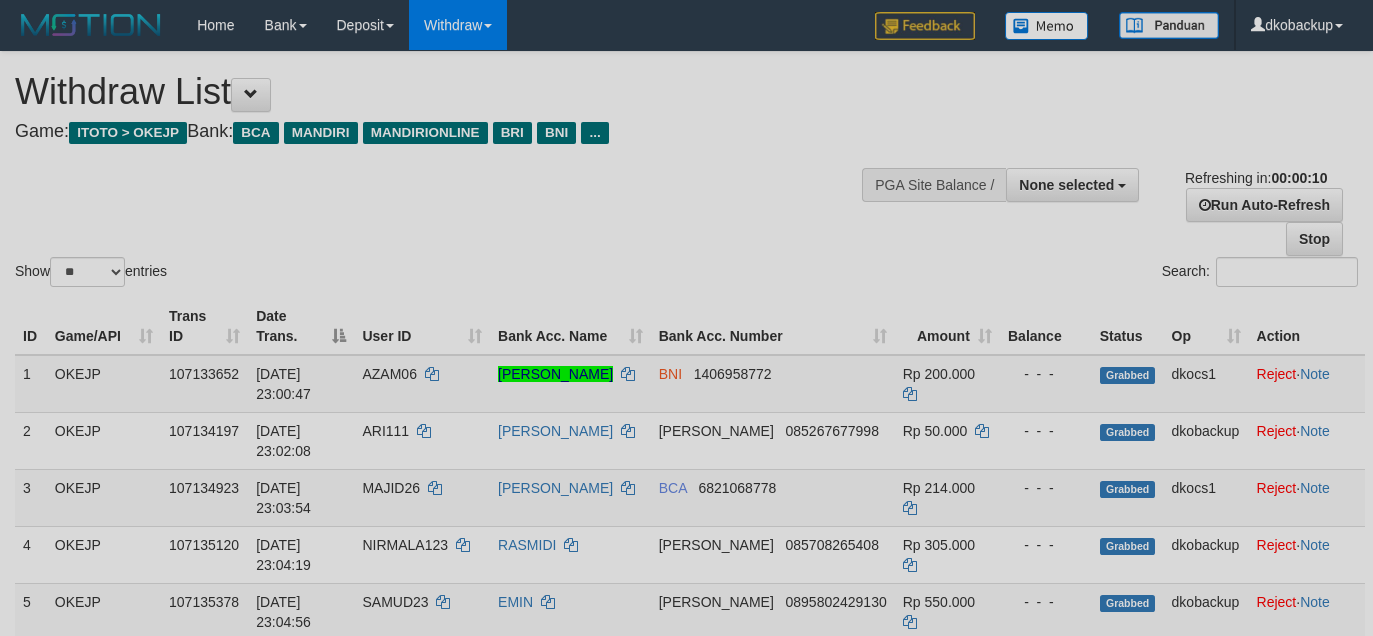 select 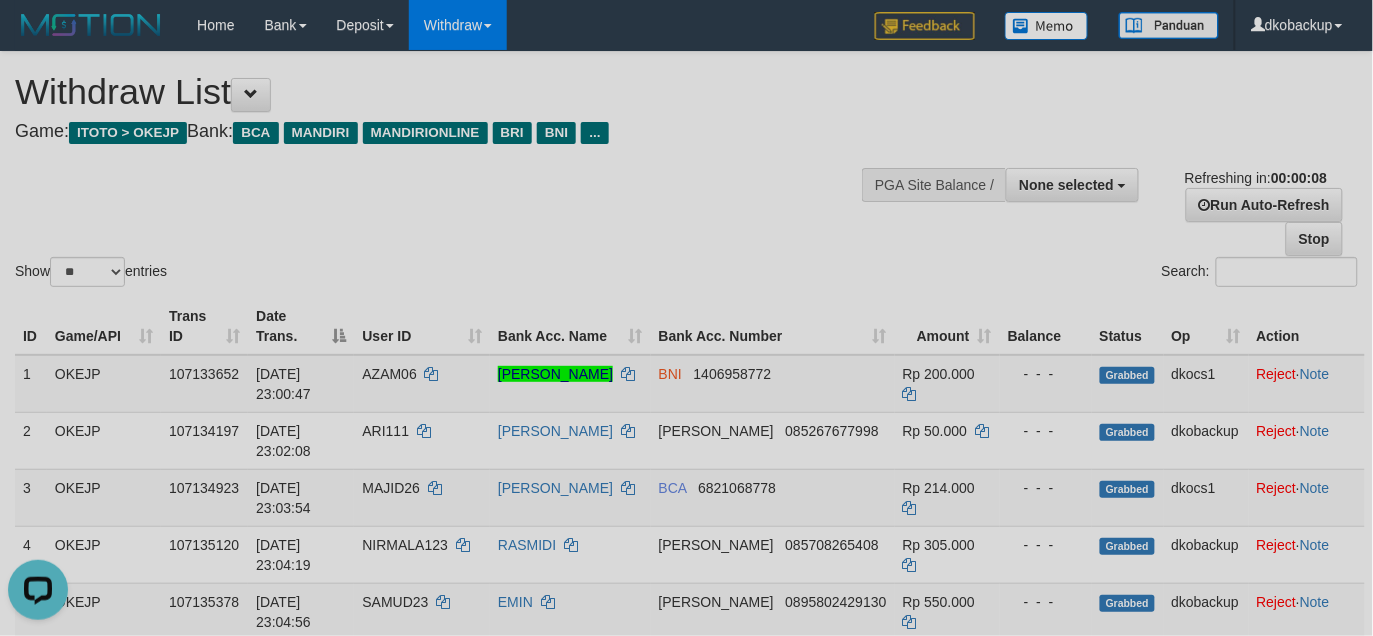 scroll, scrollTop: 0, scrollLeft: 0, axis: both 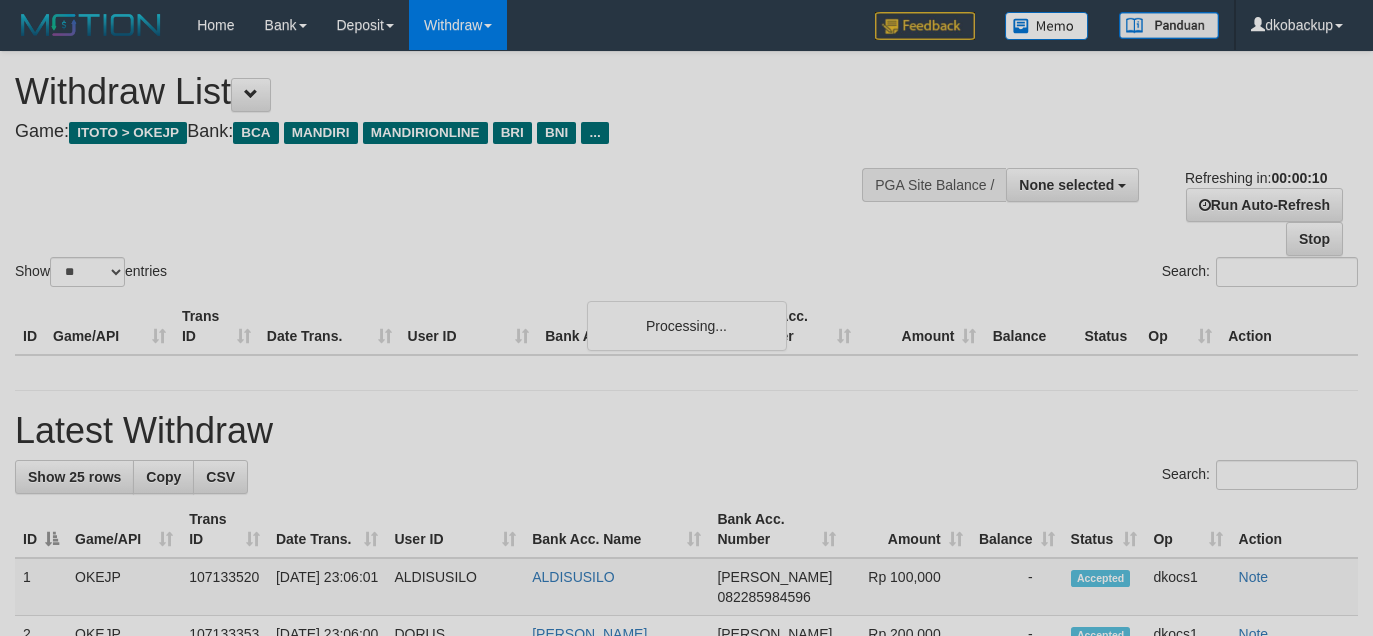 select 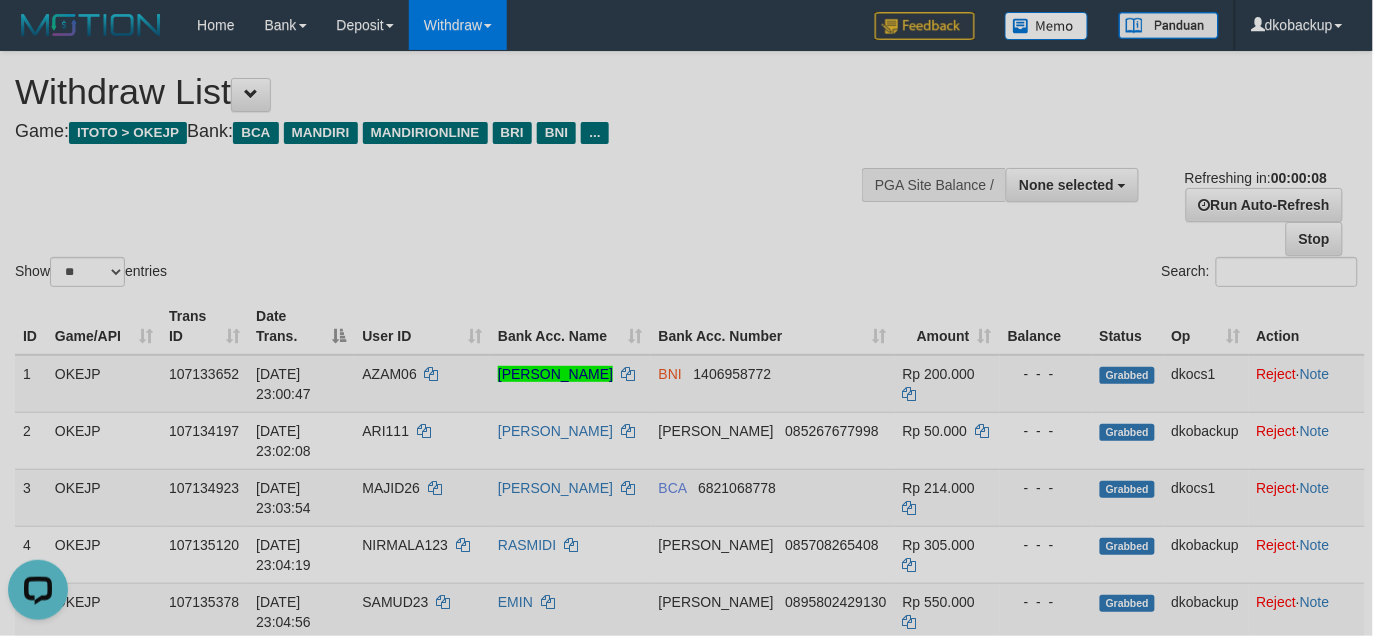 scroll, scrollTop: 0, scrollLeft: 0, axis: both 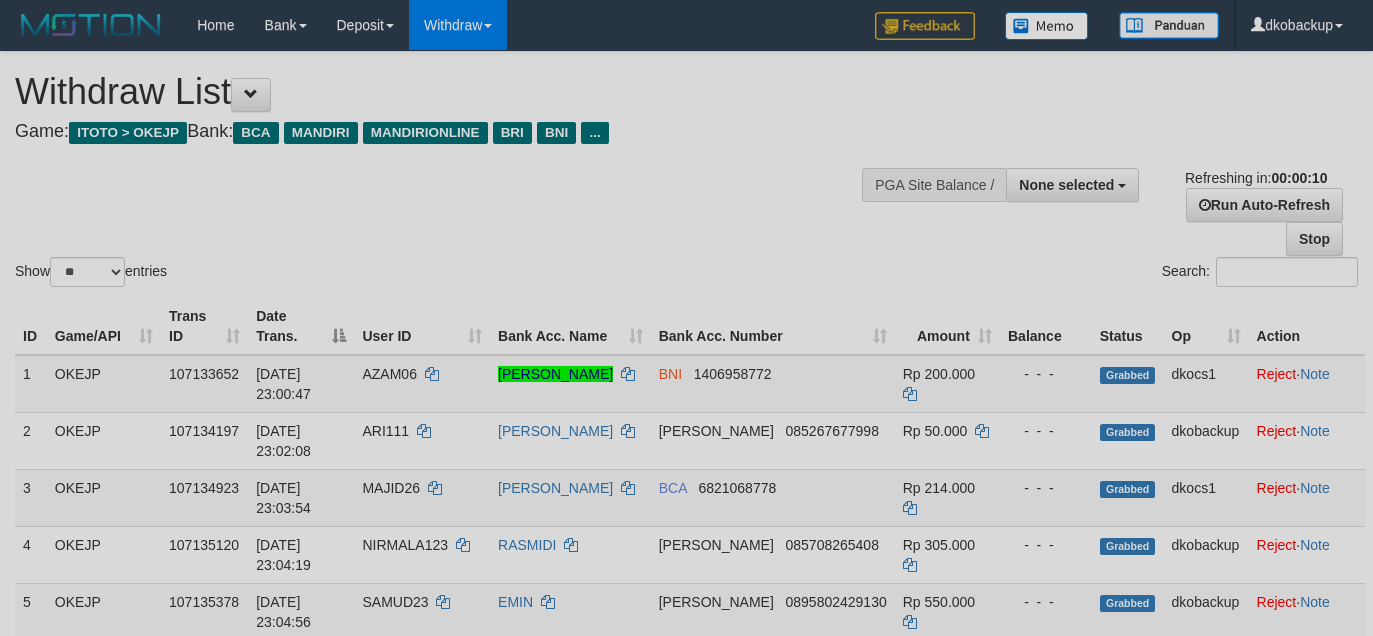select 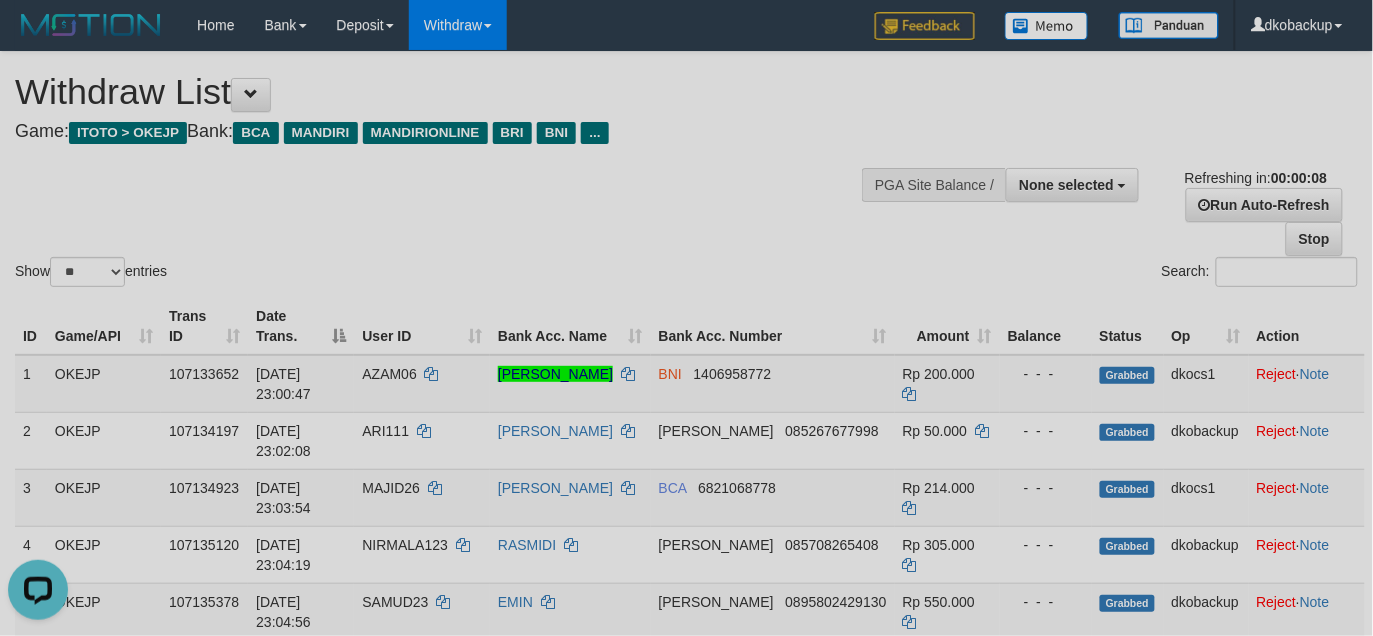 scroll, scrollTop: 0, scrollLeft: 0, axis: both 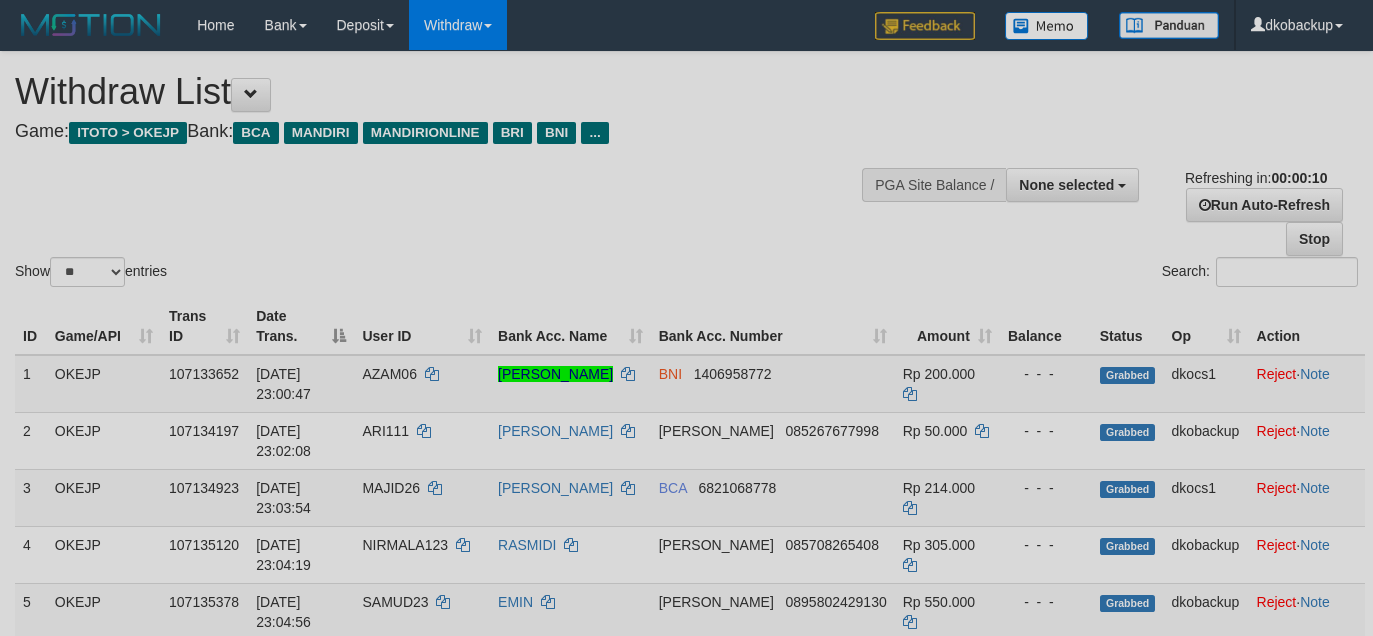 select 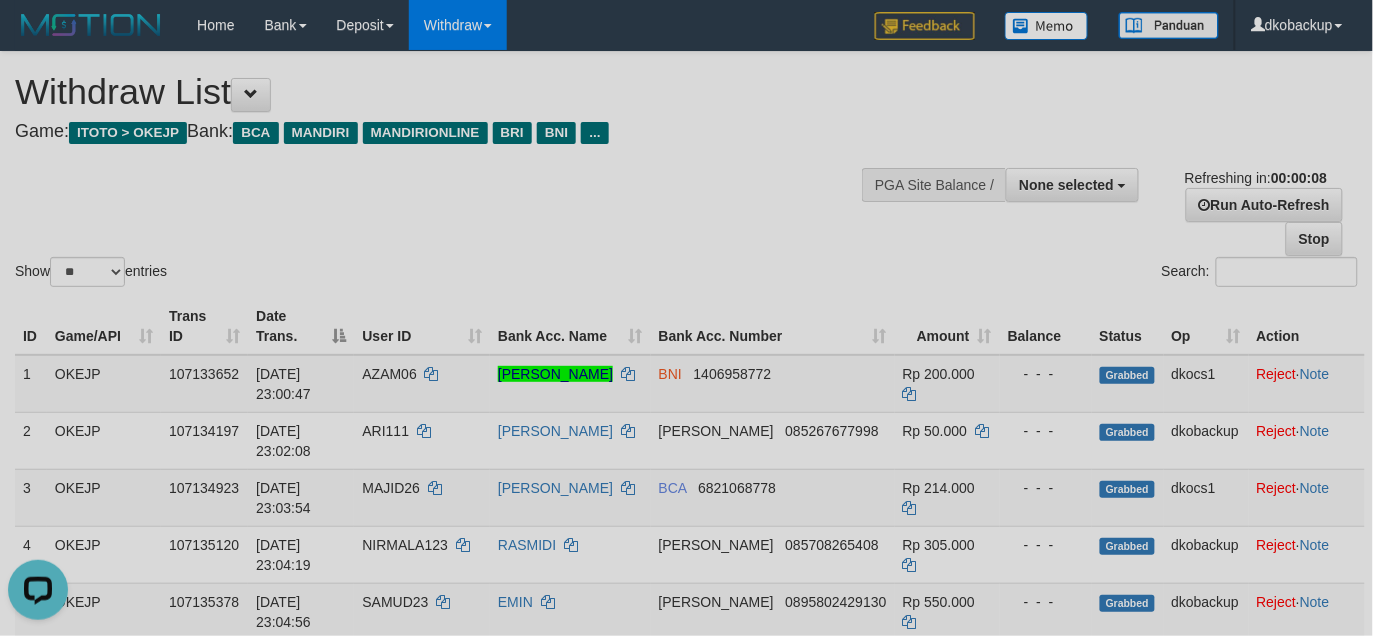 scroll, scrollTop: 0, scrollLeft: 0, axis: both 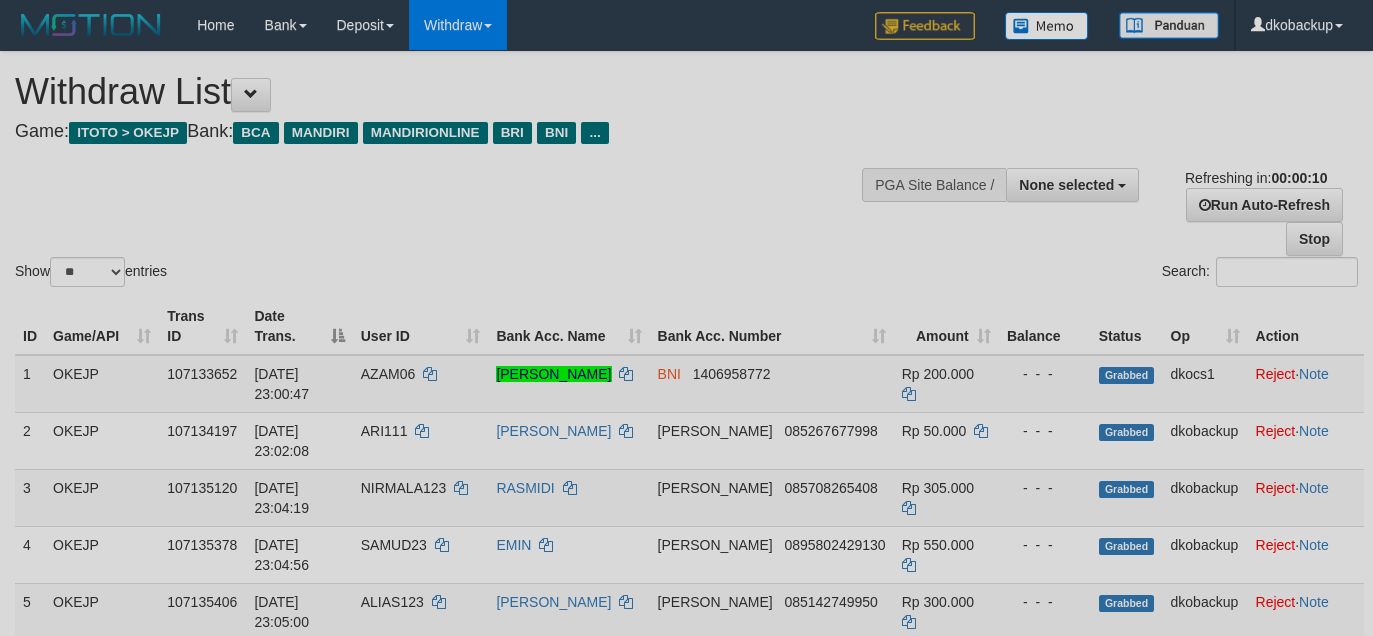 select 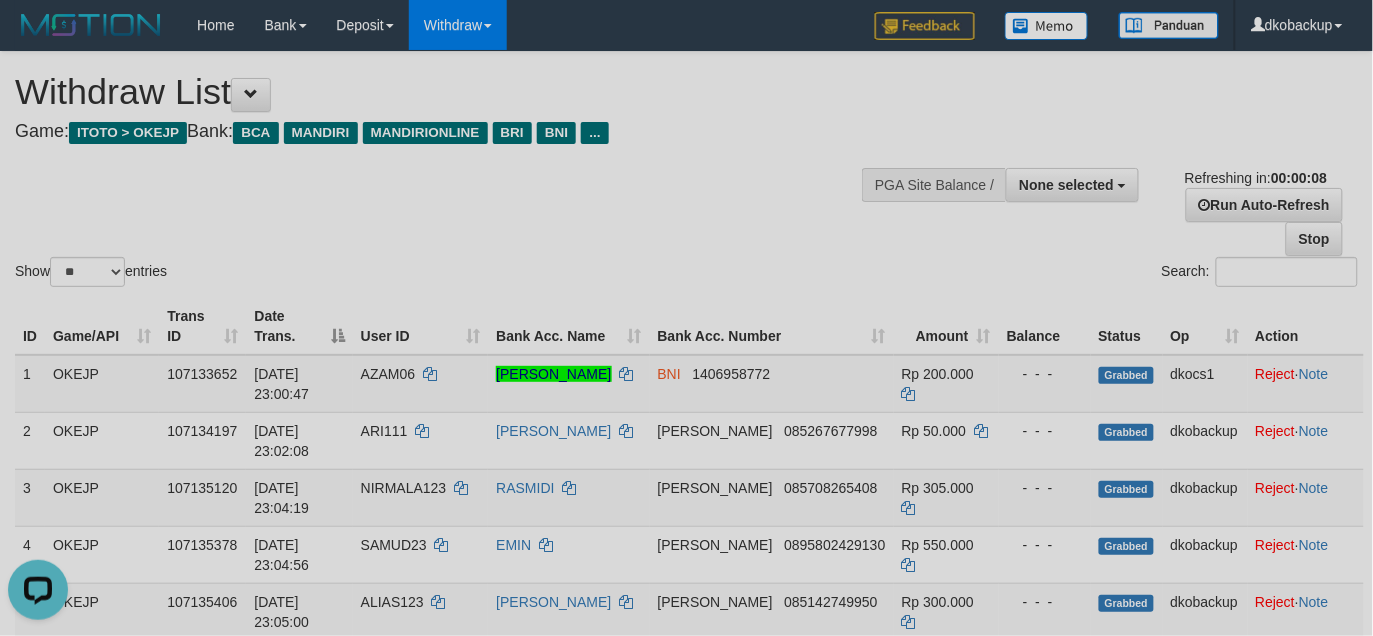 scroll, scrollTop: 0, scrollLeft: 0, axis: both 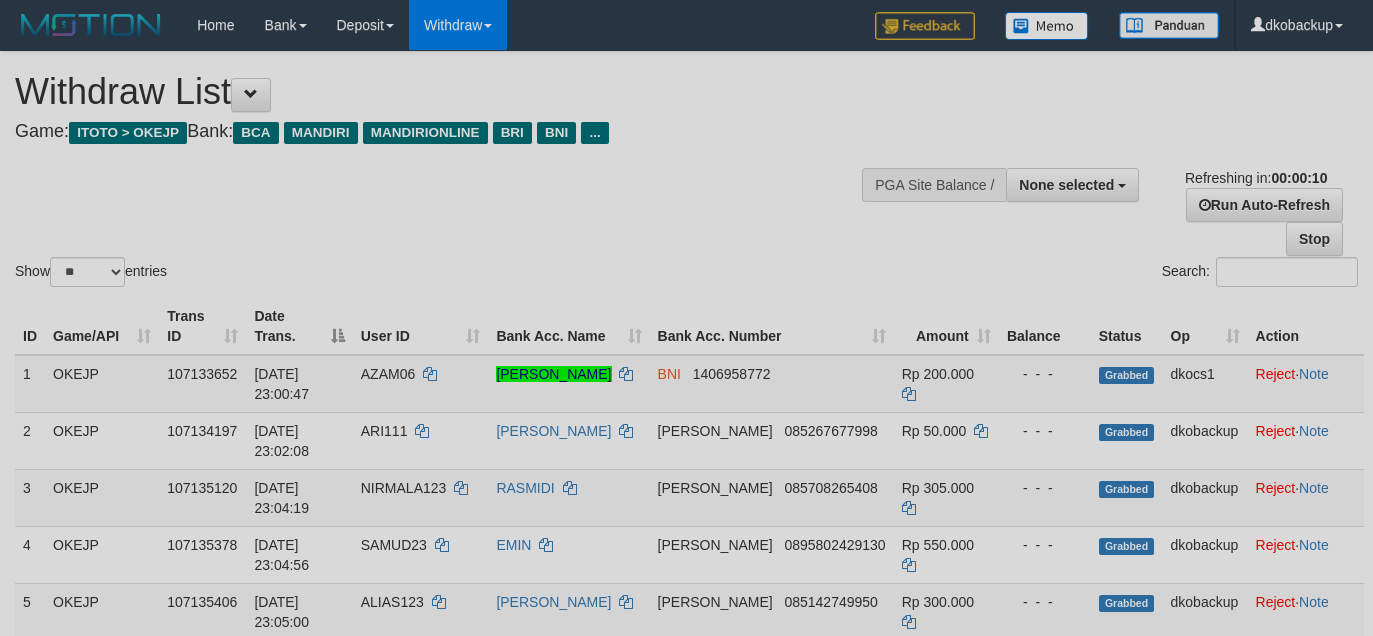select 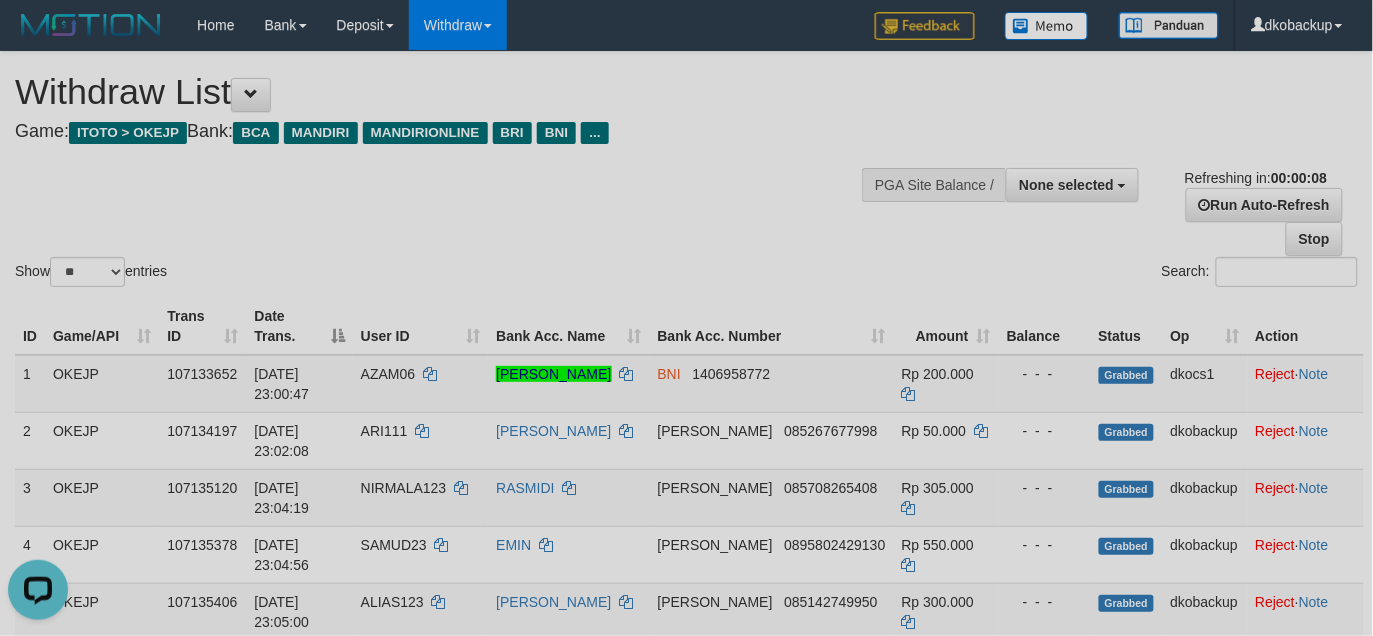 scroll, scrollTop: 0, scrollLeft: 0, axis: both 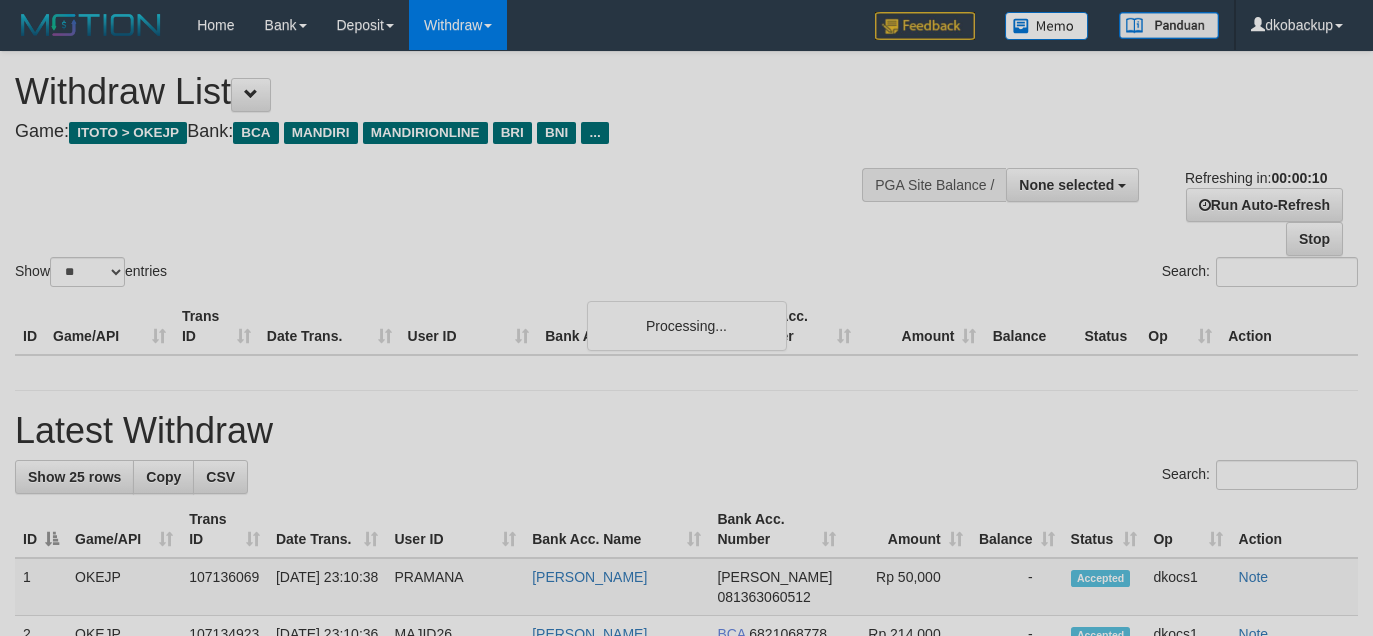 select 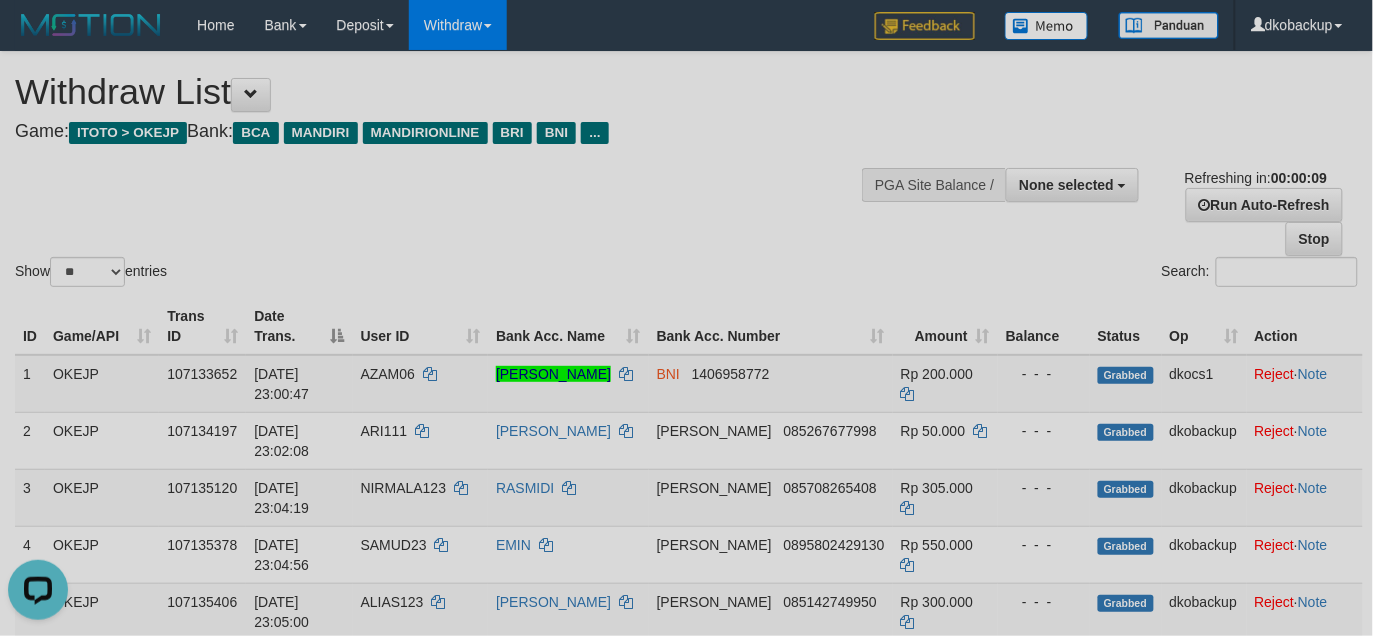 scroll, scrollTop: 0, scrollLeft: 0, axis: both 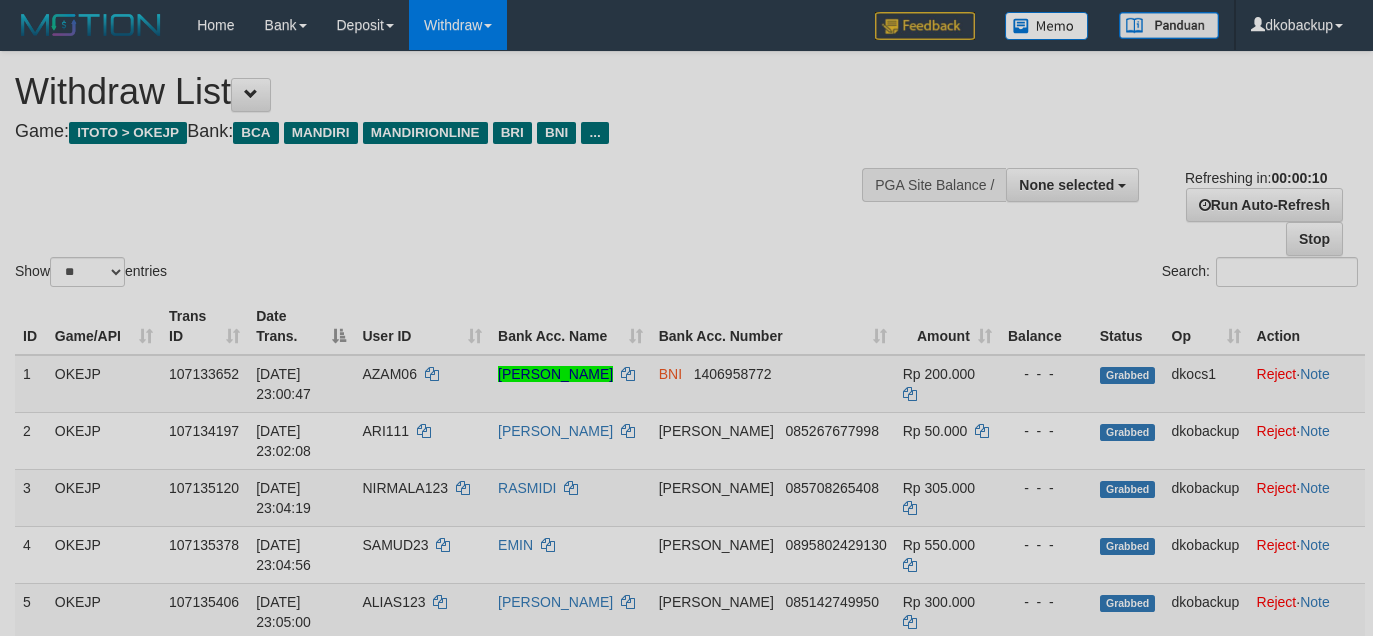 select 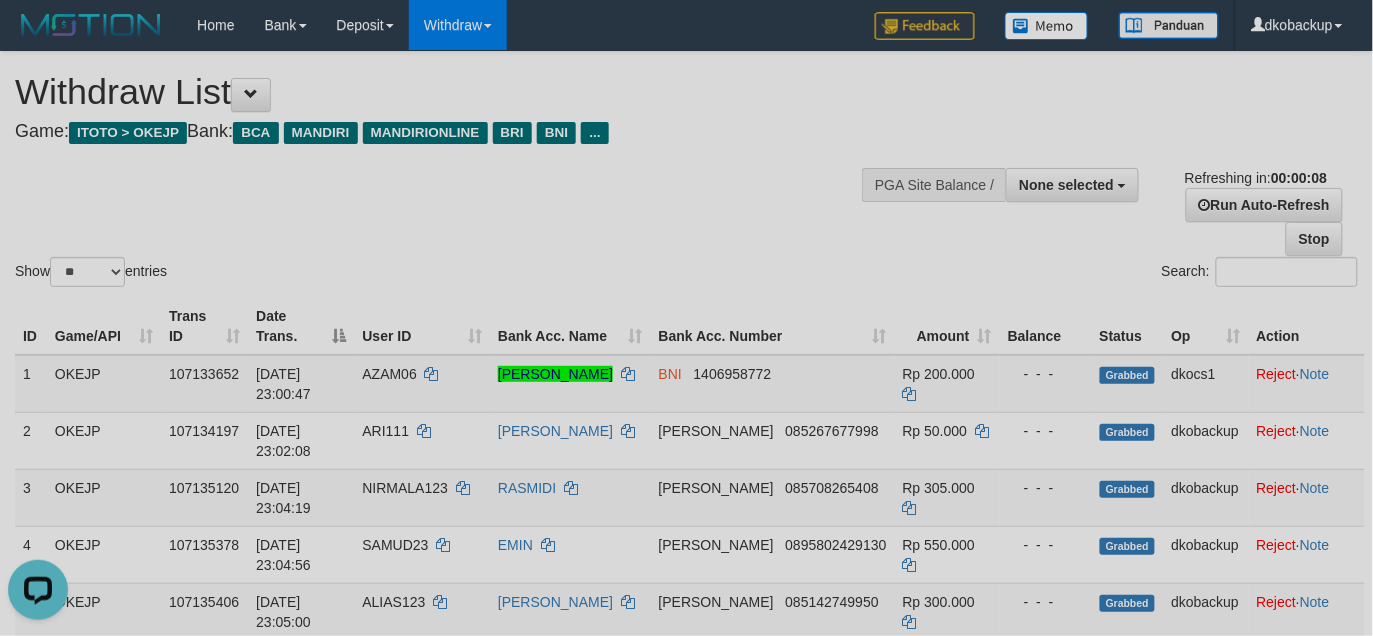 scroll, scrollTop: 0, scrollLeft: 0, axis: both 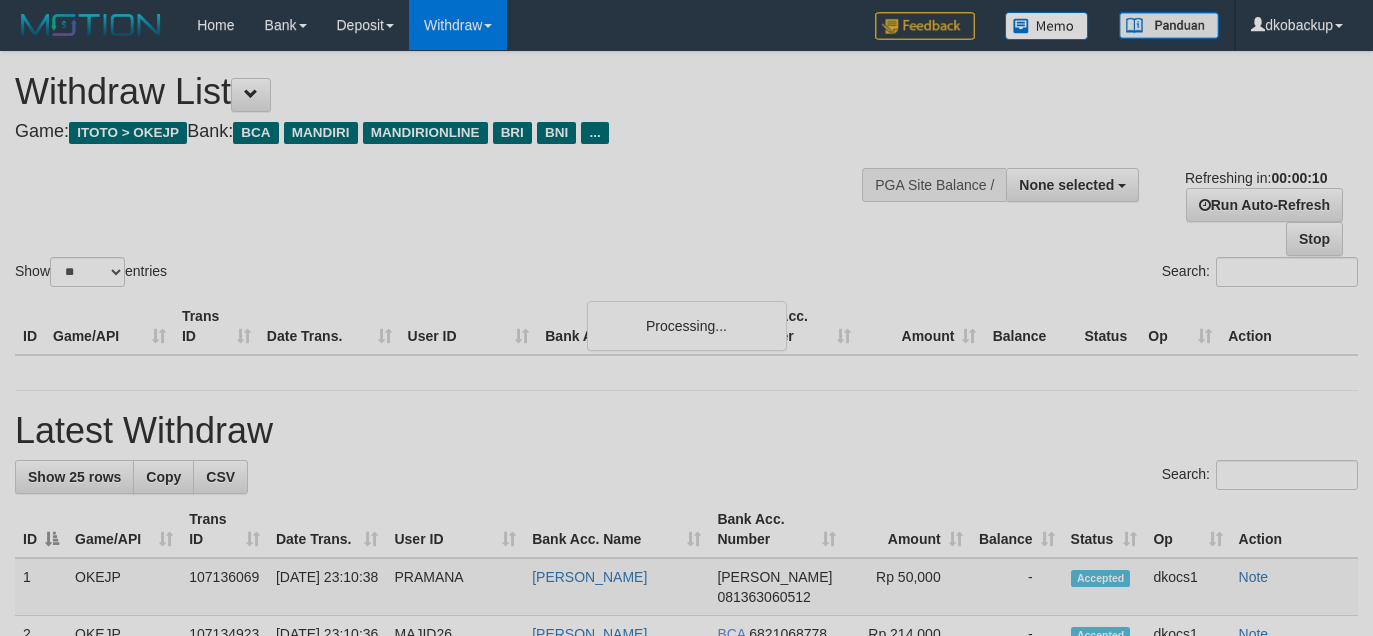select 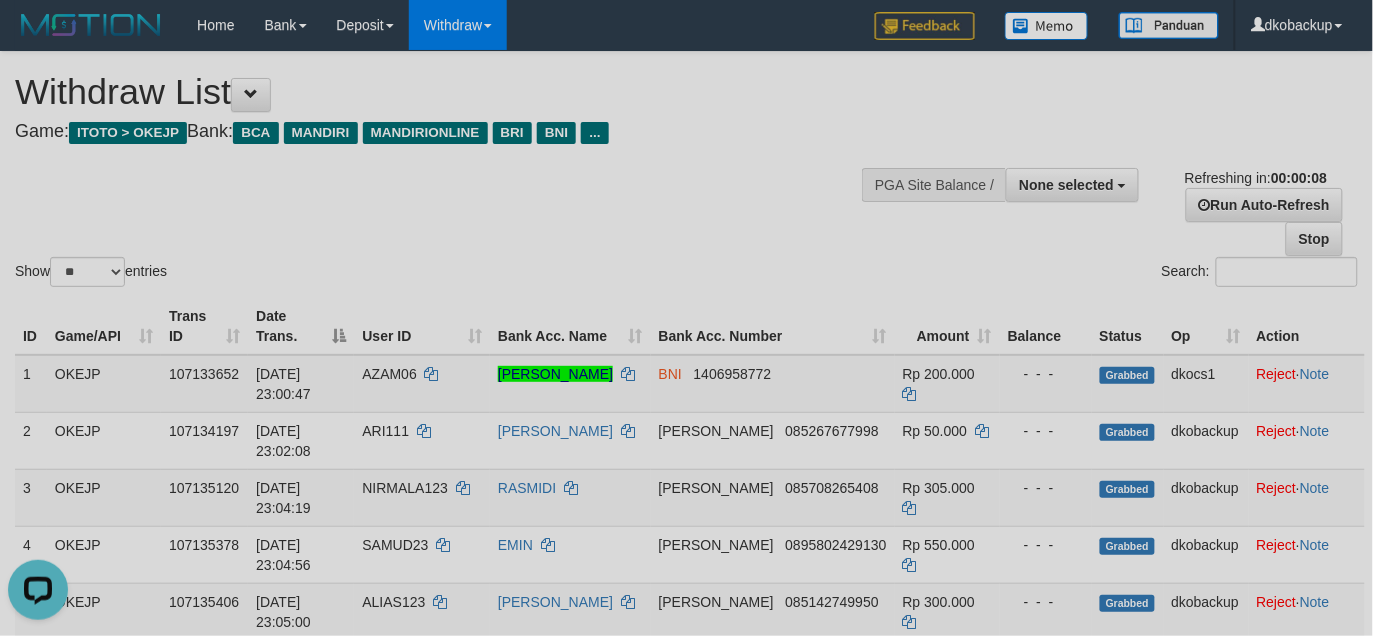 scroll, scrollTop: 0, scrollLeft: 0, axis: both 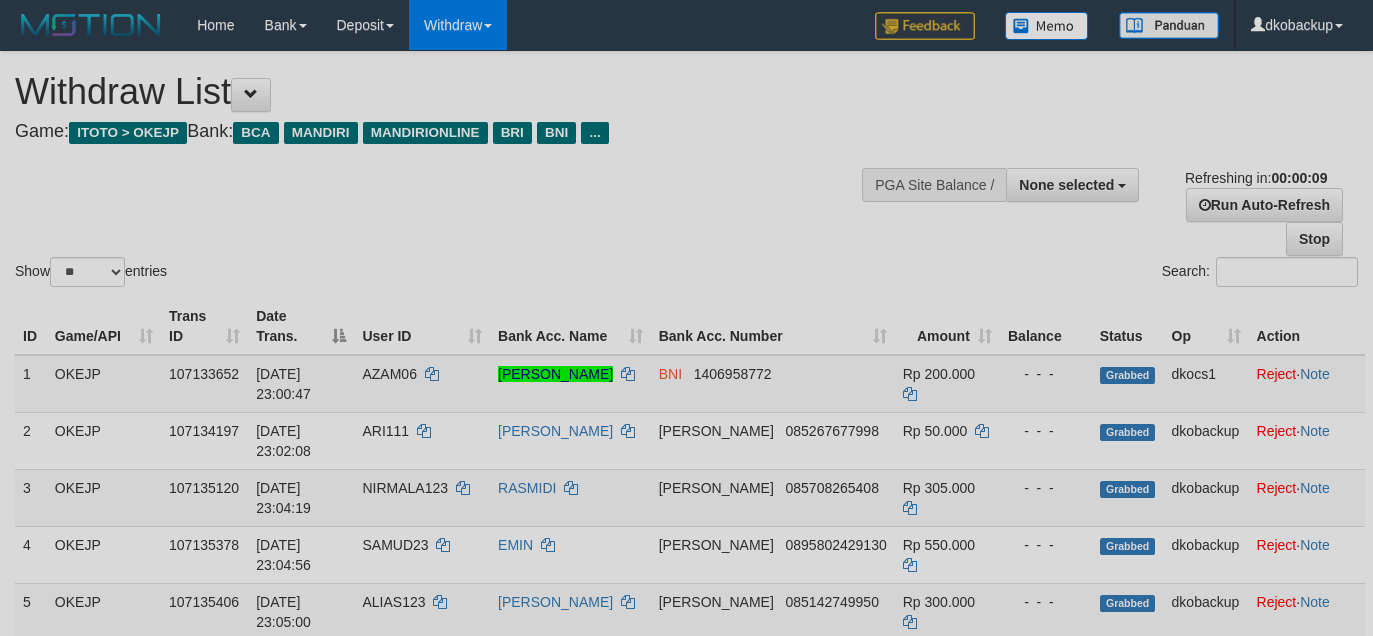 select 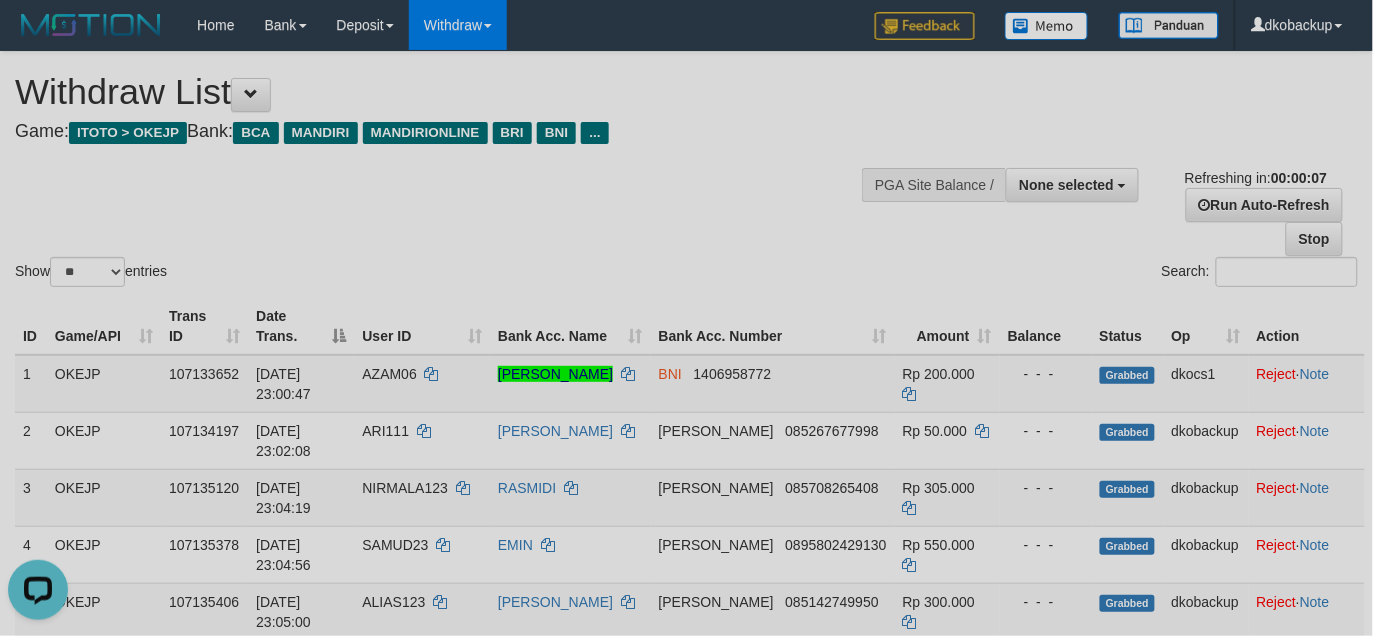 scroll, scrollTop: 0, scrollLeft: 0, axis: both 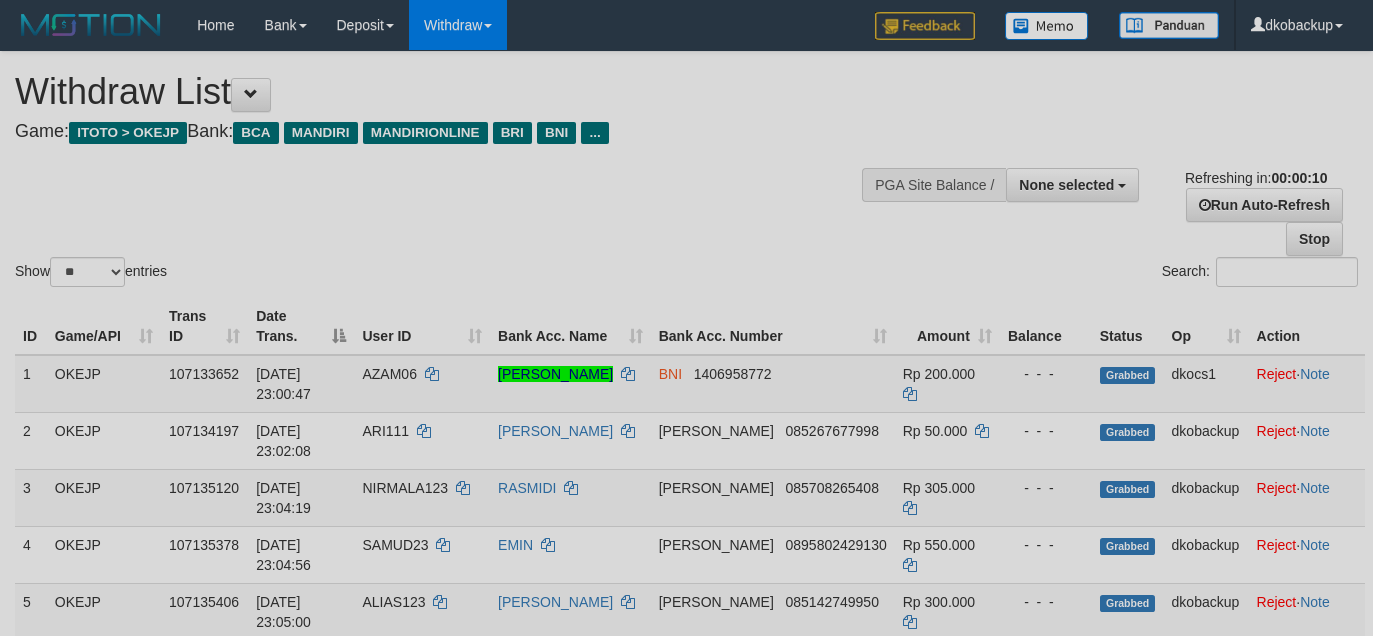 select 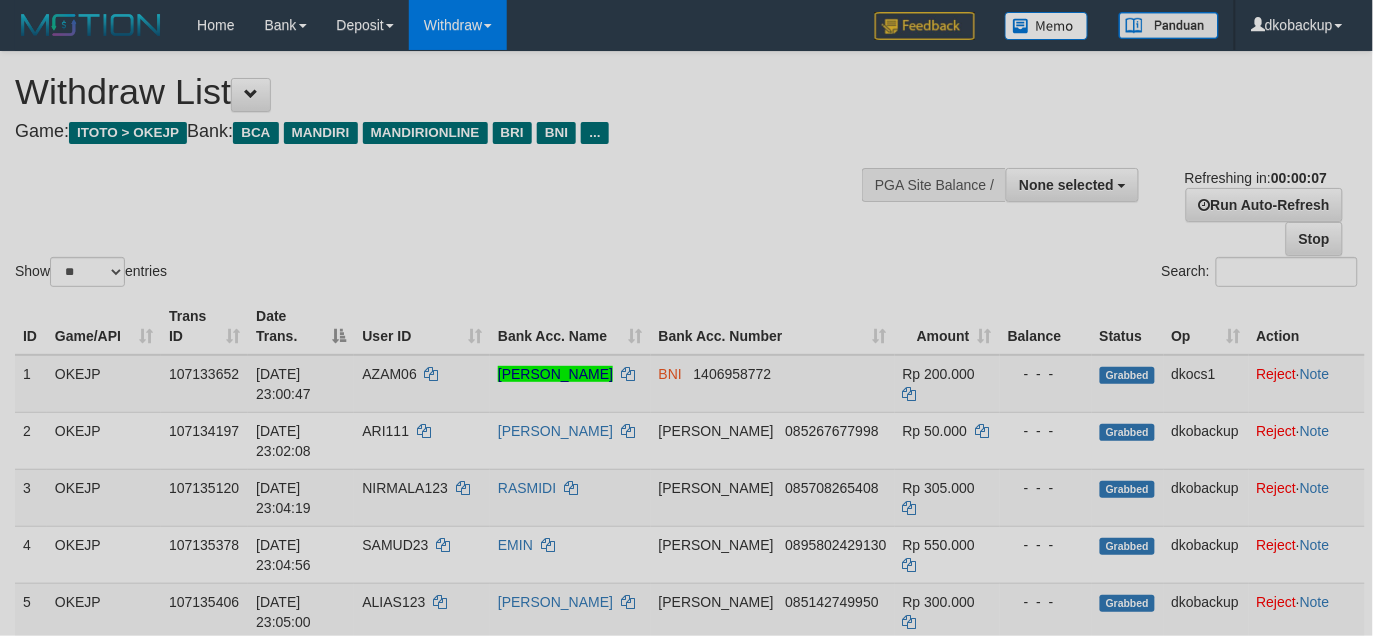 scroll, scrollTop: 0, scrollLeft: 0, axis: both 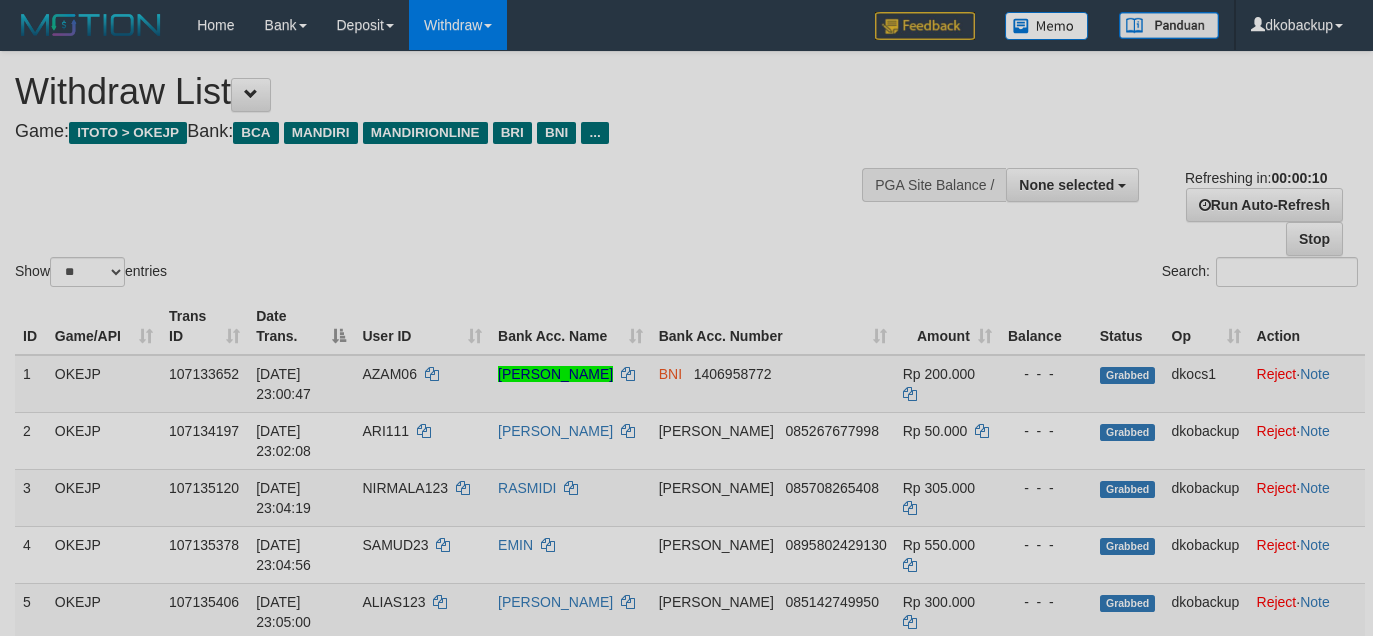 select 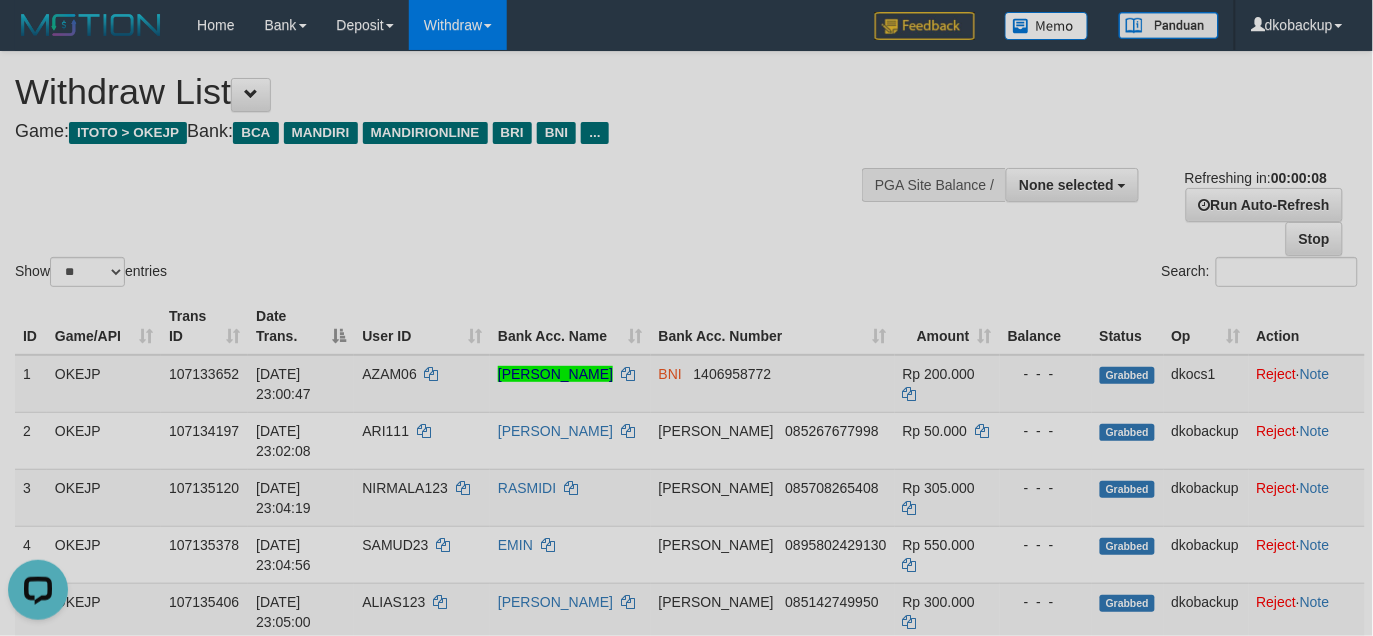 scroll, scrollTop: 0, scrollLeft: 0, axis: both 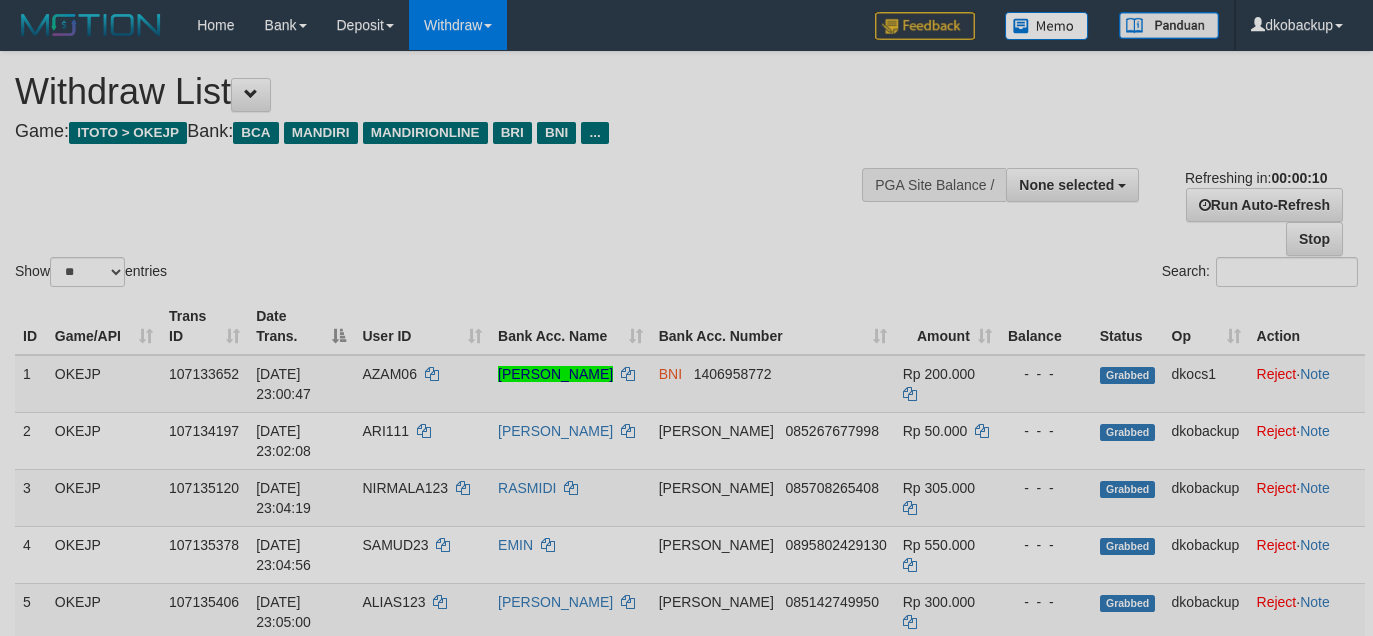 select 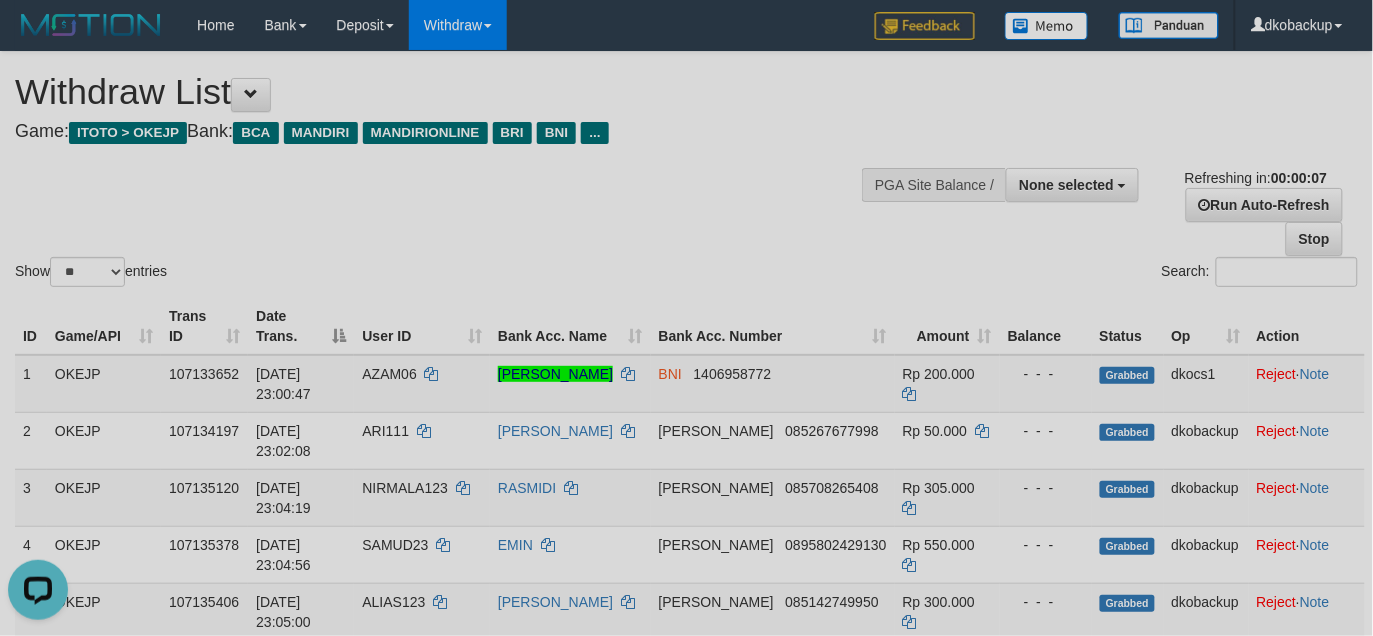 scroll, scrollTop: 0, scrollLeft: 0, axis: both 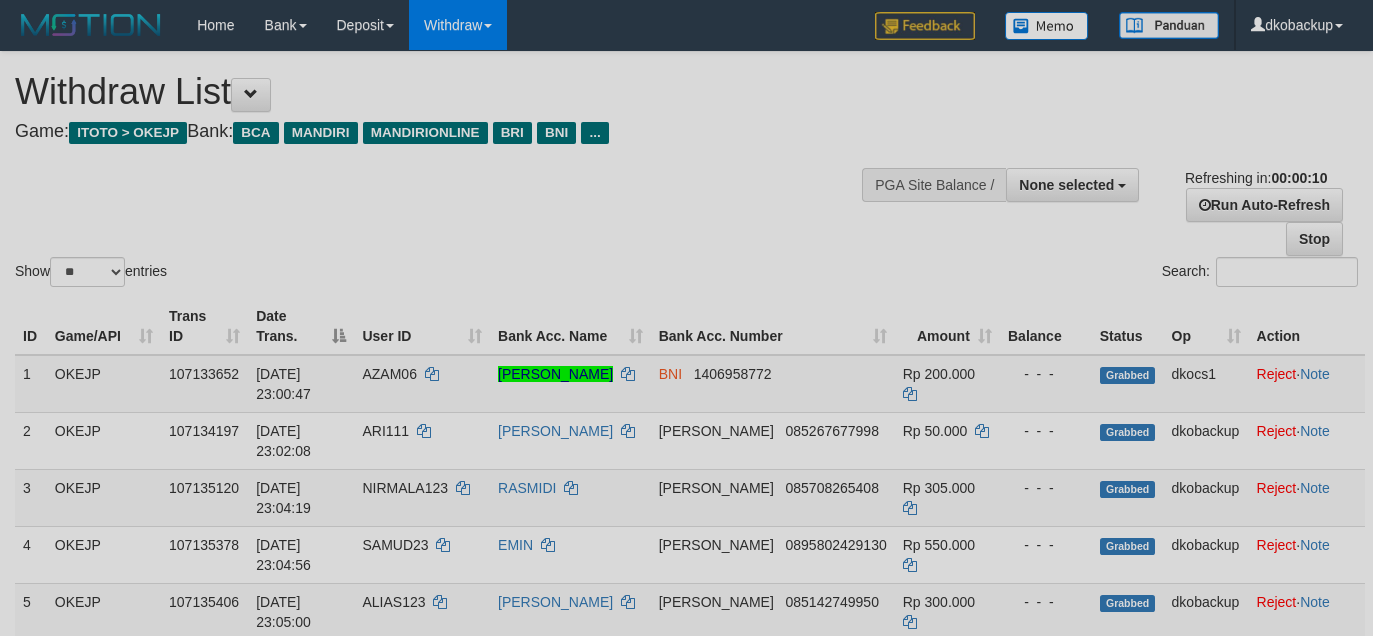 select 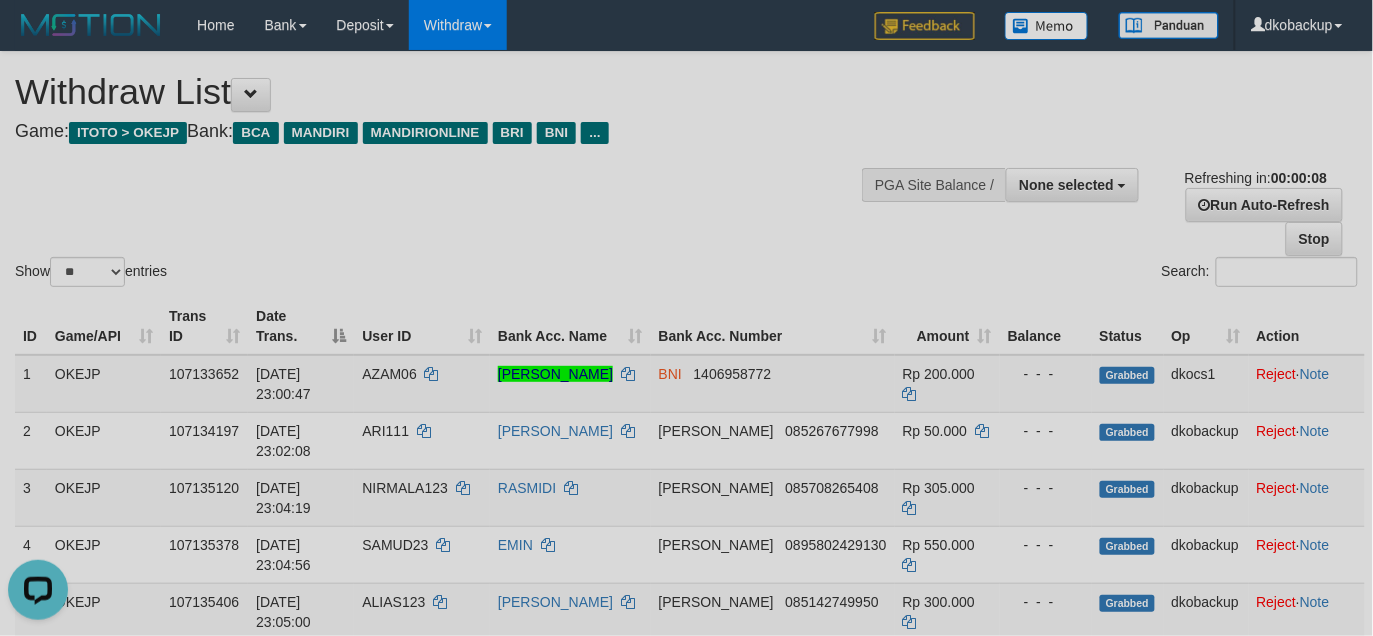 scroll, scrollTop: 0, scrollLeft: 0, axis: both 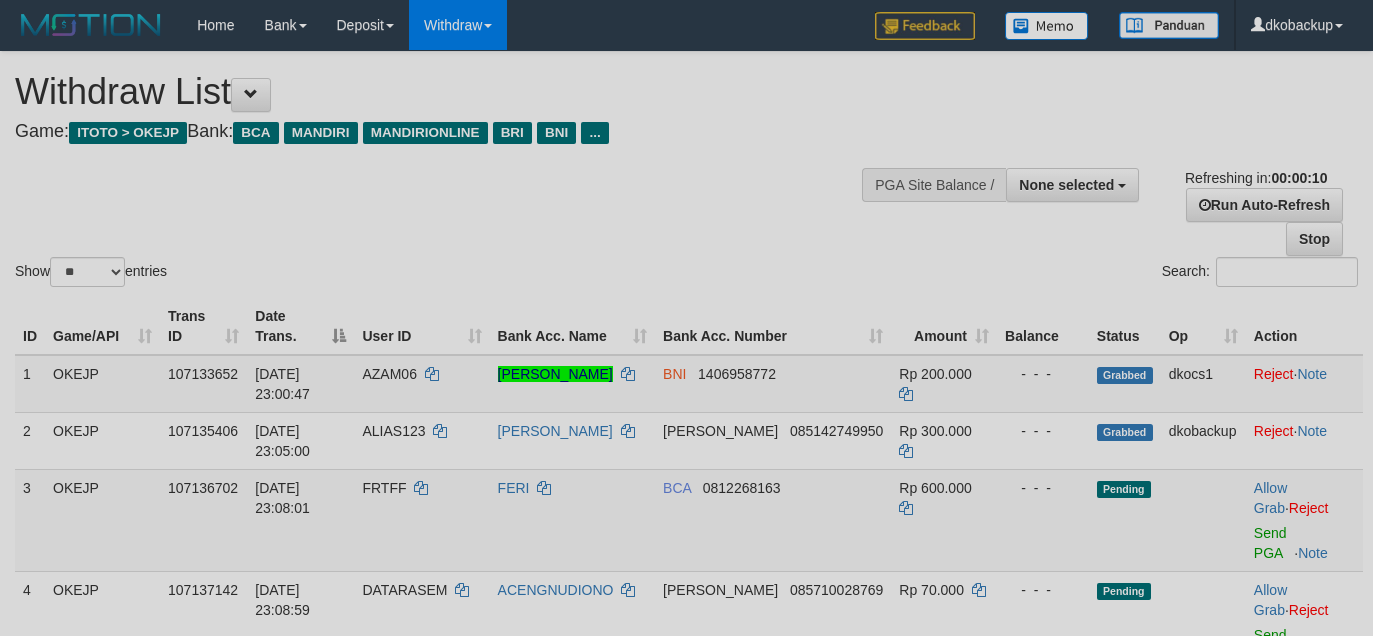 select 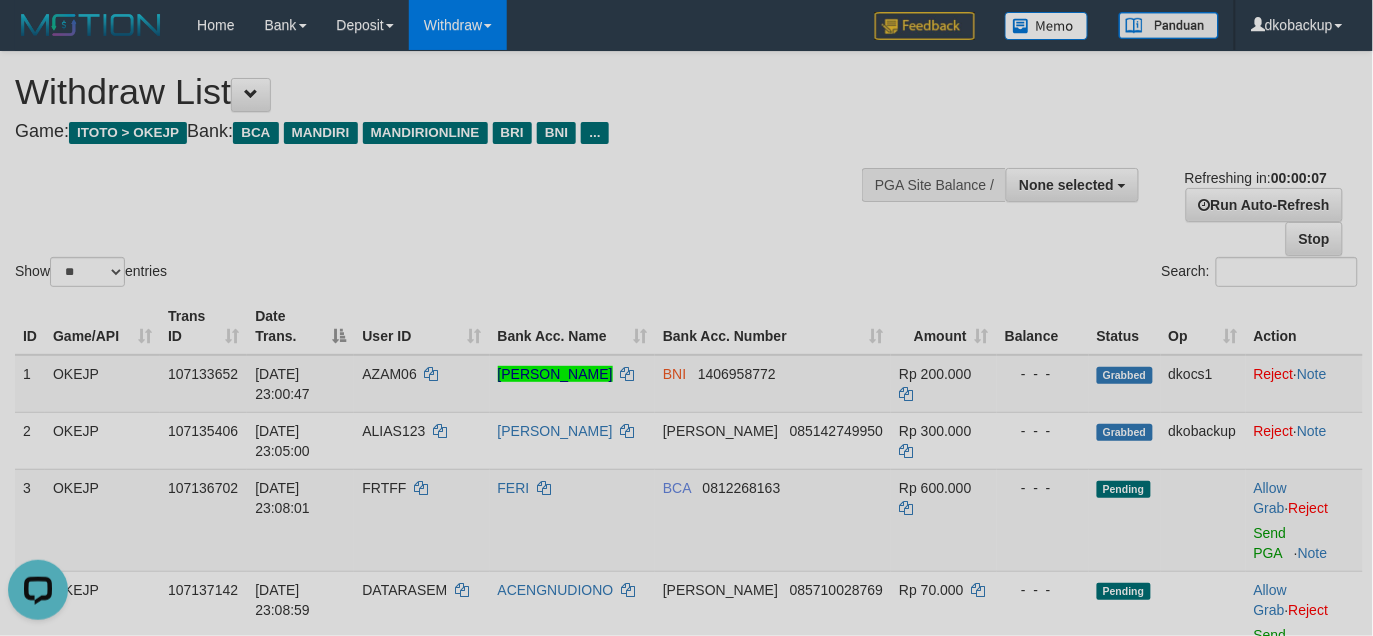 scroll, scrollTop: 0, scrollLeft: 0, axis: both 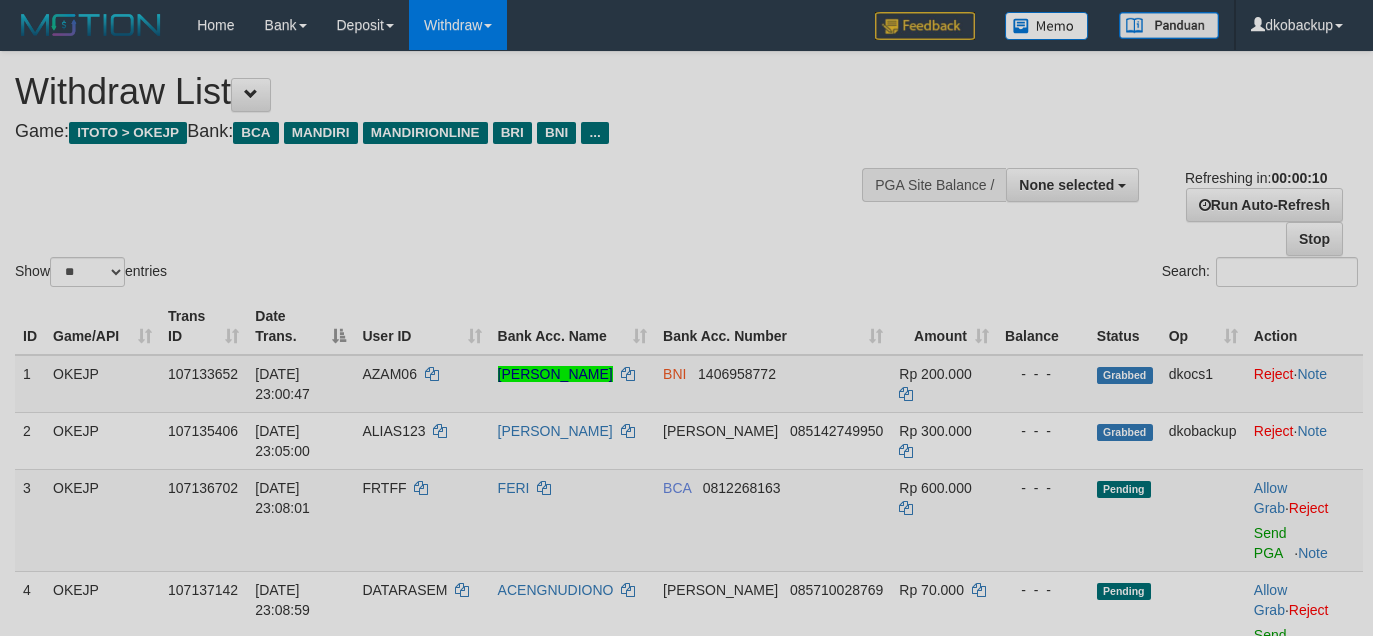select 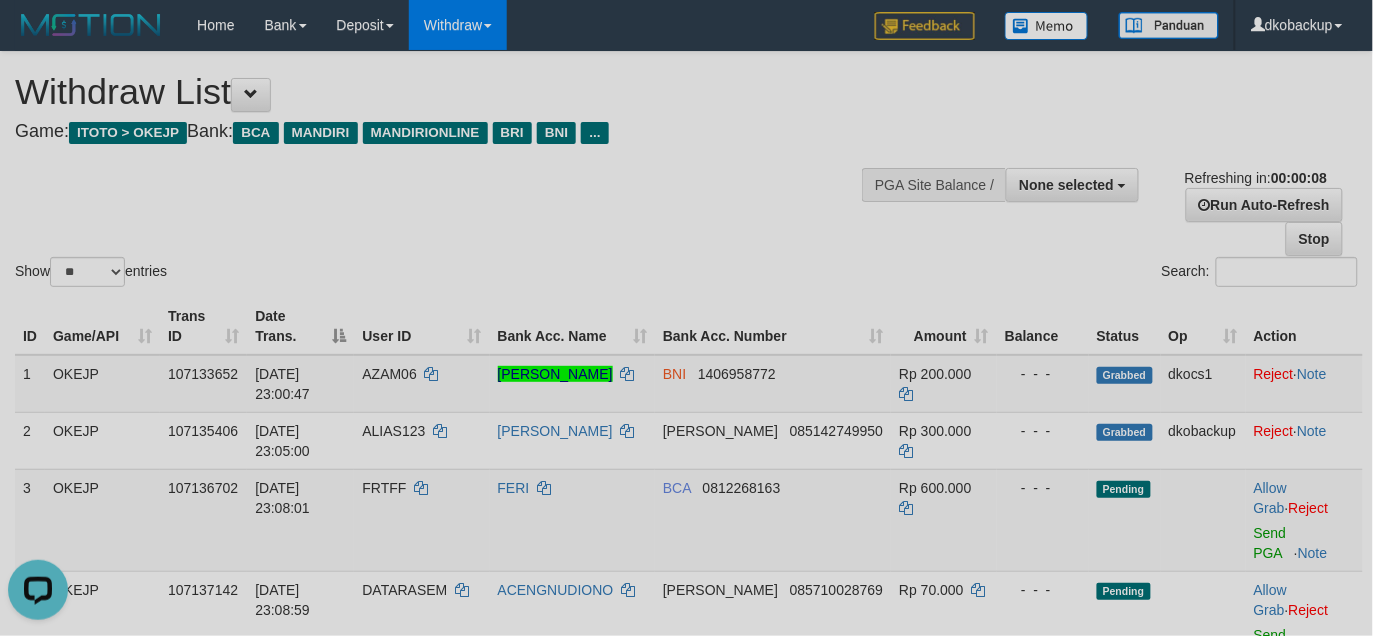 scroll, scrollTop: 0, scrollLeft: 0, axis: both 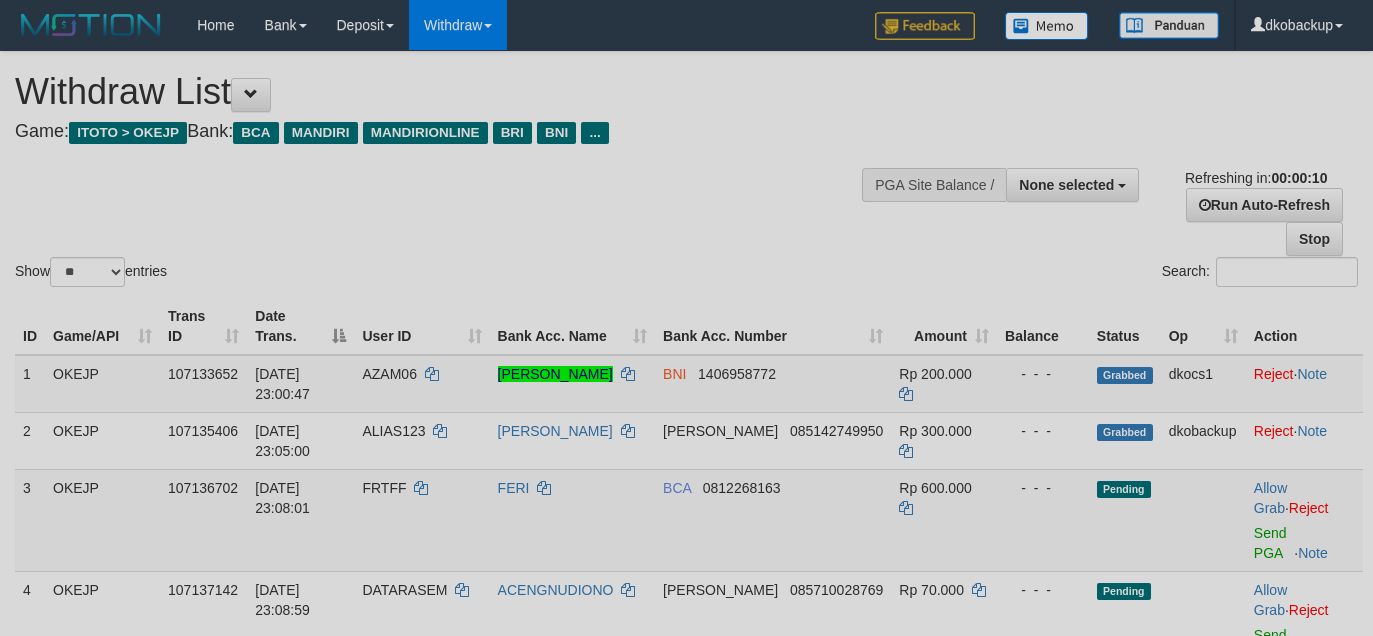 select 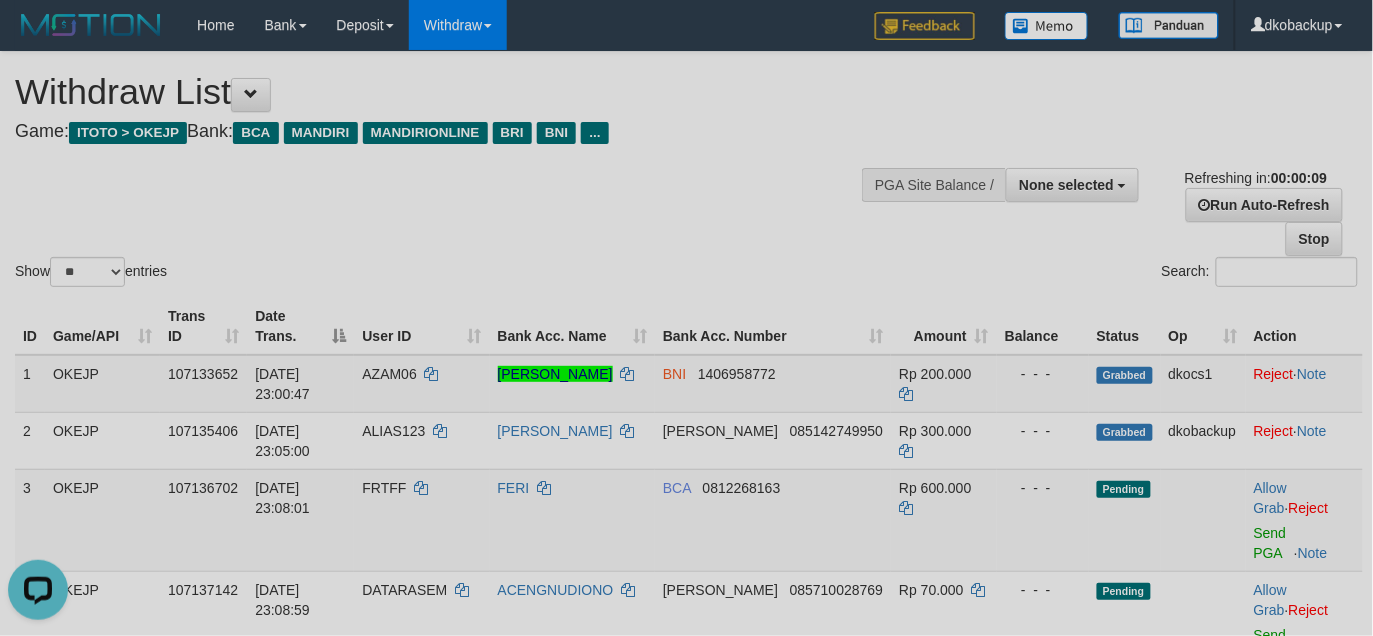 scroll, scrollTop: 0, scrollLeft: 0, axis: both 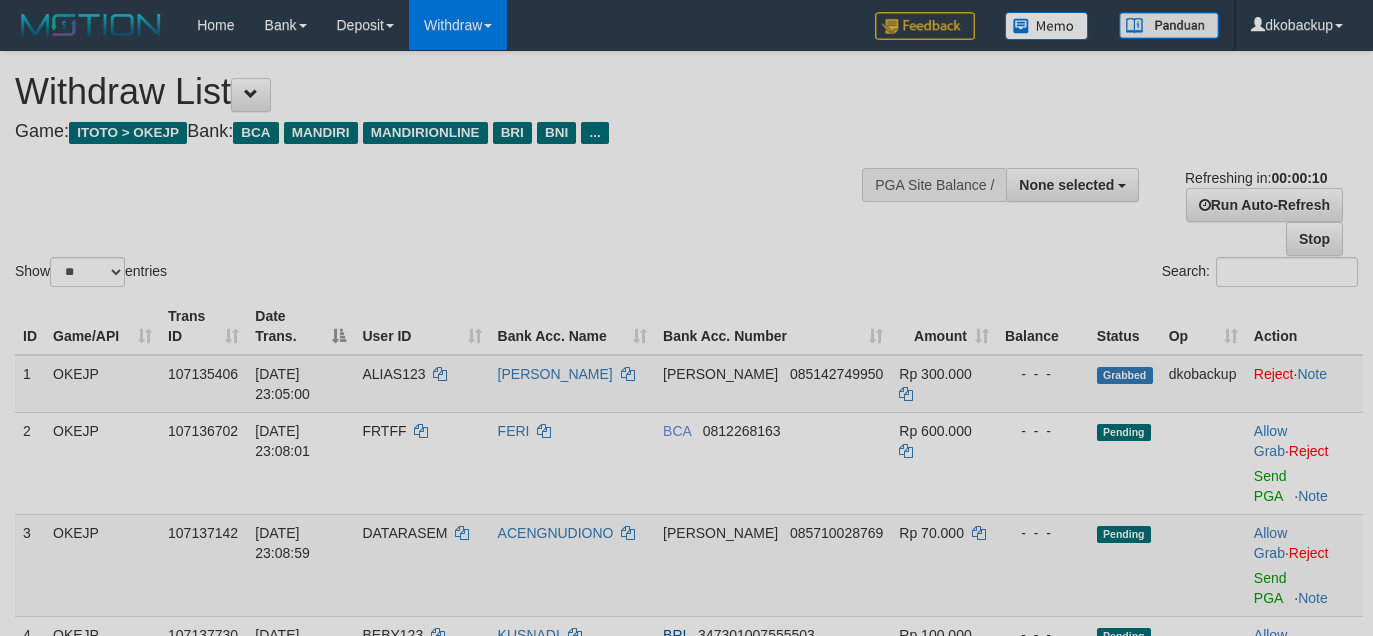 select 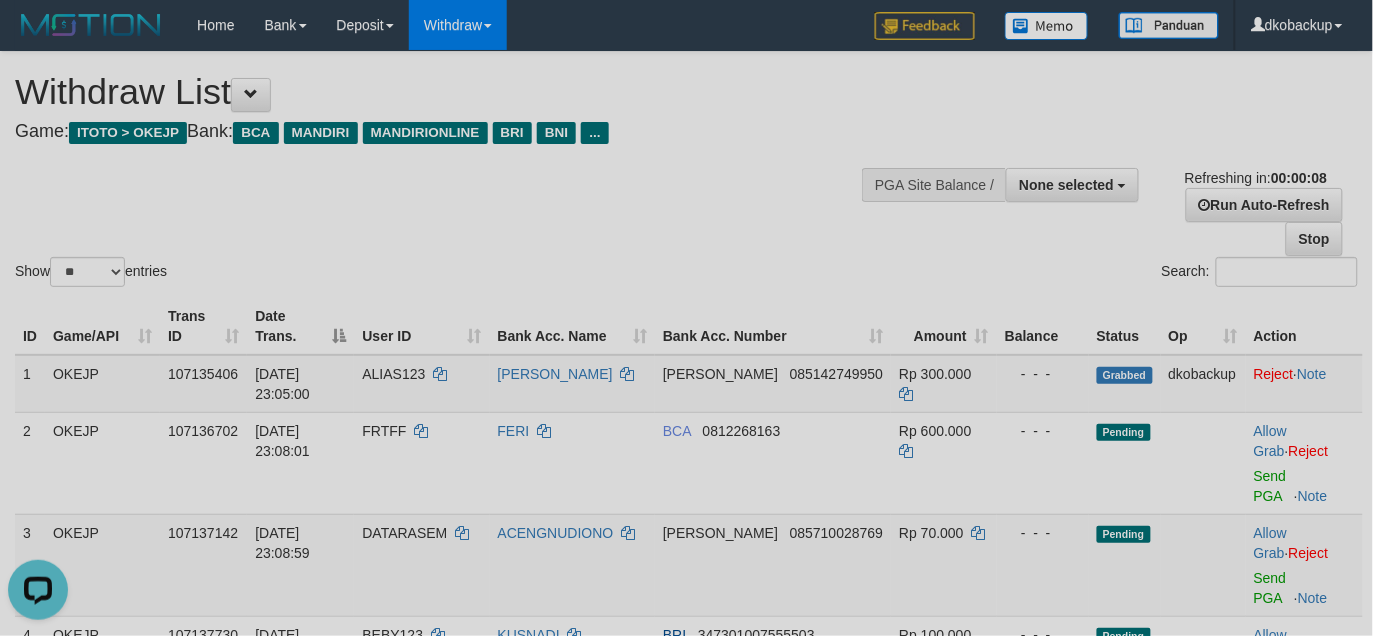scroll, scrollTop: 0, scrollLeft: 0, axis: both 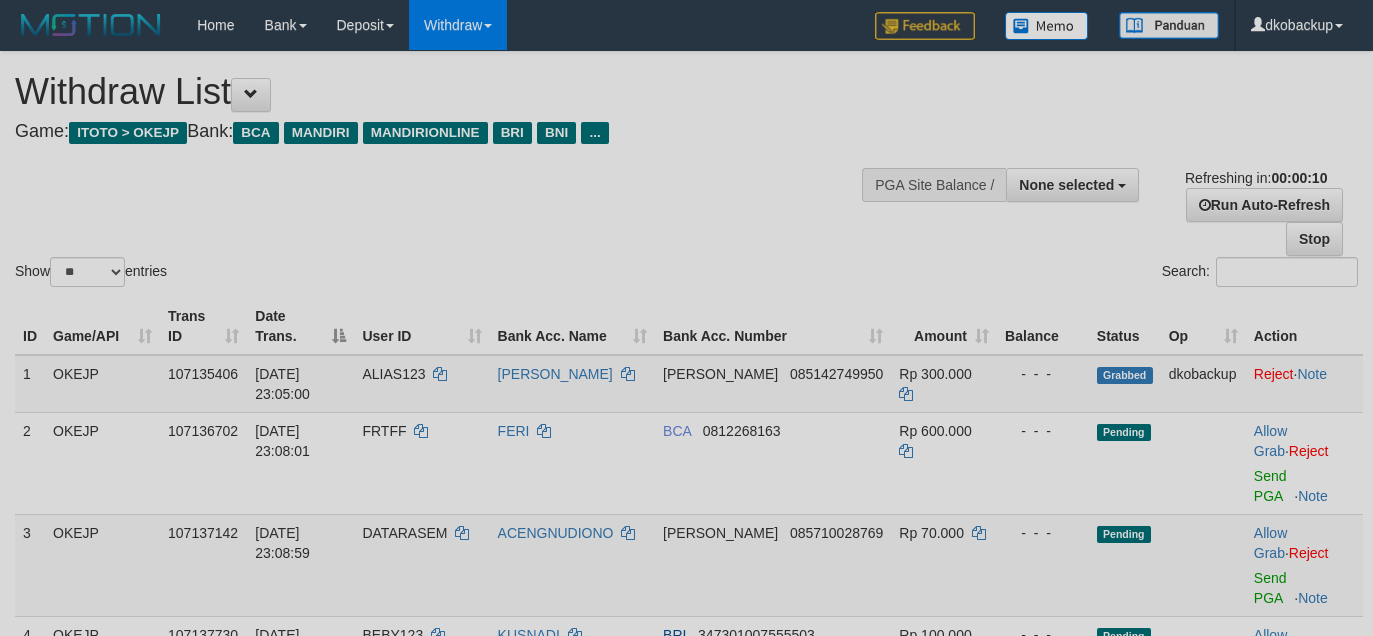 select 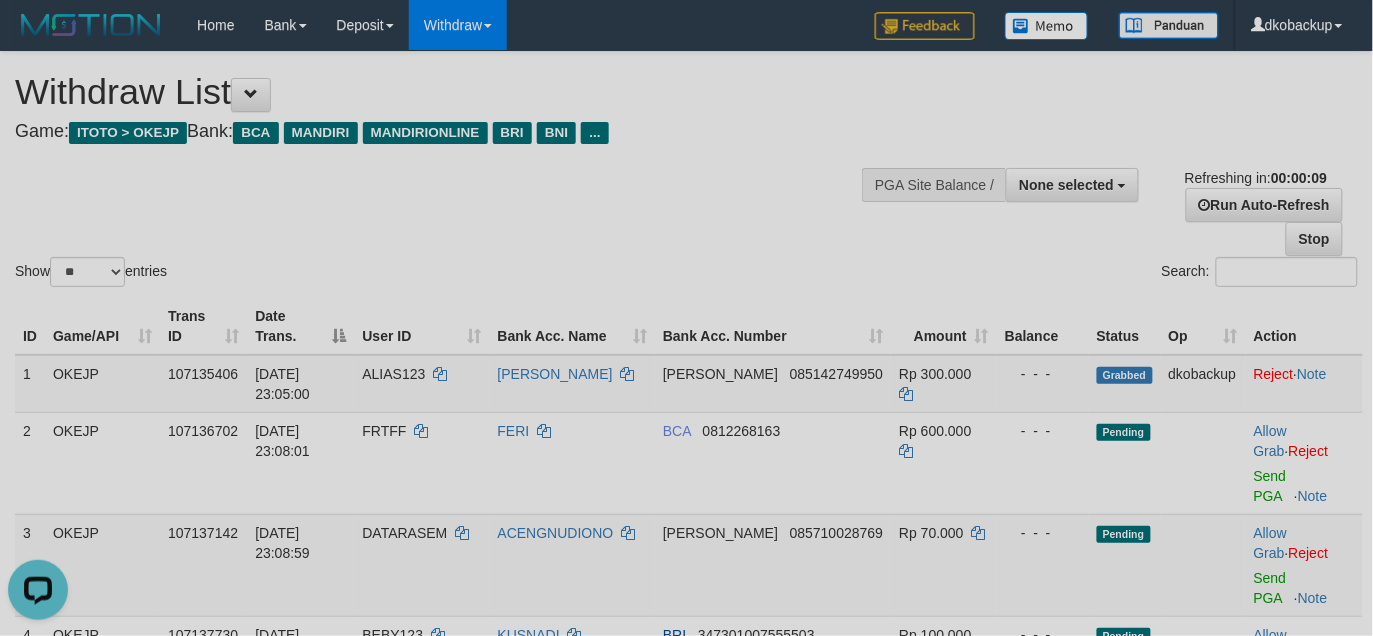 scroll, scrollTop: 0, scrollLeft: 0, axis: both 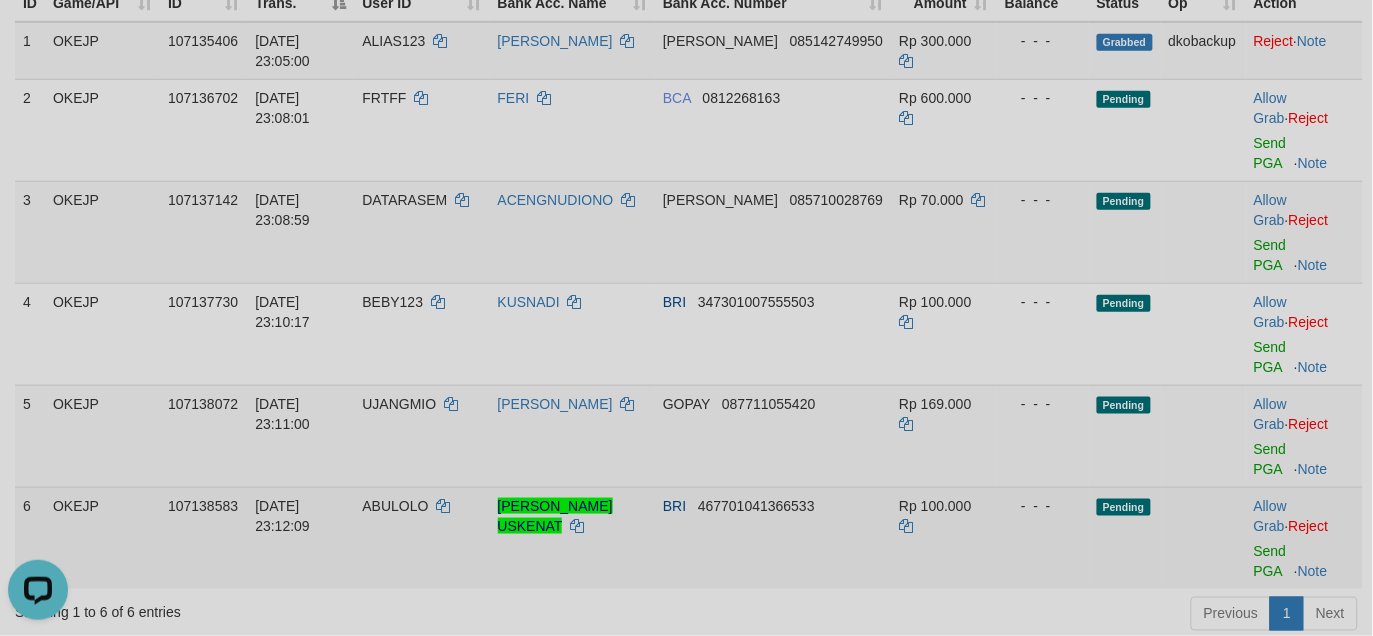 drag, startPoint x: 785, startPoint y: 553, endPoint x: 811, endPoint y: 548, distance: 26.476404 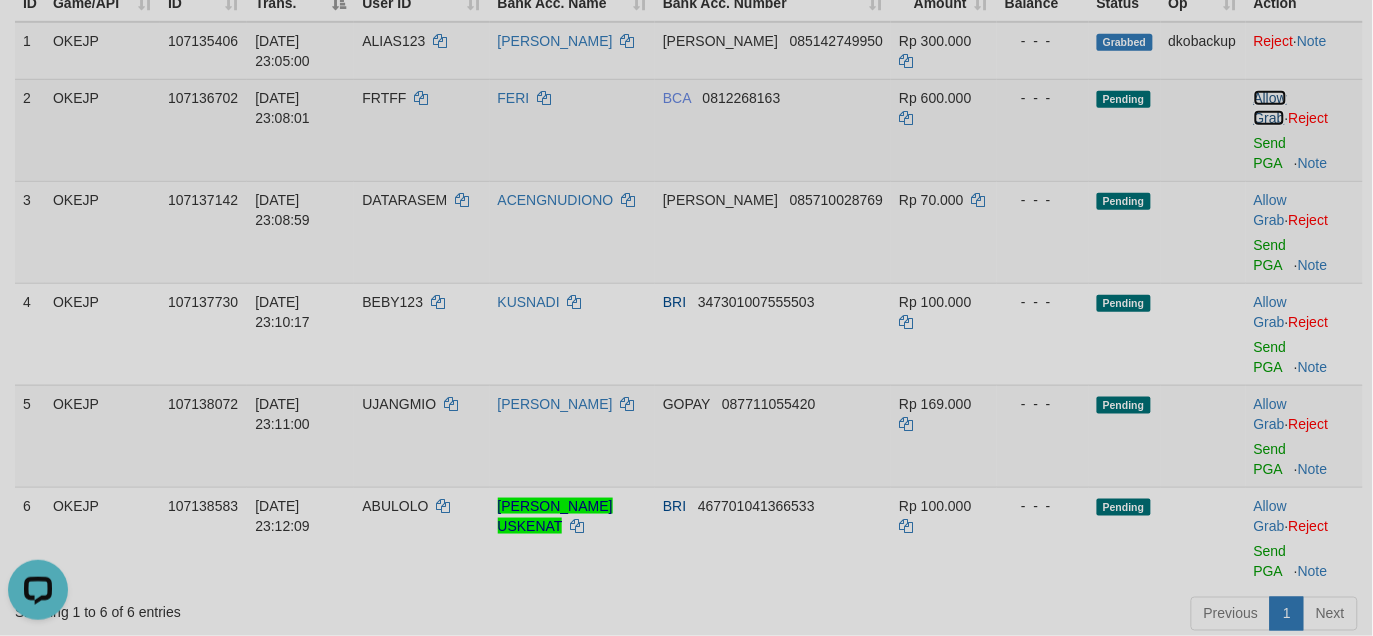 click on "Allow Grab   ·    Reject Send PGA     ·    Note" at bounding box center [1304, 130] 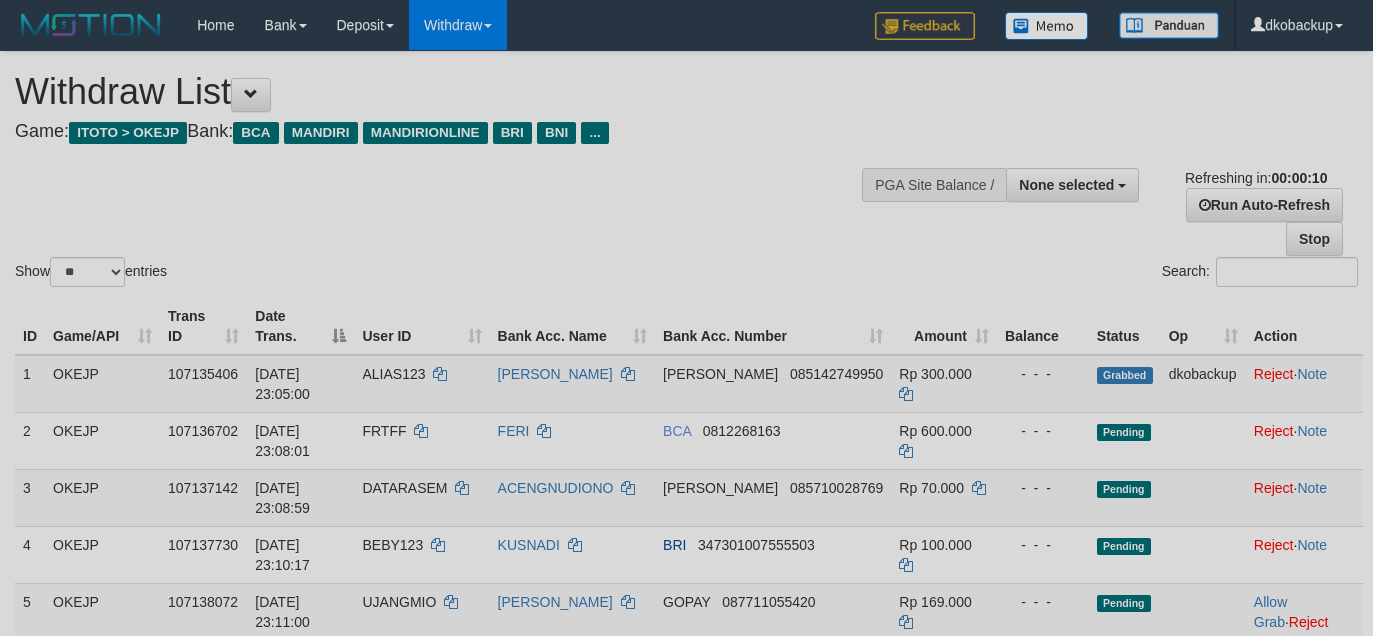 select 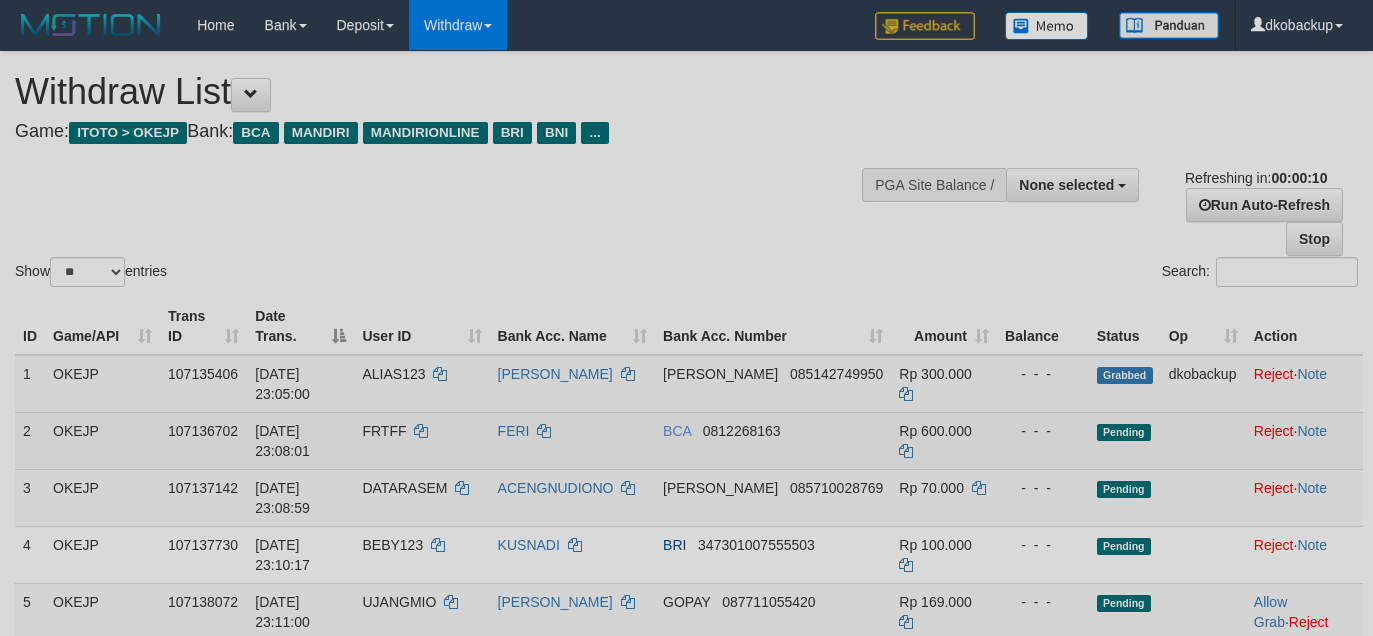 scroll, scrollTop: 241, scrollLeft: 0, axis: vertical 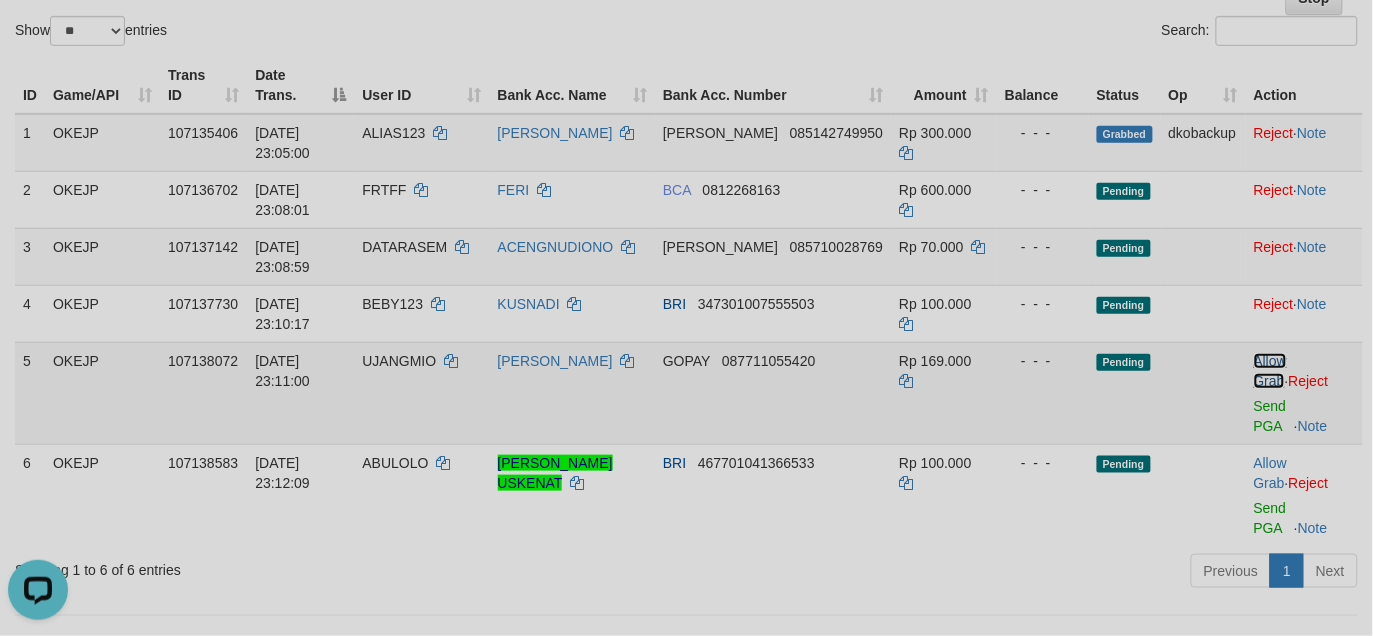 click on "Allow Grab" at bounding box center (1270, 371) 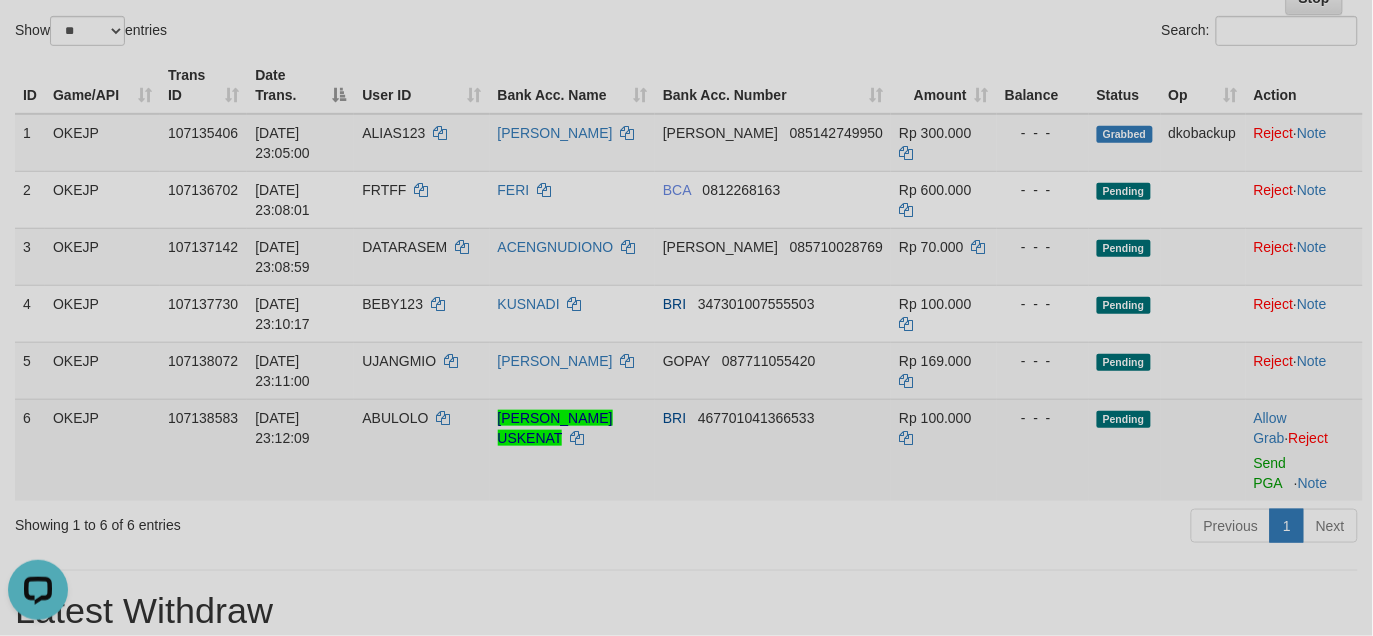 click on "Allow Grab   ·    Reject Send PGA     ·    Note" at bounding box center [1304, 450] 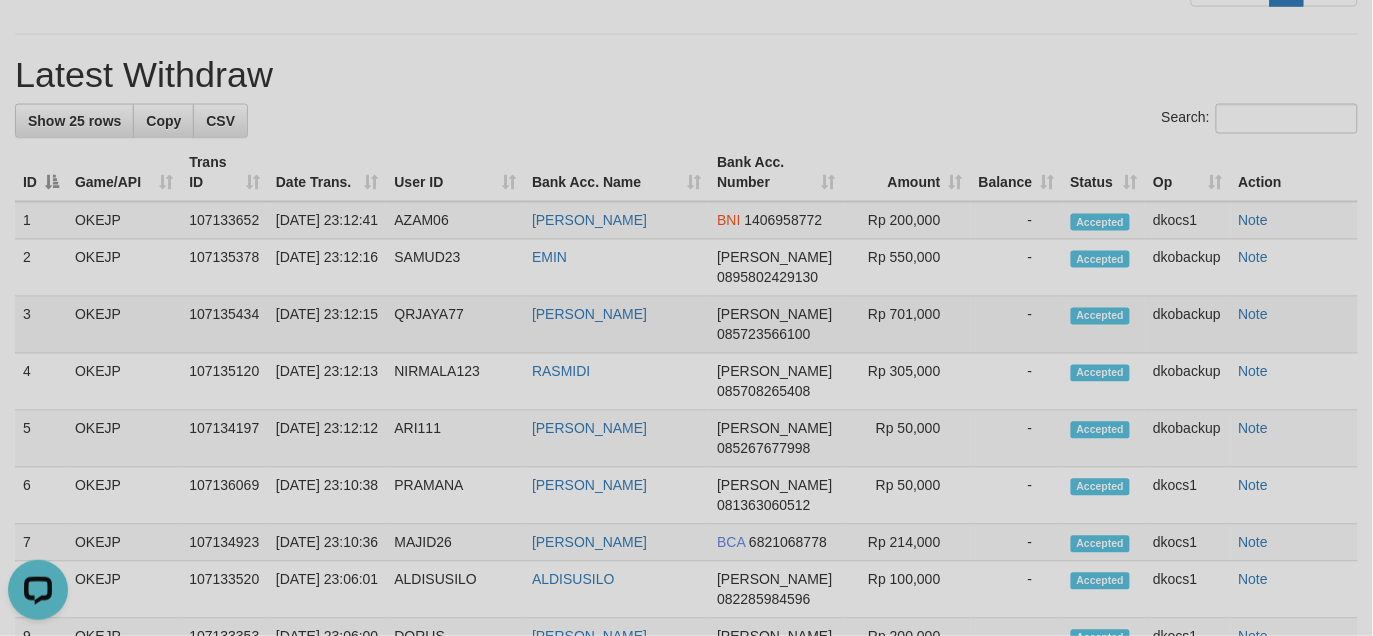 scroll, scrollTop: 797, scrollLeft: 0, axis: vertical 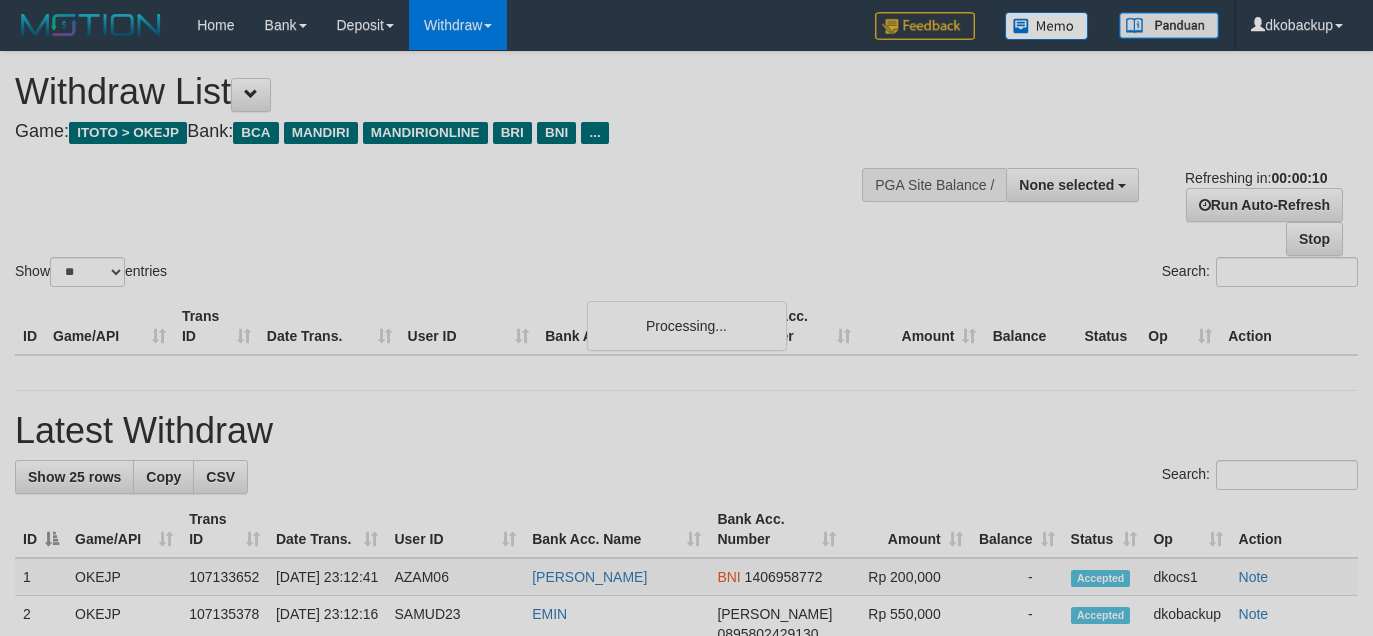 select 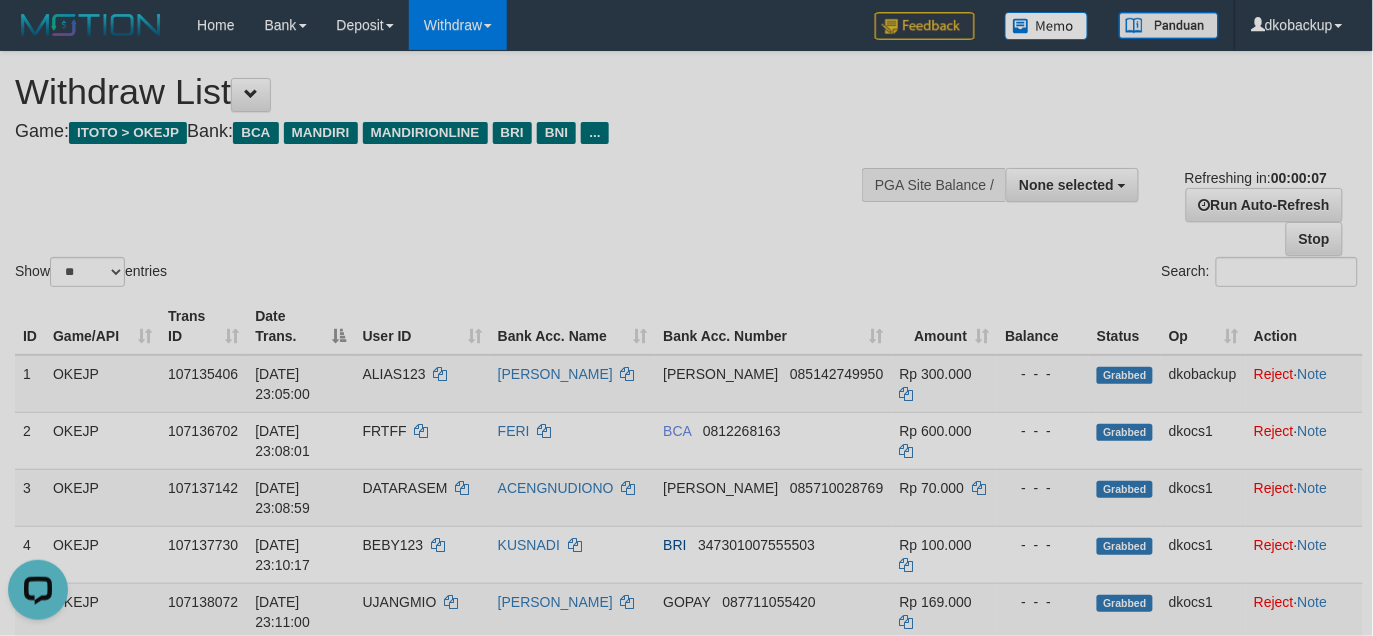 scroll, scrollTop: 0, scrollLeft: 0, axis: both 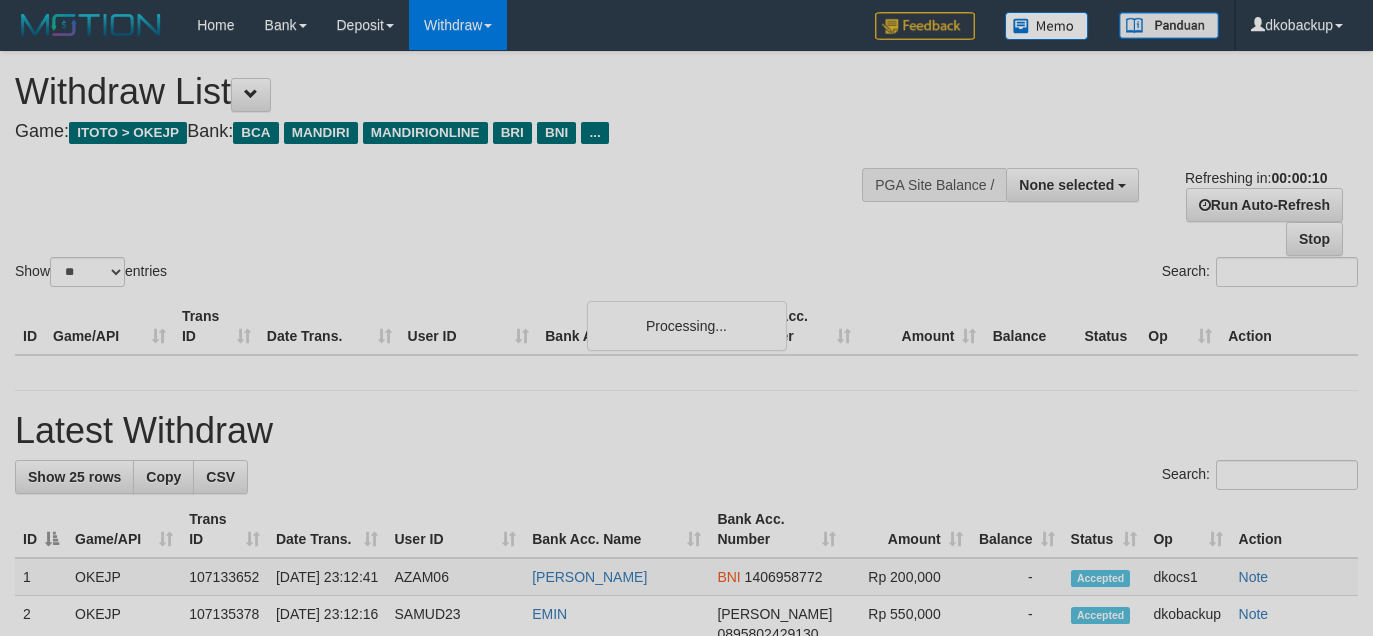 select 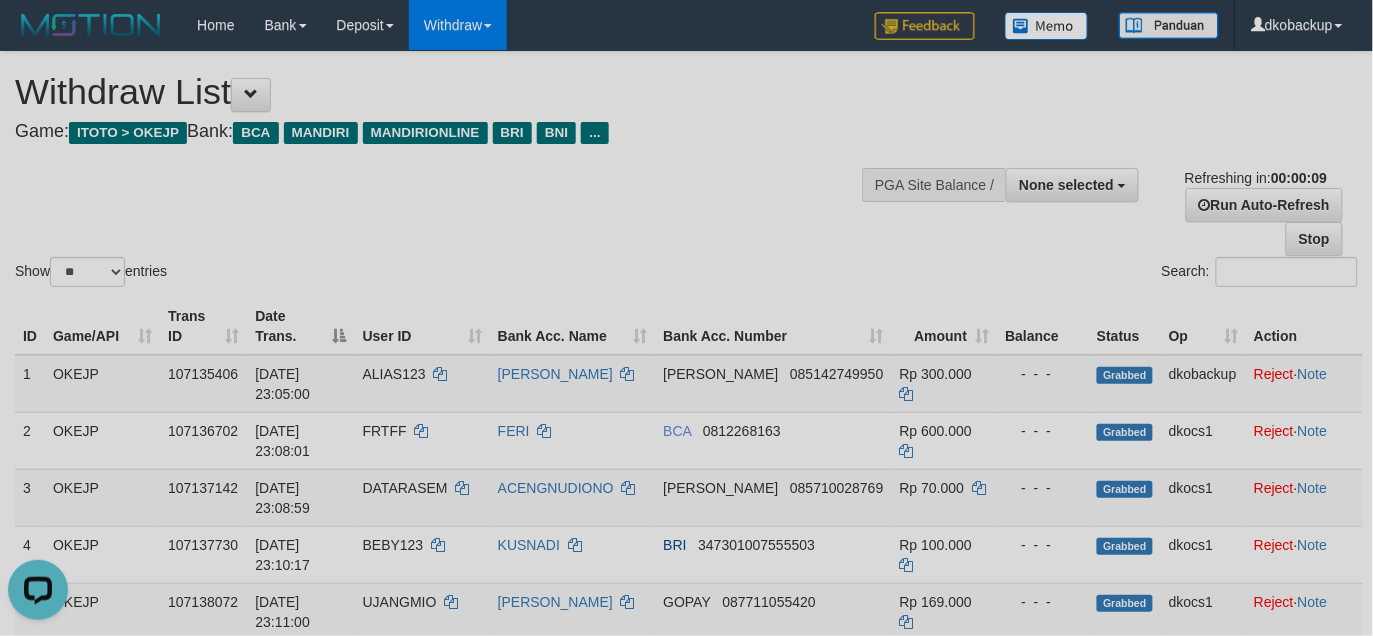 scroll, scrollTop: 0, scrollLeft: 0, axis: both 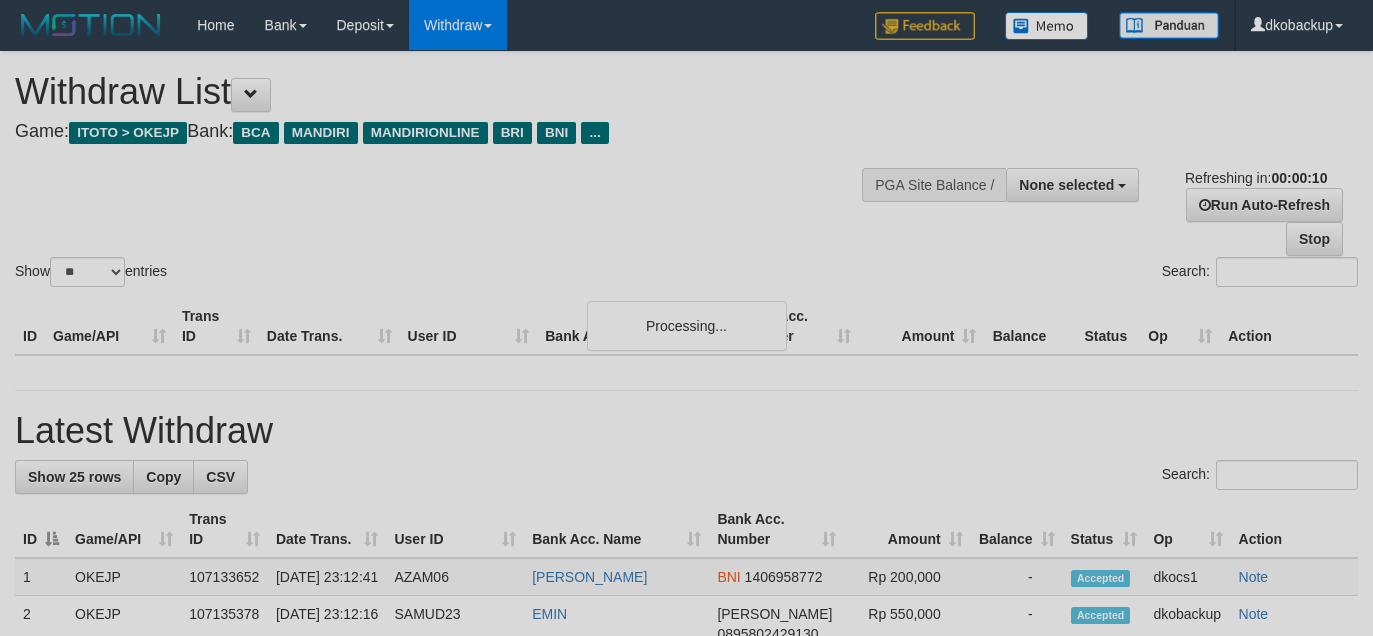 select 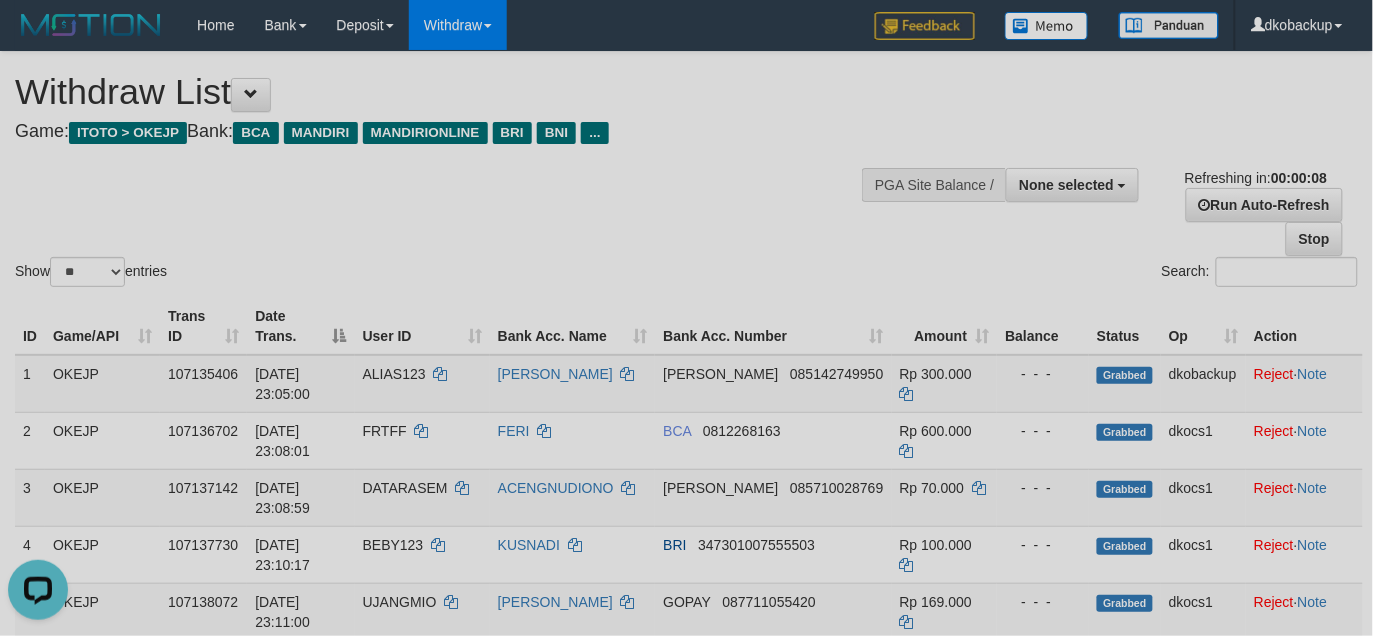 scroll, scrollTop: 0, scrollLeft: 0, axis: both 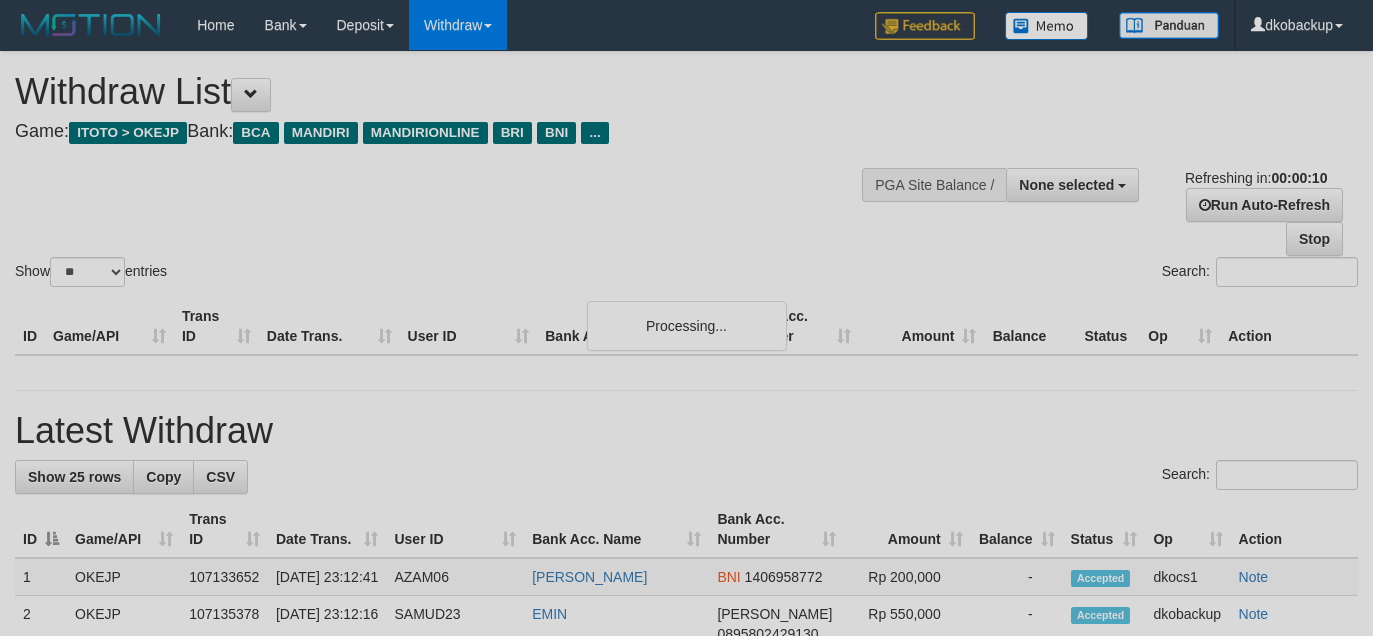 select 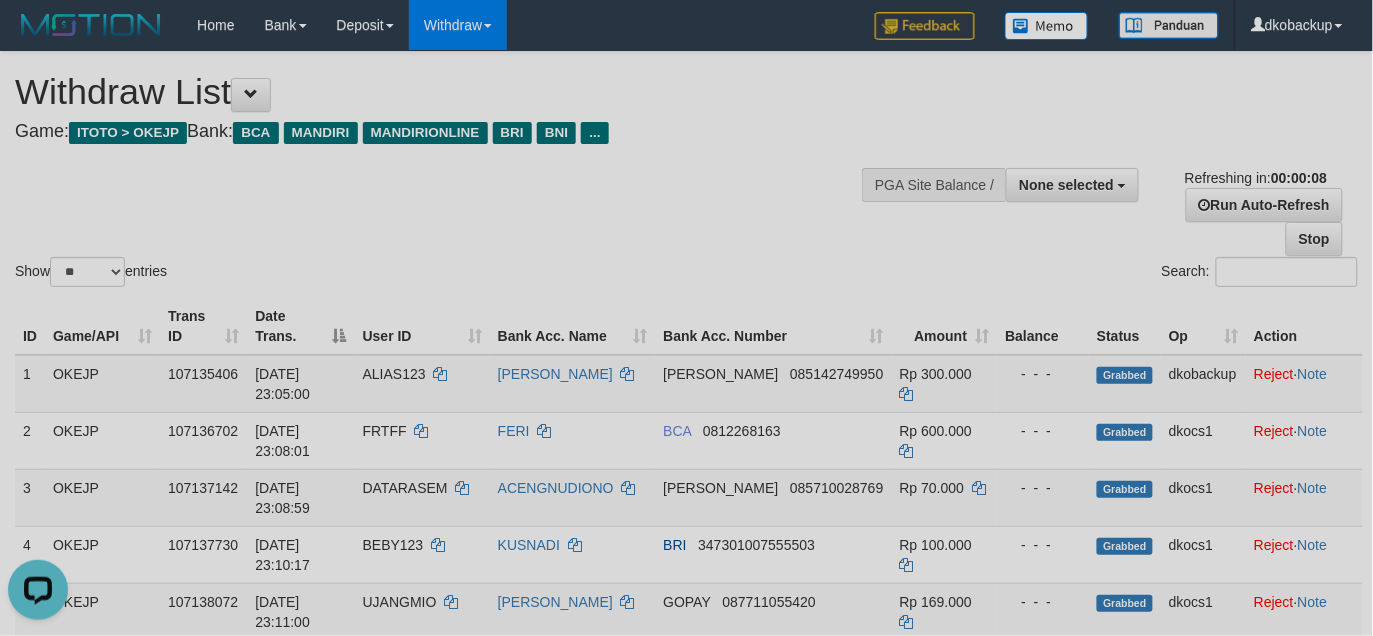 scroll, scrollTop: 0, scrollLeft: 0, axis: both 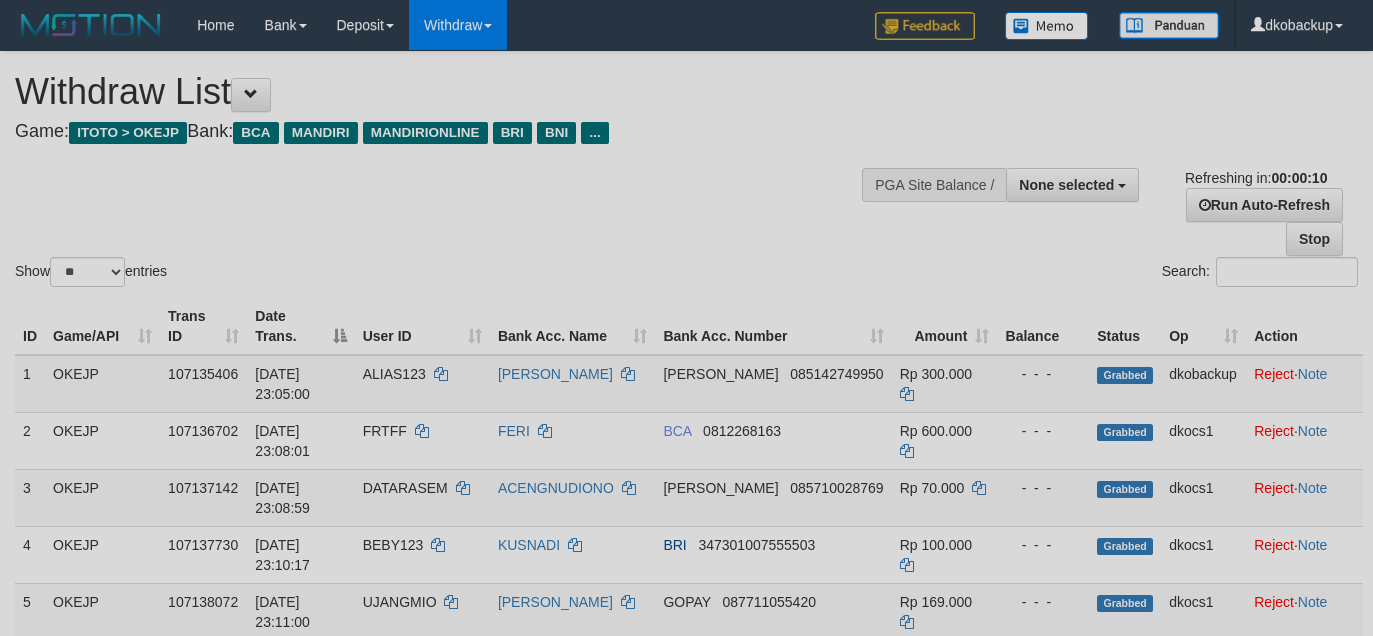 select 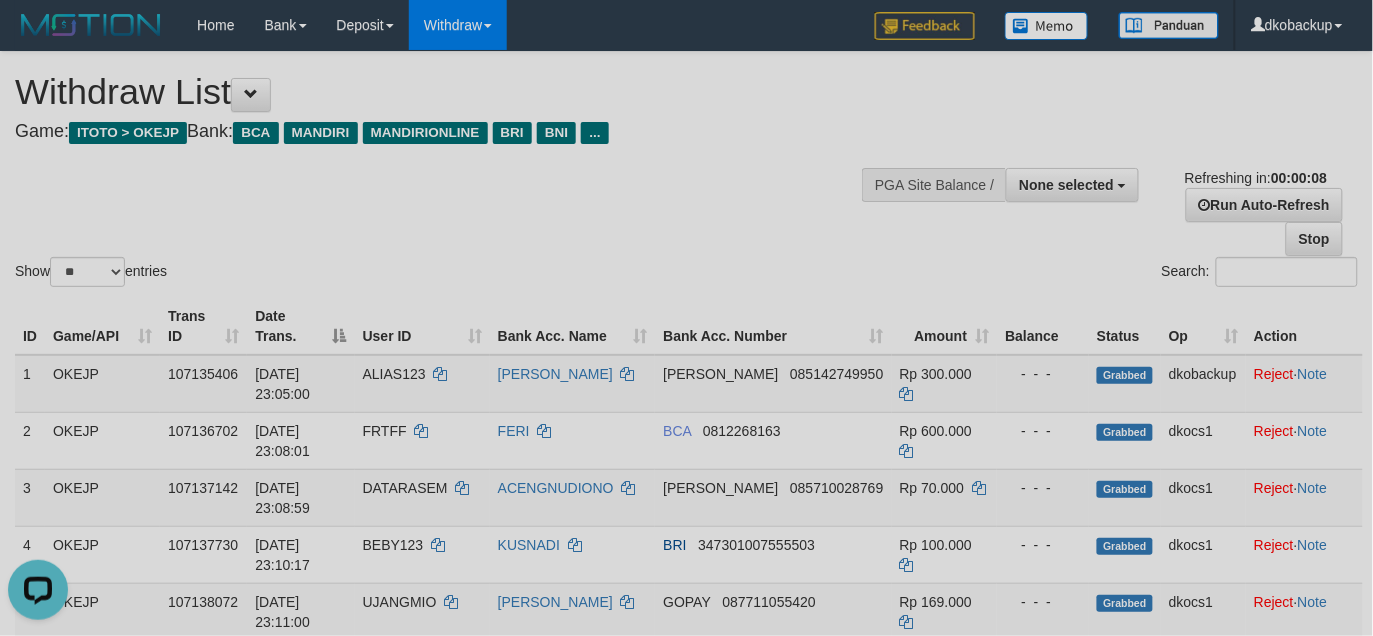 scroll, scrollTop: 0, scrollLeft: 0, axis: both 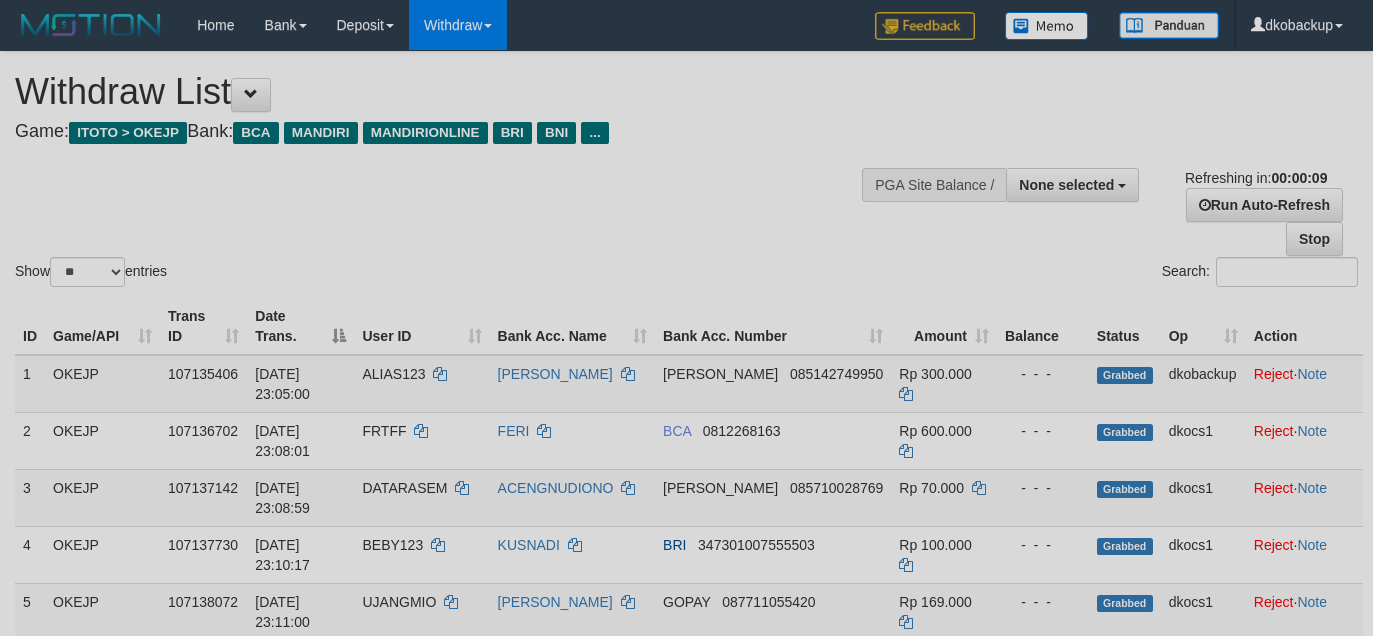 select 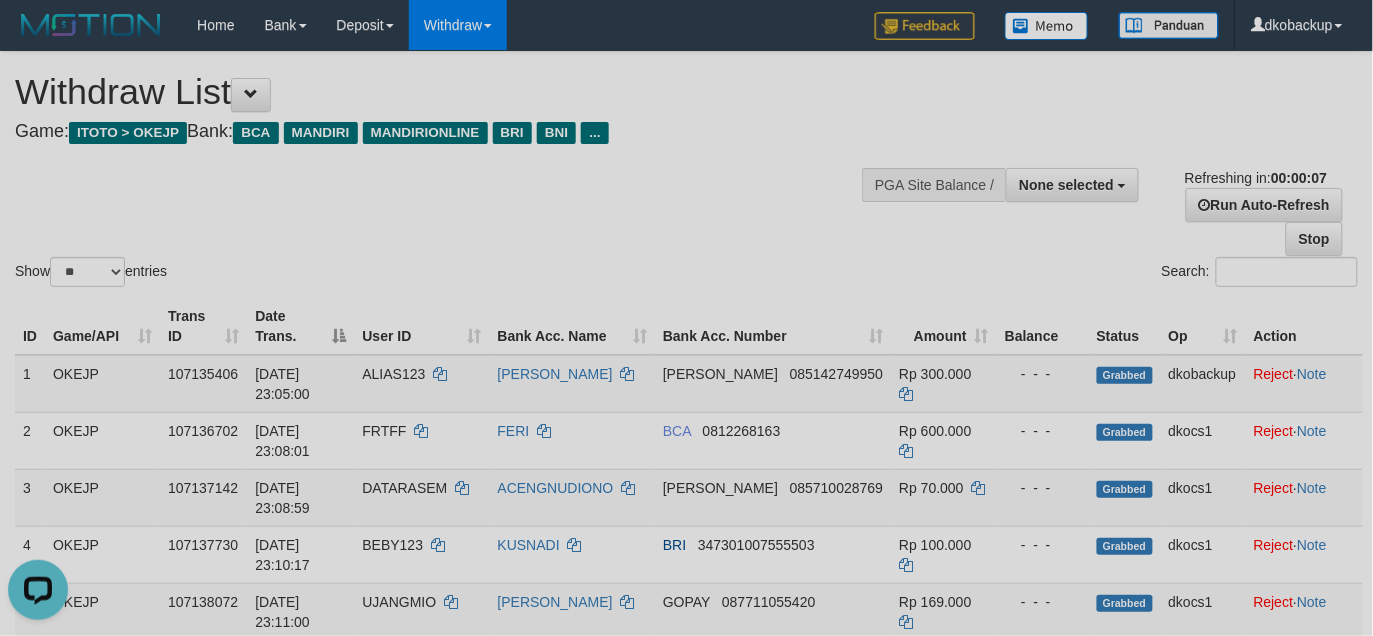 scroll, scrollTop: 0, scrollLeft: 0, axis: both 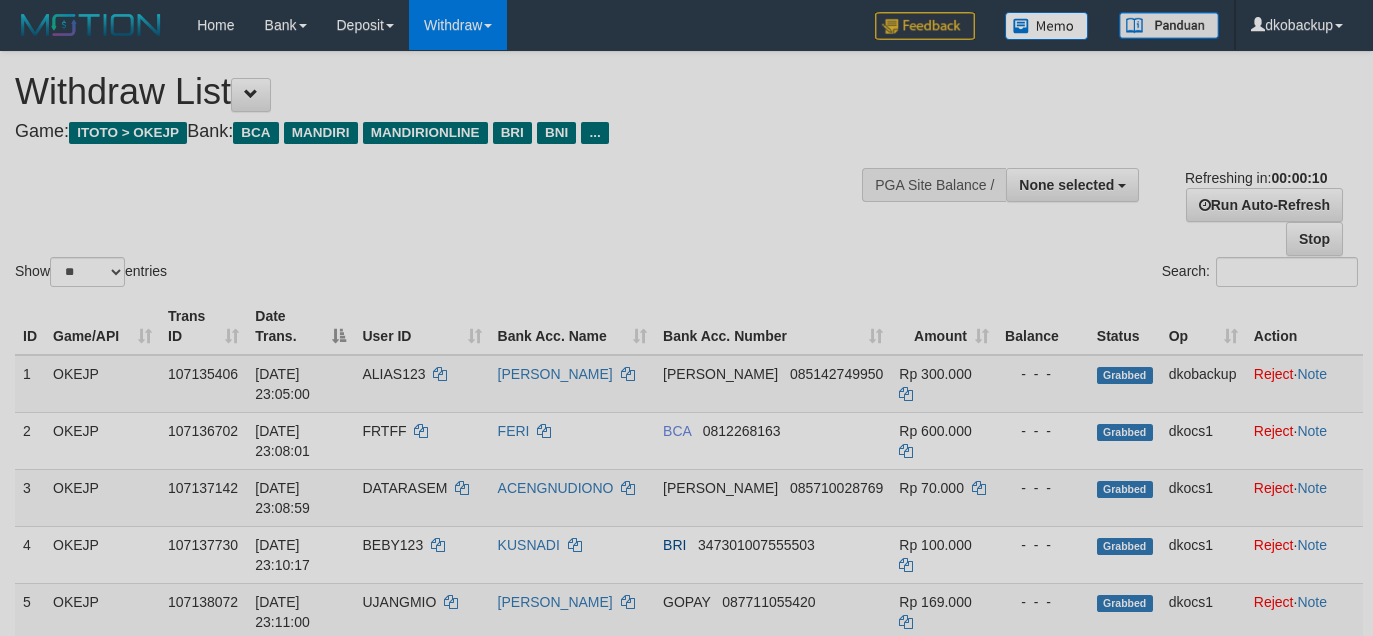 select 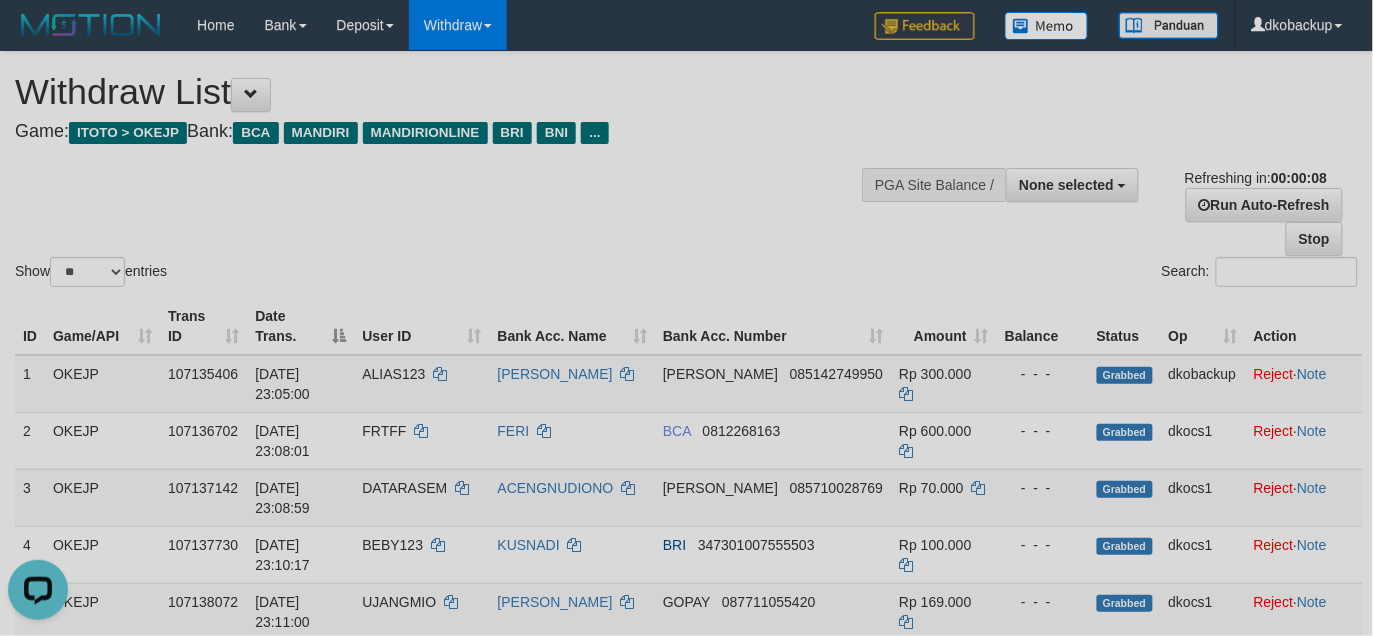 scroll, scrollTop: 0, scrollLeft: 0, axis: both 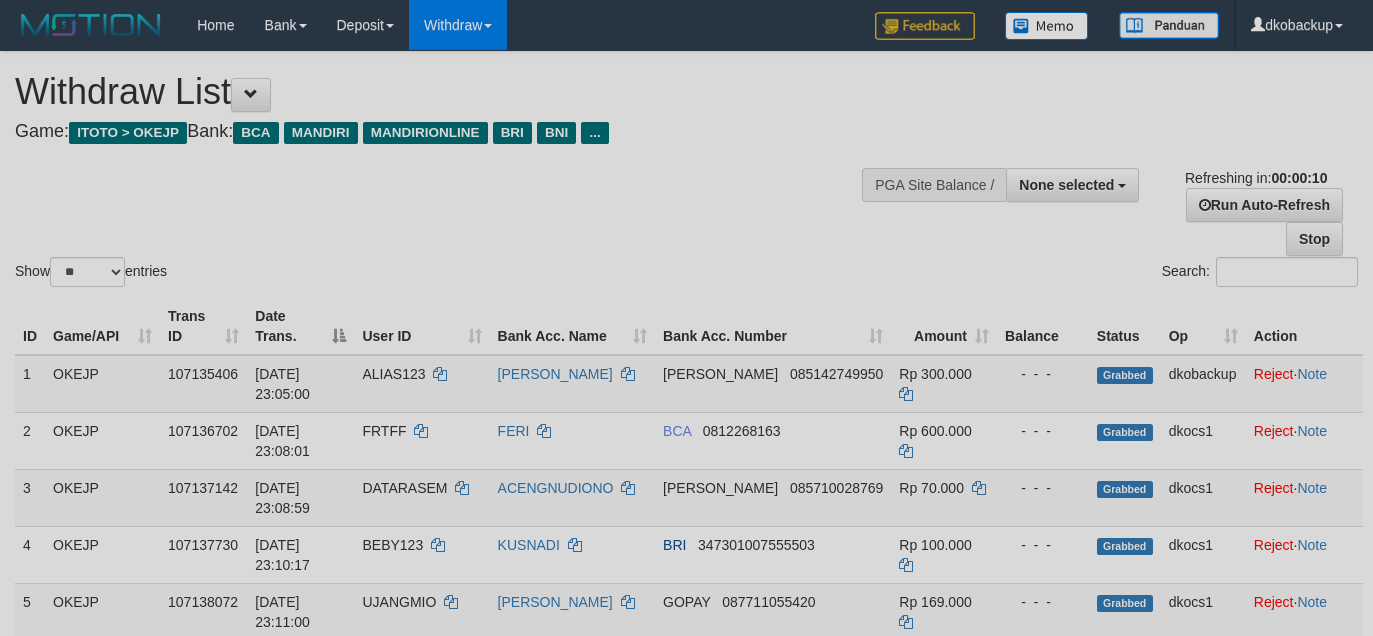 select 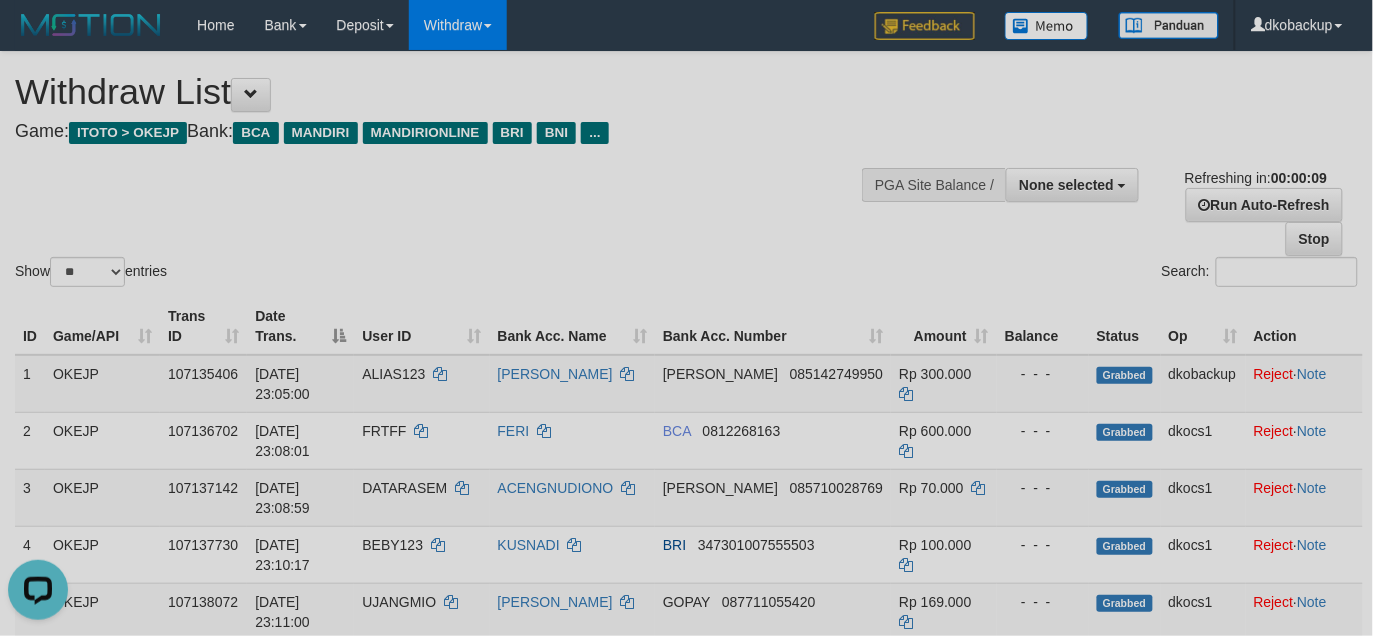 scroll, scrollTop: 0, scrollLeft: 0, axis: both 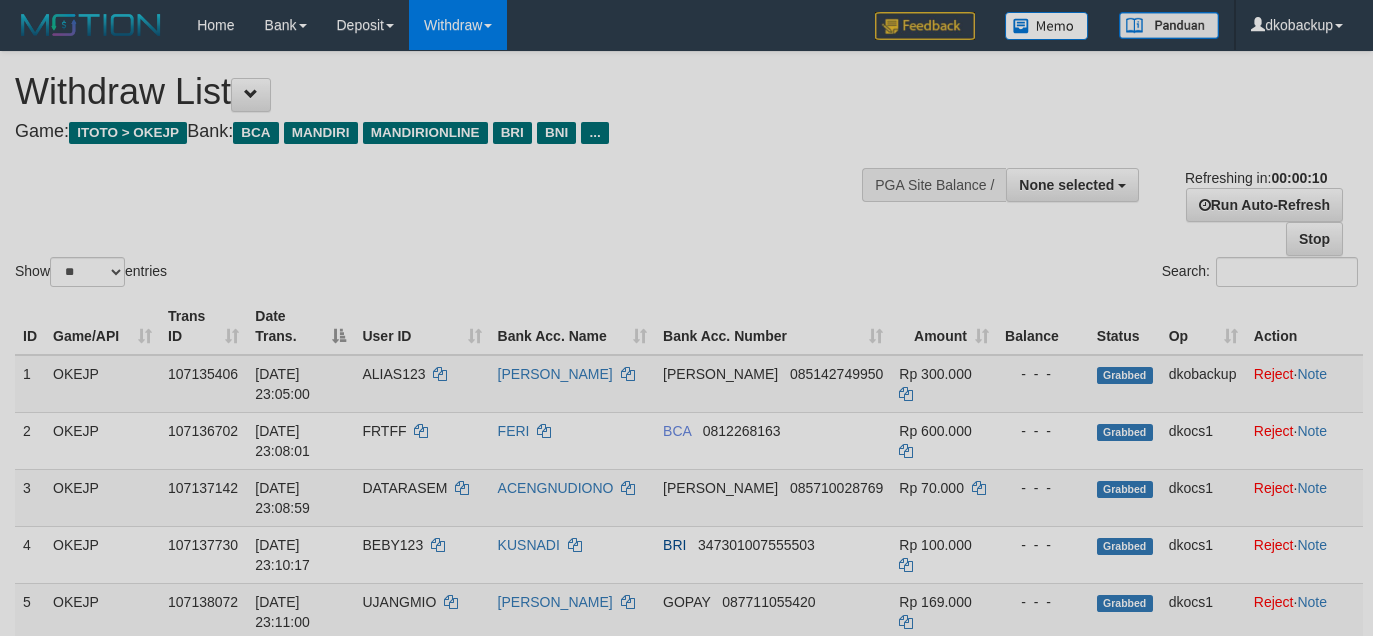 select 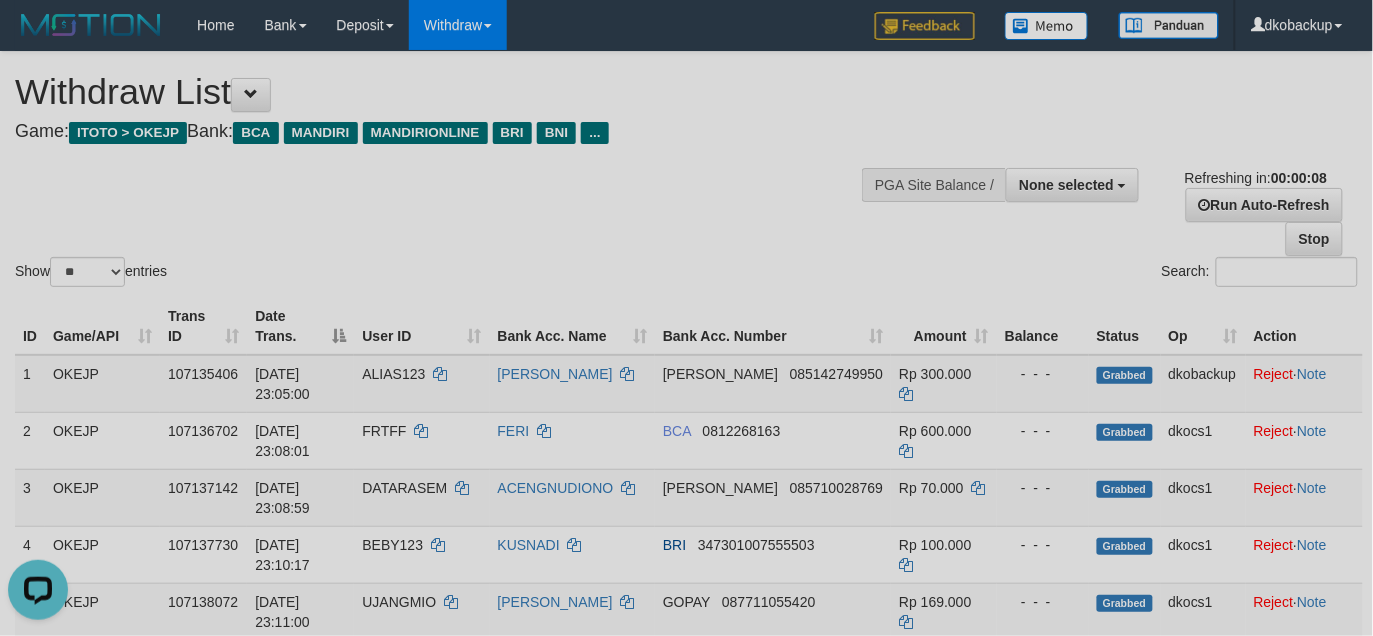 scroll, scrollTop: 0, scrollLeft: 0, axis: both 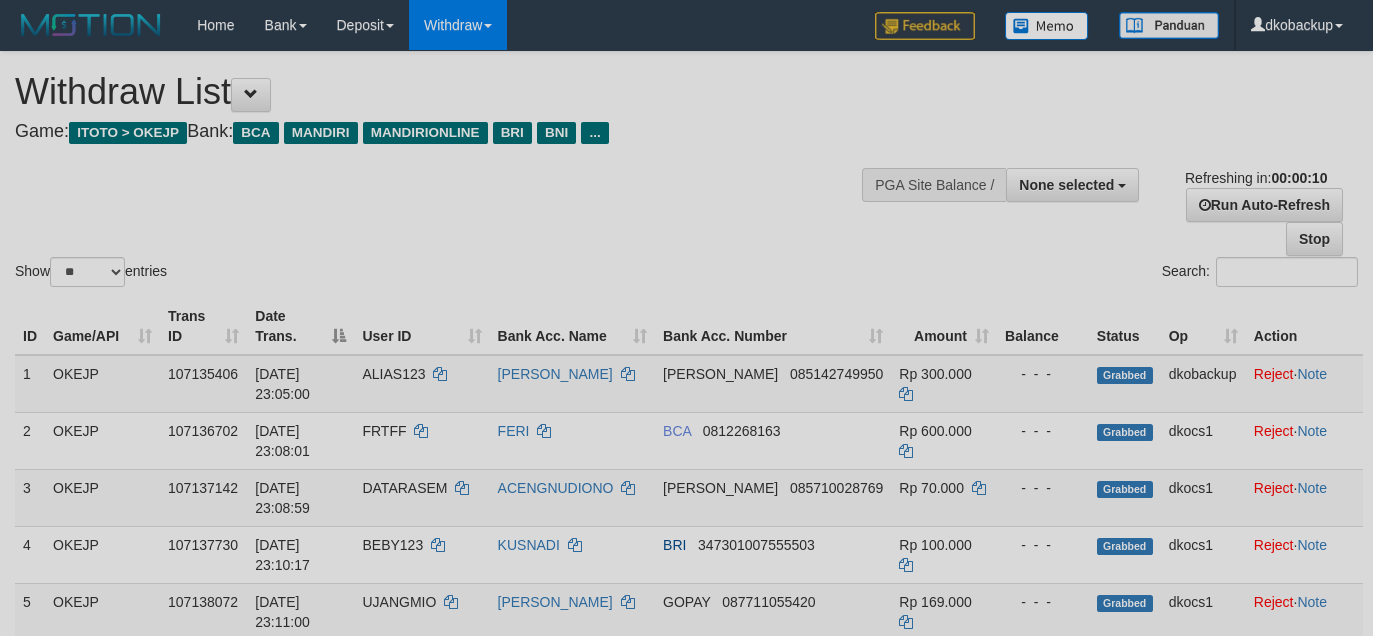 select 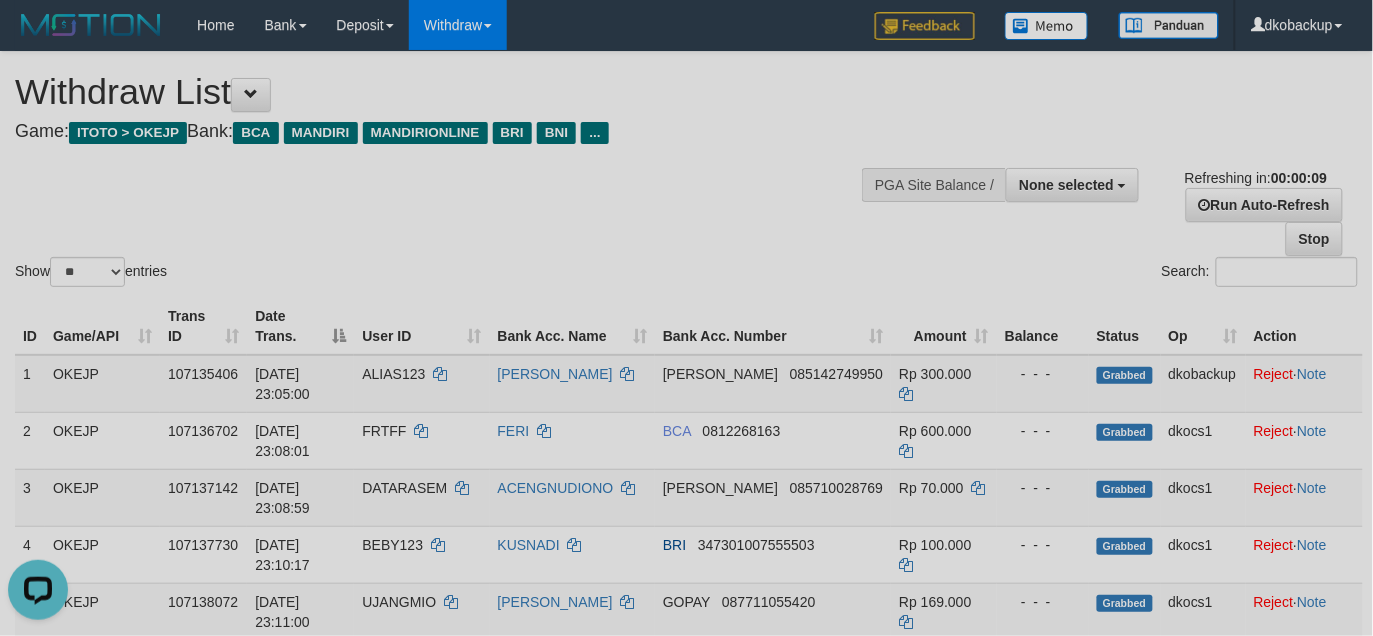 scroll, scrollTop: 0, scrollLeft: 0, axis: both 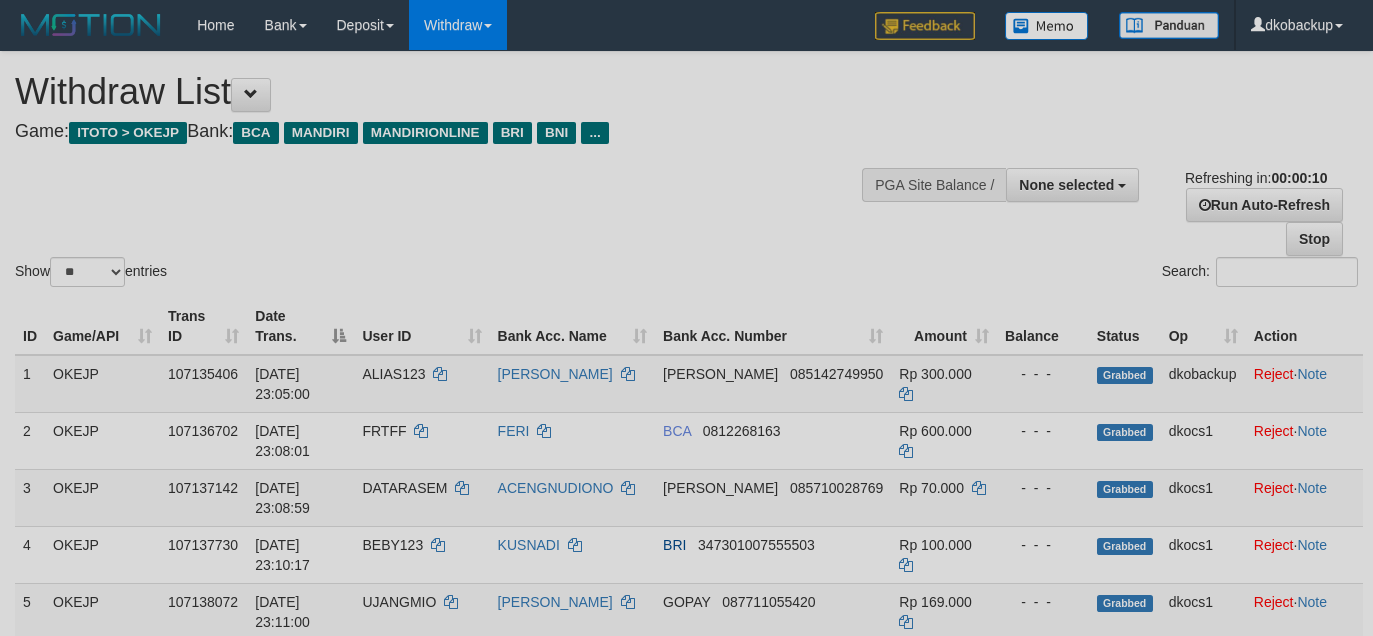 select 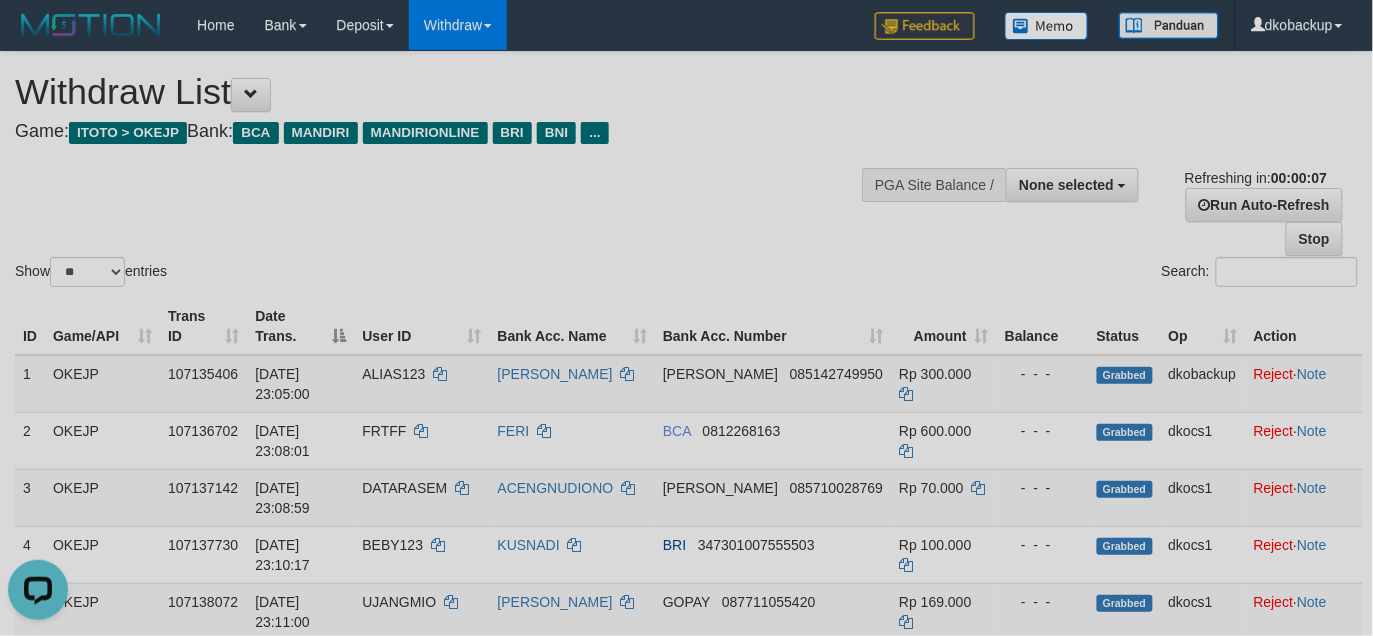 scroll, scrollTop: 0, scrollLeft: 0, axis: both 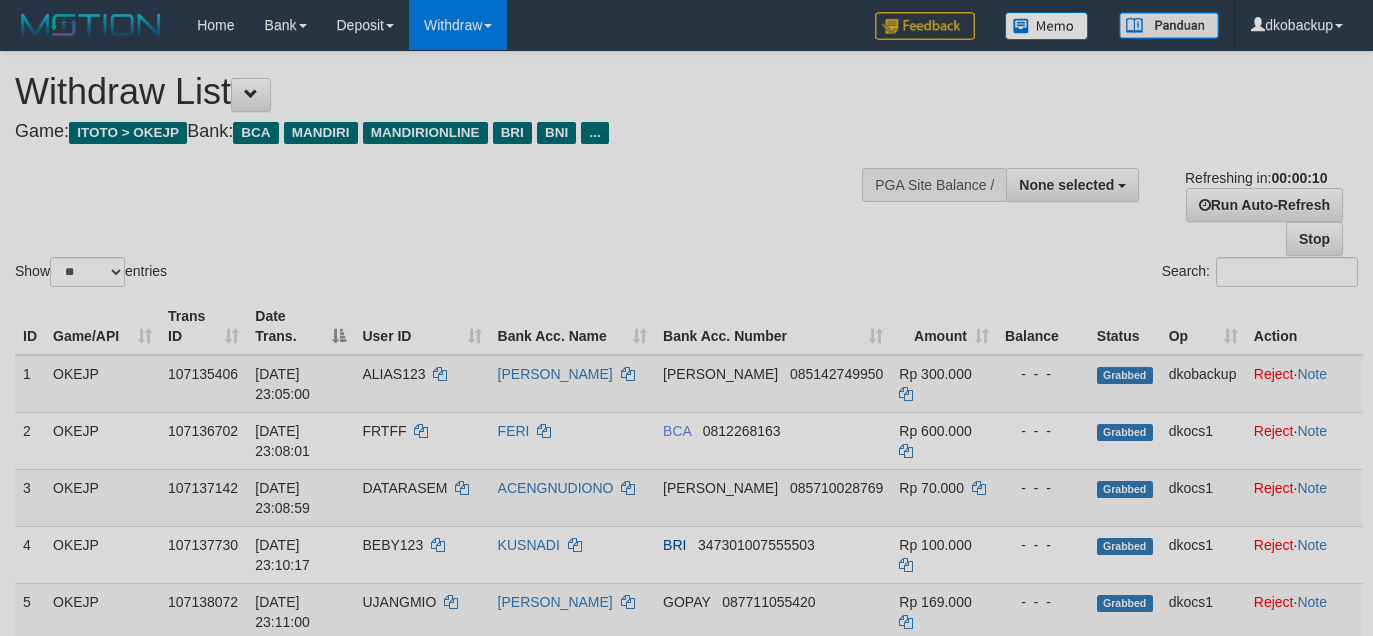 select 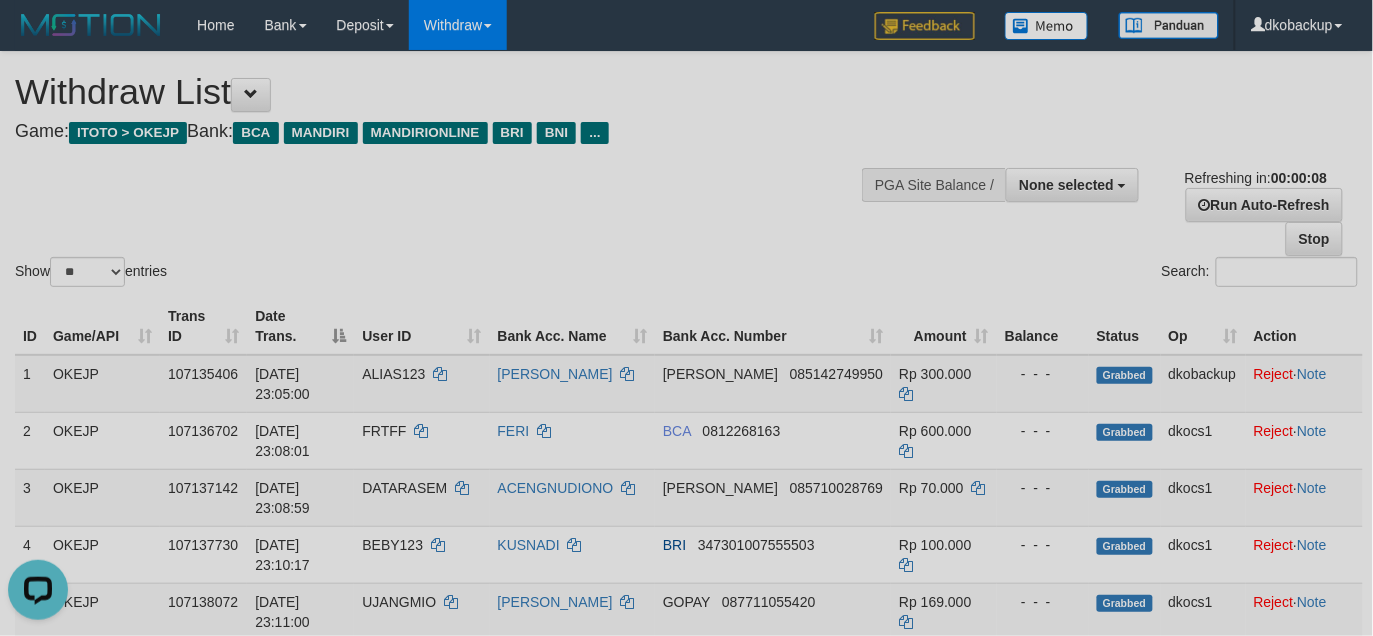 scroll, scrollTop: 0, scrollLeft: 0, axis: both 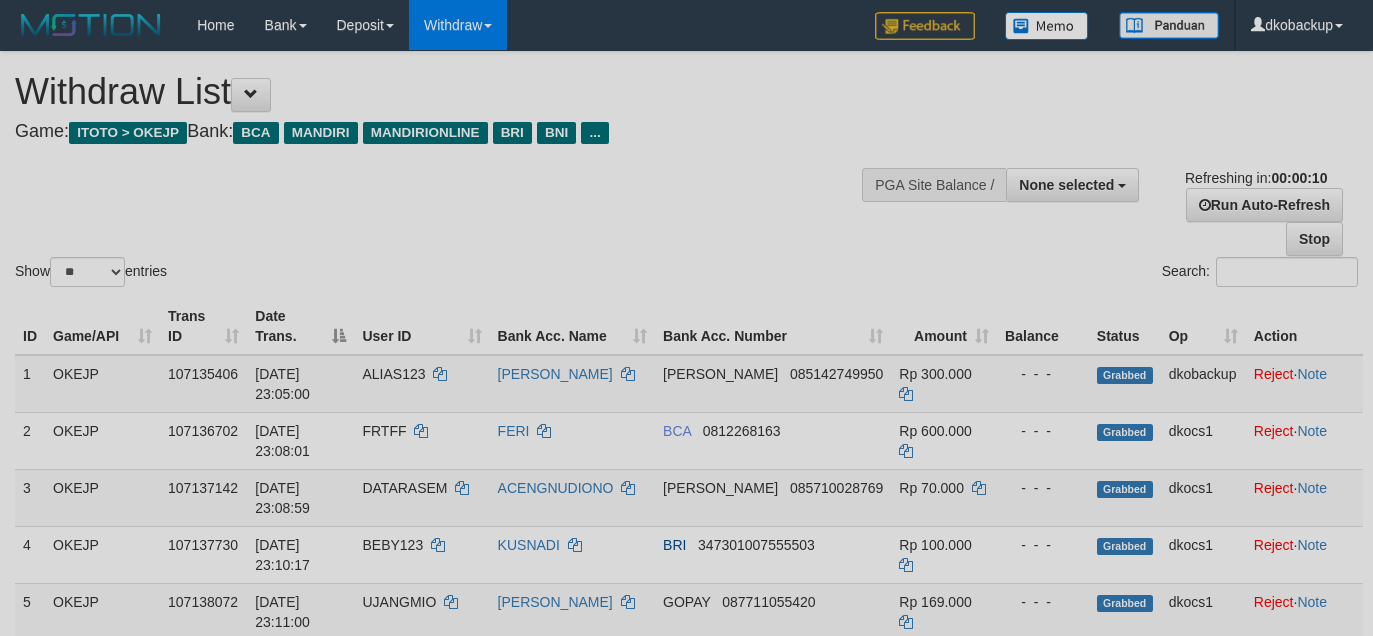 select 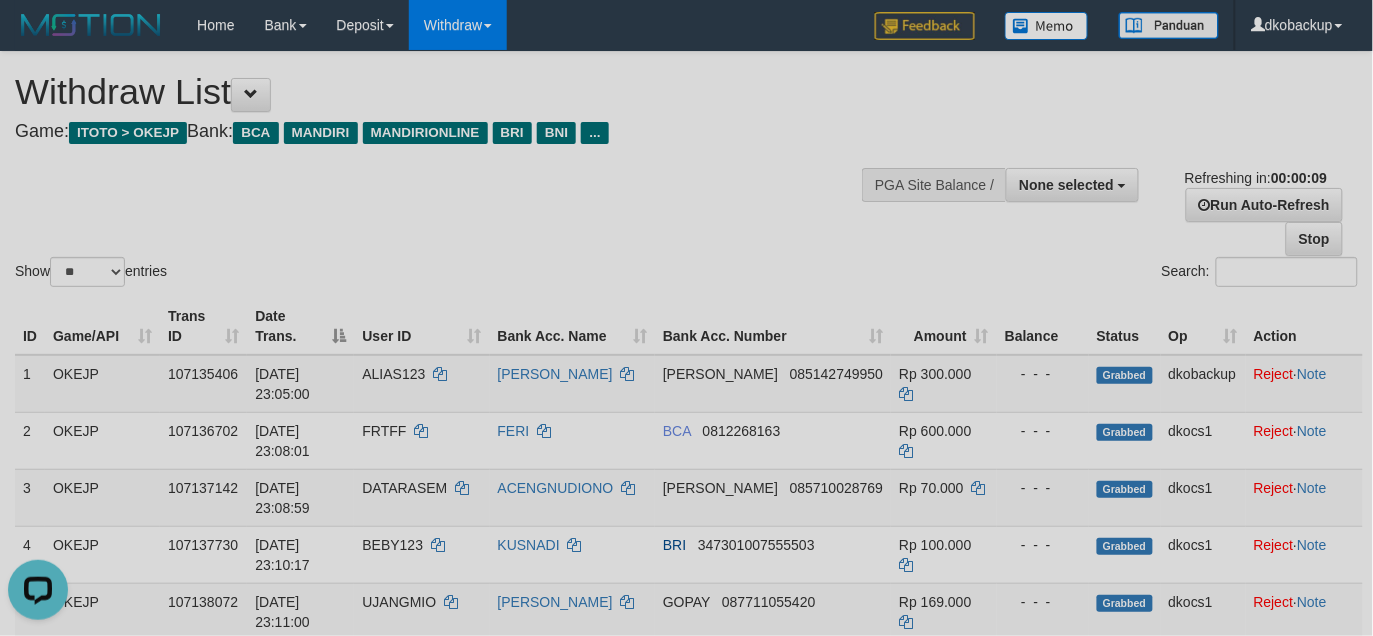 scroll, scrollTop: 0, scrollLeft: 0, axis: both 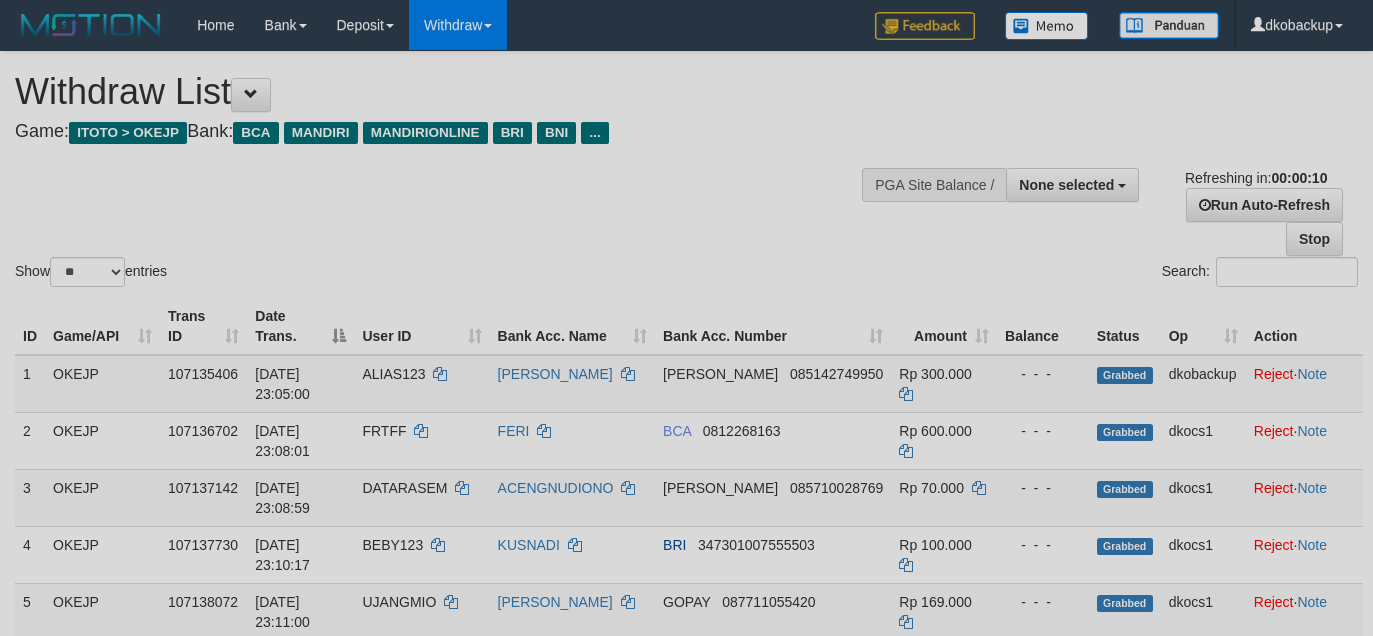 select 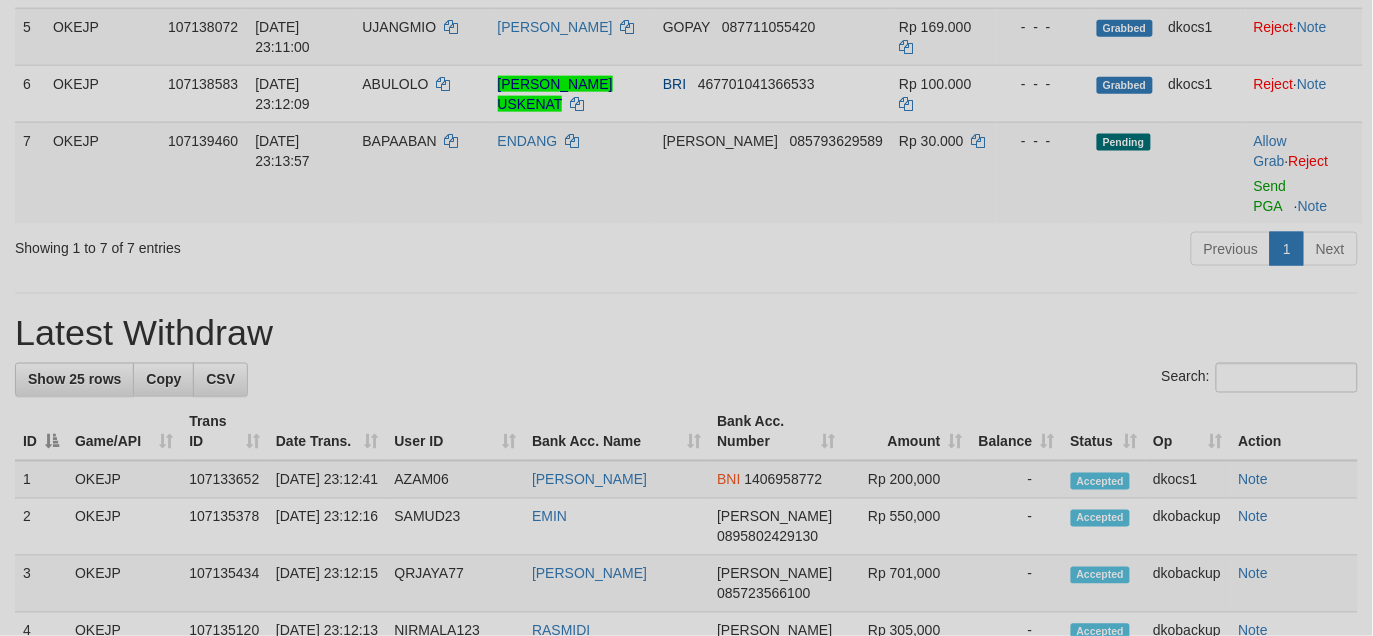 scroll, scrollTop: 500, scrollLeft: 0, axis: vertical 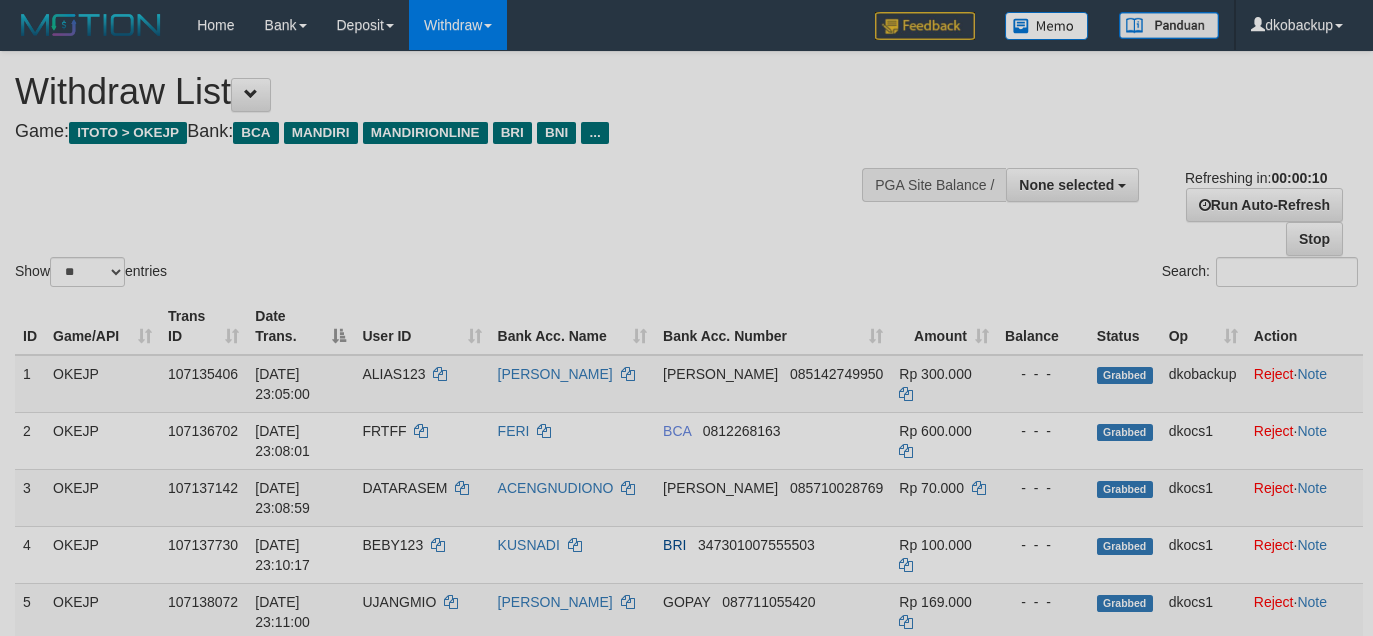 select 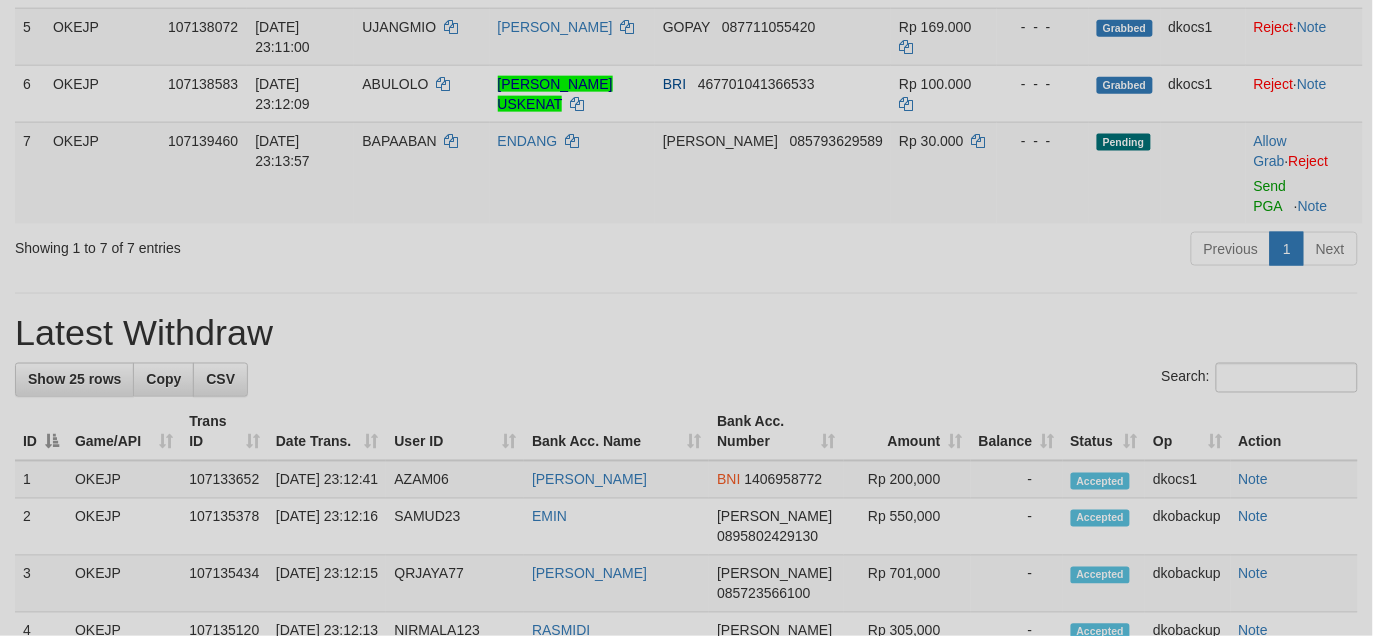 scroll, scrollTop: 500, scrollLeft: 0, axis: vertical 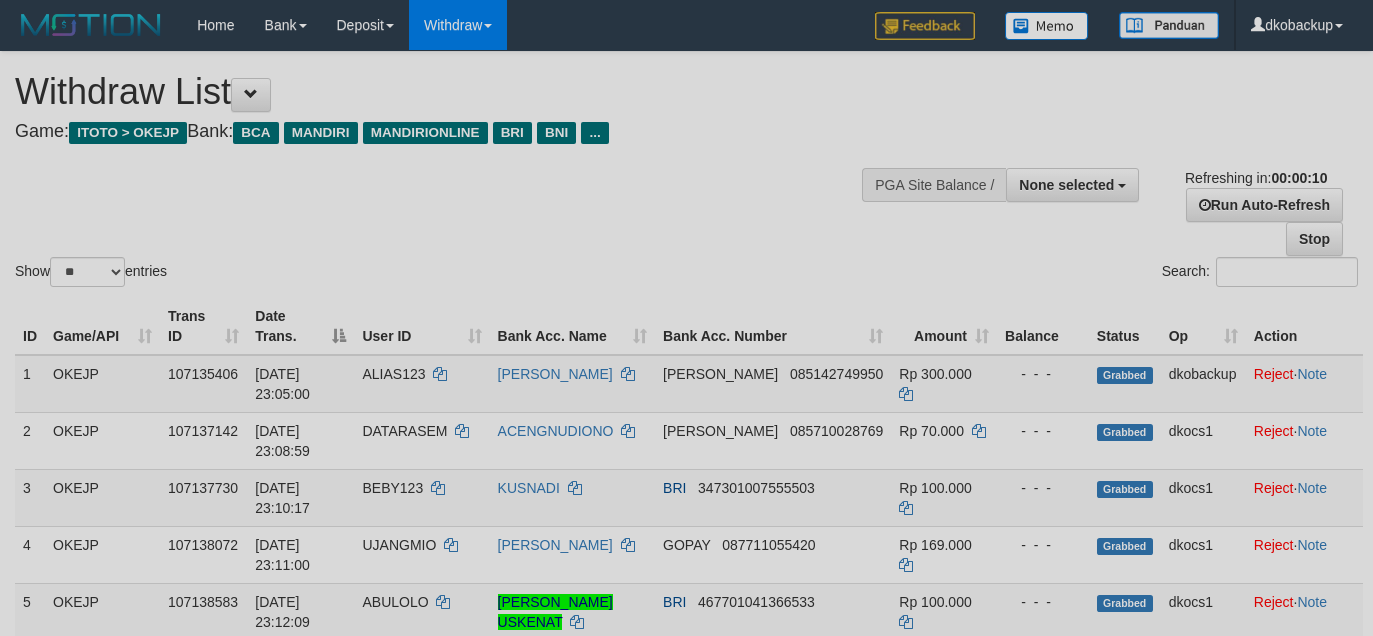 select 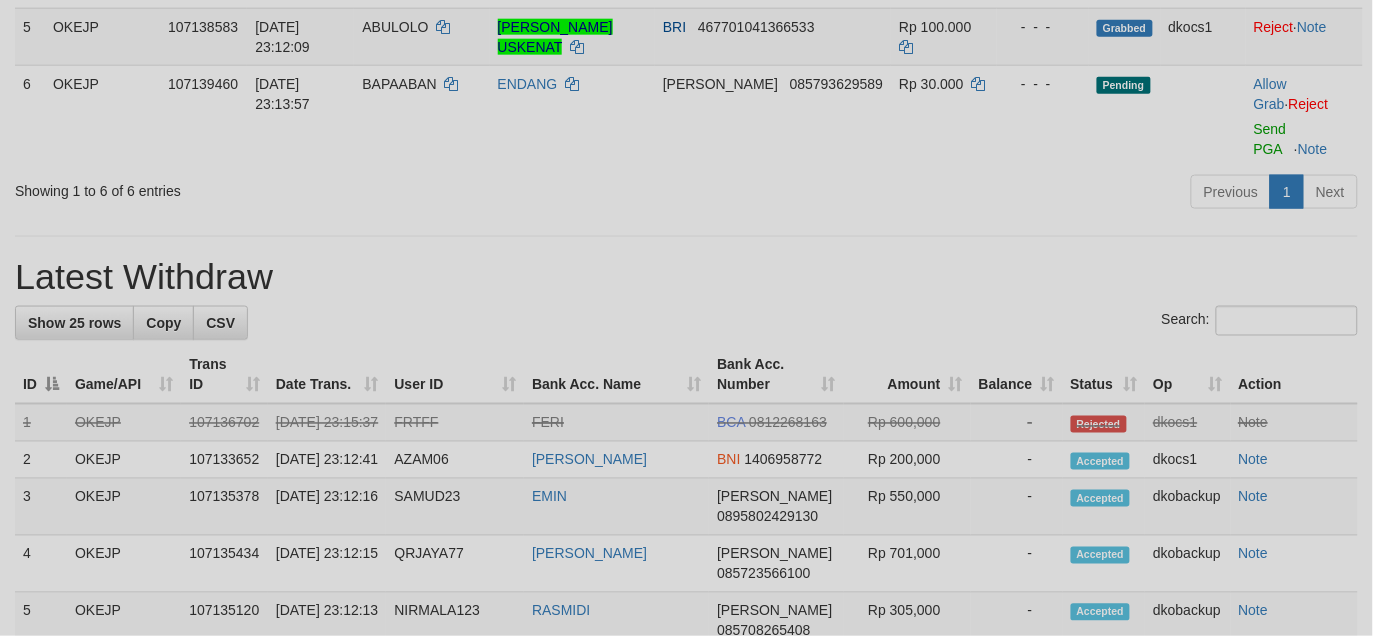 scroll, scrollTop: 500, scrollLeft: 0, axis: vertical 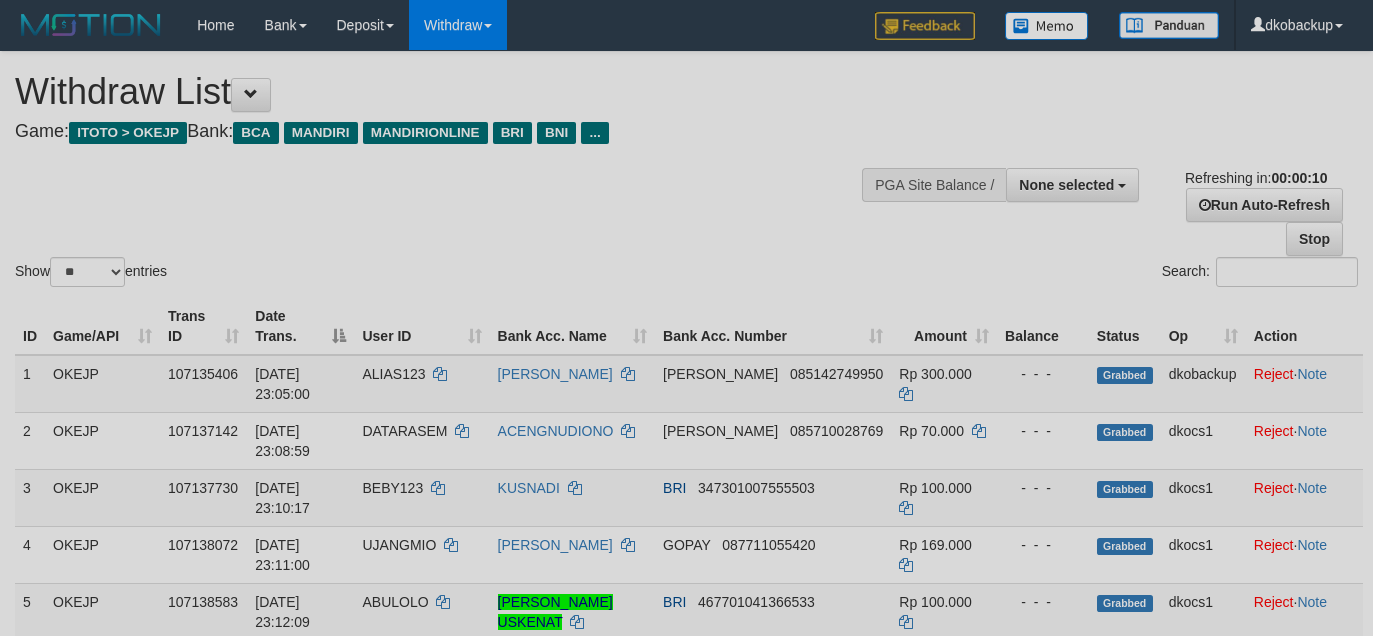 select 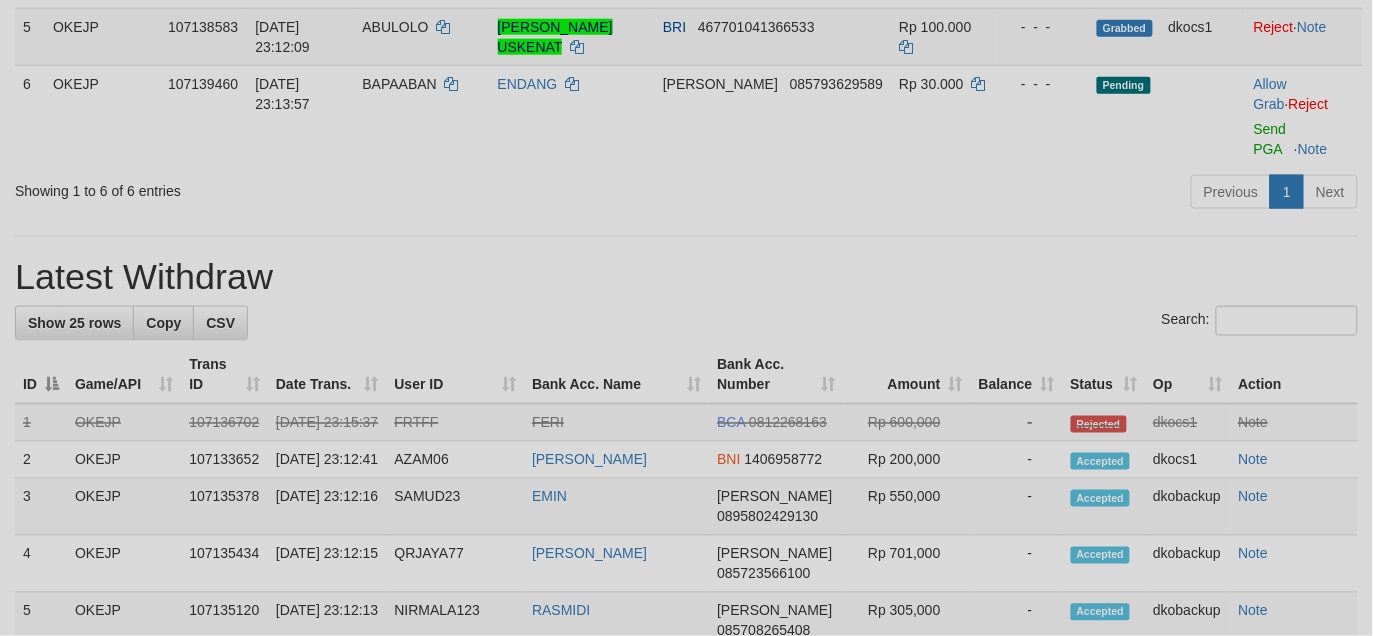 scroll, scrollTop: 500, scrollLeft: 0, axis: vertical 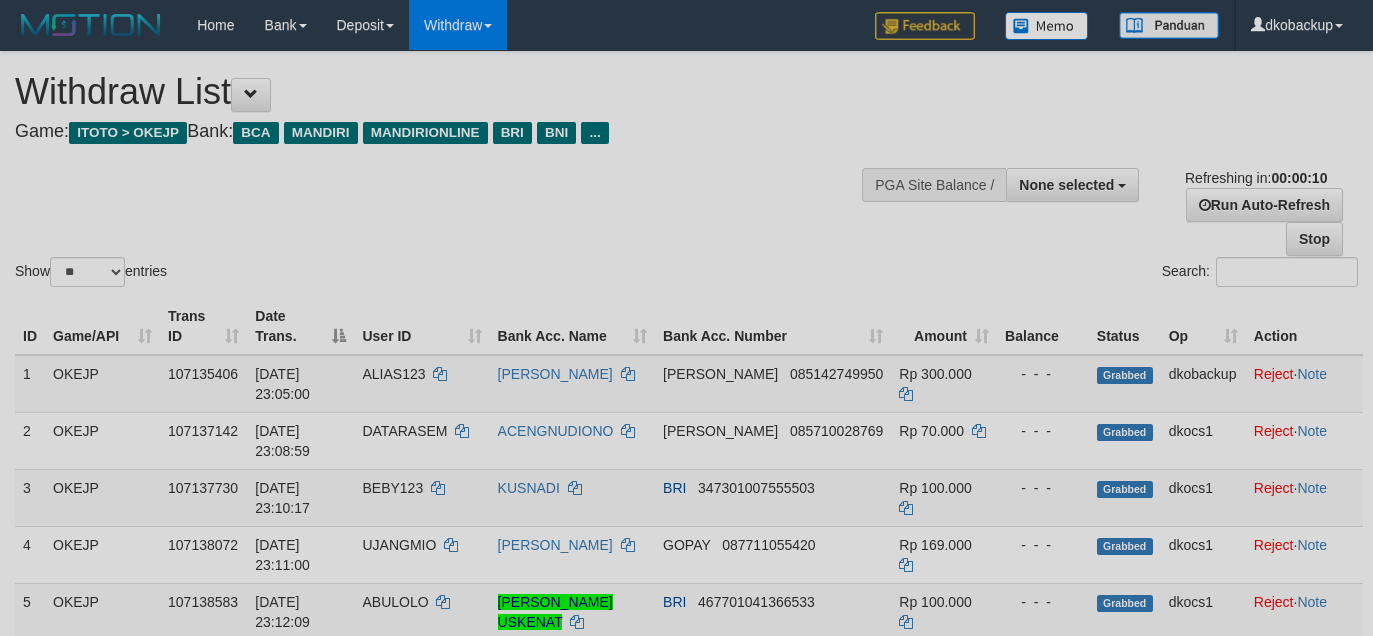 select 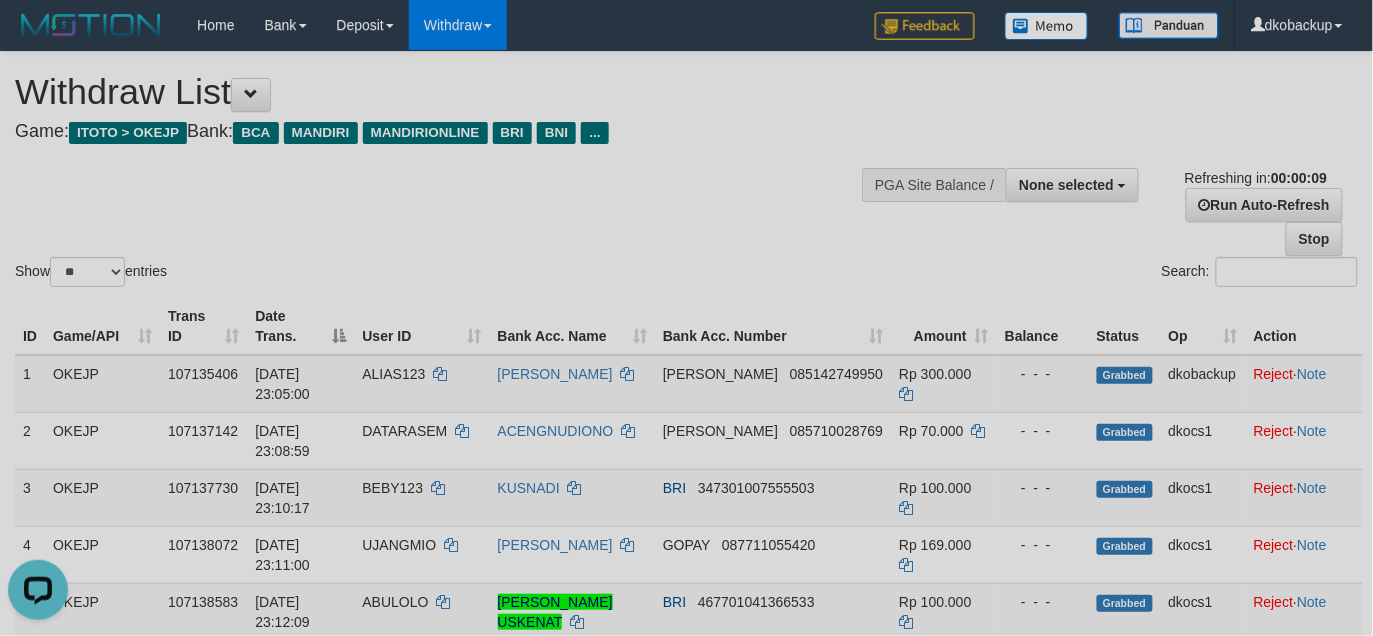scroll, scrollTop: 0, scrollLeft: 0, axis: both 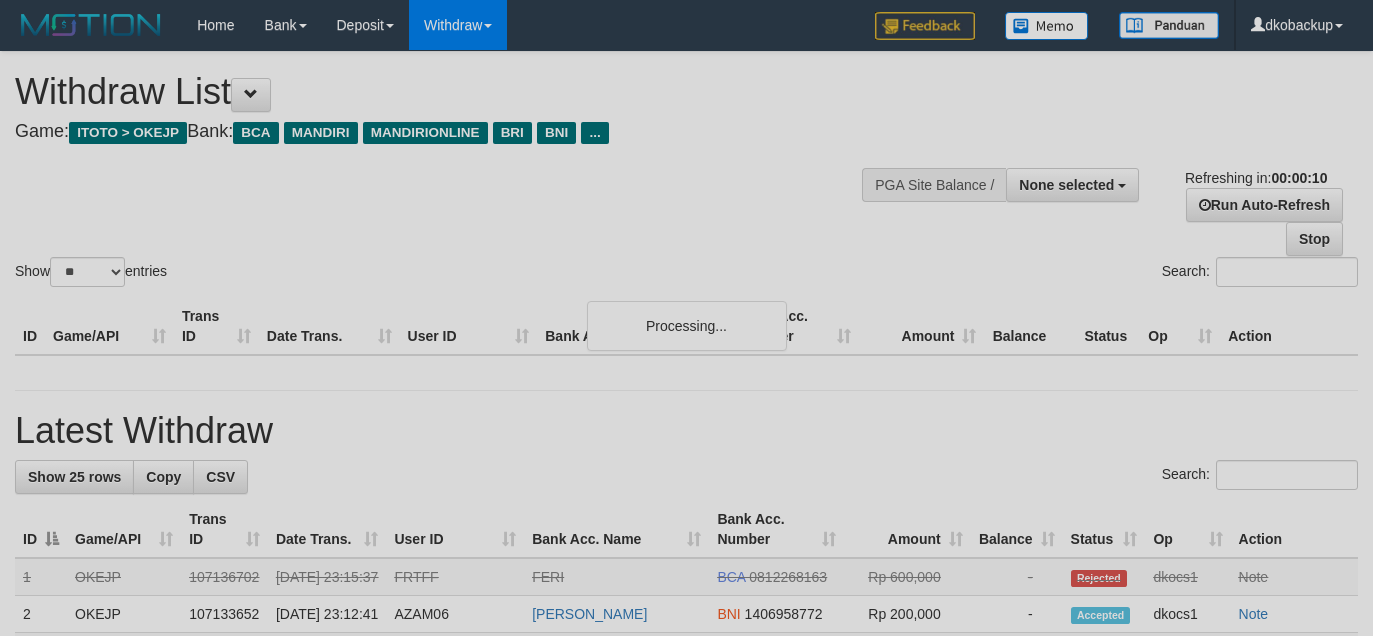 select 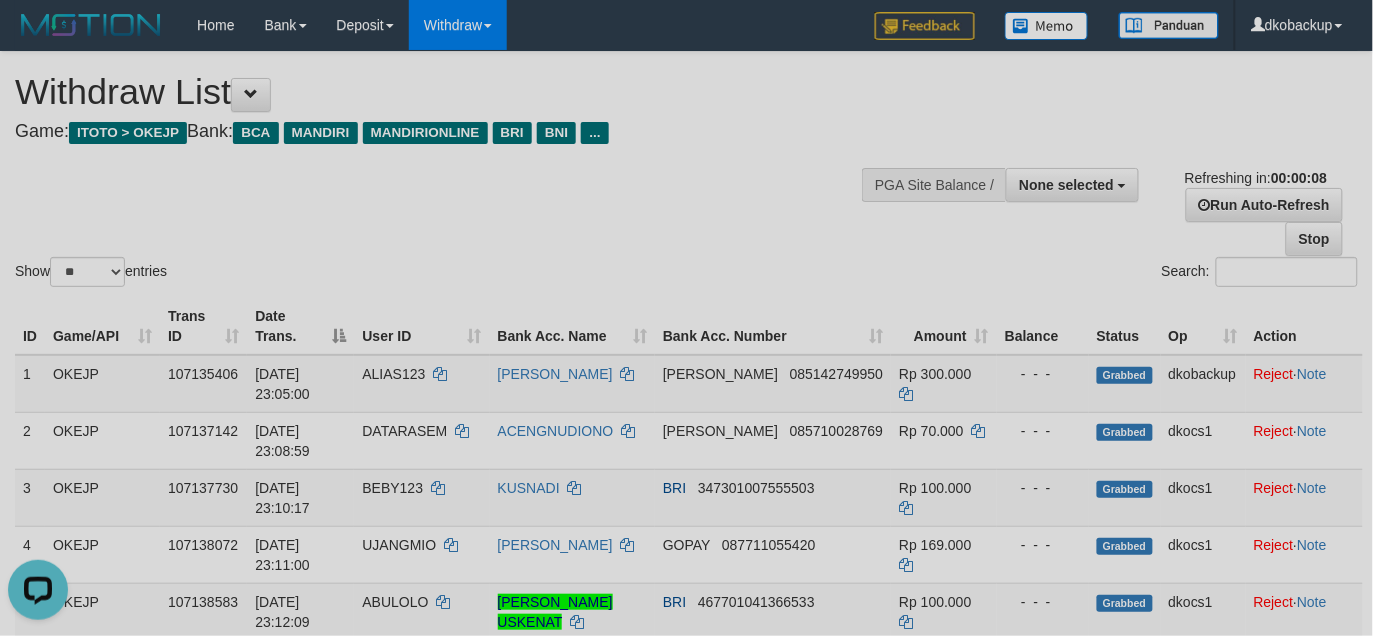 scroll, scrollTop: 0, scrollLeft: 0, axis: both 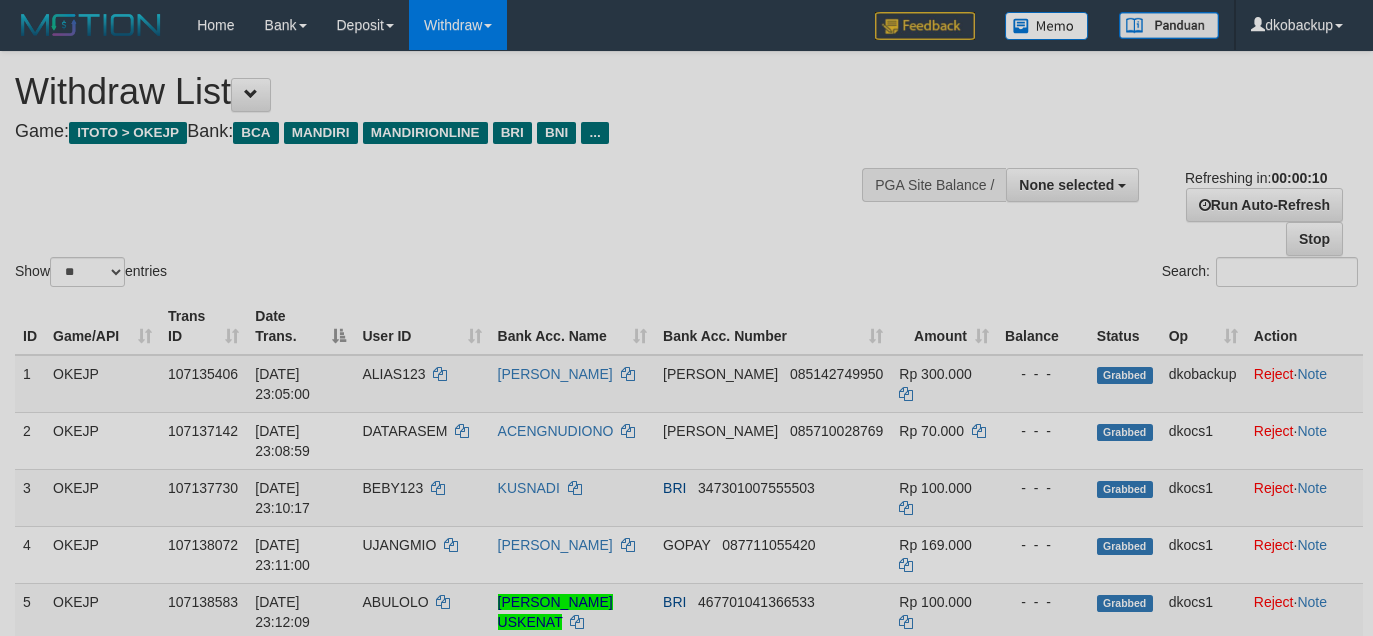 select 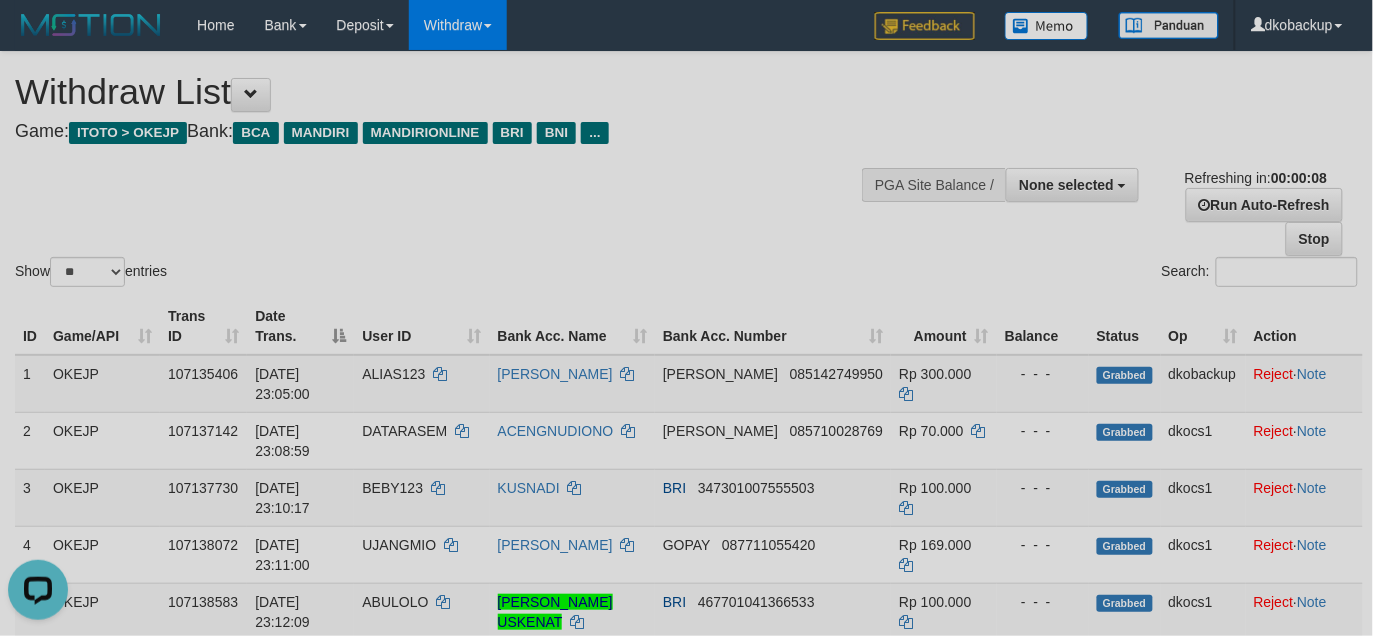 scroll, scrollTop: 0, scrollLeft: 0, axis: both 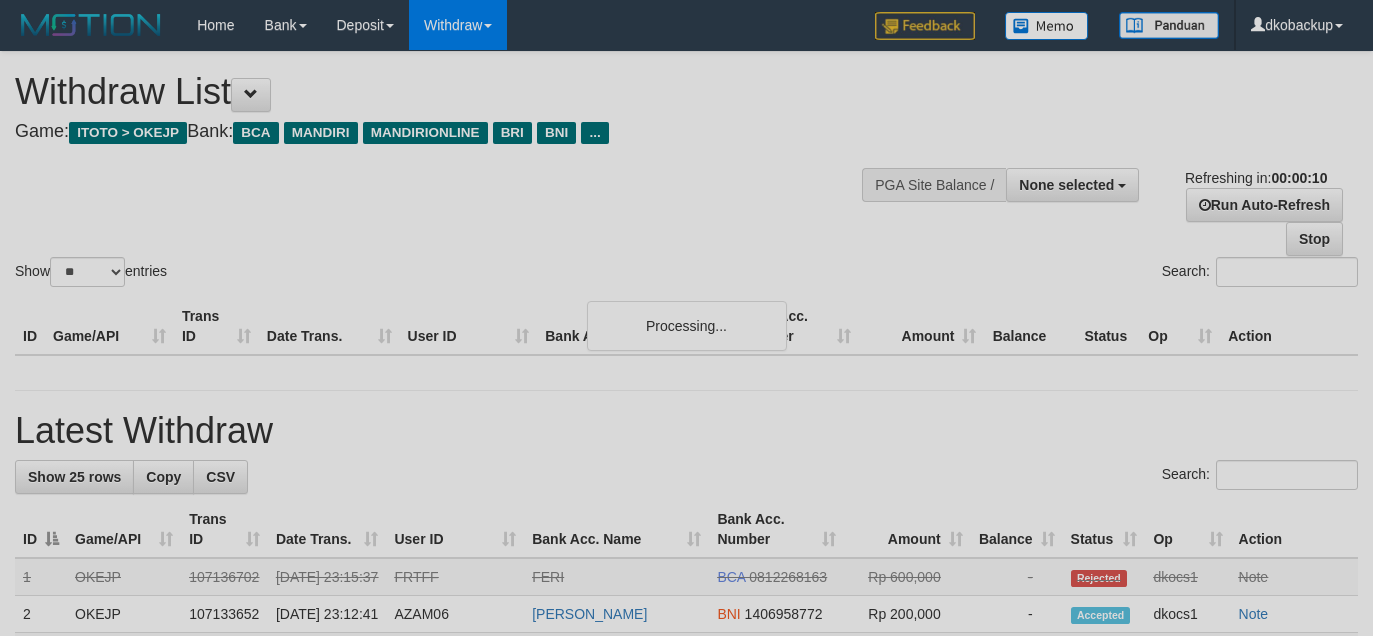 select 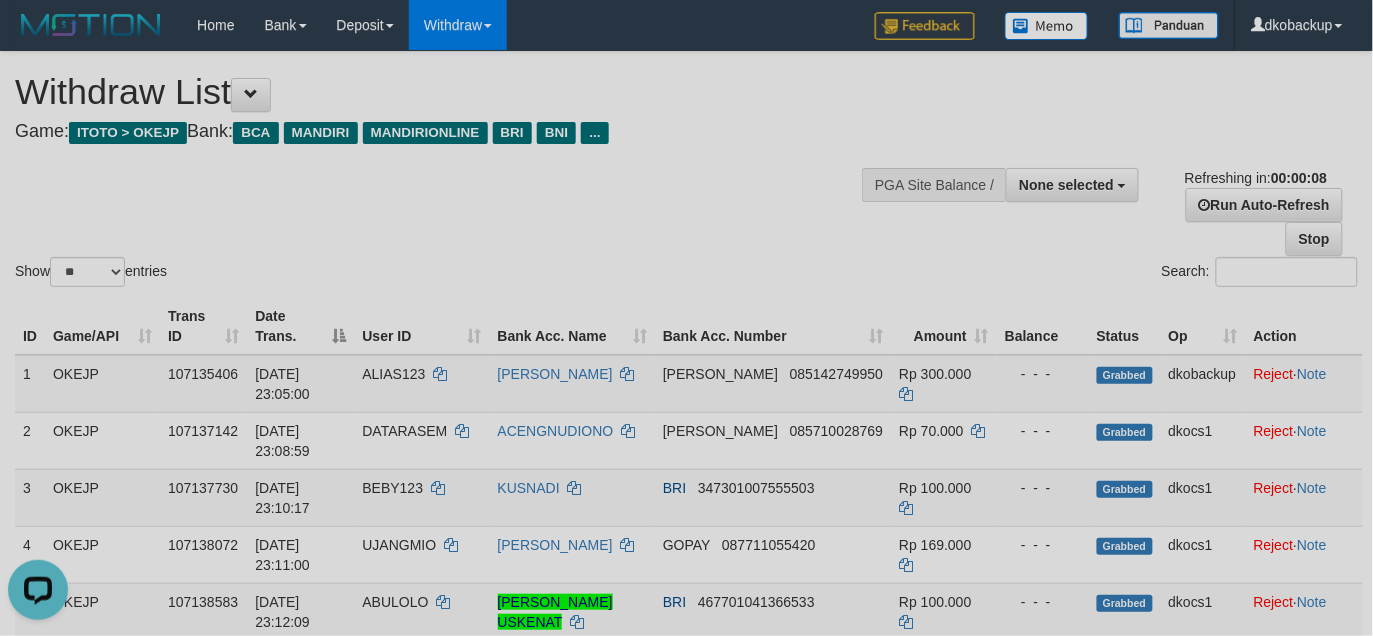 scroll, scrollTop: 0, scrollLeft: 0, axis: both 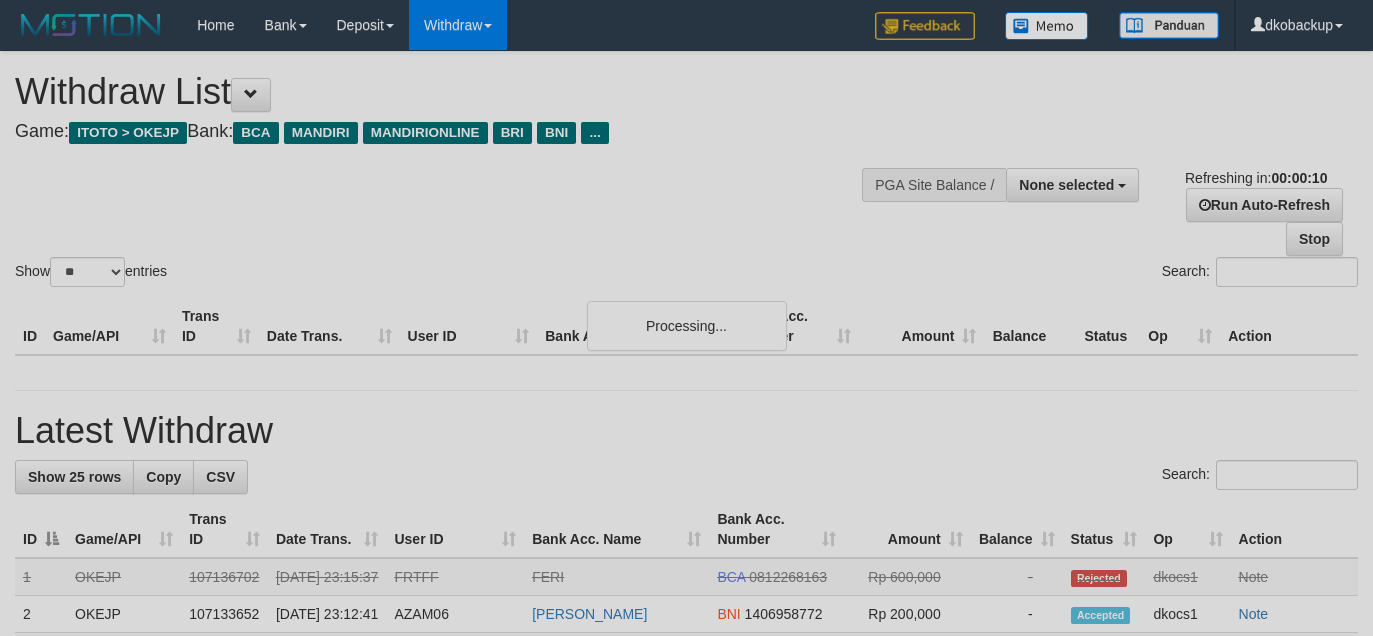 select 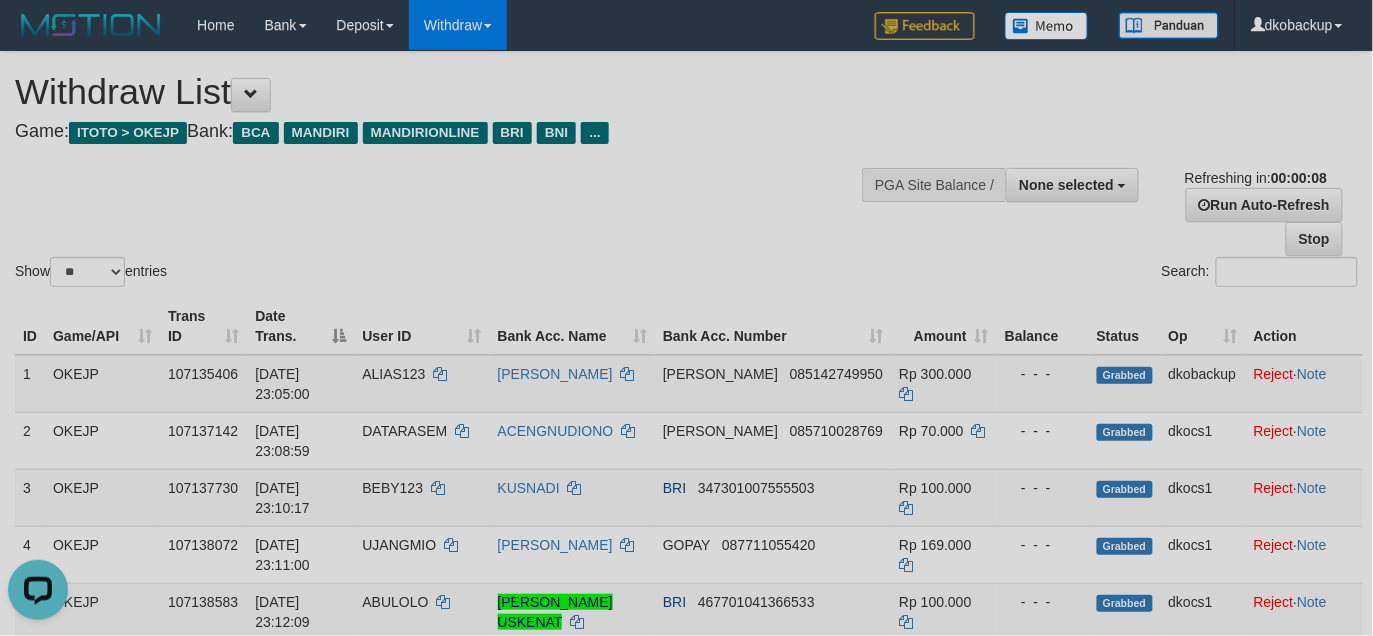 scroll, scrollTop: 0, scrollLeft: 0, axis: both 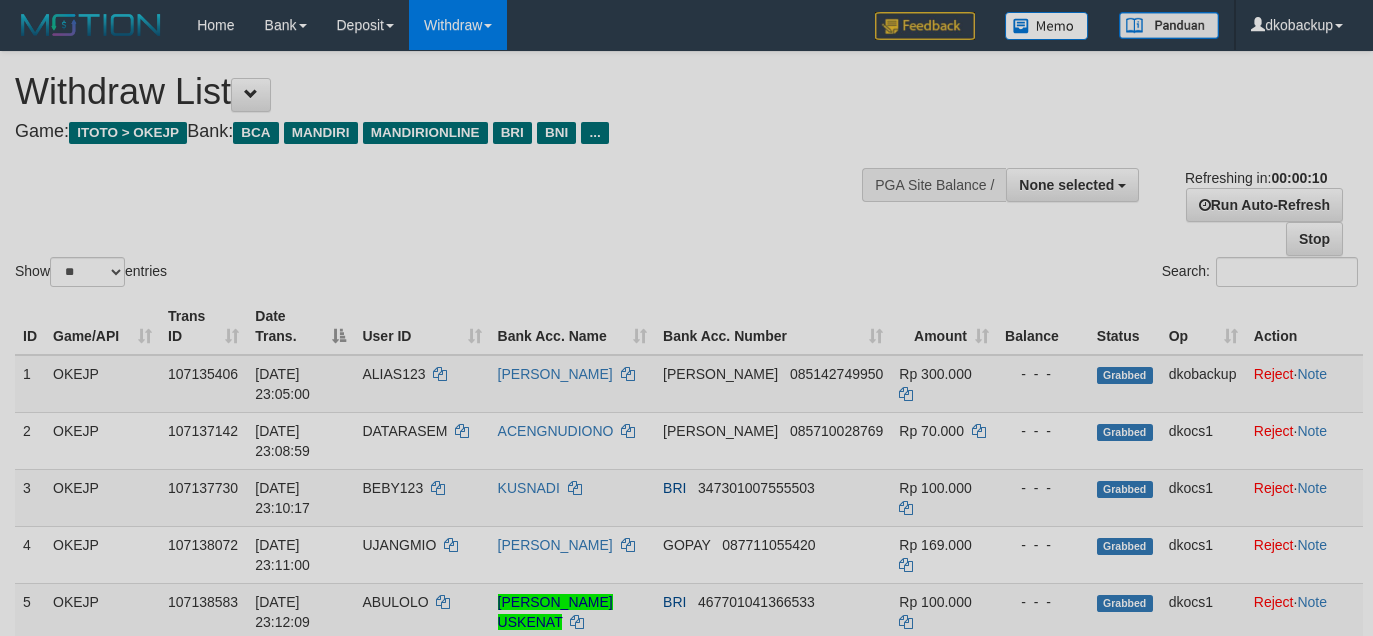 select 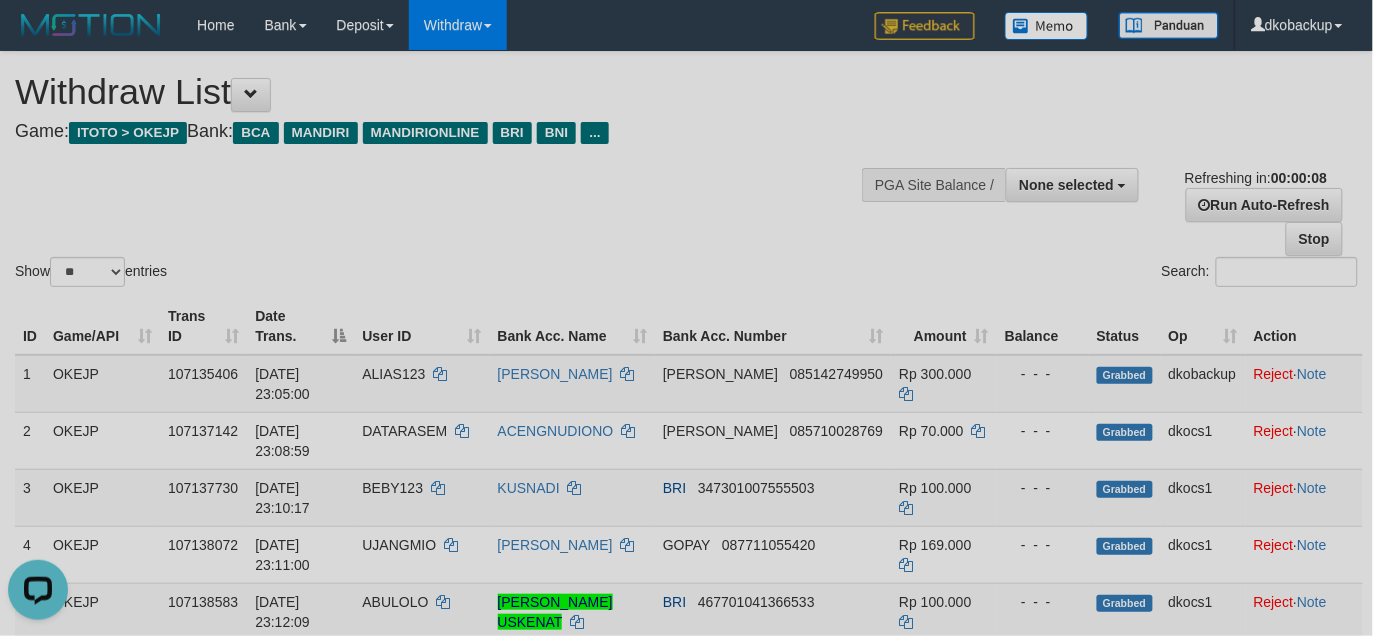 scroll, scrollTop: 0, scrollLeft: 0, axis: both 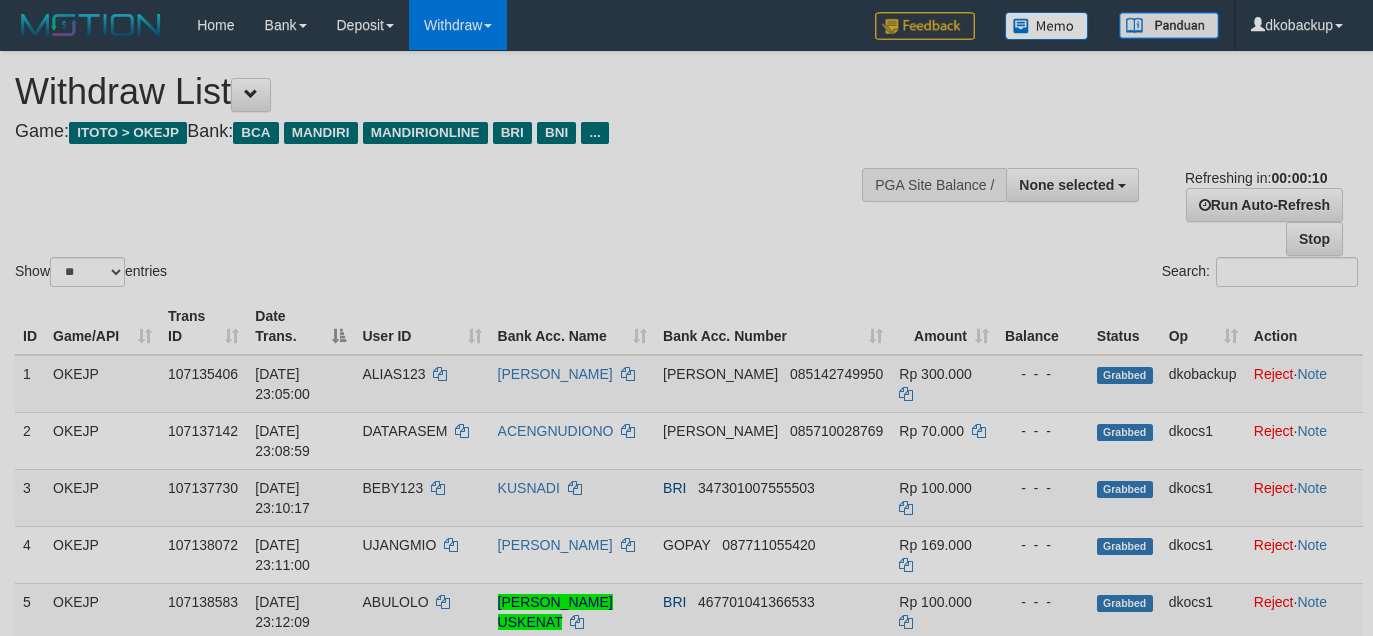 select 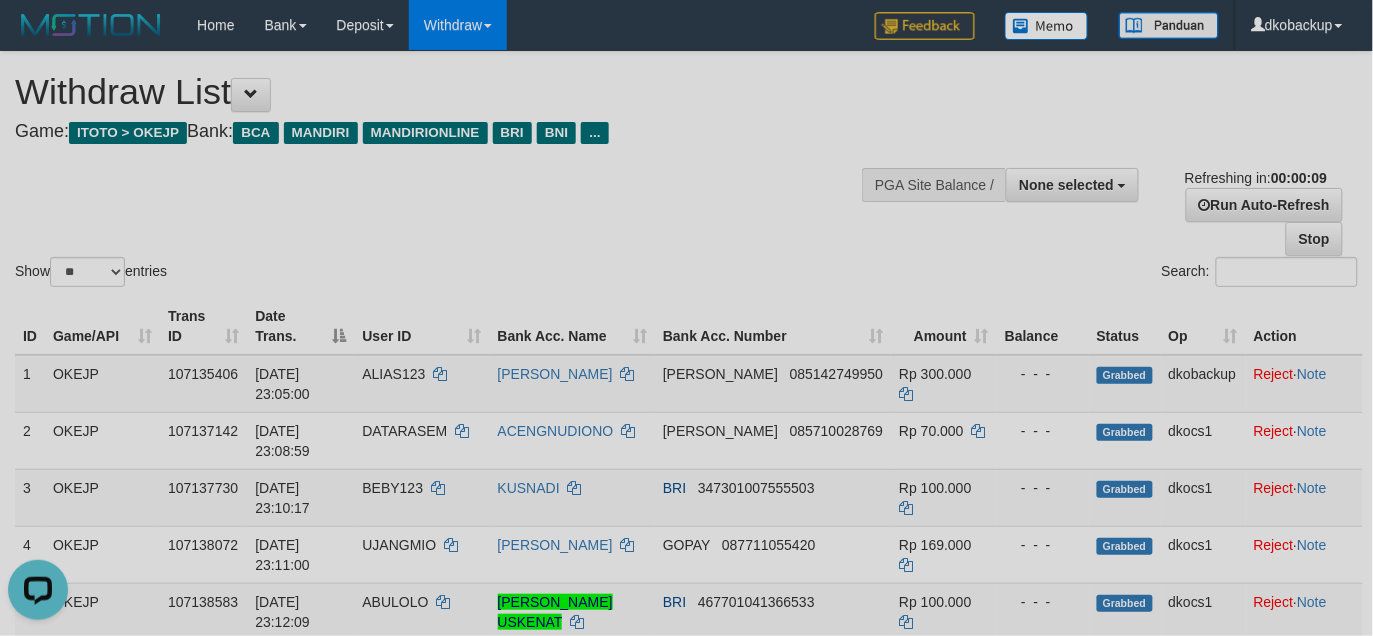 scroll, scrollTop: 0, scrollLeft: 0, axis: both 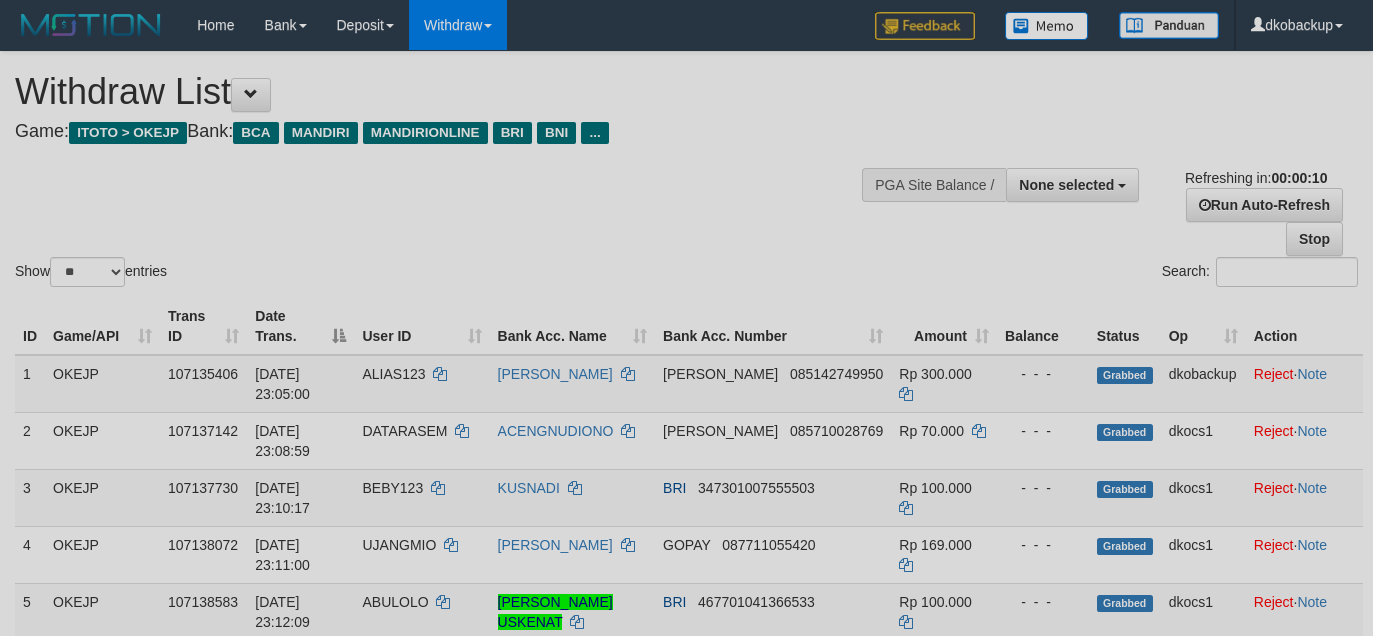 select 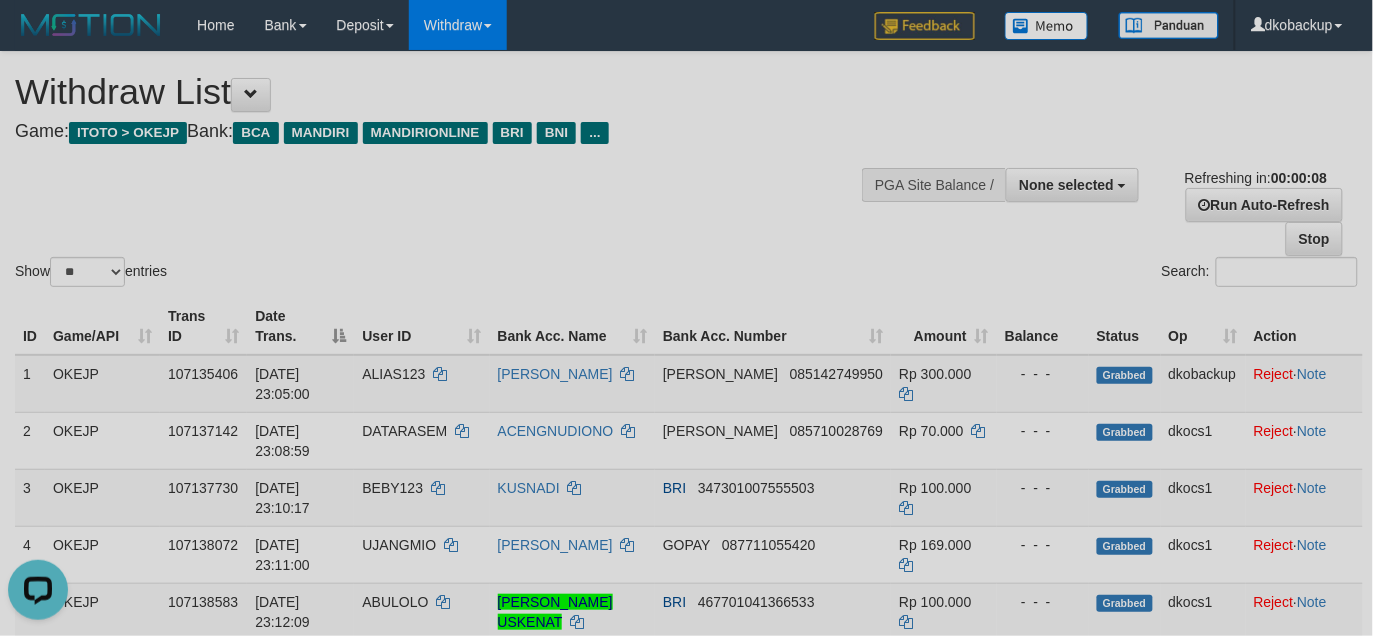 scroll, scrollTop: 0, scrollLeft: 0, axis: both 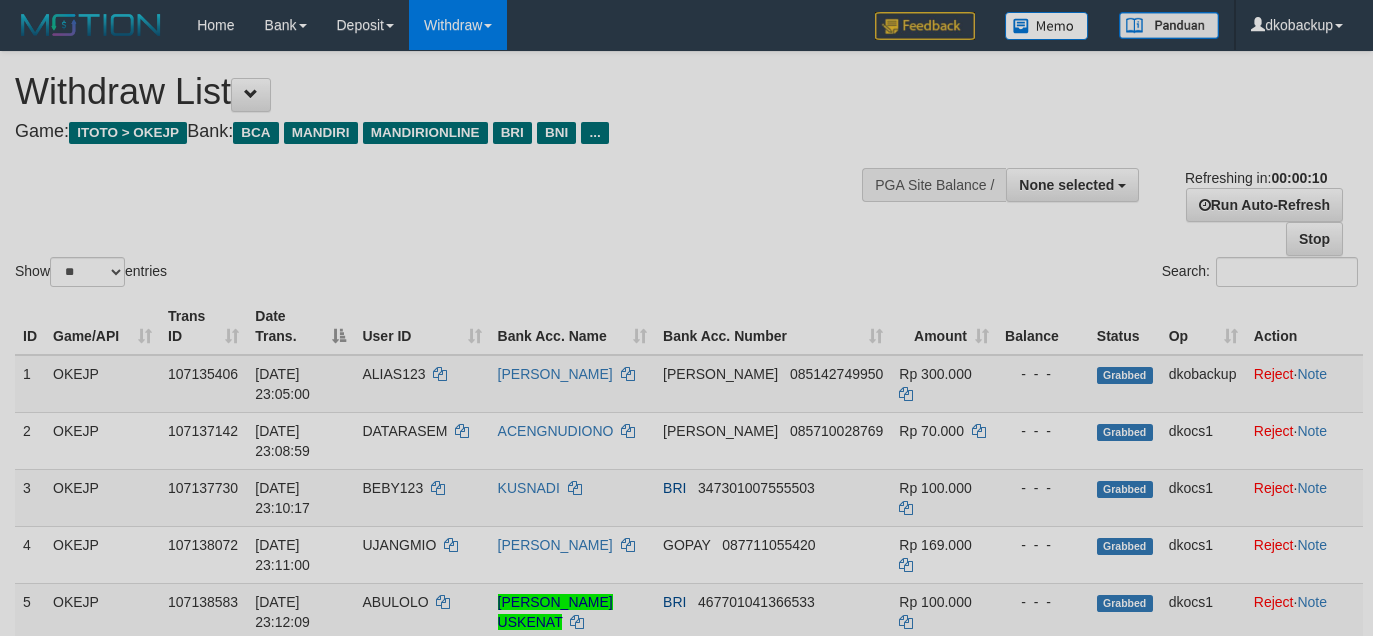 select 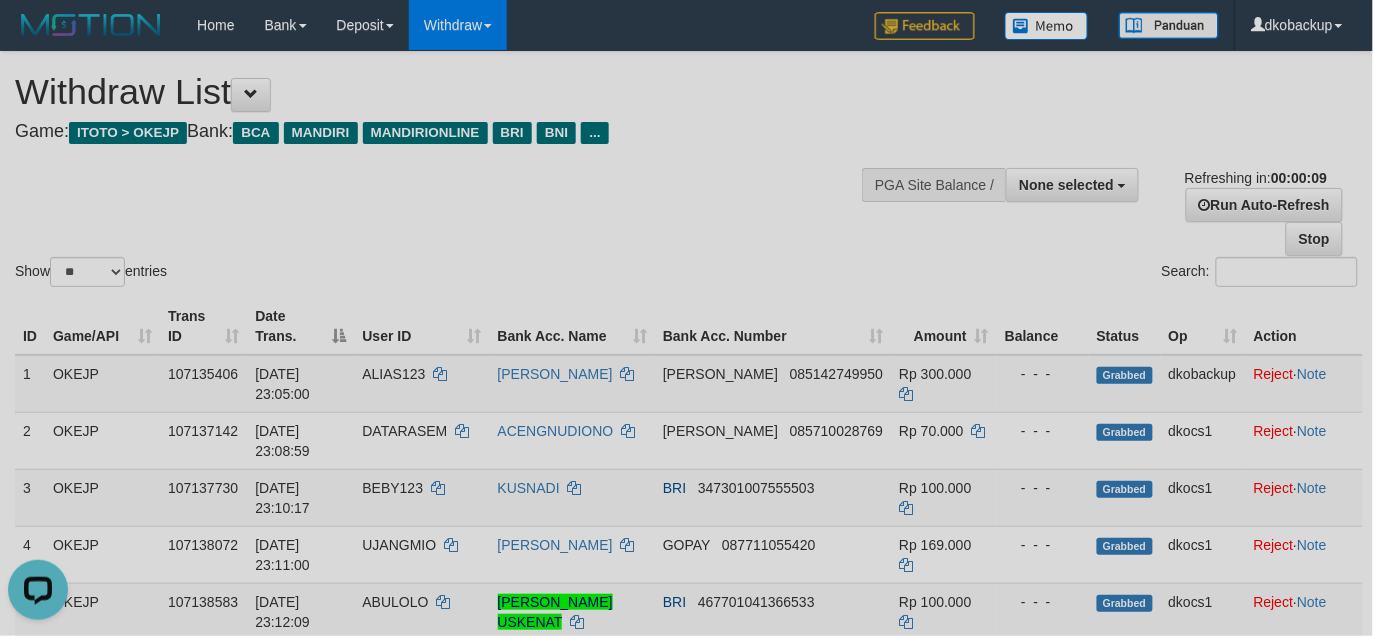 scroll, scrollTop: 0, scrollLeft: 0, axis: both 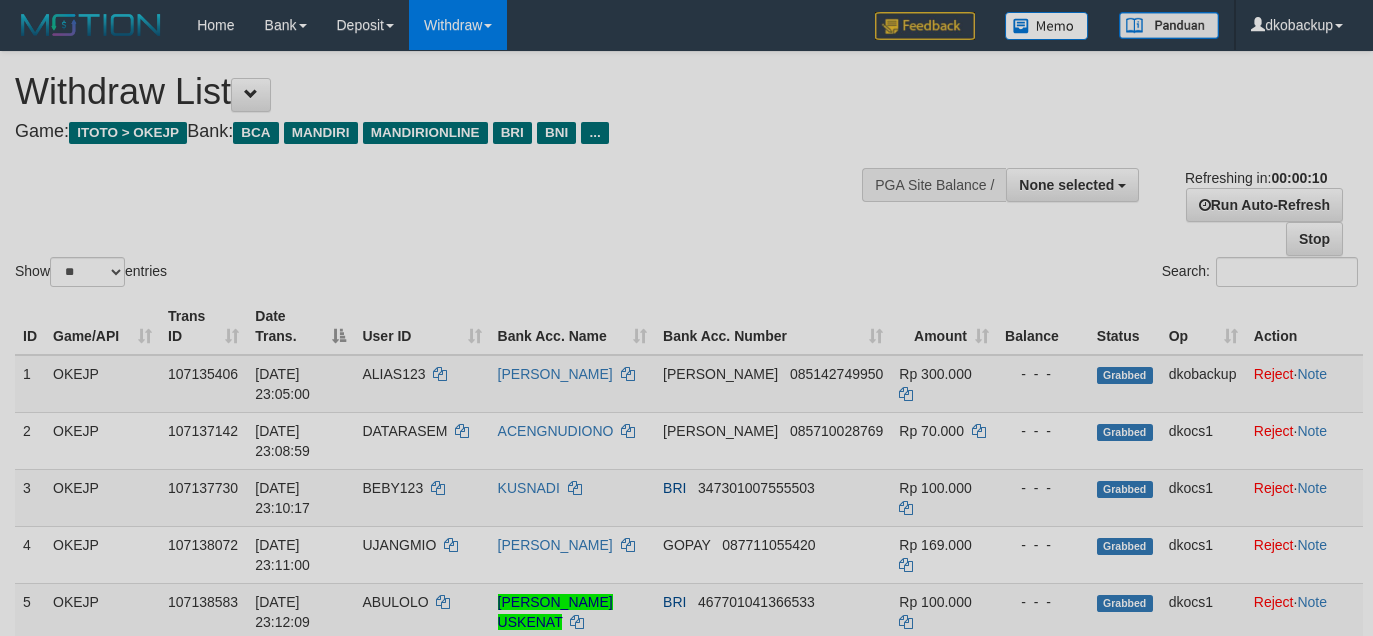 select 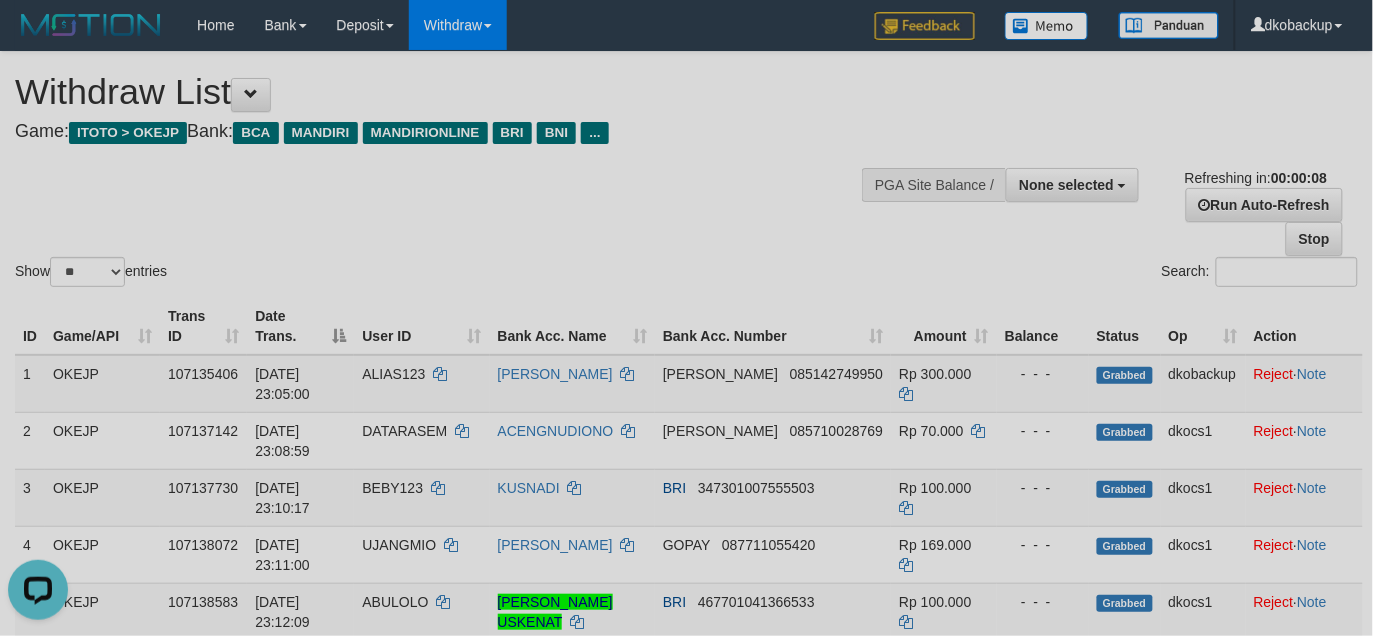 scroll, scrollTop: 0, scrollLeft: 0, axis: both 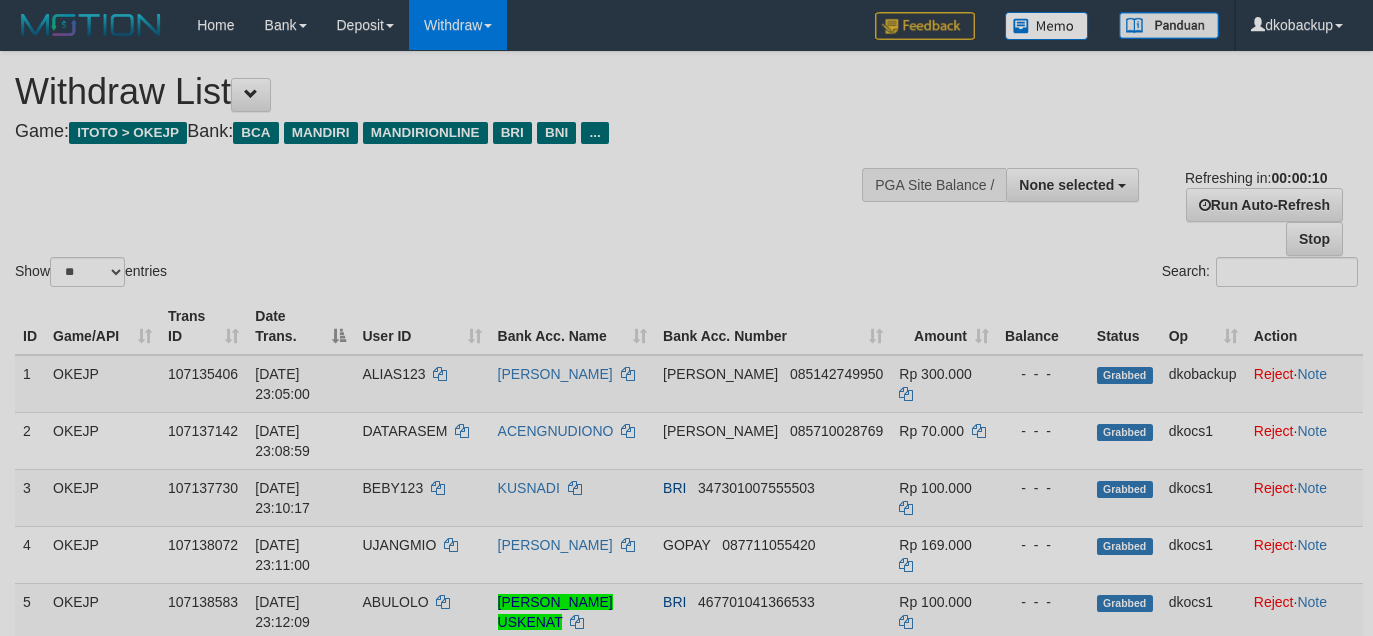select 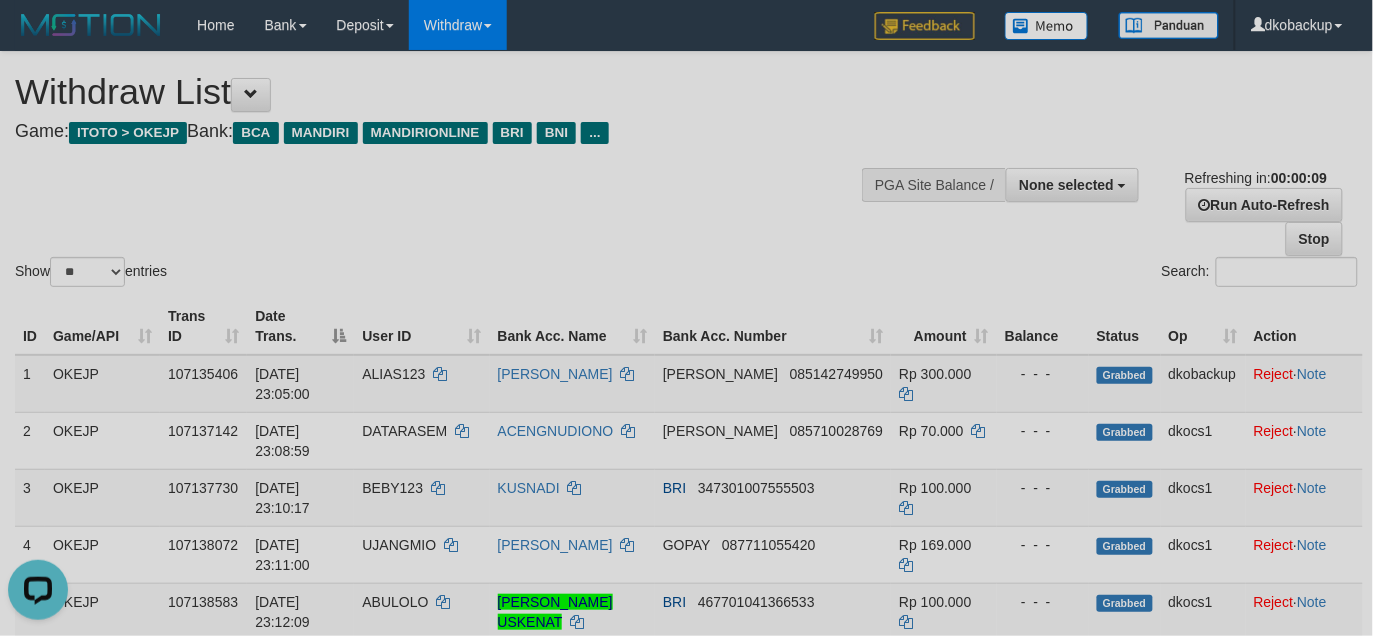 scroll, scrollTop: 0, scrollLeft: 0, axis: both 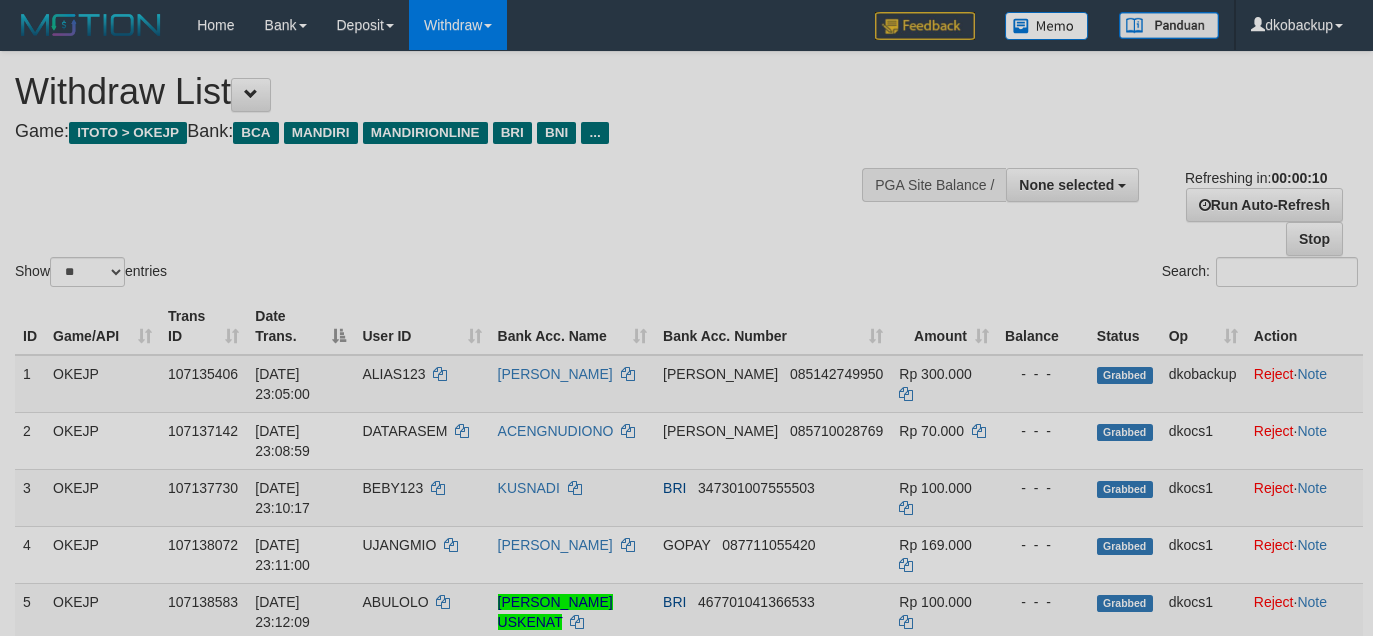 select 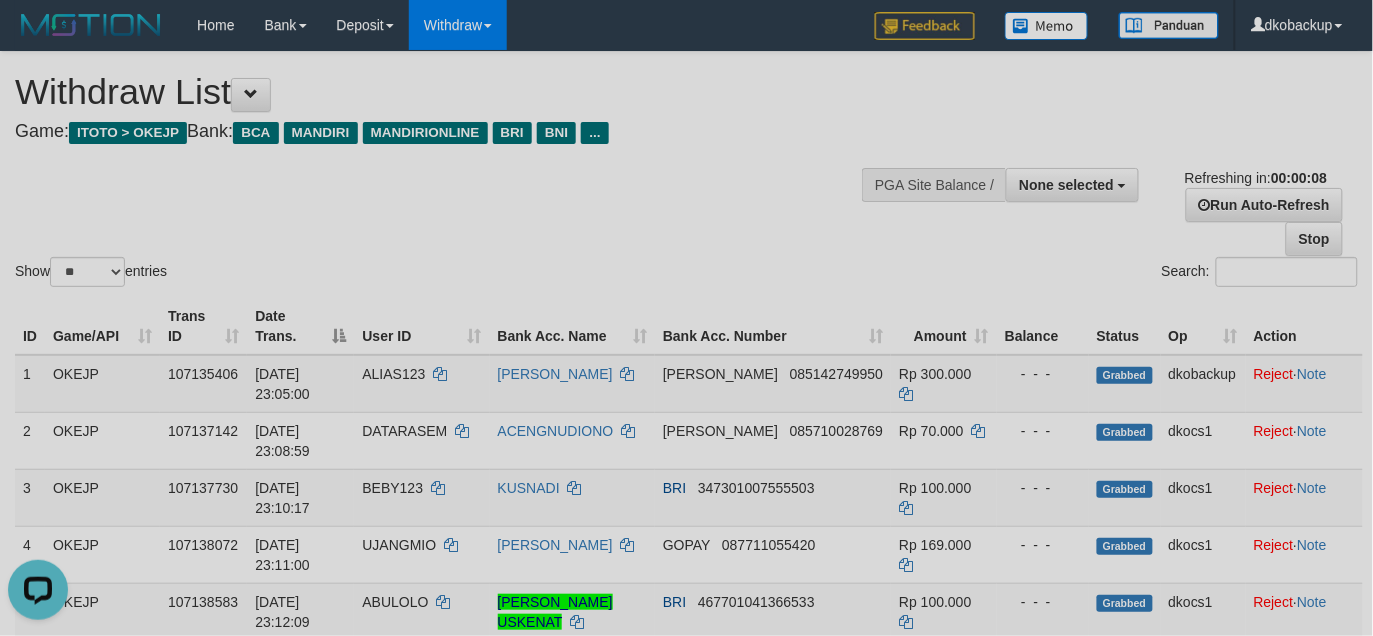 scroll, scrollTop: 0, scrollLeft: 0, axis: both 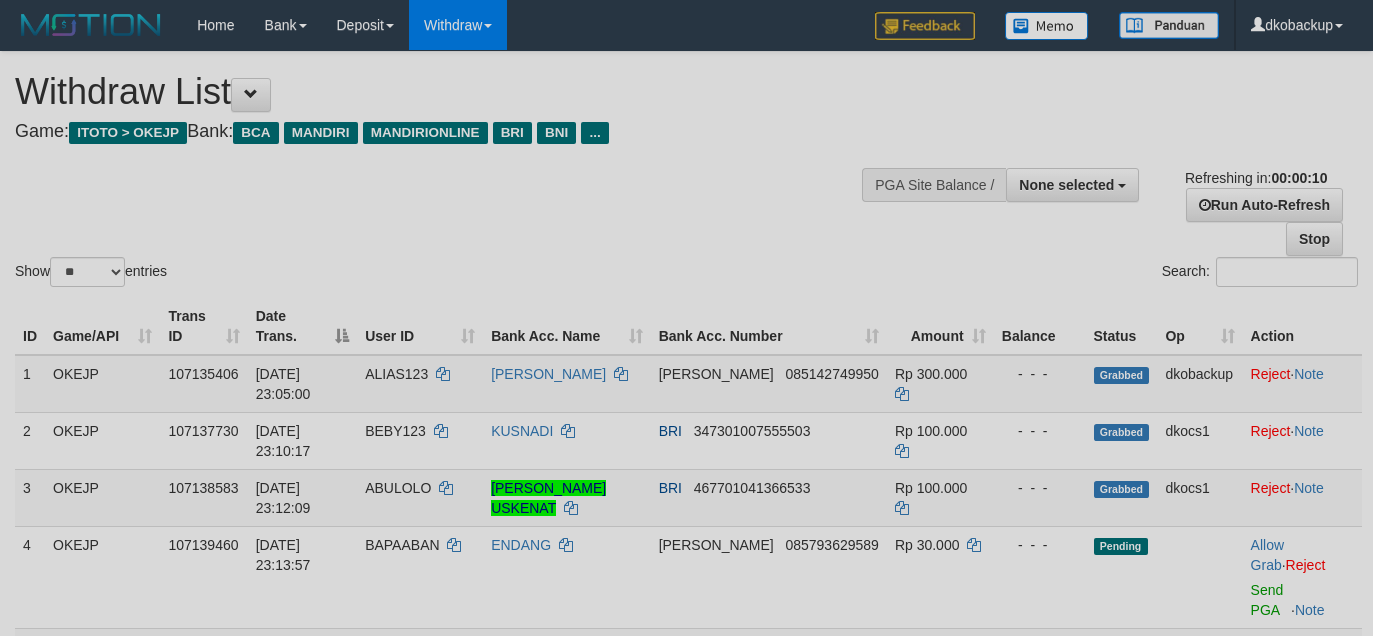 select 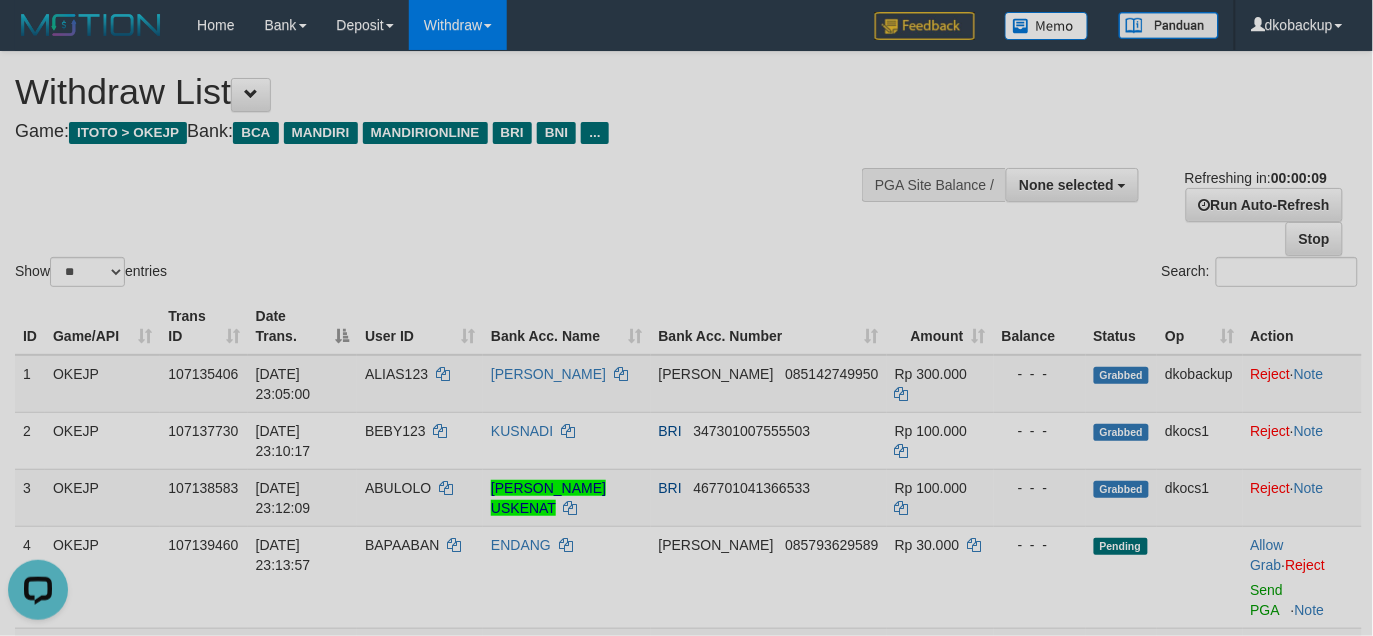 scroll, scrollTop: 0, scrollLeft: 0, axis: both 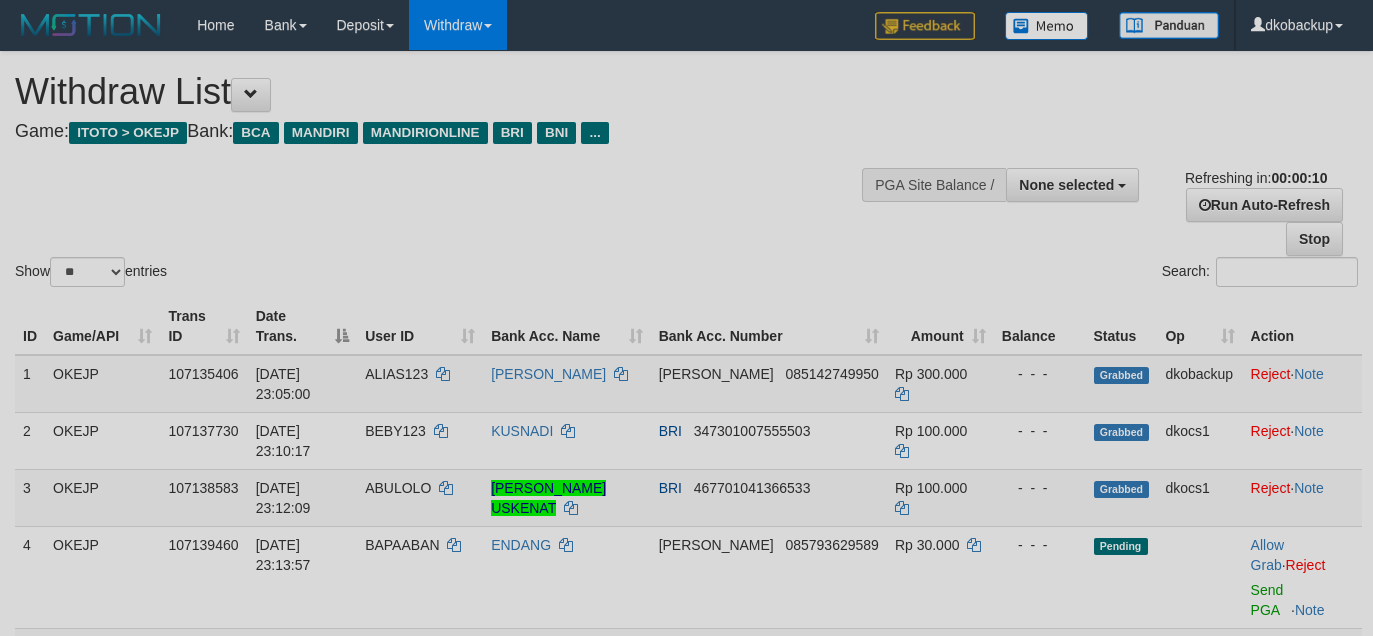 select 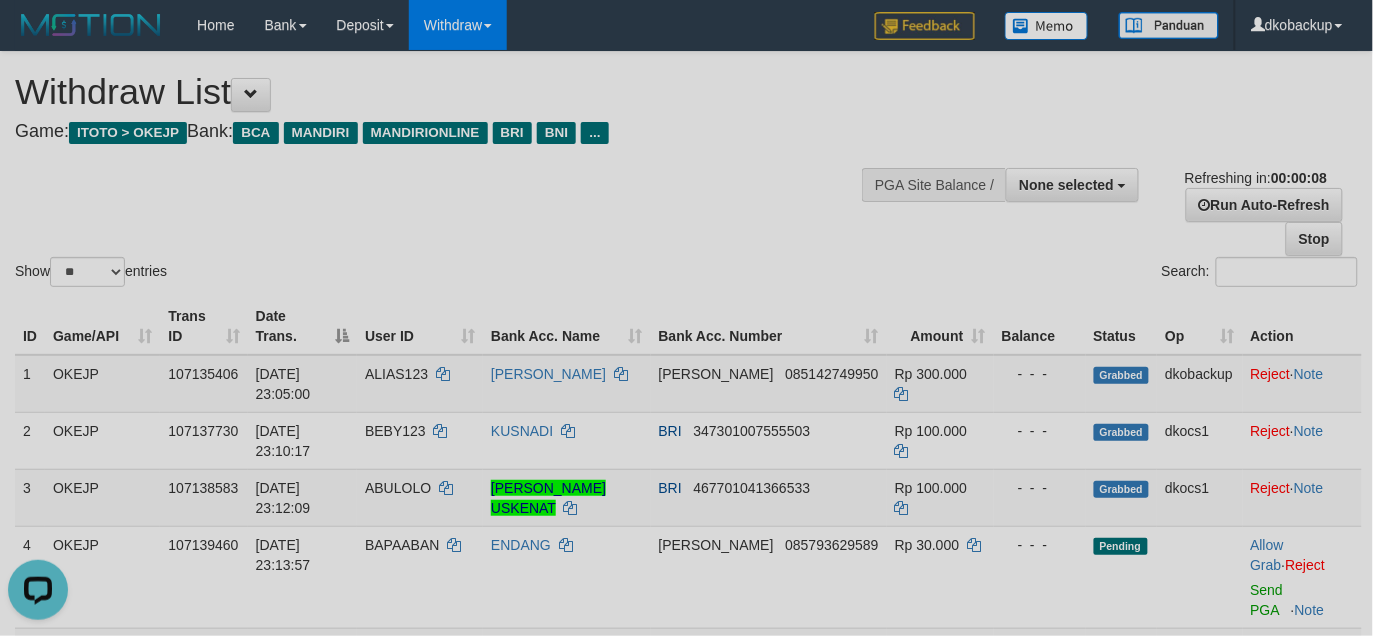 scroll, scrollTop: 0, scrollLeft: 0, axis: both 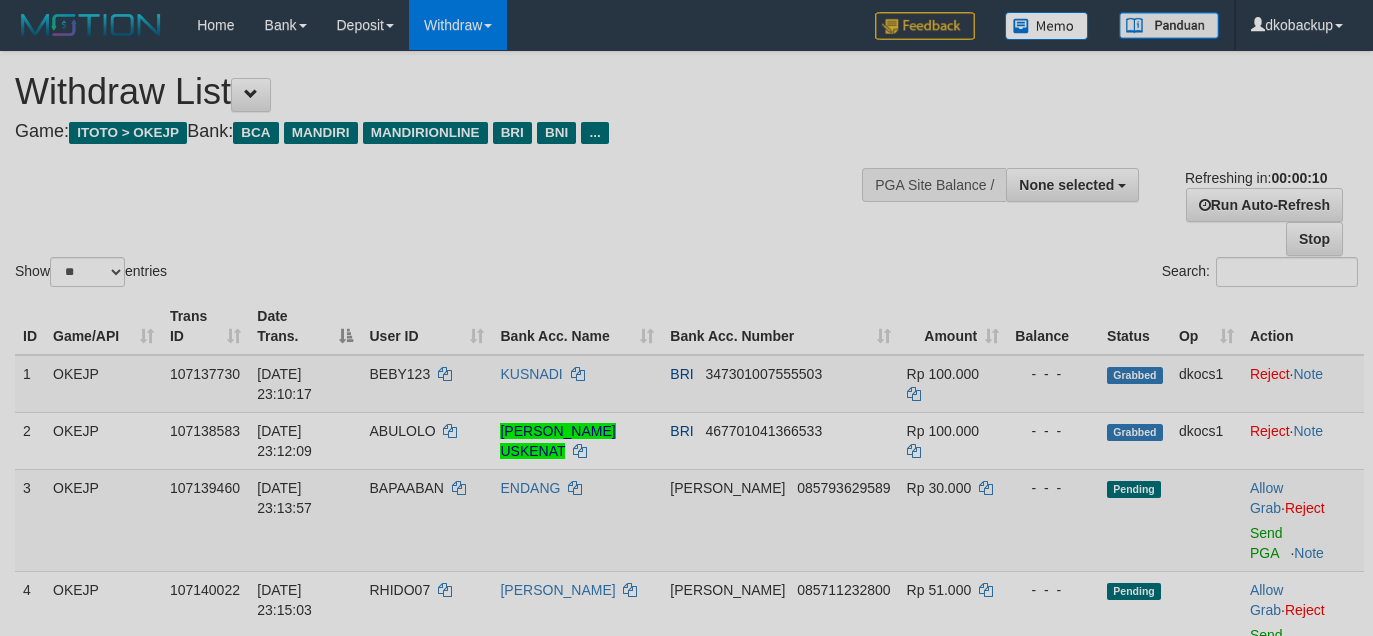 select 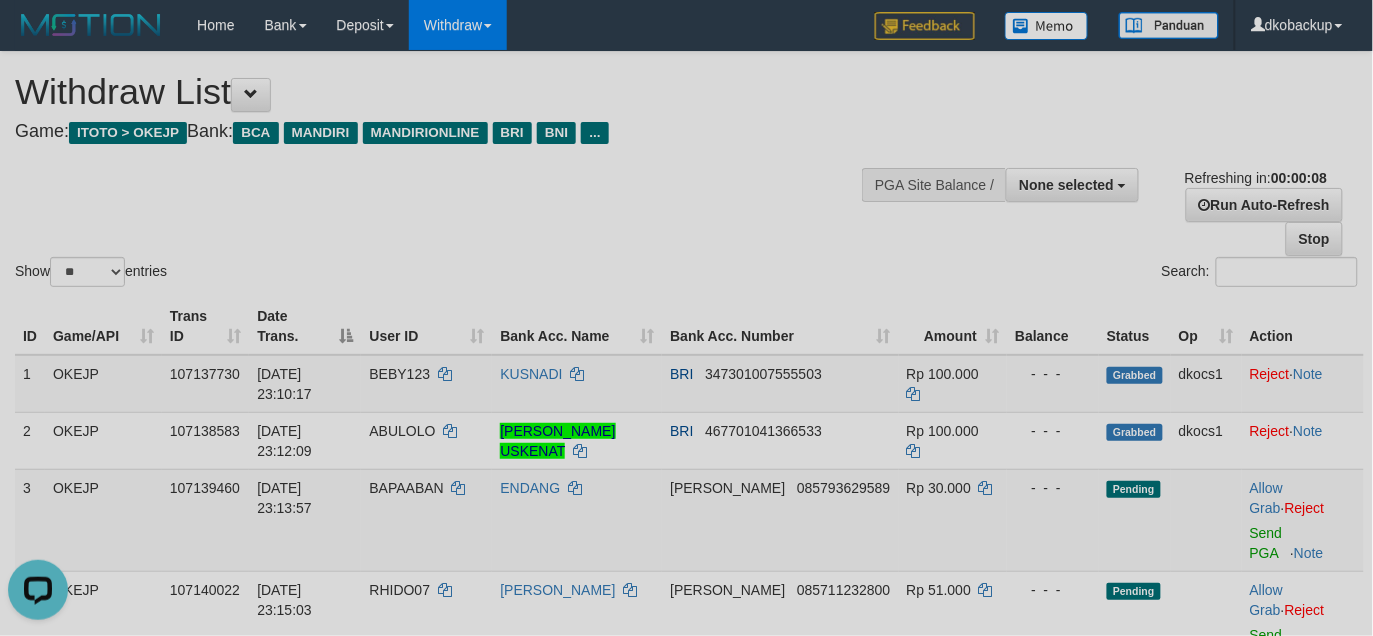 scroll, scrollTop: 0, scrollLeft: 0, axis: both 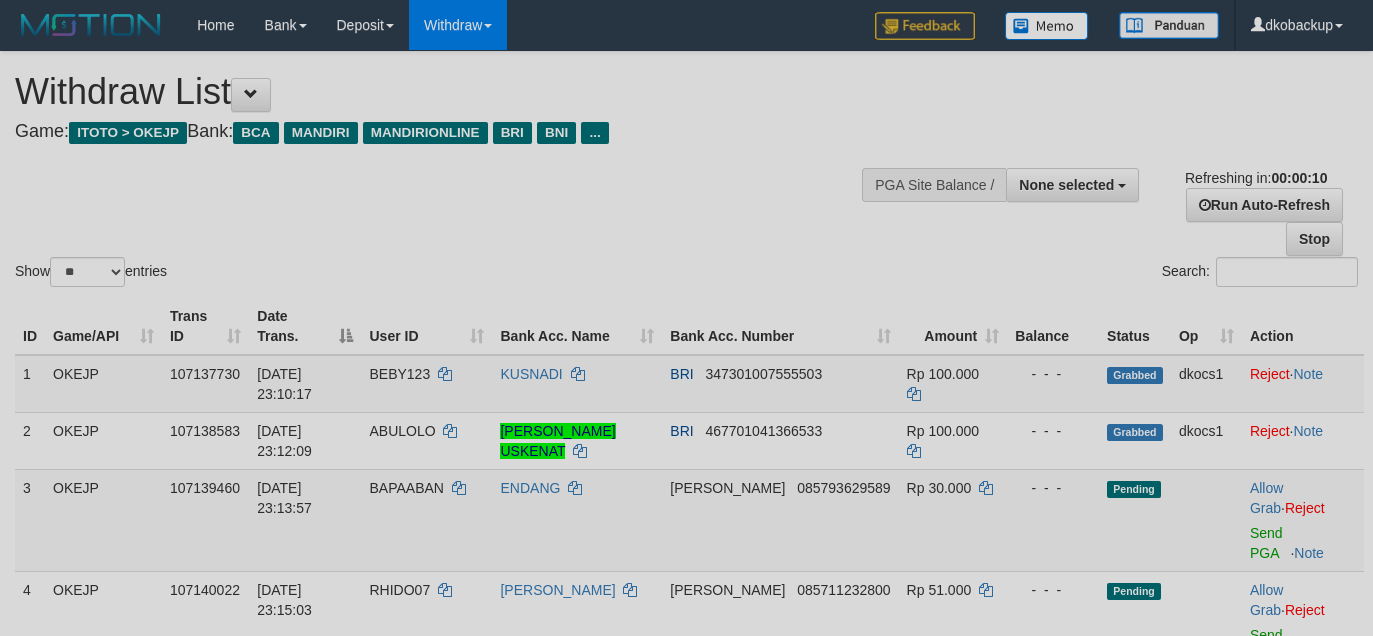 select 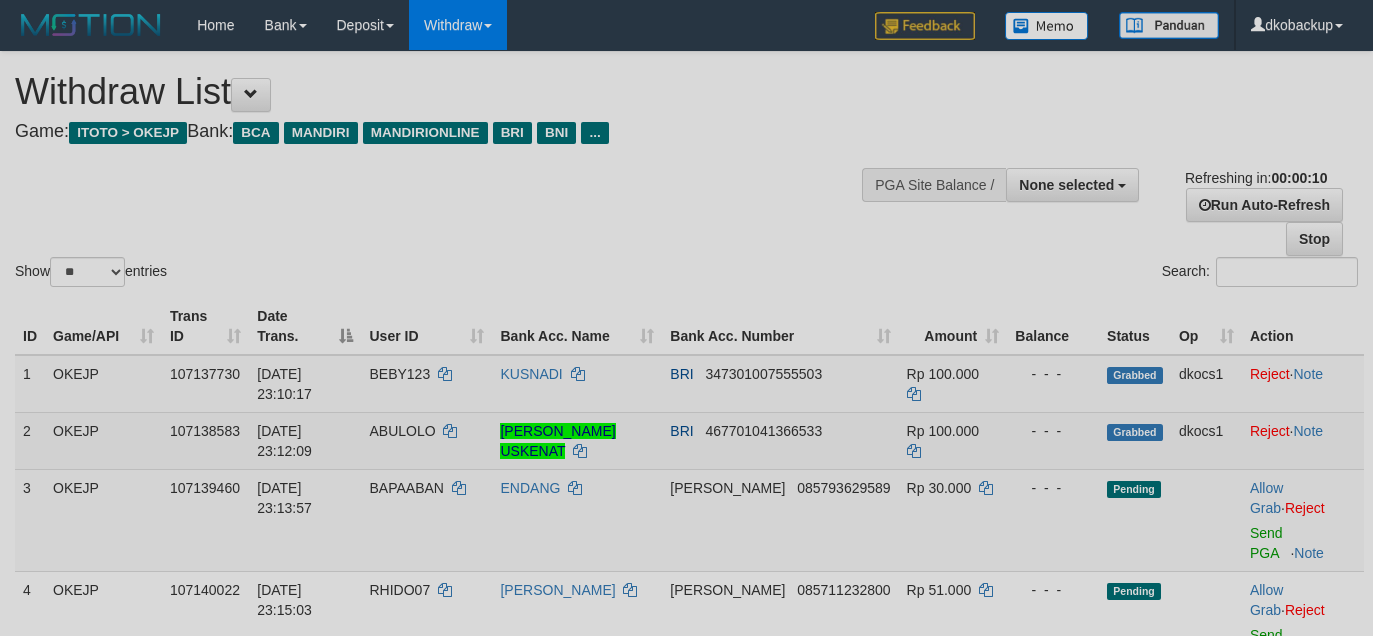 scroll, scrollTop: 0, scrollLeft: 0, axis: both 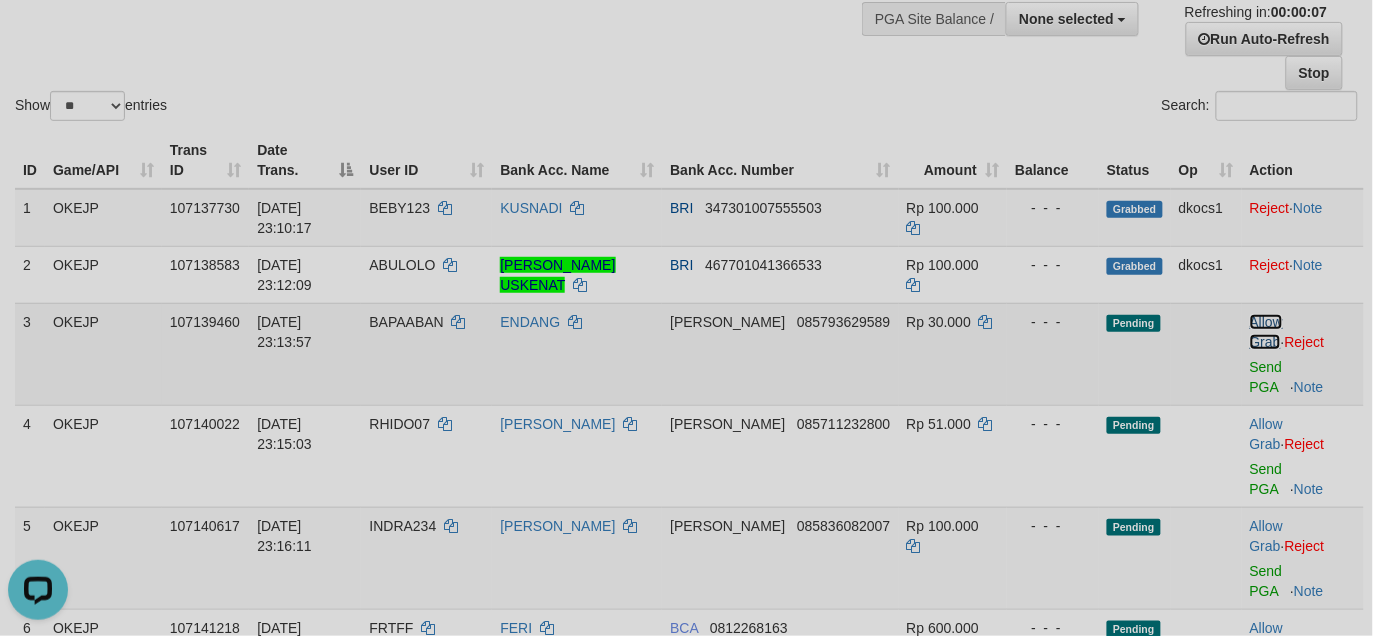 click on "Allow Grab" at bounding box center (1266, 332) 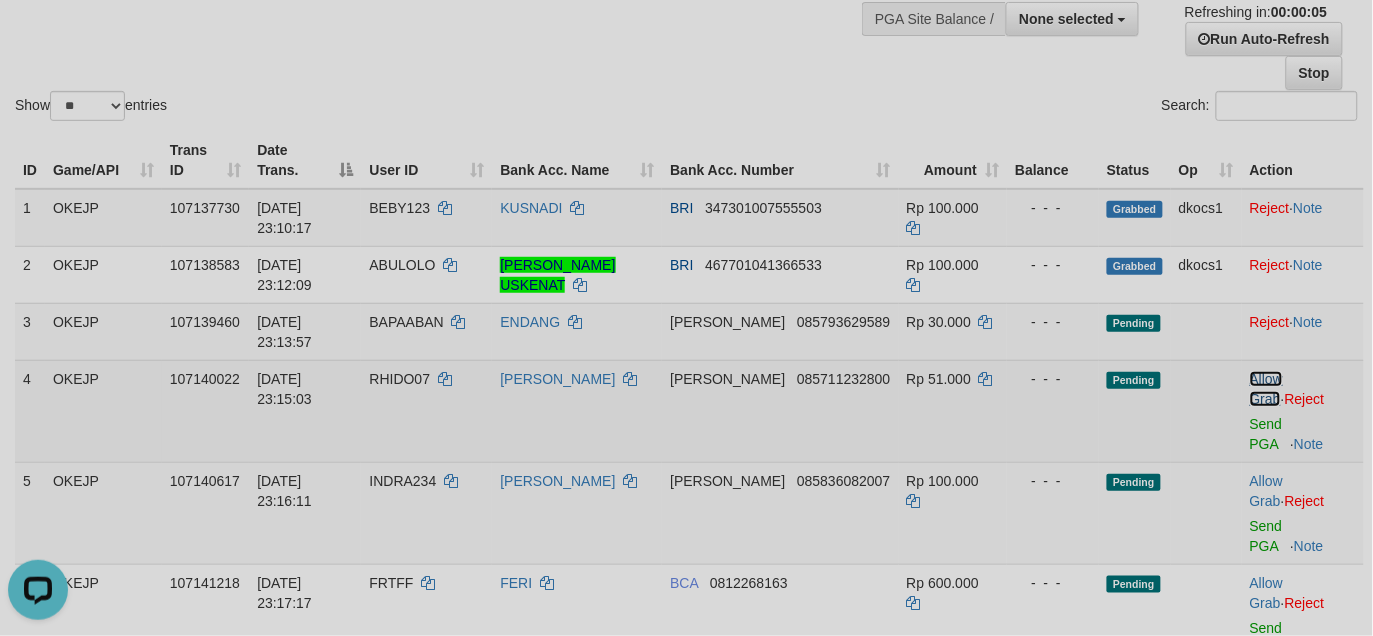 click on "Allow Grab" at bounding box center [1266, 389] 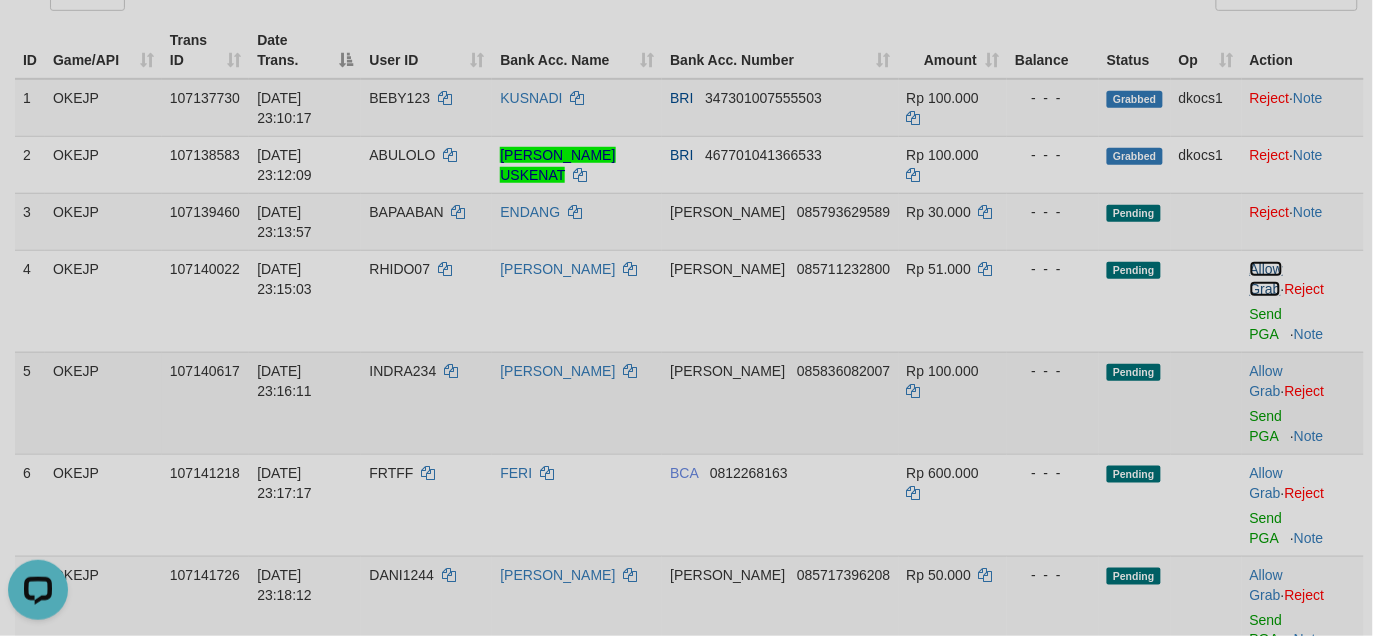 scroll, scrollTop: 333, scrollLeft: 0, axis: vertical 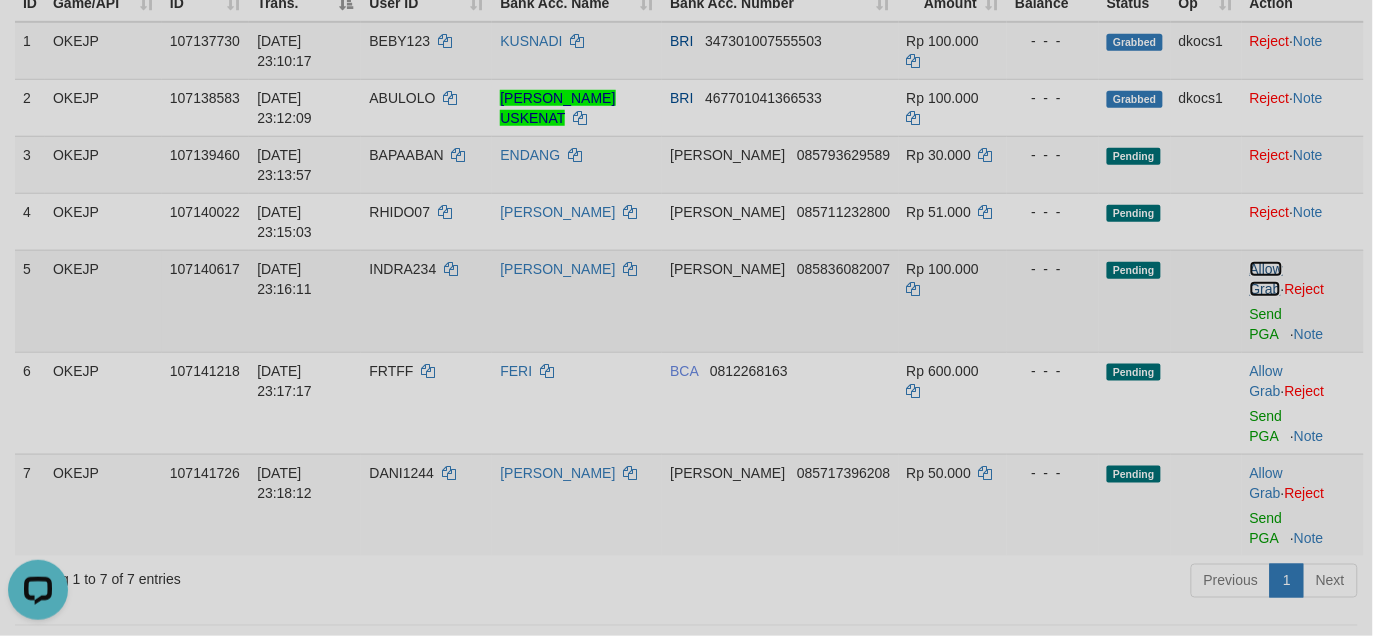click on "Allow Grab" at bounding box center [1266, 279] 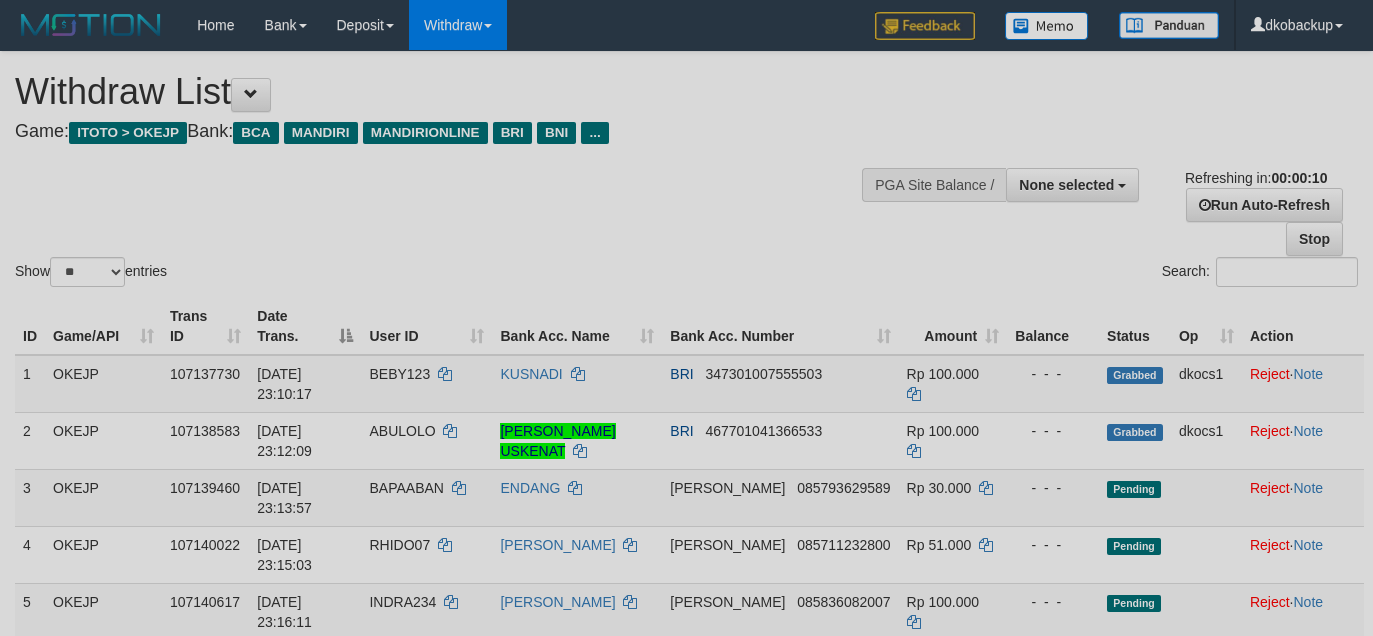 select 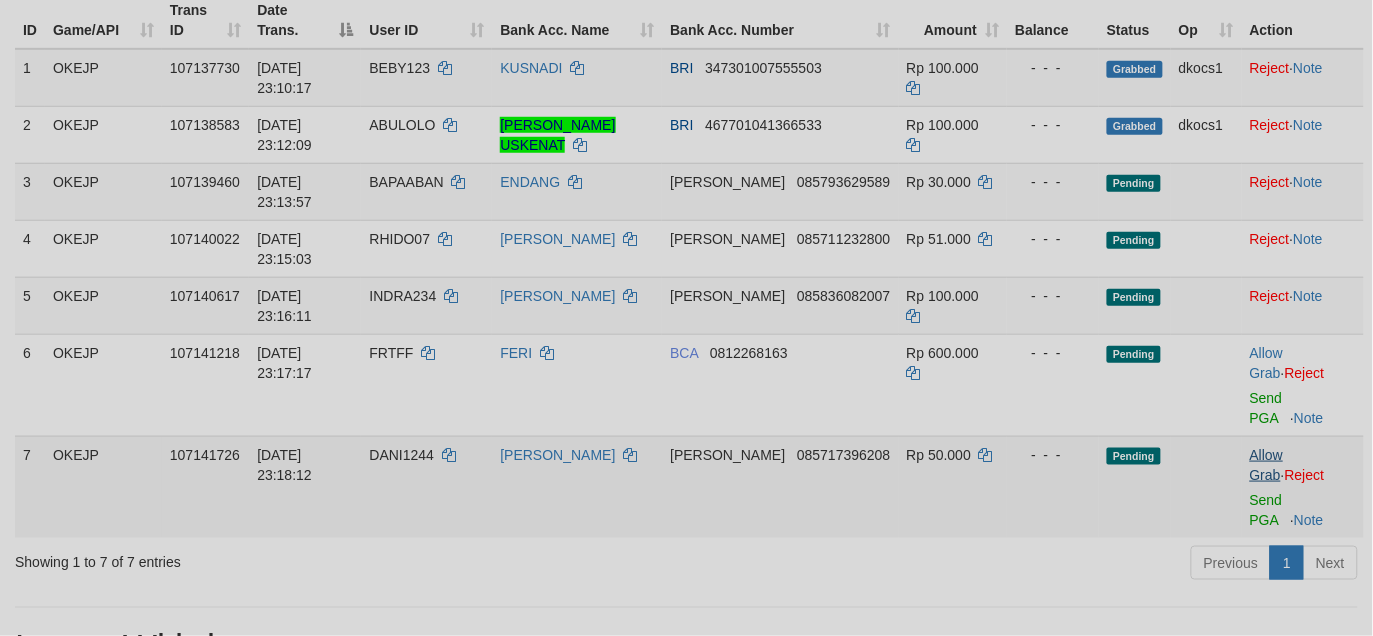 scroll, scrollTop: 407, scrollLeft: 0, axis: vertical 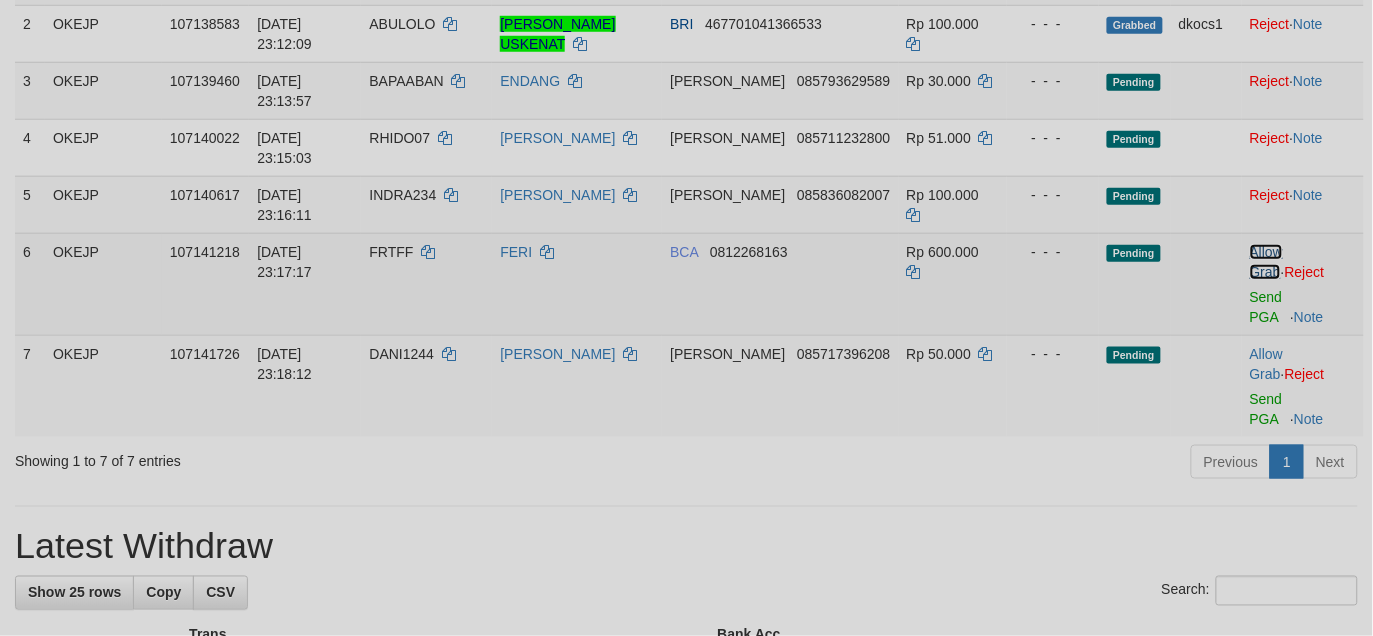 click on "Allow Grab" at bounding box center [1266, 262] 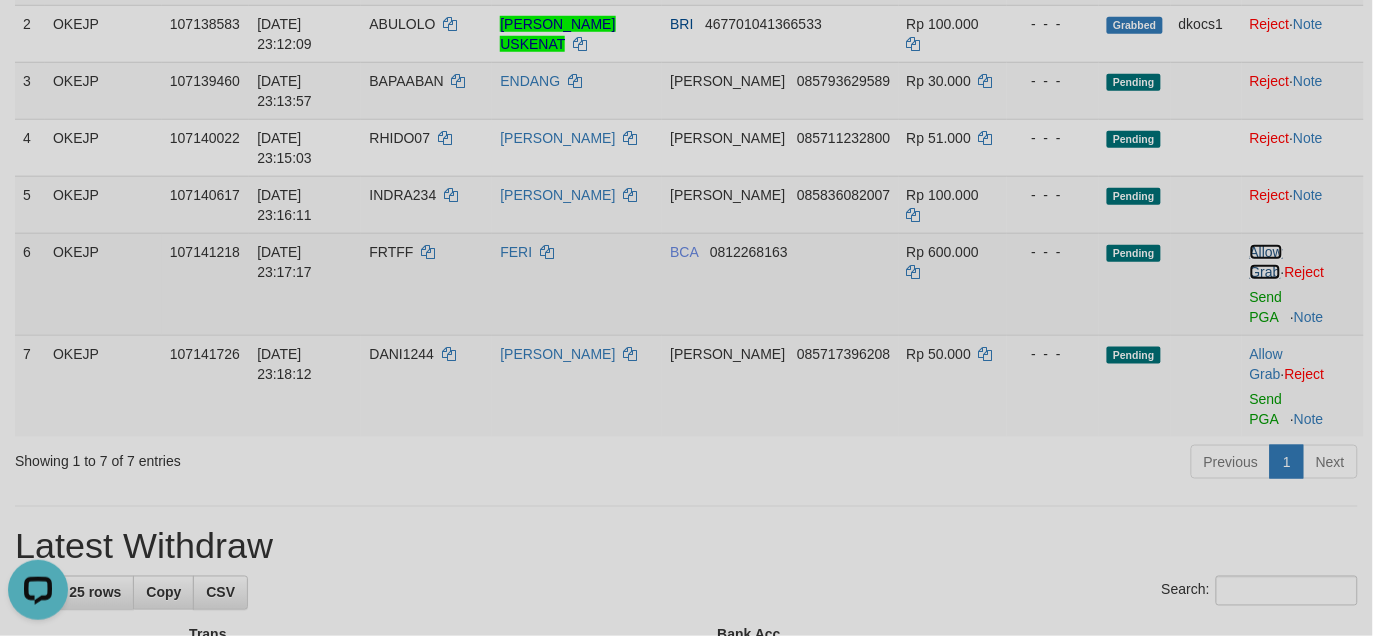 scroll, scrollTop: 0, scrollLeft: 0, axis: both 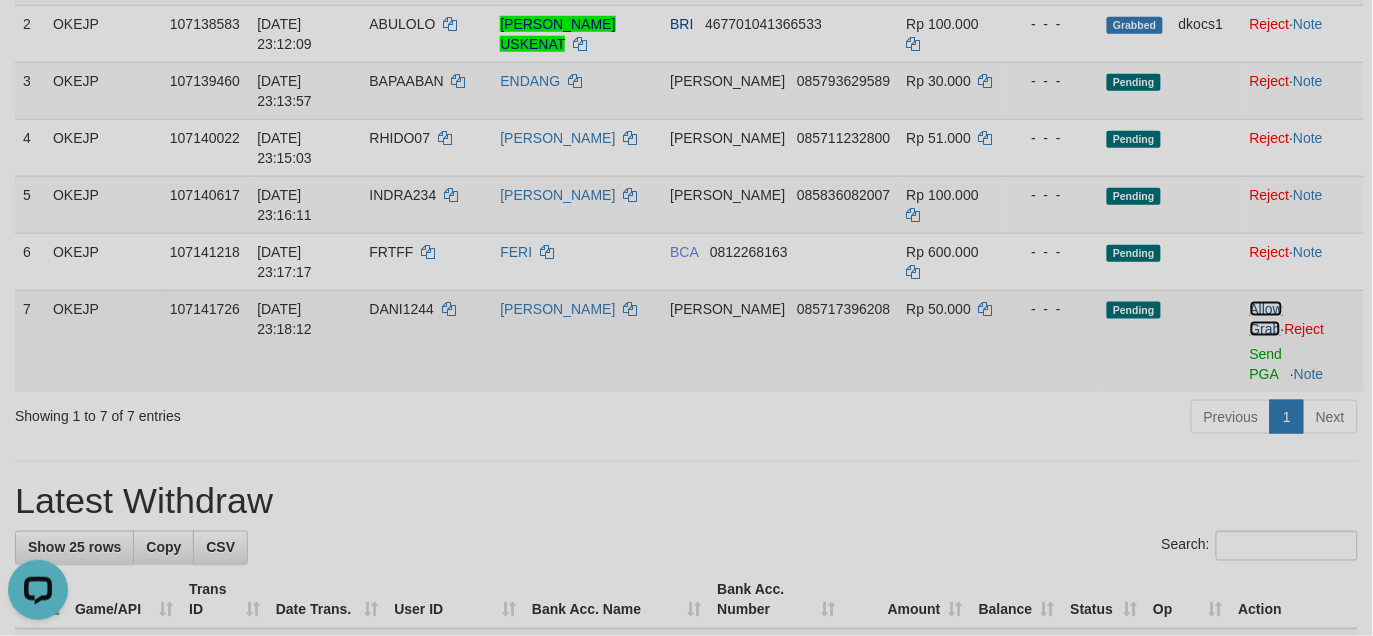 click on "Allow Grab" at bounding box center [1266, 319] 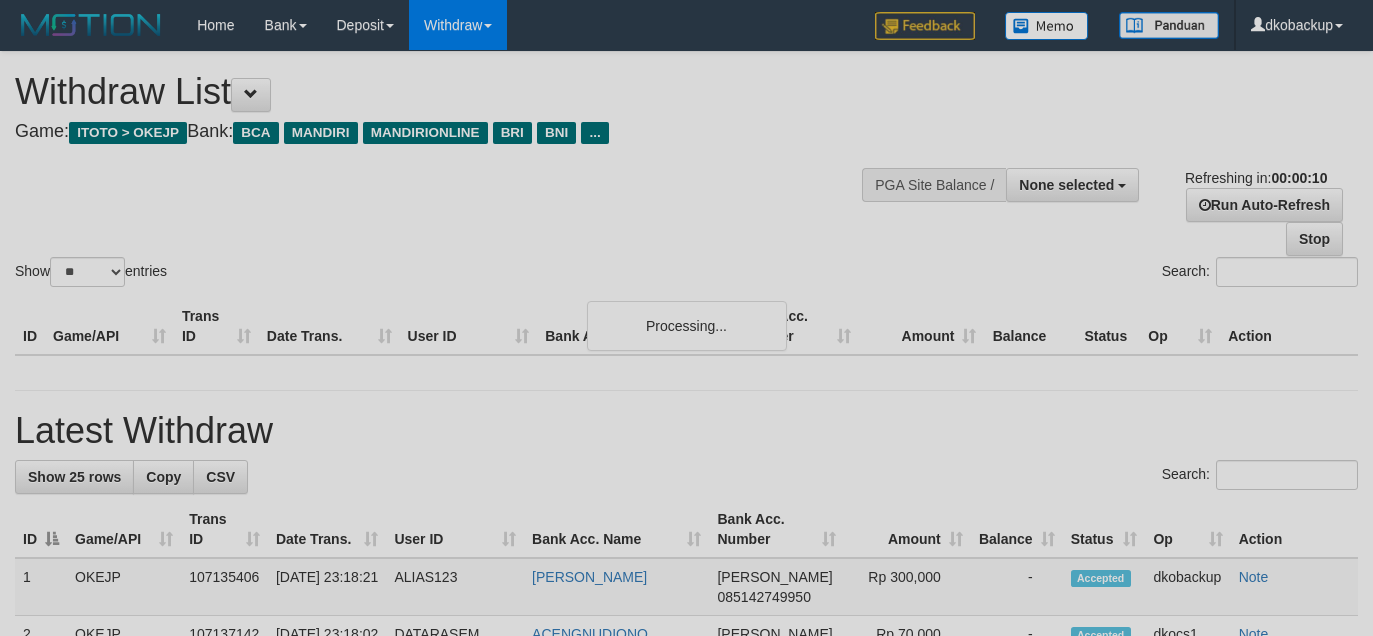 select 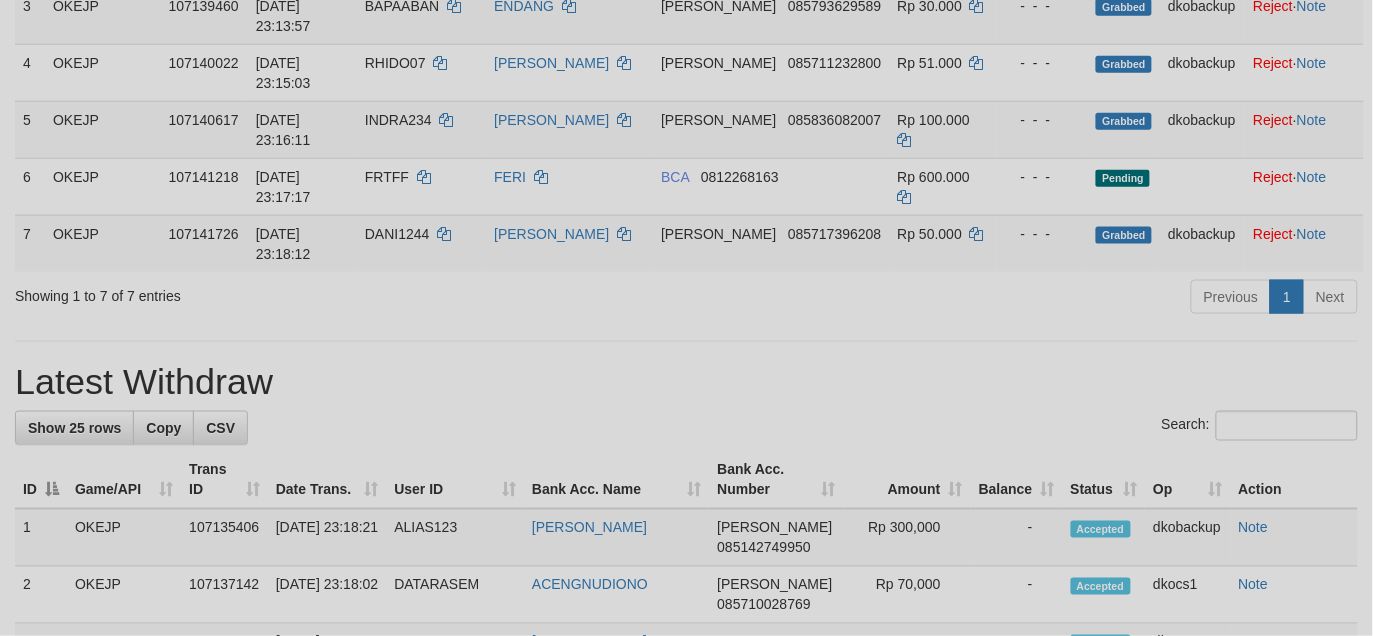 scroll, scrollTop: 407, scrollLeft: 0, axis: vertical 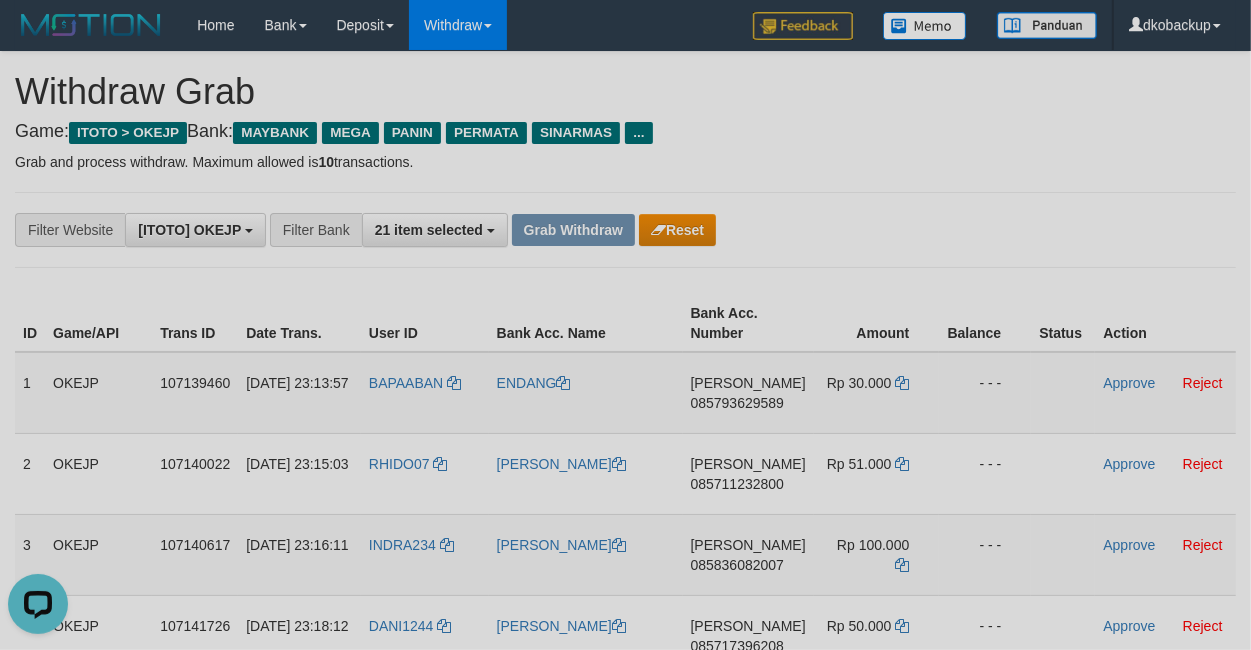 click on "**********" at bounding box center (625, 1244) 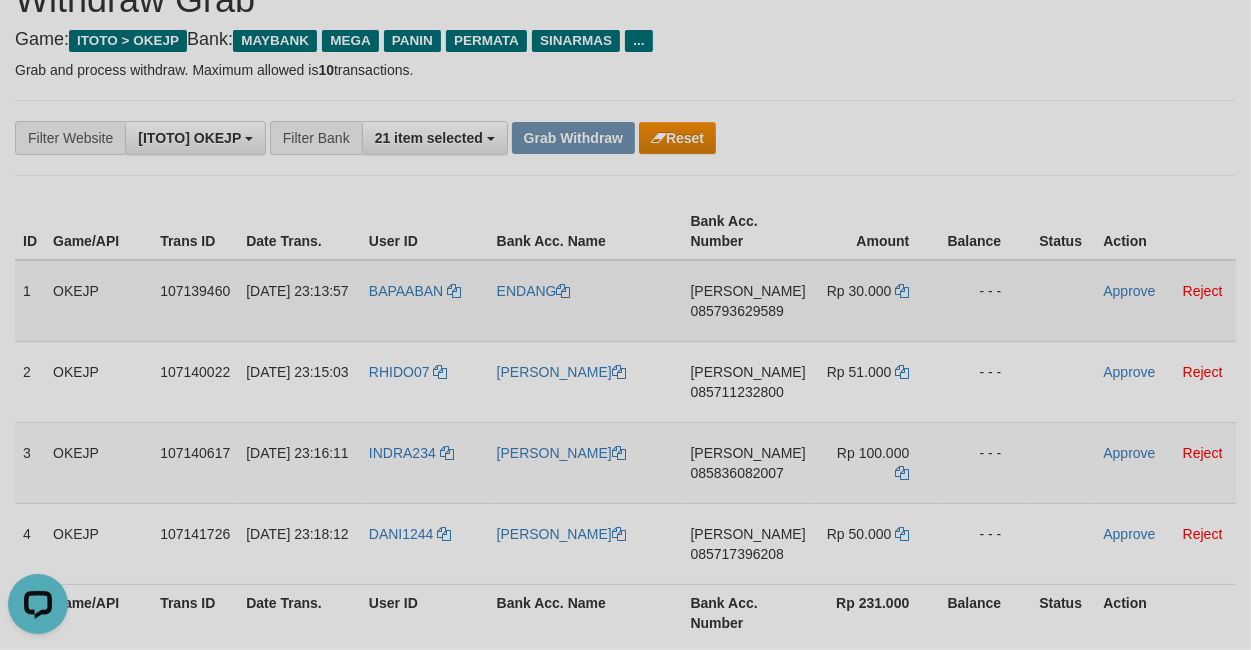 scroll, scrollTop: 166, scrollLeft: 0, axis: vertical 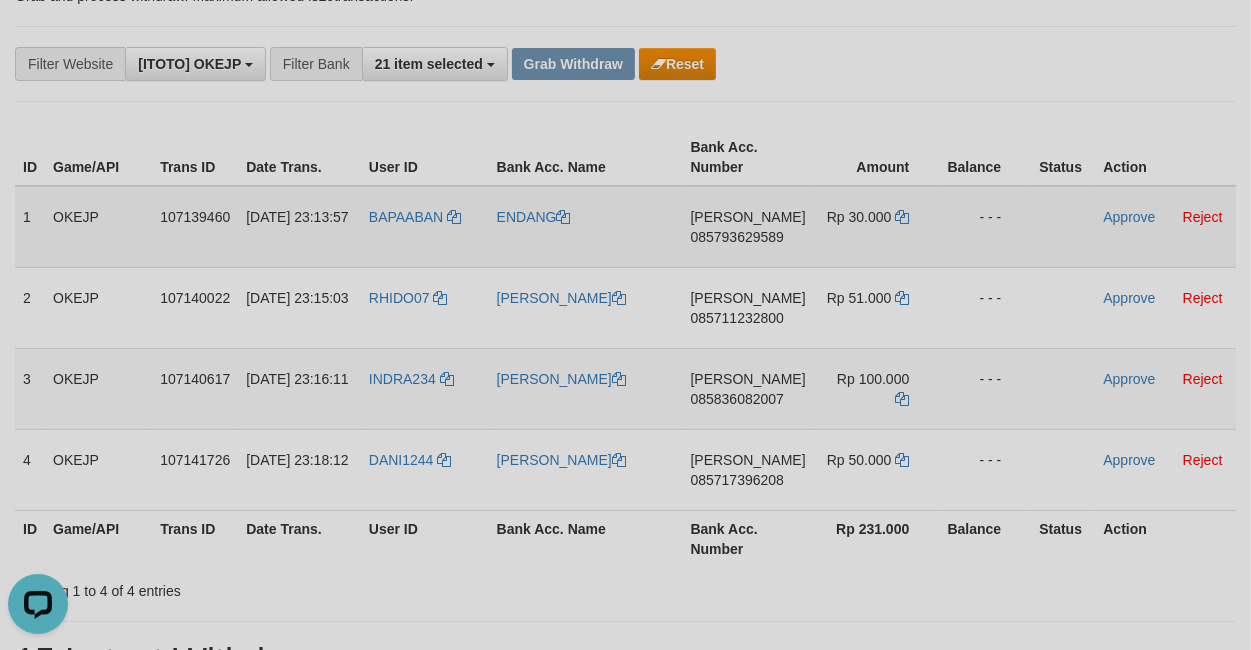 click on "BAPAABAN" at bounding box center [425, 227] 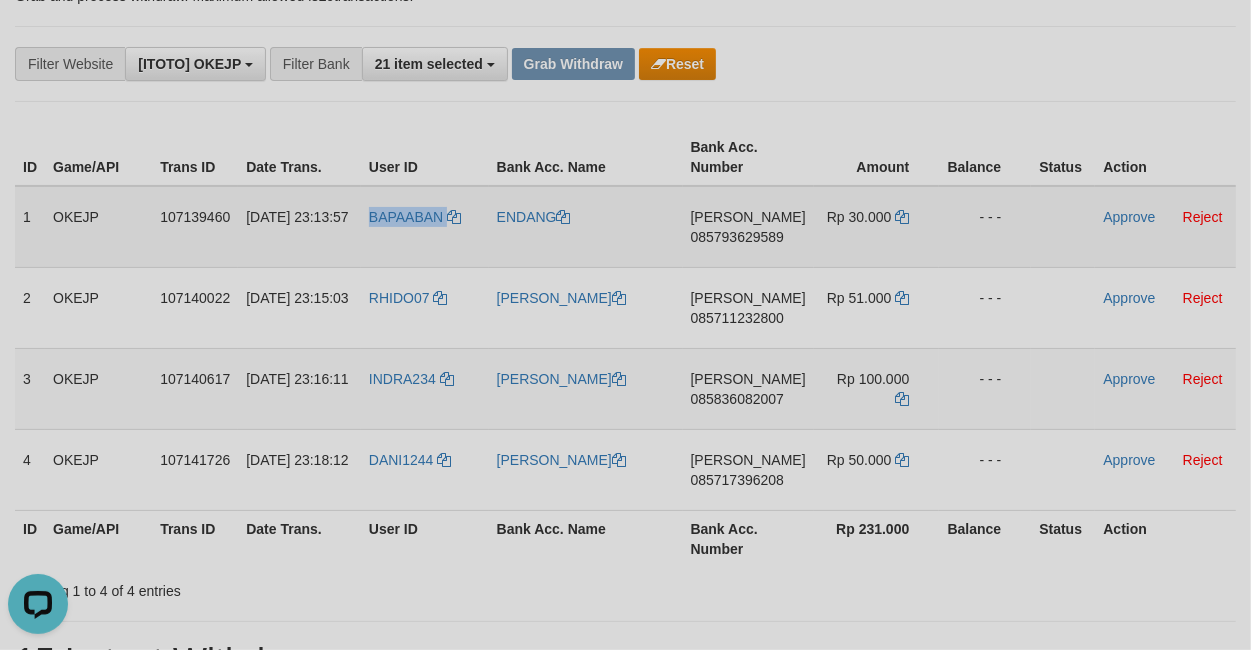 click on "BAPAABAN" at bounding box center [425, 227] 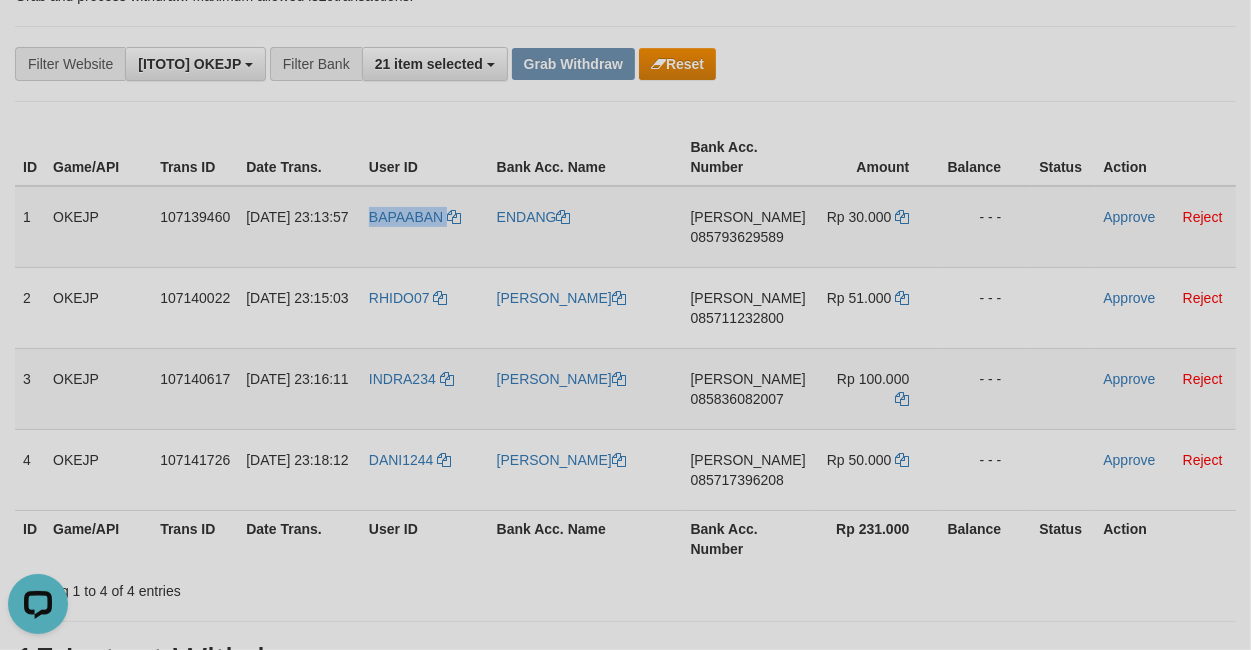 copy on "BAPAABAN" 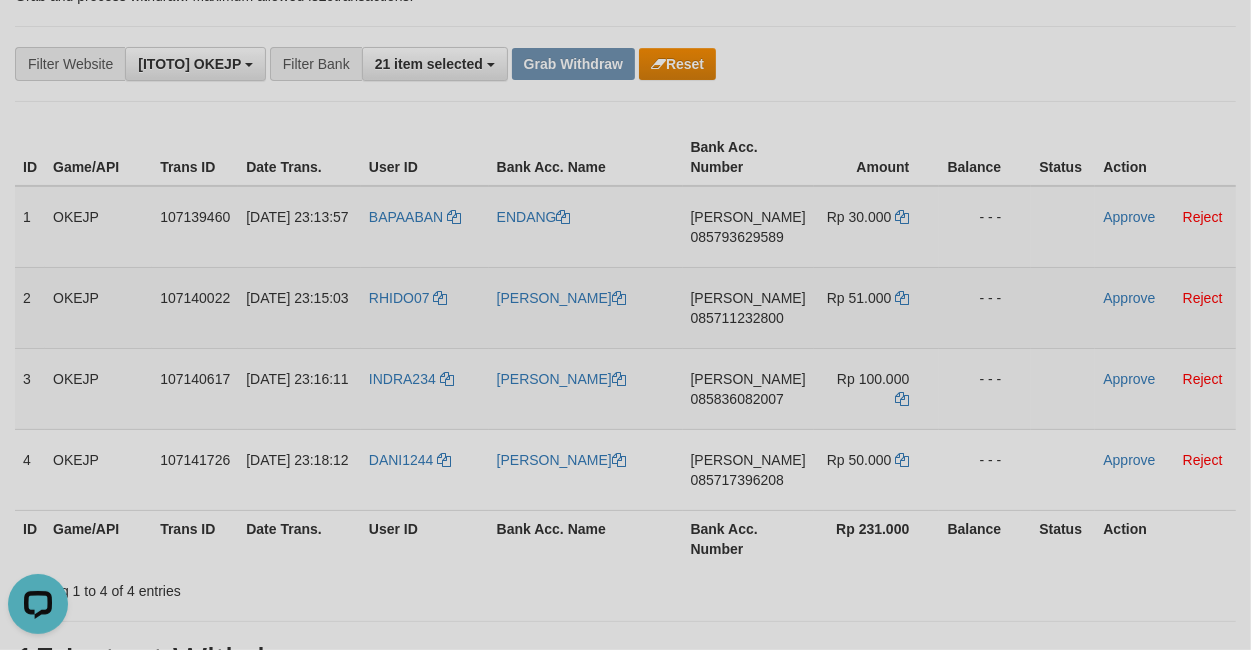 click on "RHIDO07" at bounding box center [425, 307] 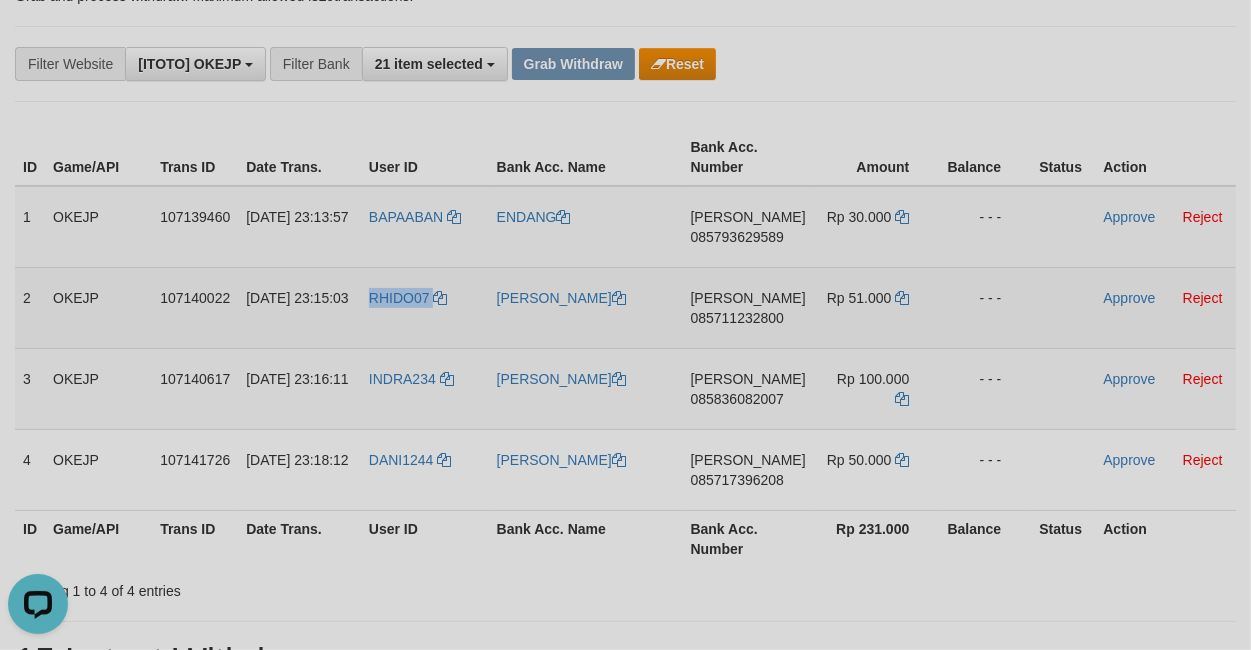 click on "RHIDO07" at bounding box center (425, 307) 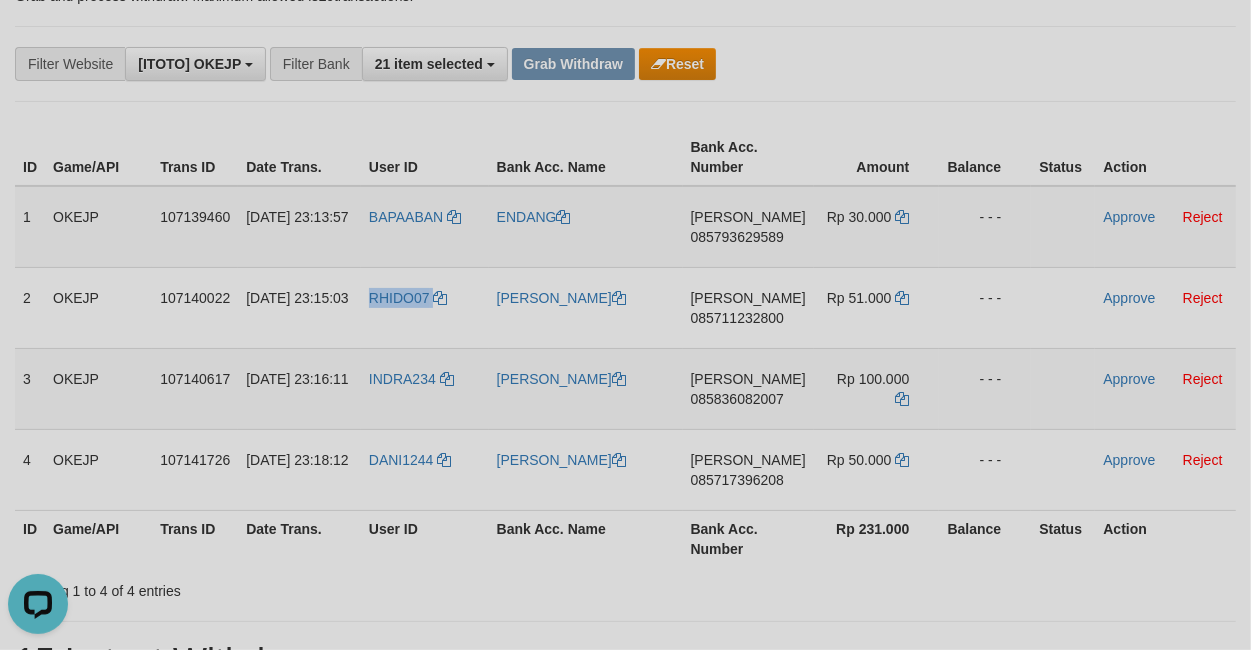copy on "RHIDO07" 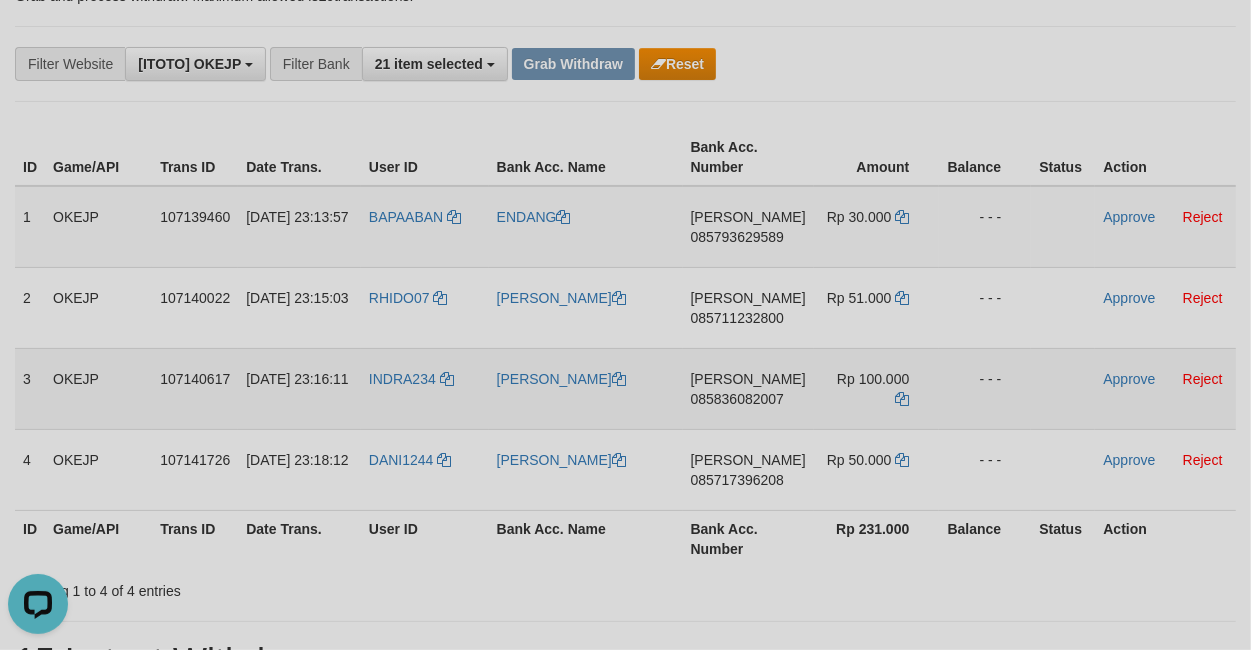 click on "INDRA234" at bounding box center [425, 388] 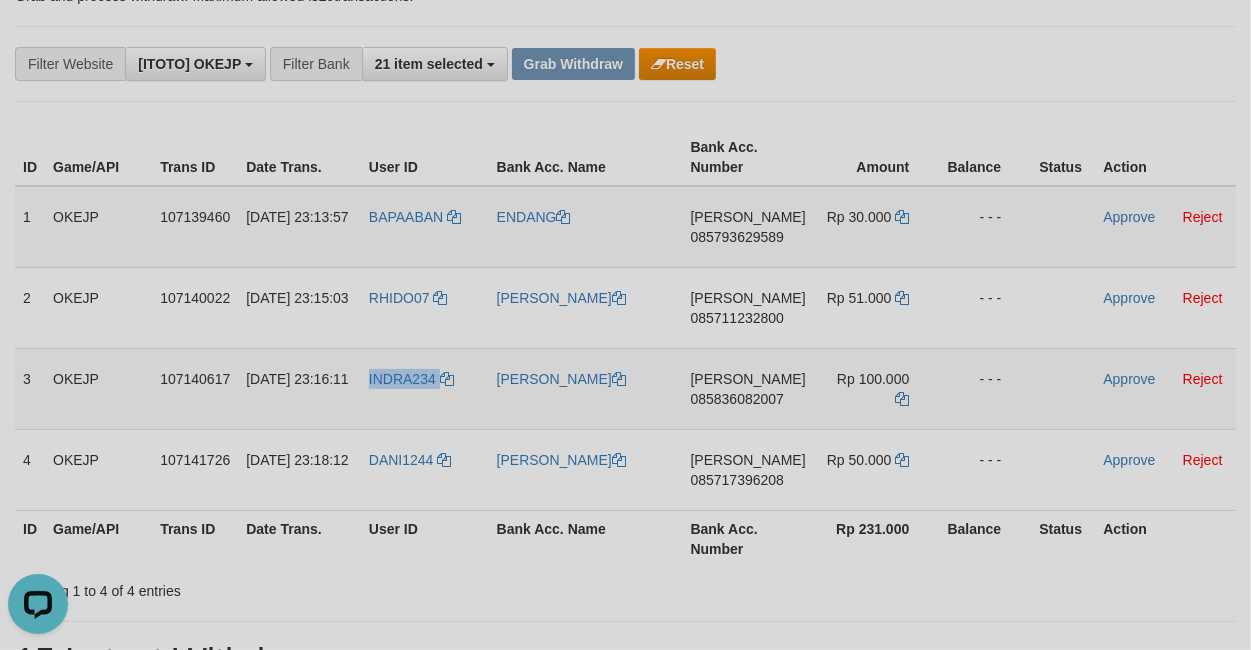 drag, startPoint x: 400, startPoint y: 406, endPoint x: 237, endPoint y: 136, distance: 315.38705 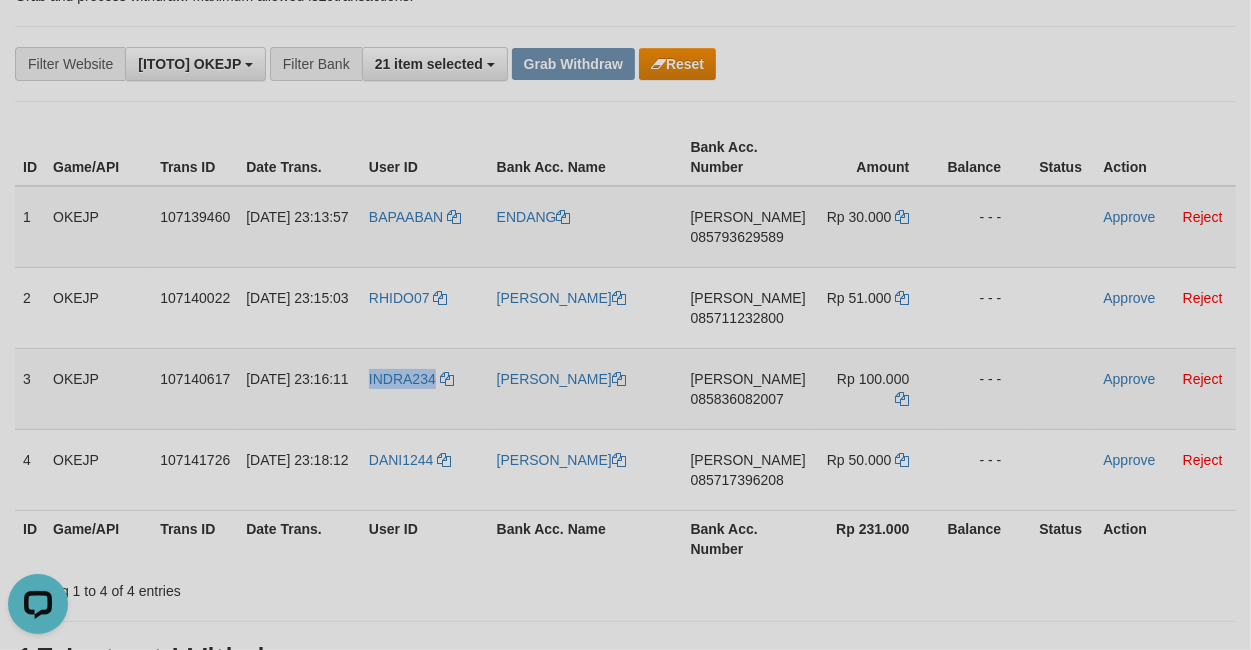 copy on "INDRA234" 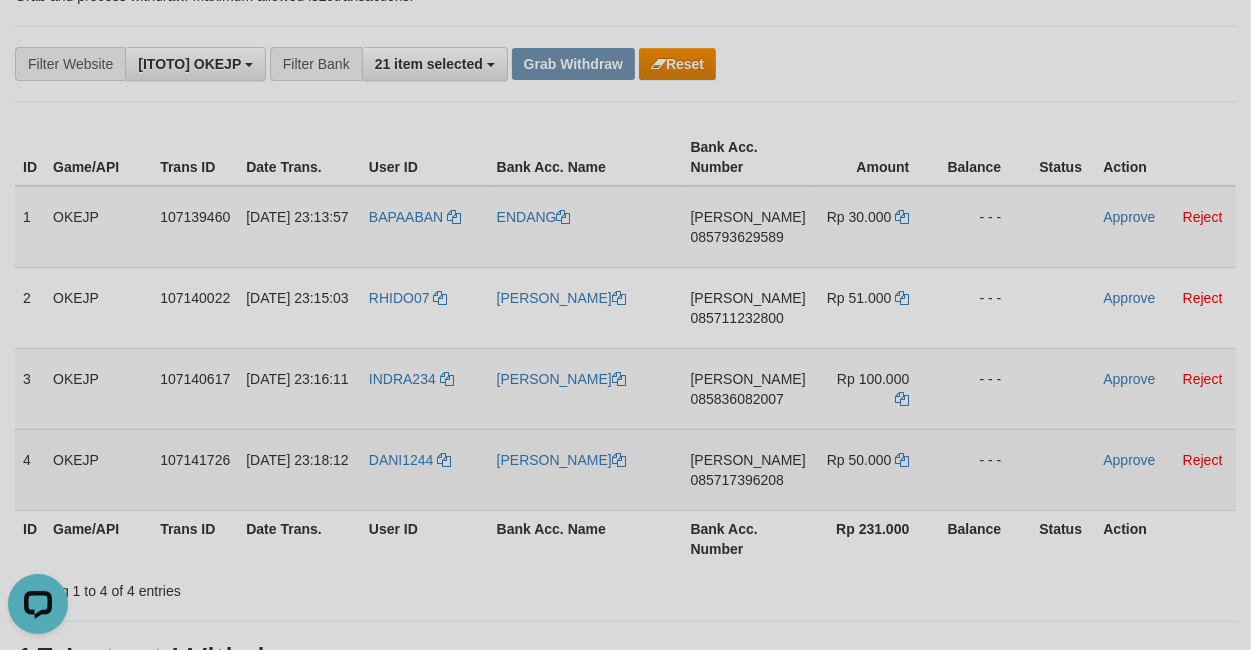 click on "DANI1244" at bounding box center [425, 469] 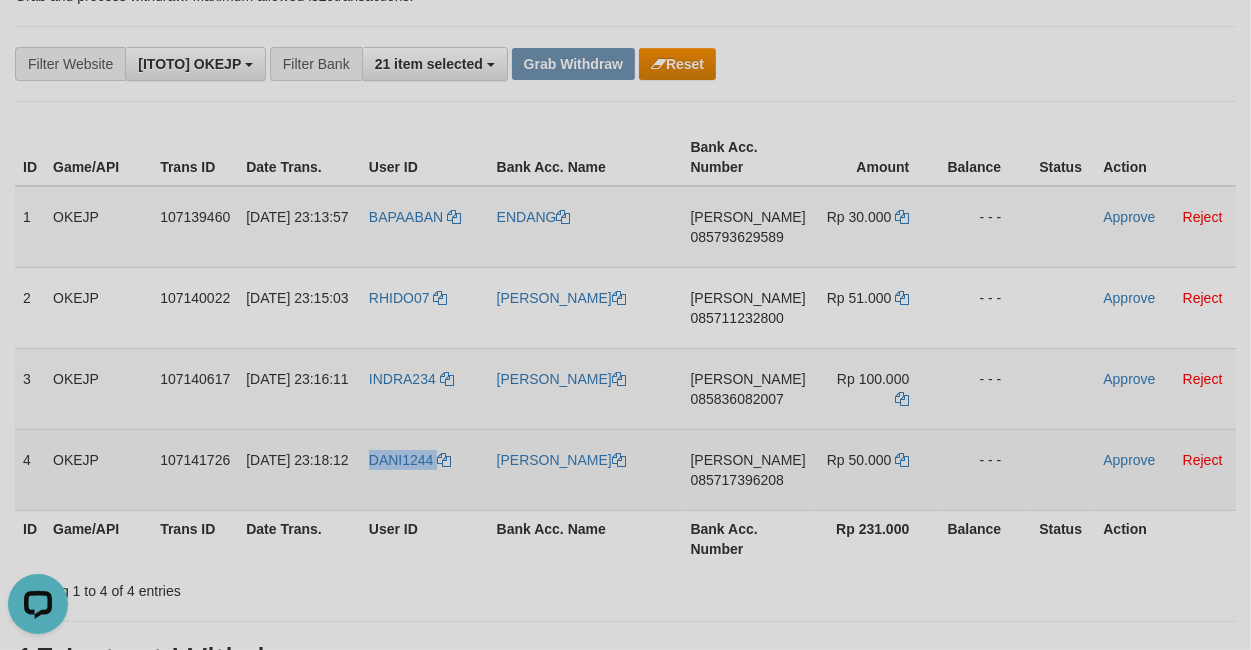 click on "DANI1244" at bounding box center [425, 469] 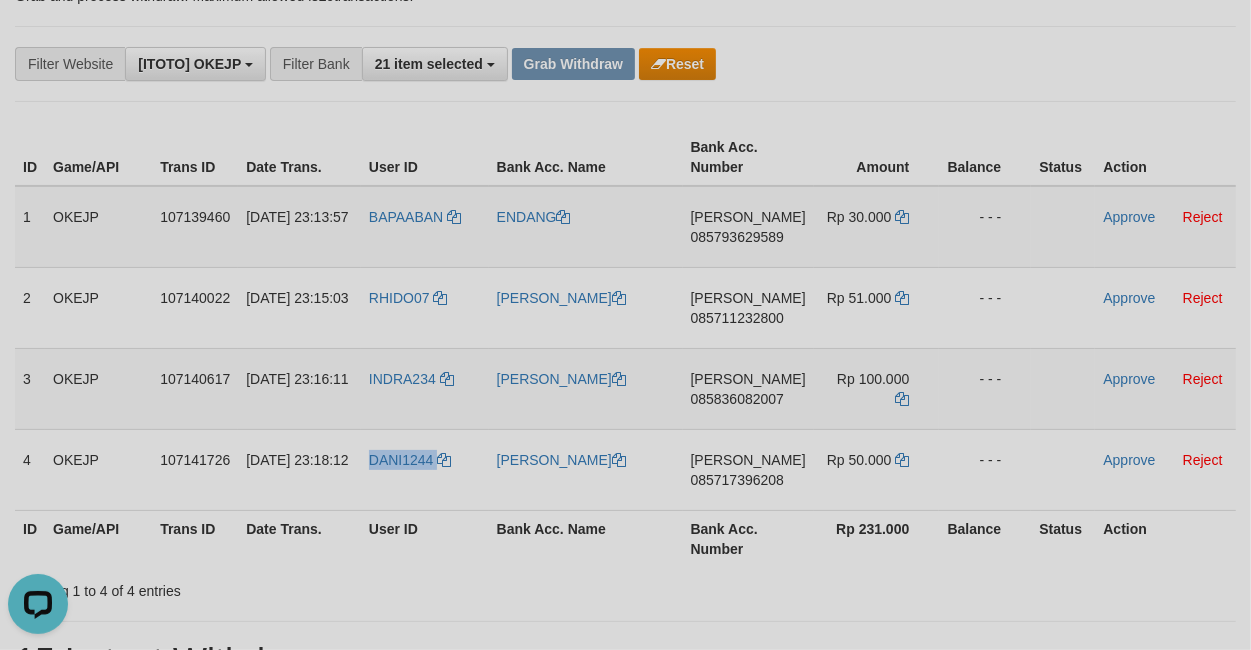 copy on "DANI1244" 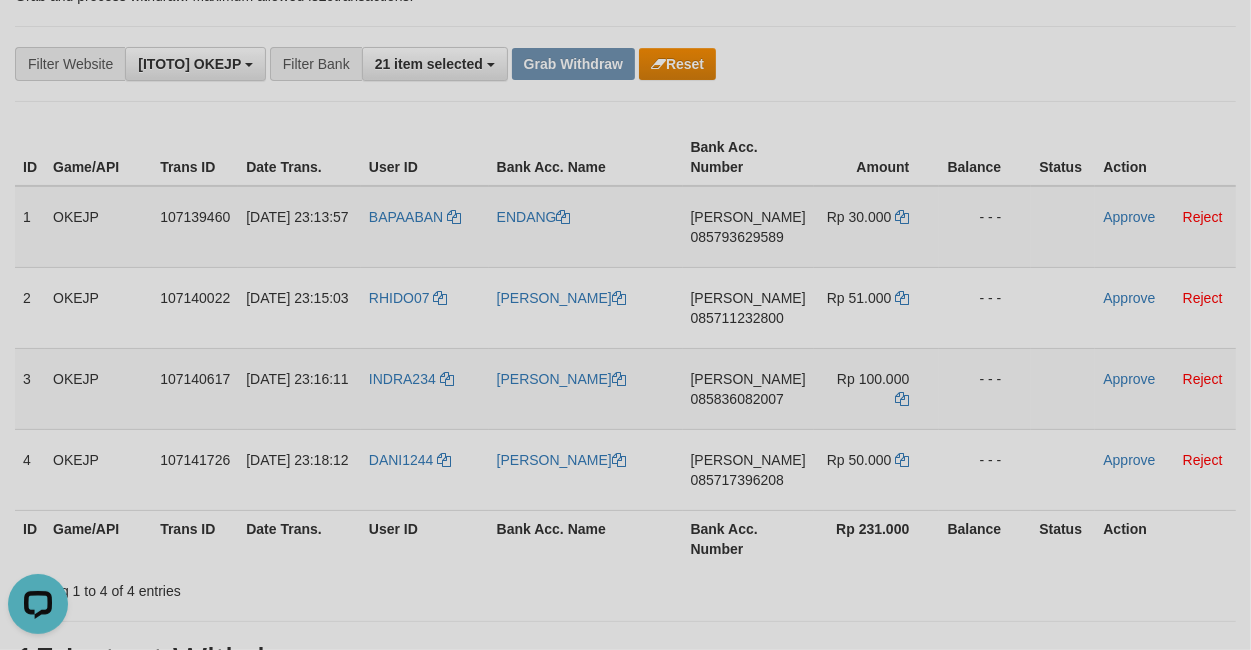 click on "**********" at bounding box center (521, 64) 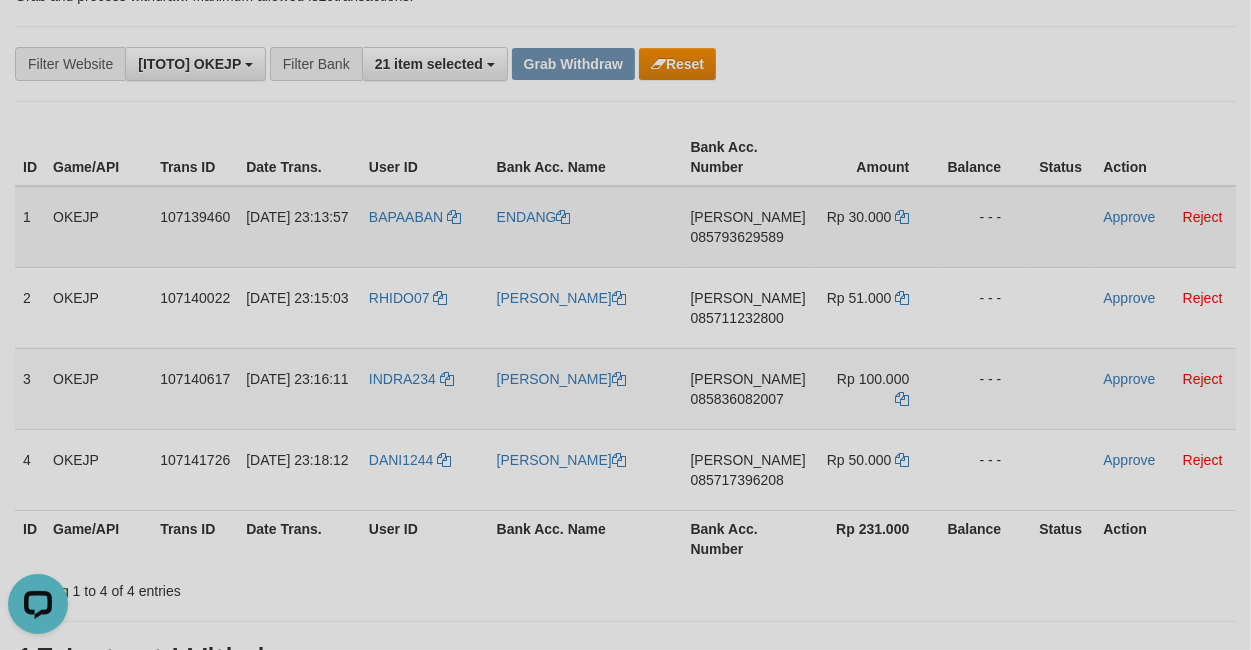 click on "DANA
085793629589" at bounding box center (748, 227) 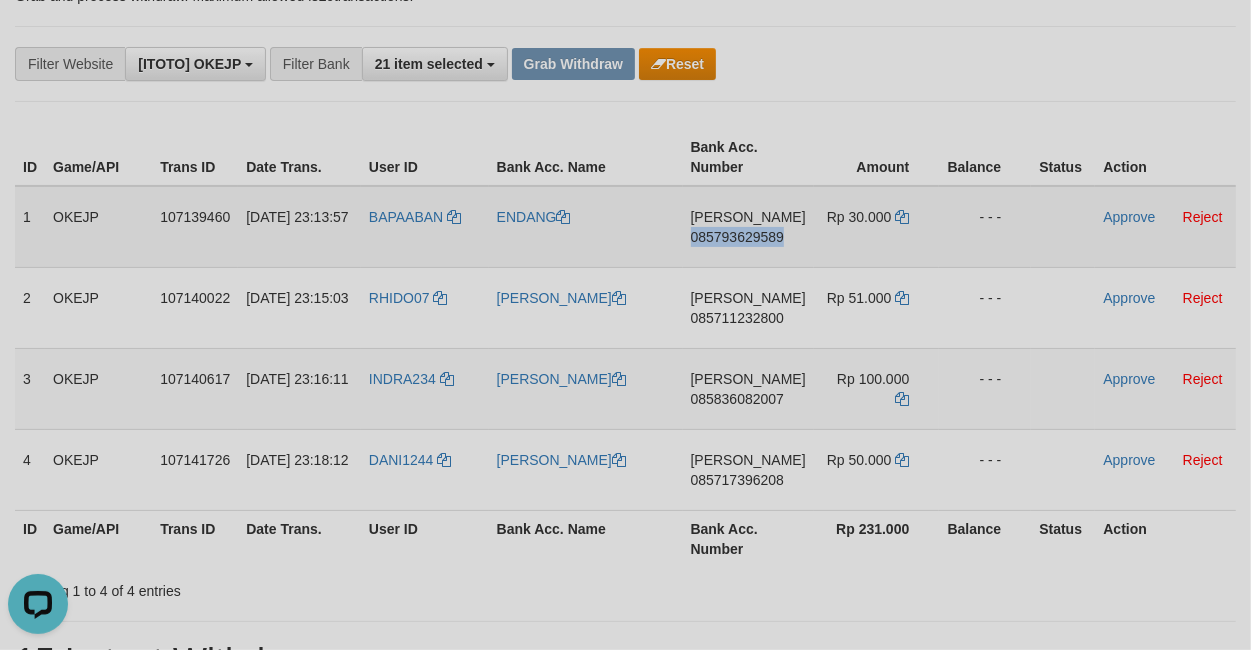click on "DANA
085793629589" at bounding box center (748, 227) 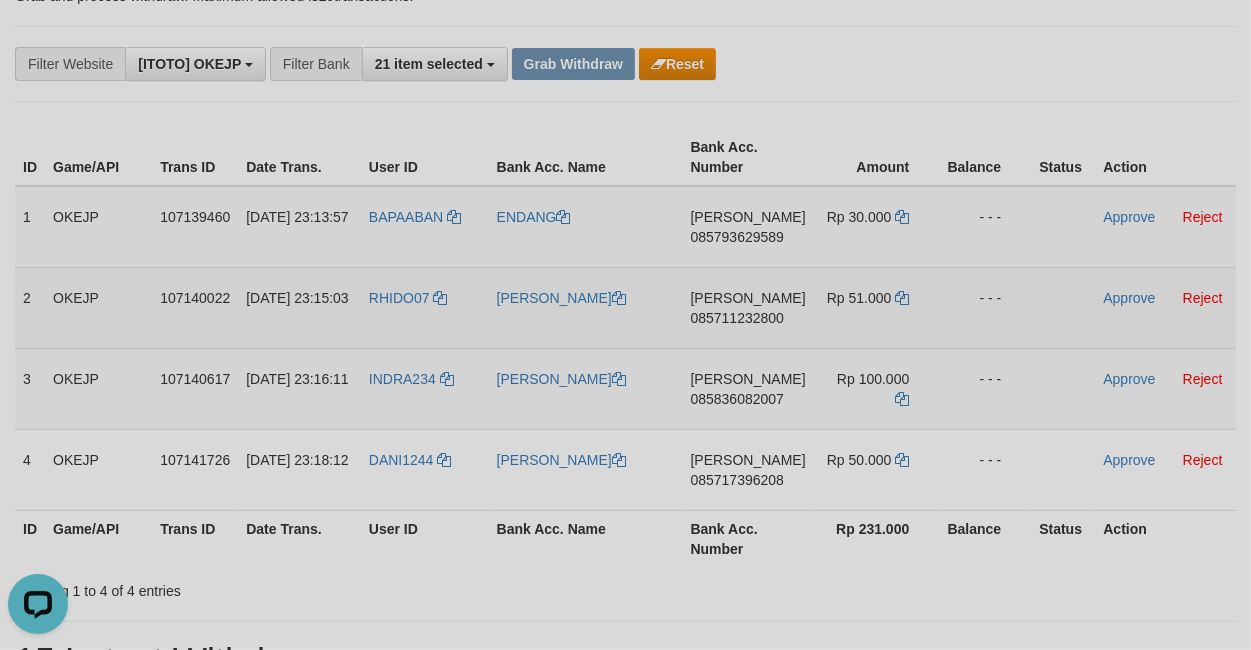 click on "DANA
085711232800" at bounding box center (748, 307) 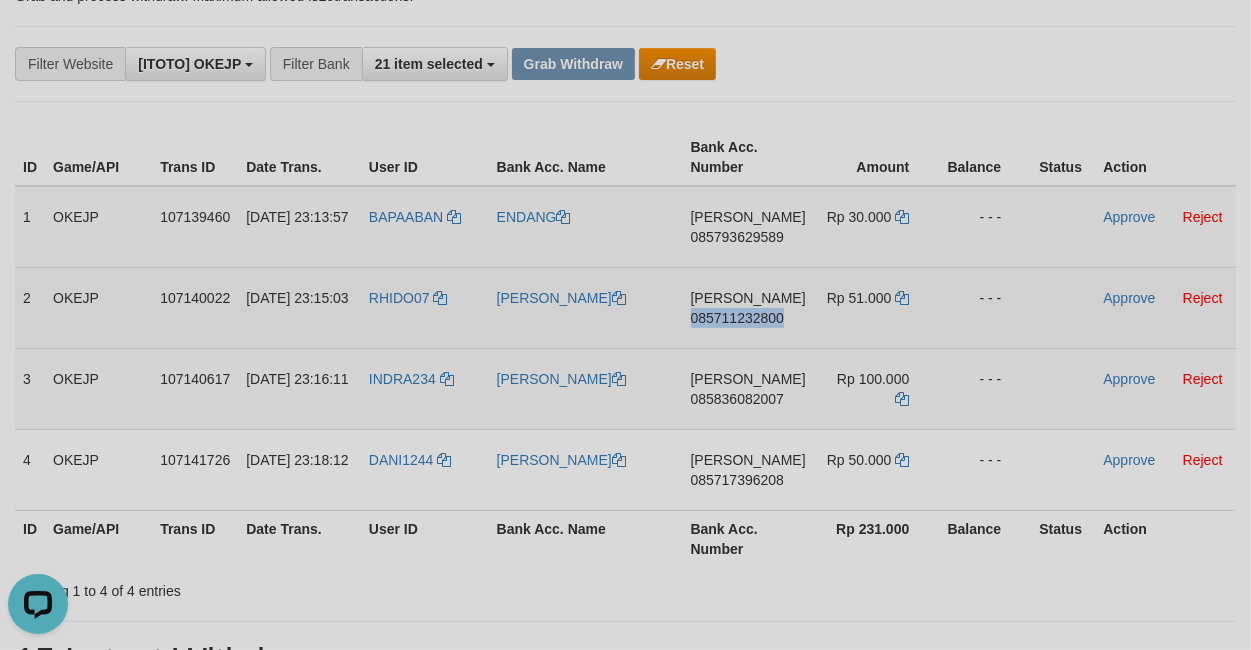 click on "DANA
085711232800" at bounding box center [748, 307] 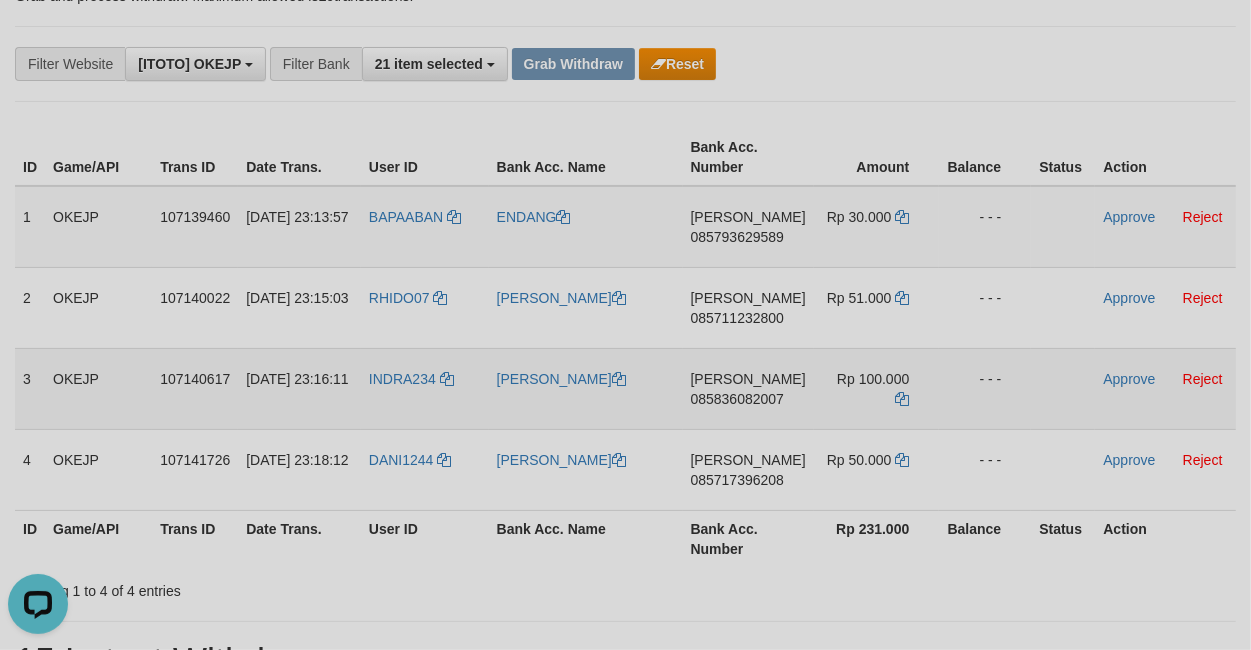 click on "DANA
085836082007" at bounding box center (748, 388) 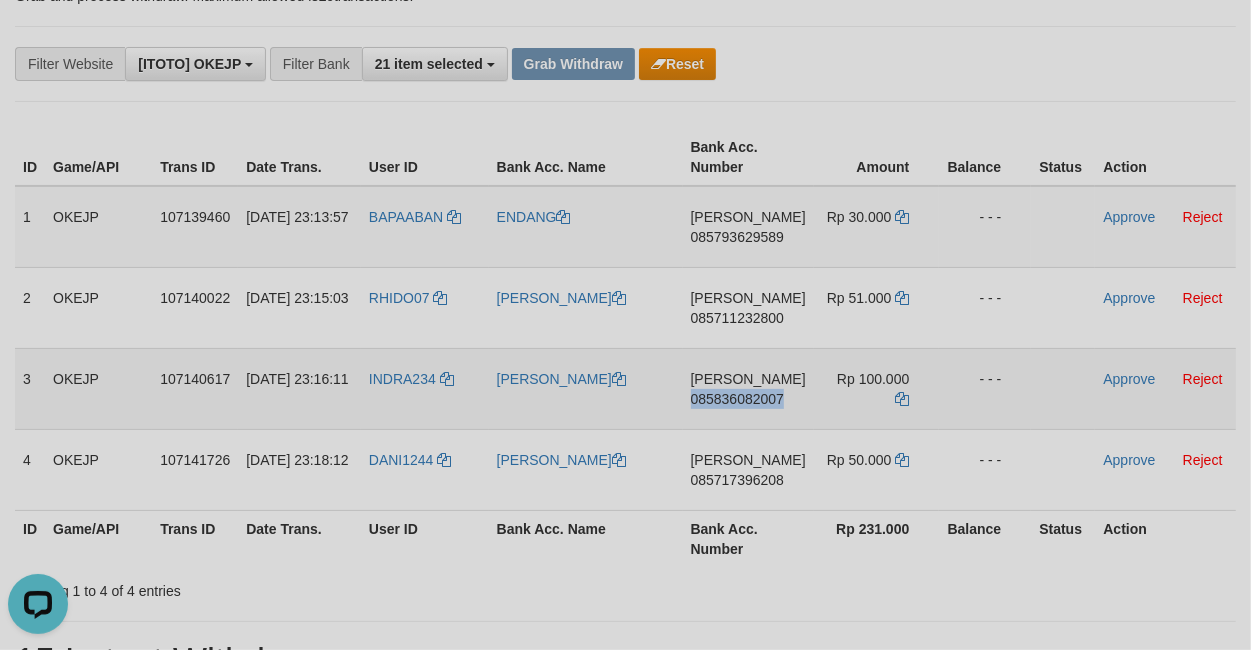 click on "DANA
085836082007" at bounding box center (748, 388) 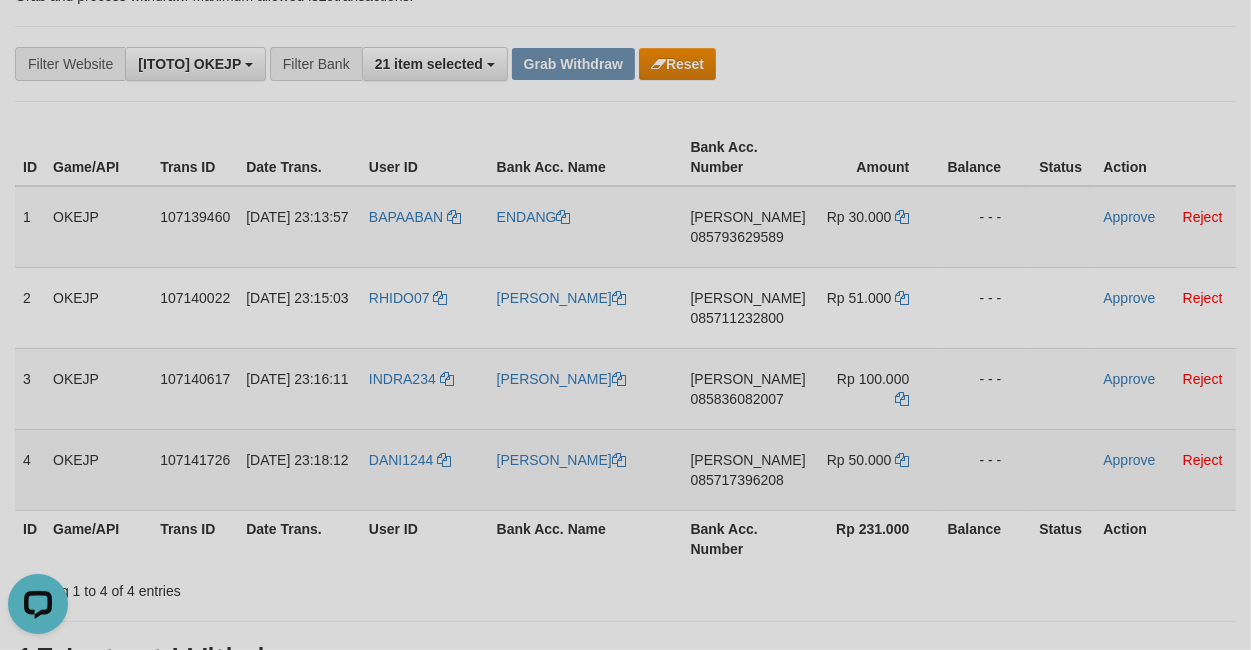 click on "085717396208" at bounding box center (737, 480) 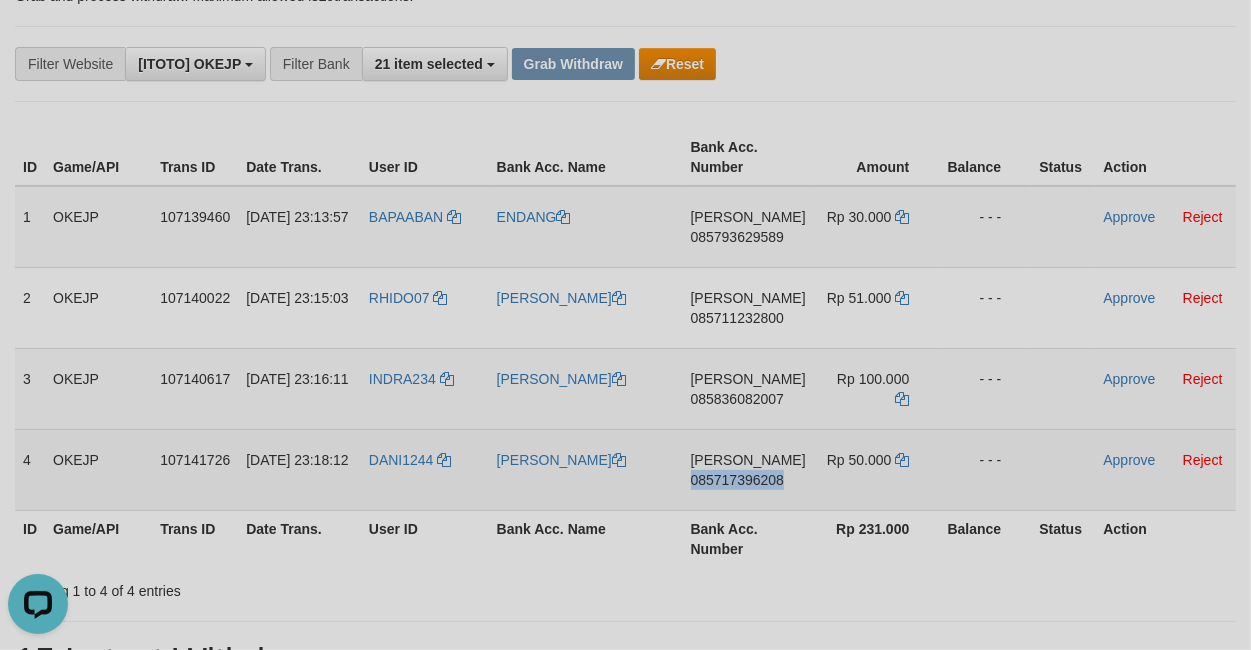 click on "DANA
085717396208" at bounding box center (748, 469) 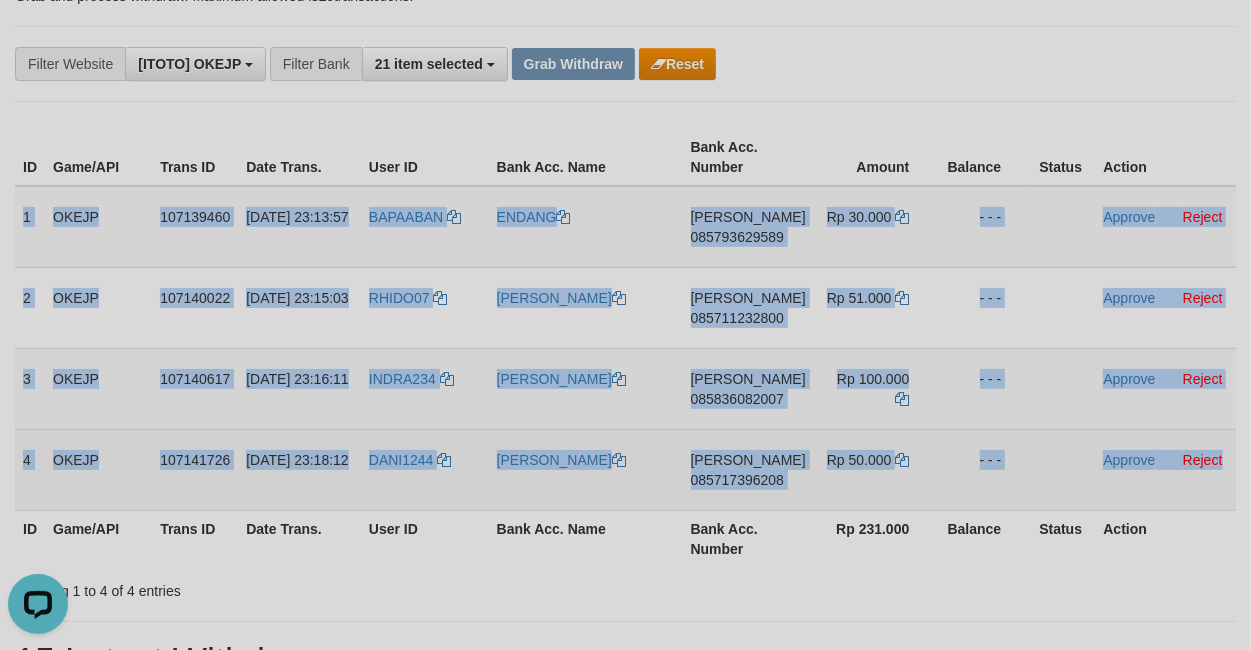 drag, startPoint x: 20, startPoint y: 223, endPoint x: 1222, endPoint y: 448, distance: 1222.8773 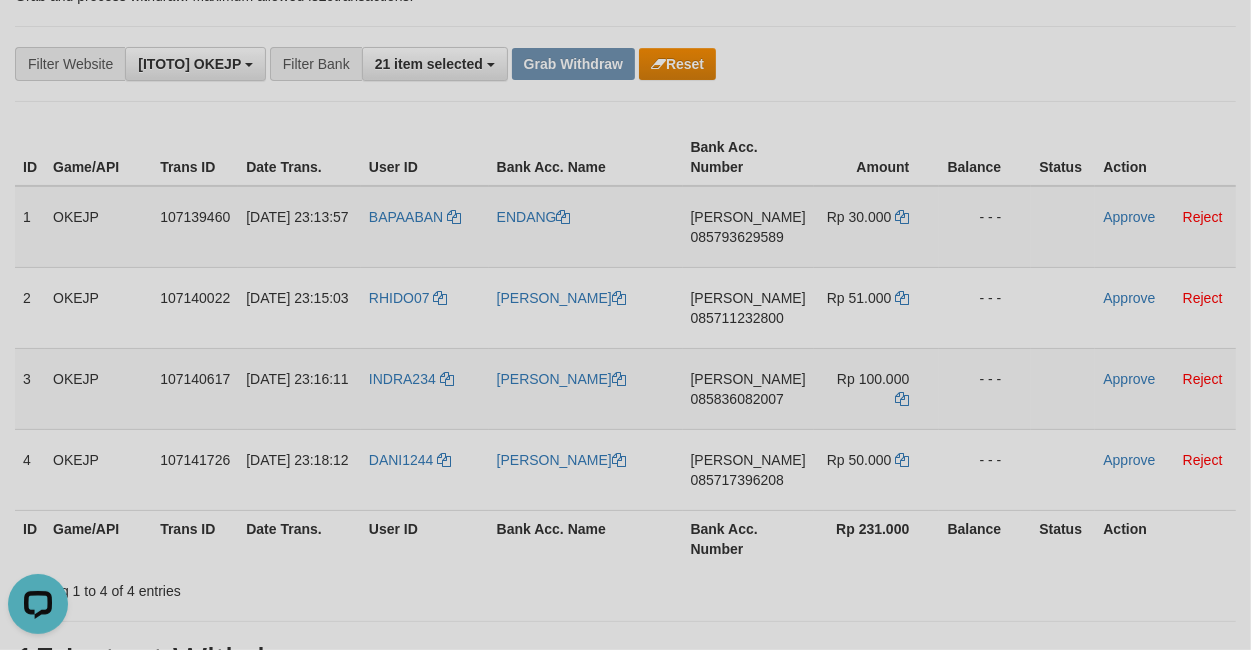 drag, startPoint x: 1068, startPoint y: 81, endPoint x: 1037, endPoint y: 108, distance: 41.109608 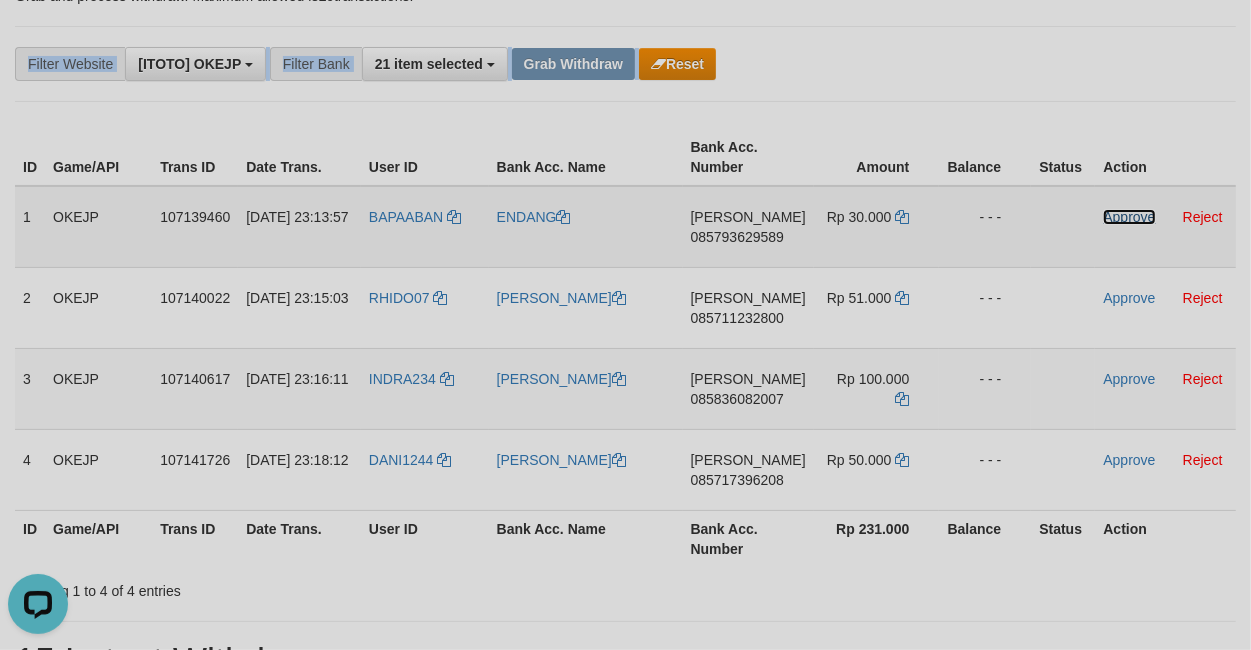 click on "Approve" at bounding box center (1129, 217) 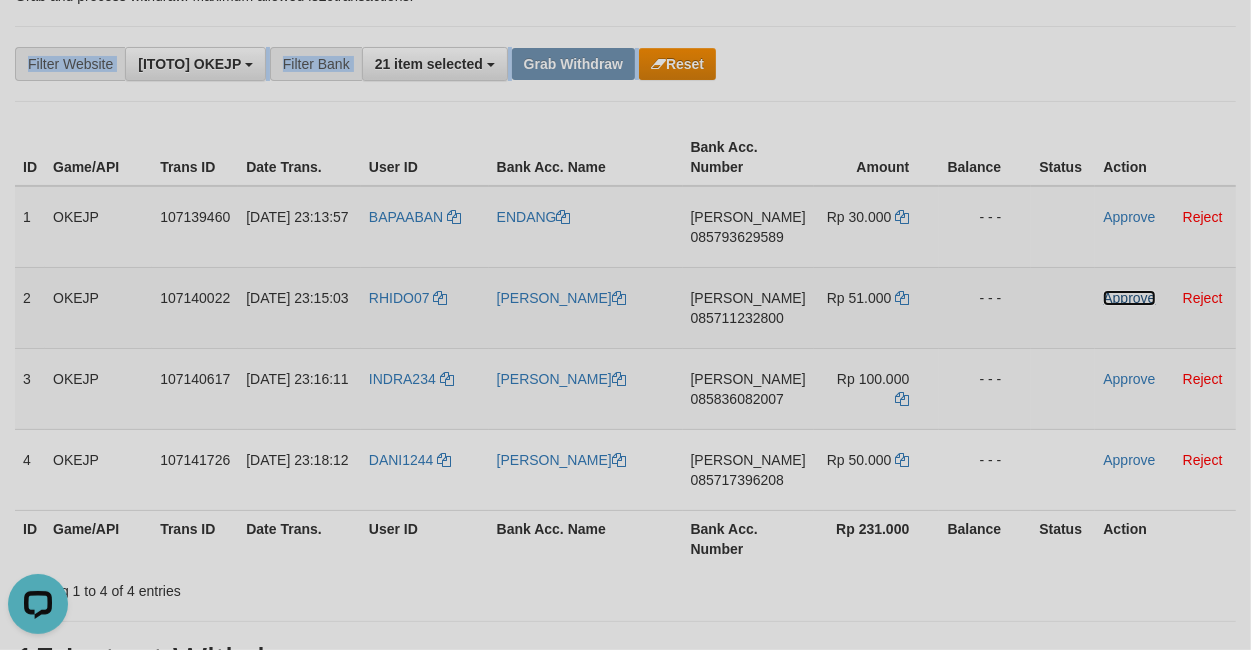 click on "Approve" at bounding box center (1129, 298) 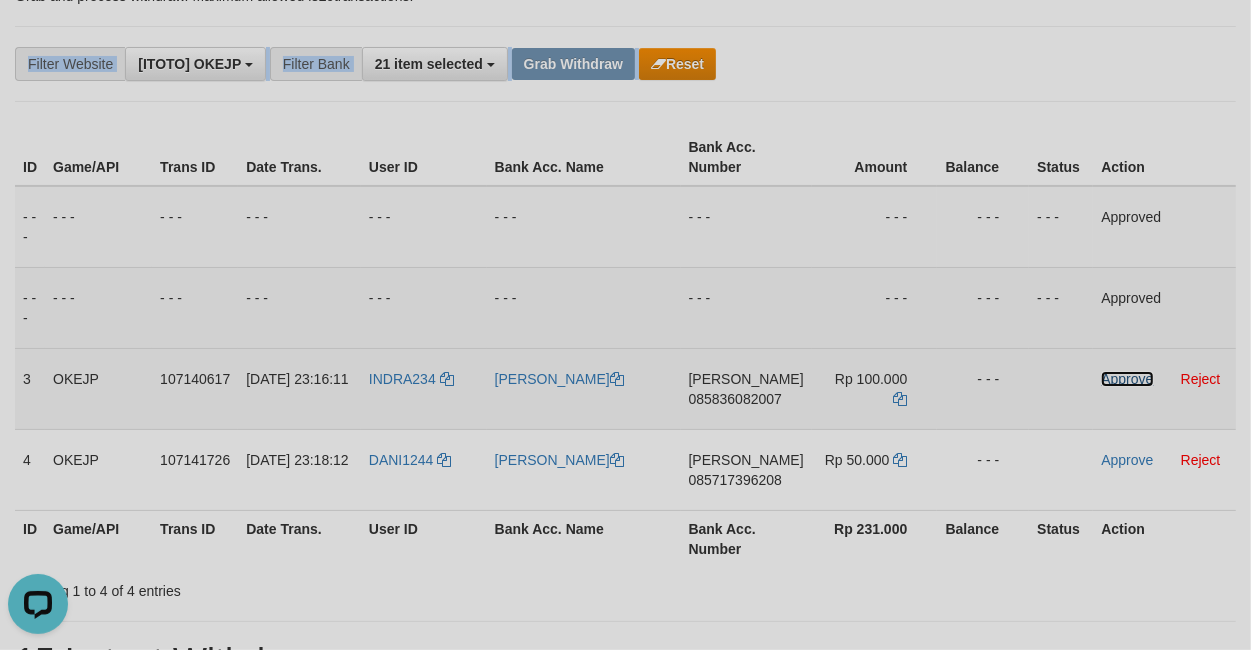 click on "Approve" at bounding box center (1127, 379) 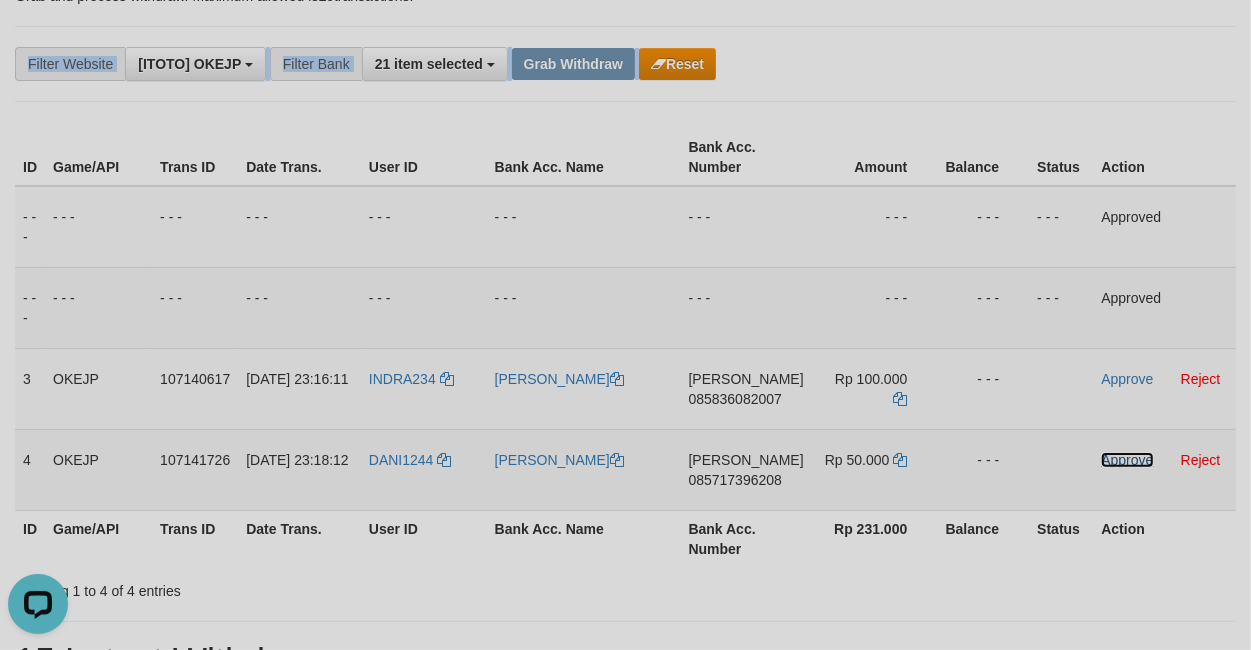 click on "Approve" at bounding box center [1127, 460] 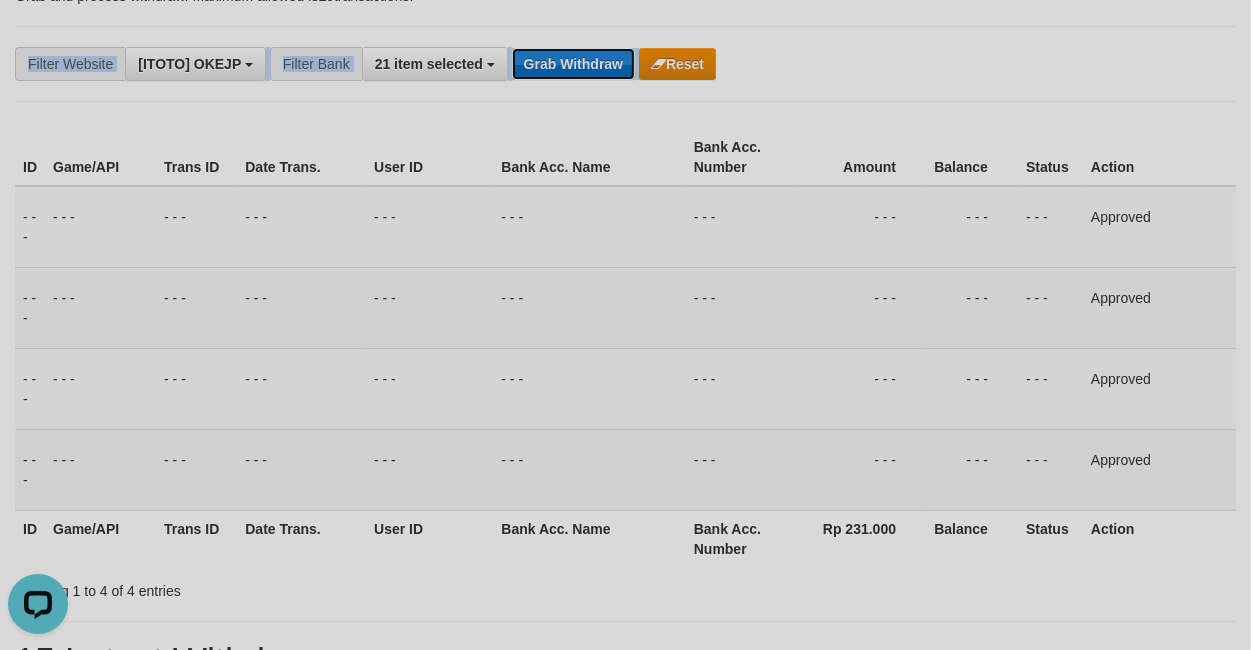 click on "Grab Withdraw" at bounding box center [573, 64] 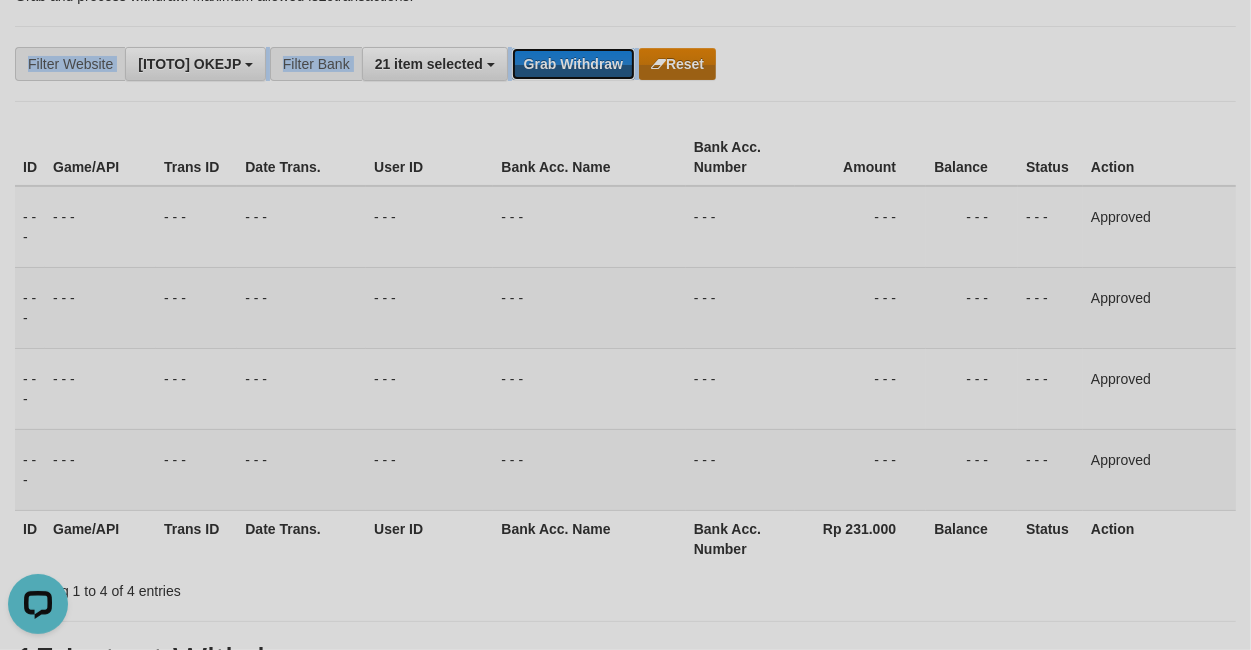 drag, startPoint x: 566, startPoint y: 72, endPoint x: 651, endPoint y: 72, distance: 85 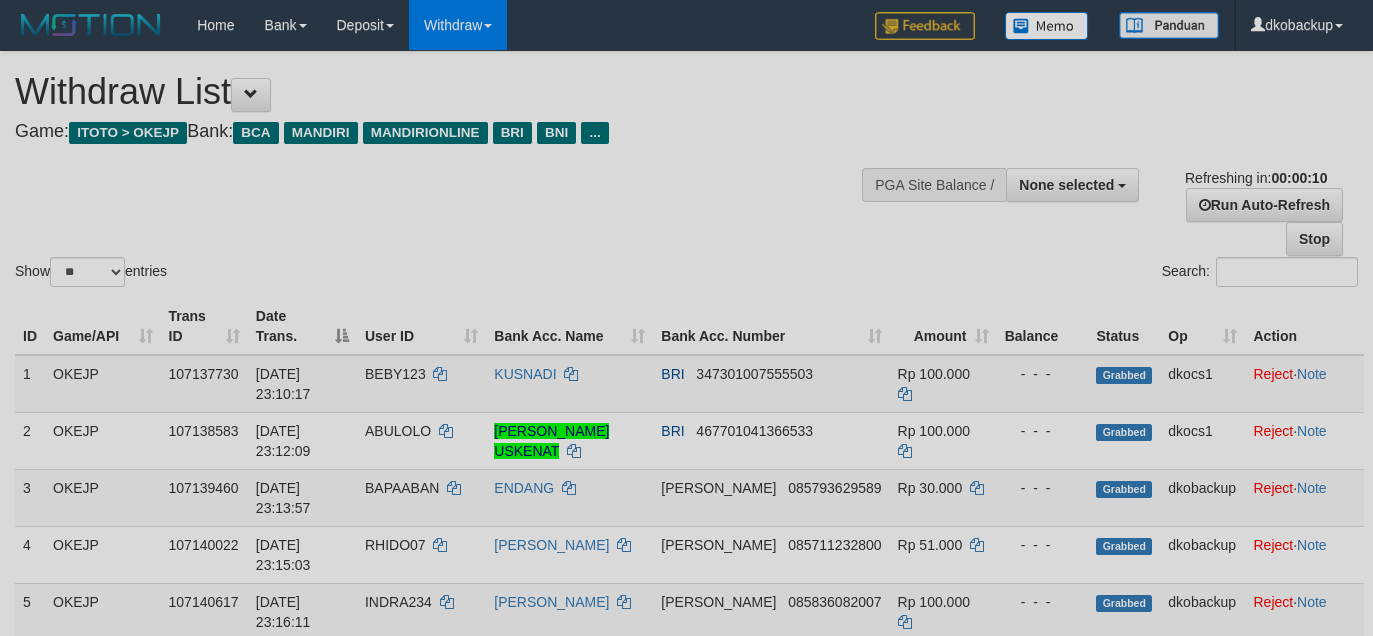 select 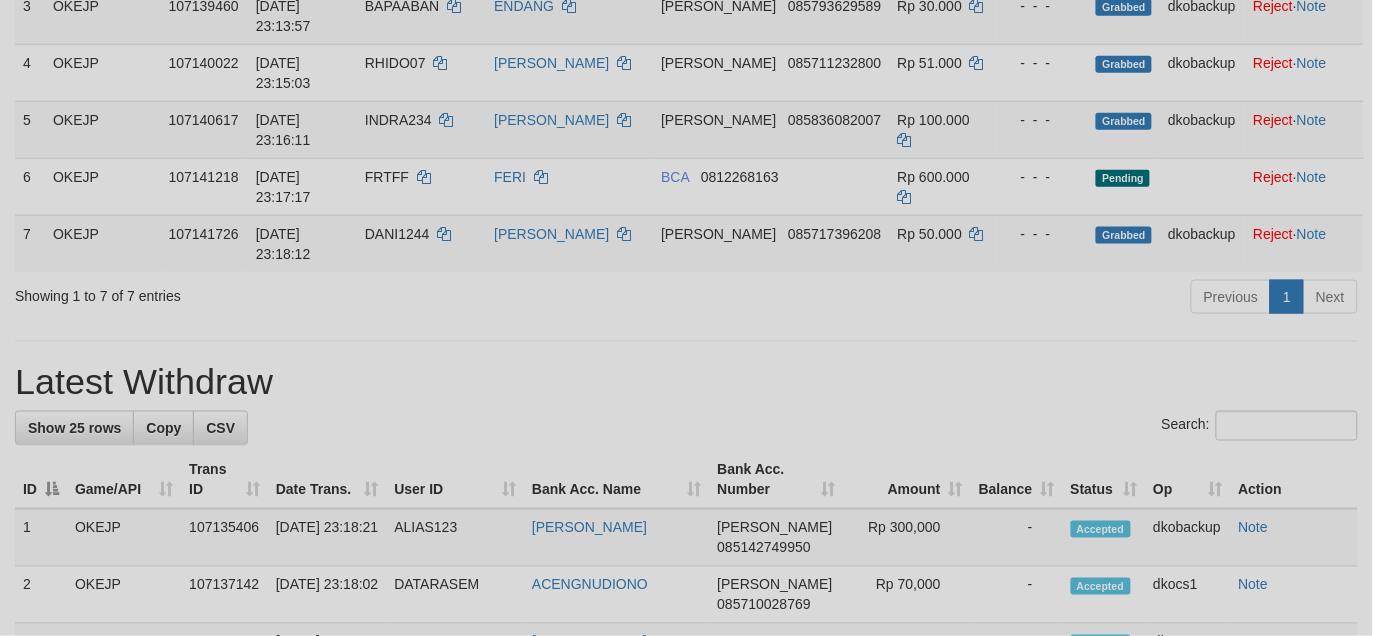 scroll, scrollTop: 407, scrollLeft: 0, axis: vertical 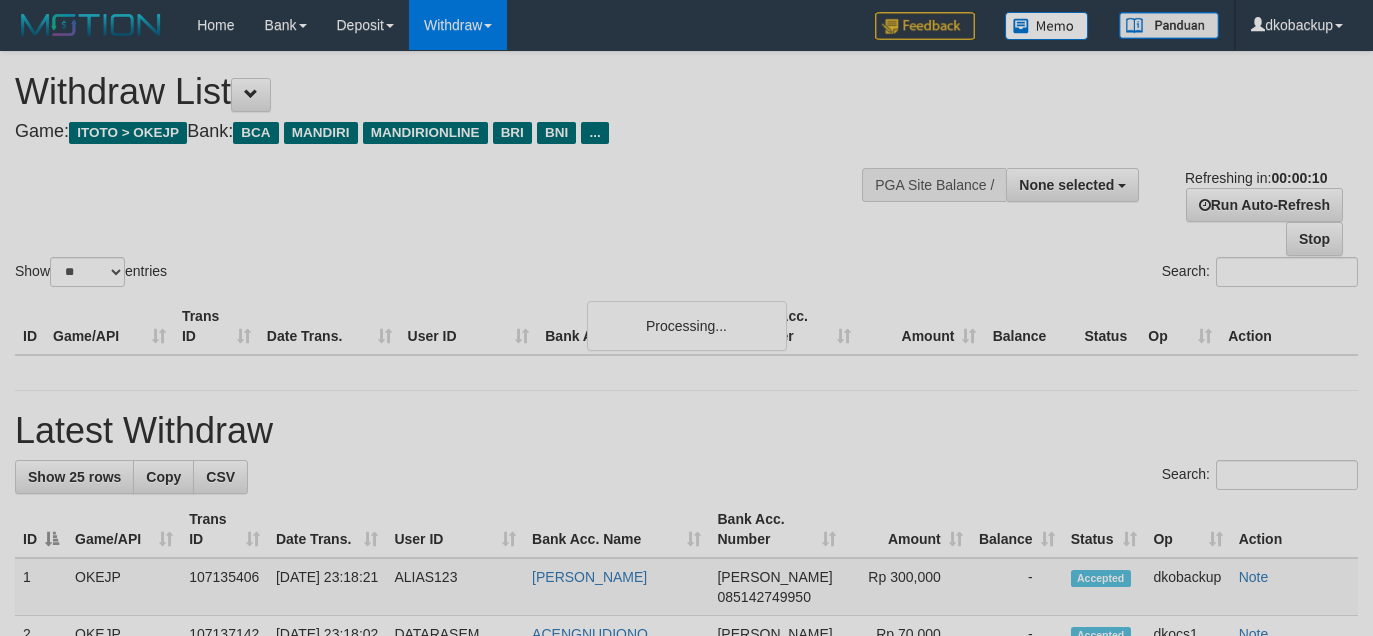 select 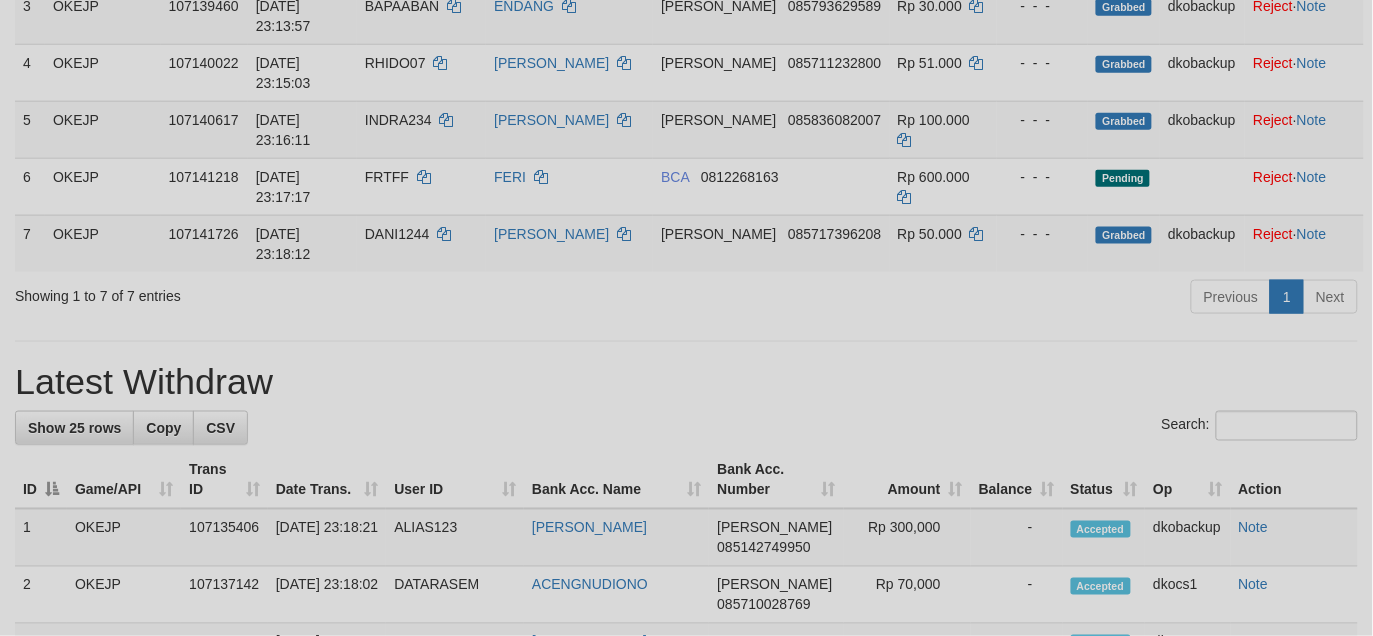 scroll, scrollTop: 407, scrollLeft: 0, axis: vertical 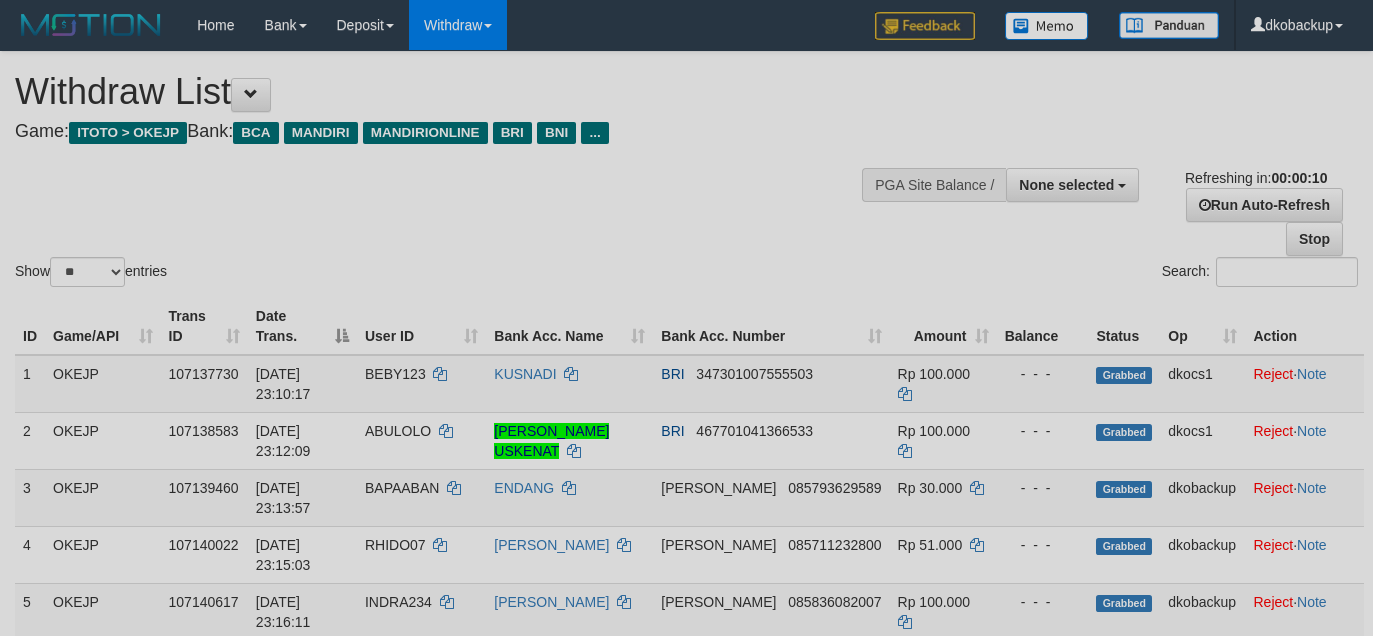 select 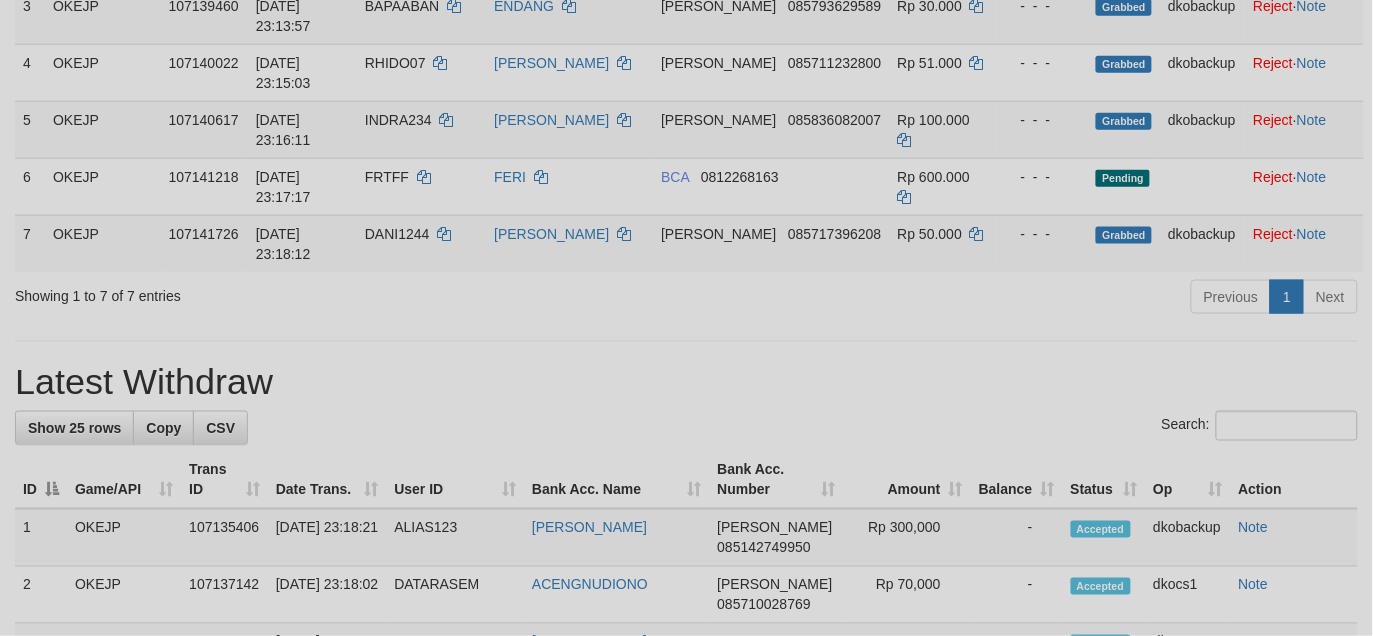 scroll, scrollTop: 407, scrollLeft: 0, axis: vertical 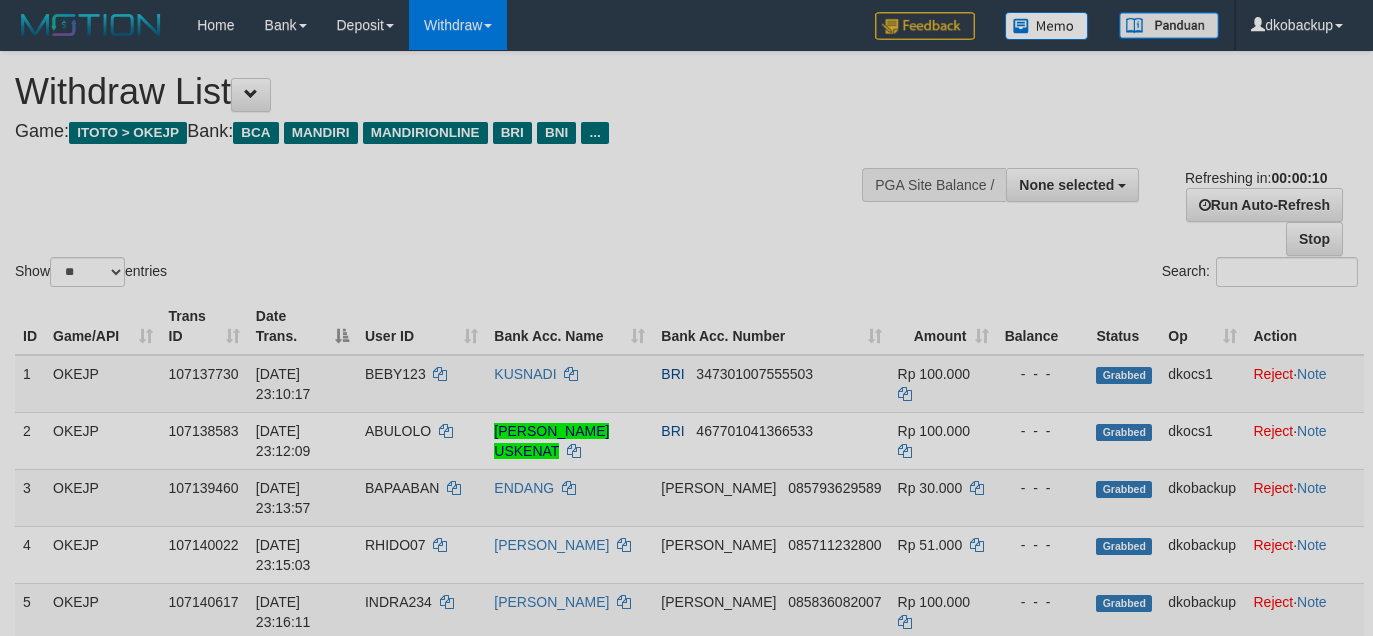 select 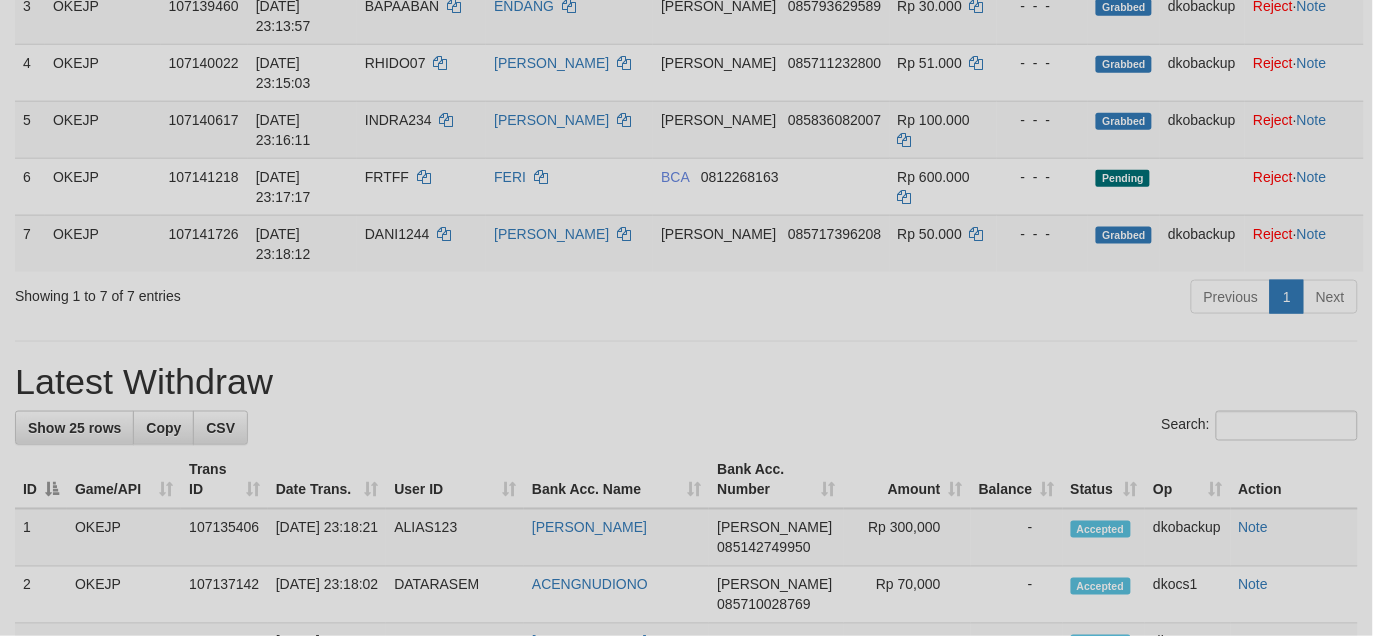 scroll, scrollTop: 407, scrollLeft: 0, axis: vertical 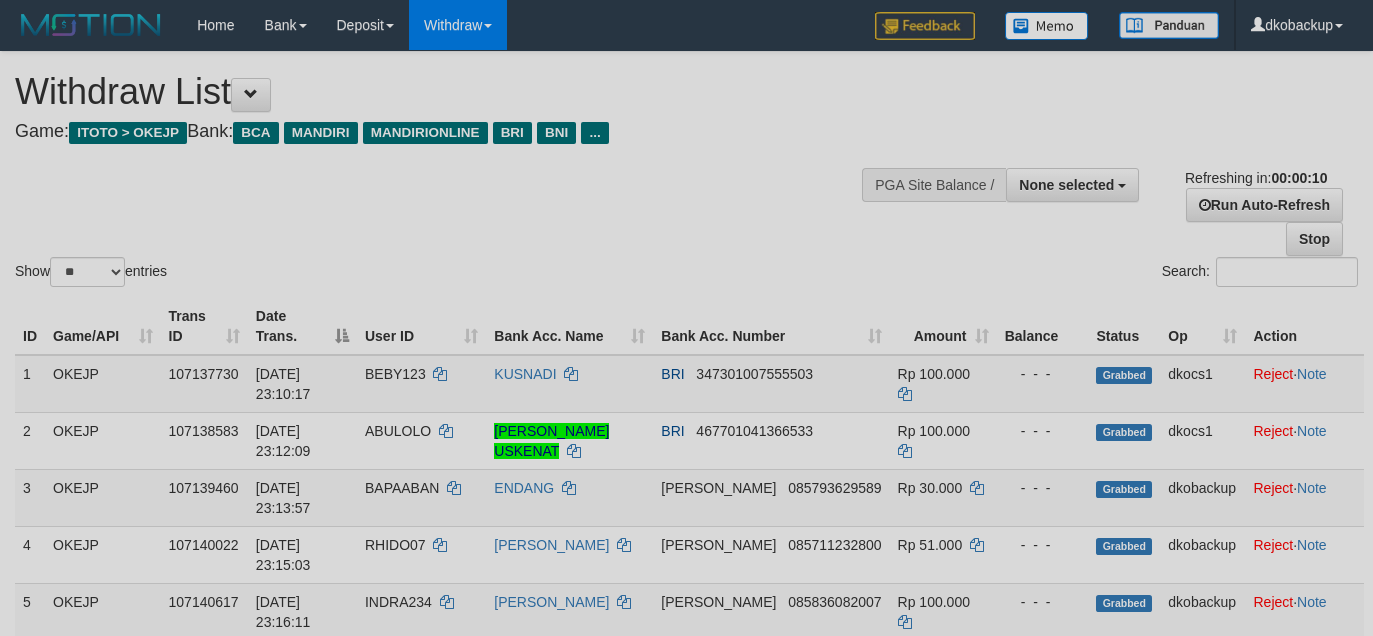 select 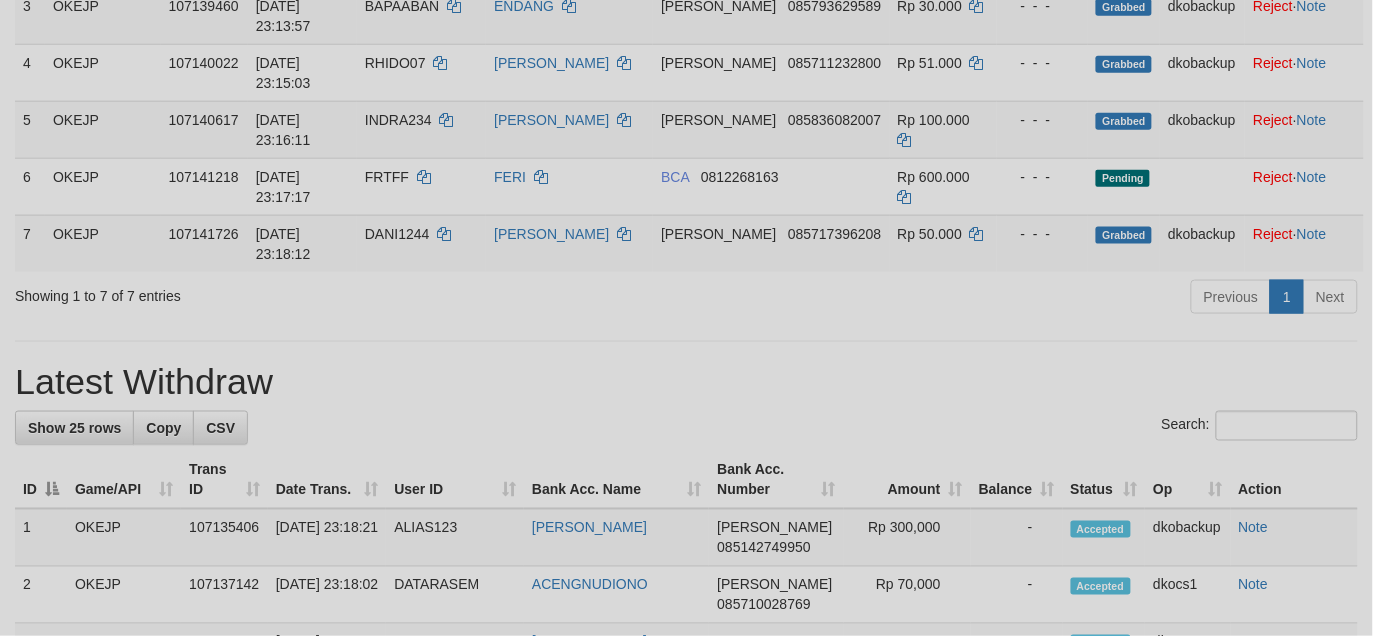 scroll, scrollTop: 407, scrollLeft: 0, axis: vertical 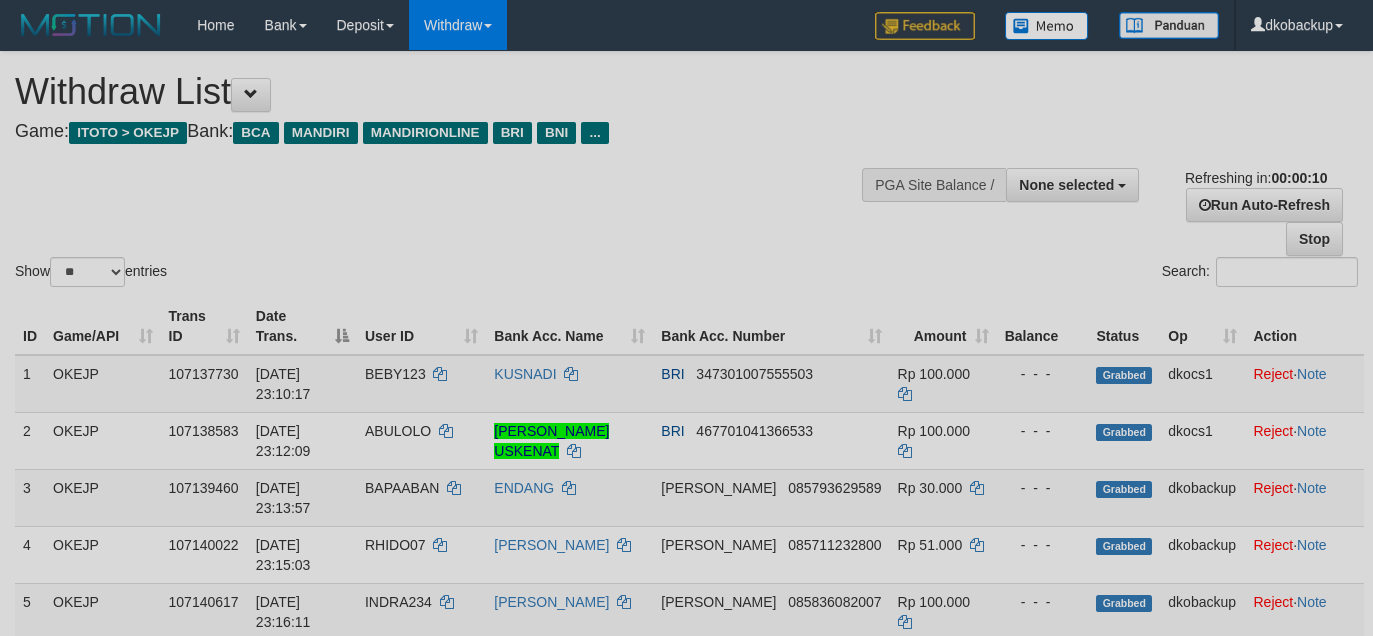 select 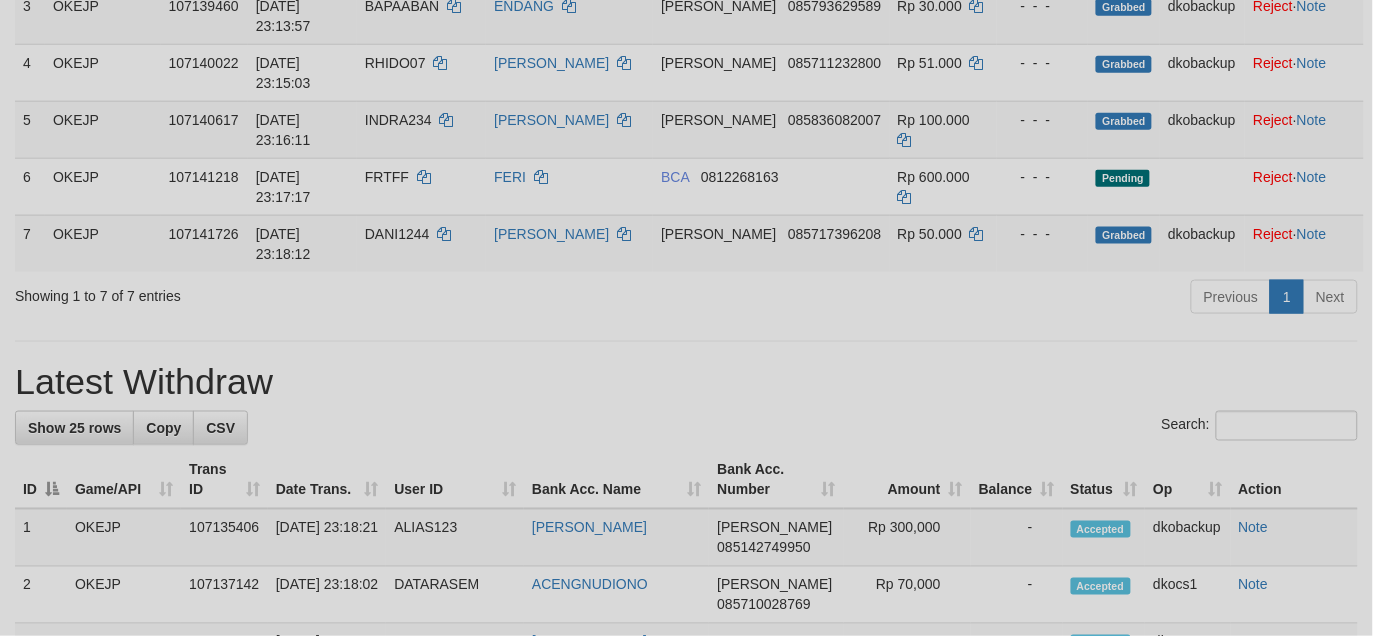 scroll, scrollTop: 407, scrollLeft: 0, axis: vertical 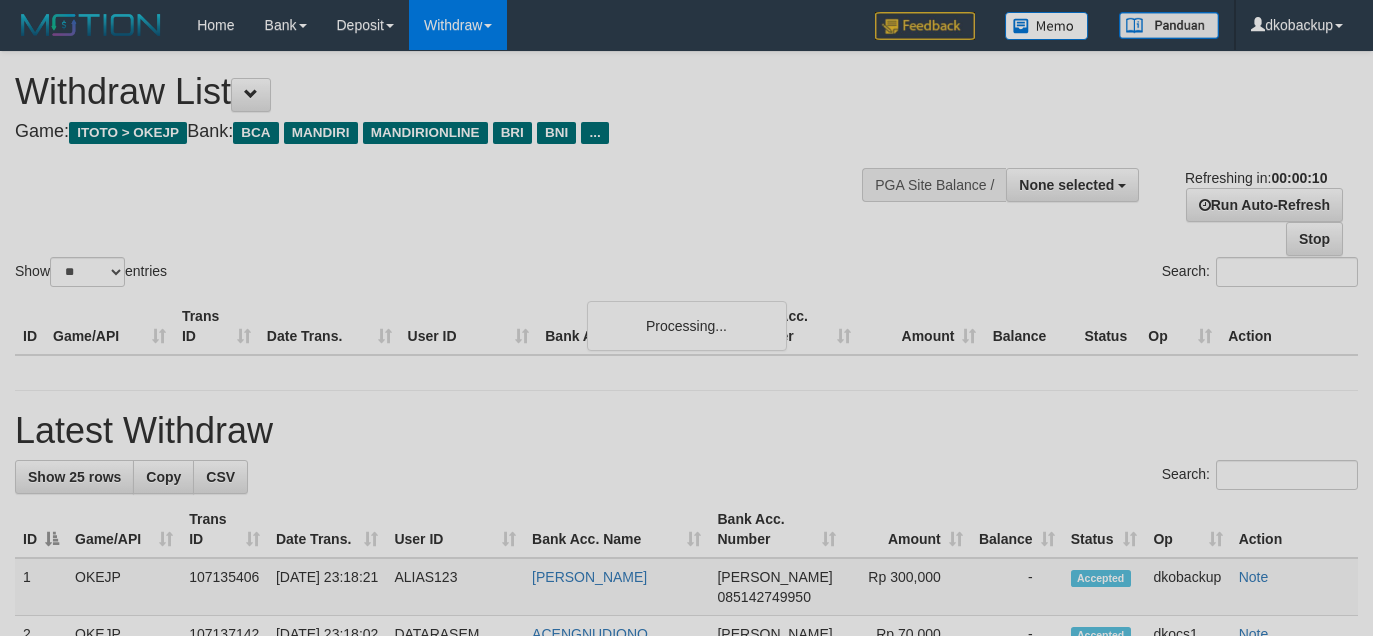 select 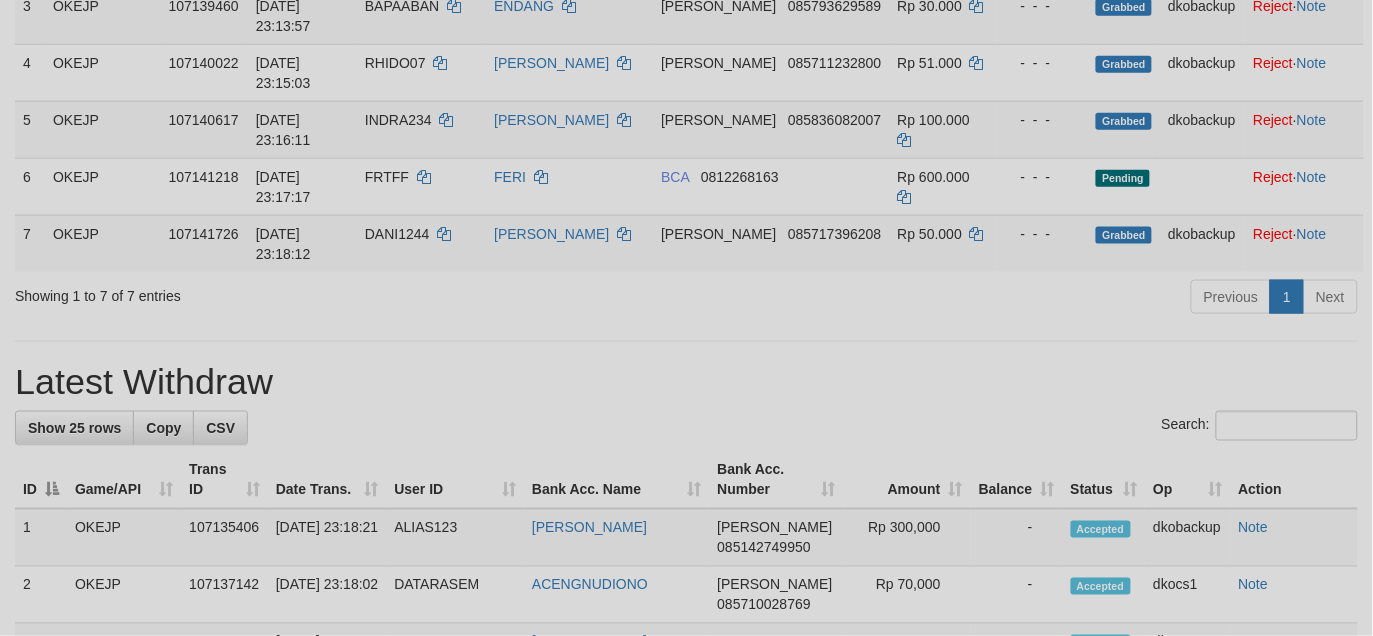 scroll, scrollTop: 407, scrollLeft: 0, axis: vertical 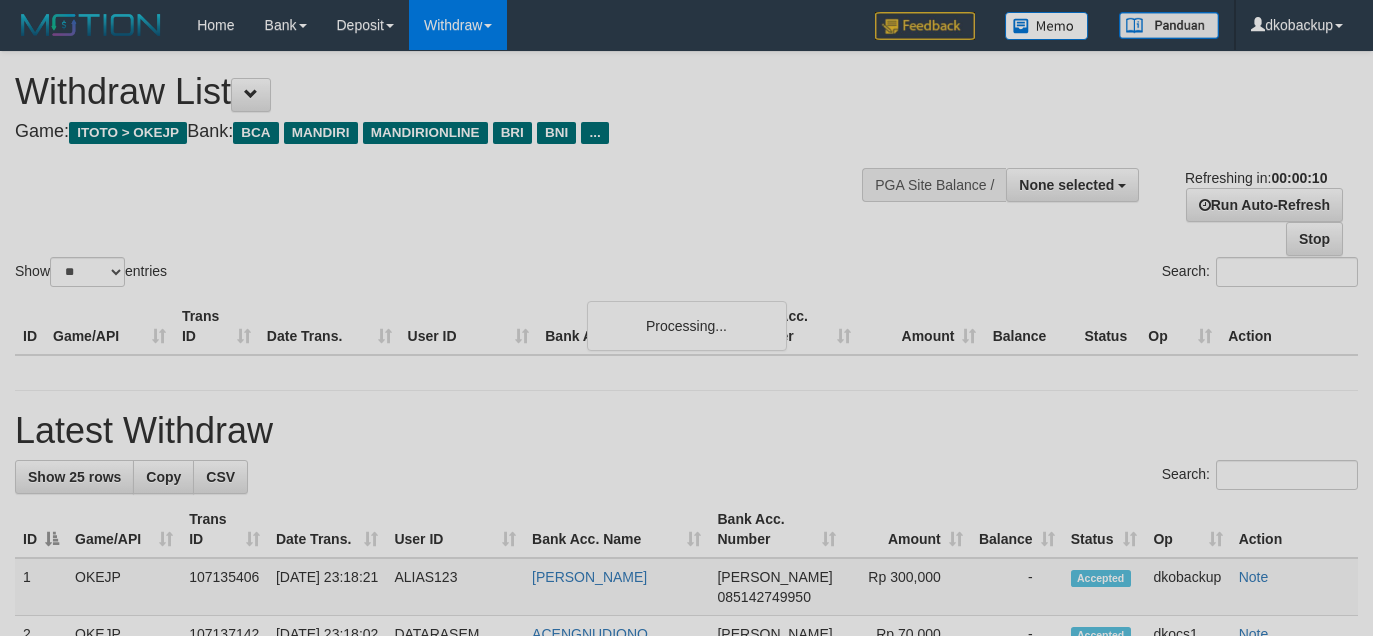 select 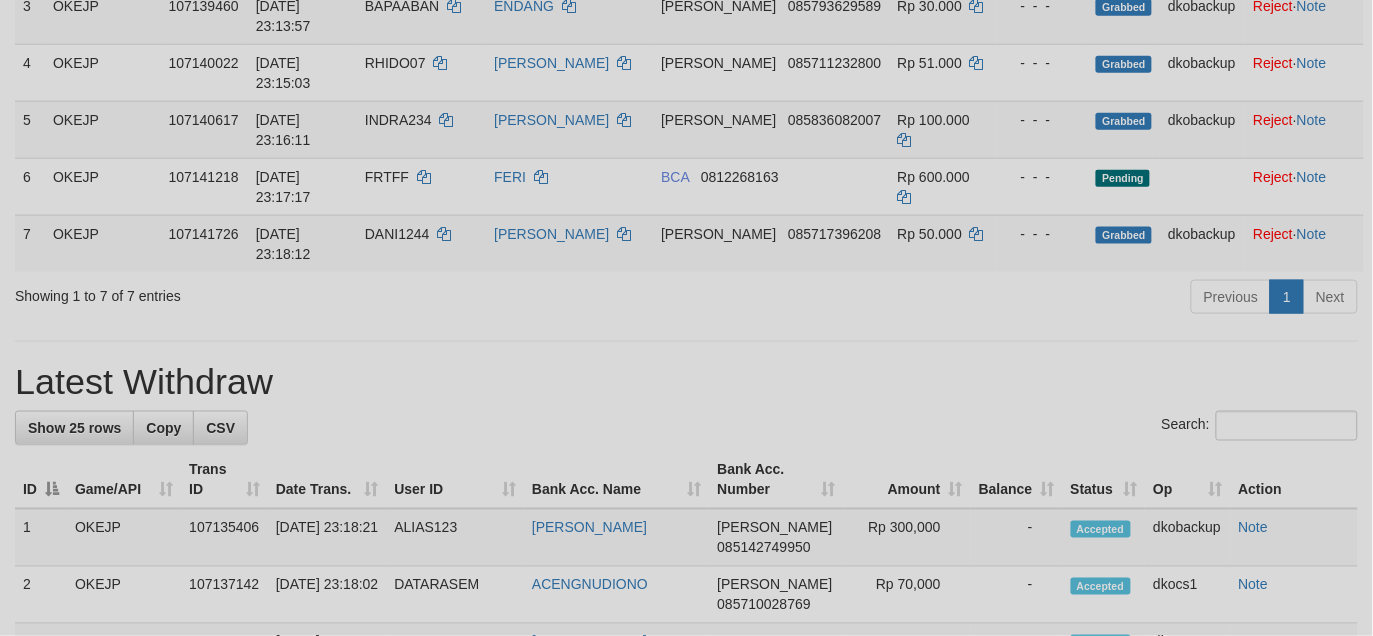 scroll, scrollTop: 407, scrollLeft: 0, axis: vertical 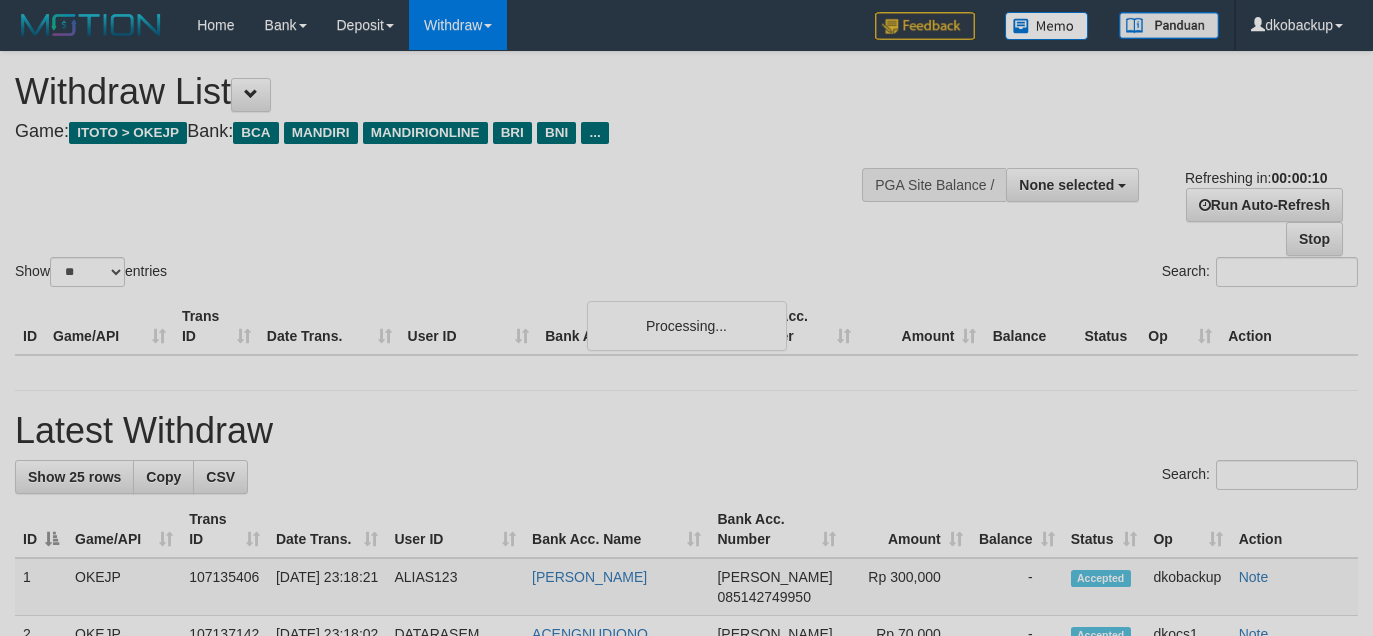 select 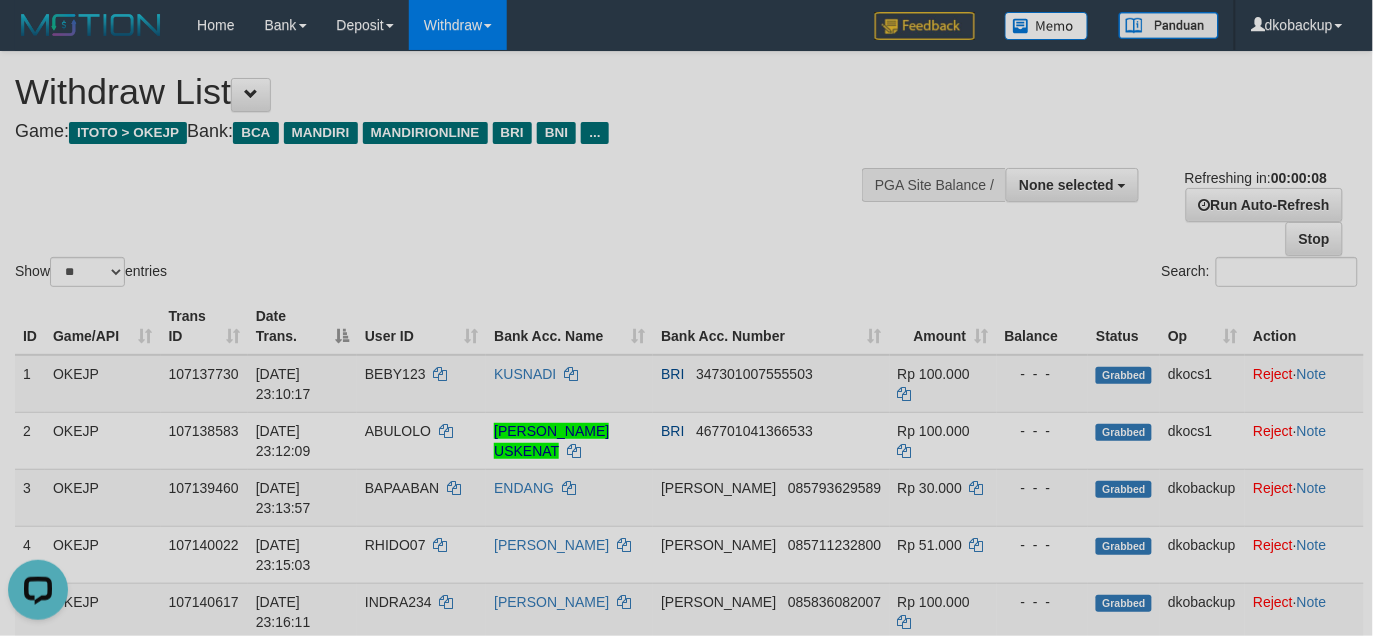 scroll, scrollTop: 0, scrollLeft: 0, axis: both 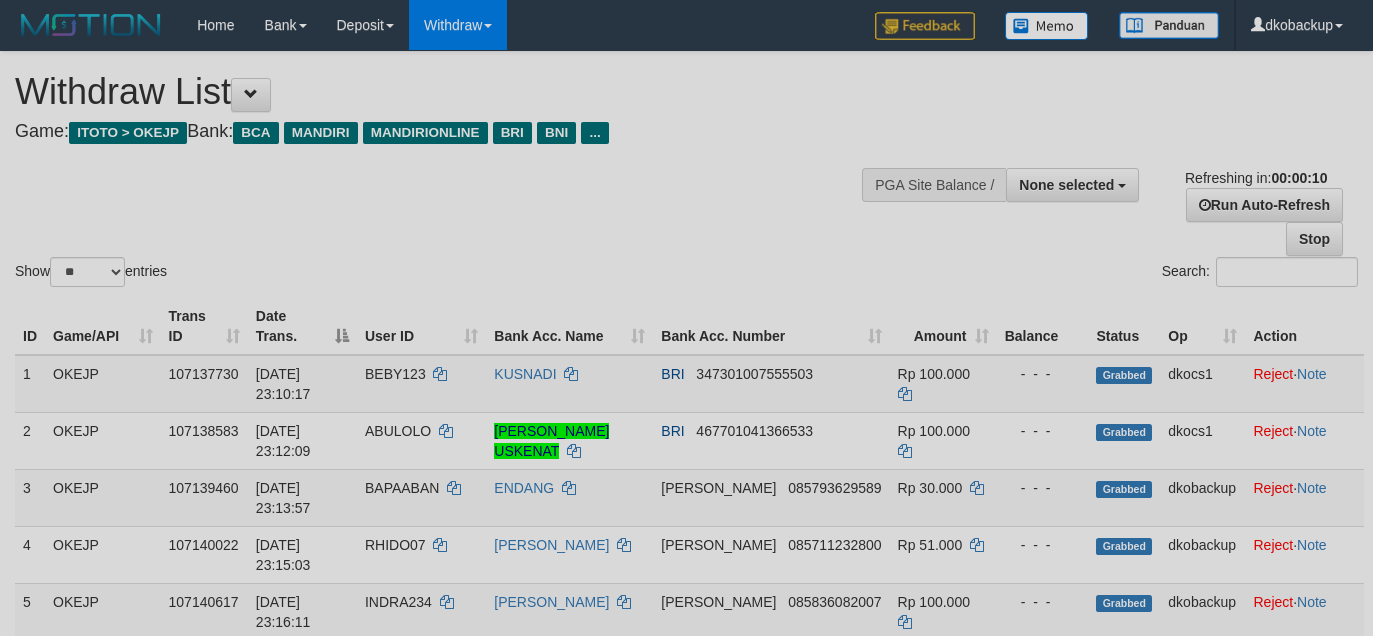 select 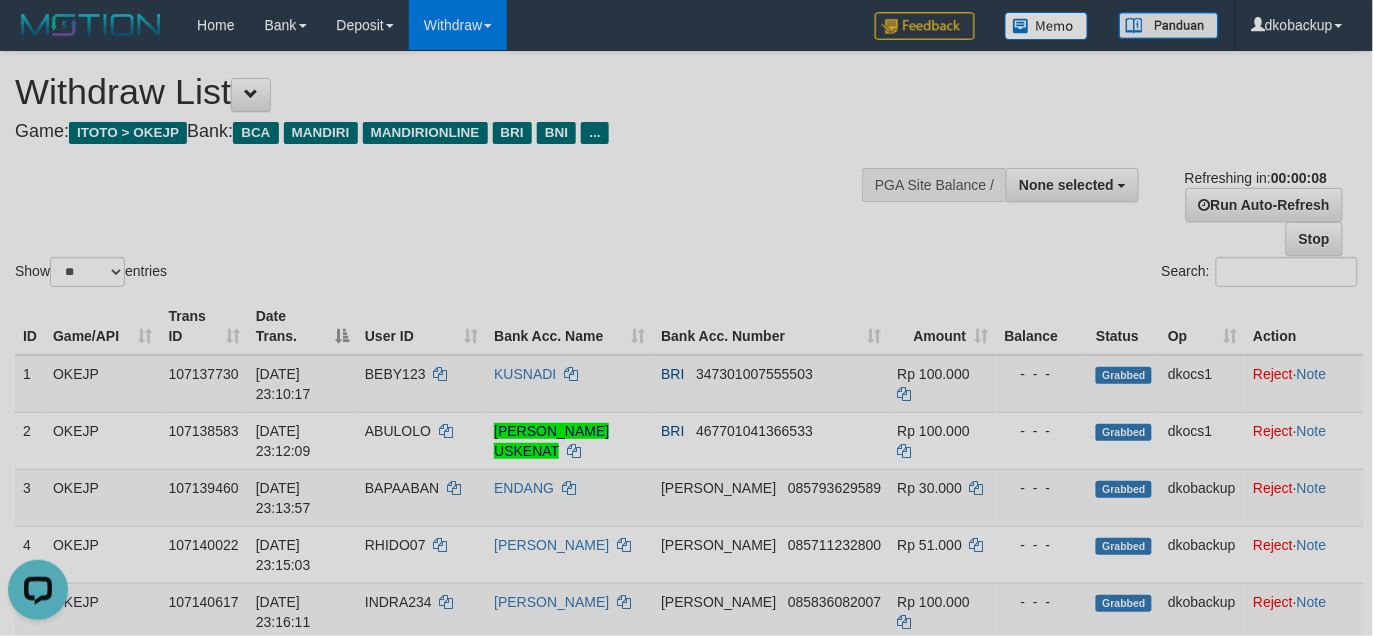 scroll, scrollTop: 0, scrollLeft: 0, axis: both 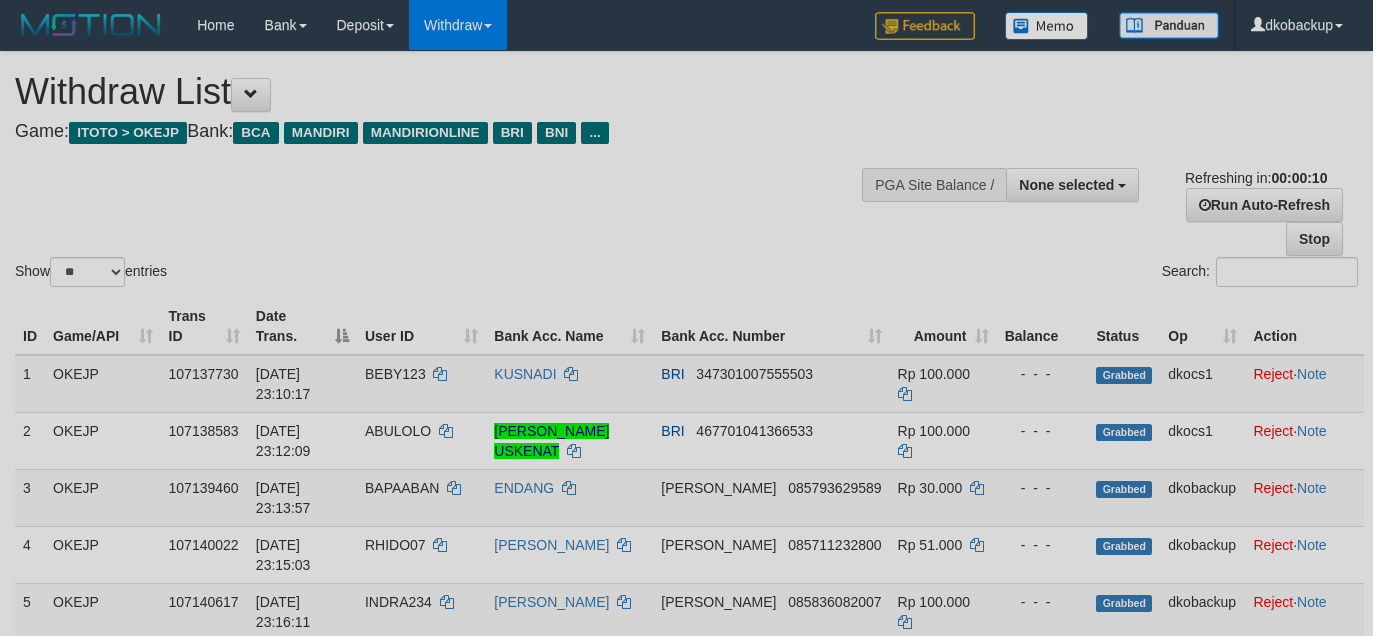 select 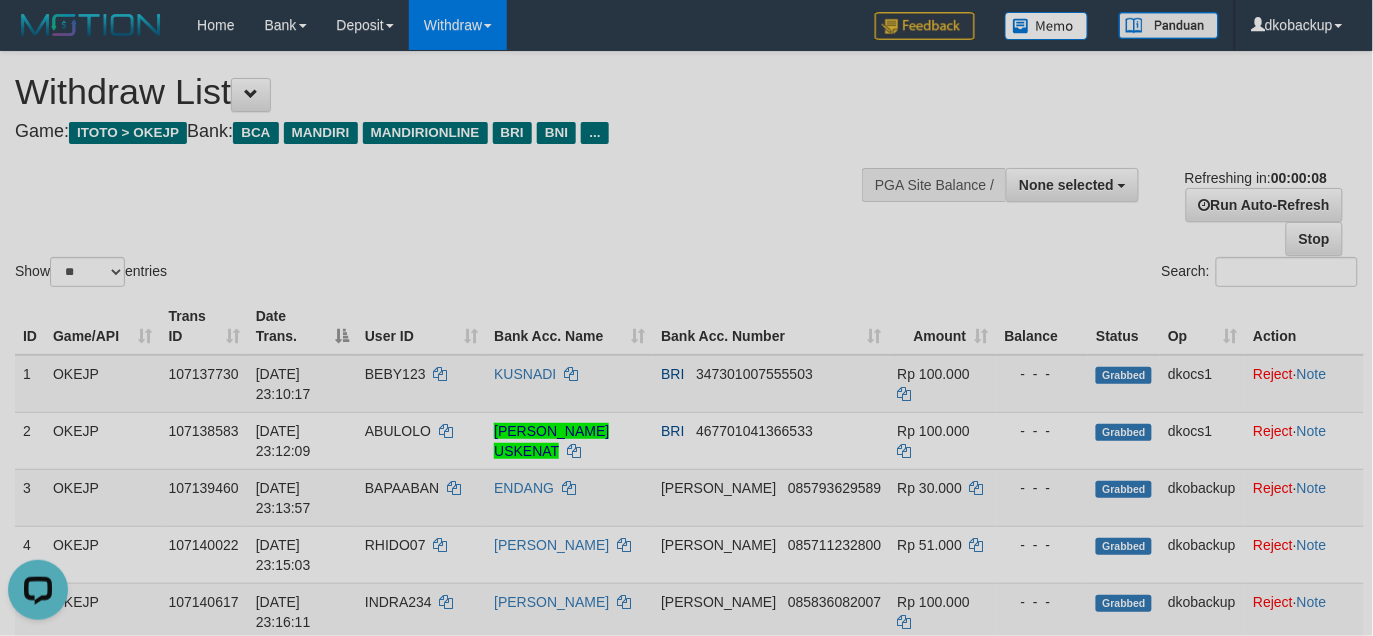 scroll, scrollTop: 0, scrollLeft: 0, axis: both 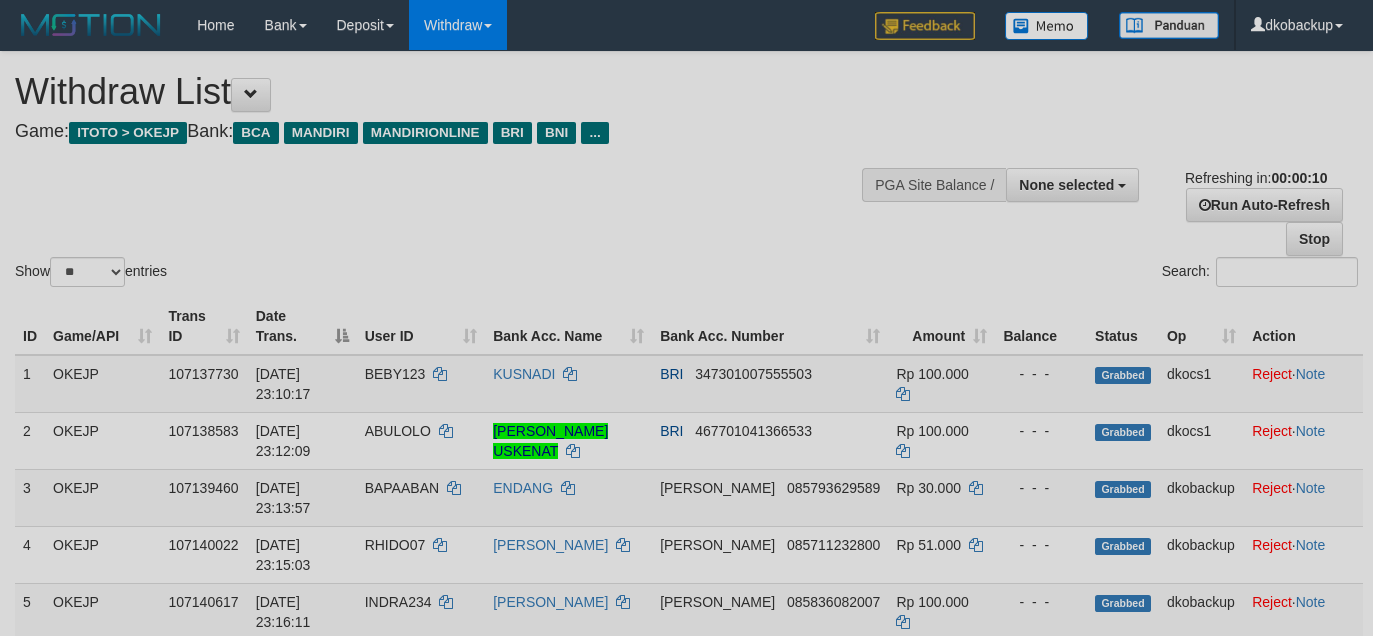 select 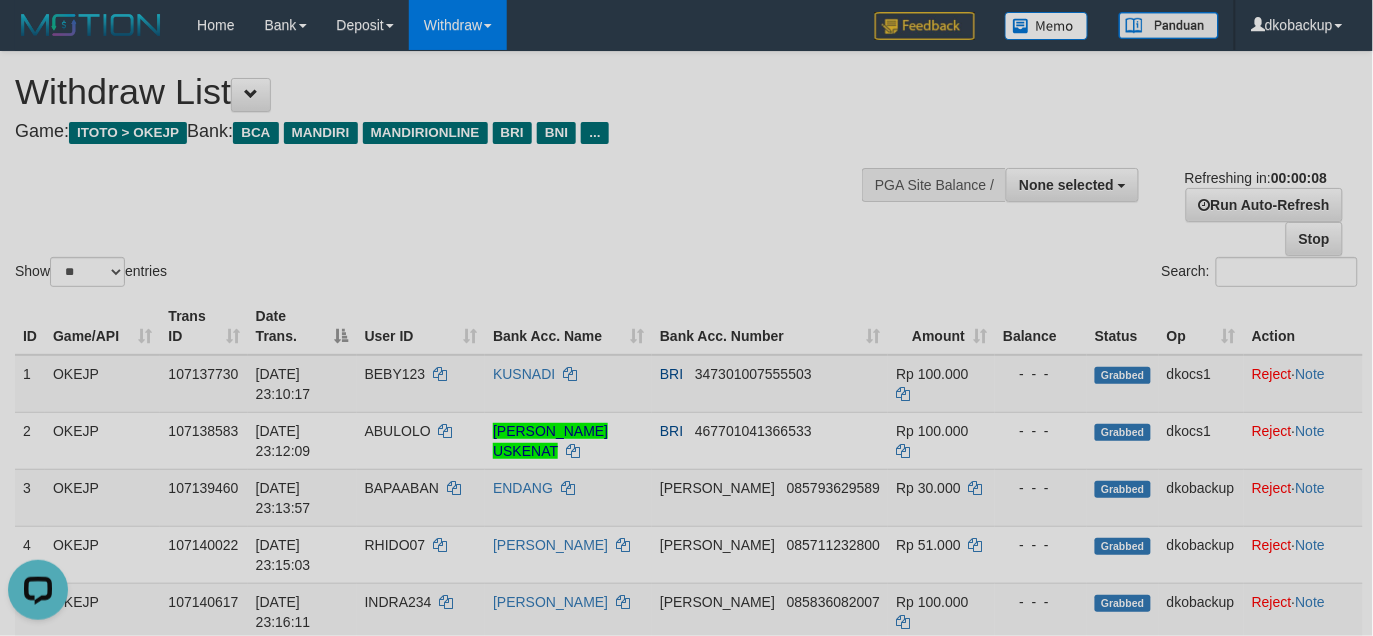 scroll, scrollTop: 0, scrollLeft: 0, axis: both 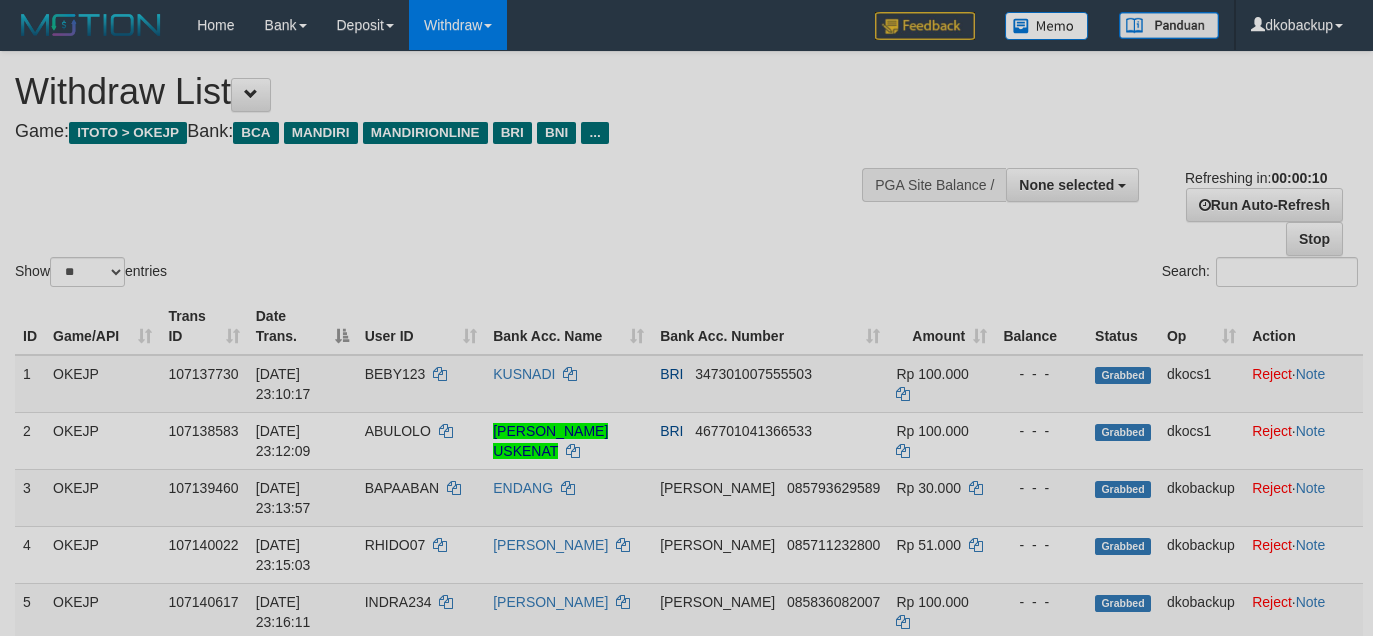 select 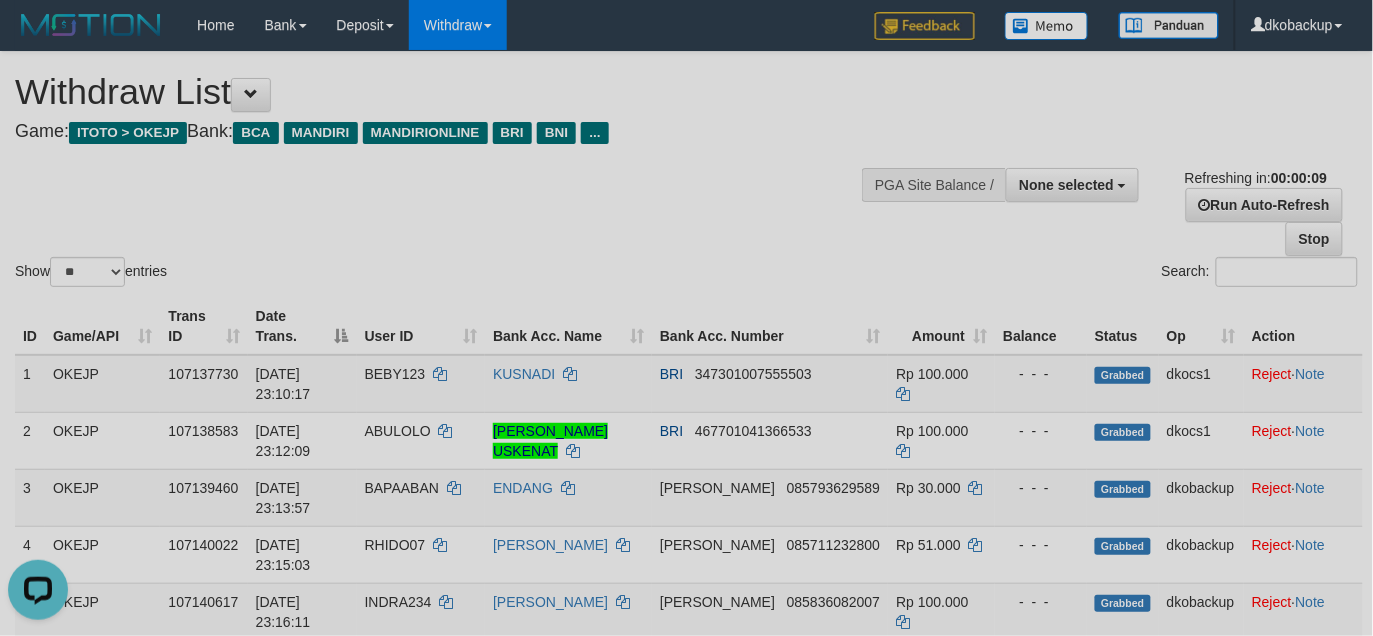scroll, scrollTop: 0, scrollLeft: 0, axis: both 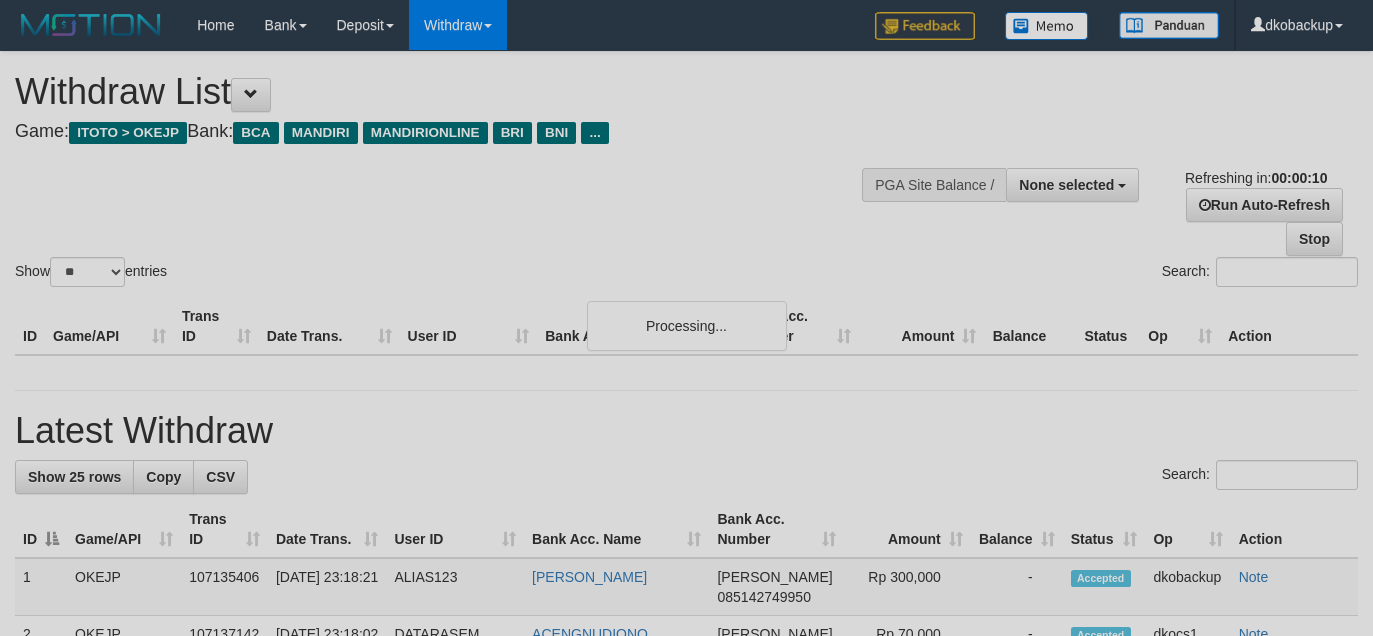 select 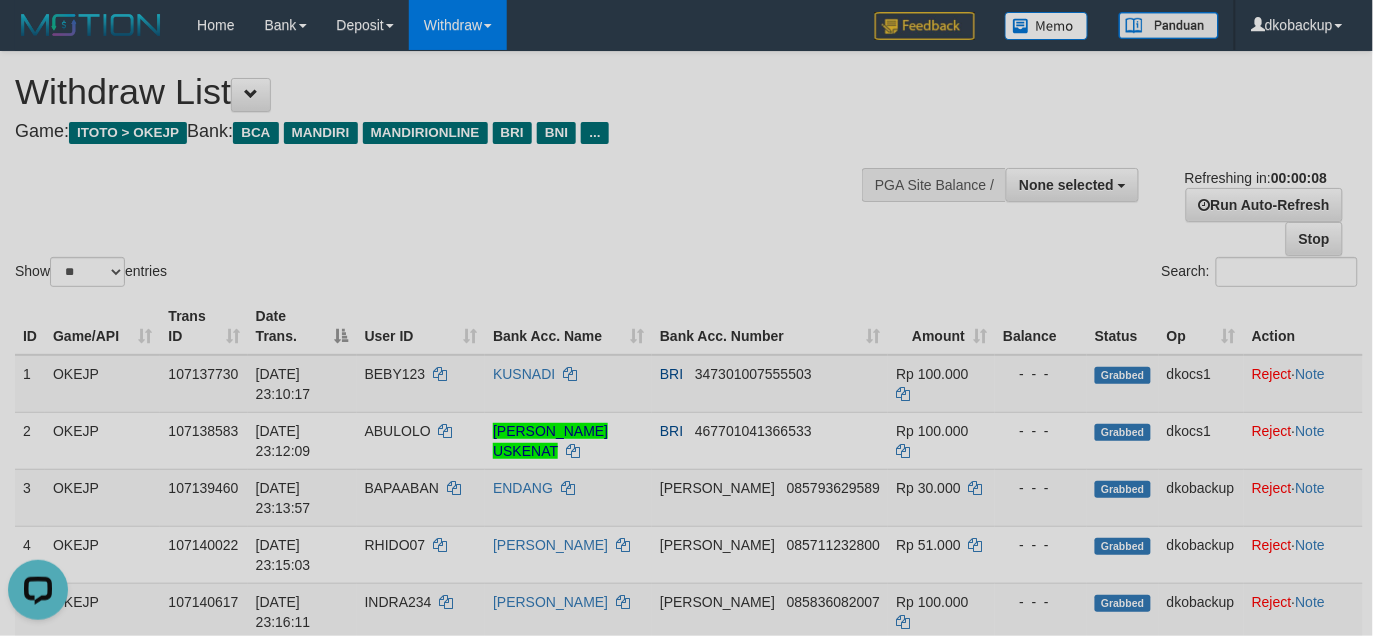 scroll, scrollTop: 0, scrollLeft: 0, axis: both 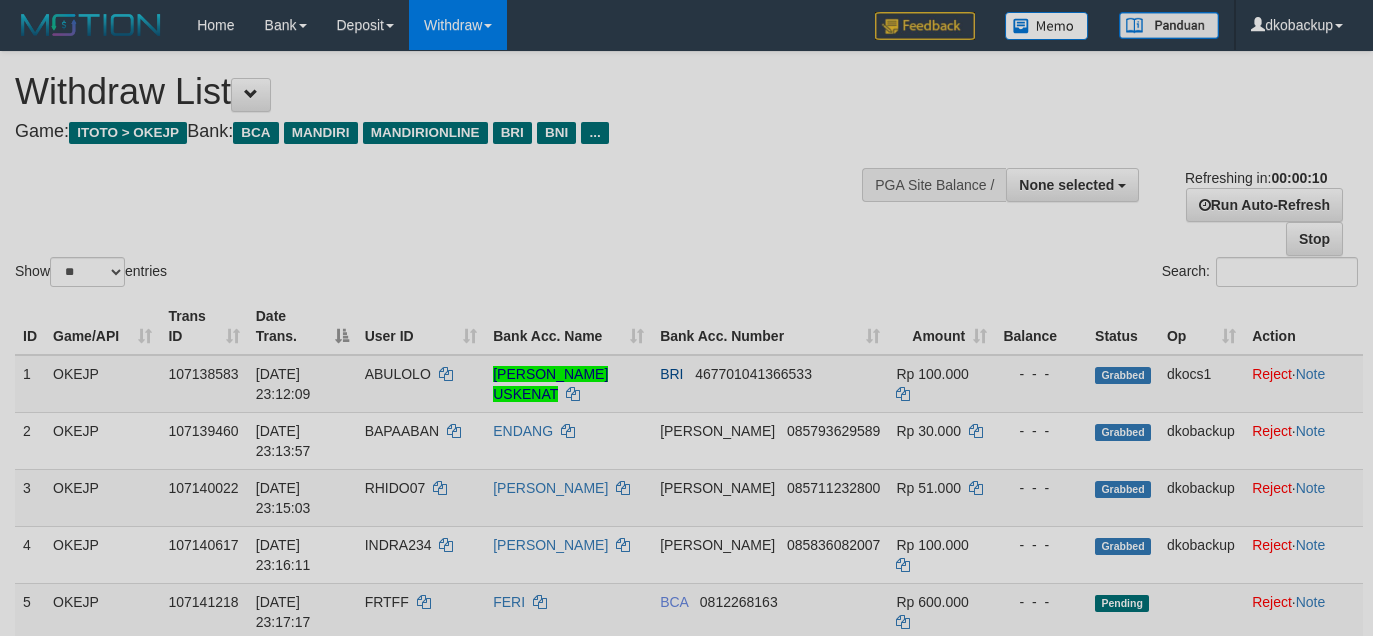 select 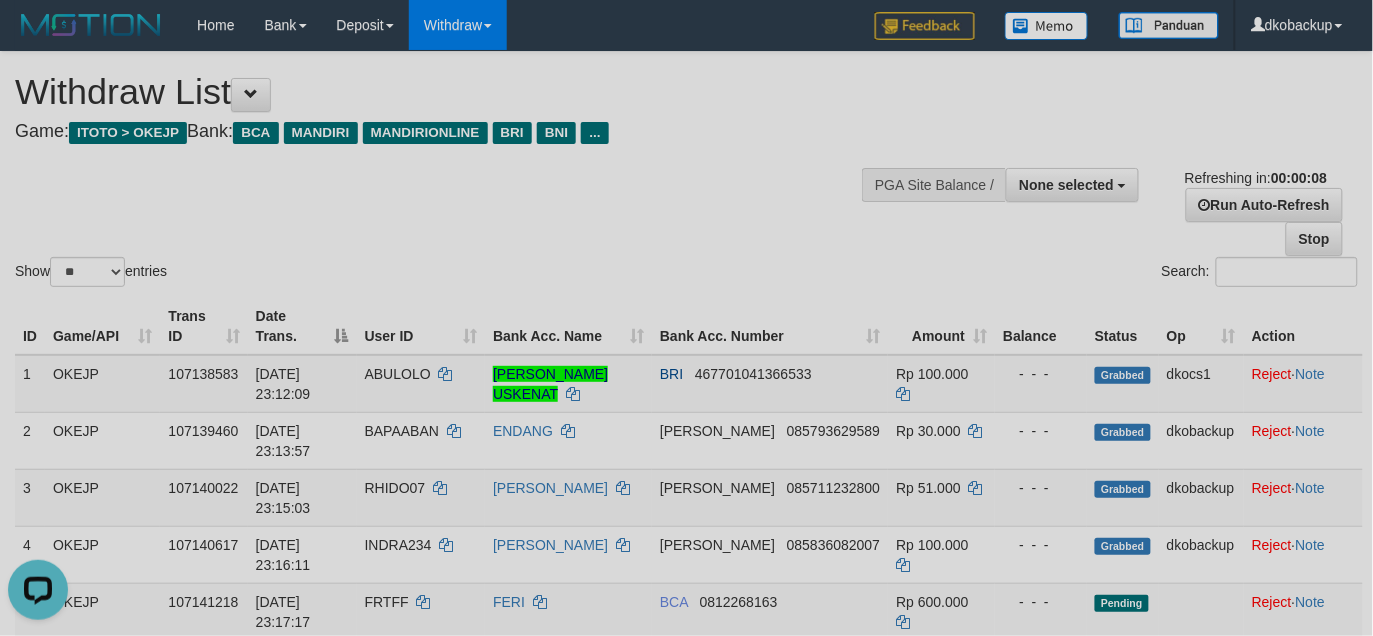 scroll, scrollTop: 0, scrollLeft: 0, axis: both 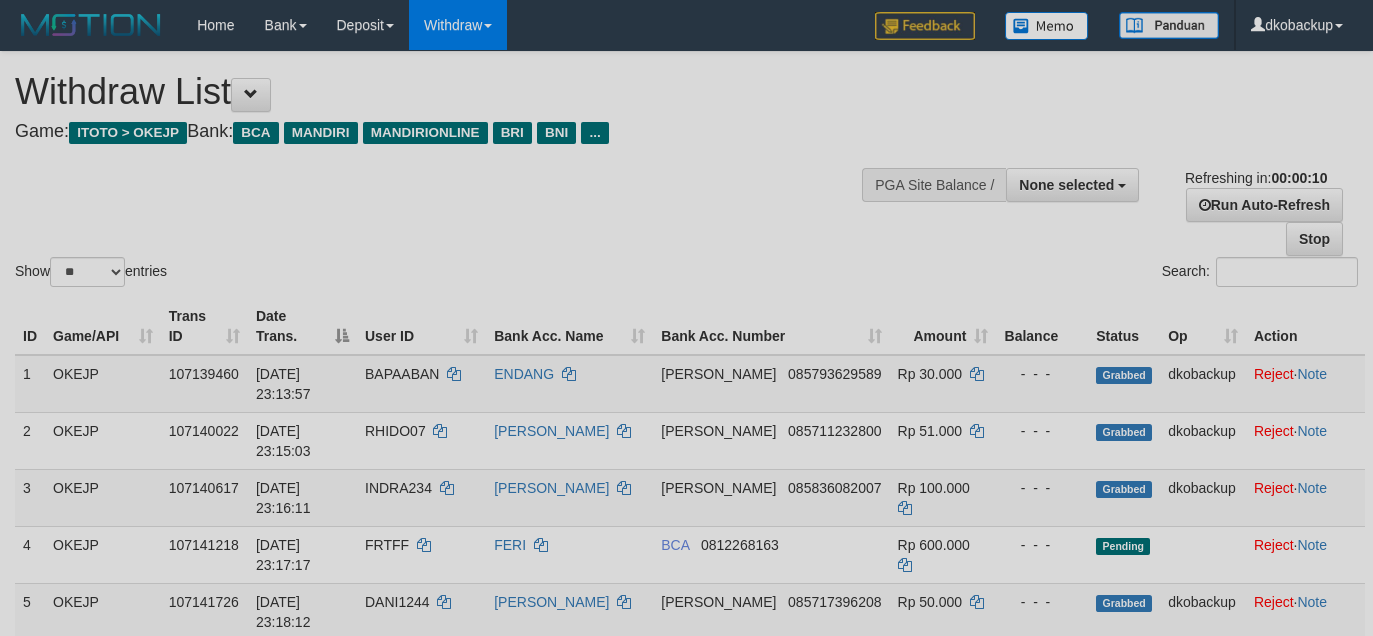 select 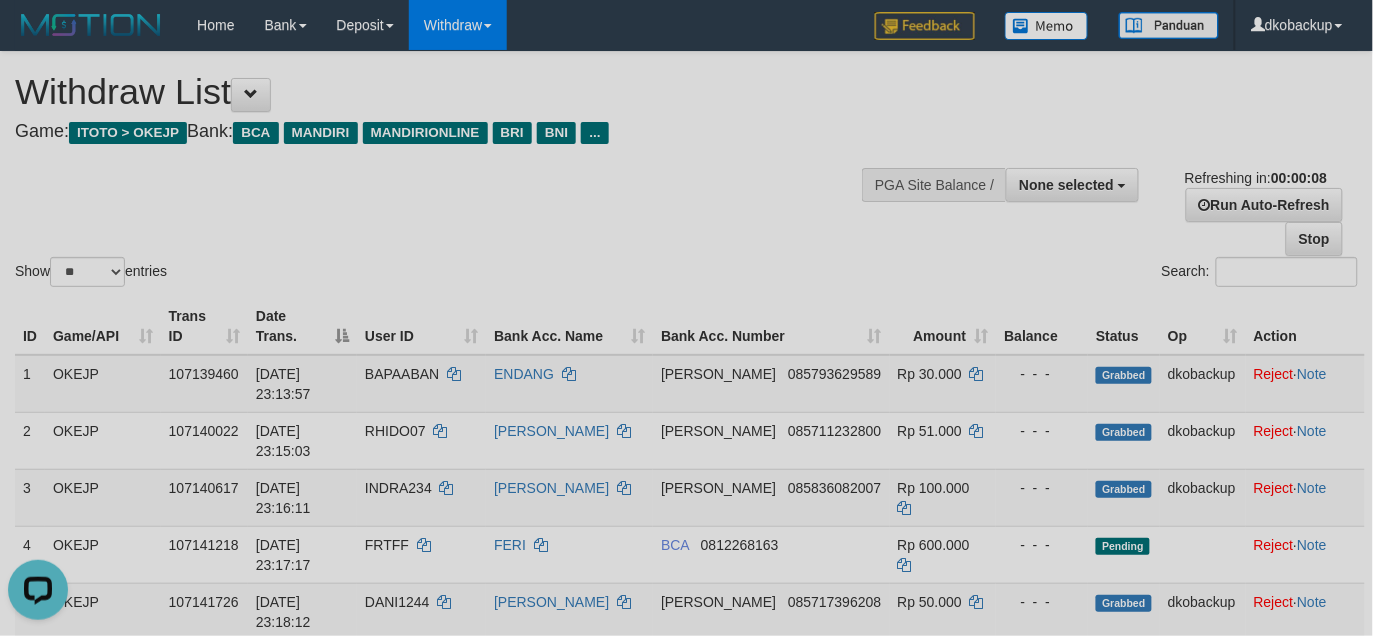 scroll, scrollTop: 0, scrollLeft: 0, axis: both 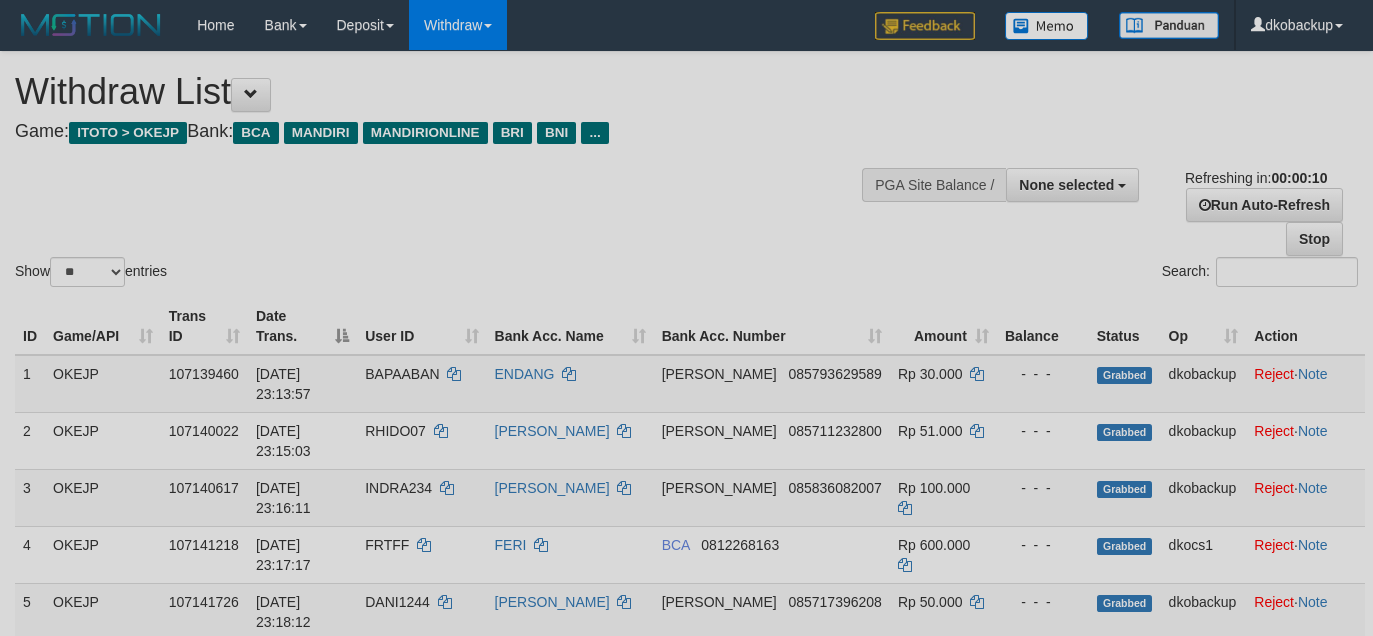 select 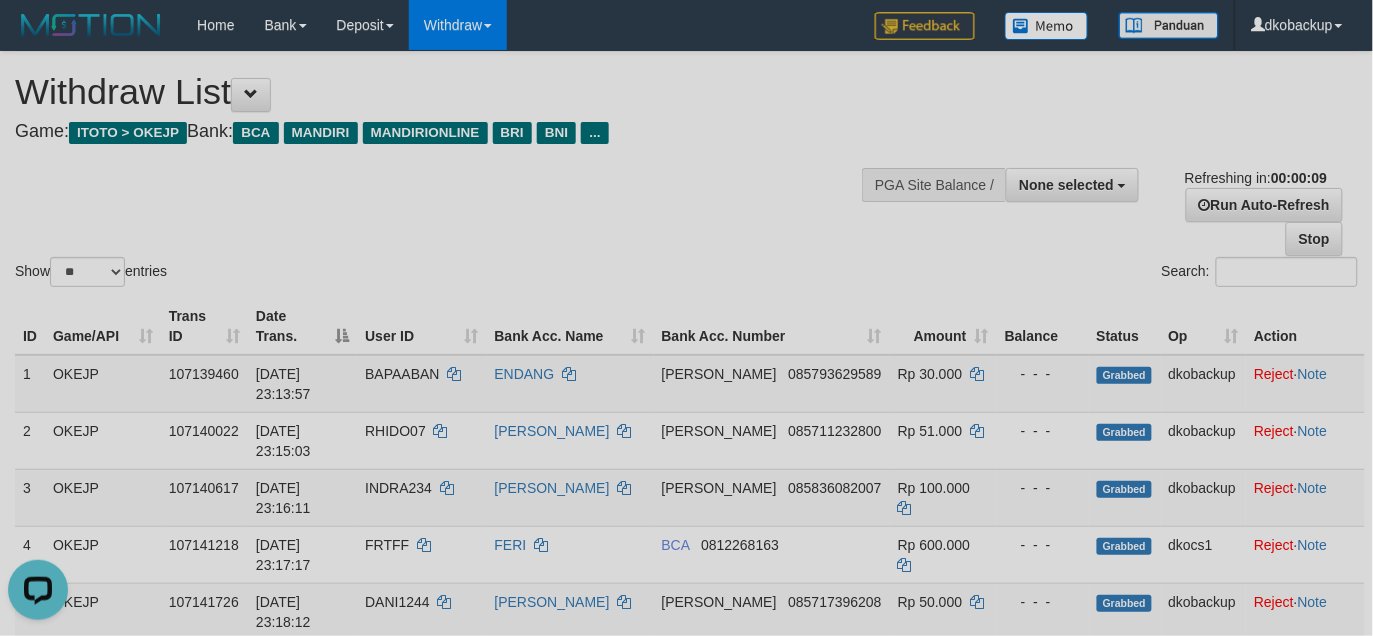 scroll, scrollTop: 0, scrollLeft: 0, axis: both 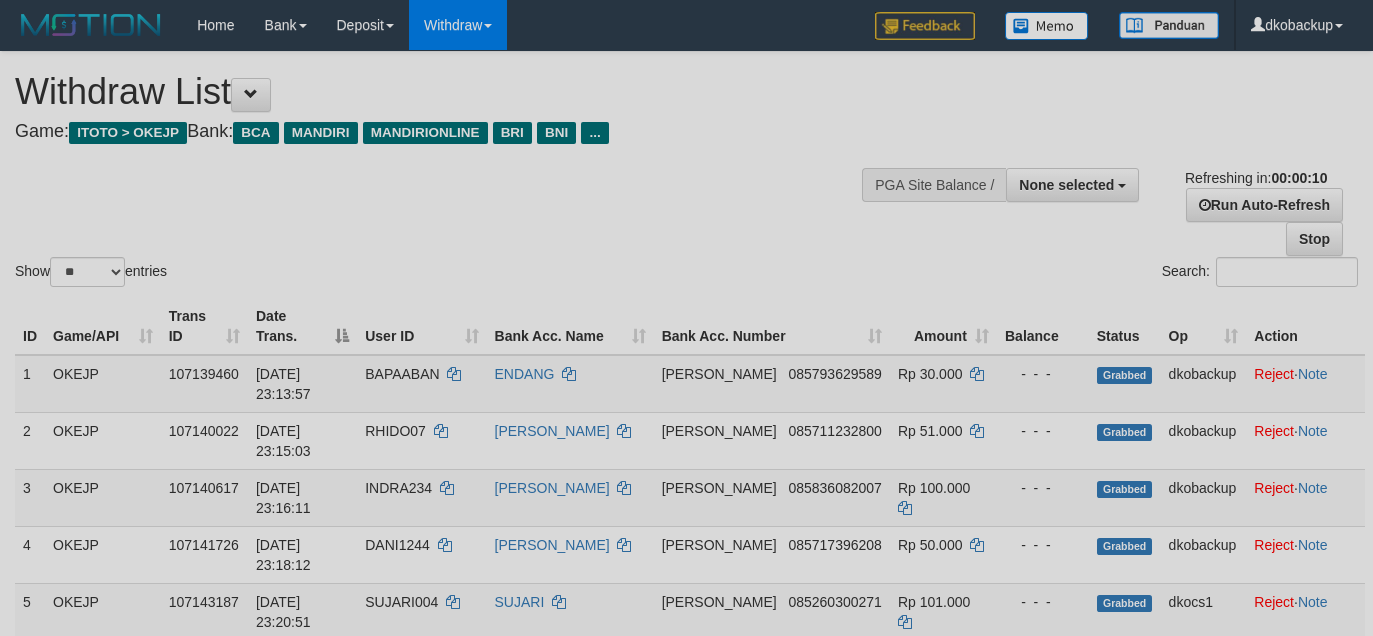 select 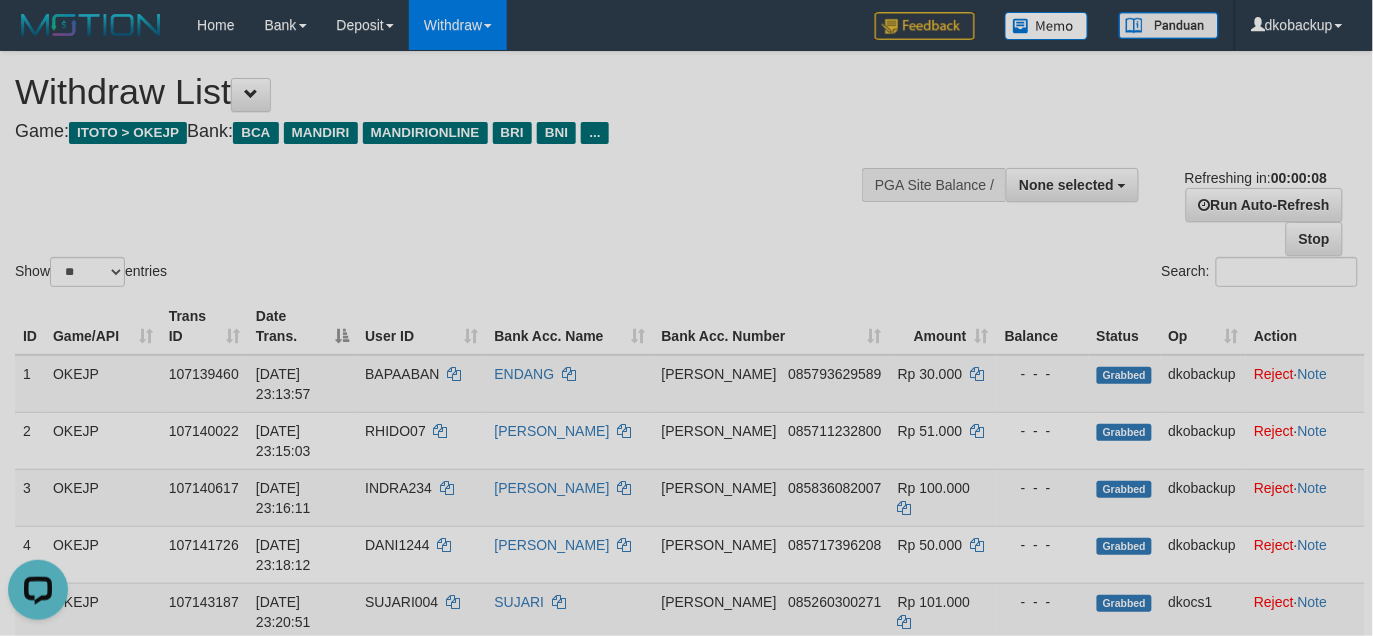 scroll, scrollTop: 0, scrollLeft: 0, axis: both 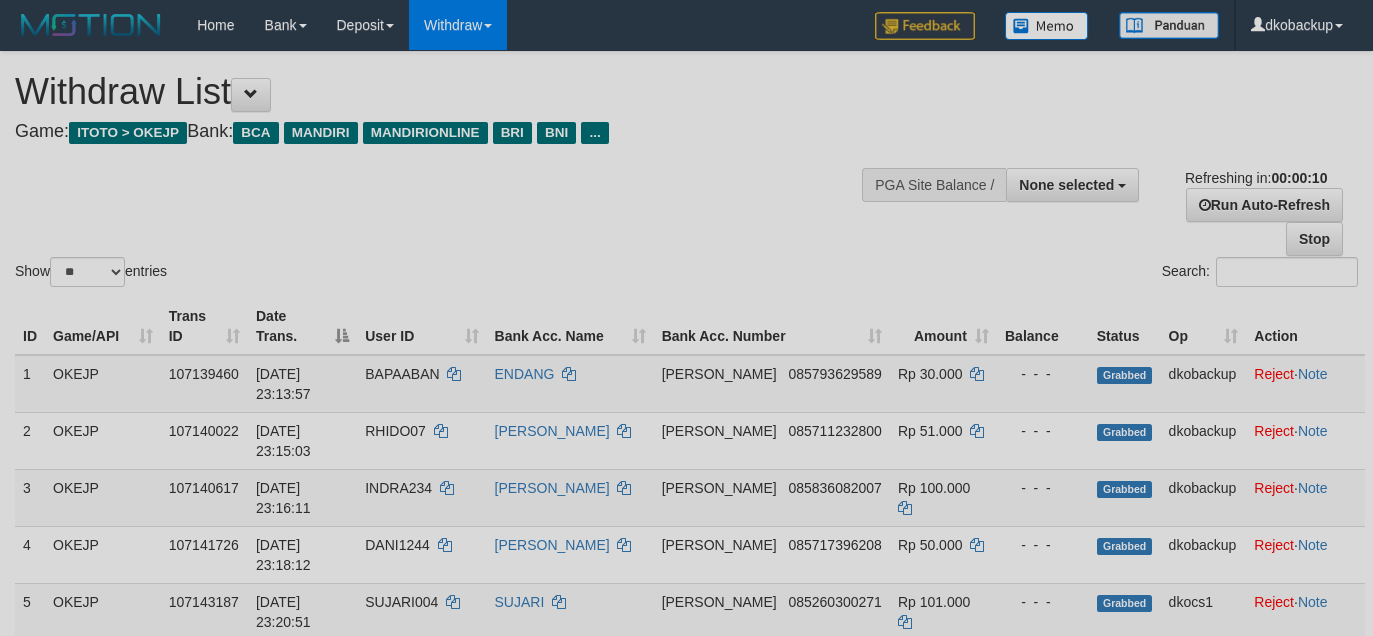 select 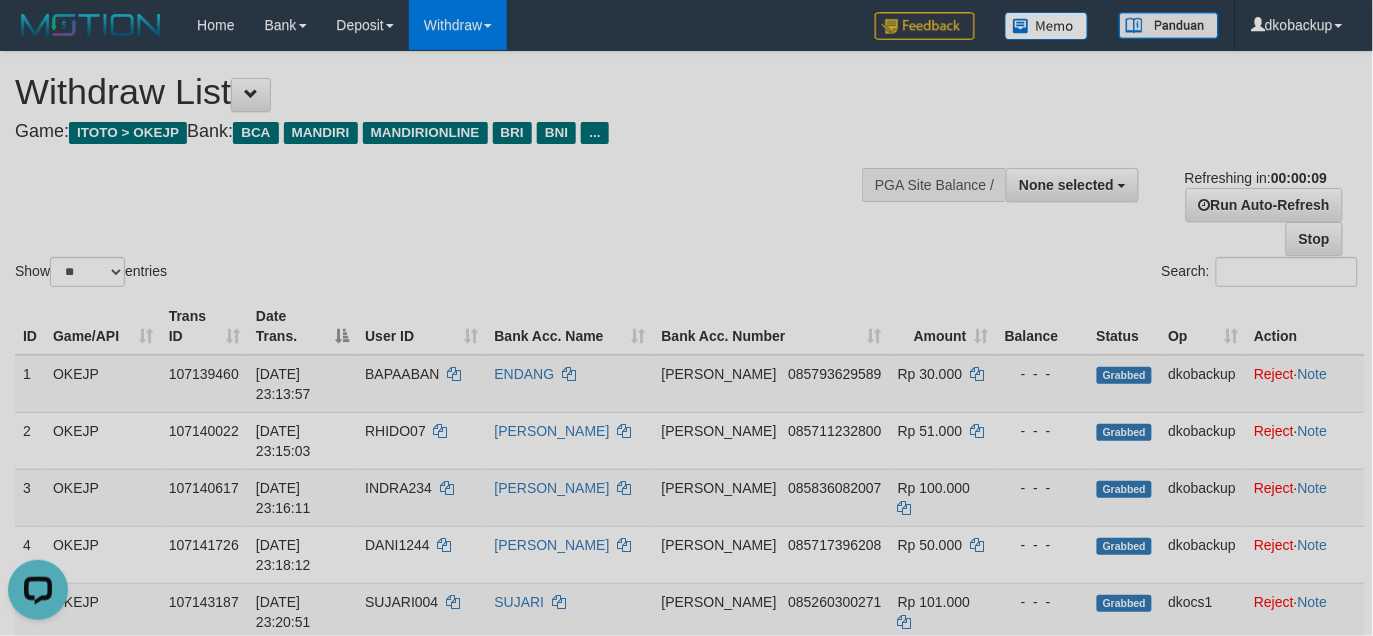 scroll, scrollTop: 0, scrollLeft: 0, axis: both 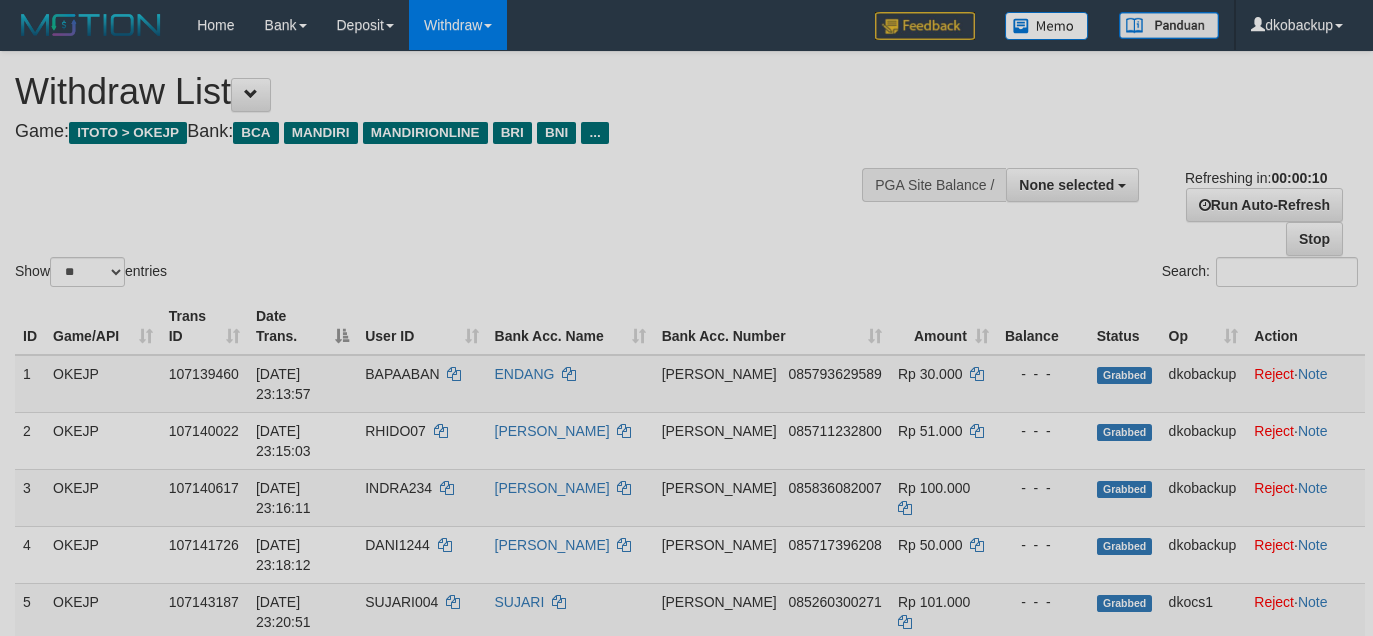 select 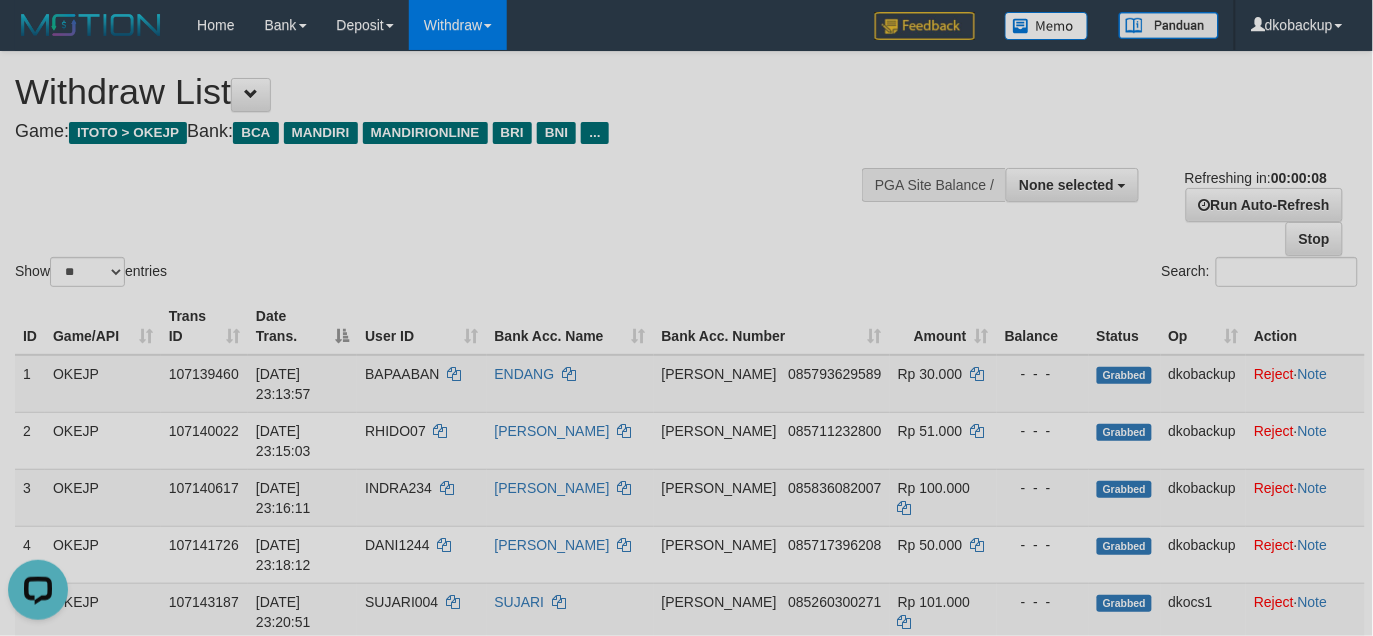 scroll, scrollTop: 0, scrollLeft: 0, axis: both 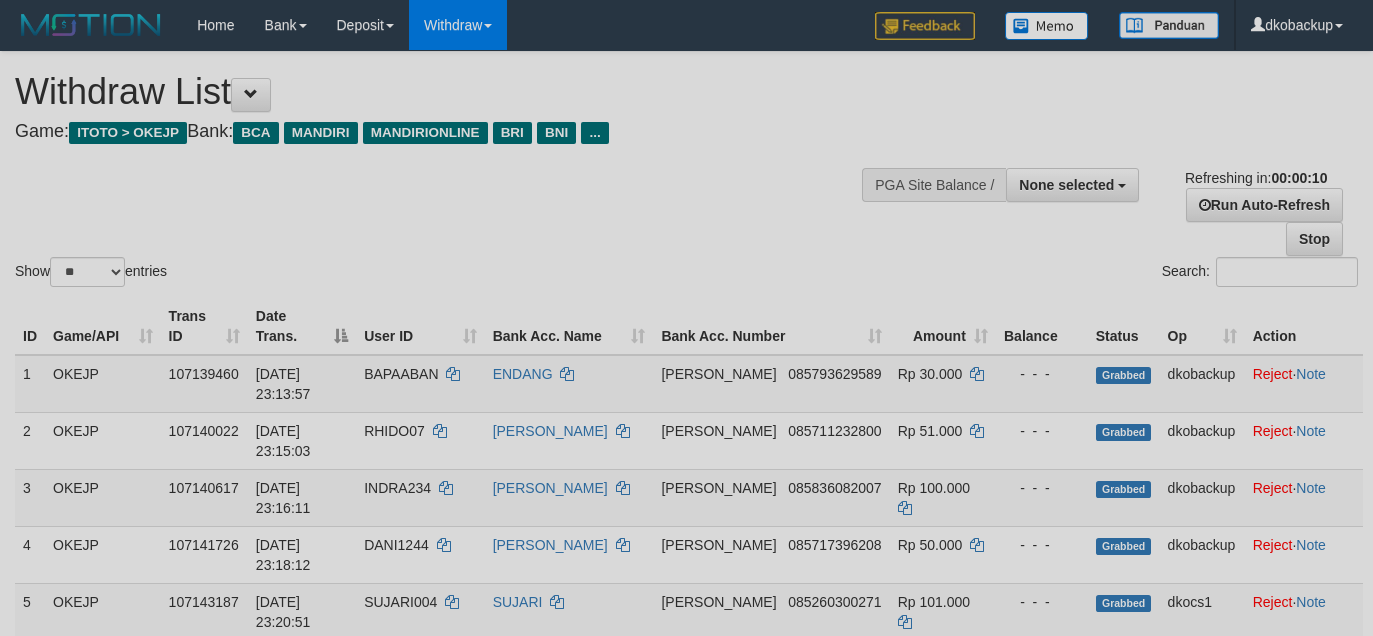 select 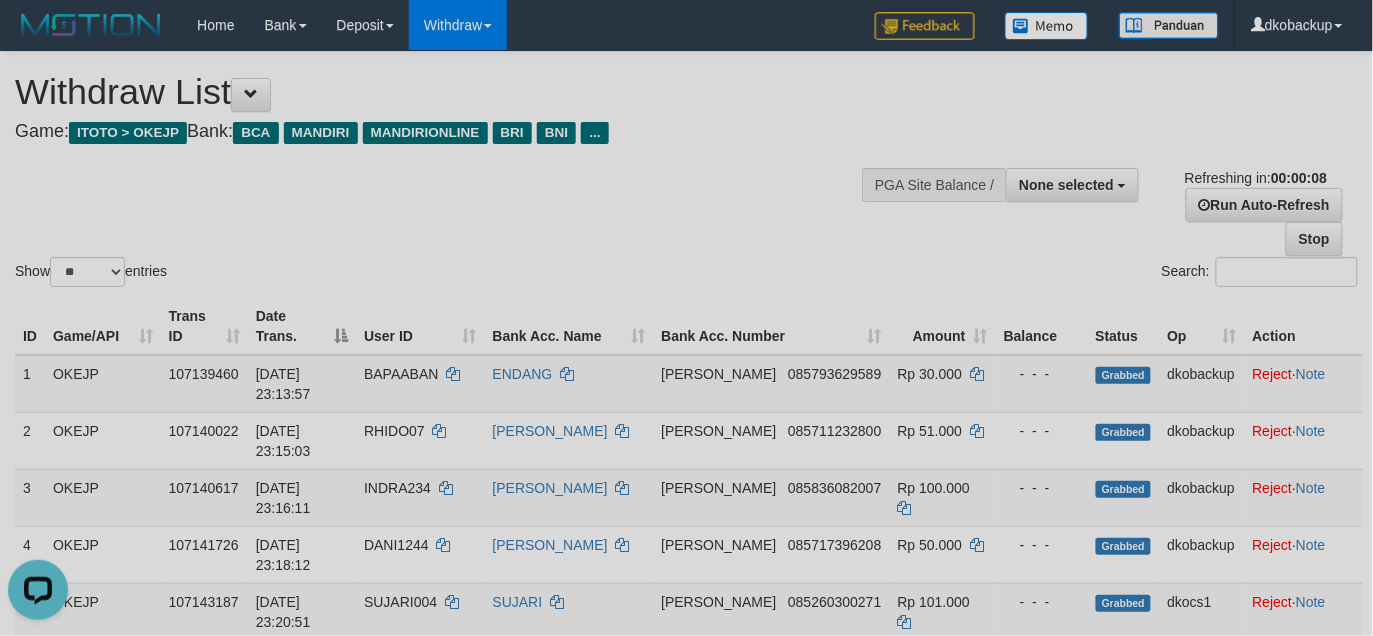 scroll, scrollTop: 0, scrollLeft: 0, axis: both 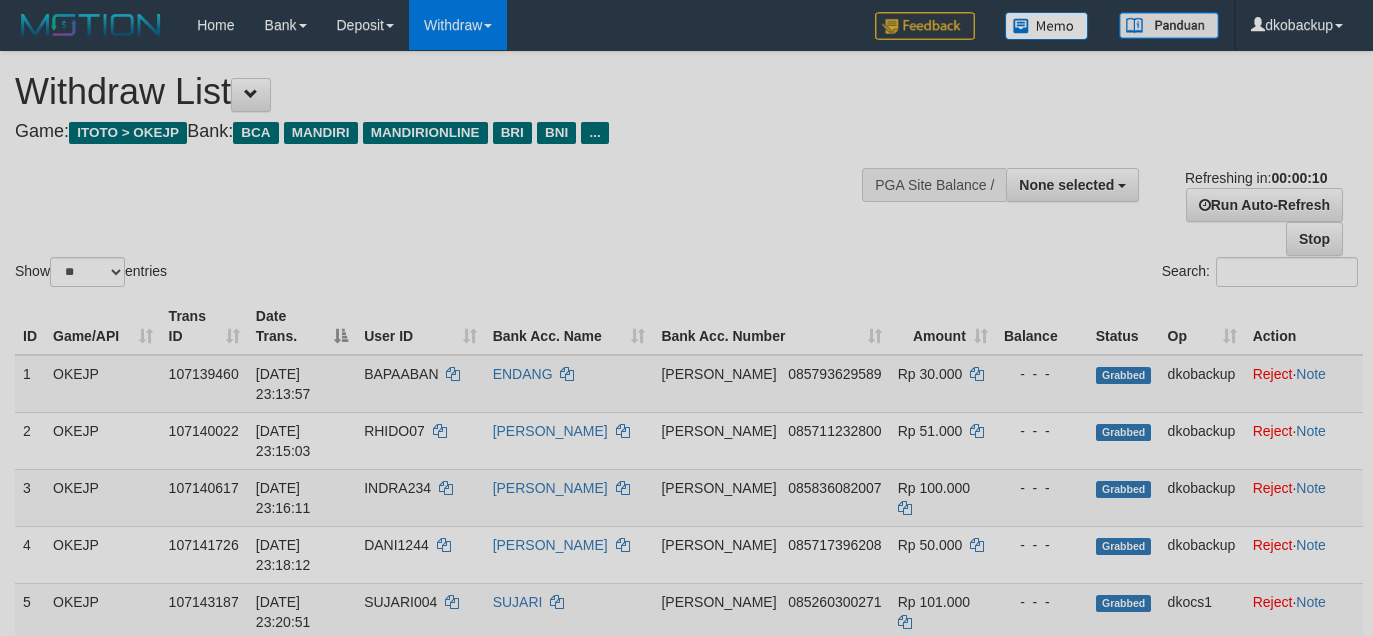 select 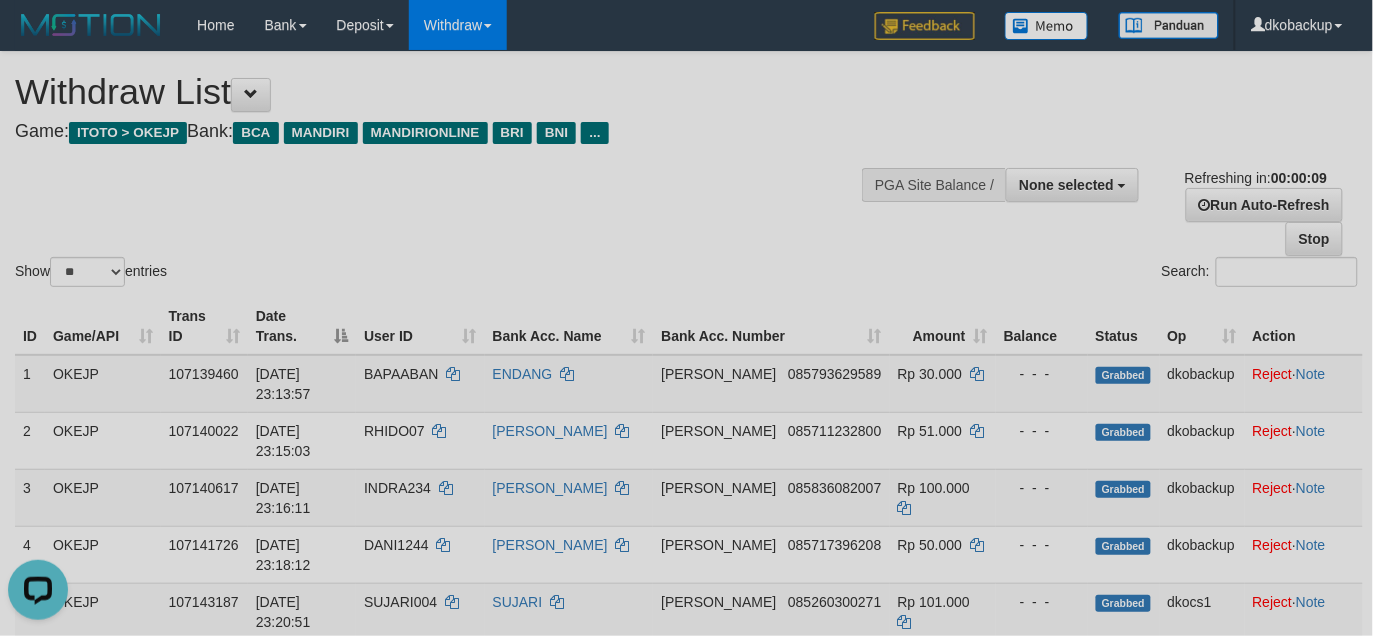scroll, scrollTop: 0, scrollLeft: 0, axis: both 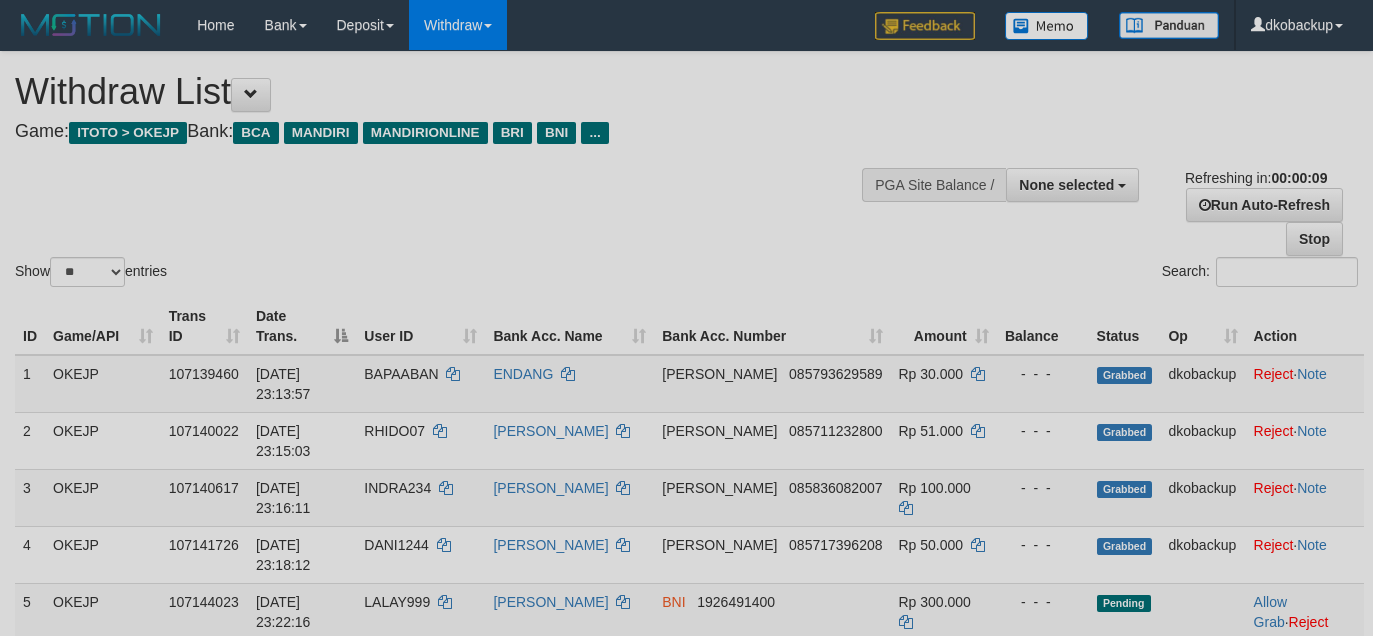 select 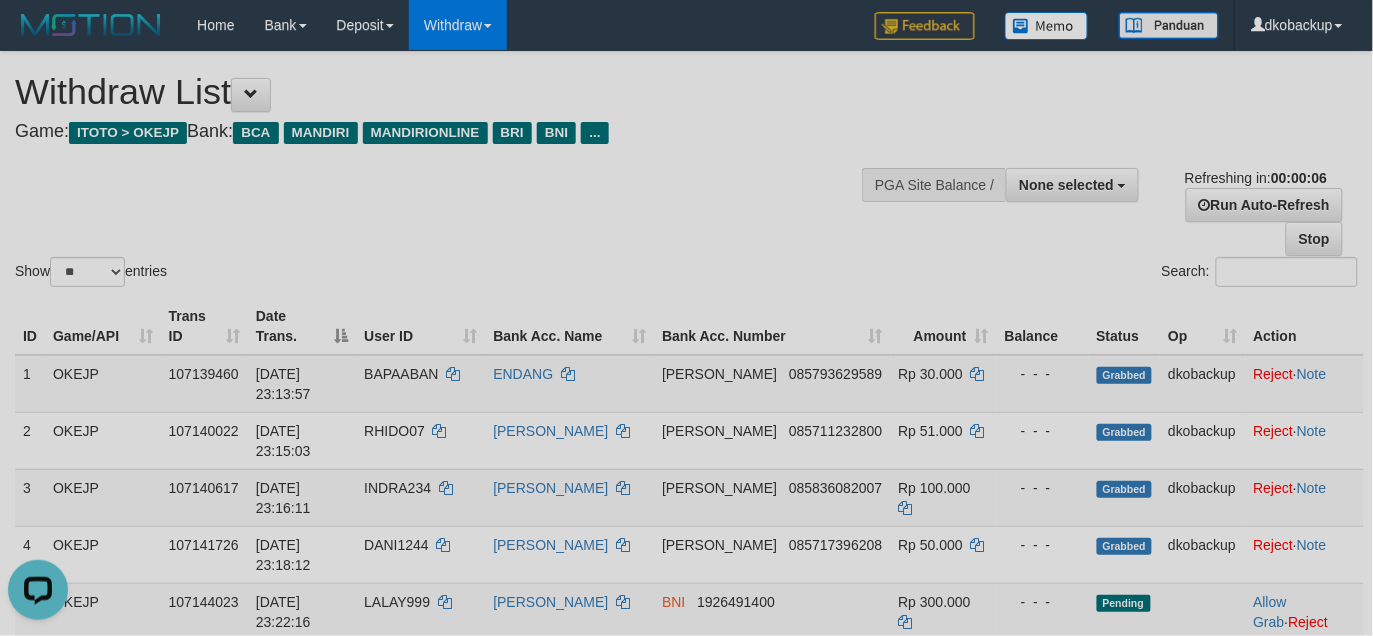 scroll, scrollTop: 0, scrollLeft: 0, axis: both 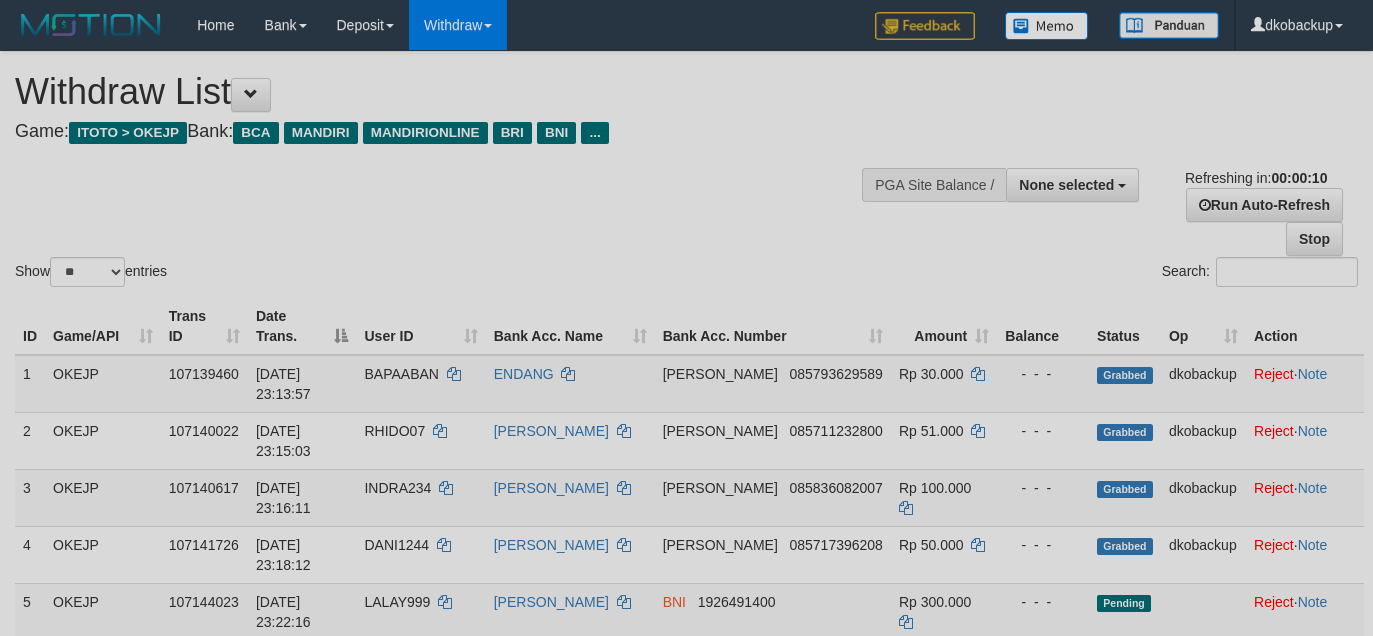 select 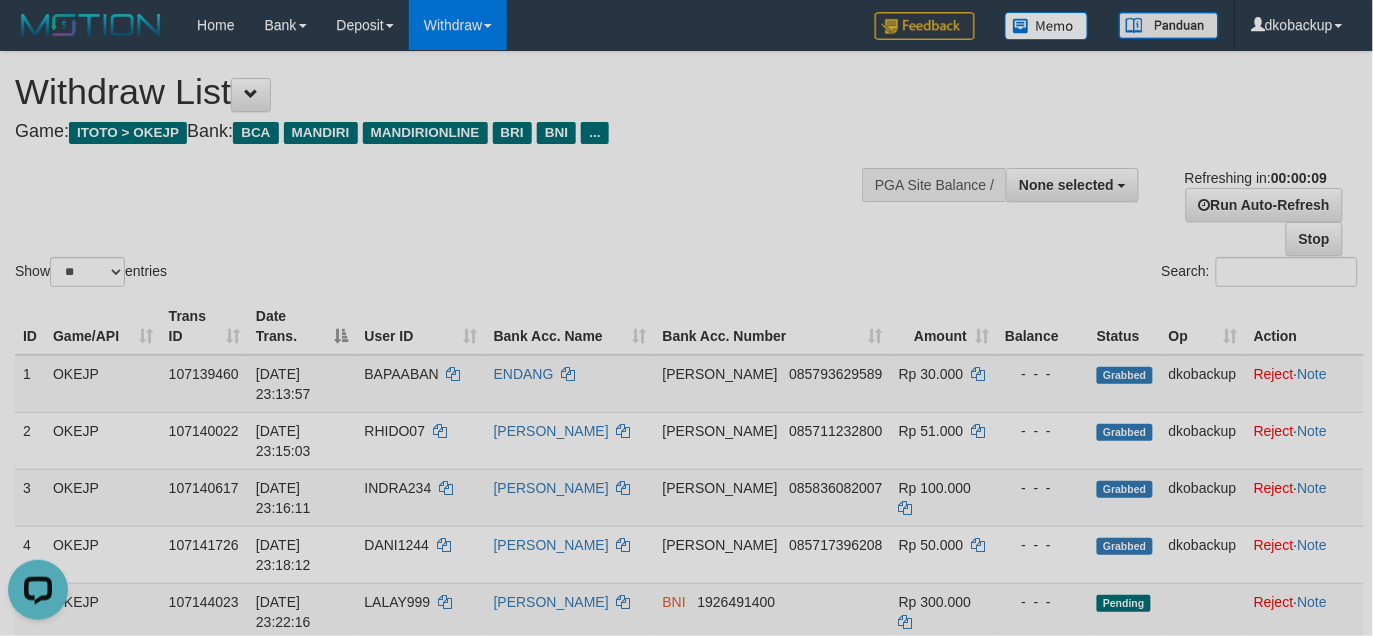 scroll, scrollTop: 0, scrollLeft: 0, axis: both 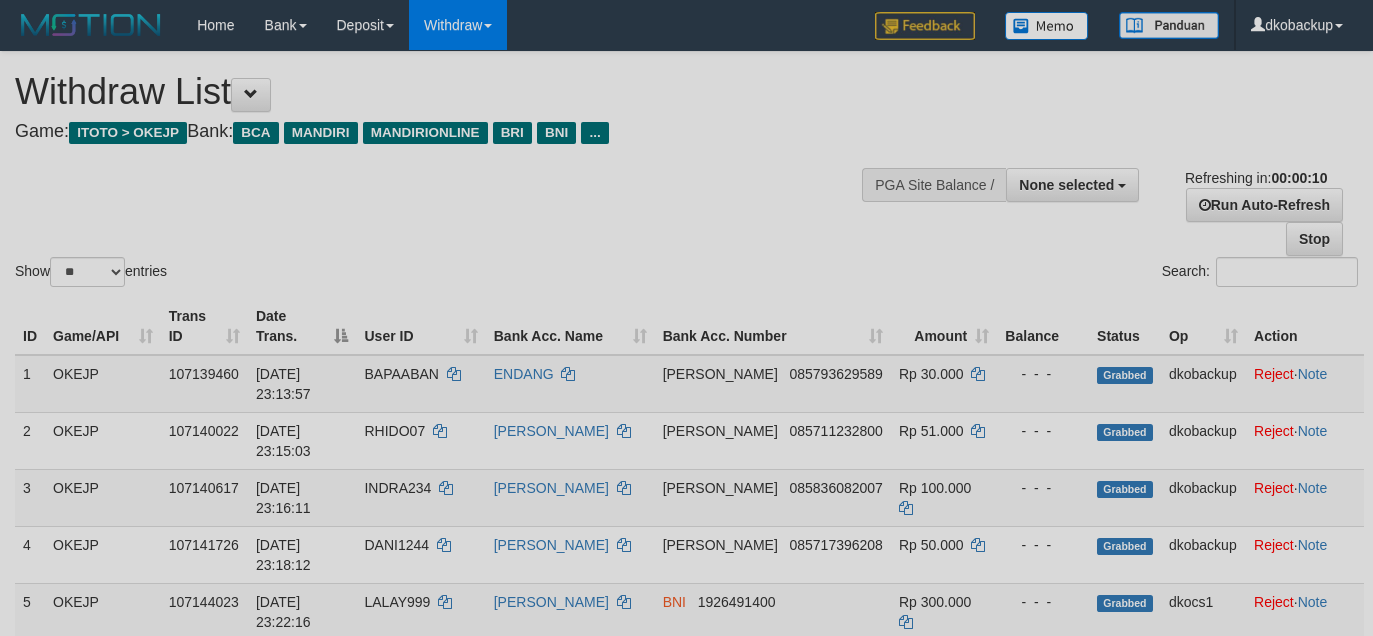 select 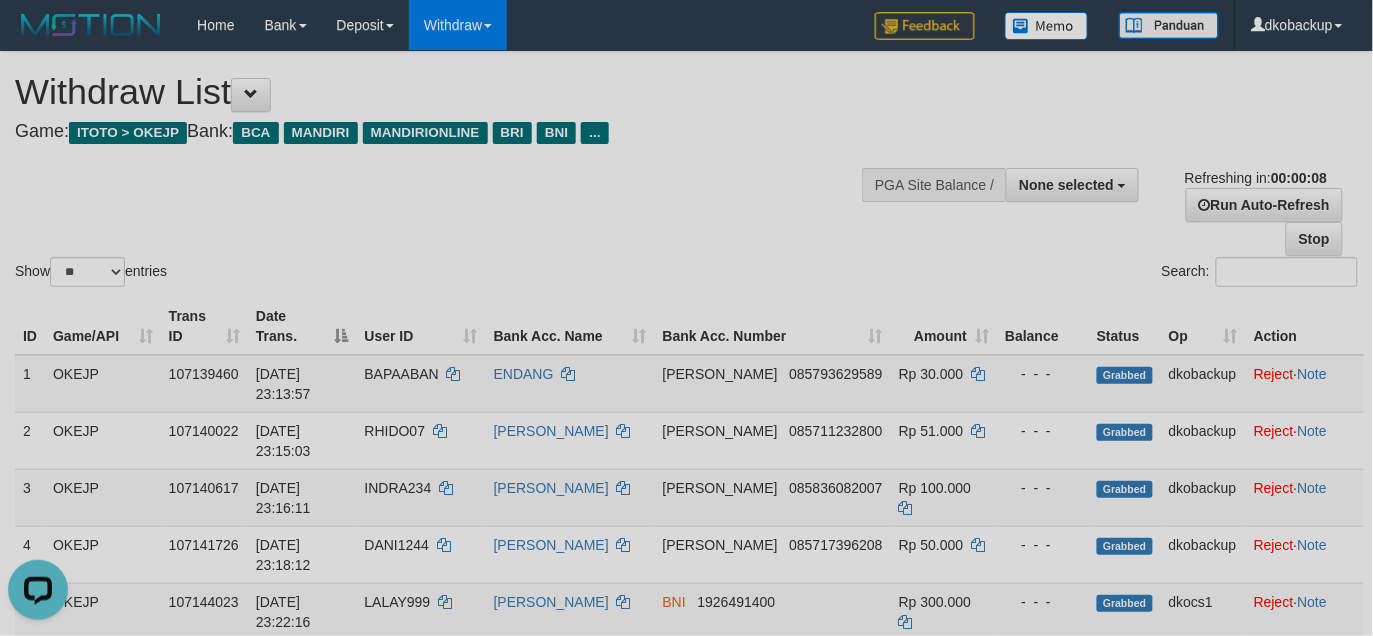 scroll, scrollTop: 0, scrollLeft: 0, axis: both 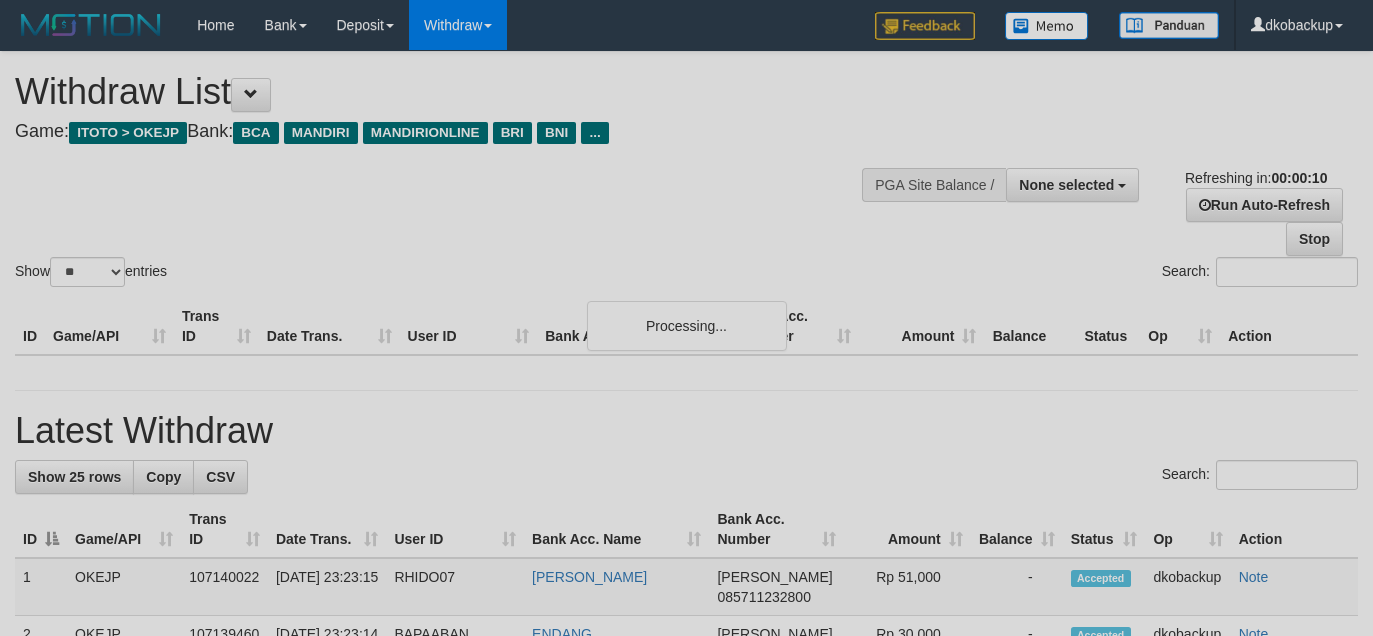 select 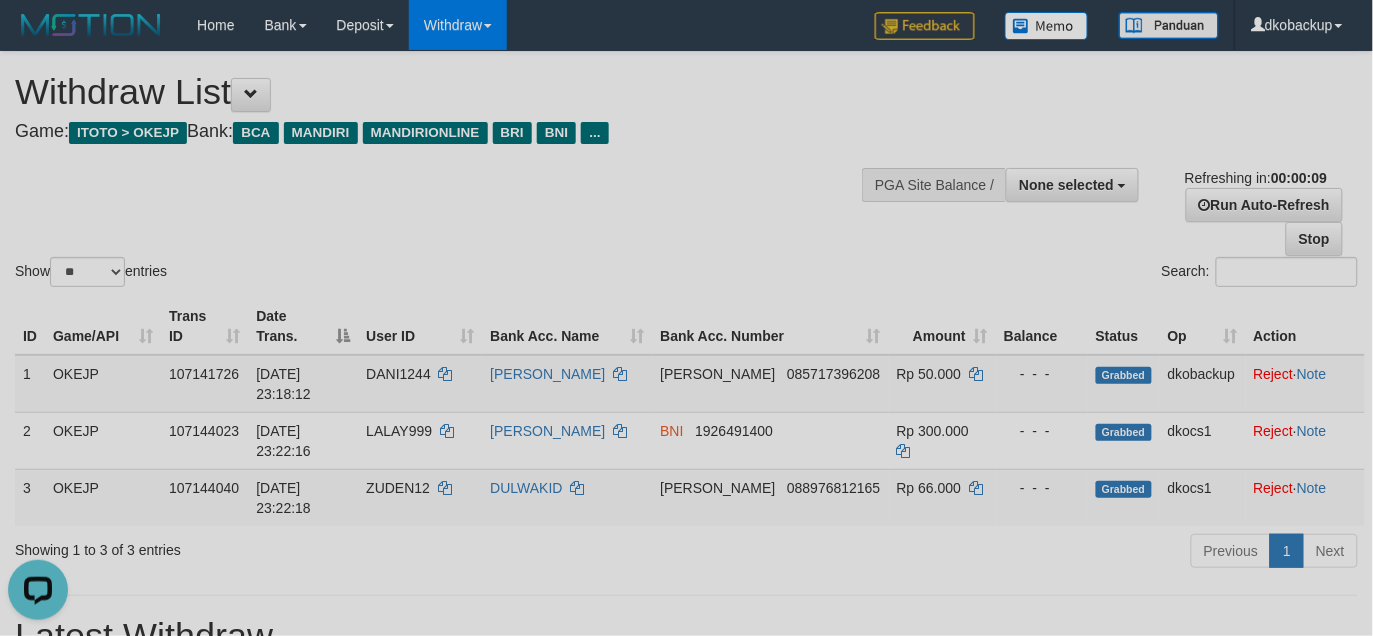 scroll, scrollTop: 0, scrollLeft: 0, axis: both 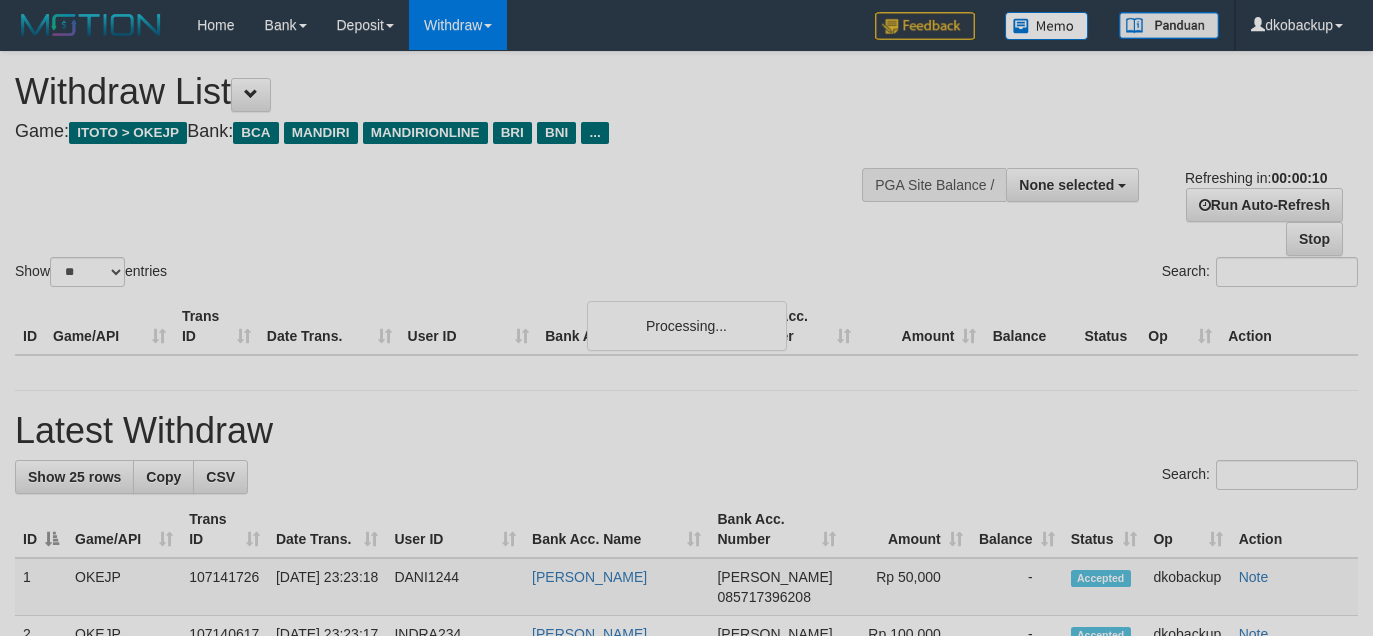 select 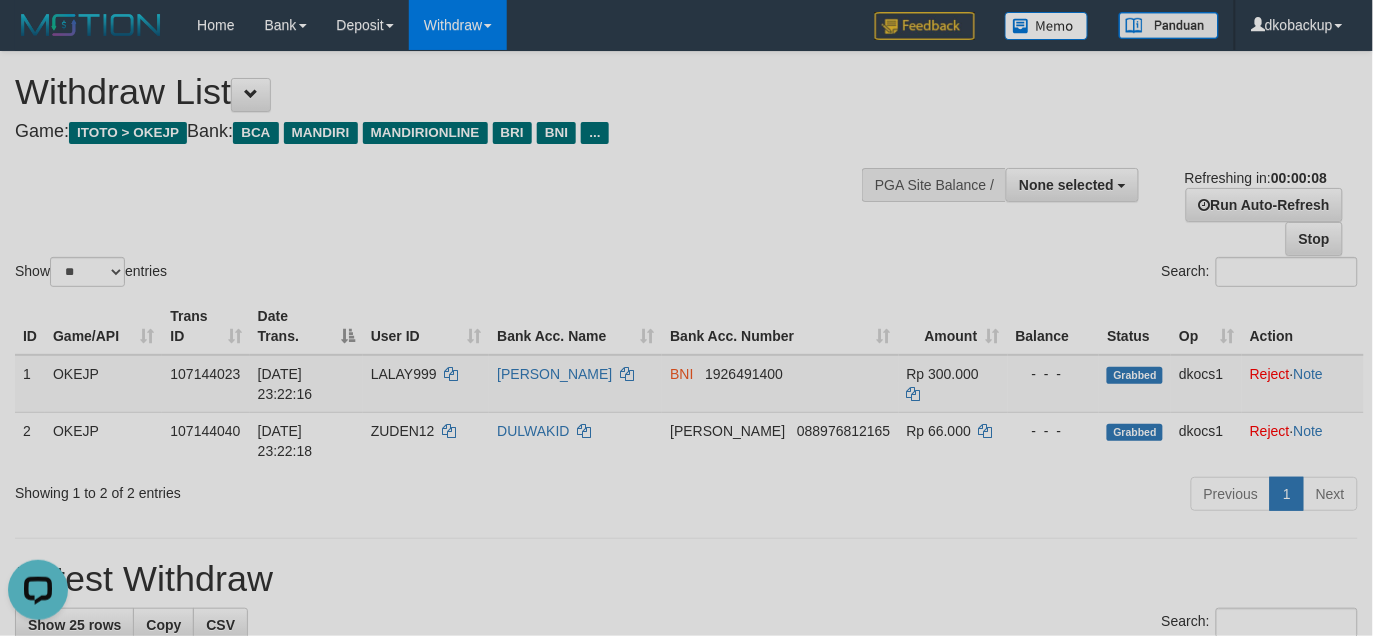 scroll, scrollTop: 0, scrollLeft: 0, axis: both 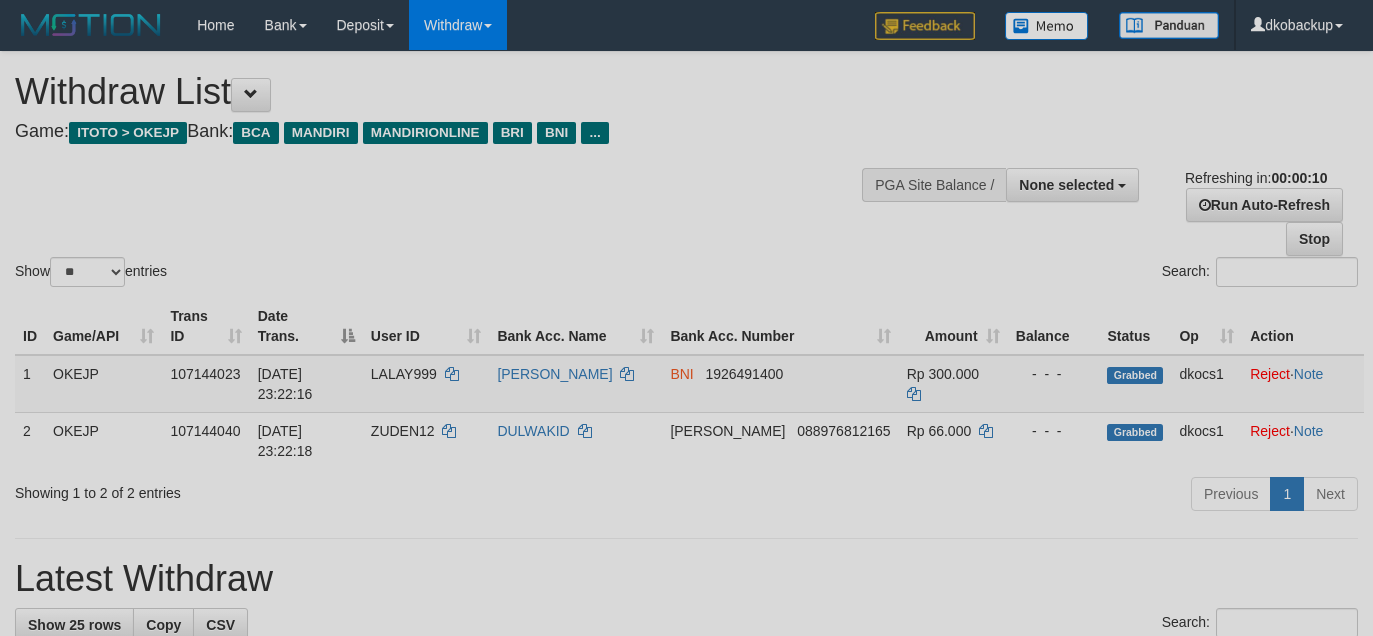 select 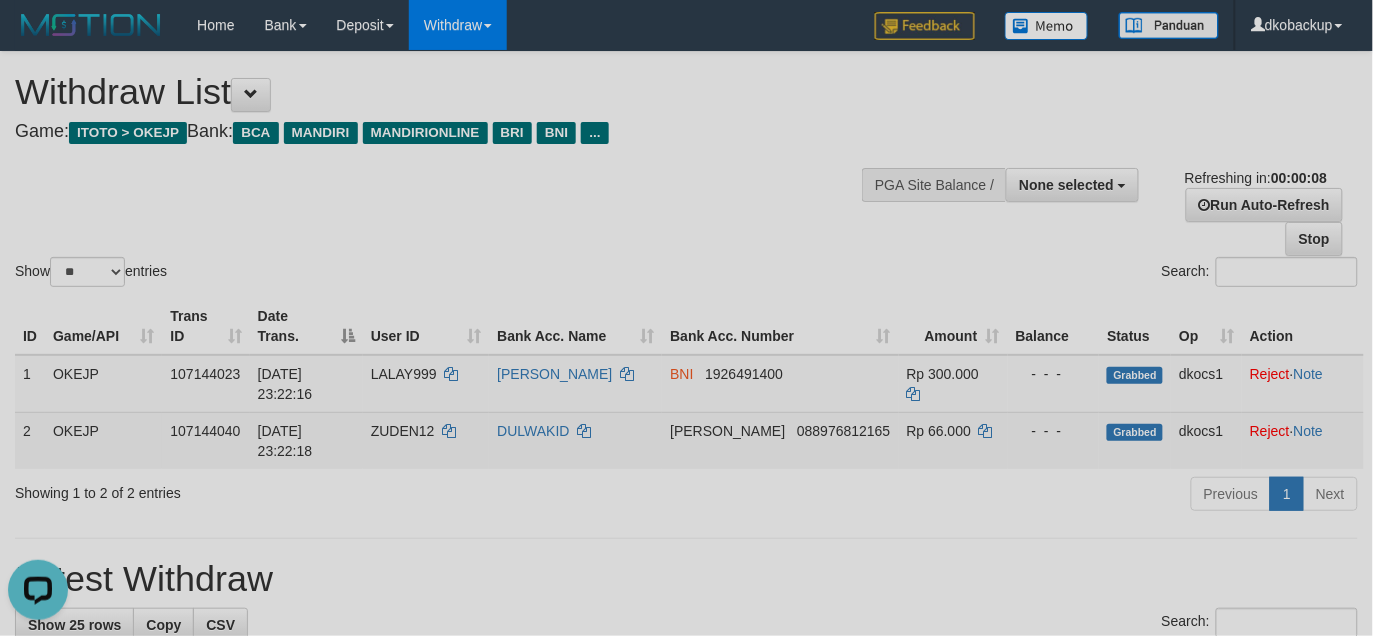 scroll, scrollTop: 0, scrollLeft: 0, axis: both 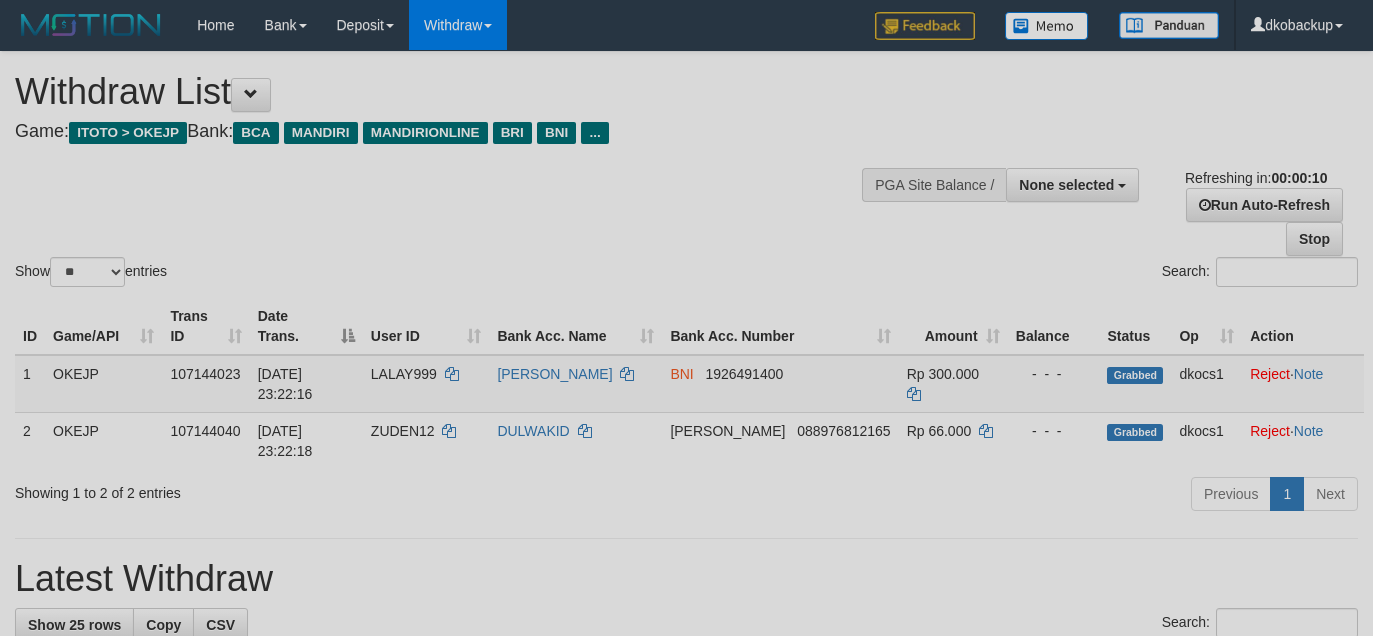 select 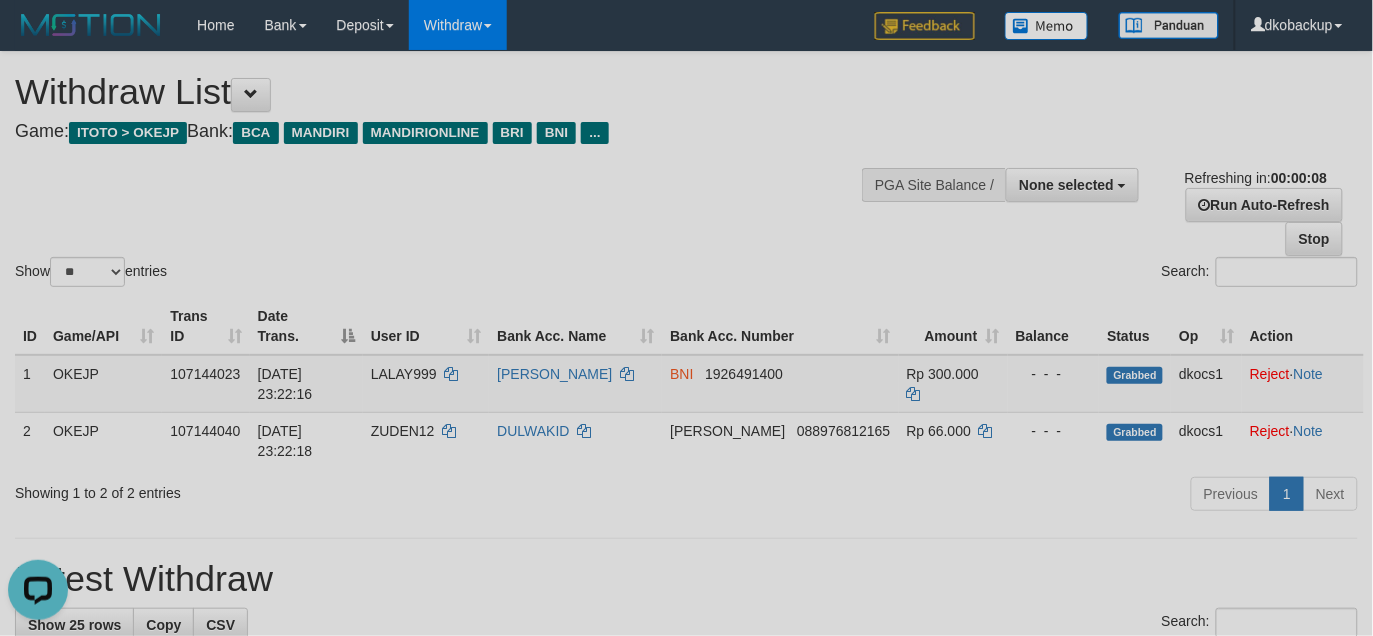 scroll, scrollTop: 0, scrollLeft: 0, axis: both 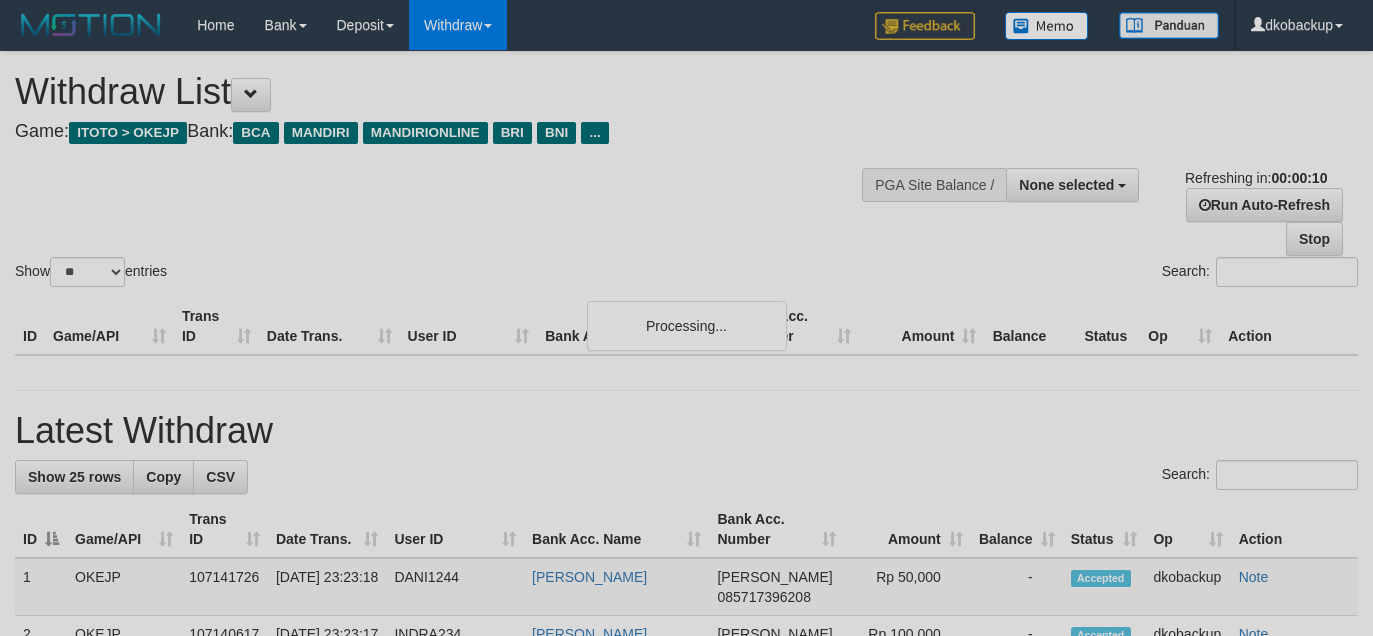 select 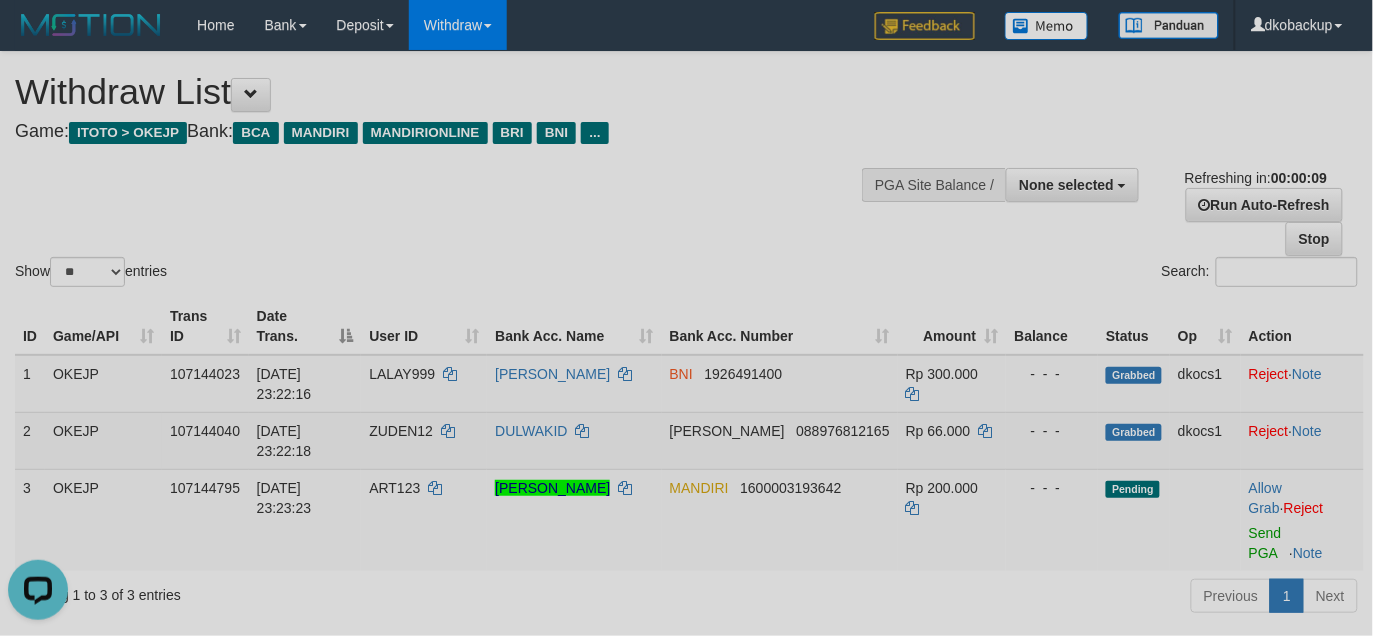 scroll, scrollTop: 0, scrollLeft: 0, axis: both 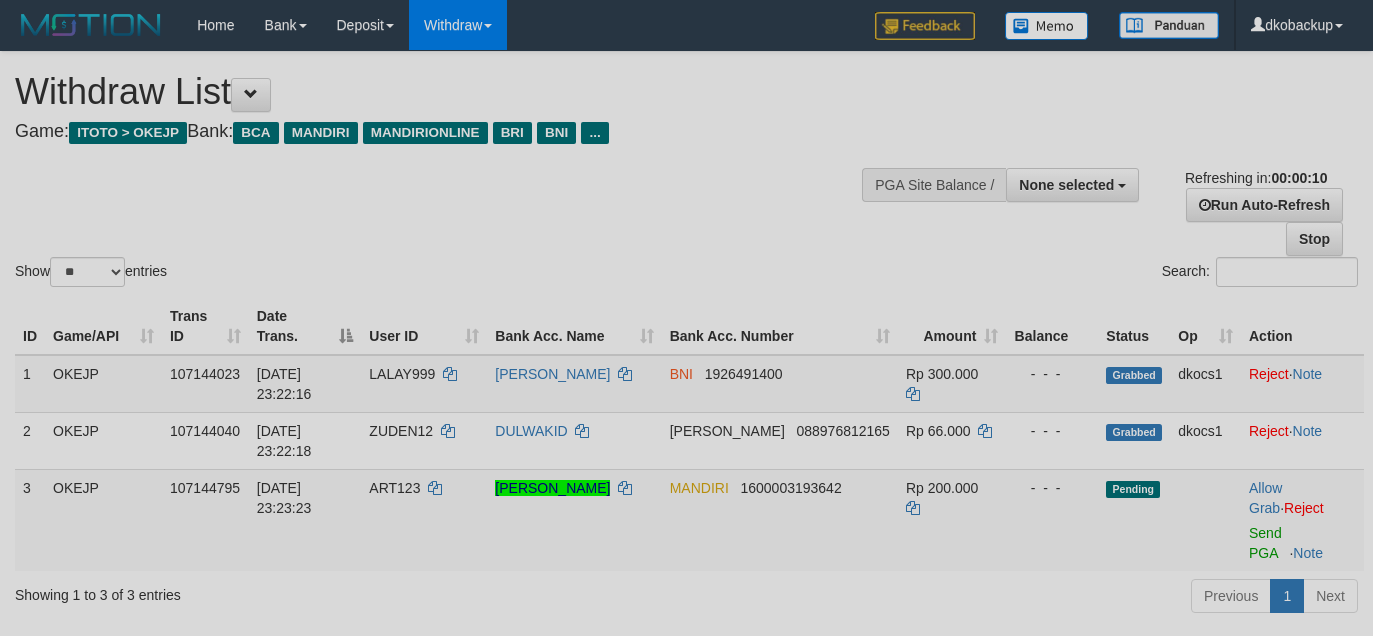 select 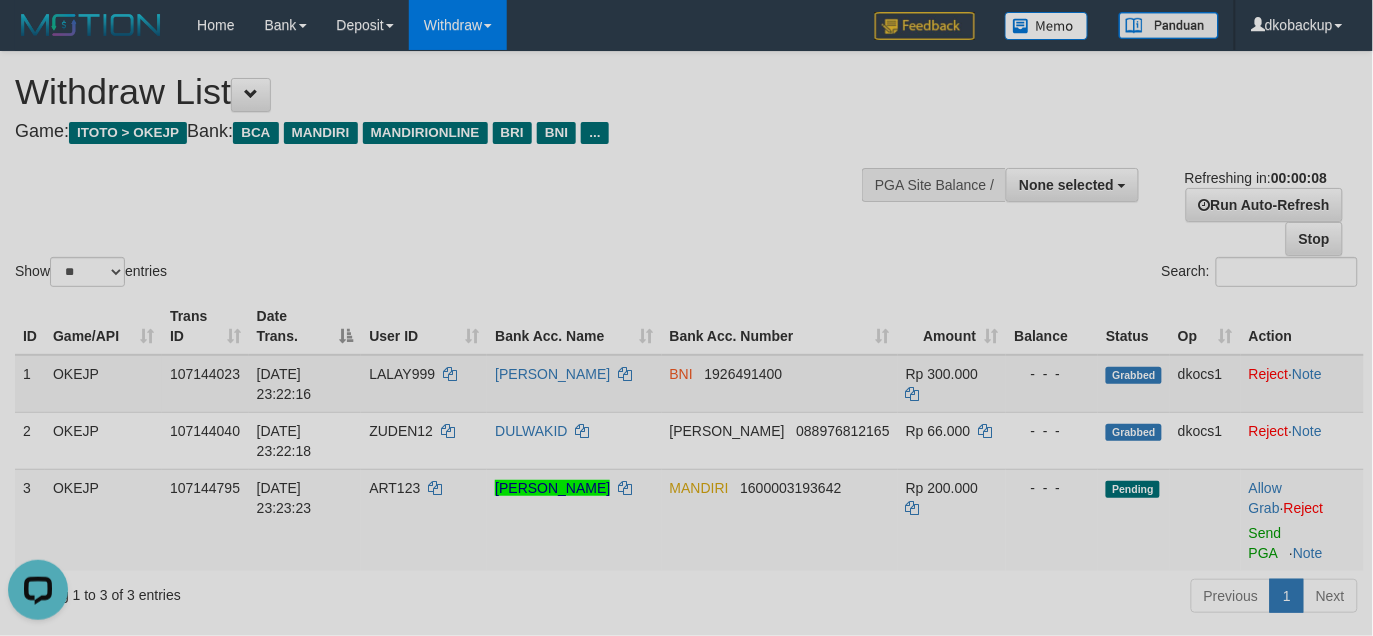 scroll, scrollTop: 0, scrollLeft: 0, axis: both 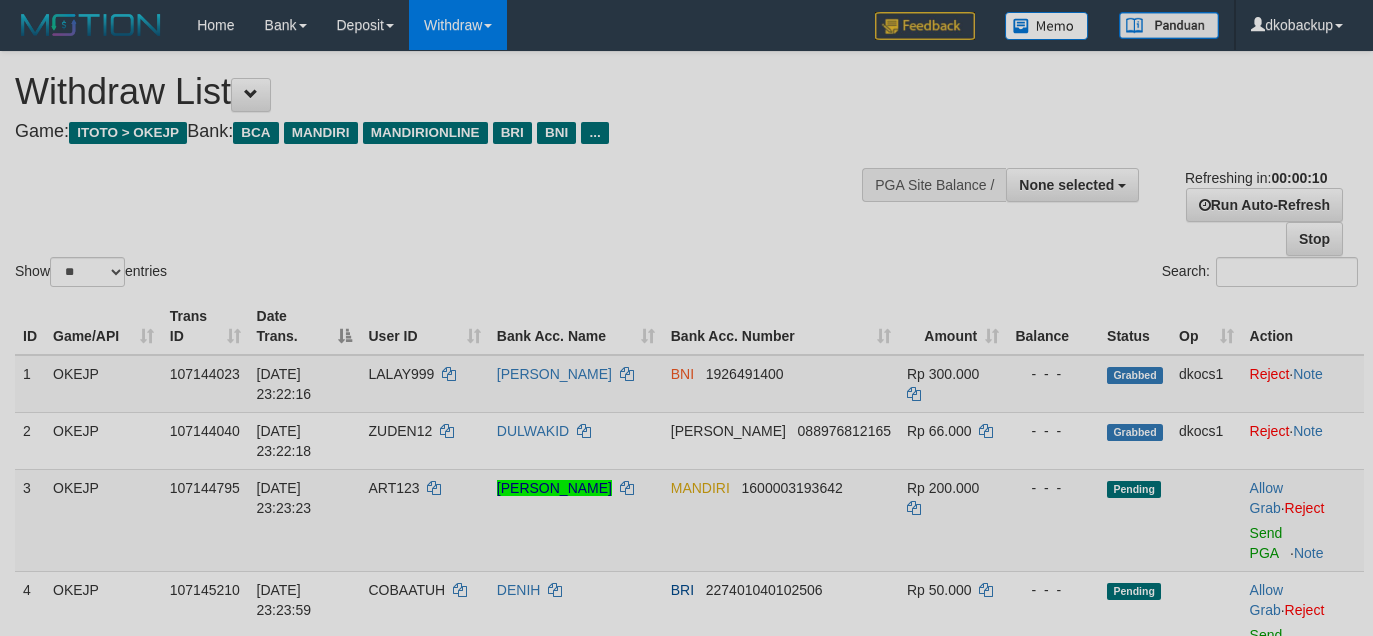 select 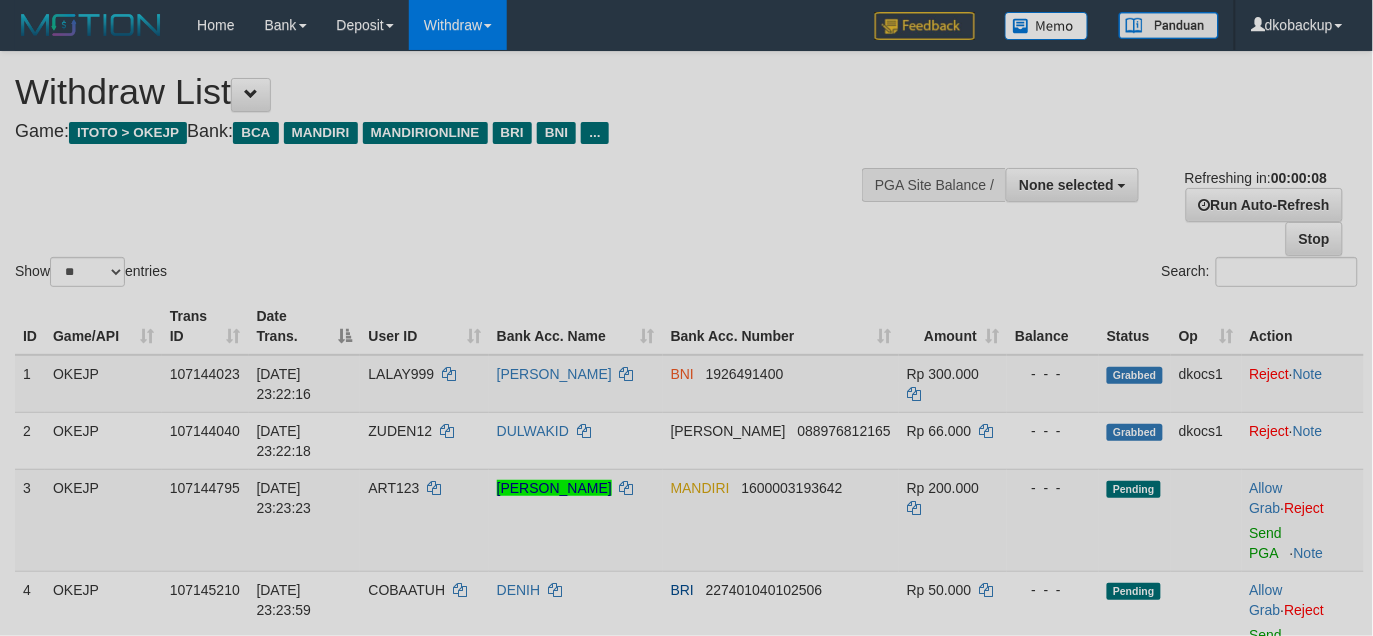 scroll, scrollTop: 171, scrollLeft: 0, axis: vertical 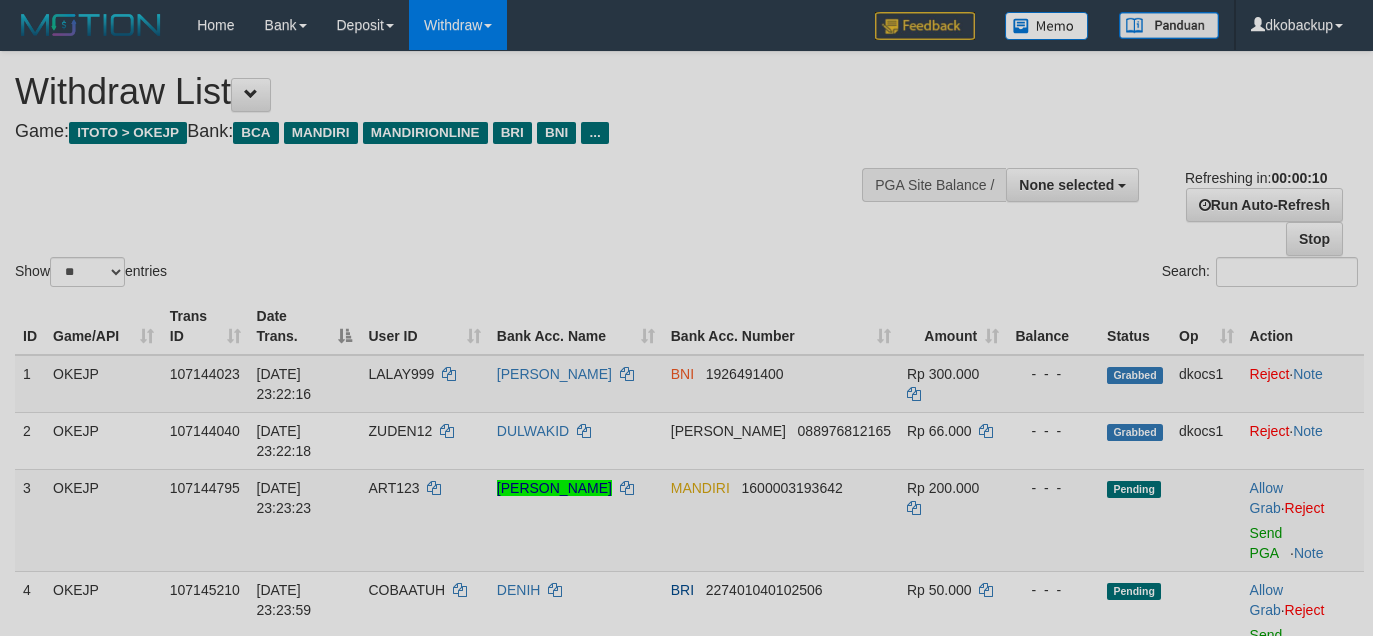 select 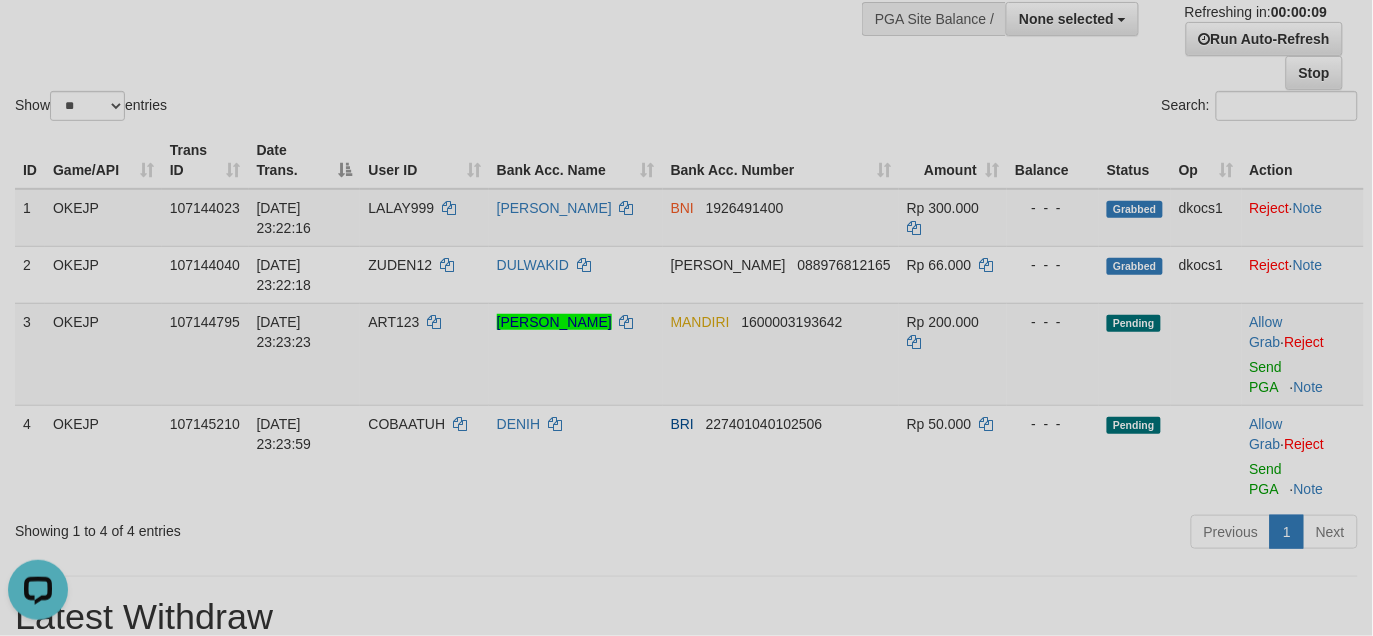 scroll, scrollTop: 0, scrollLeft: 0, axis: both 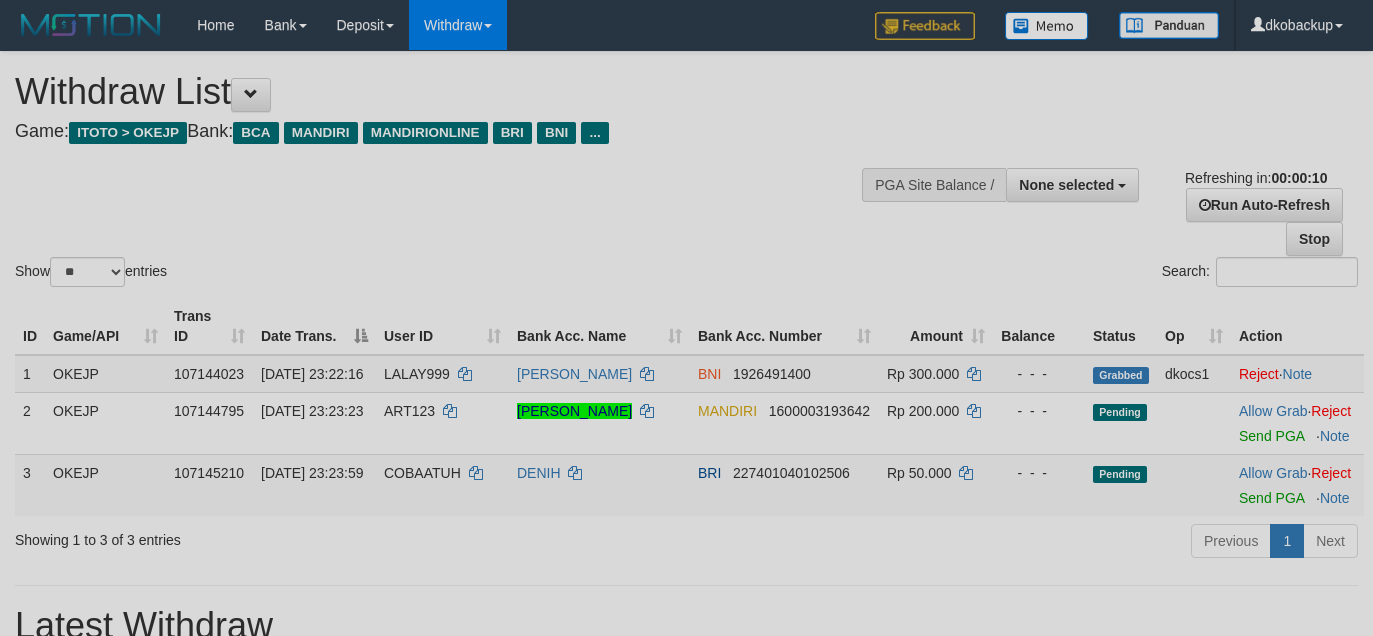 select 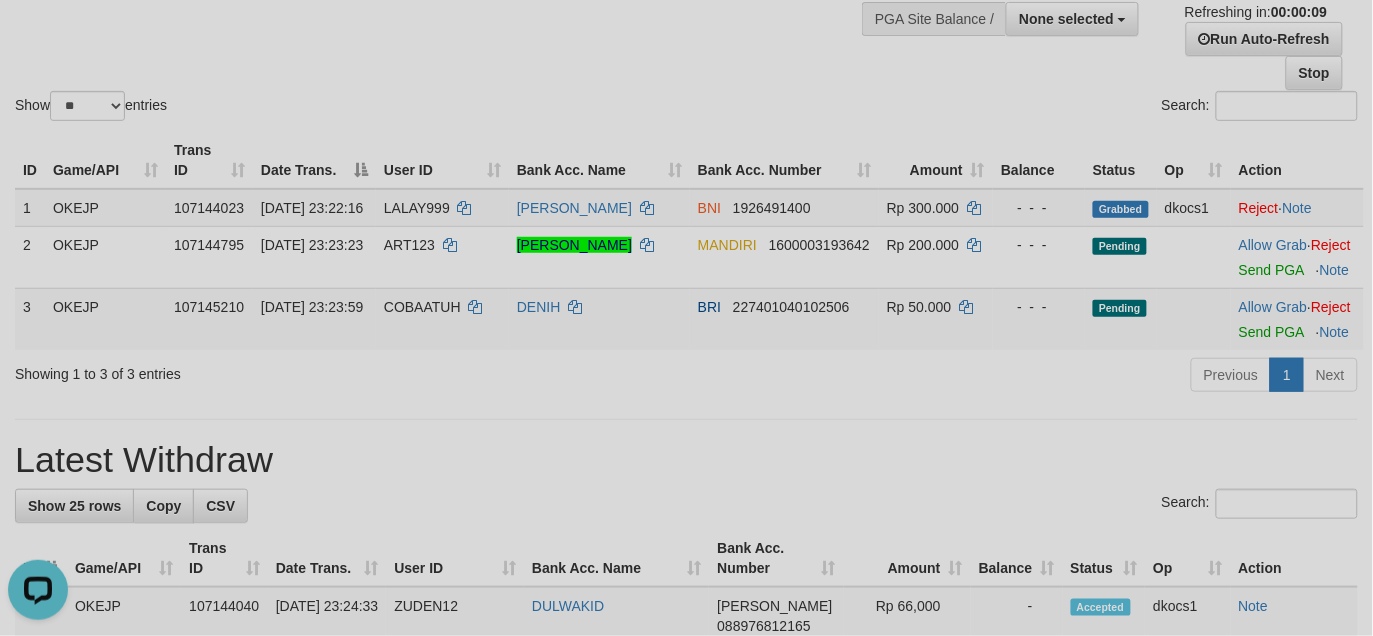 scroll, scrollTop: 0, scrollLeft: 0, axis: both 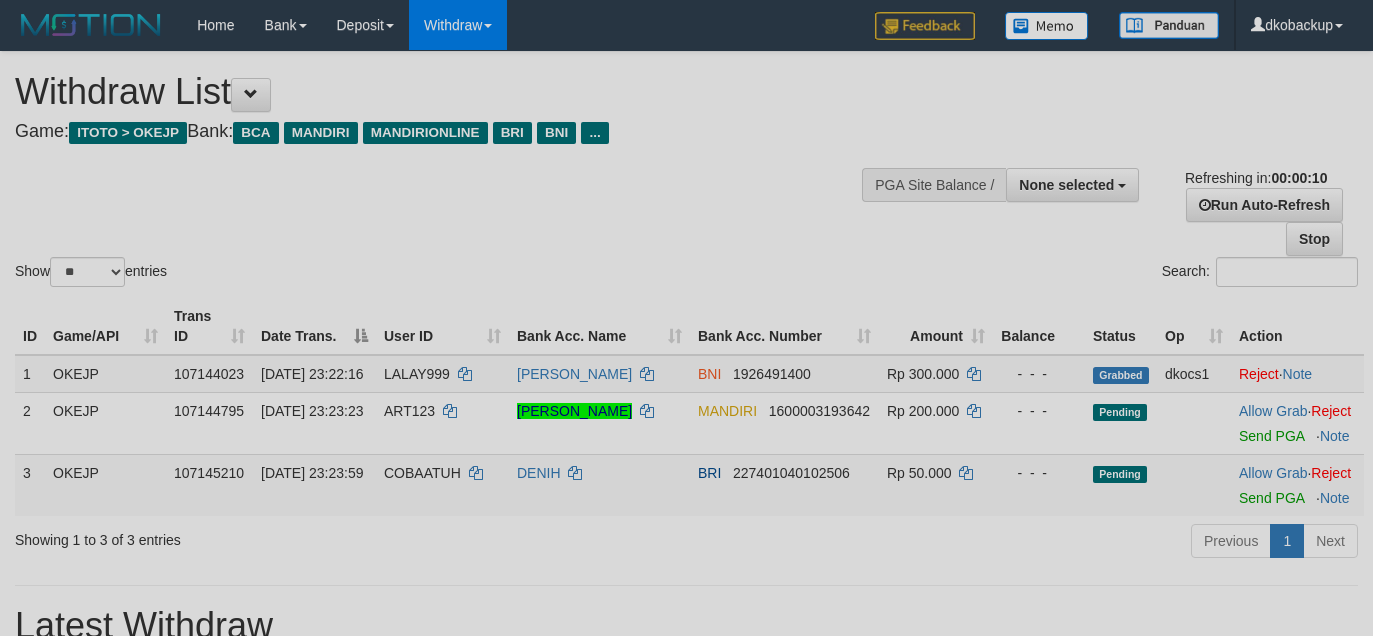 select 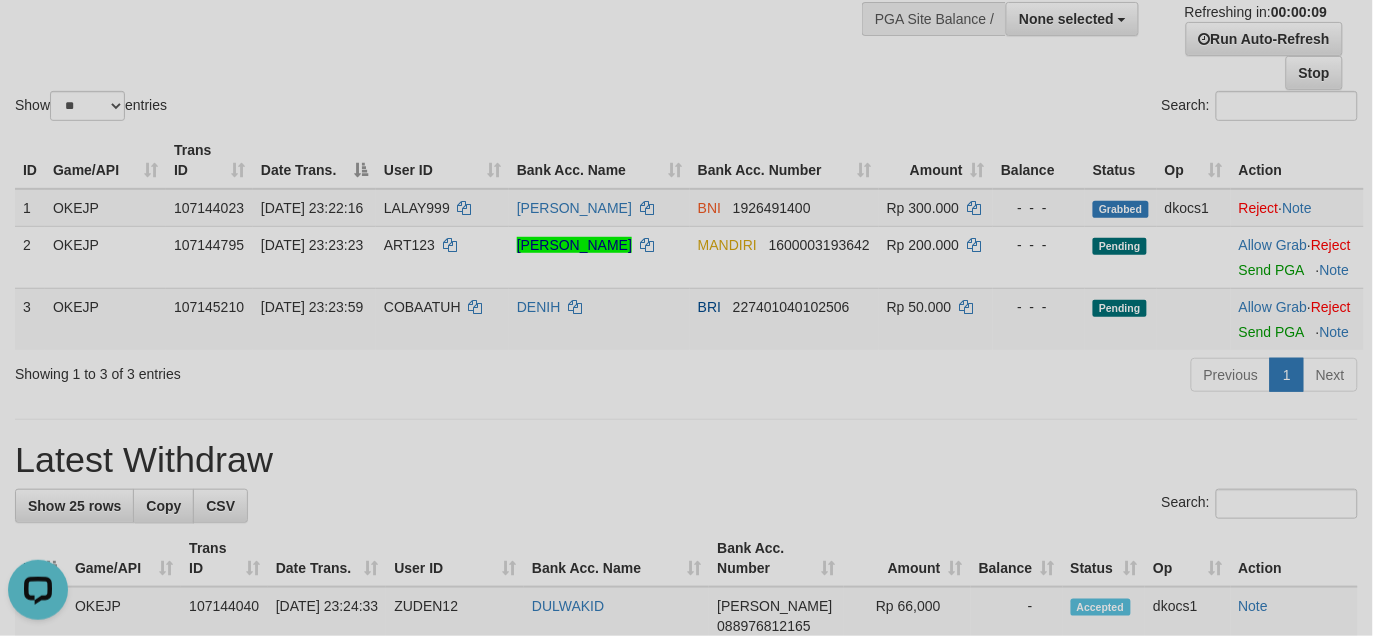 scroll, scrollTop: 0, scrollLeft: 0, axis: both 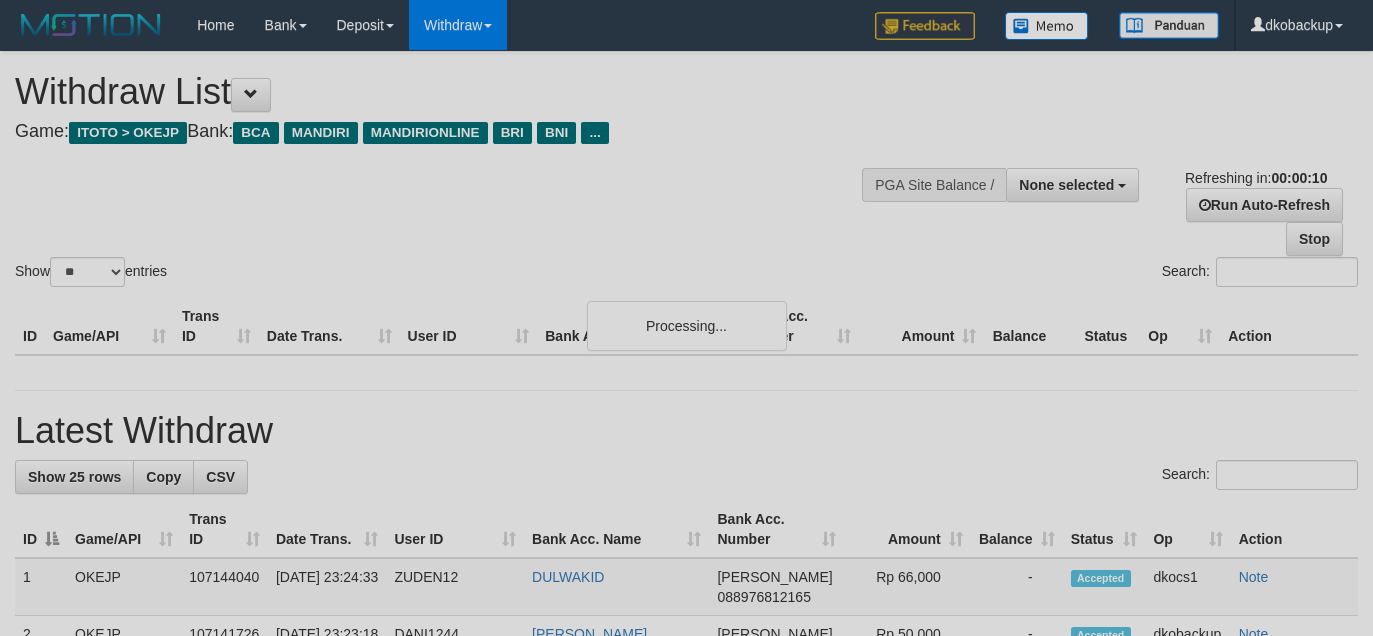 select 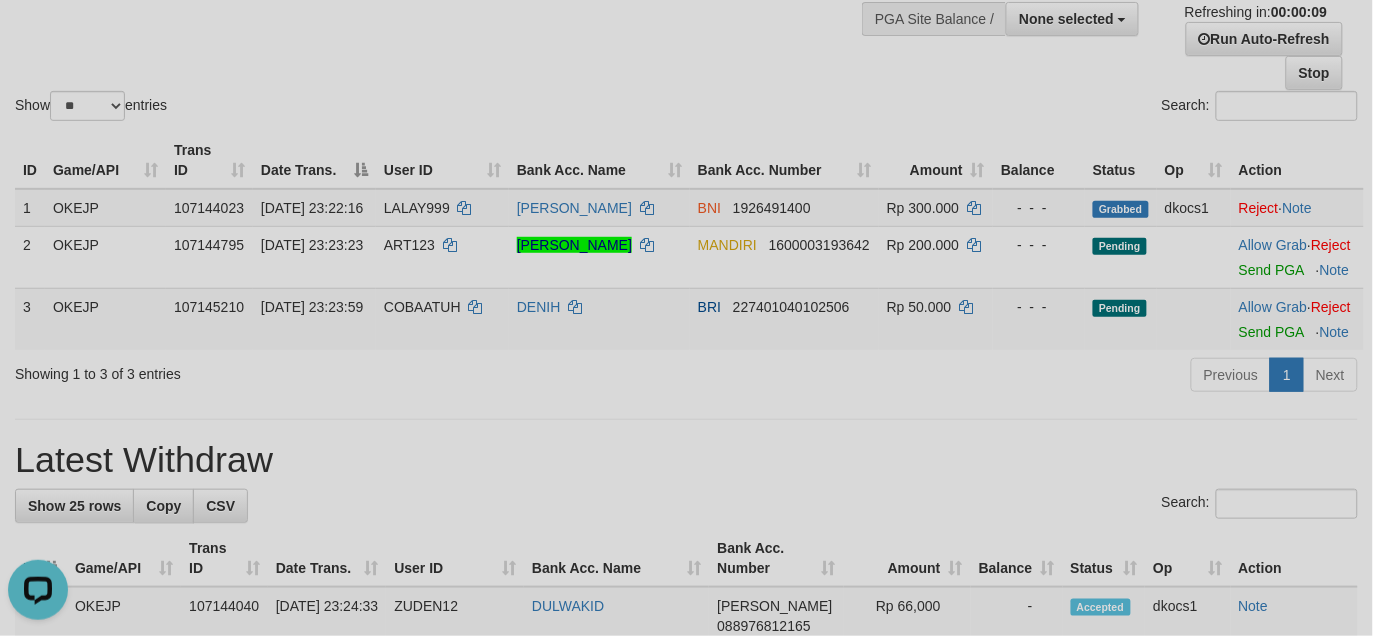 scroll, scrollTop: 0, scrollLeft: 0, axis: both 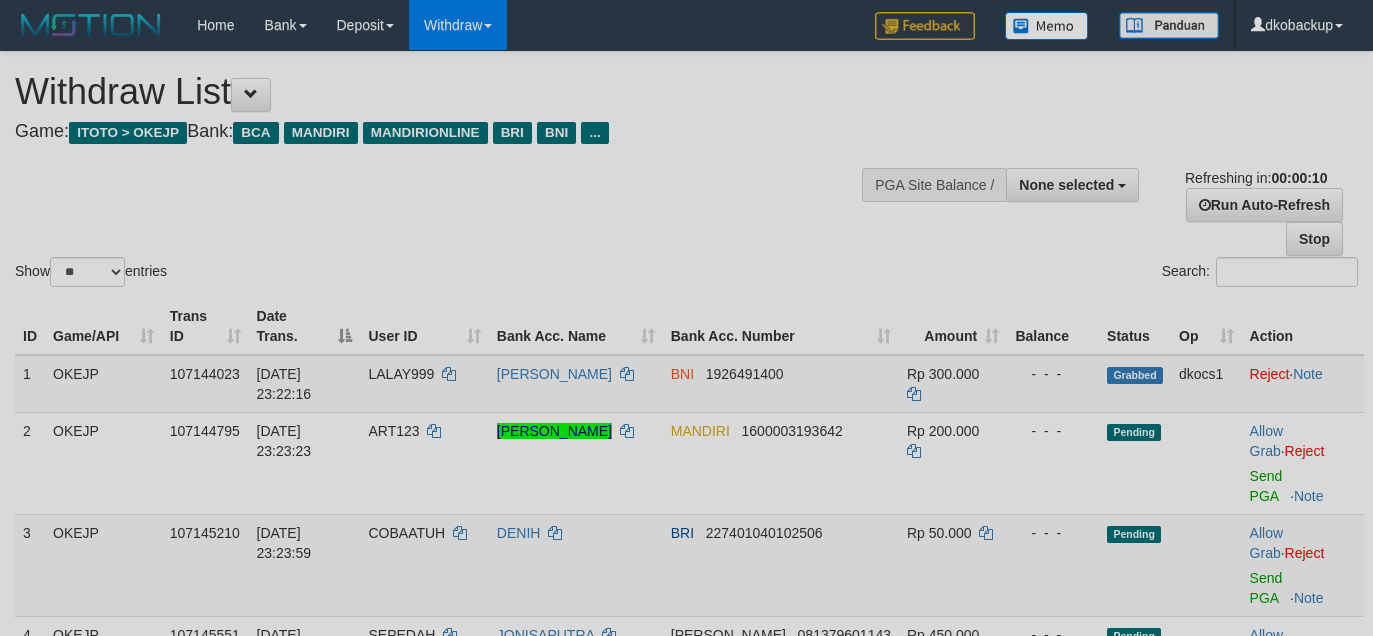 select 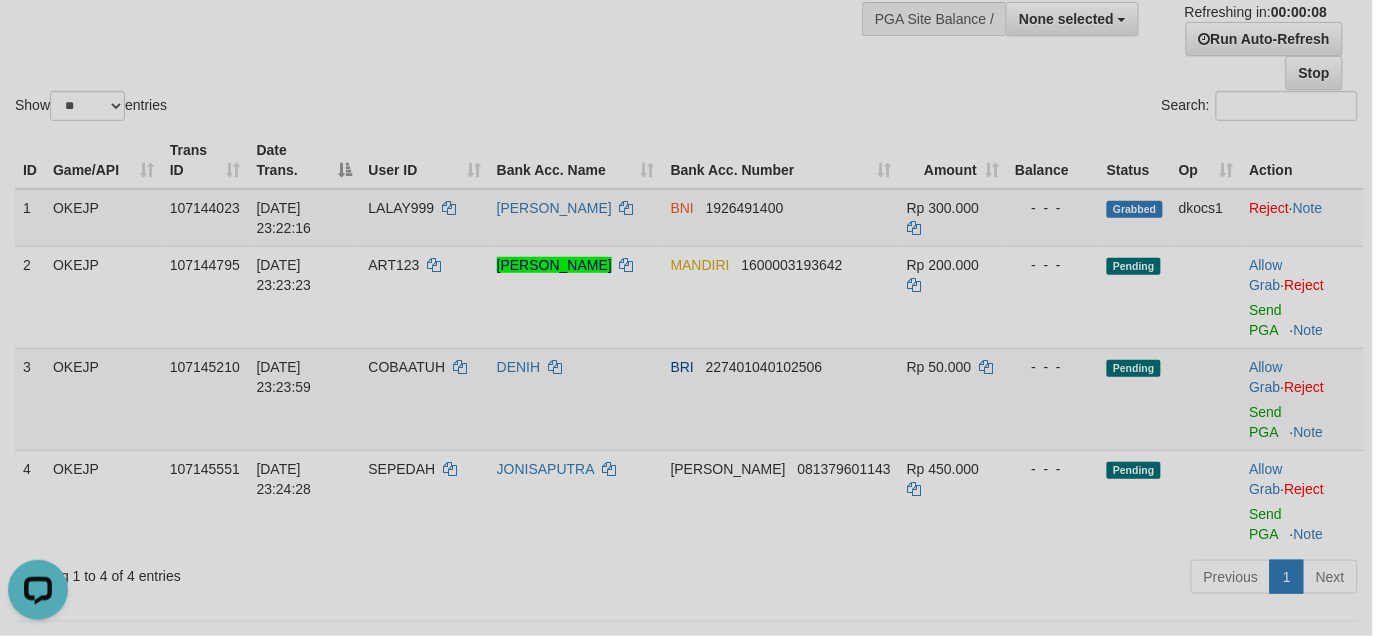 scroll, scrollTop: 0, scrollLeft: 0, axis: both 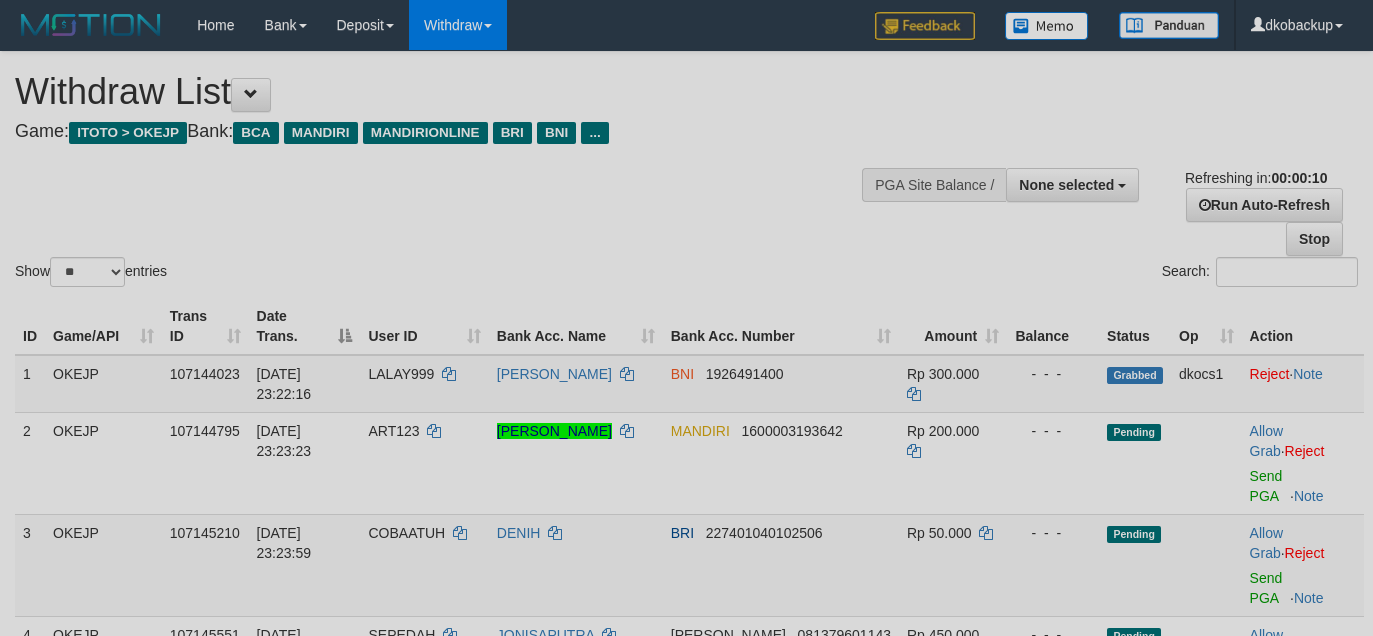 select 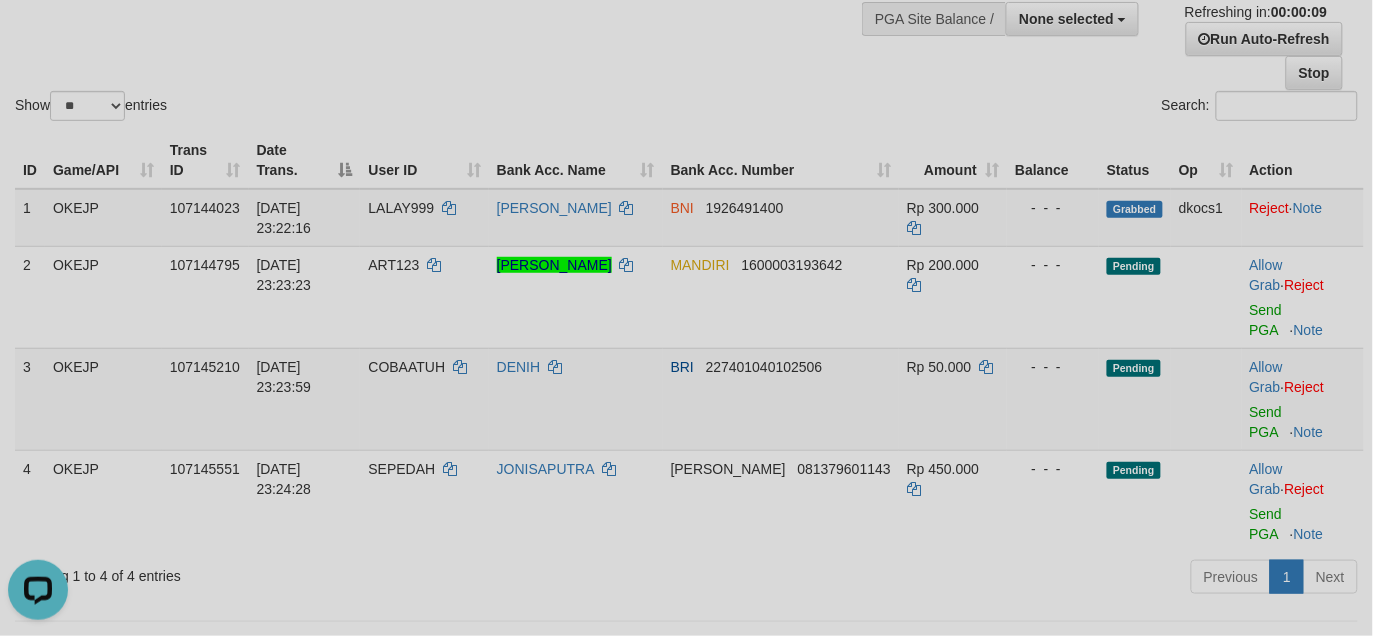scroll, scrollTop: 0, scrollLeft: 0, axis: both 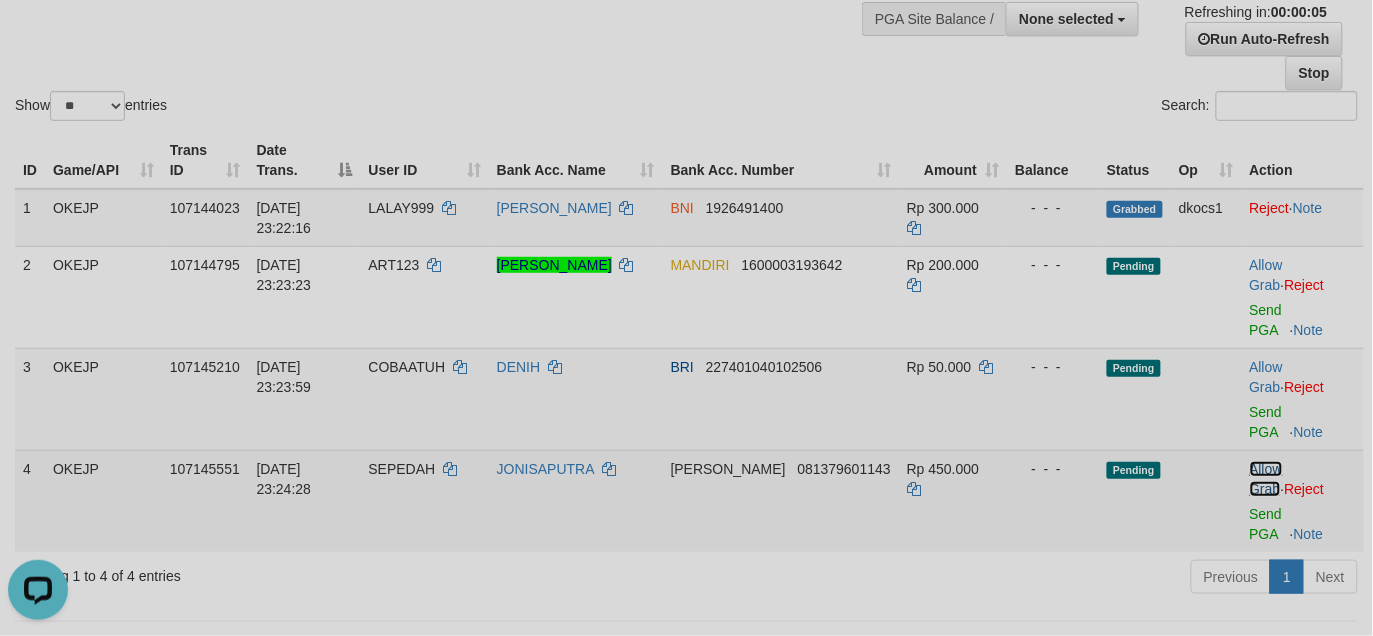 click on "Allow Grab" at bounding box center (1266, 479) 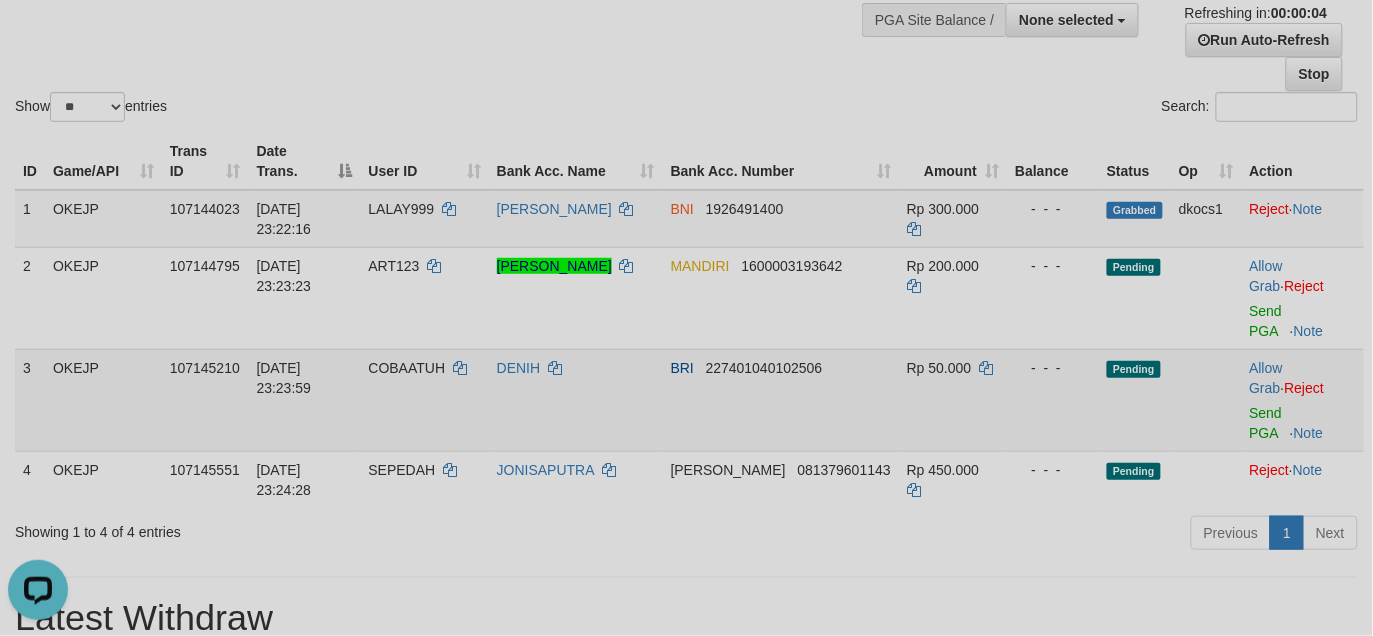 scroll, scrollTop: 166, scrollLeft: 0, axis: vertical 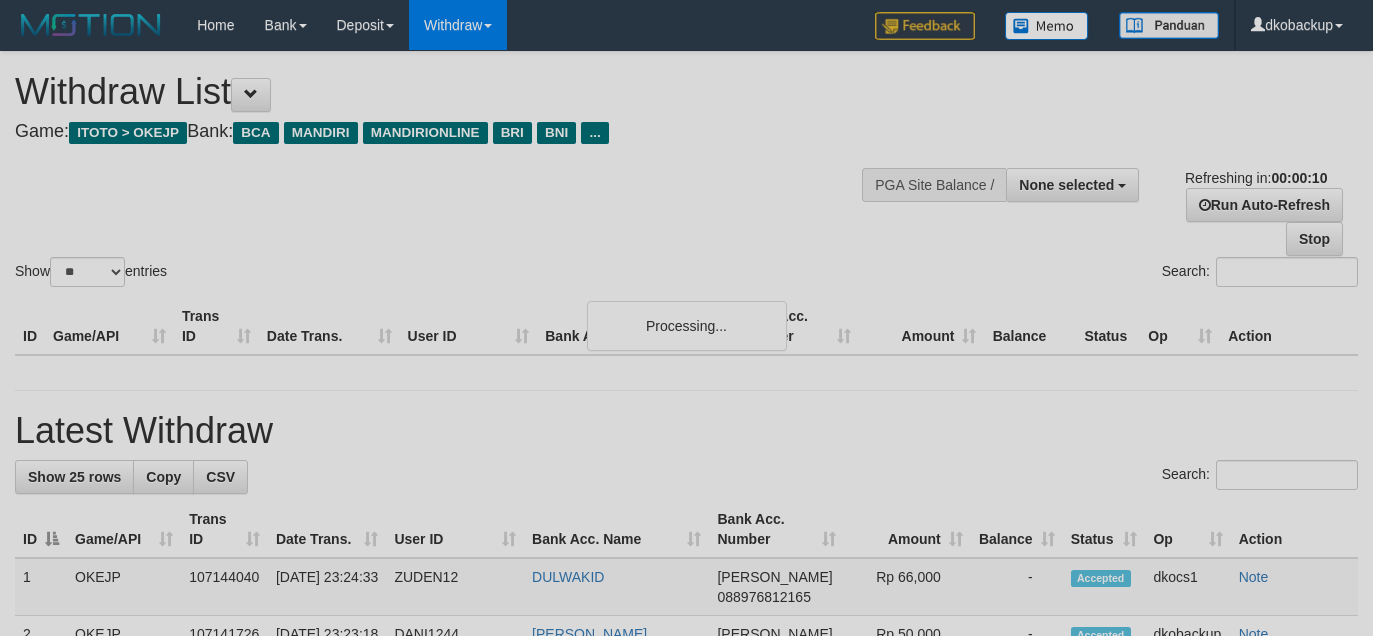 select 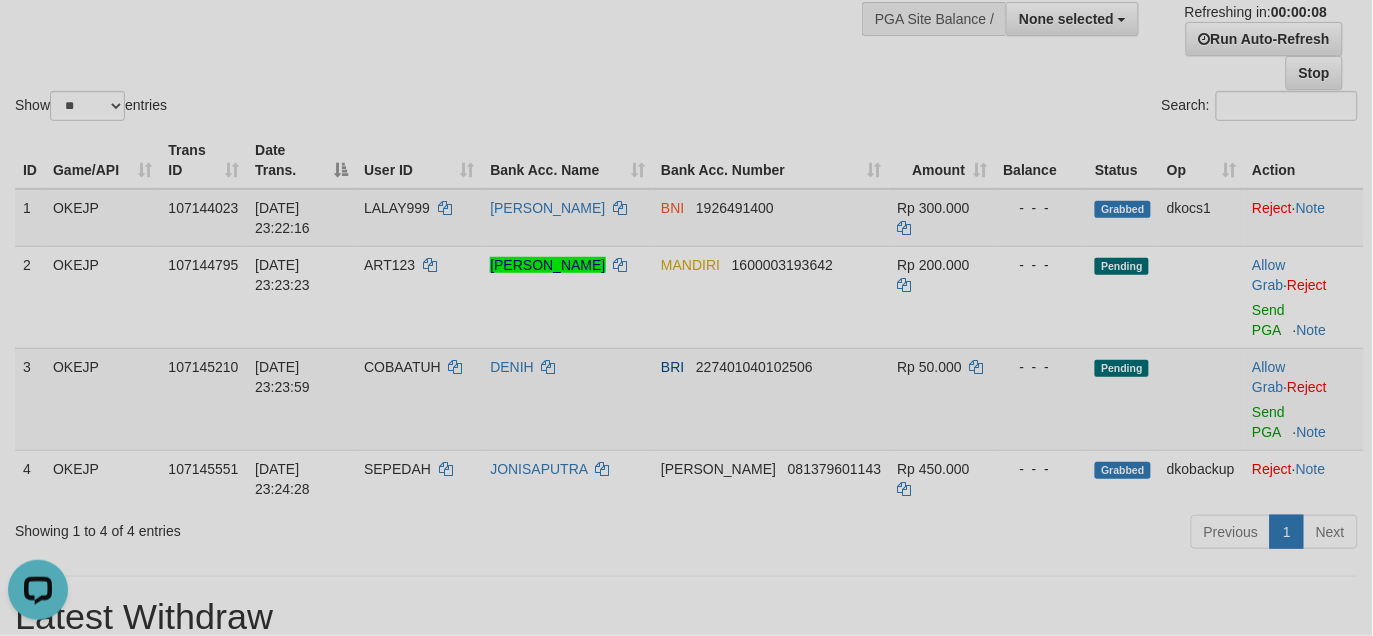 scroll, scrollTop: 0, scrollLeft: 0, axis: both 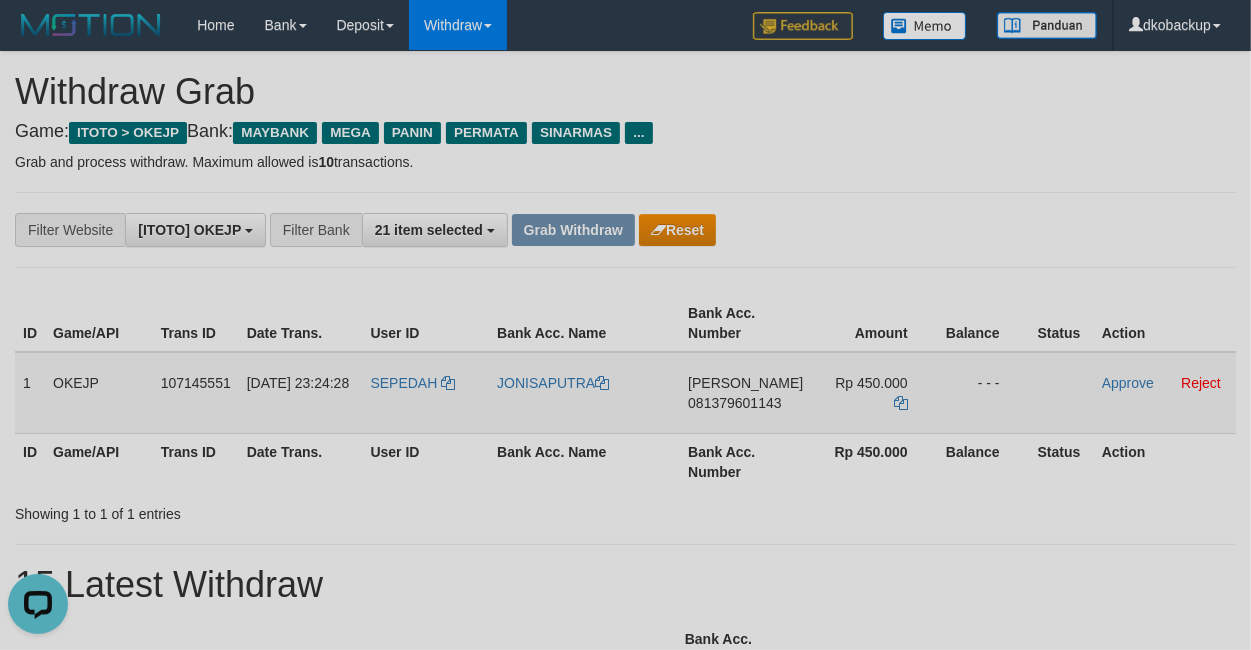 click on "SEPEDAH" at bounding box center [425, 393] 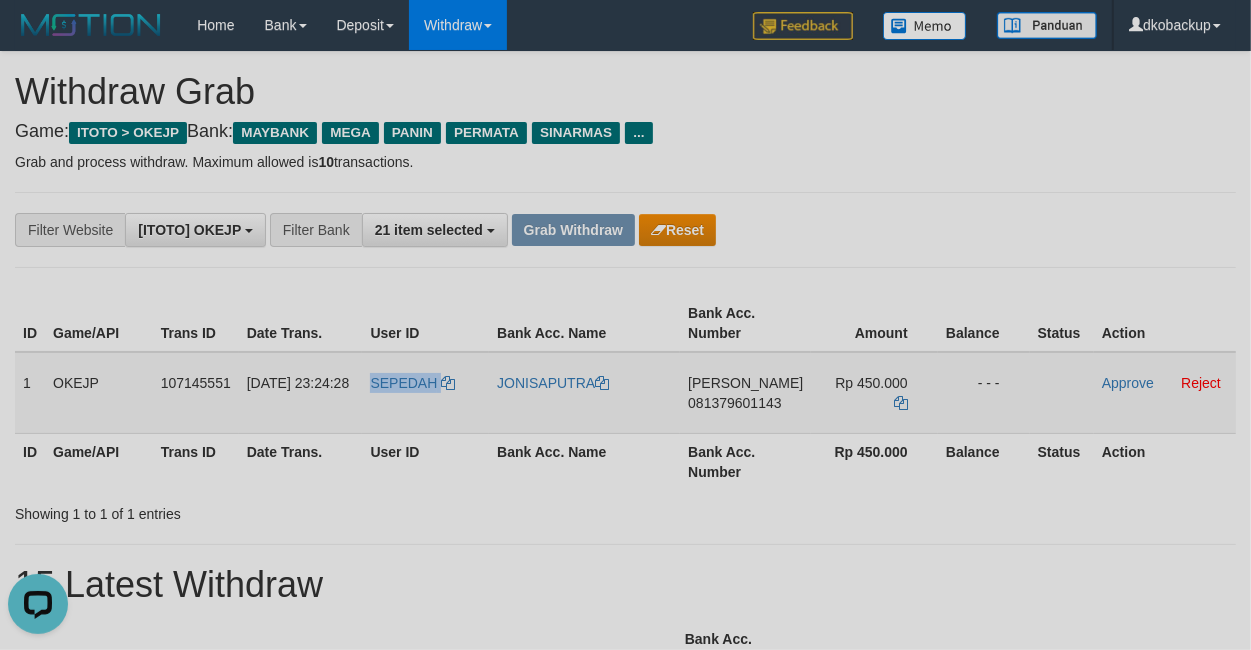 click on "SEPEDAH" at bounding box center [425, 393] 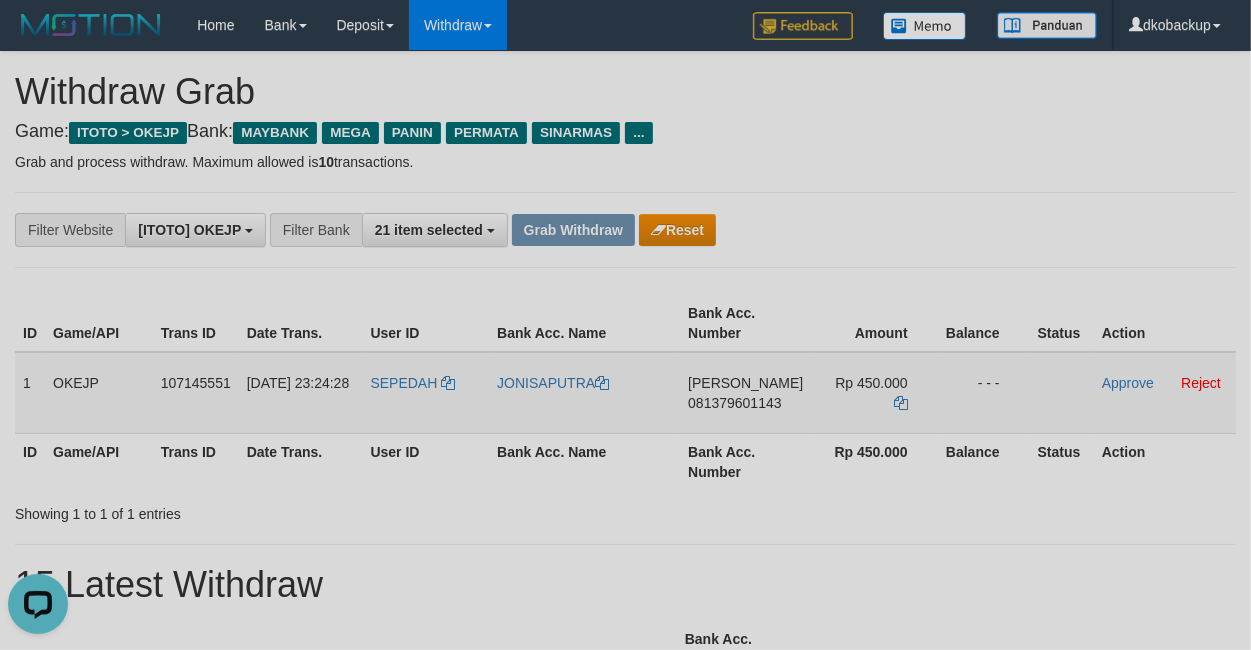 click on "DANA
081379601143" at bounding box center (745, 393) 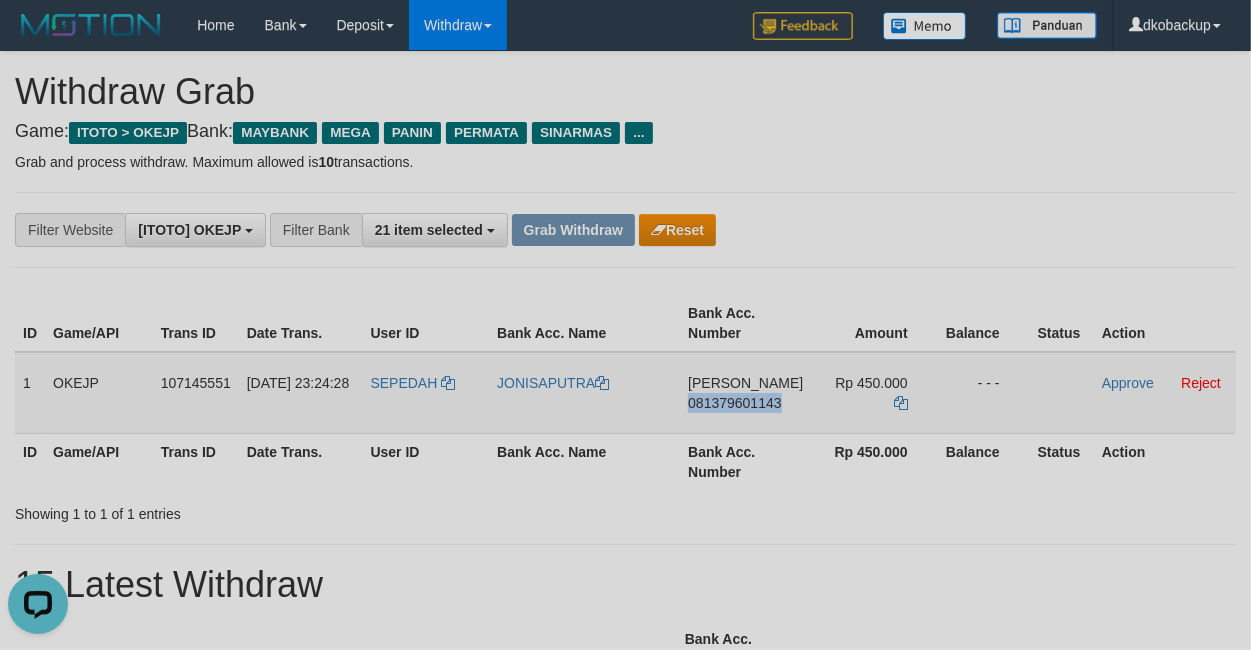 click on "DANA
081379601143" at bounding box center [745, 393] 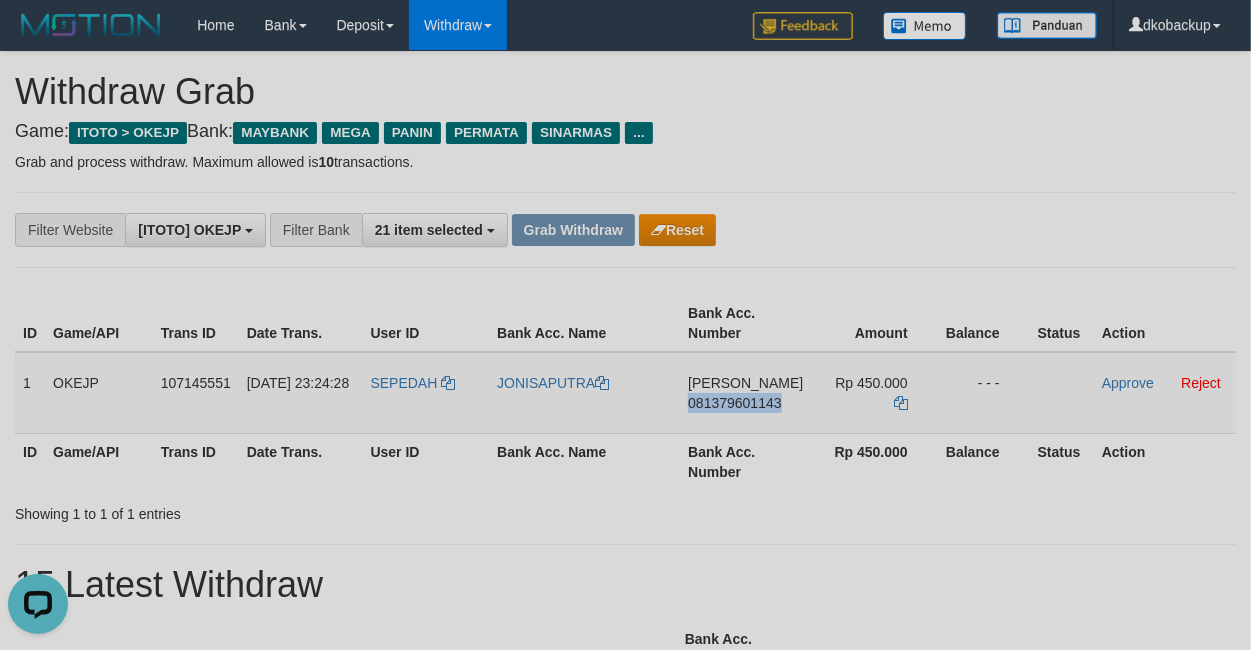copy on "081379601143" 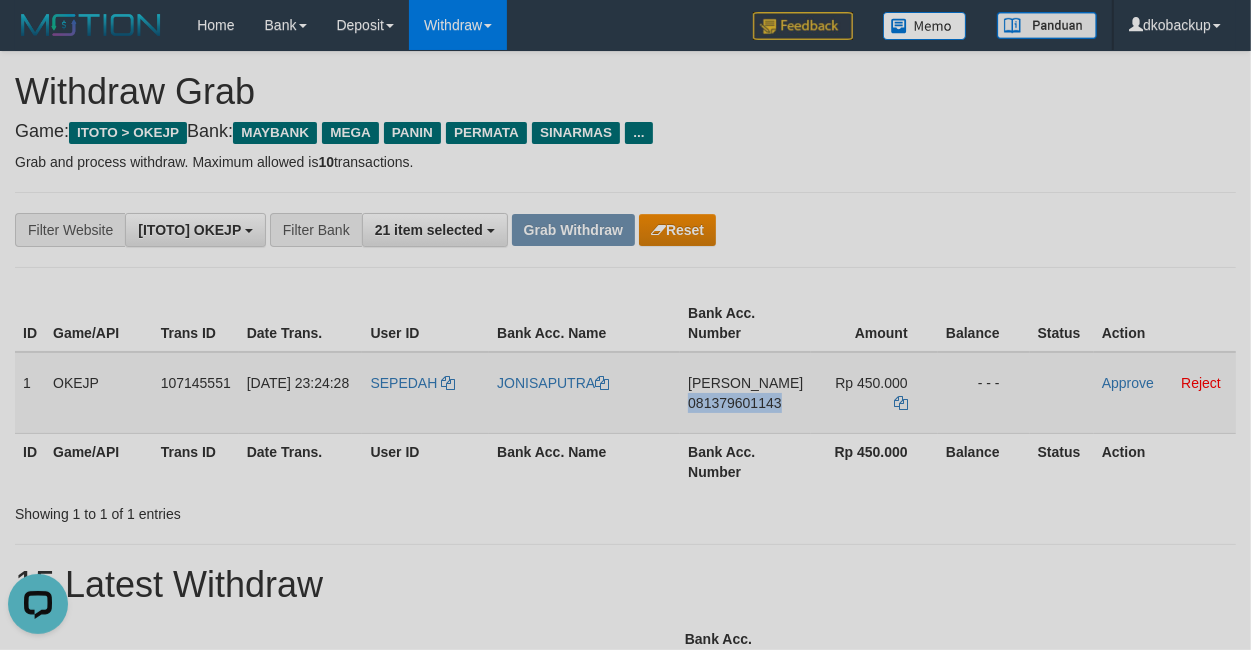 click on "DANA
081379601143" at bounding box center (745, 393) 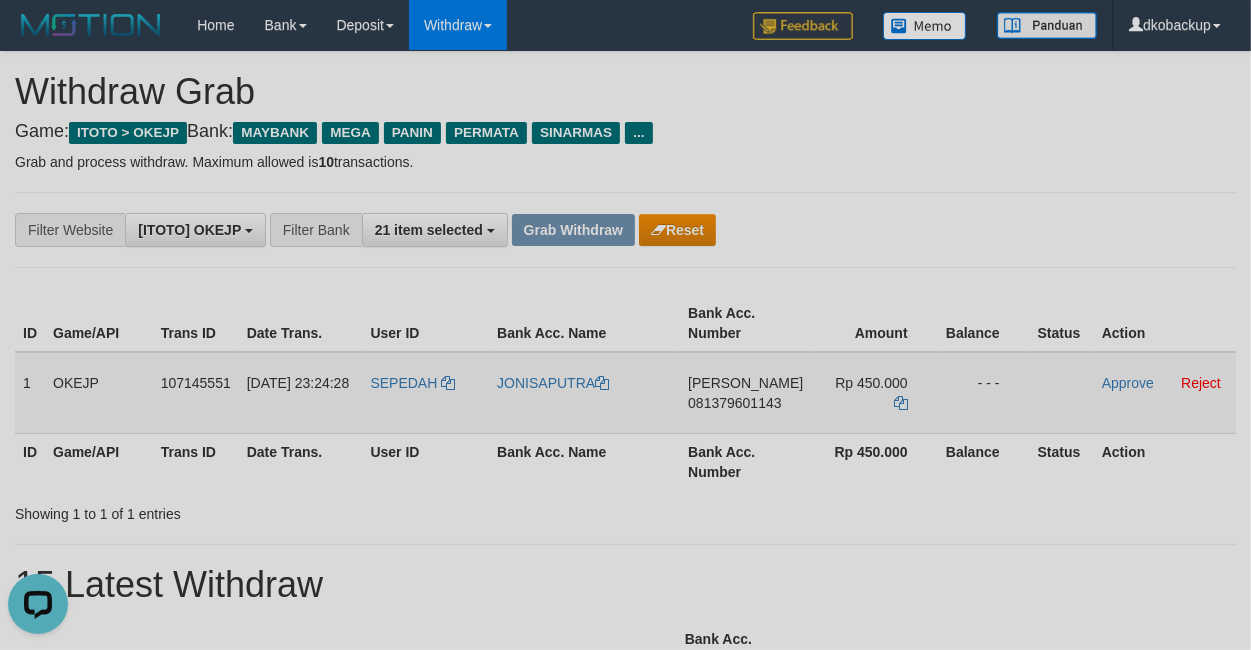 click on "SEPEDAH" at bounding box center (425, 393) 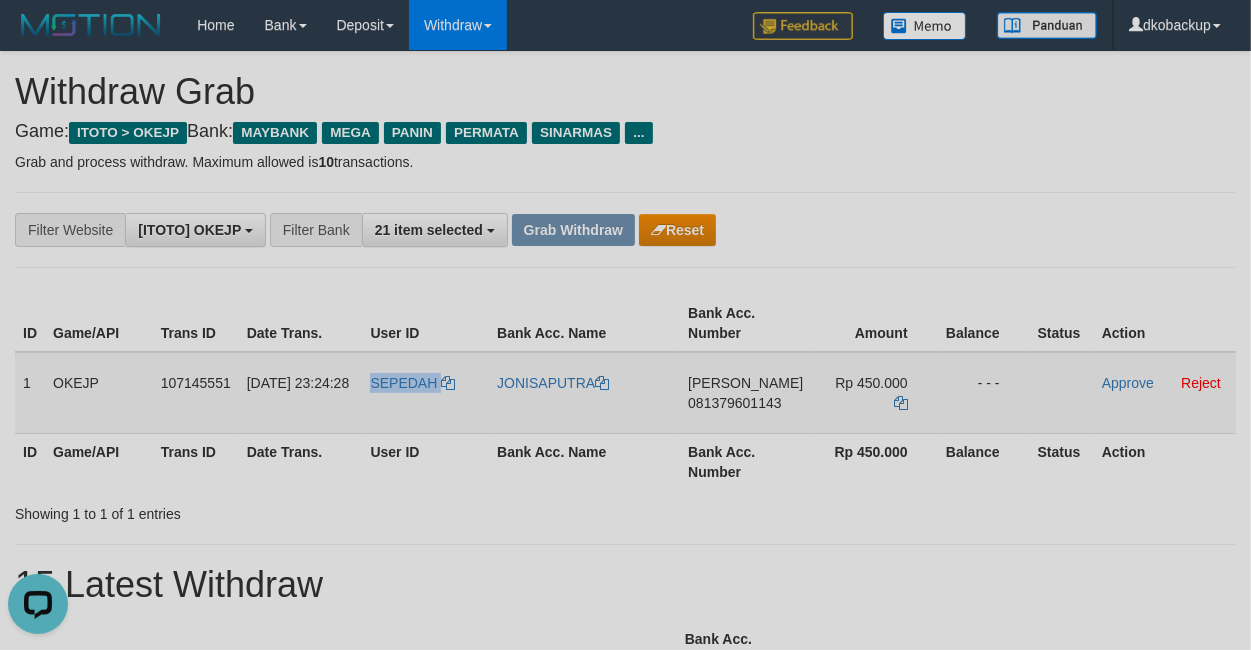 click on "SEPEDAH" at bounding box center [425, 393] 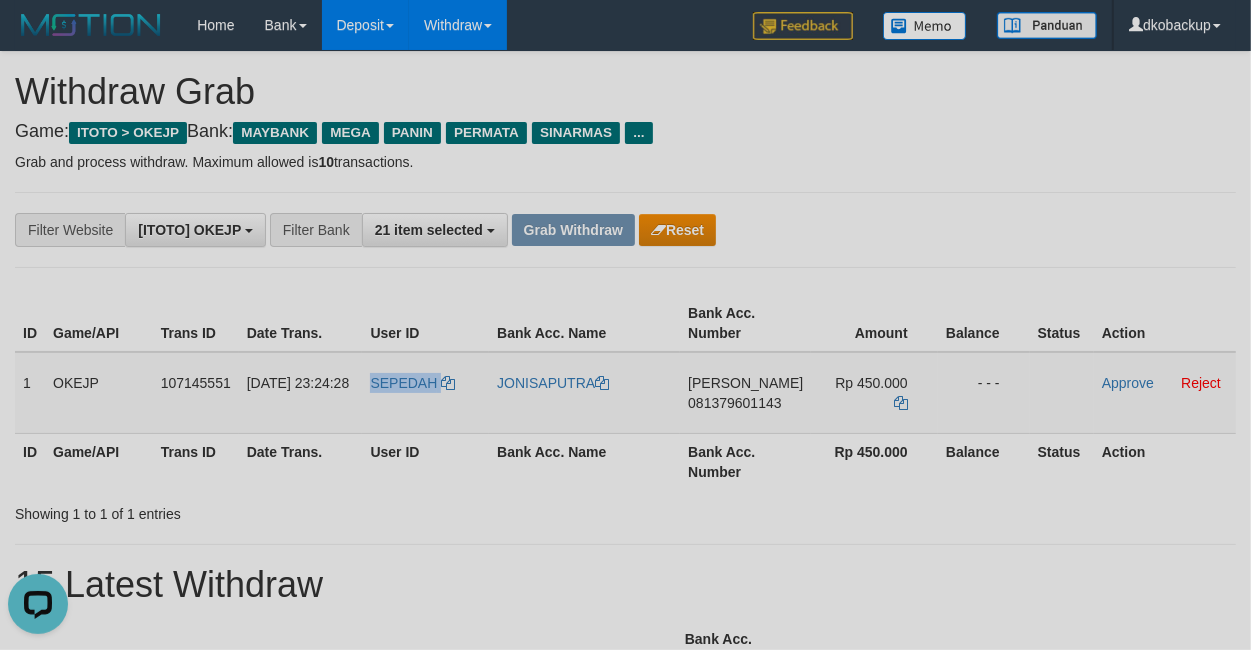 copy on "SEPEDAH" 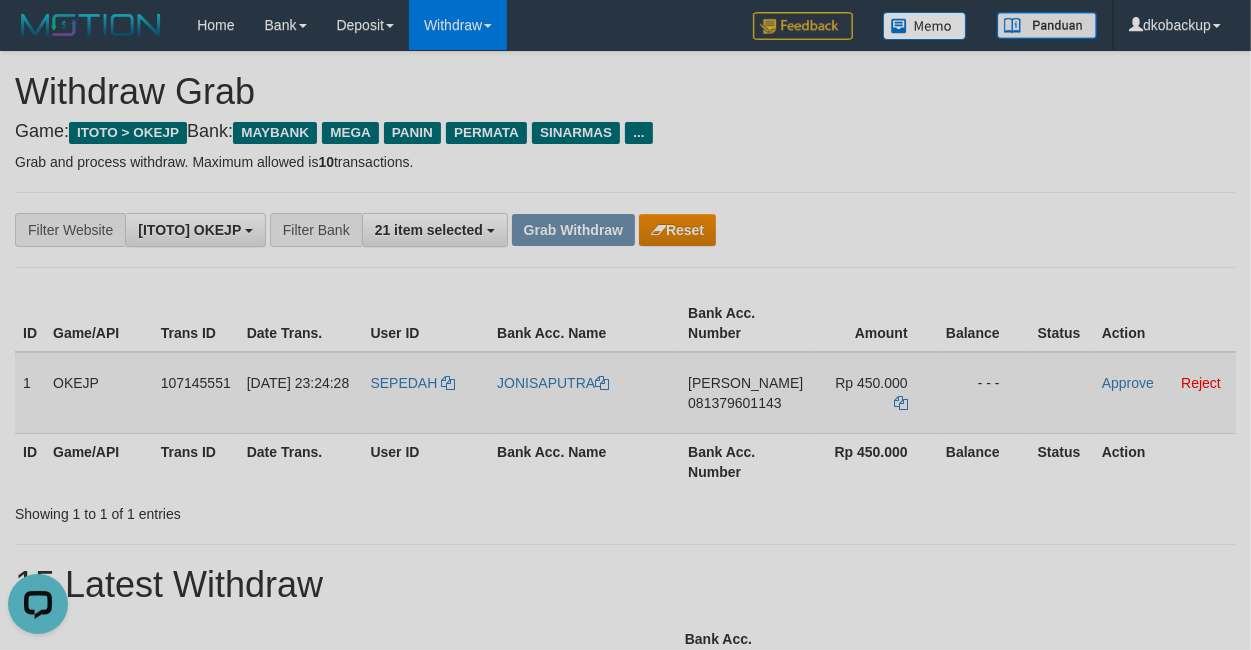 click on "DANA
081379601143" at bounding box center (745, 393) 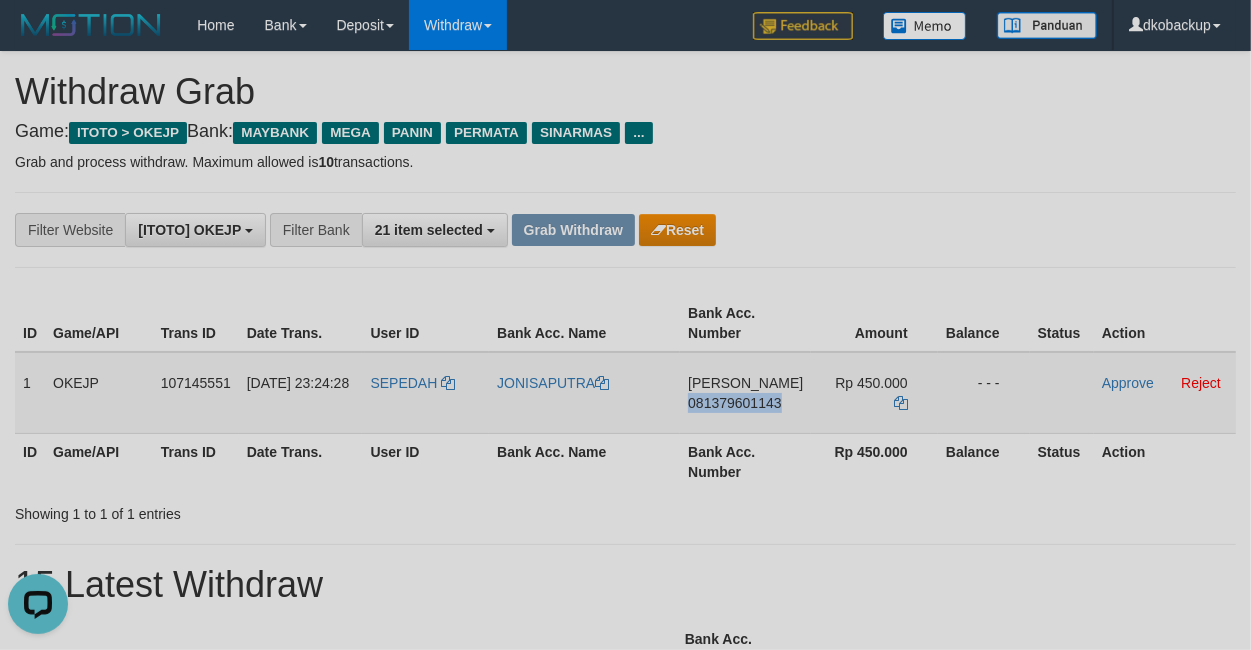 click on "DANA
081379601143" at bounding box center [745, 393] 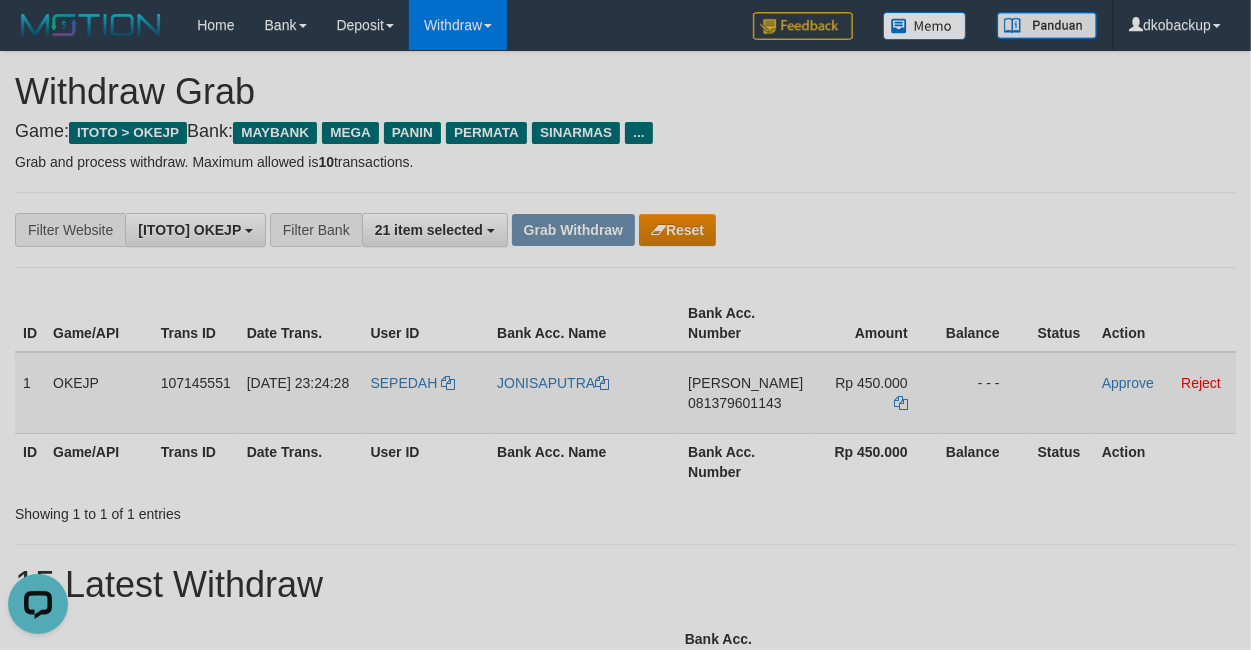 click on "SEPEDAH" at bounding box center (425, 393) 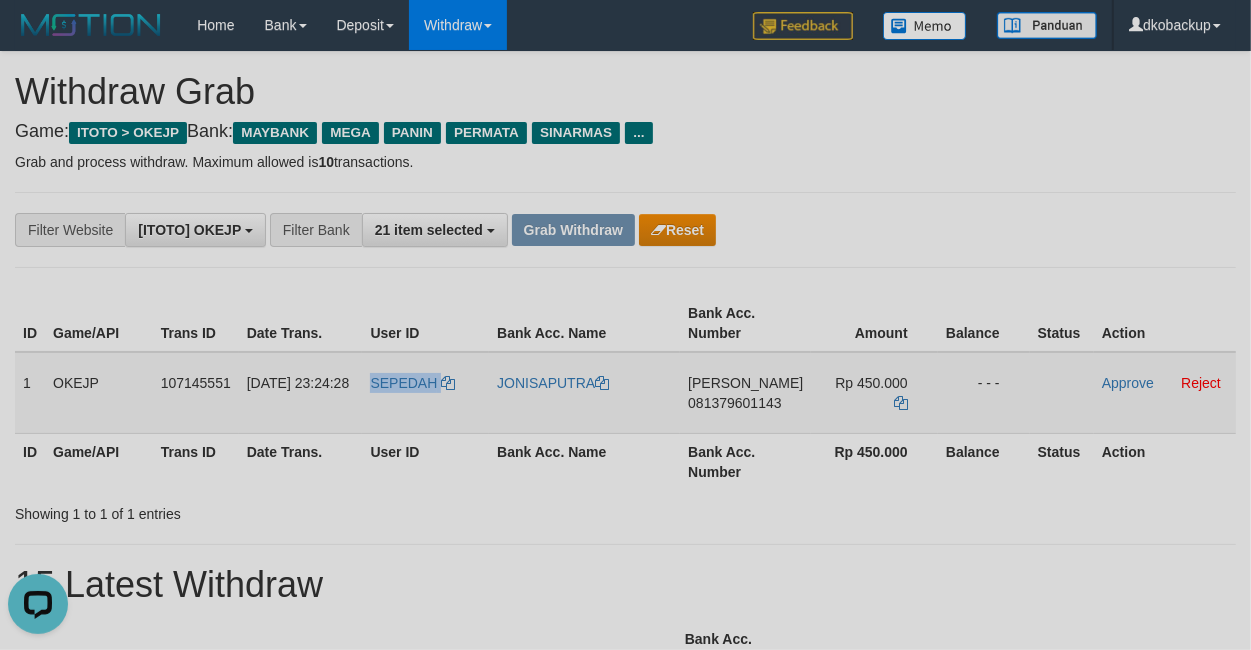 click on "SEPEDAH" at bounding box center (425, 393) 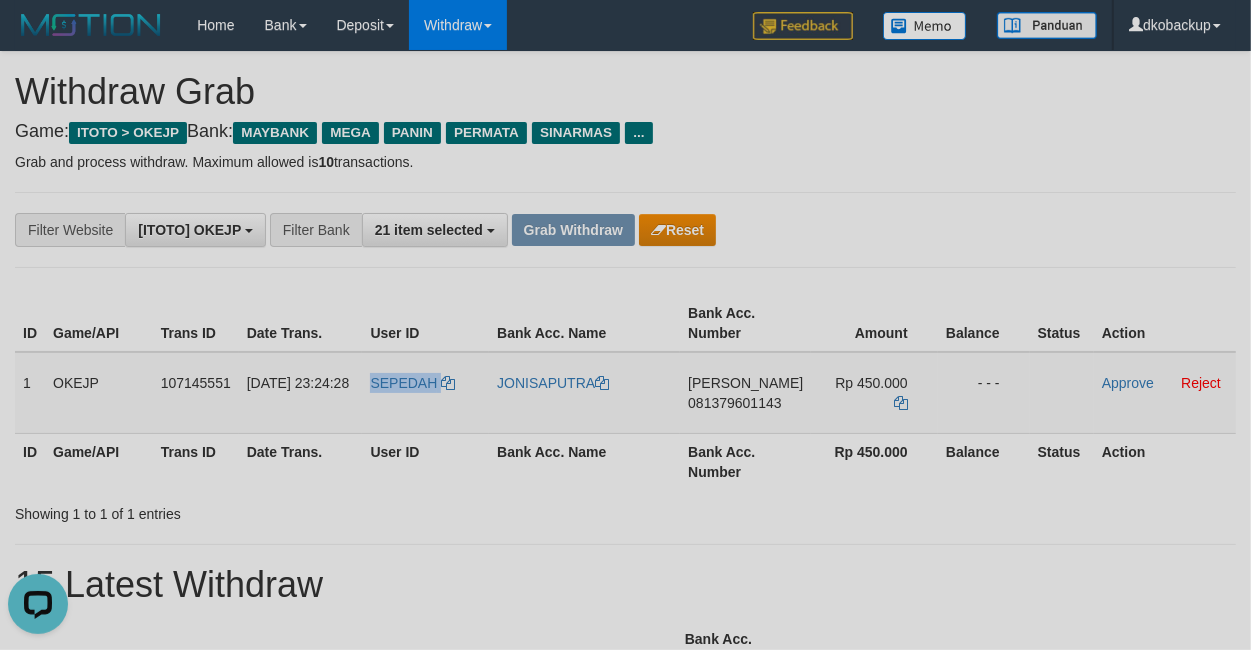 copy on "SEPEDAH" 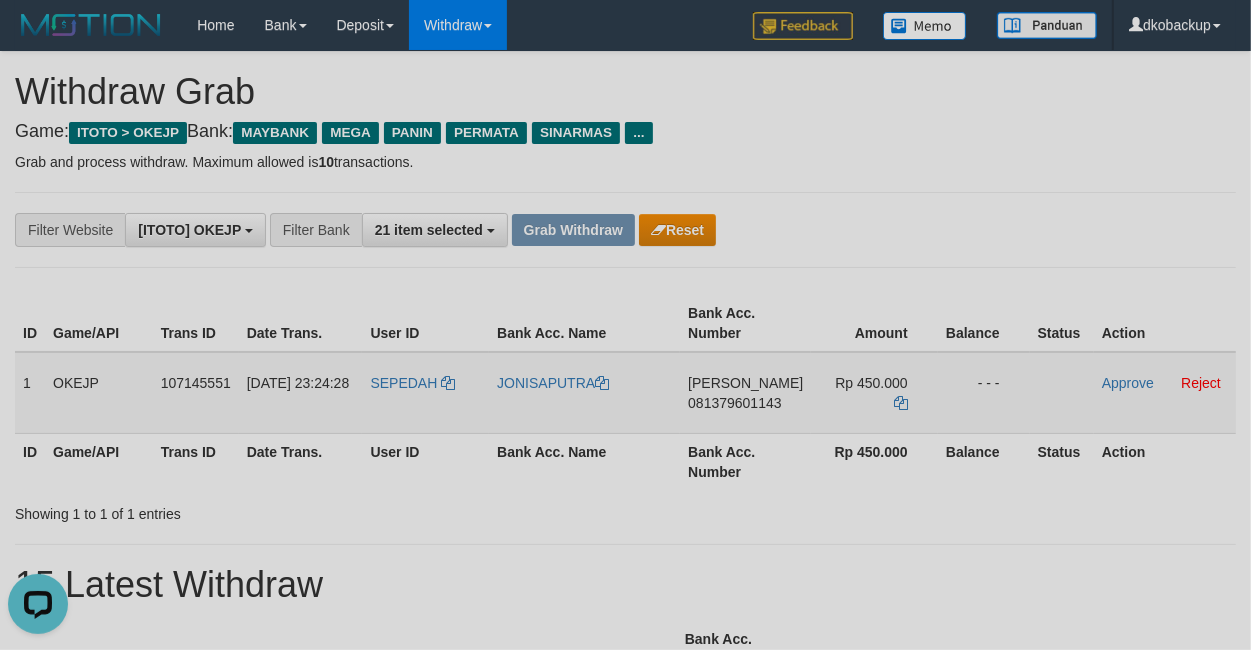 click on "JONISAPUTRA" at bounding box center (584, 393) 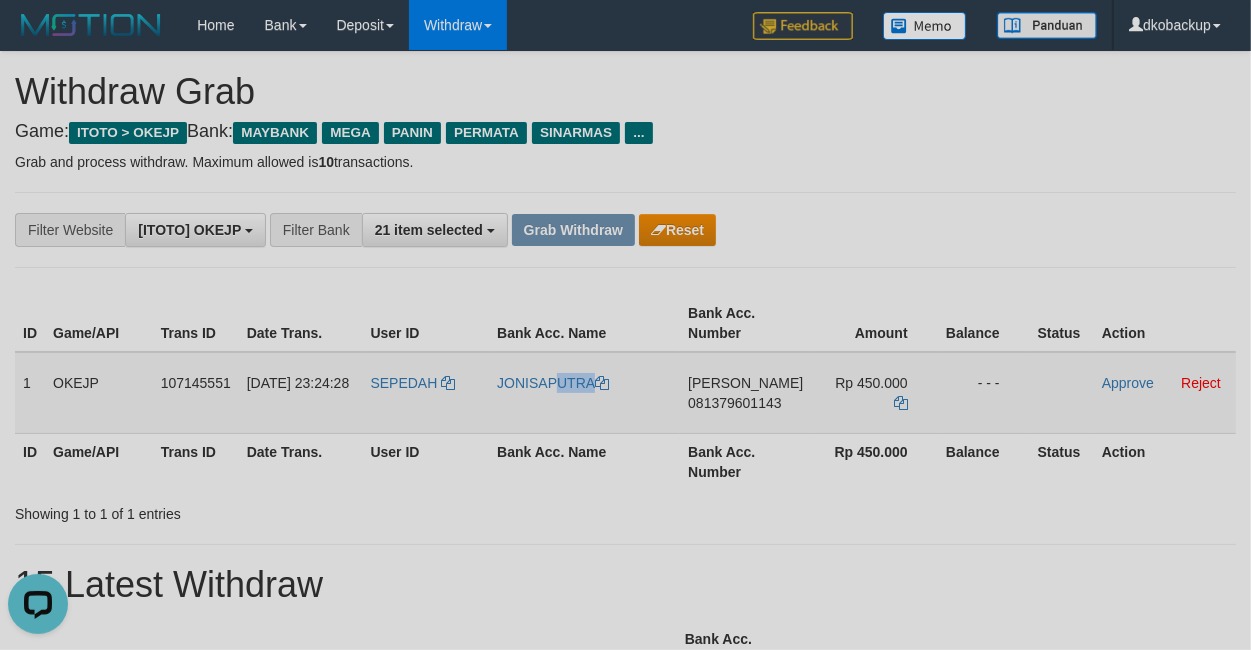 click on "JONISAPUTRA" at bounding box center [584, 393] 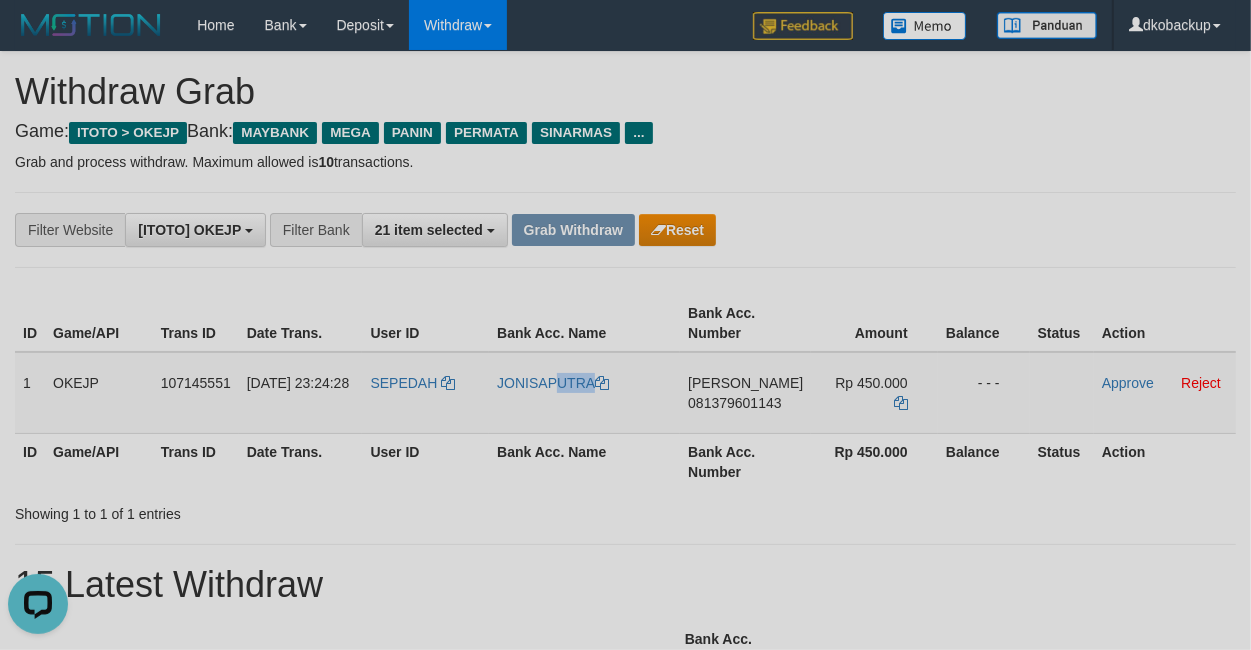 copy on "JONISAPUTRA" 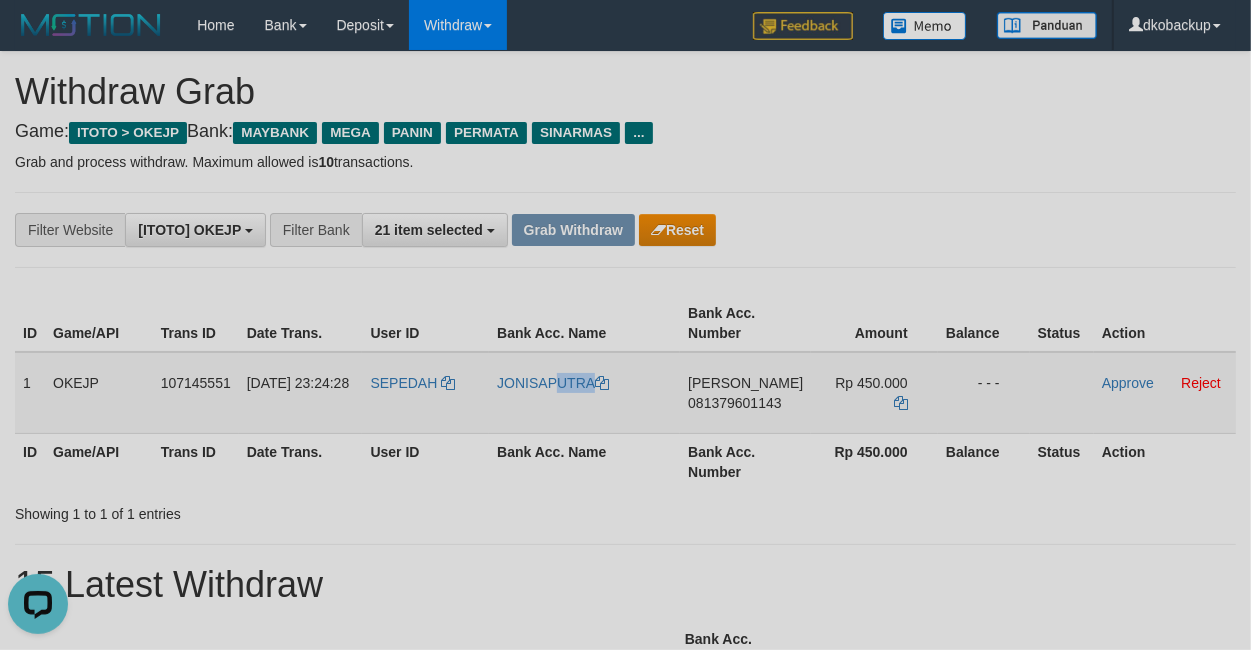 click on "JONISAPUTRA" at bounding box center [584, 393] 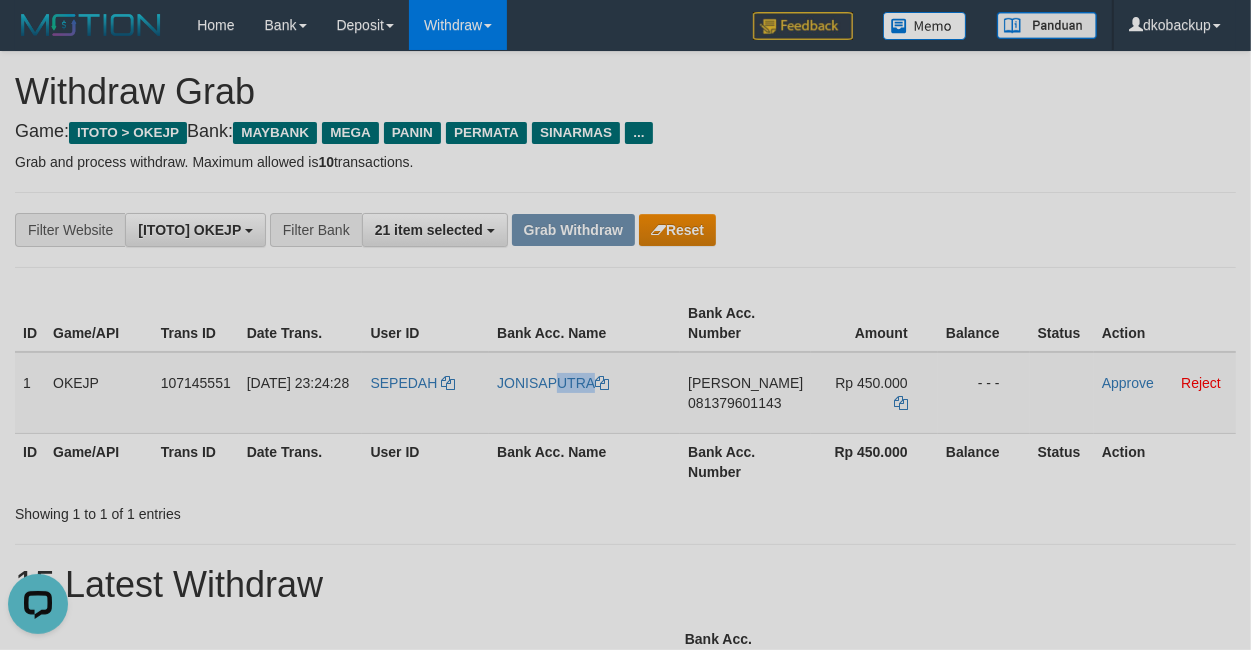 copy on "JONISAPUTRA" 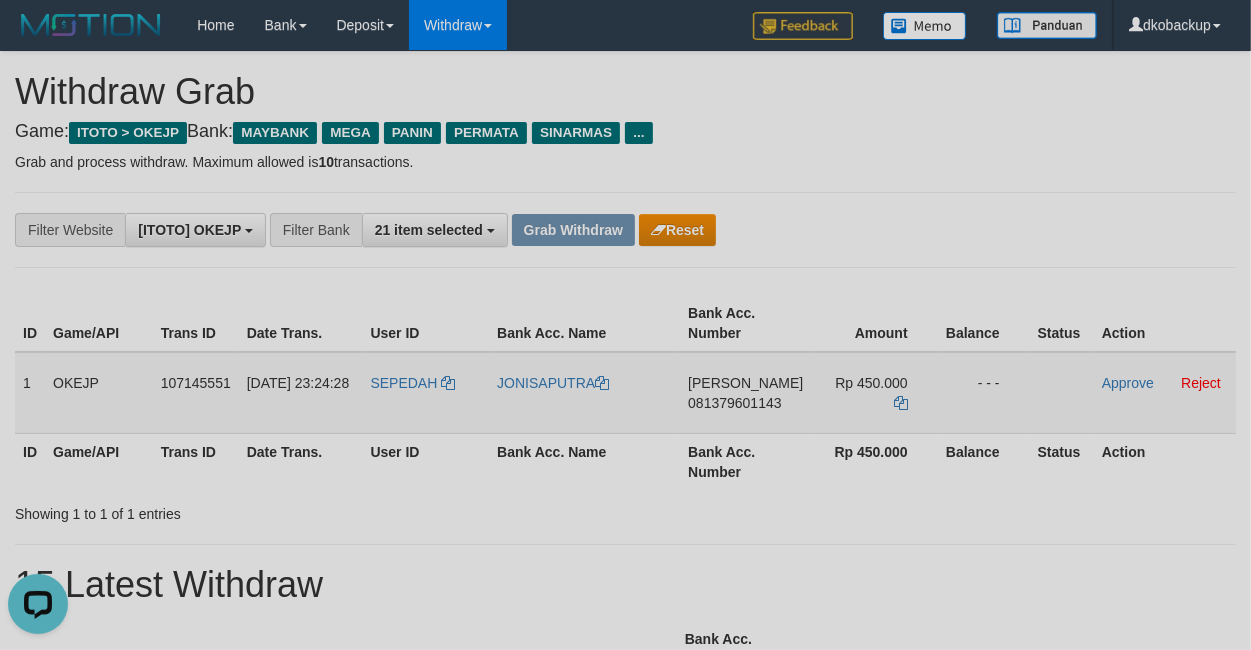 click on "SEPEDAH" at bounding box center [425, 393] 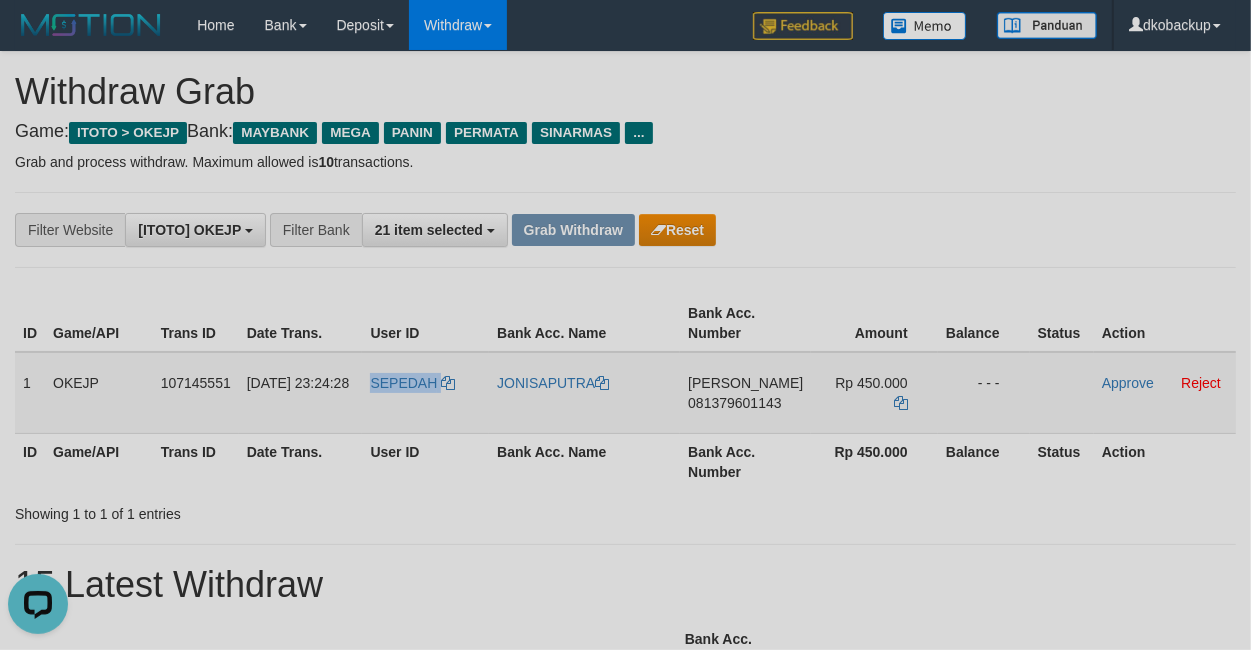 click on "SEPEDAH" at bounding box center [425, 393] 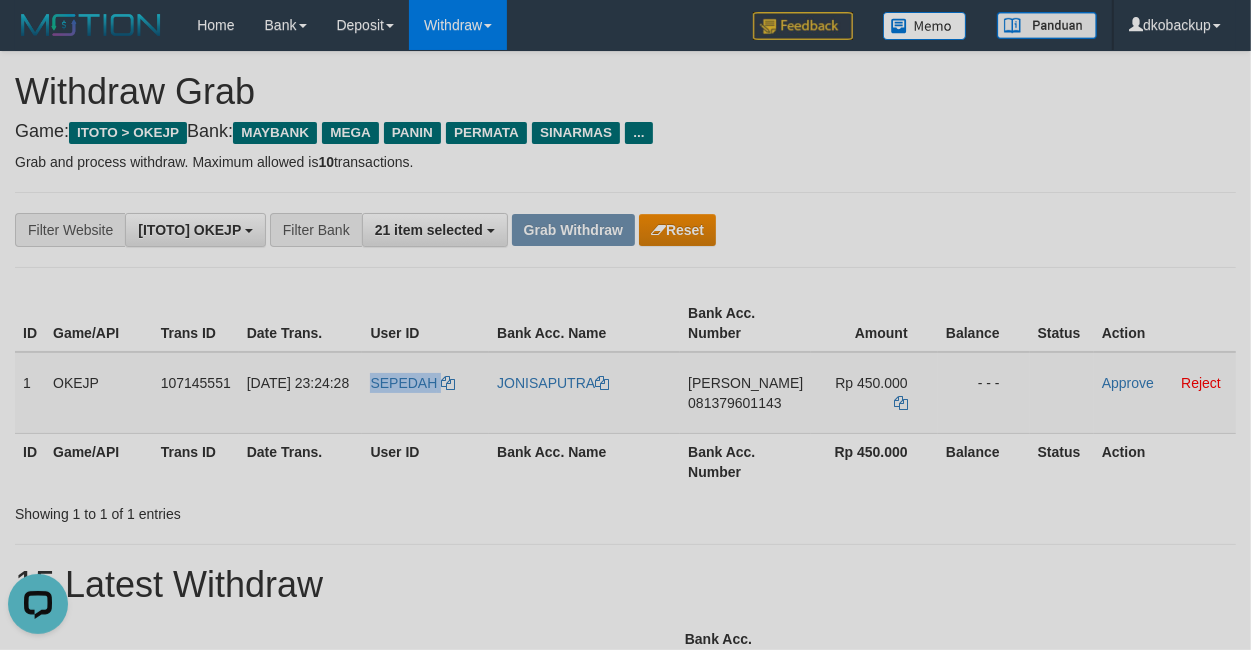 copy on "SEPEDAH" 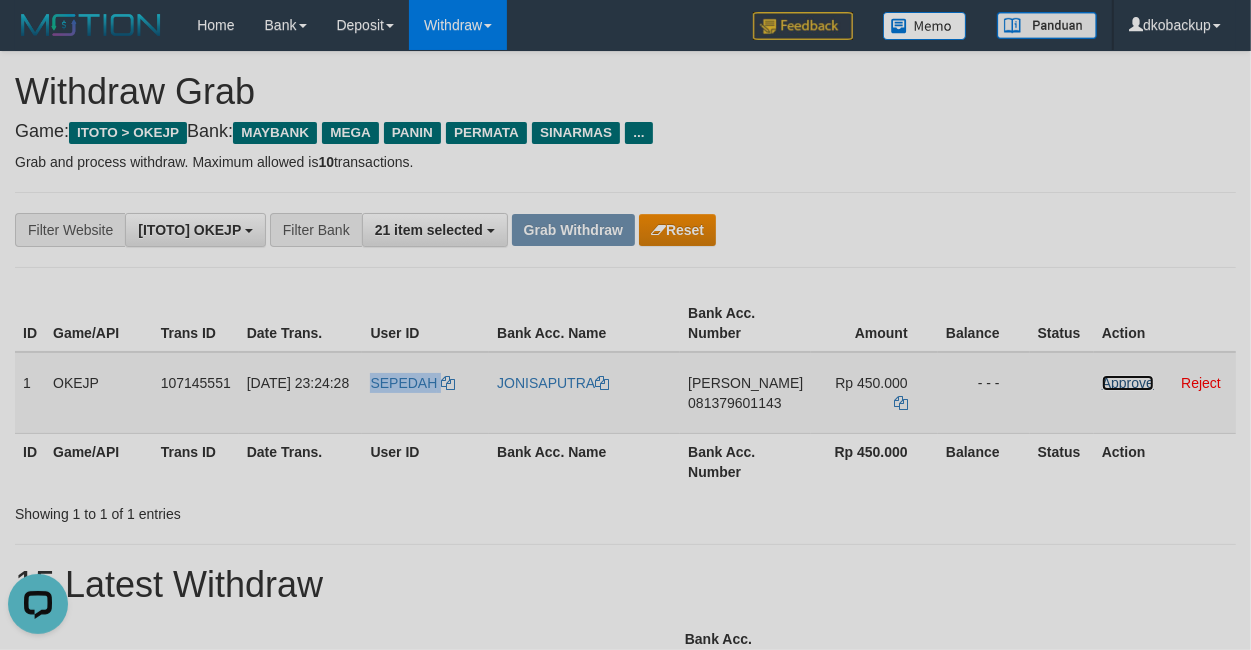 click on "Approve" at bounding box center (1128, 383) 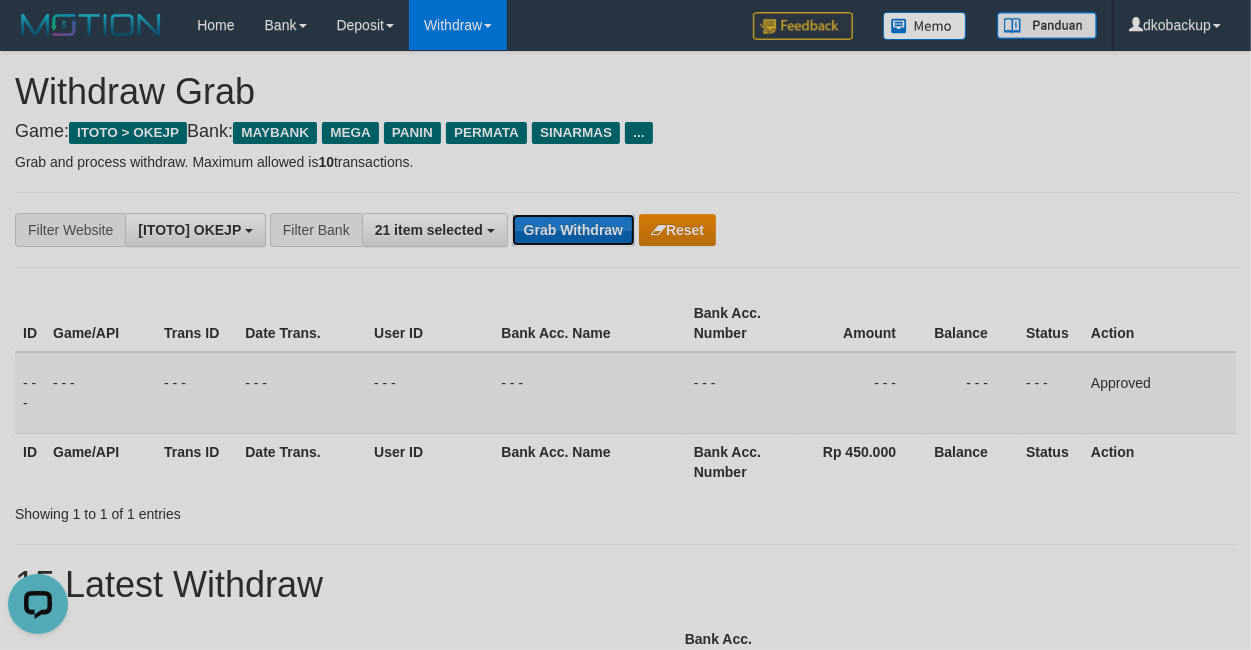 click on "Grab Withdraw" at bounding box center [573, 230] 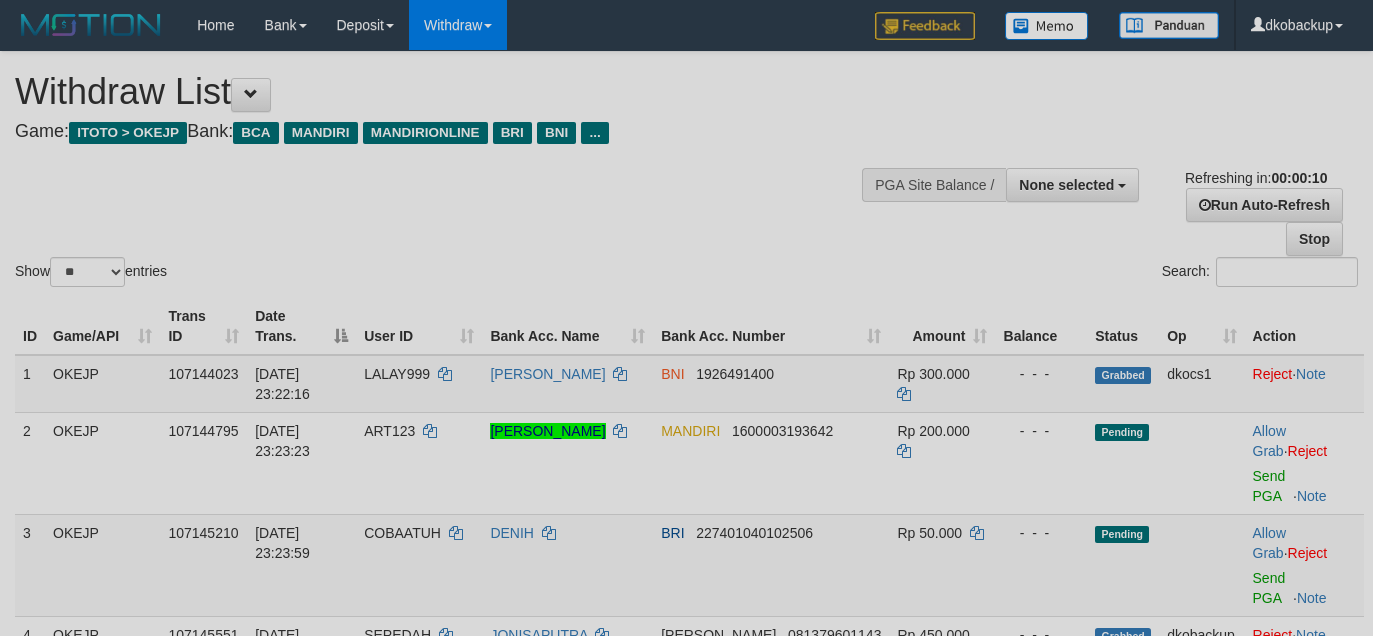 select 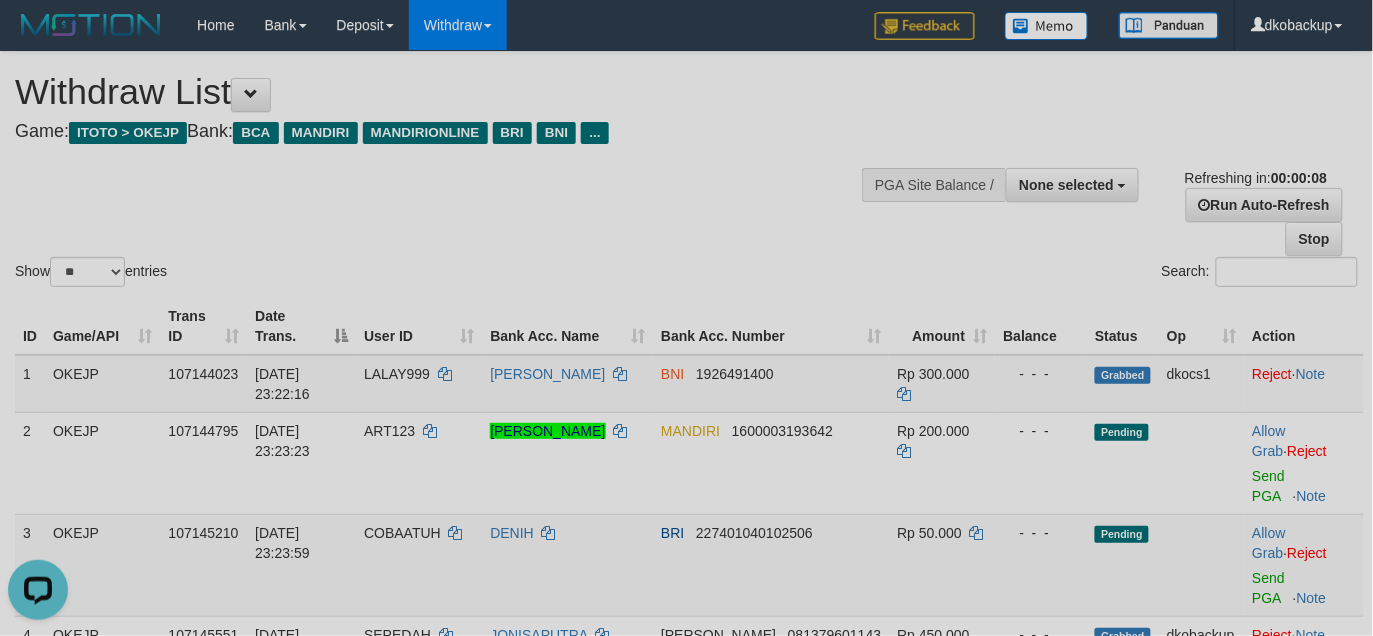 scroll, scrollTop: 0, scrollLeft: 0, axis: both 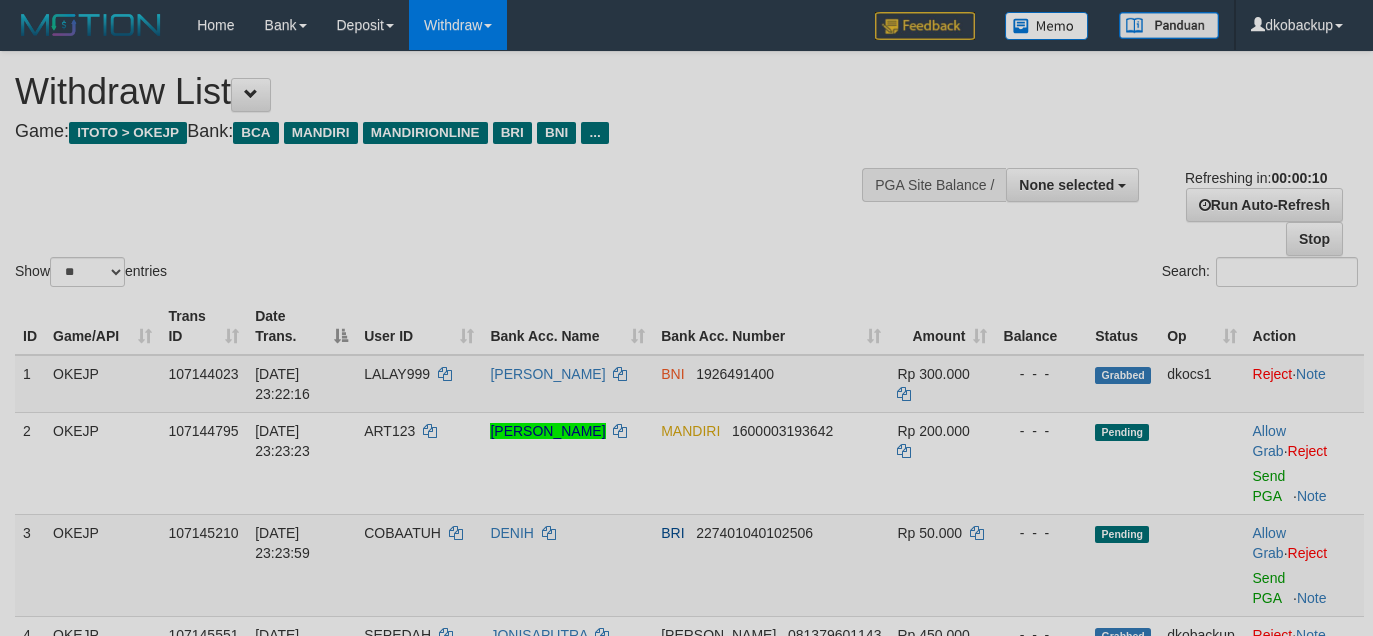select 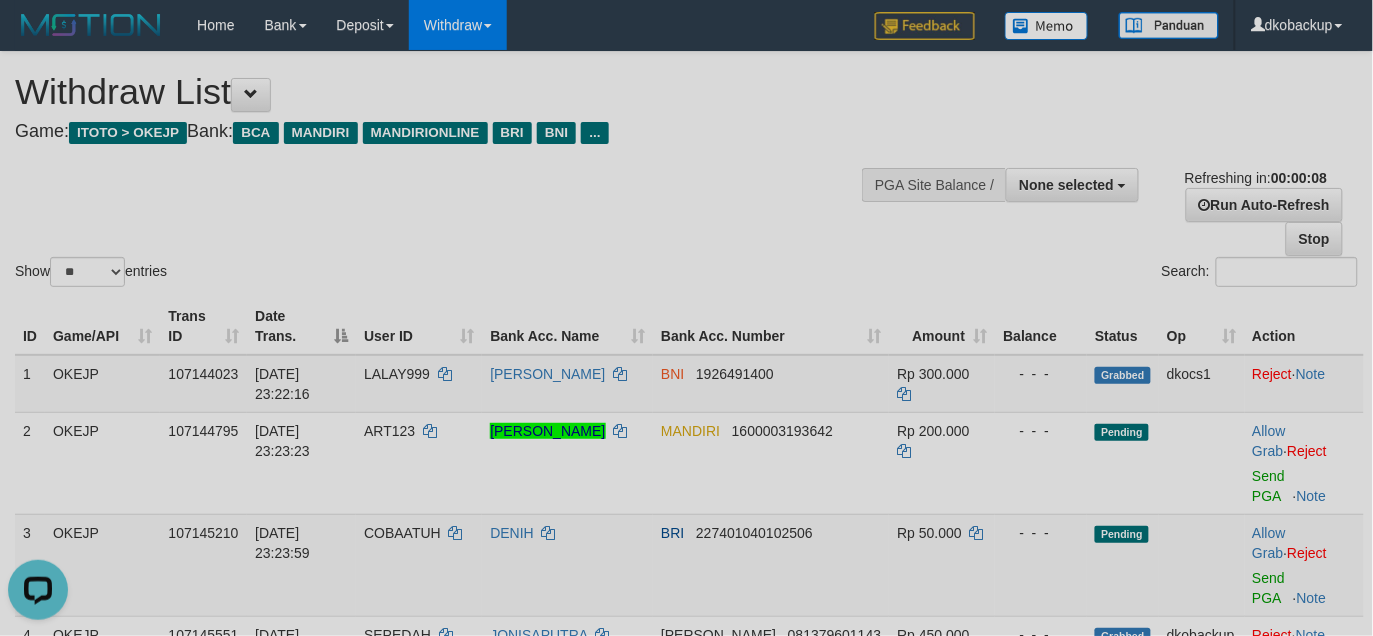scroll, scrollTop: 0, scrollLeft: 0, axis: both 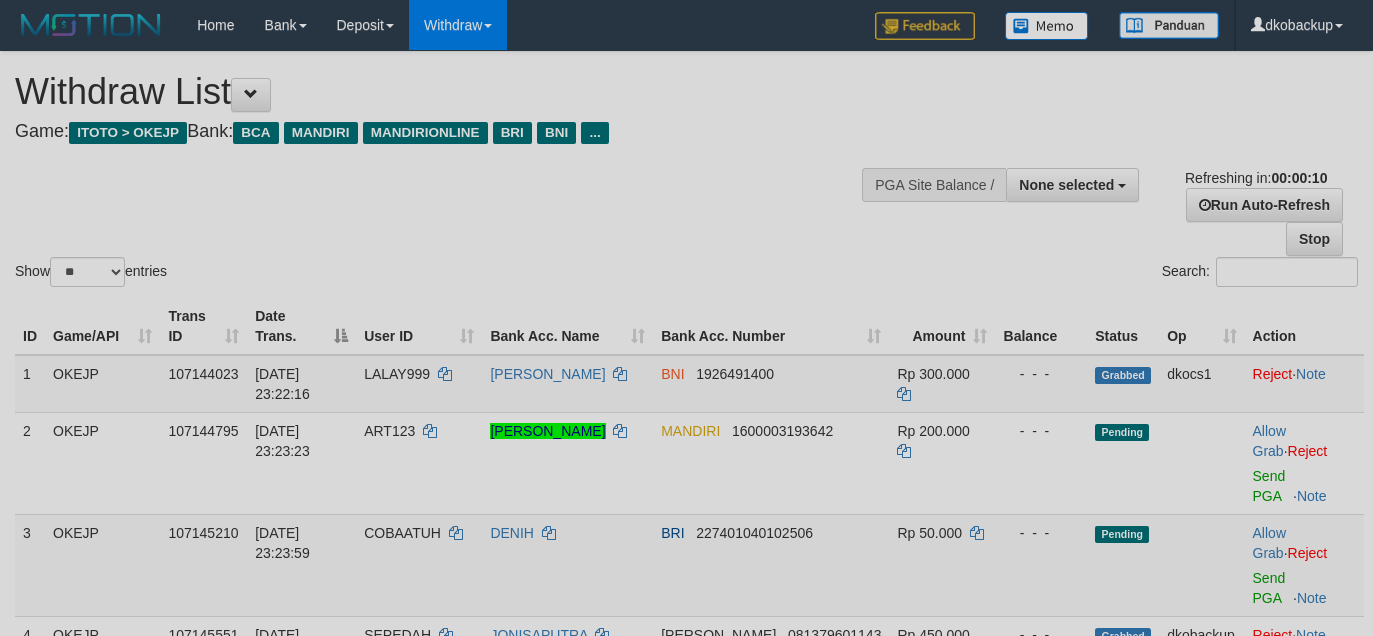 select 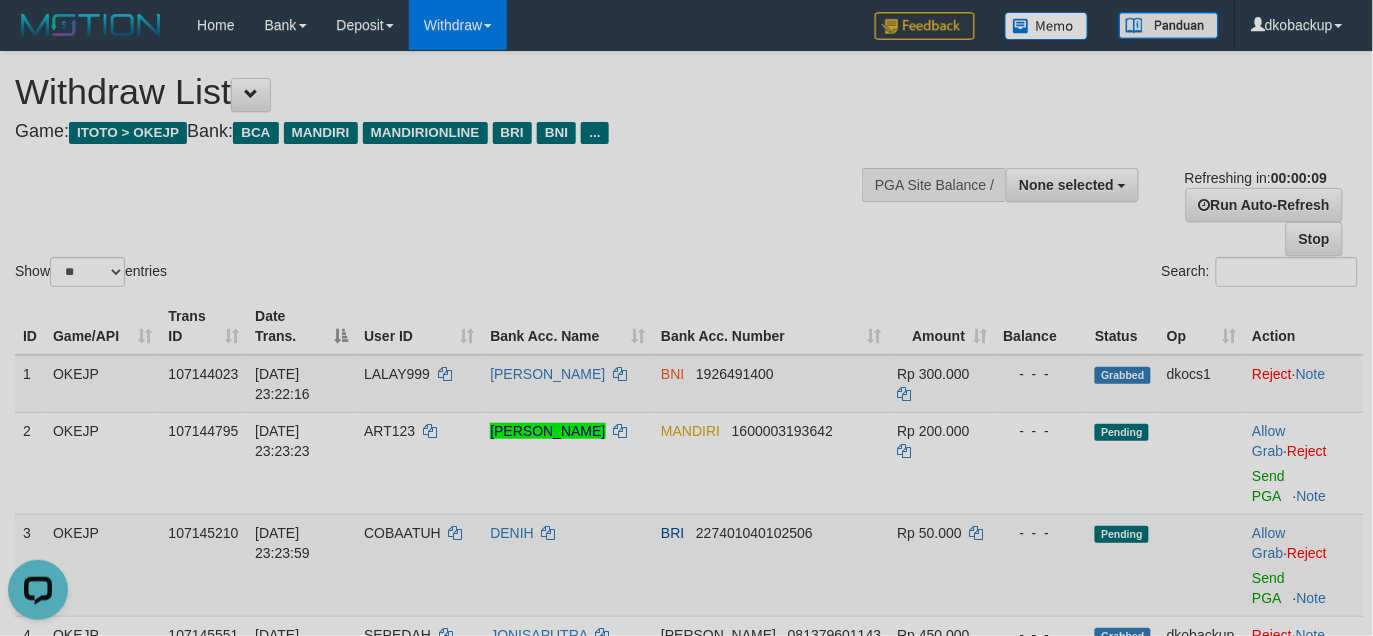 scroll, scrollTop: 0, scrollLeft: 0, axis: both 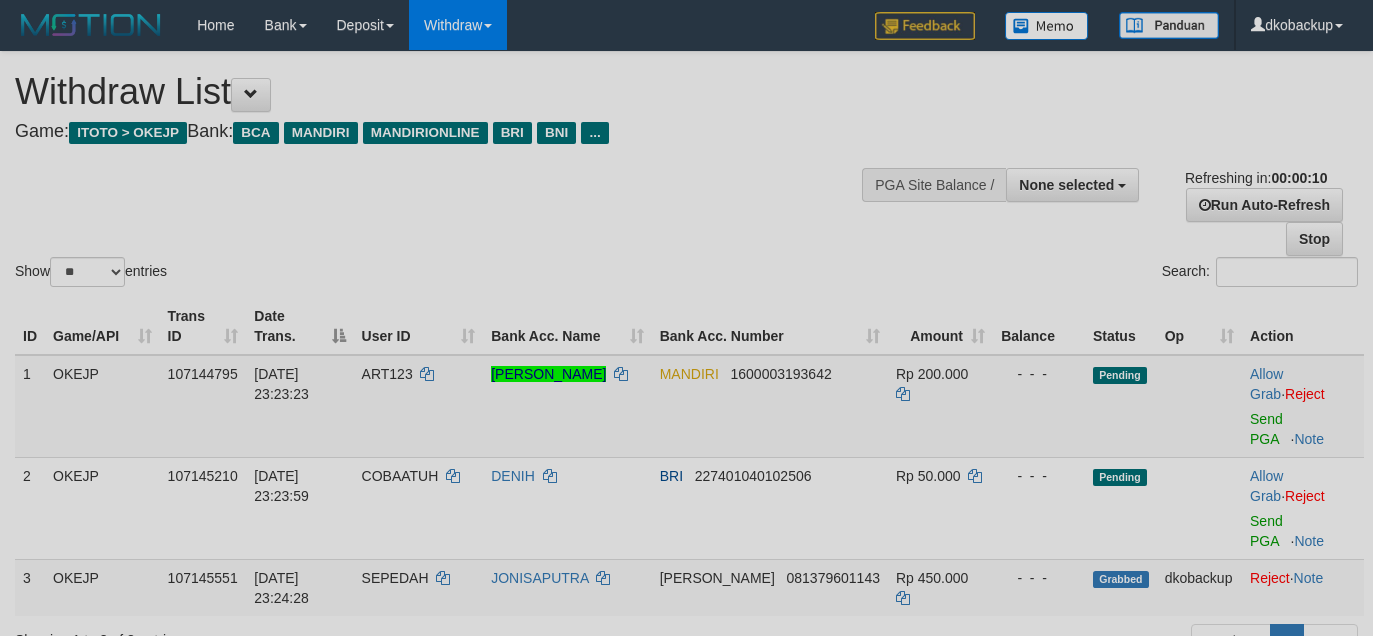 select 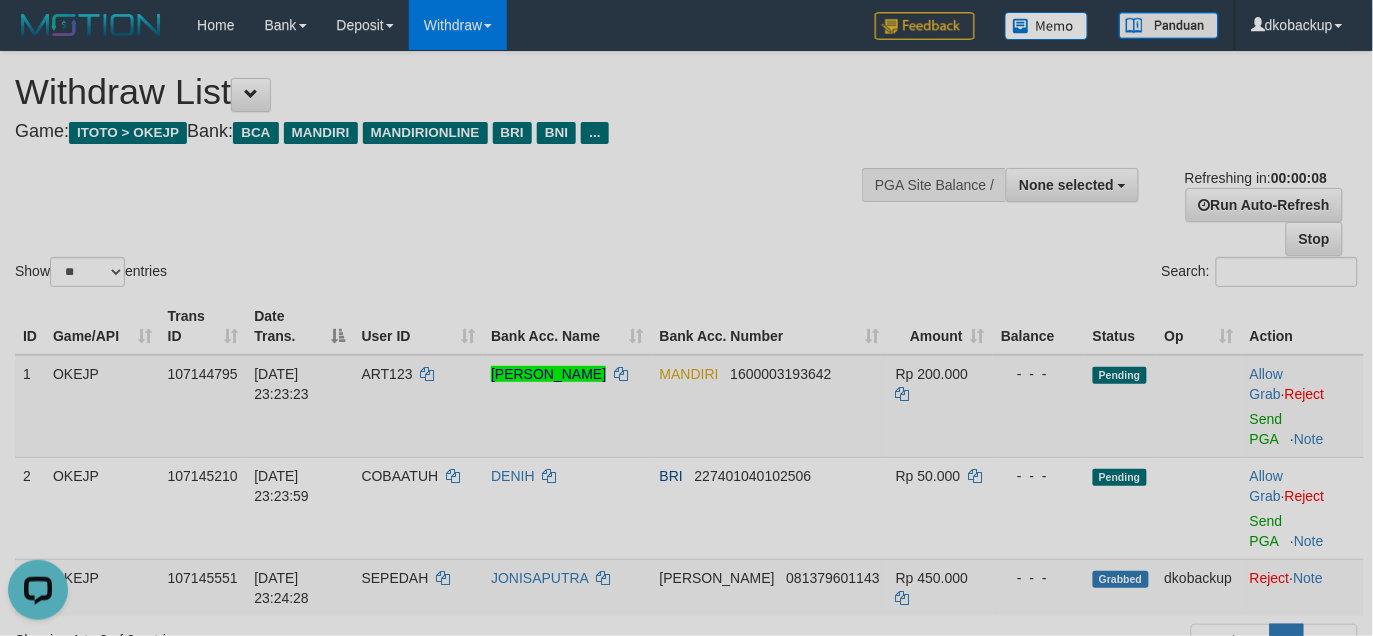 scroll, scrollTop: 0, scrollLeft: 0, axis: both 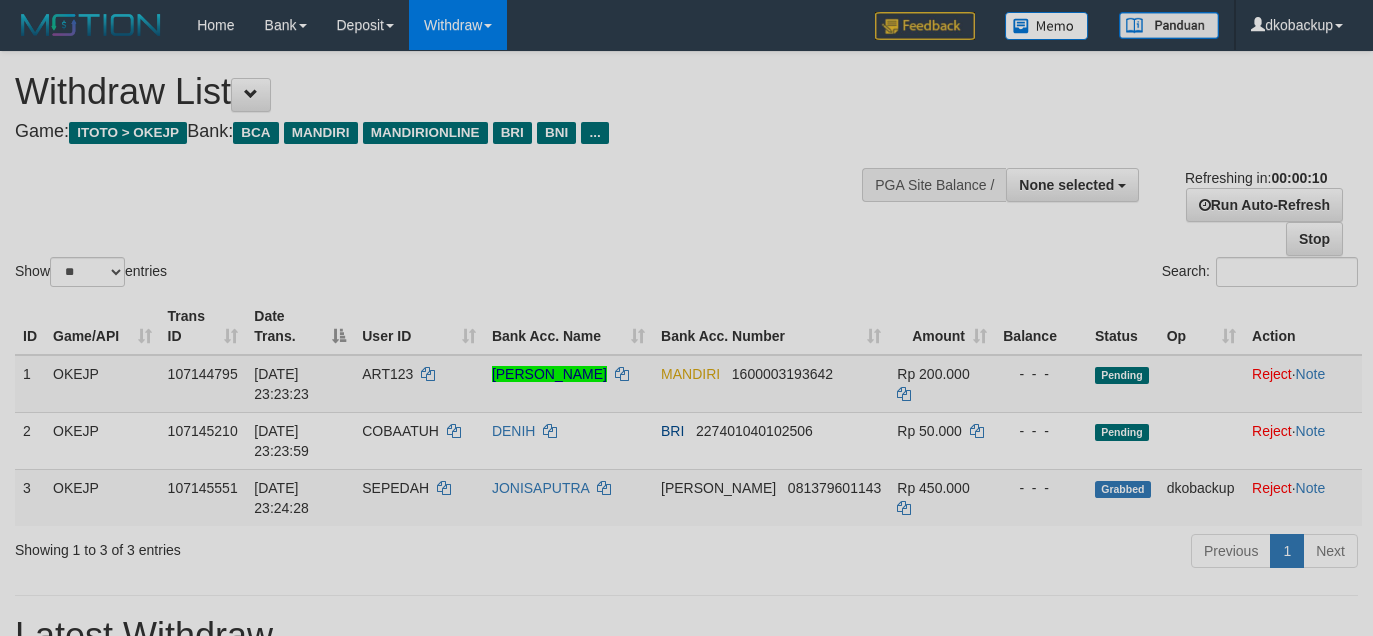 select 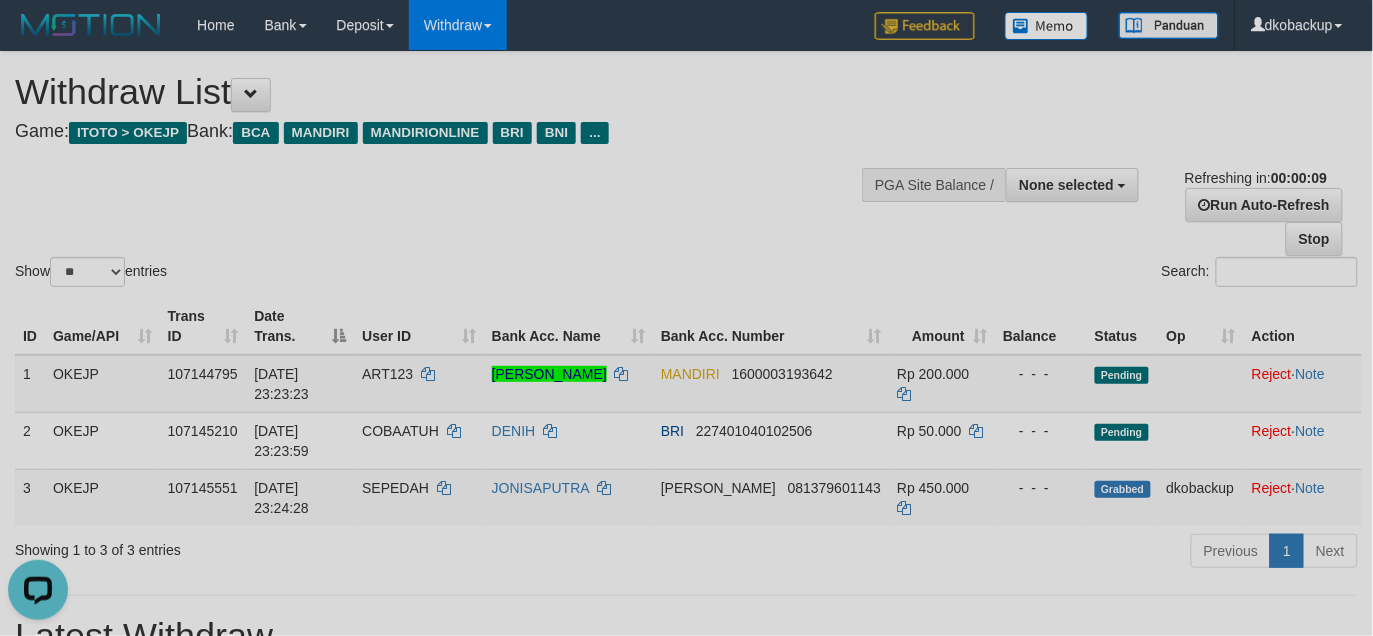 scroll, scrollTop: 0, scrollLeft: 0, axis: both 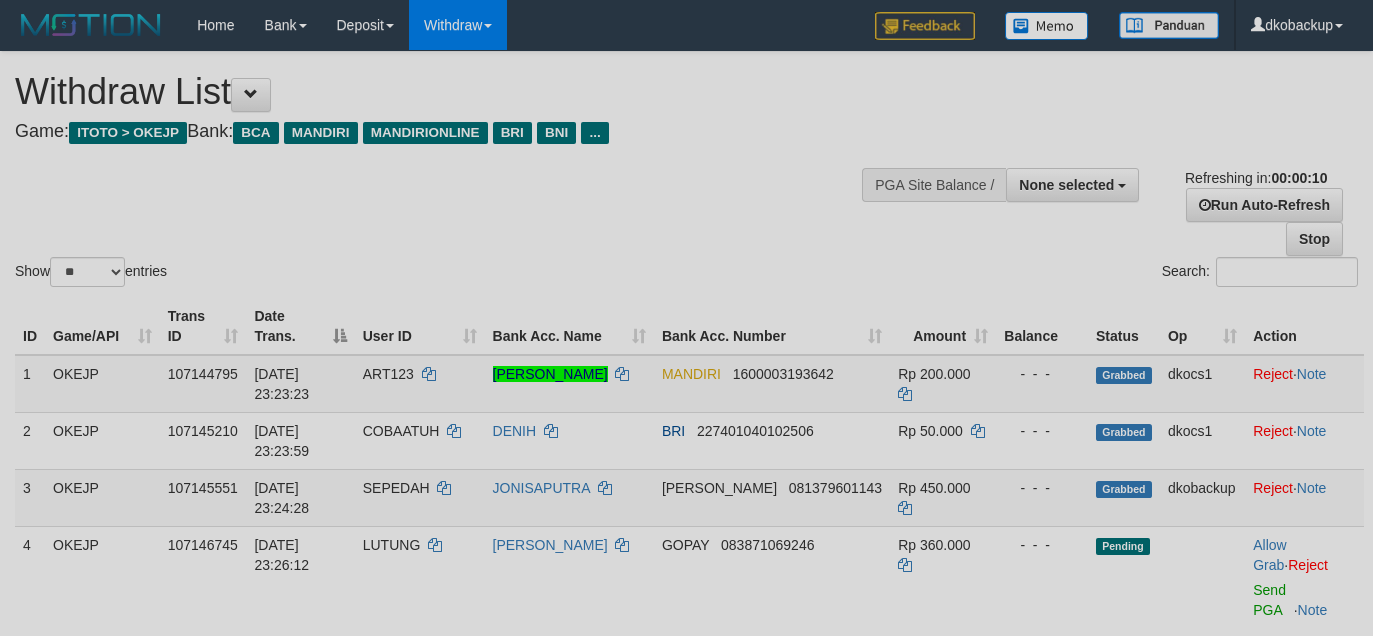 select 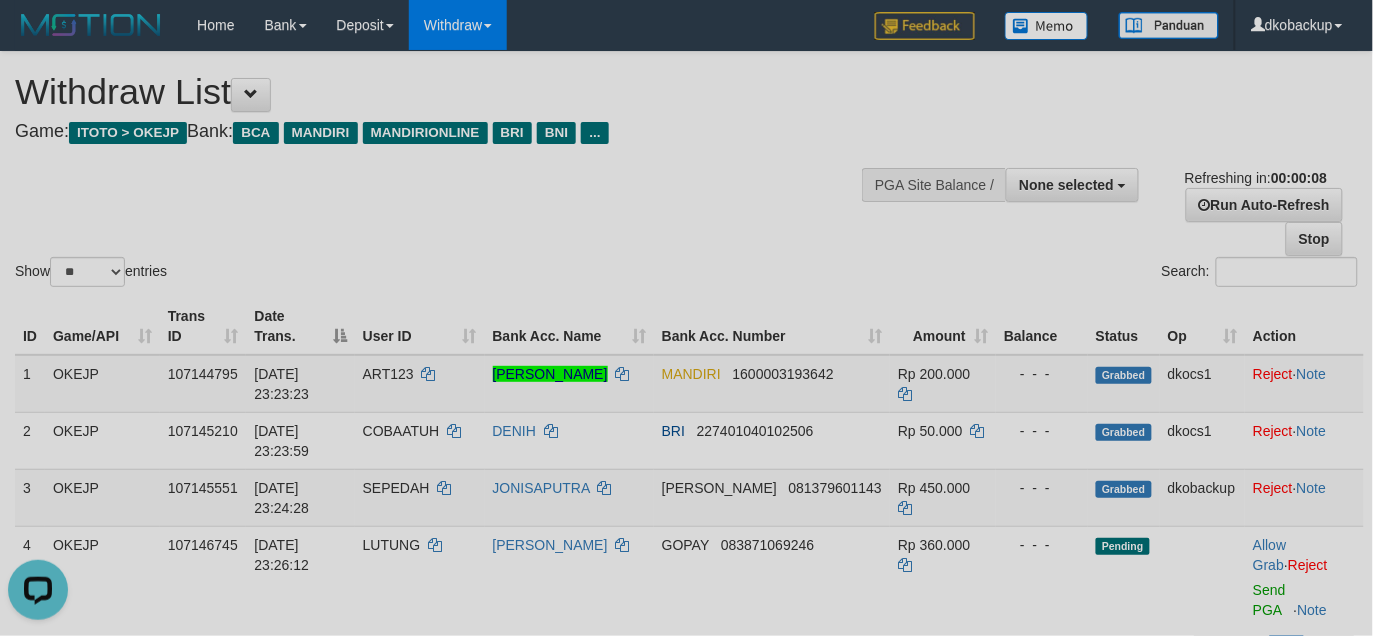 scroll, scrollTop: 0, scrollLeft: 0, axis: both 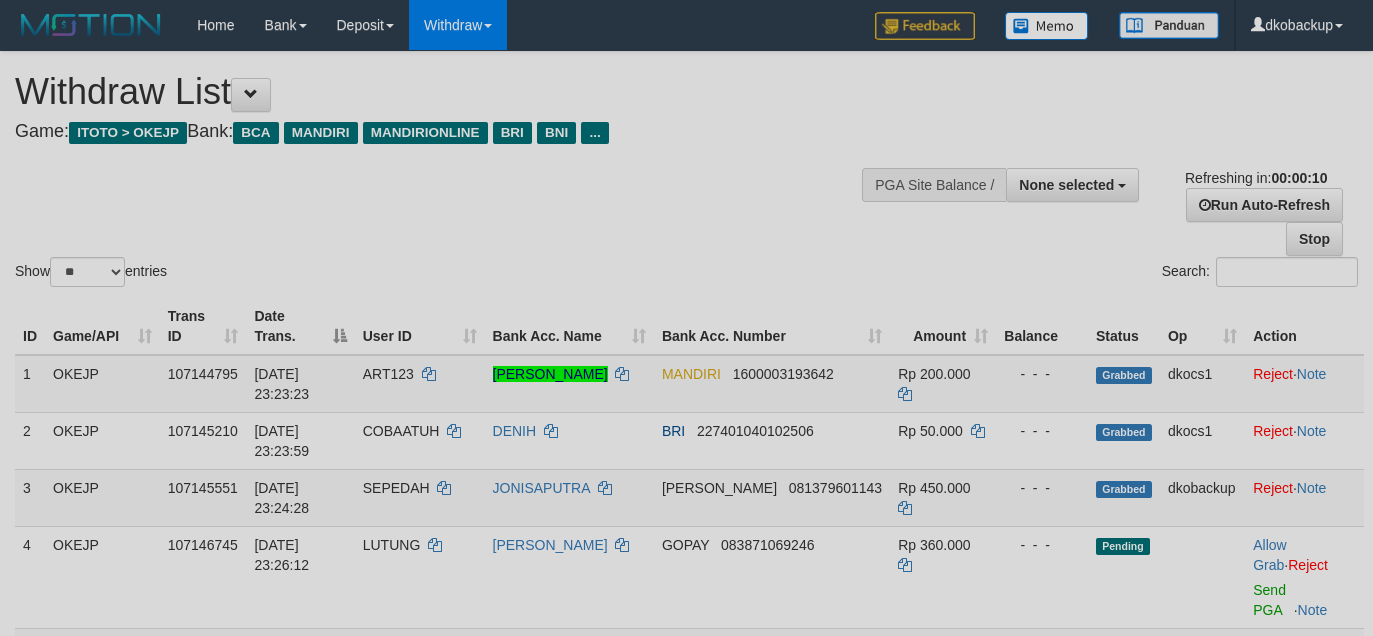 select 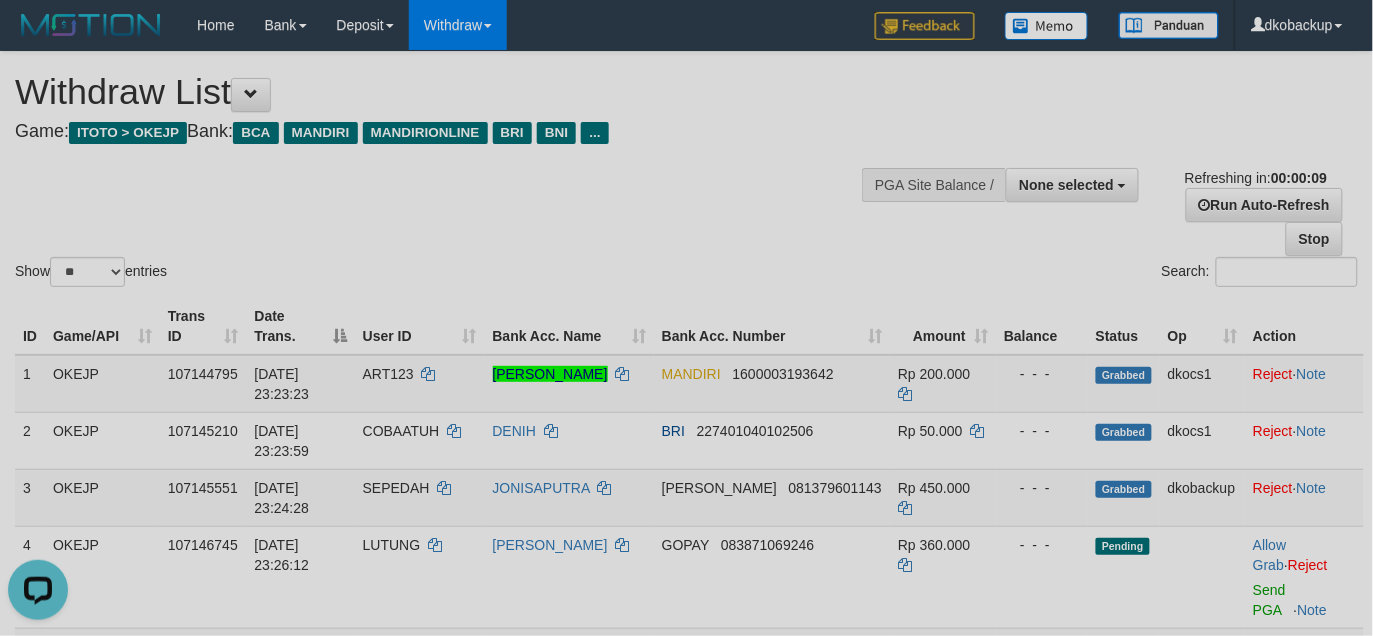 scroll, scrollTop: 0, scrollLeft: 0, axis: both 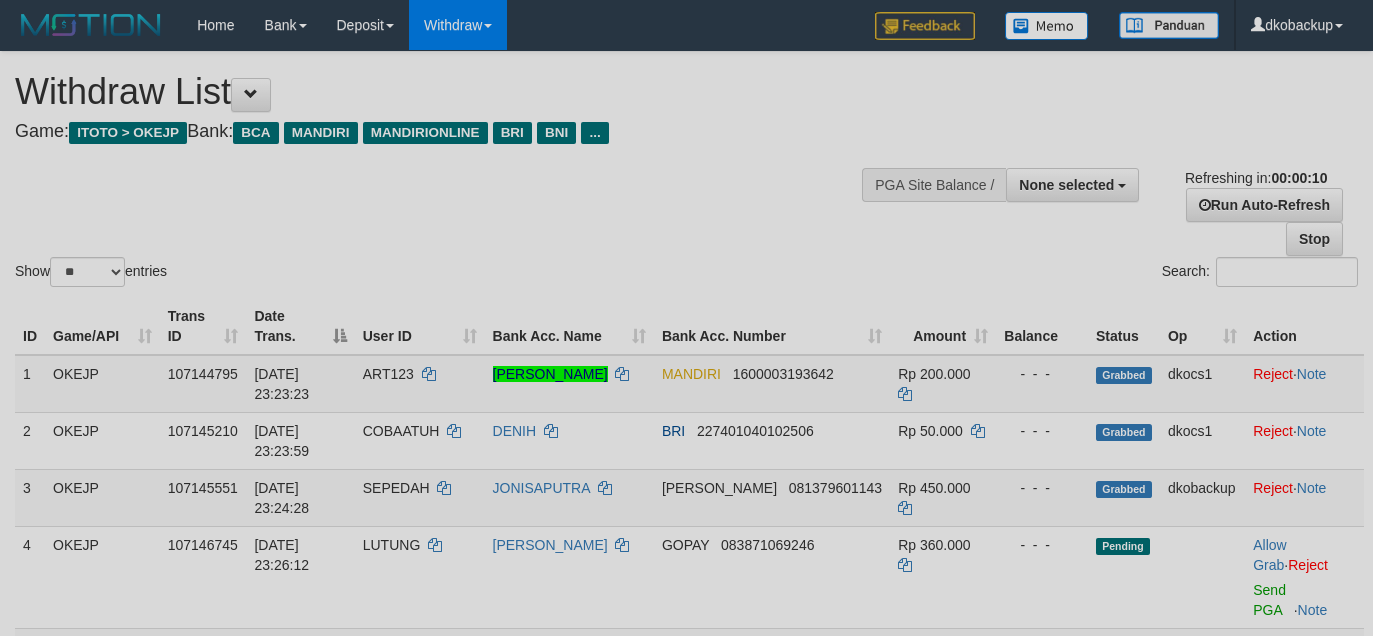 select 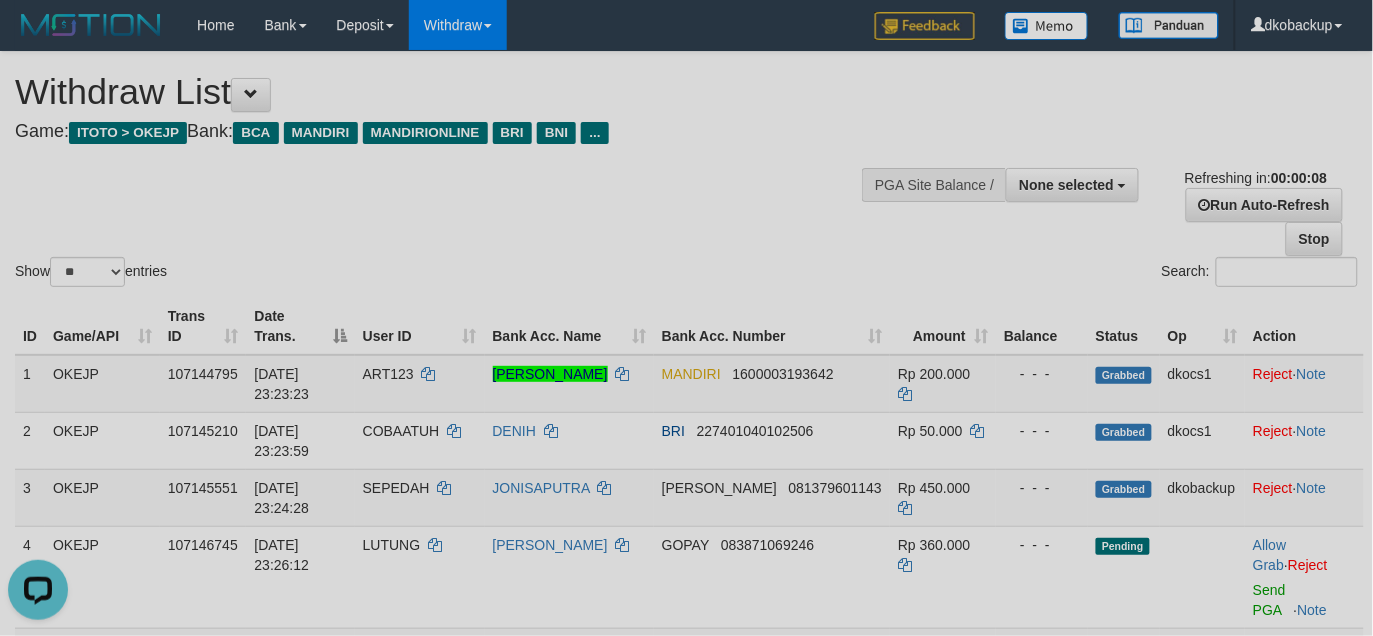 scroll, scrollTop: 0, scrollLeft: 0, axis: both 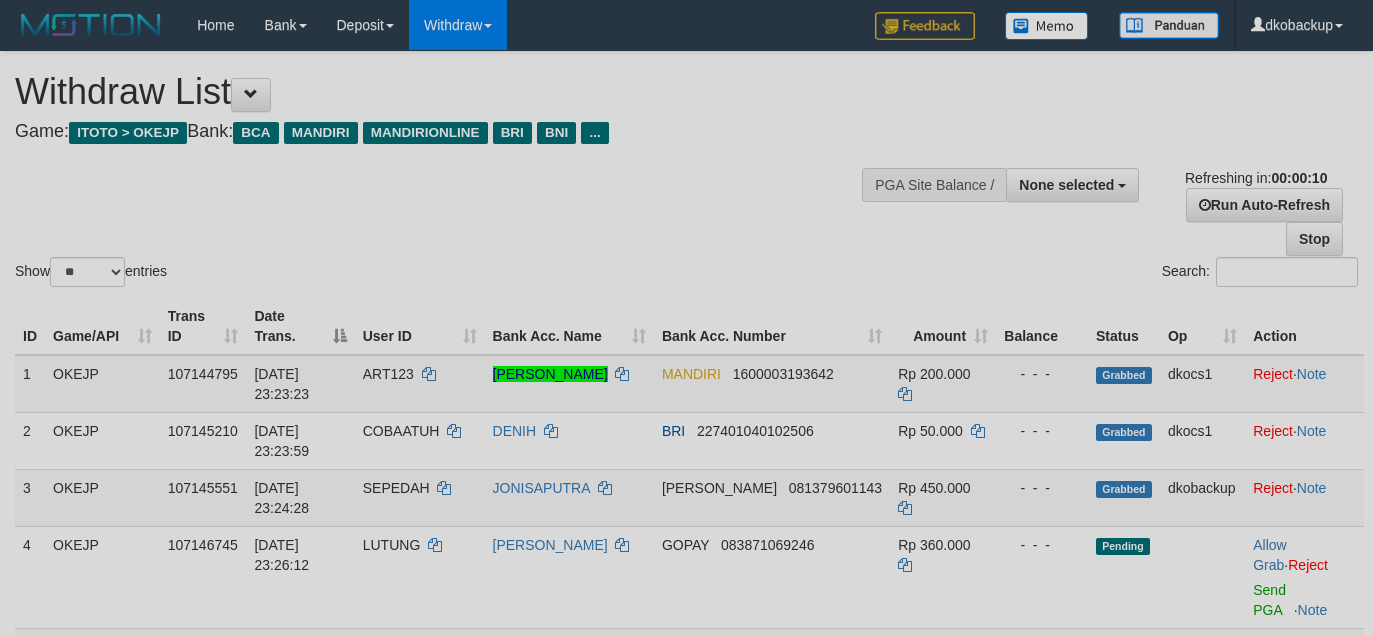 select 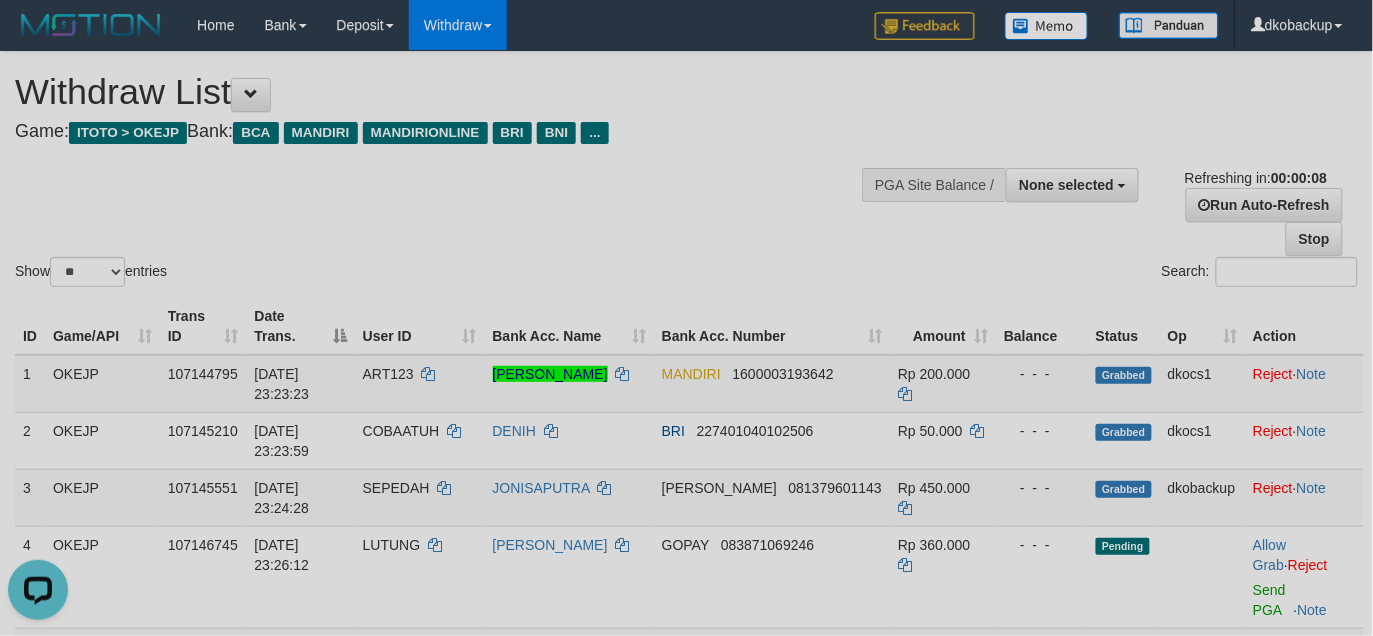 scroll, scrollTop: 0, scrollLeft: 0, axis: both 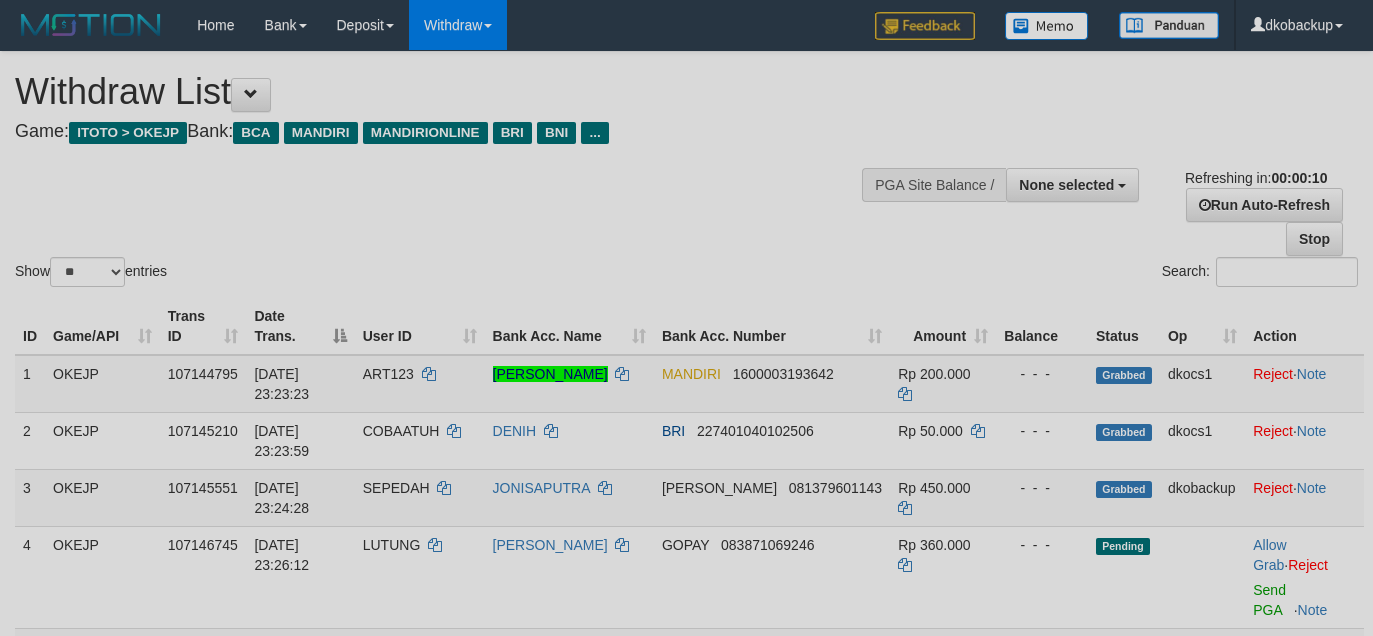 select 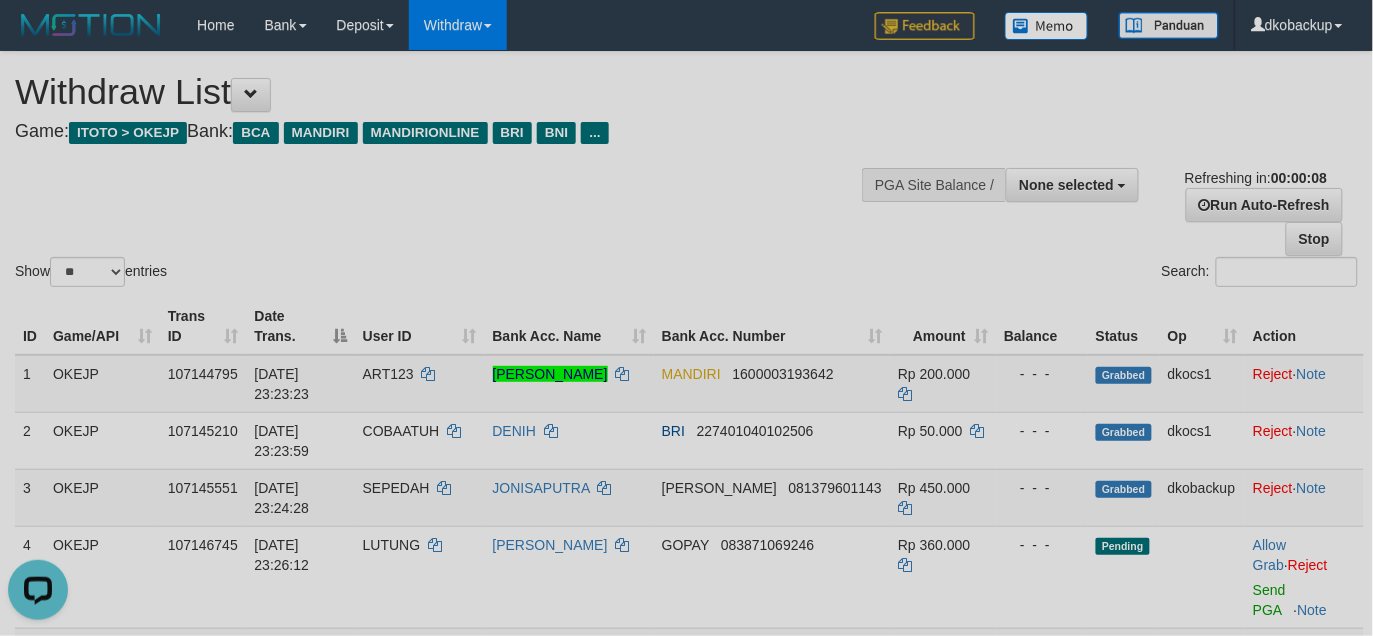scroll, scrollTop: 0, scrollLeft: 0, axis: both 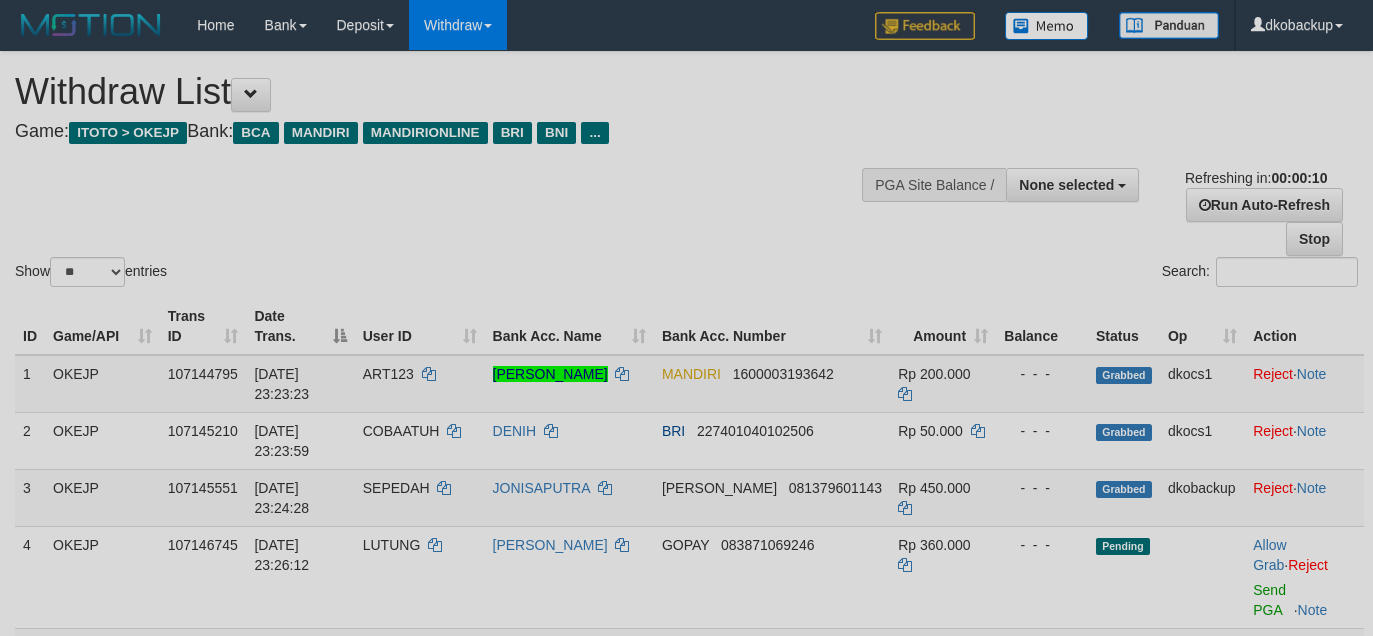 select 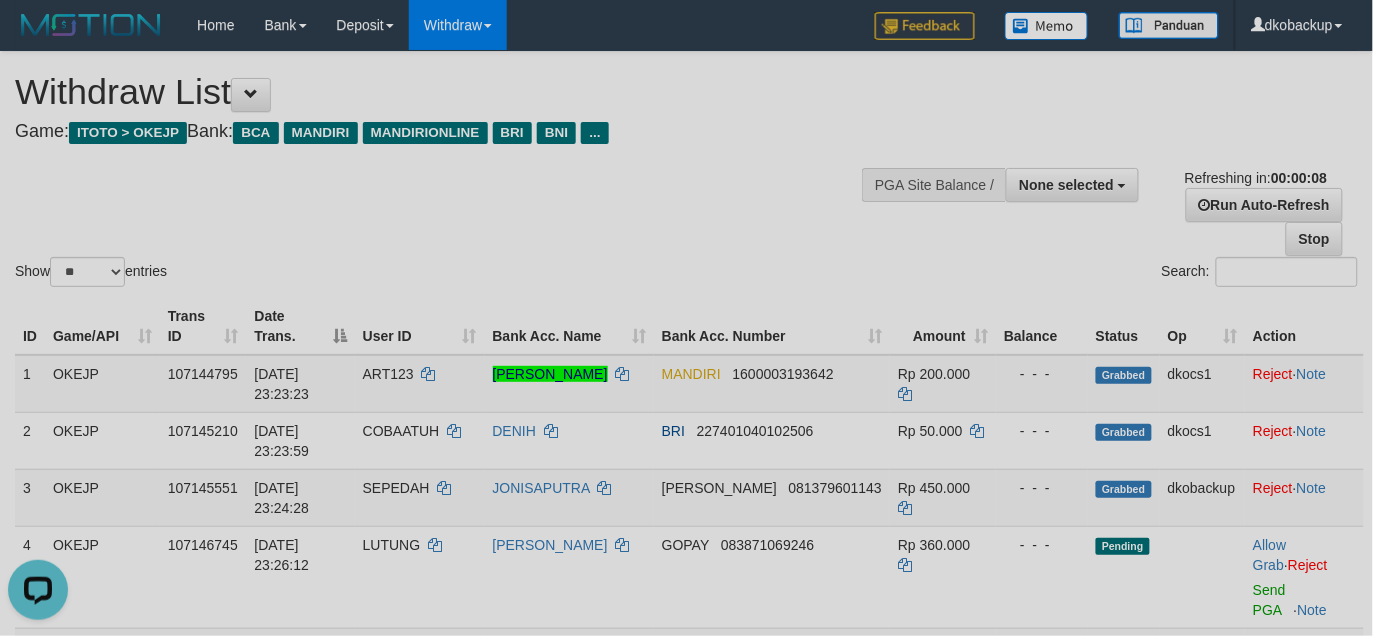 scroll, scrollTop: 0, scrollLeft: 0, axis: both 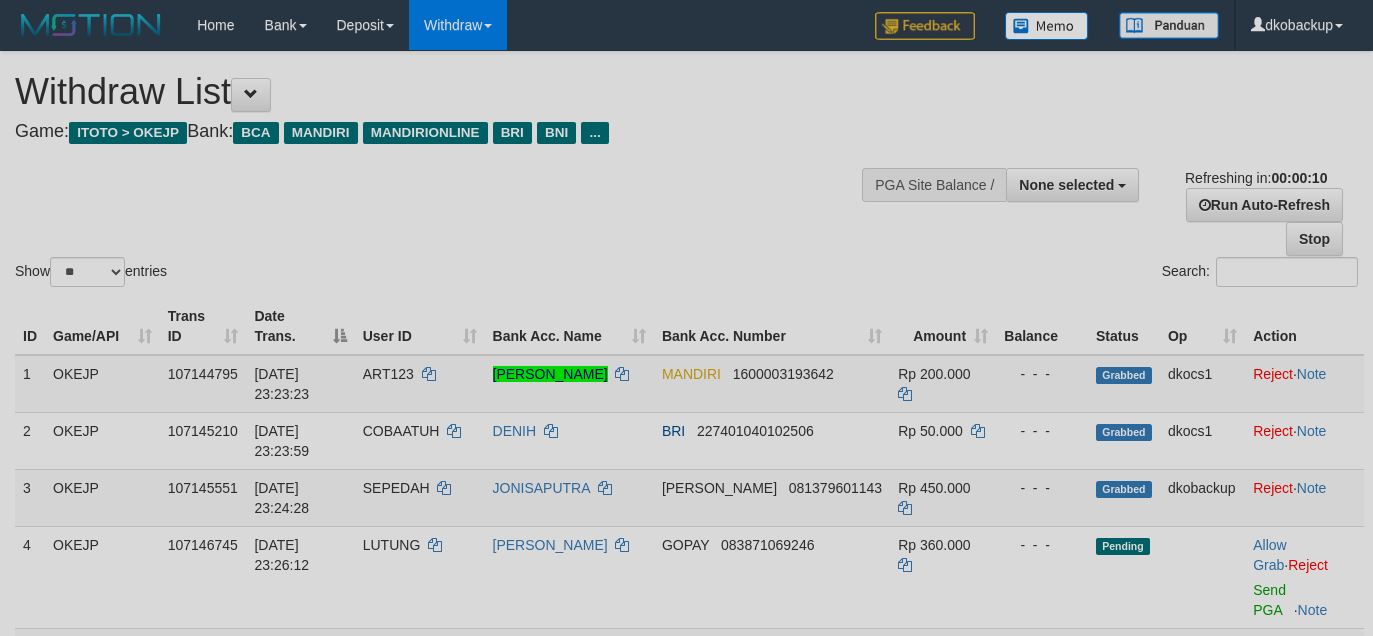 select 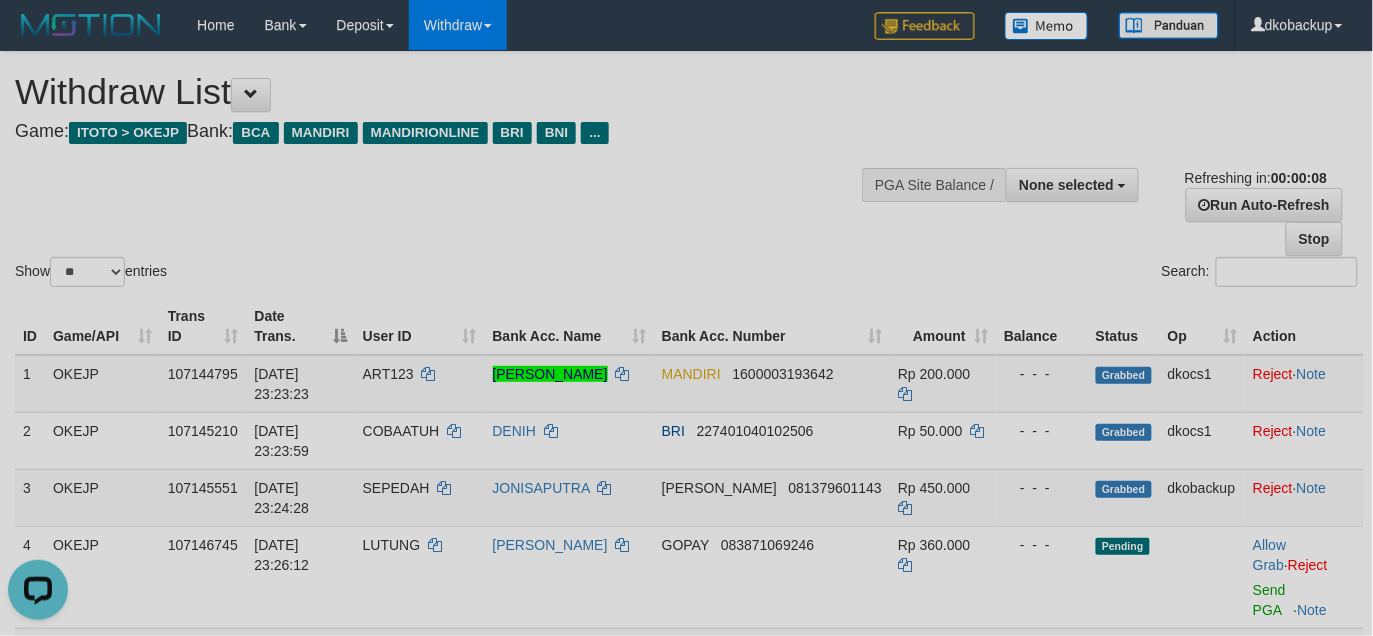 scroll, scrollTop: 0, scrollLeft: 0, axis: both 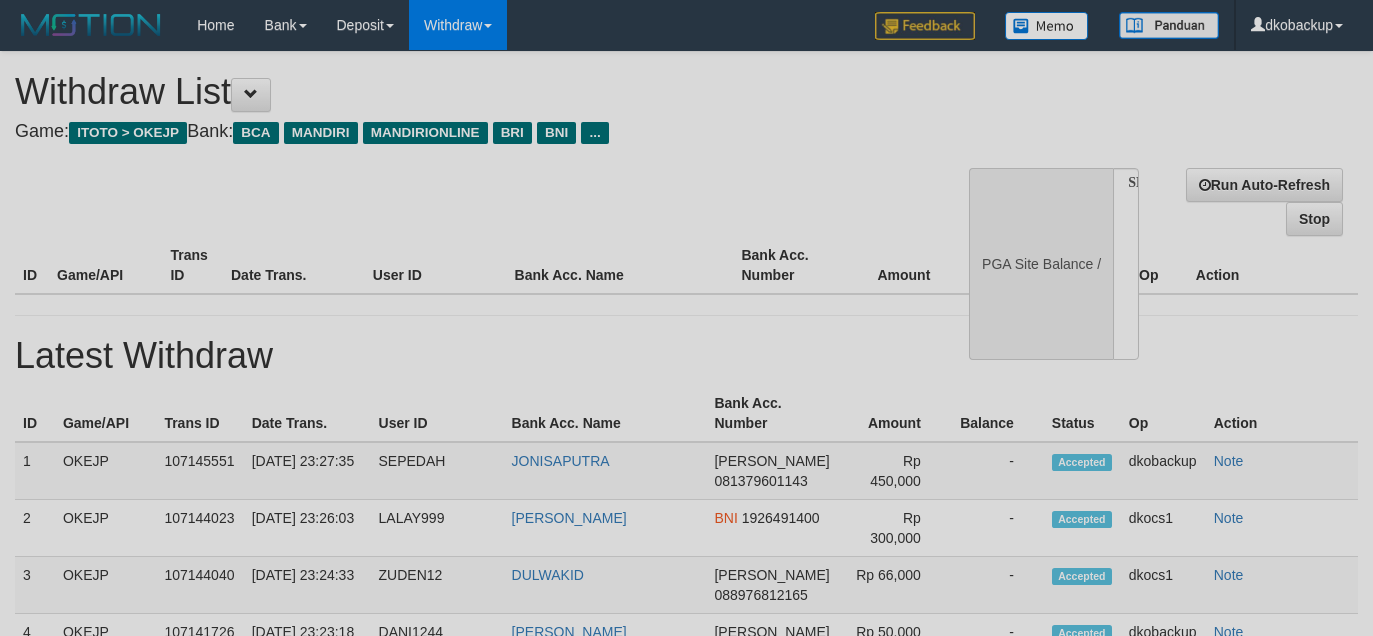 select 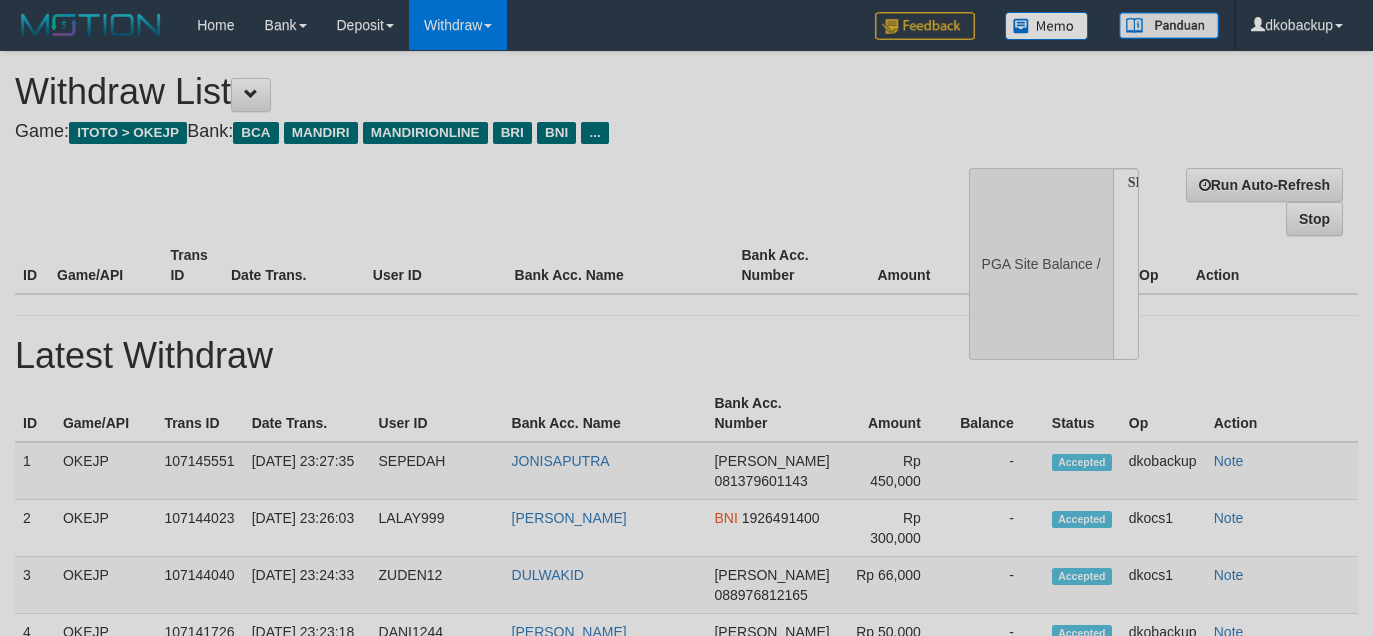 scroll, scrollTop: 0, scrollLeft: 0, axis: both 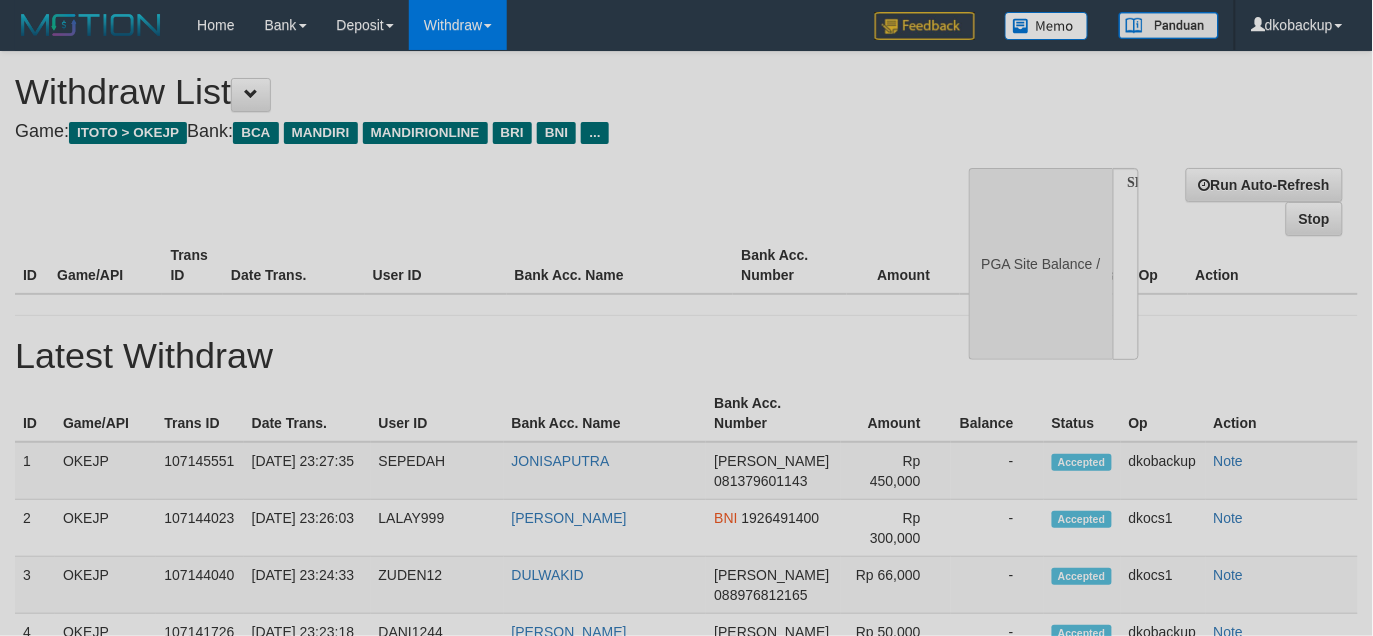 select on "**" 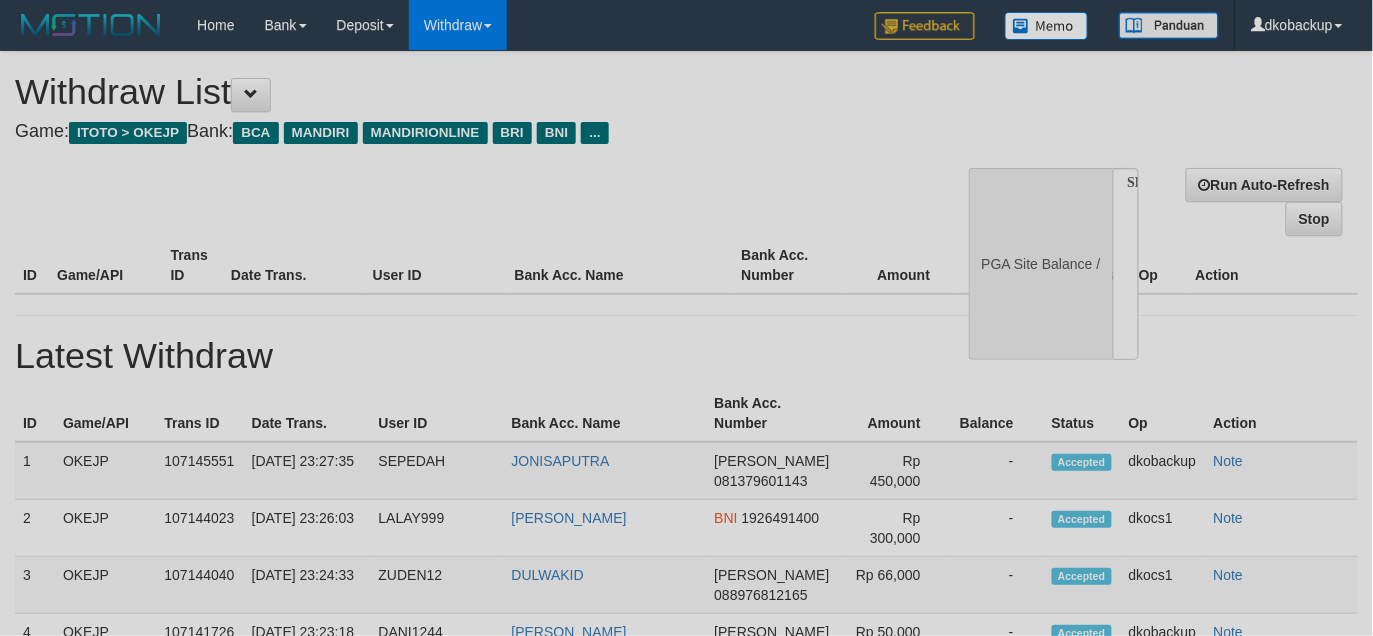 select 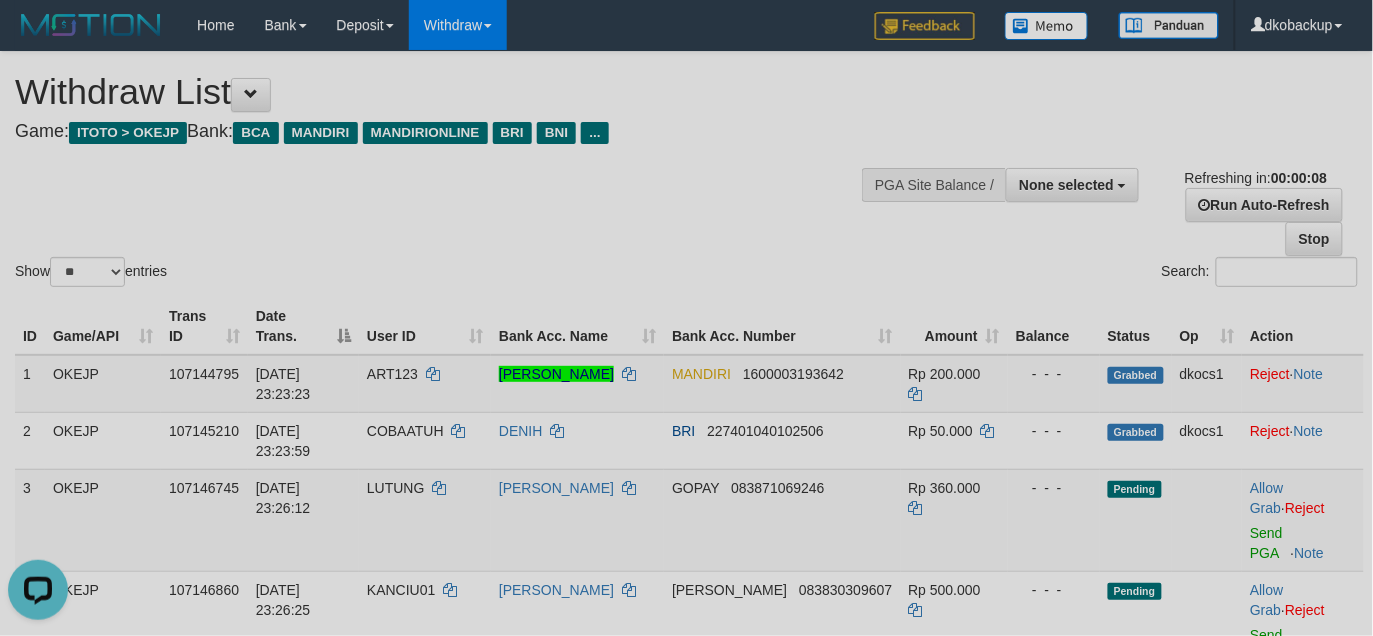 scroll, scrollTop: 0, scrollLeft: 0, axis: both 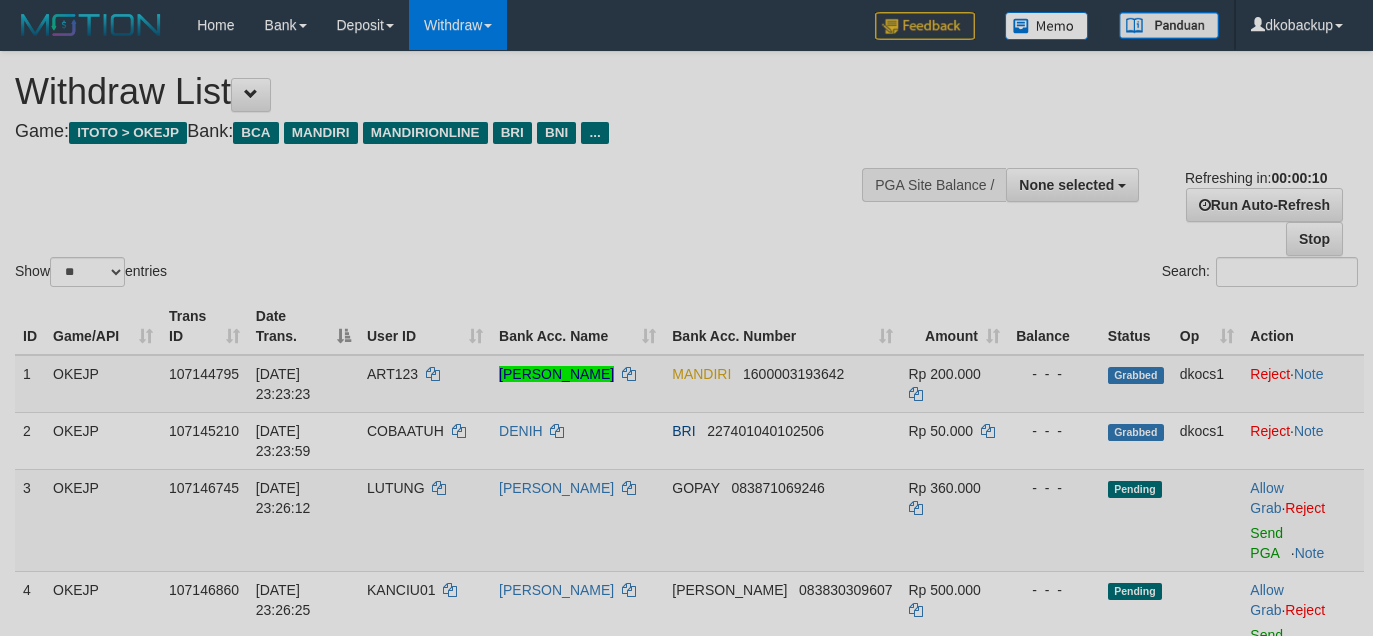 select 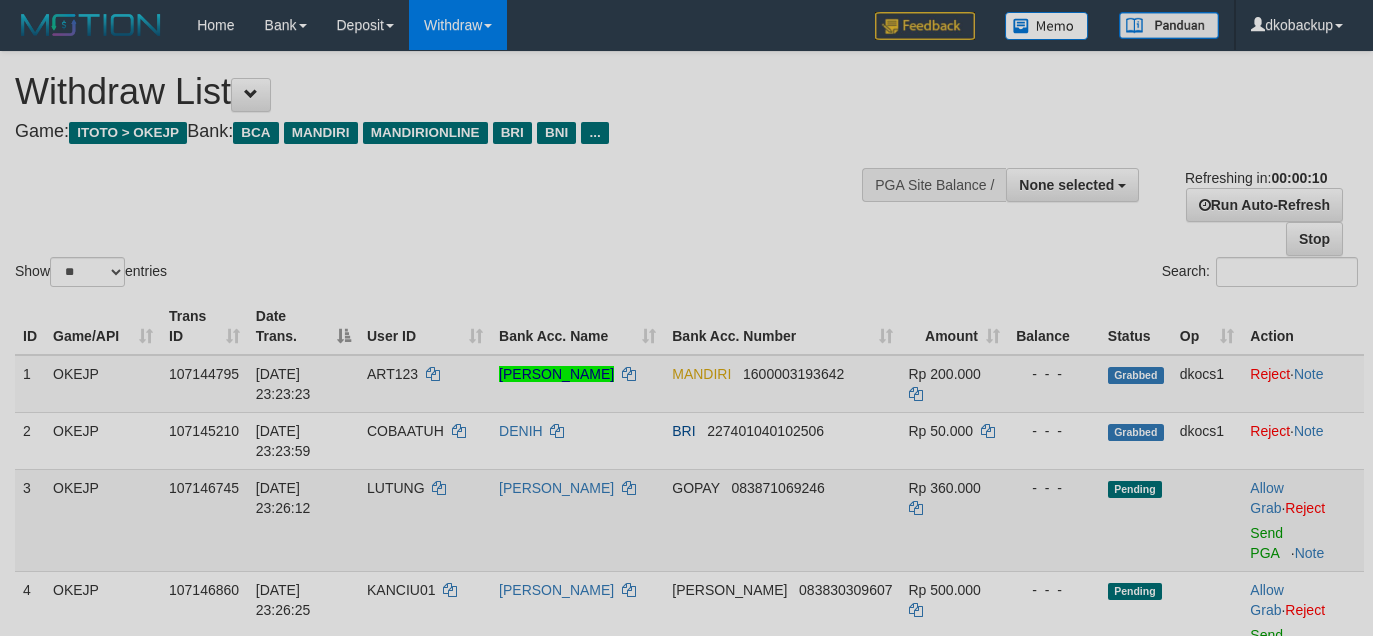 scroll, scrollTop: 166, scrollLeft: 0, axis: vertical 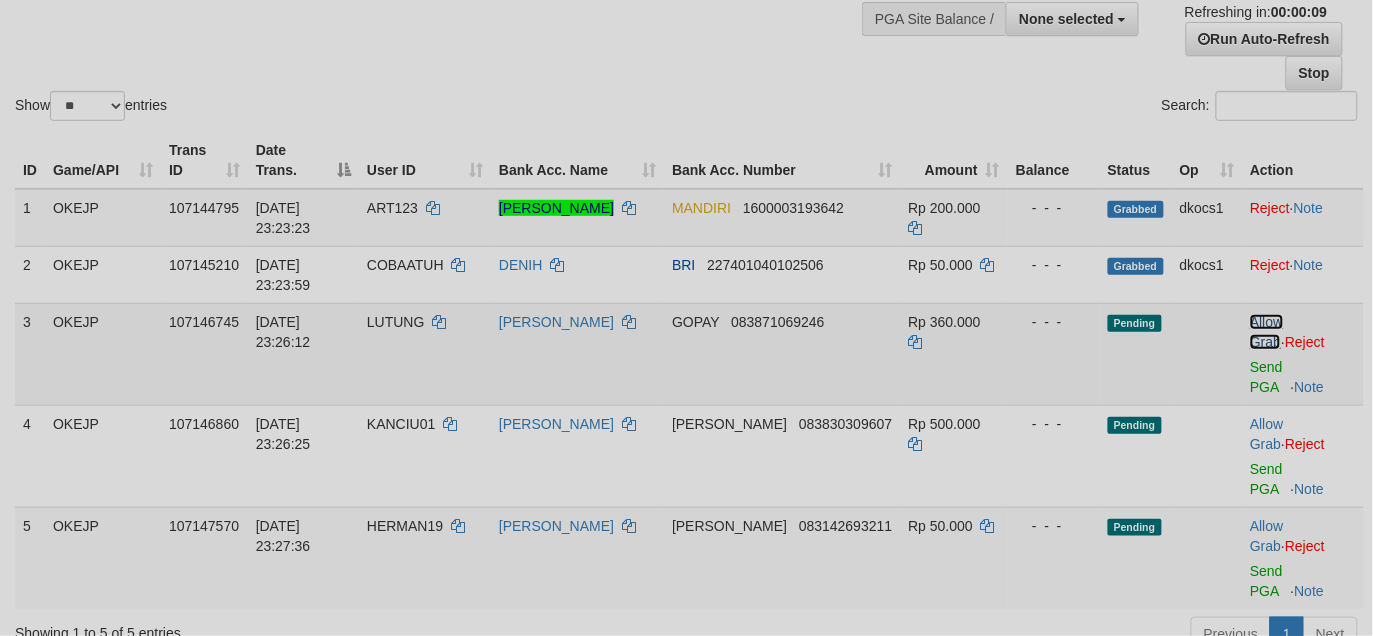 click on "Allow Grab" at bounding box center [1266, 332] 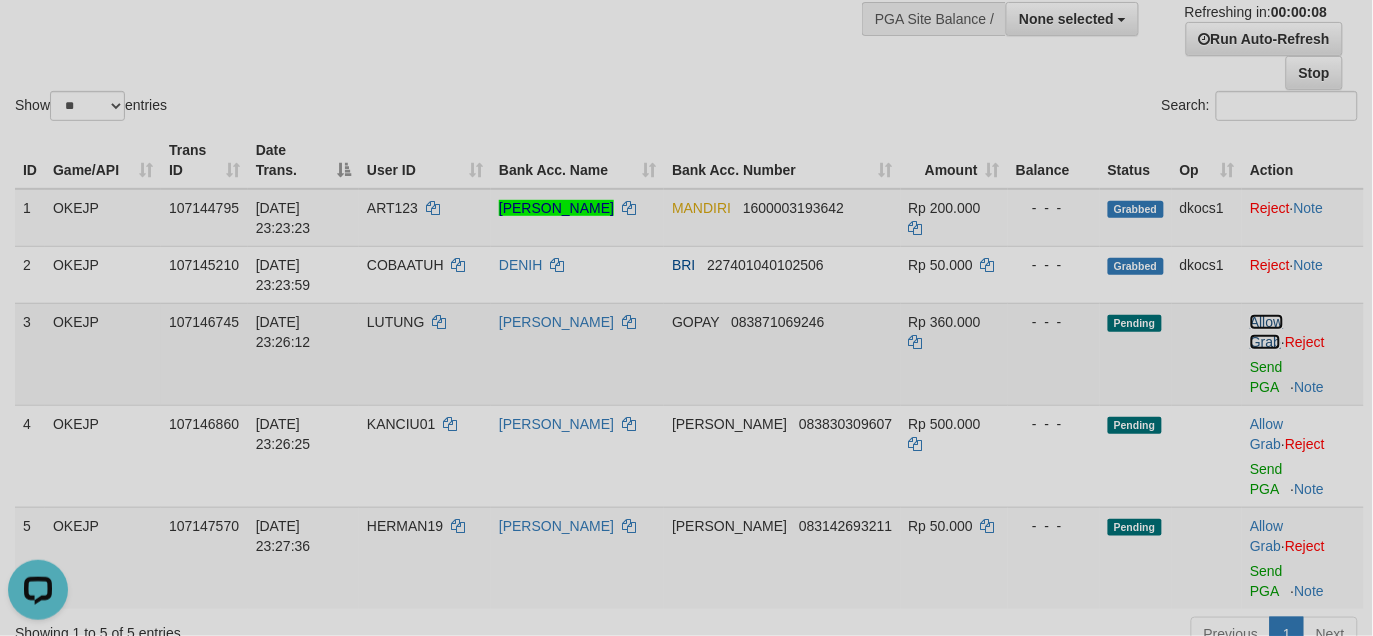 scroll, scrollTop: 0, scrollLeft: 0, axis: both 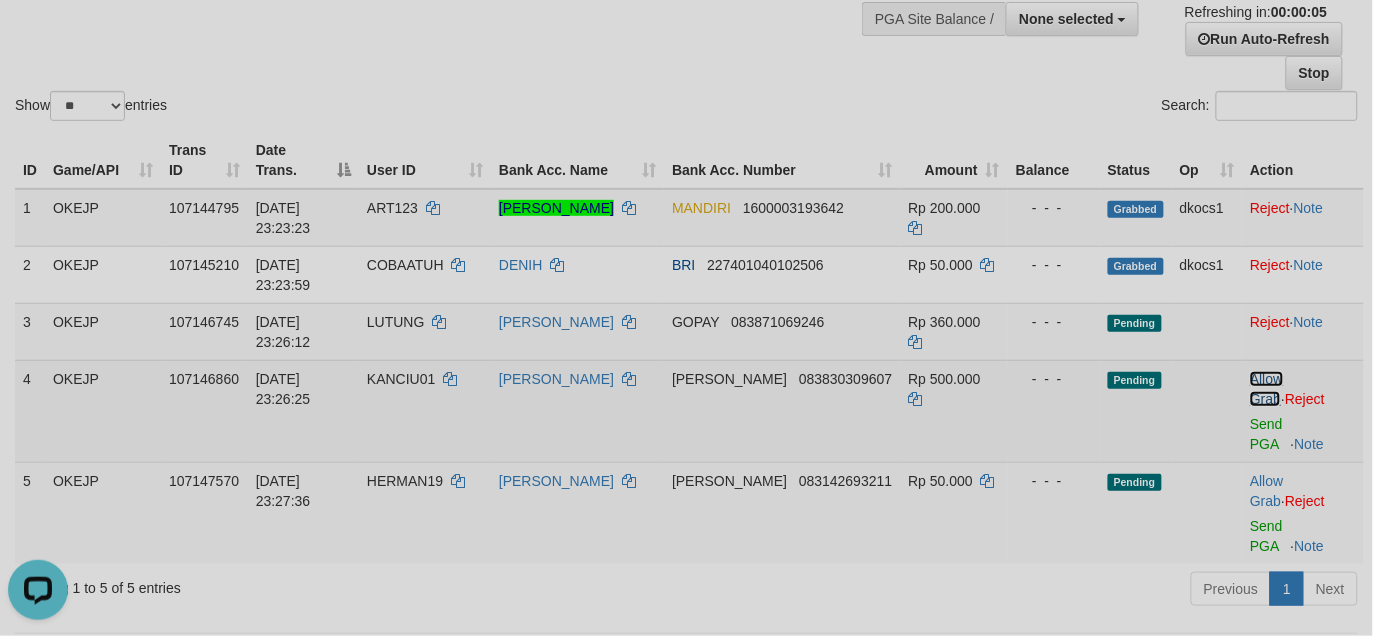 click on "Allow Grab" at bounding box center [1266, 389] 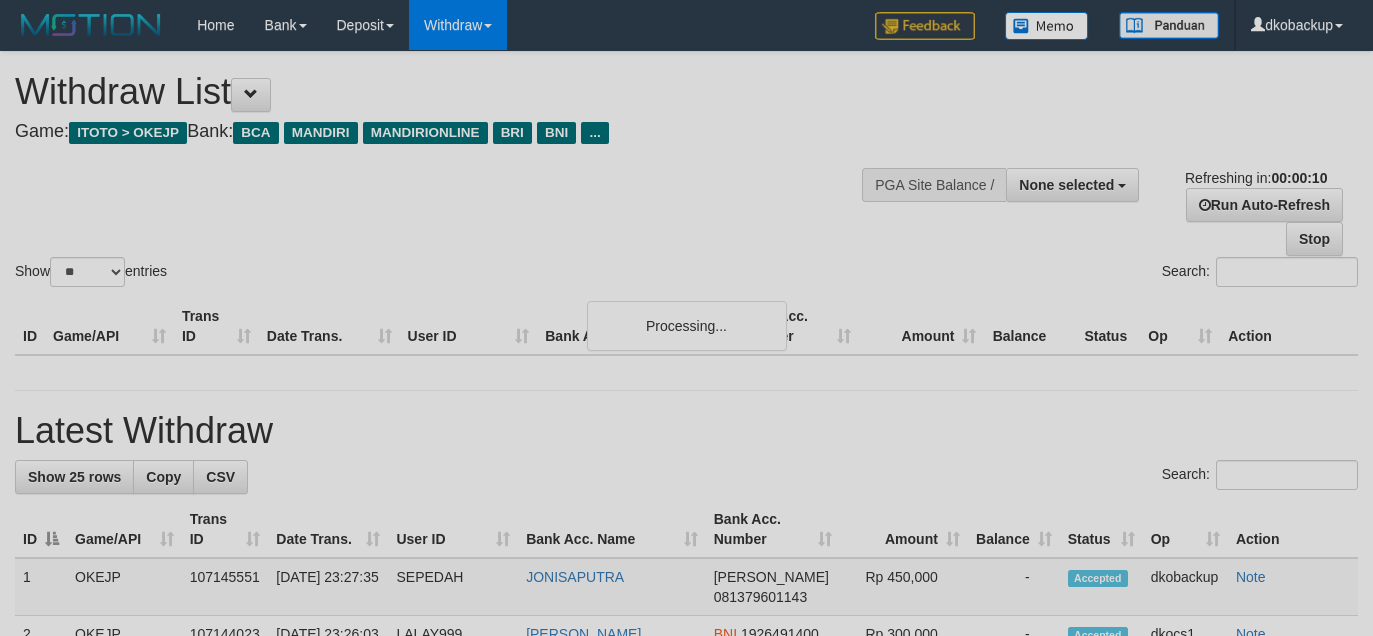 select 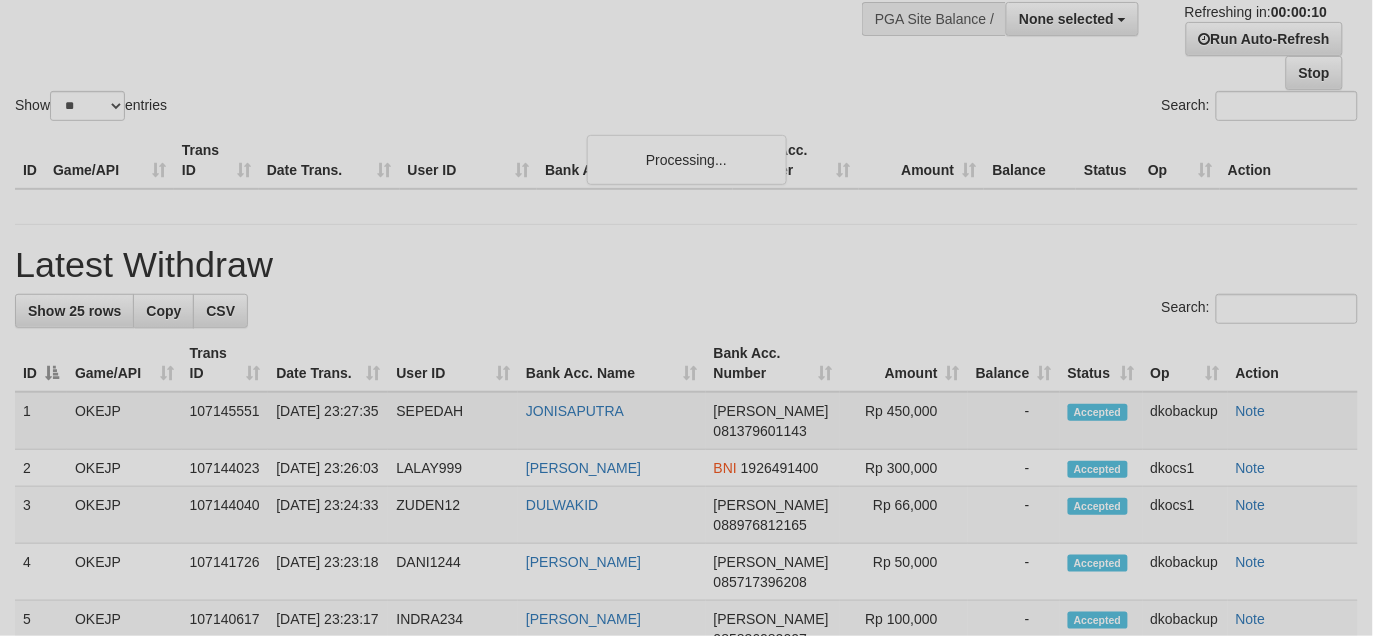 scroll, scrollTop: 166, scrollLeft: 0, axis: vertical 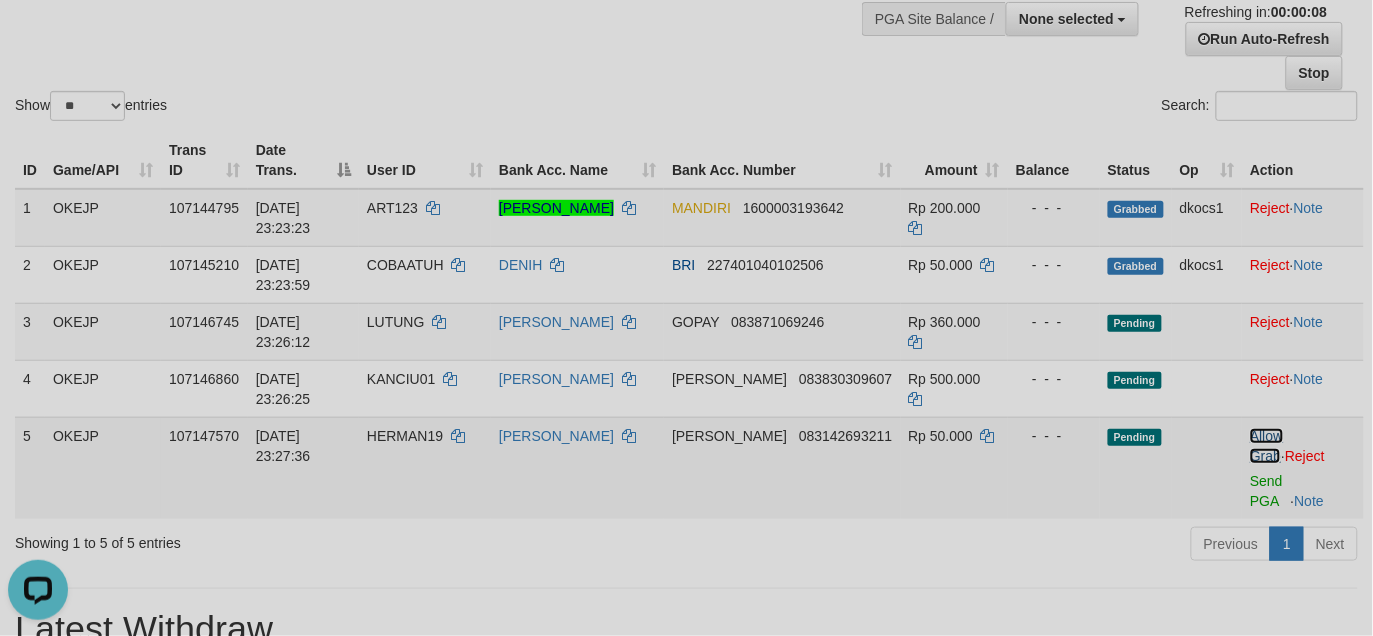 click on "Allow Grab" at bounding box center (1266, 446) 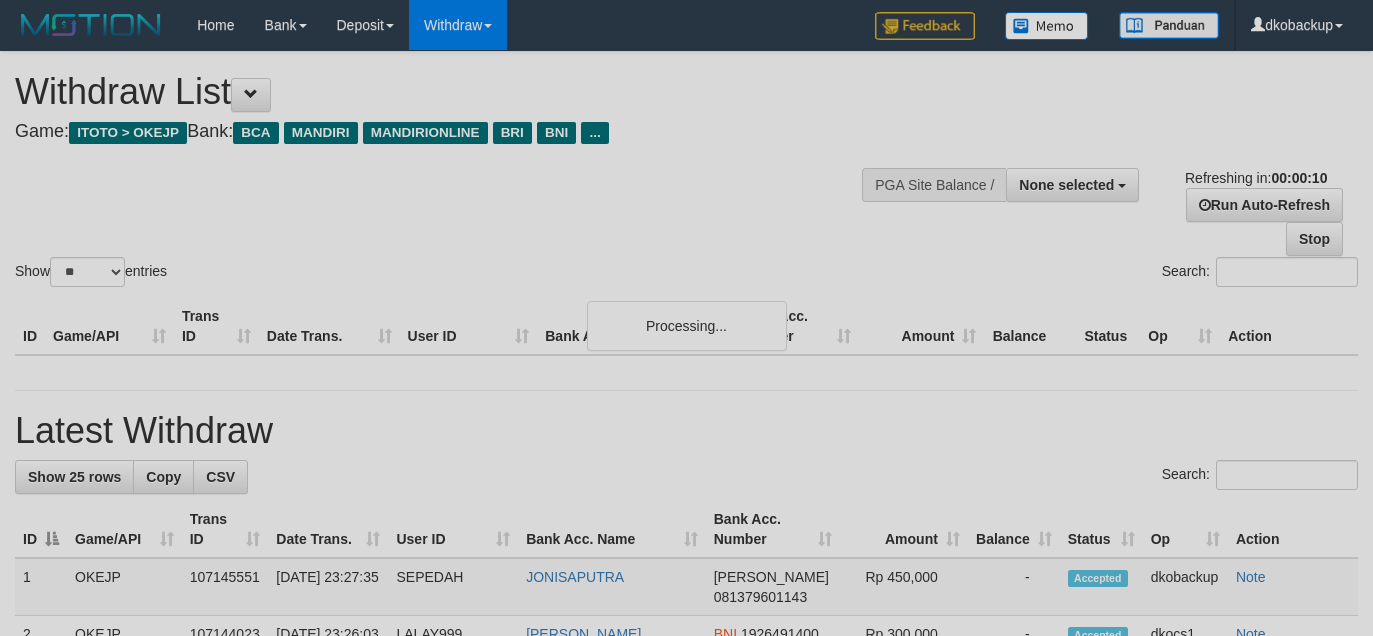 select 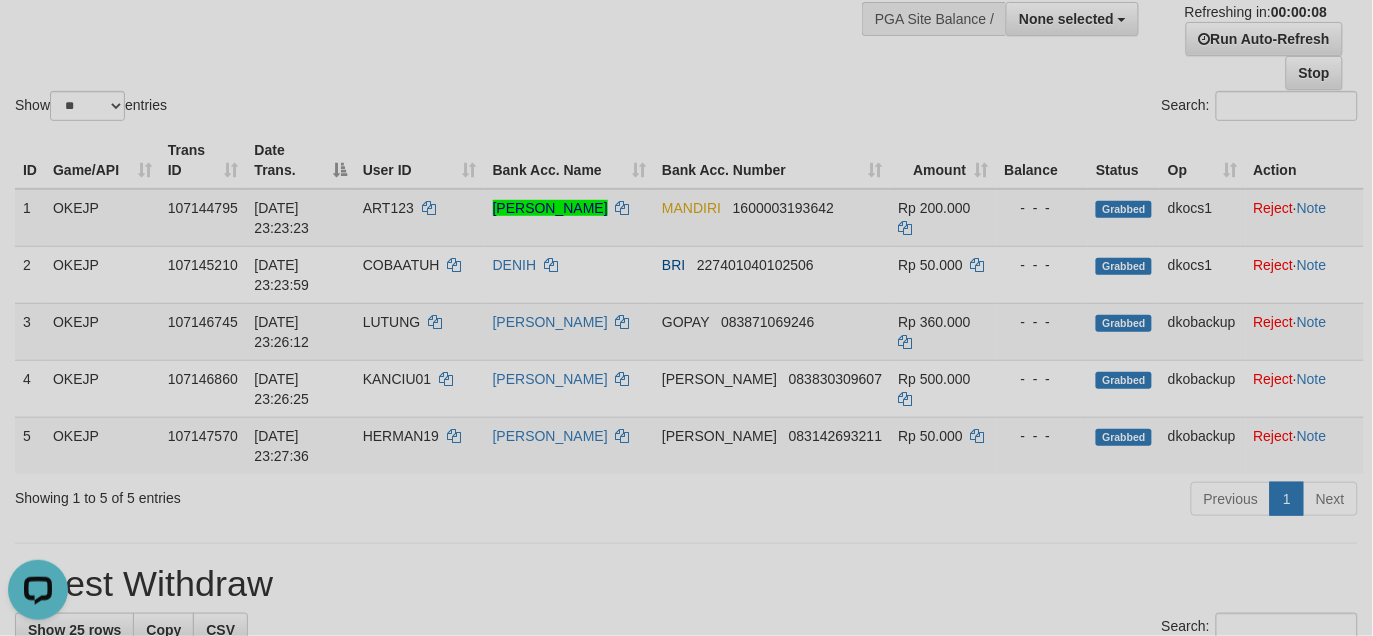 scroll, scrollTop: 0, scrollLeft: 0, axis: both 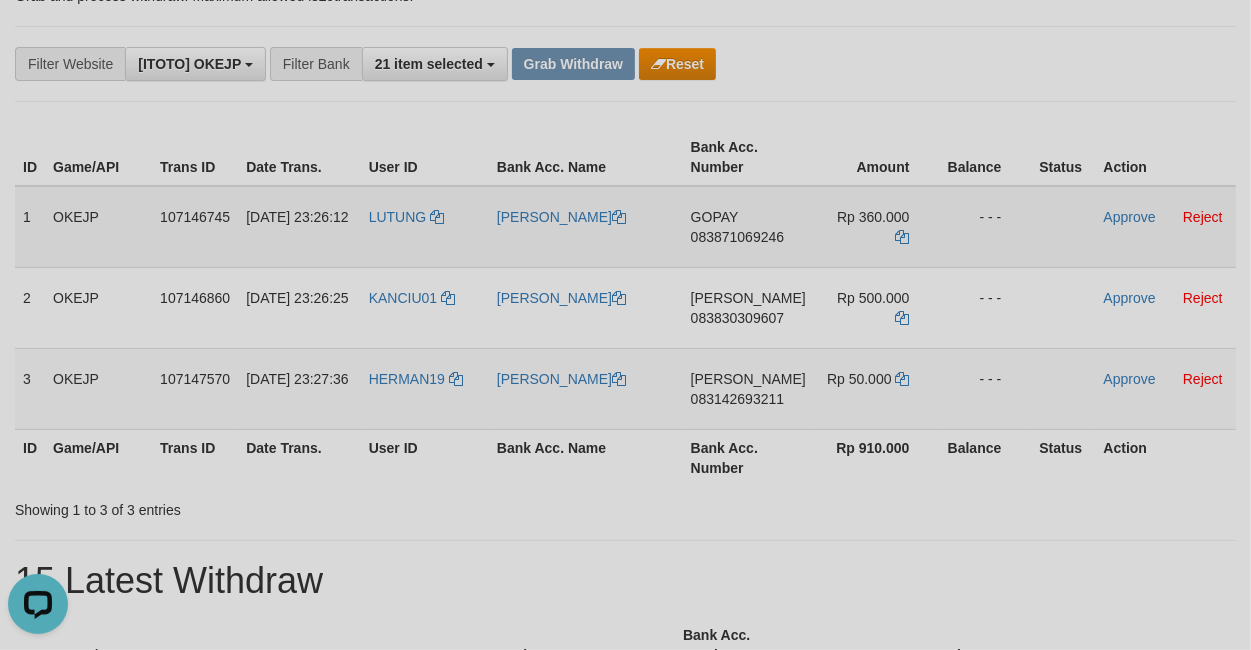 click on "LUTUNG" at bounding box center (425, 227) 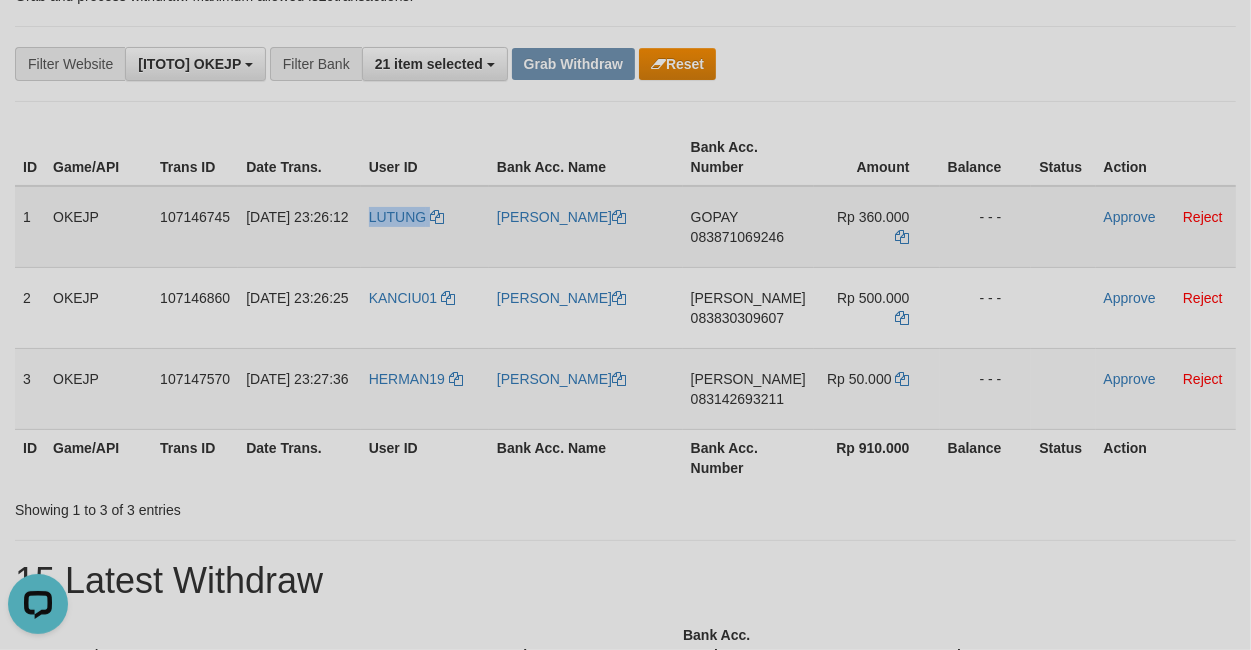 click on "LUTUNG" at bounding box center [425, 227] 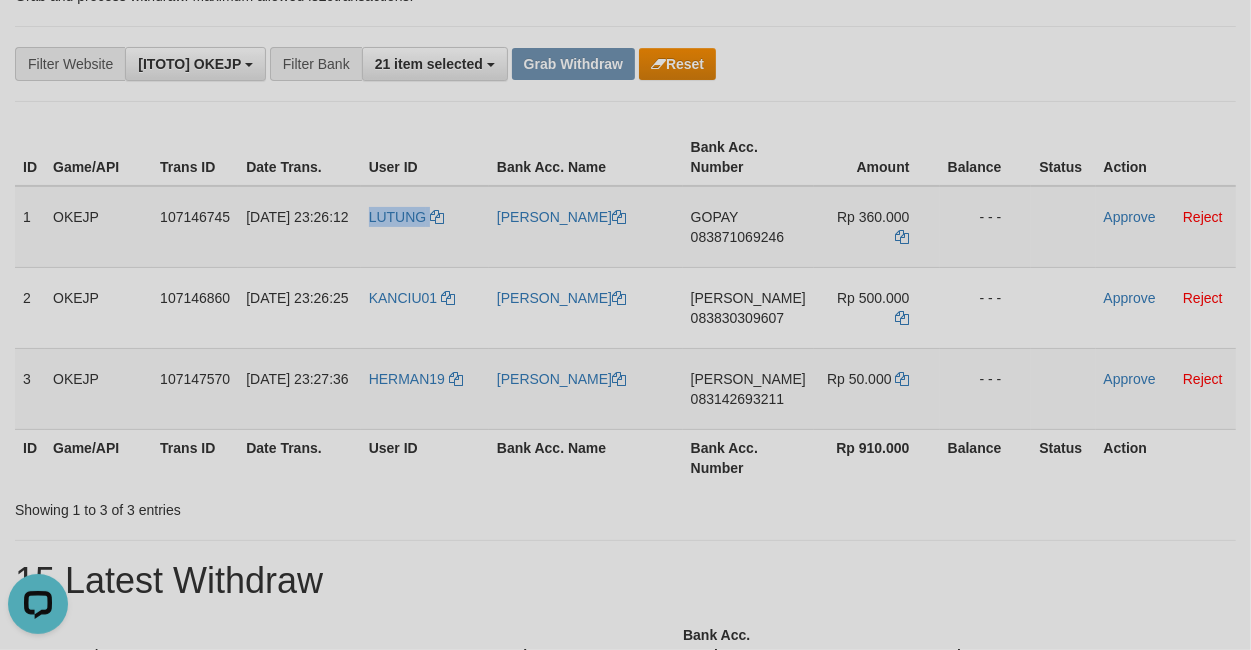 copy on "LUTUNG" 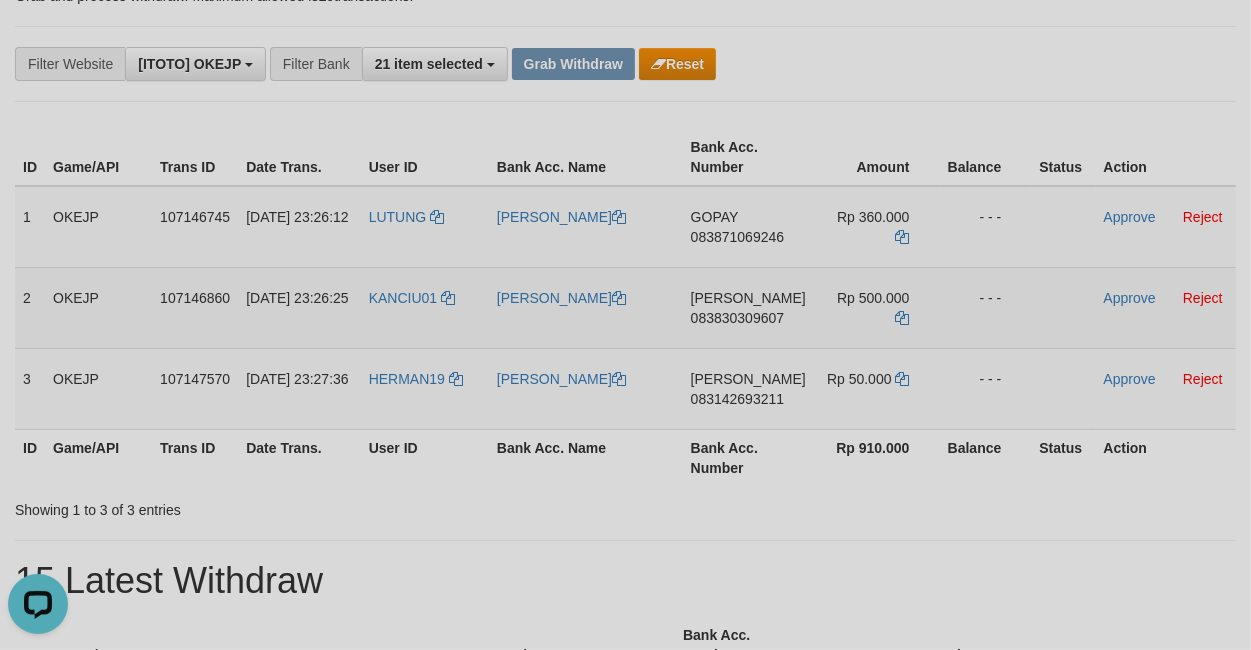 click on "KANCIU01" at bounding box center [425, 307] 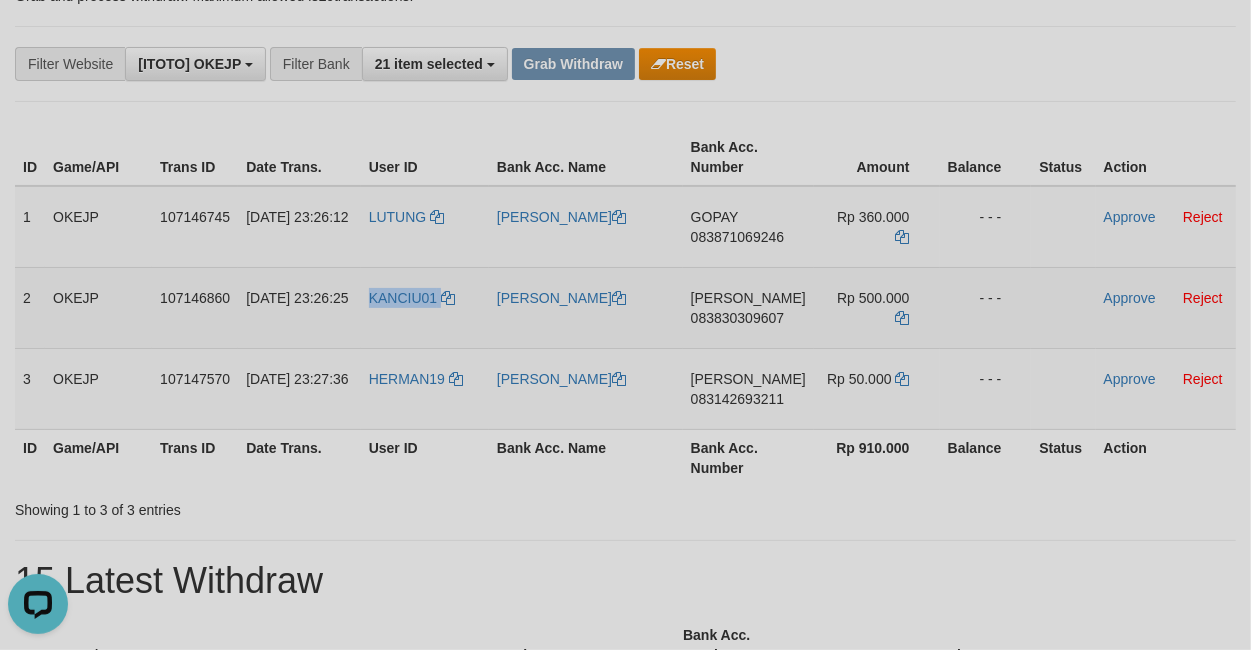 click on "KANCIU01" at bounding box center (425, 307) 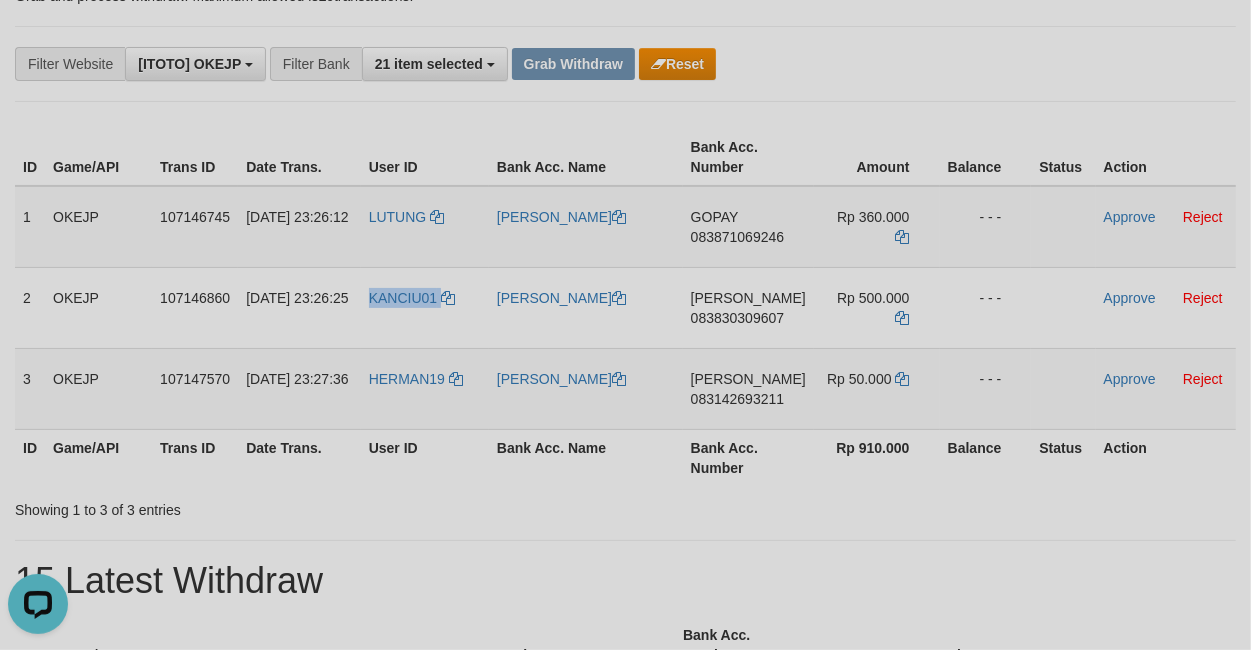 copy on "KANCIU01" 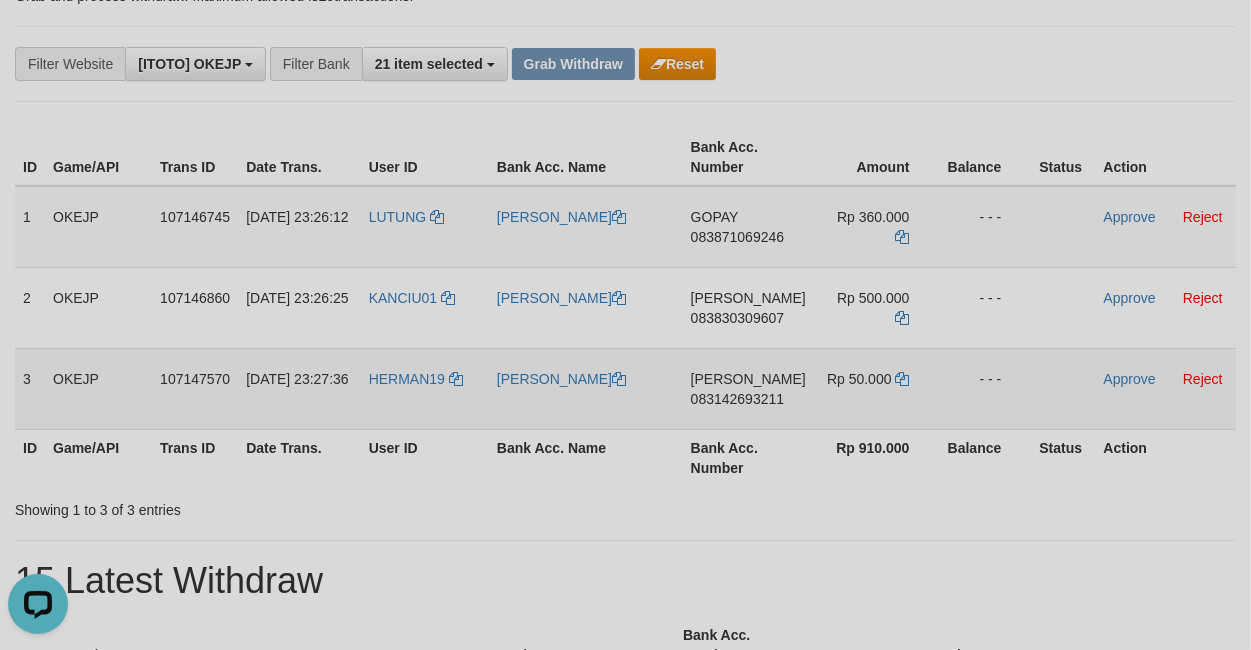 click on "HERMAN19" at bounding box center (425, 388) 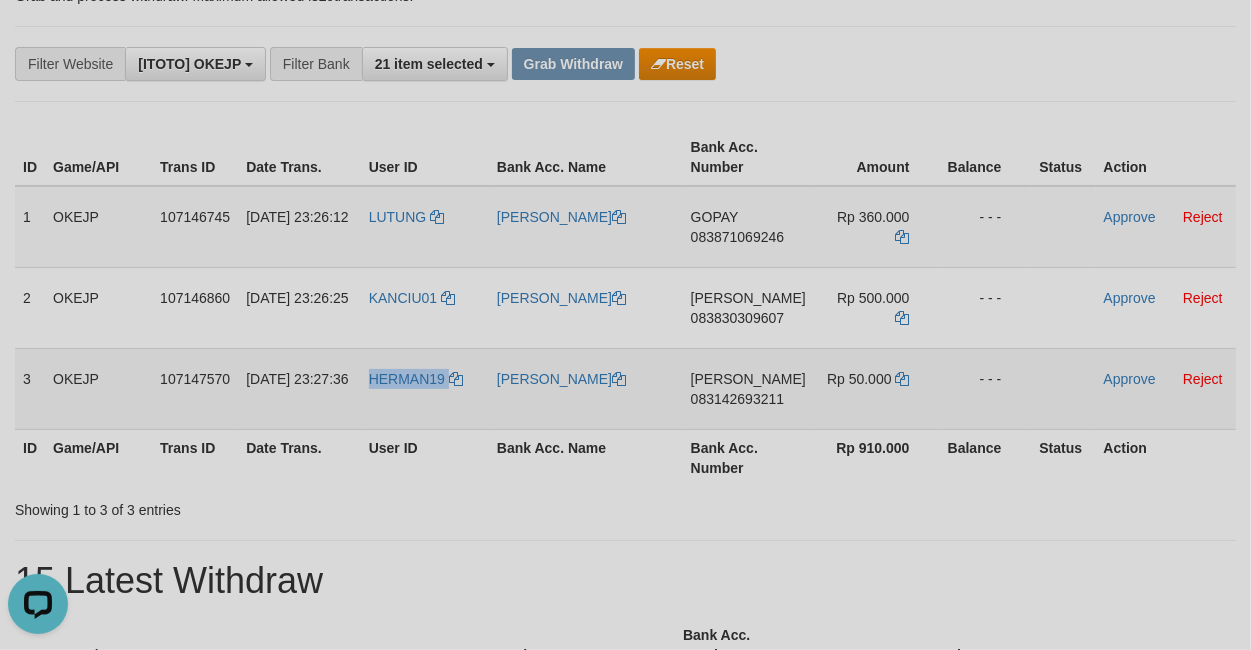 click on "HERMAN19" at bounding box center [425, 388] 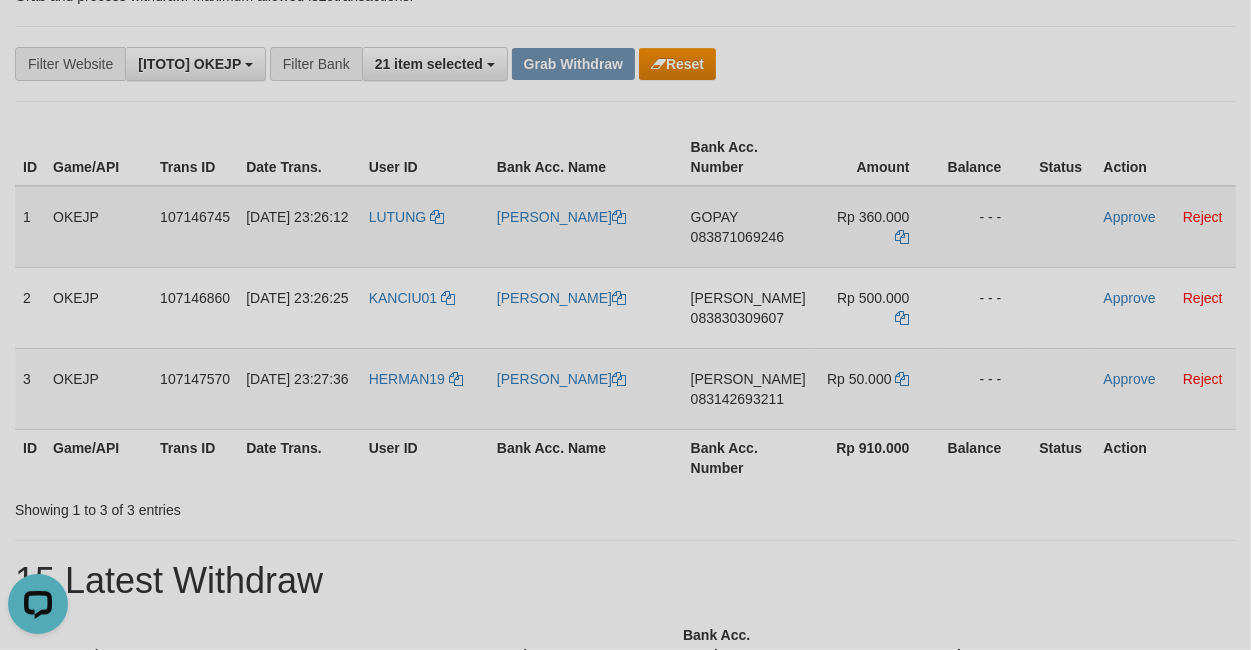 click on "GOPAY
083871069246" at bounding box center (748, 227) 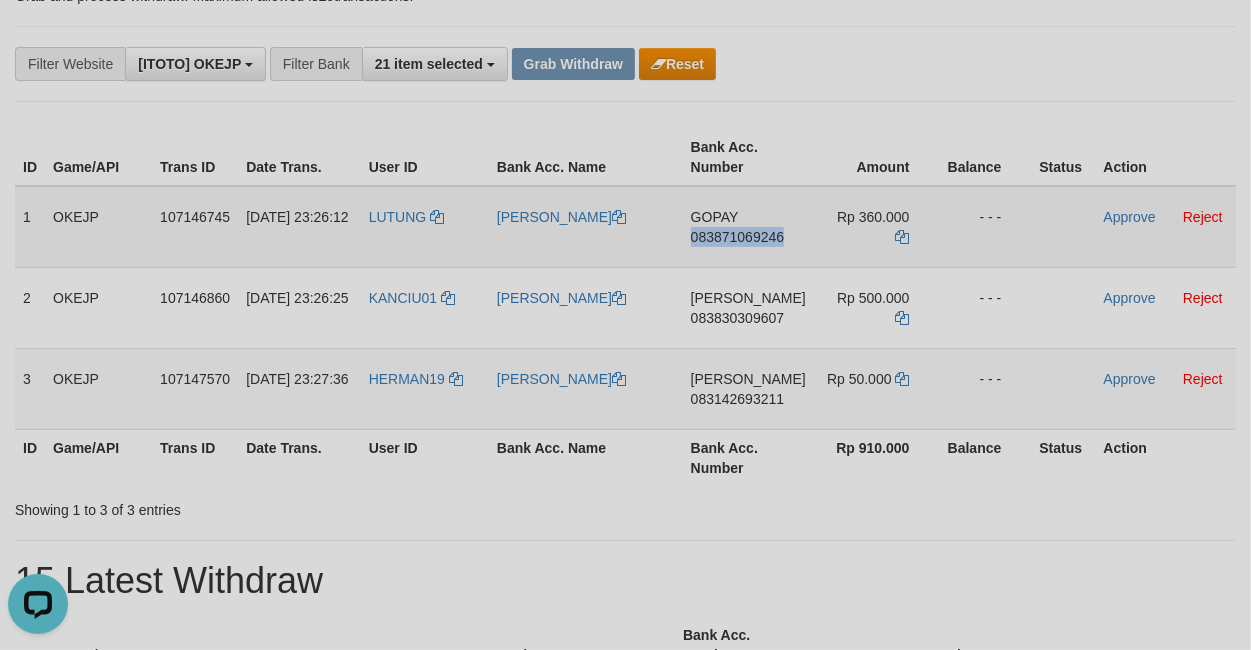 click on "GOPAY
083871069246" at bounding box center (748, 227) 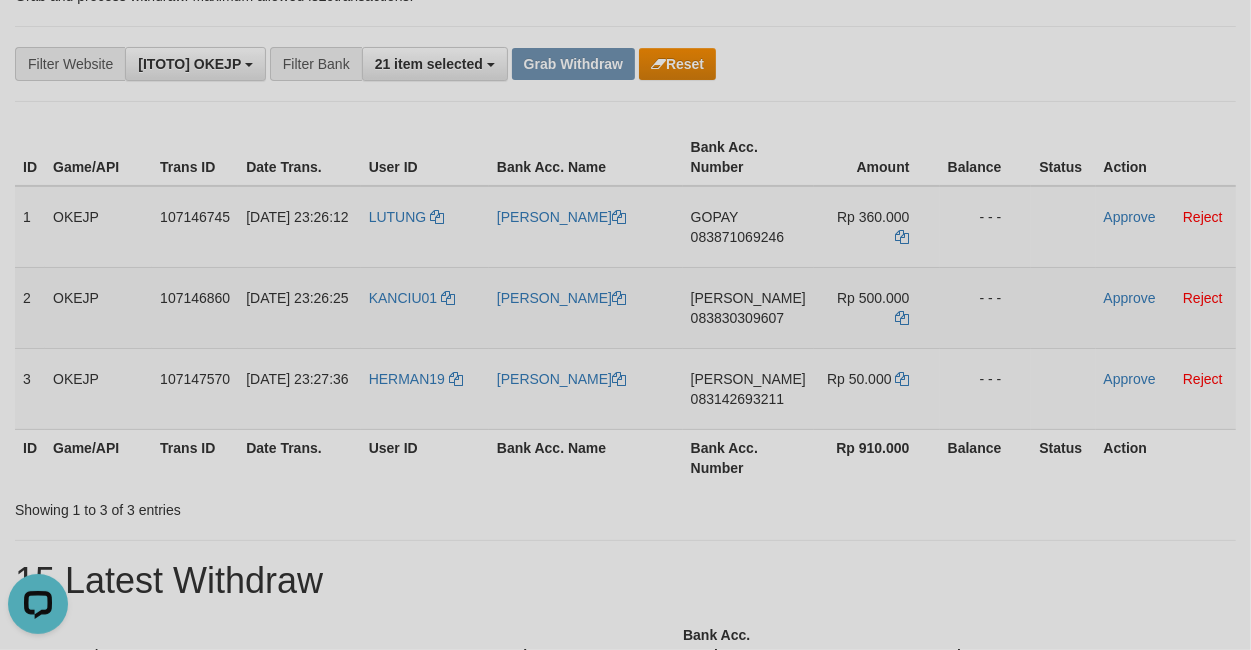 click on "DANA
083830309607" at bounding box center [748, 307] 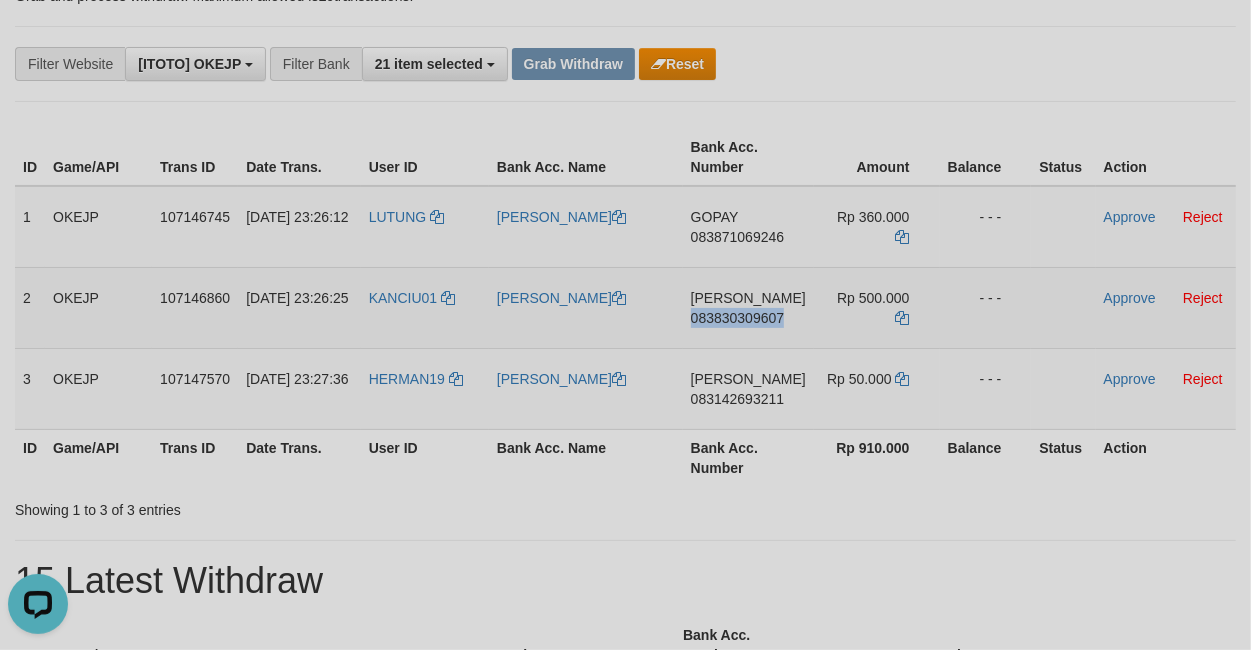click on "DANA
083830309607" at bounding box center (748, 307) 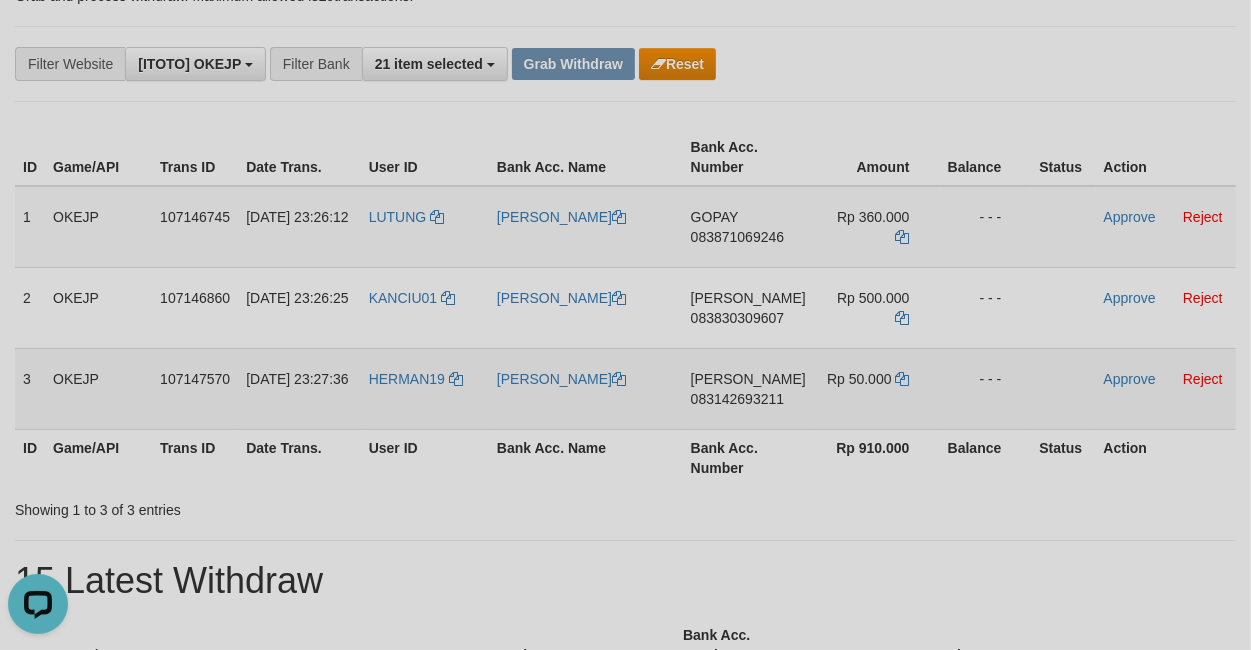 click on "DANA
083142693211" at bounding box center (748, 388) 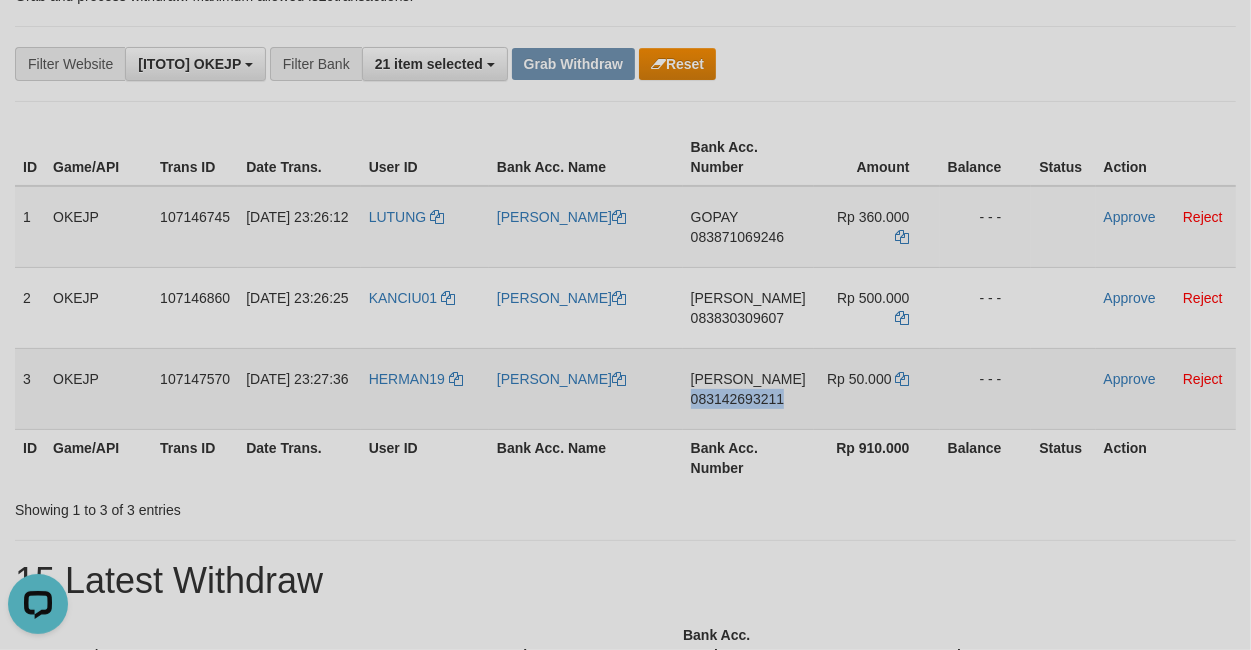 click on "DANA
083142693211" at bounding box center [748, 388] 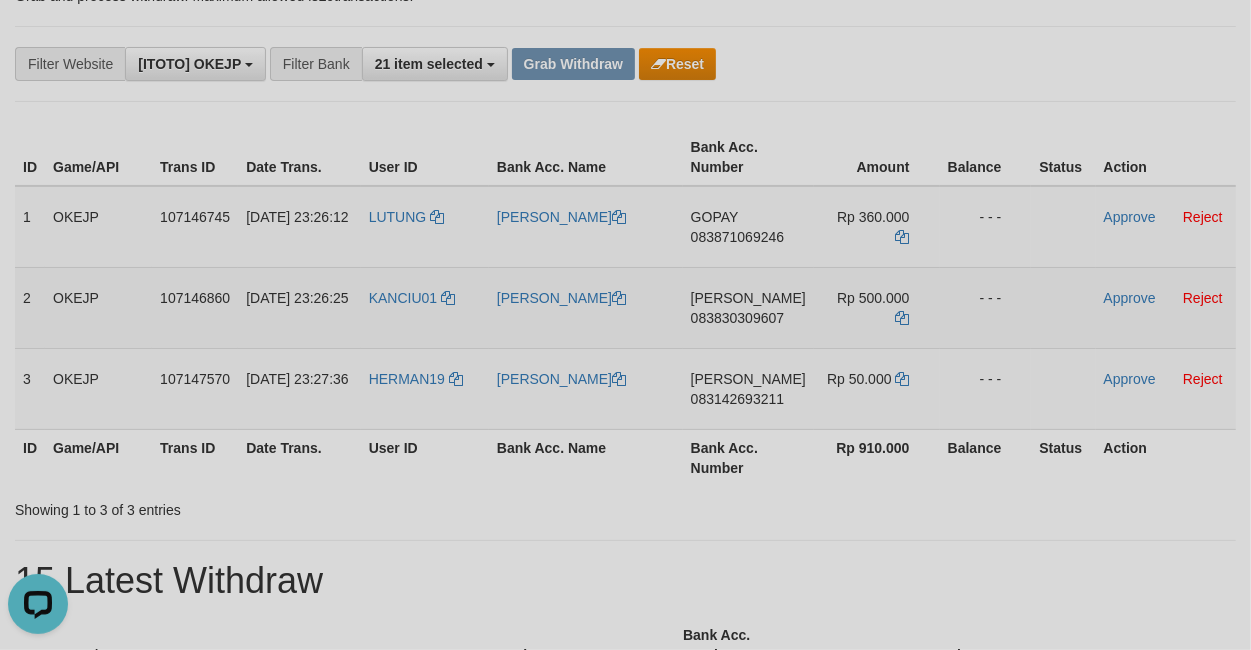 click on "DANA
083830309607" at bounding box center (748, 307) 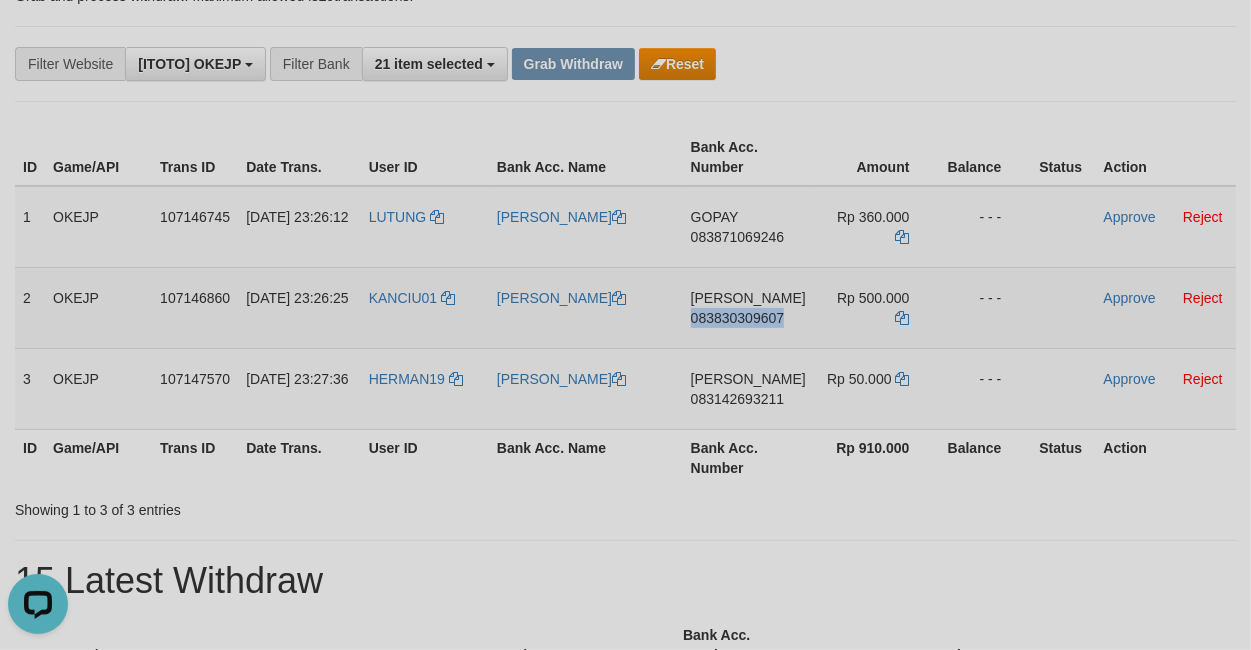 click on "DANA
083830309607" at bounding box center [748, 307] 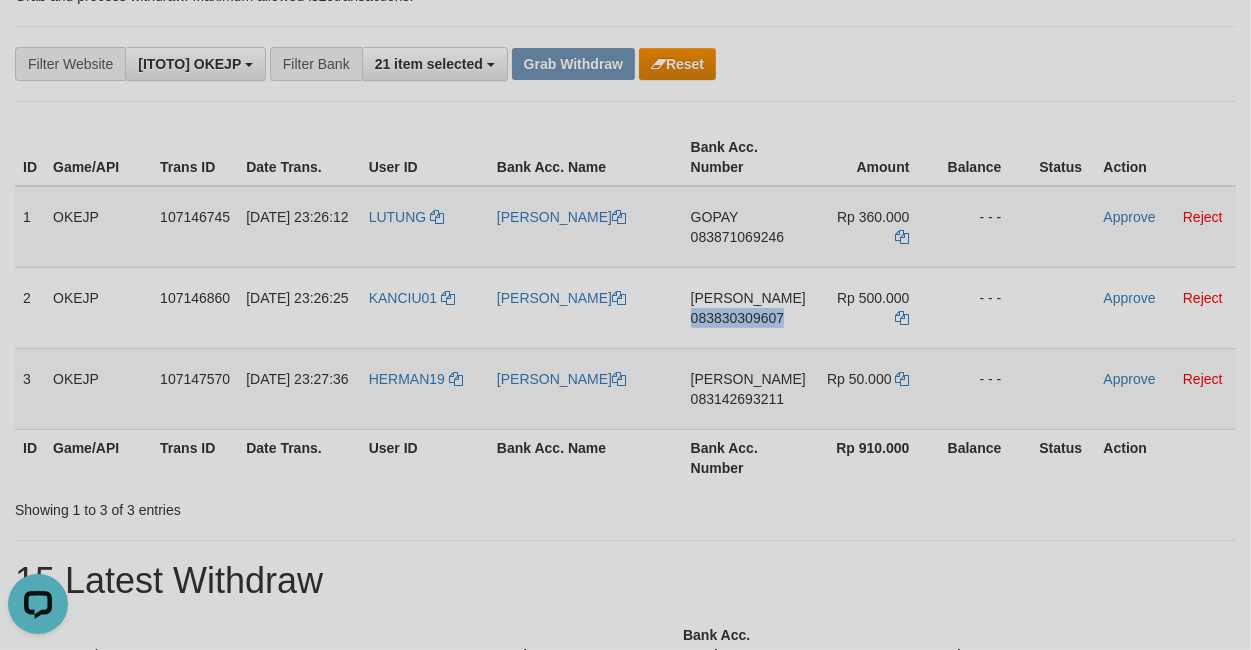 copy on "083830309607" 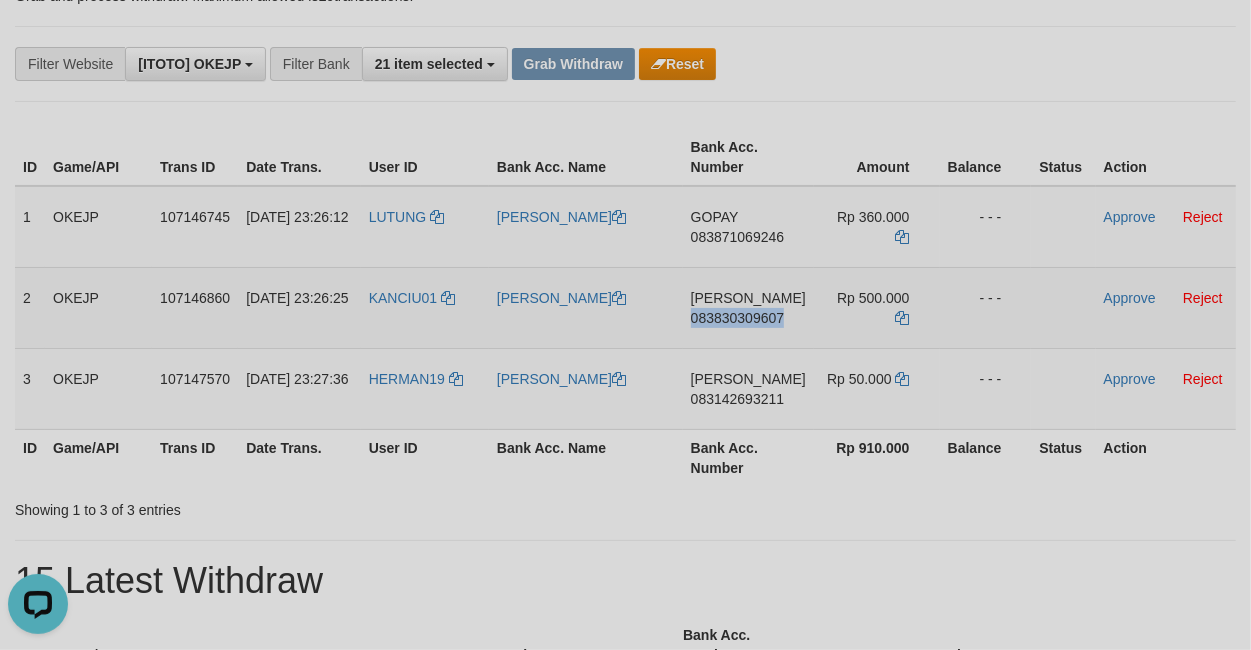 click on "DANA
083830309607" at bounding box center [748, 307] 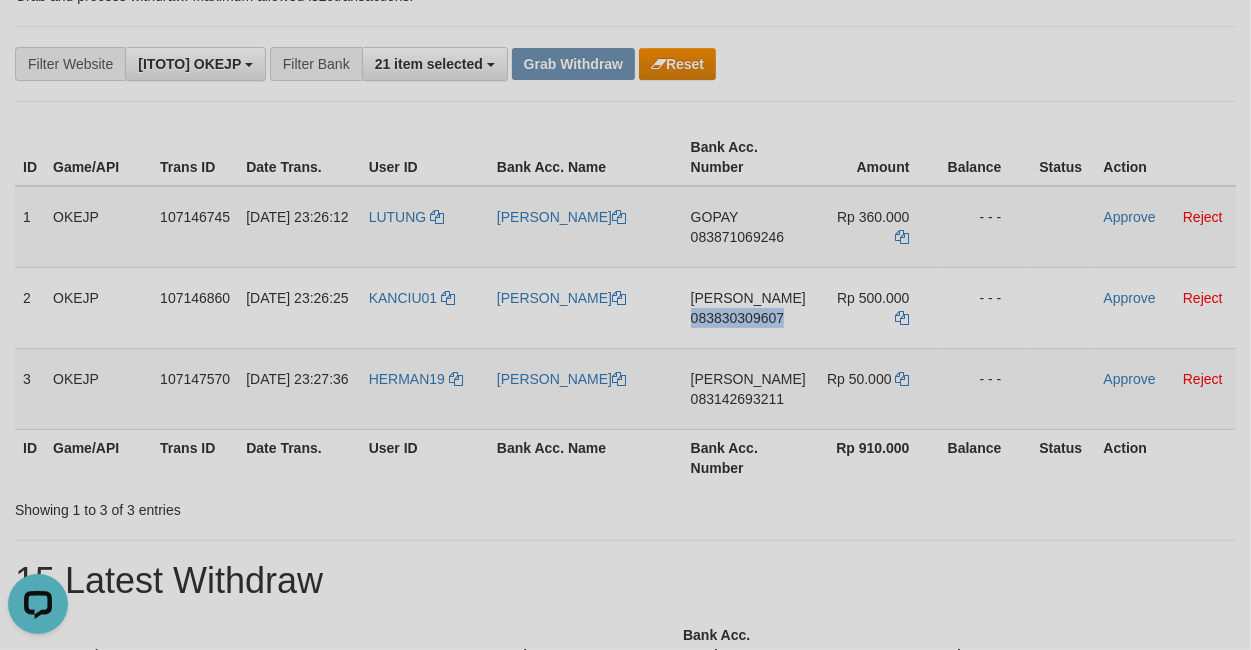 drag, startPoint x: 733, startPoint y: 342, endPoint x: 1251, endPoint y: 346, distance: 518.01544 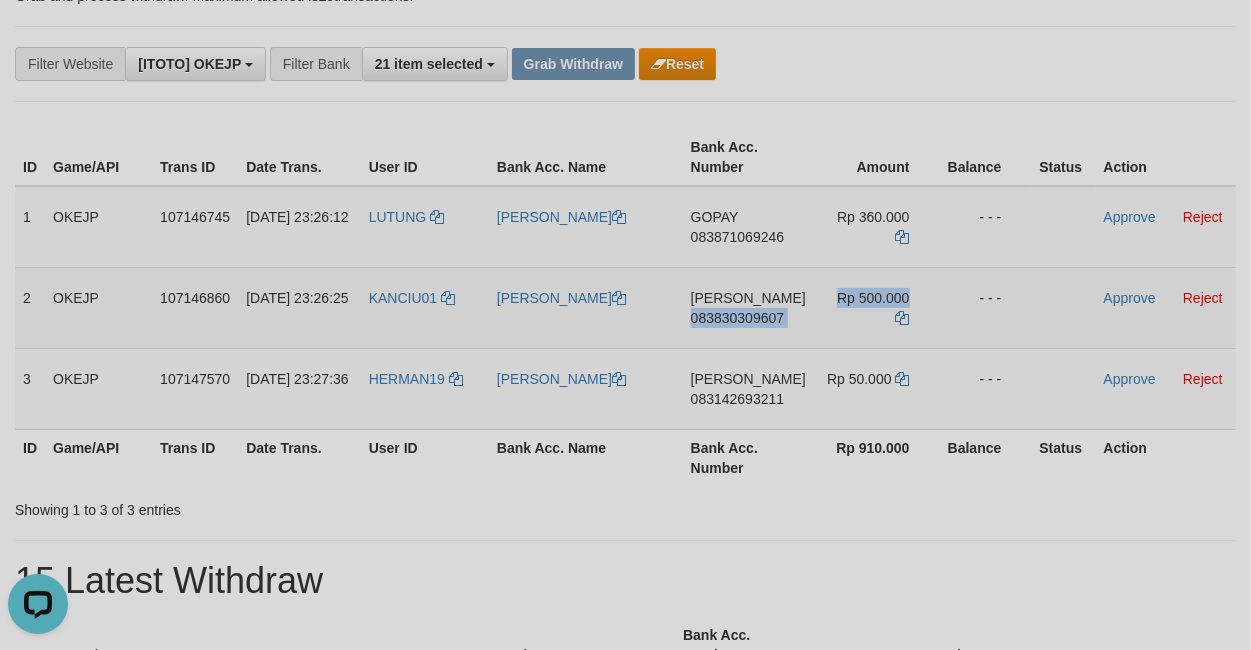 click on "DANA
083830309607" at bounding box center (748, 307) 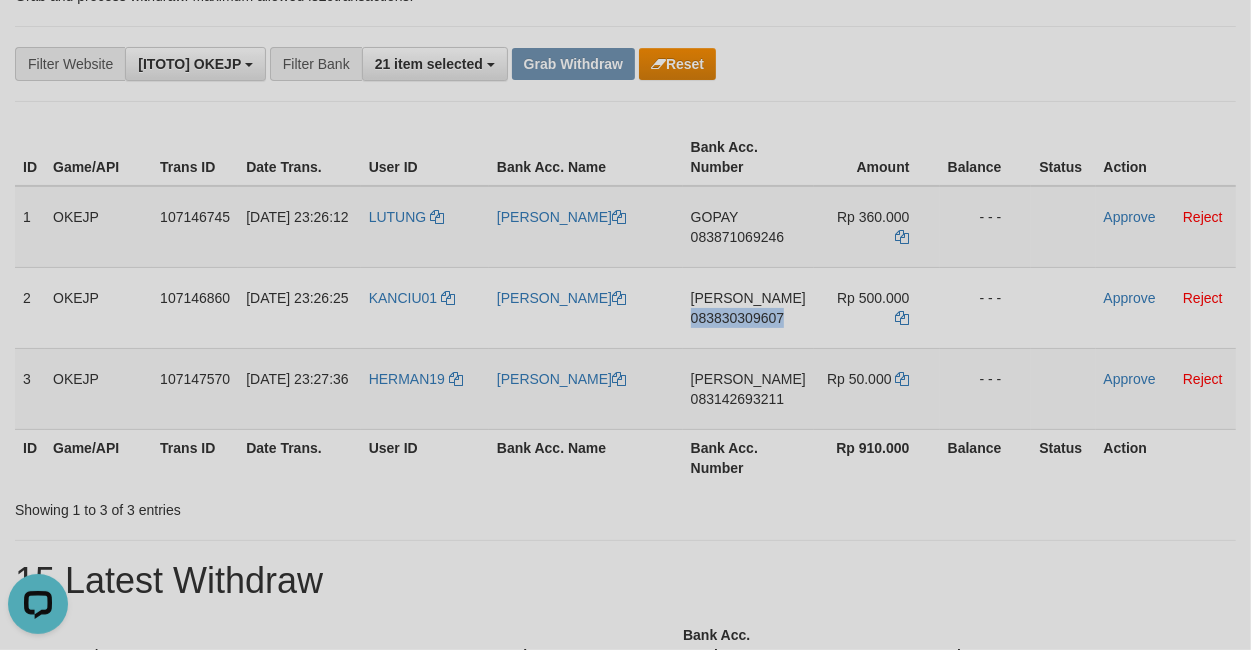 drag, startPoint x: 748, startPoint y: 328, endPoint x: 1236, endPoint y: 258, distance: 492.99493 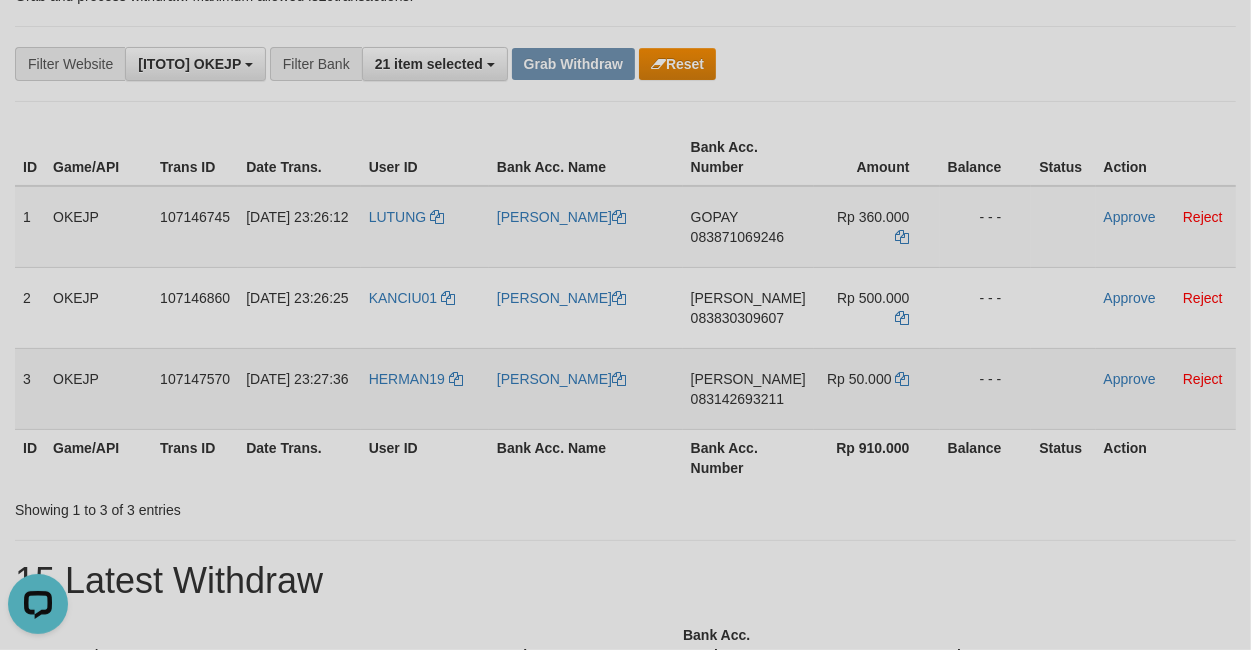 click on "DANA
083142693211" at bounding box center [748, 388] 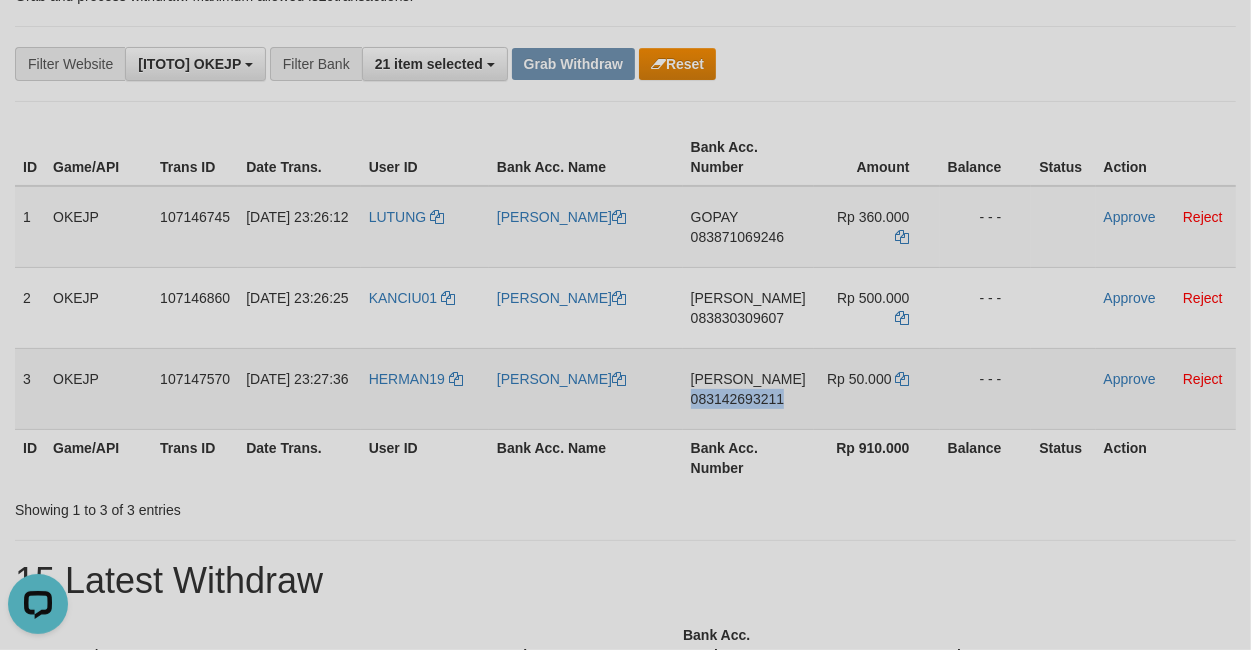 click on "DANA
083142693211" at bounding box center [748, 388] 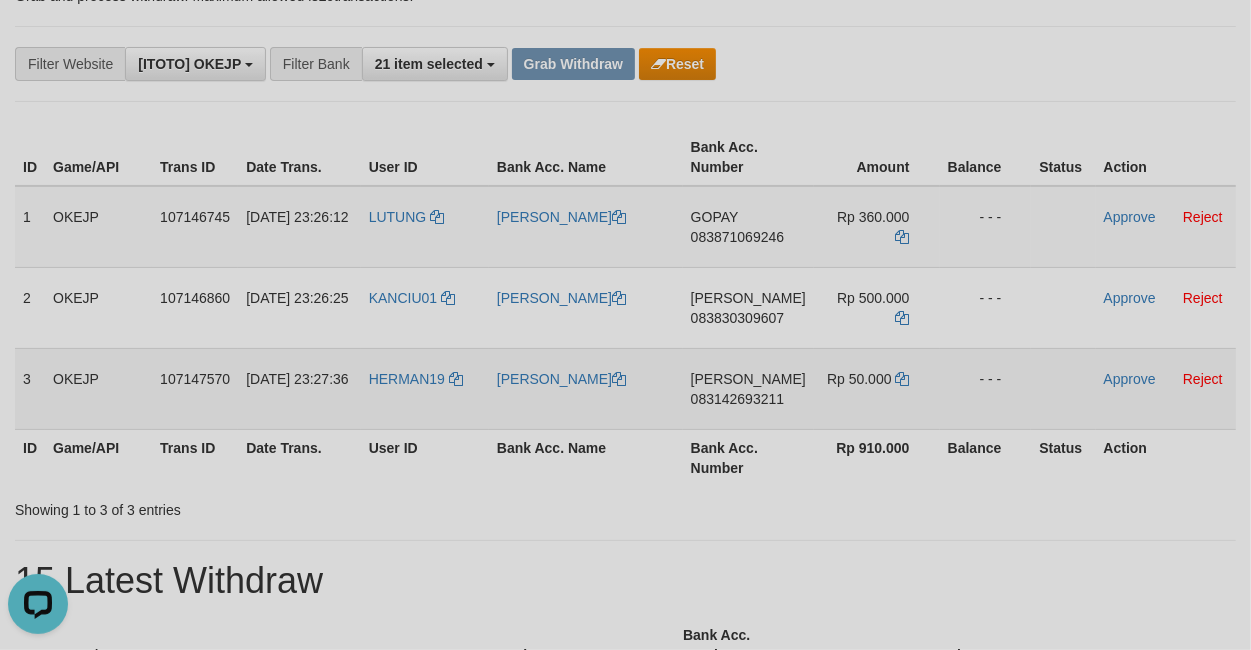 click on "DANA
083142693211" at bounding box center [748, 388] 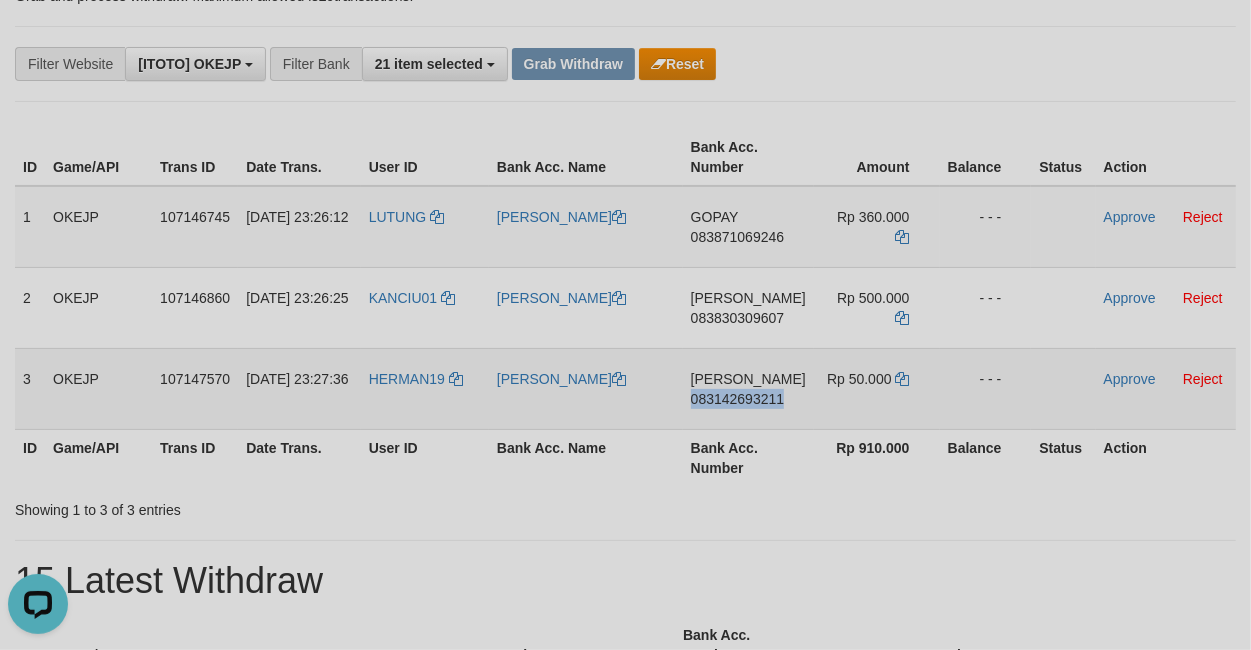 drag, startPoint x: 726, startPoint y: 411, endPoint x: 1207, endPoint y: 451, distance: 482.66034 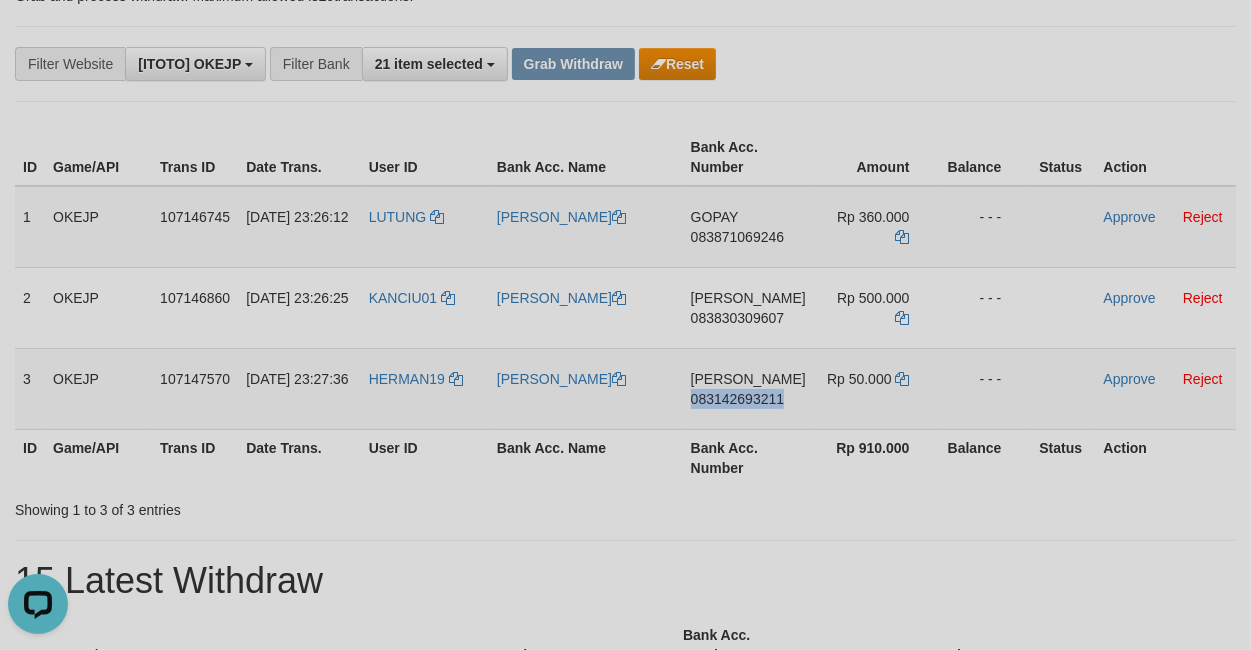 copy on "083142693211" 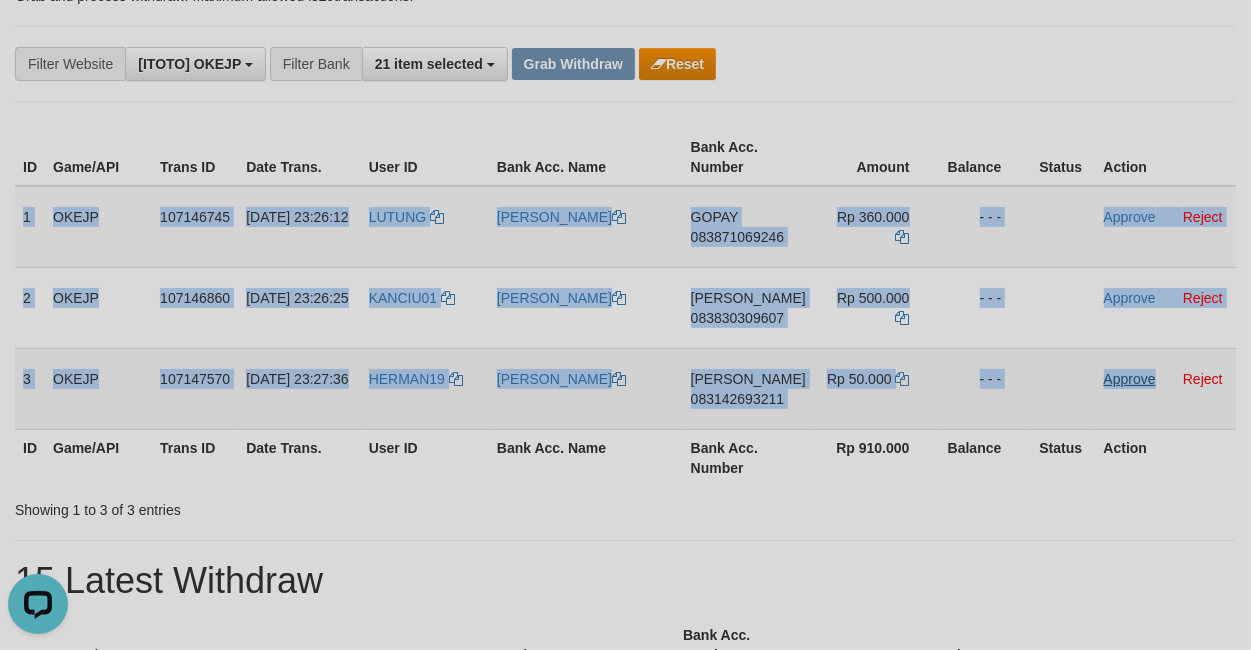 drag, startPoint x: 22, startPoint y: 217, endPoint x: 1147, endPoint y: 376, distance: 1136.1804 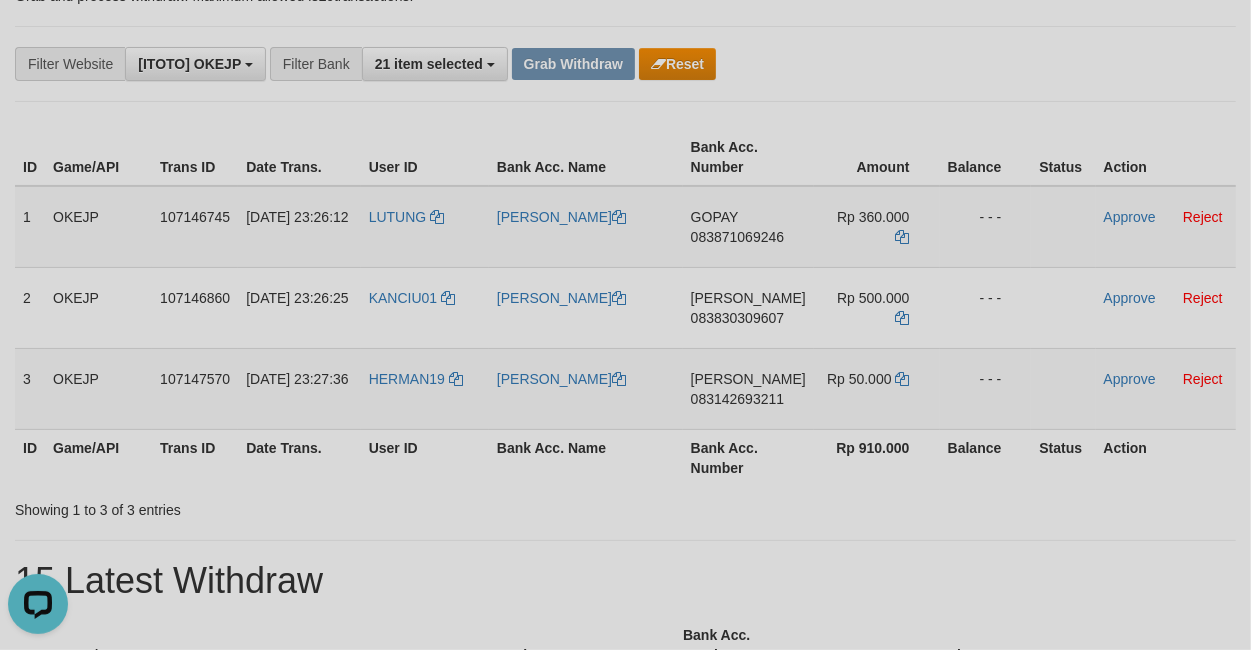 click on "**********" at bounding box center (625, 64) 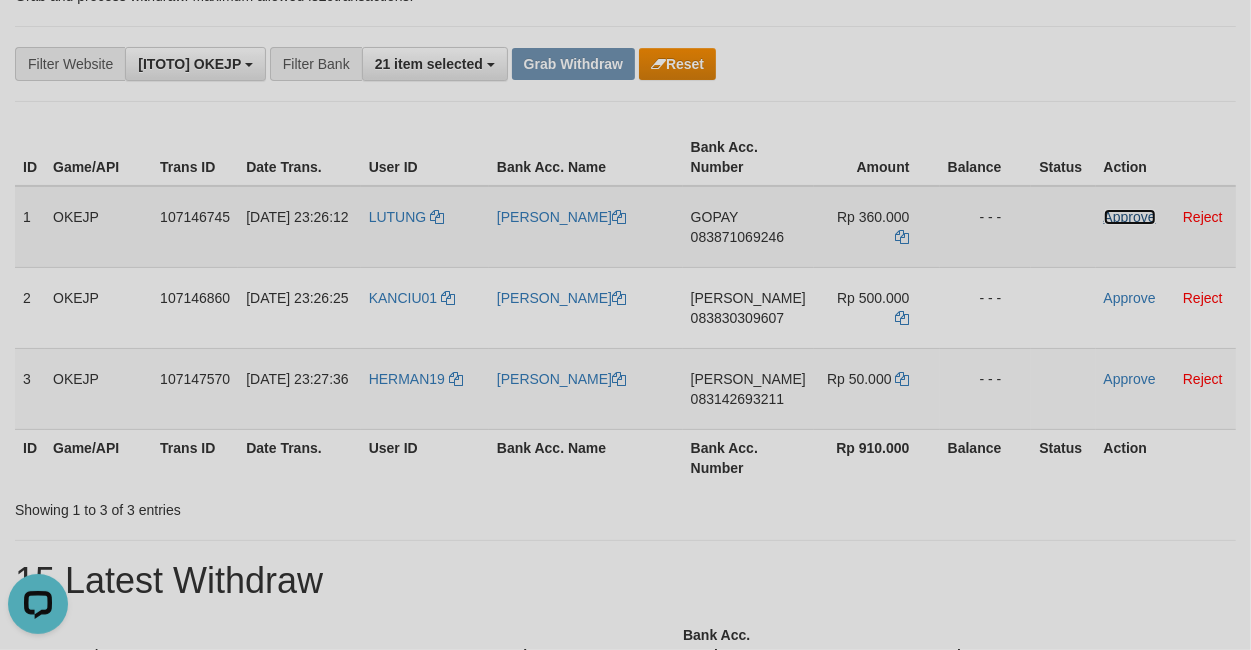 click on "Approve" at bounding box center [1130, 217] 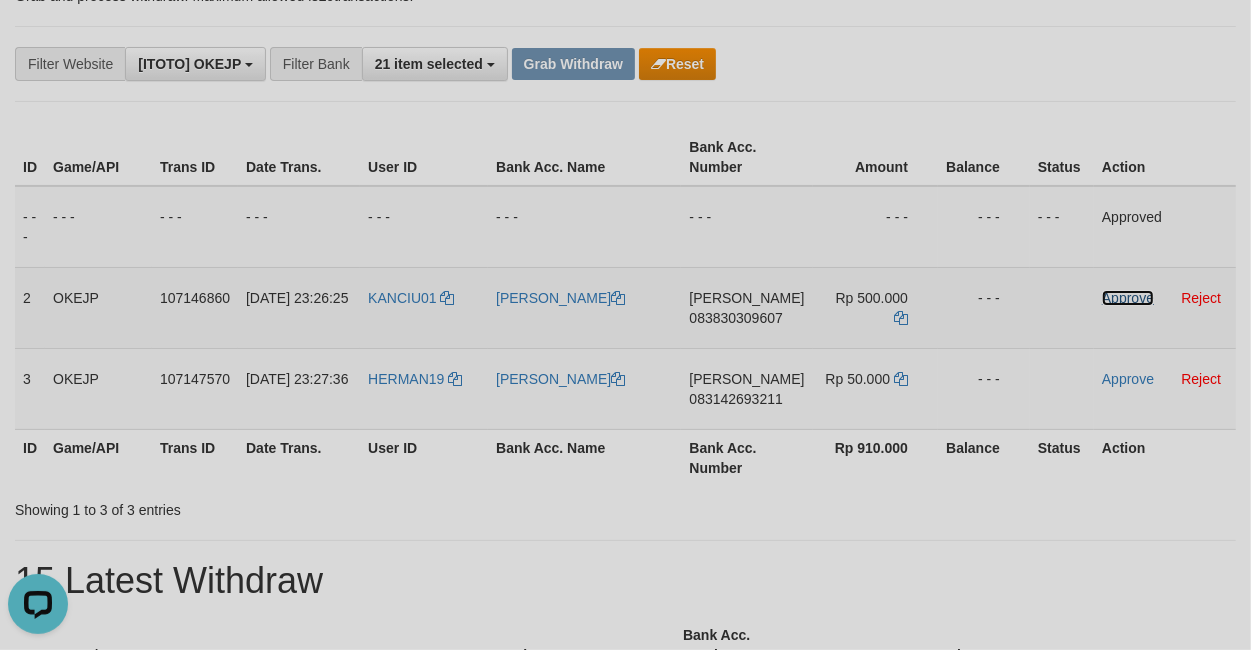click on "Approve" at bounding box center (1128, 298) 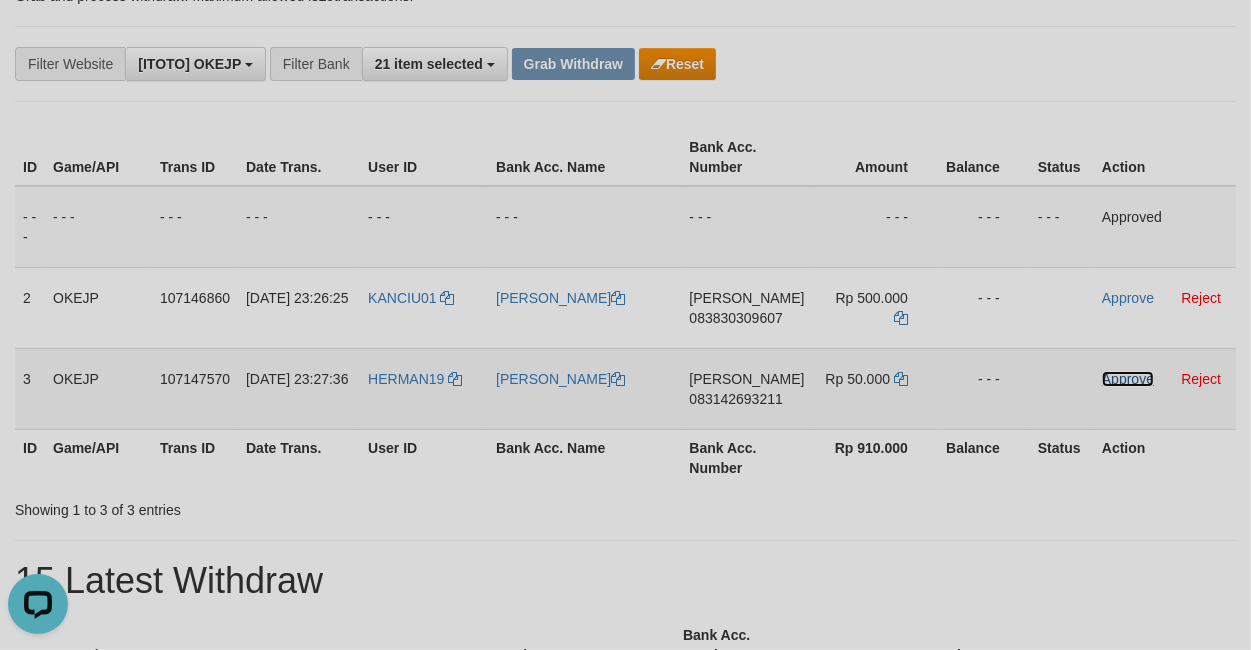 click on "Approve" at bounding box center (1128, 379) 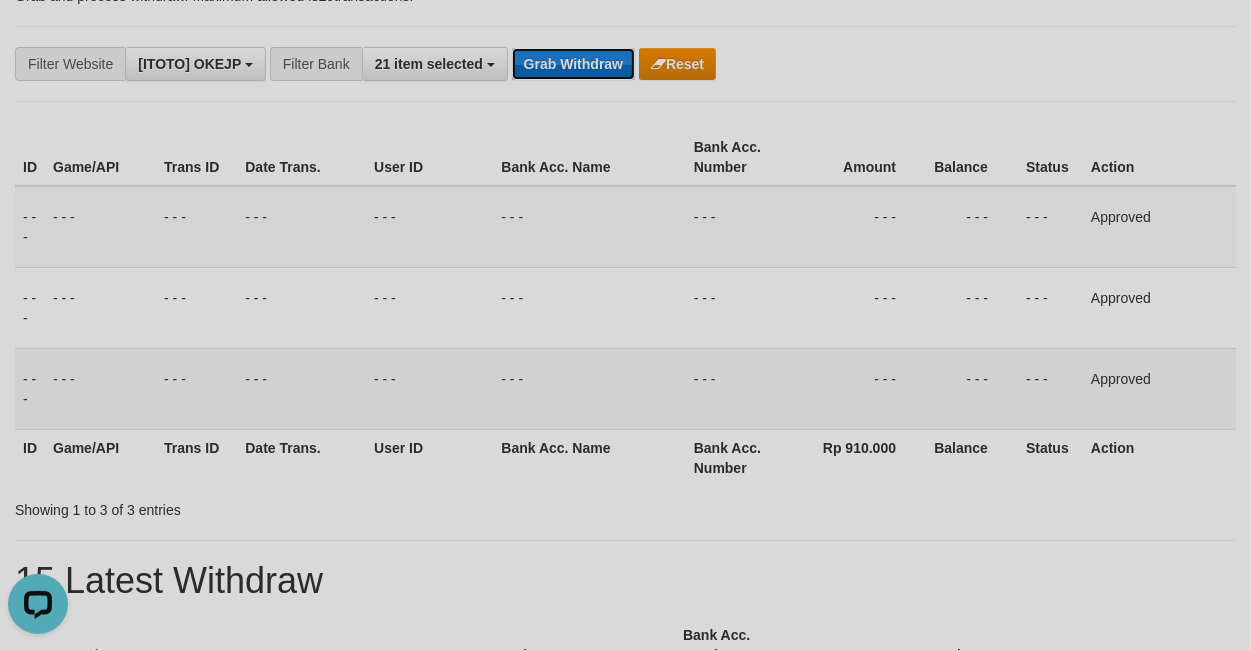 click on "Grab Withdraw" at bounding box center [573, 64] 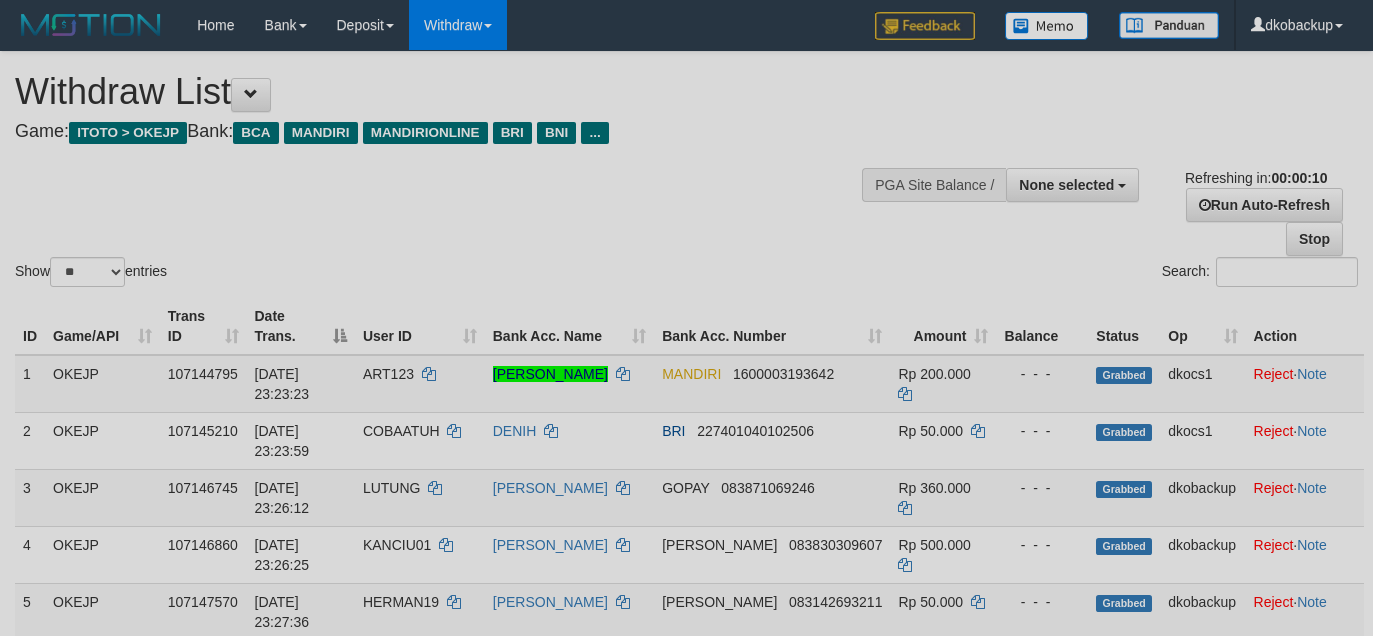 select 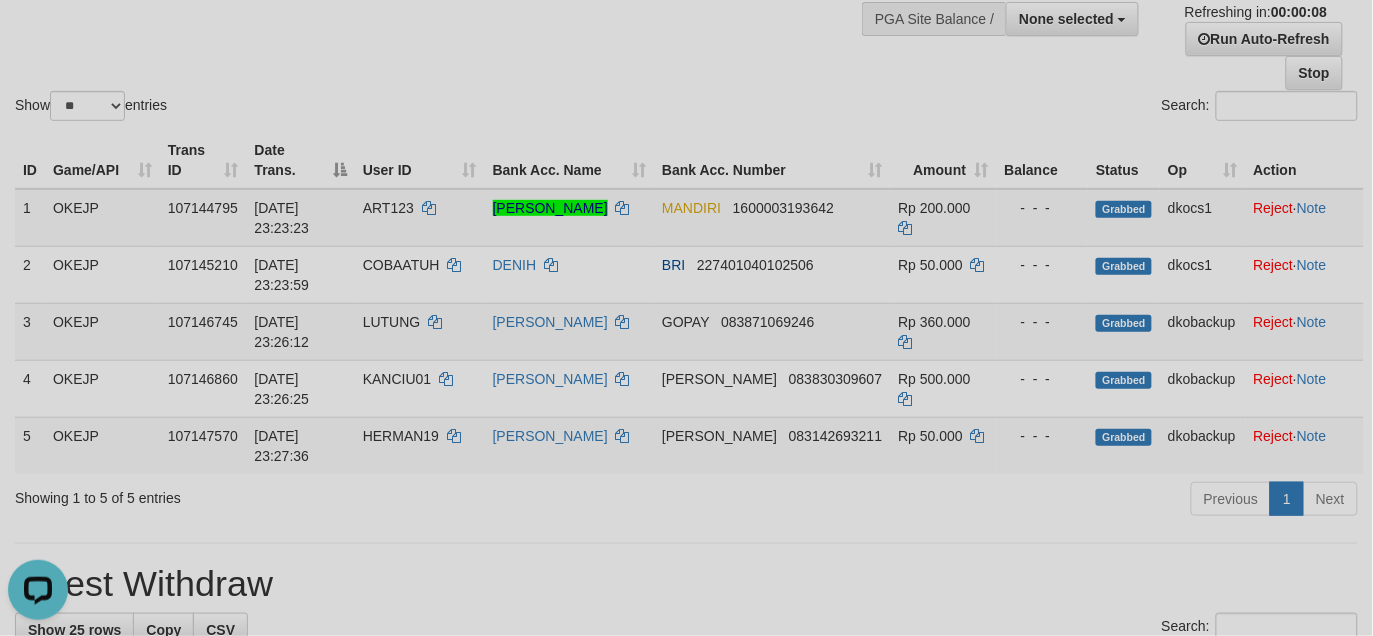 scroll, scrollTop: 0, scrollLeft: 0, axis: both 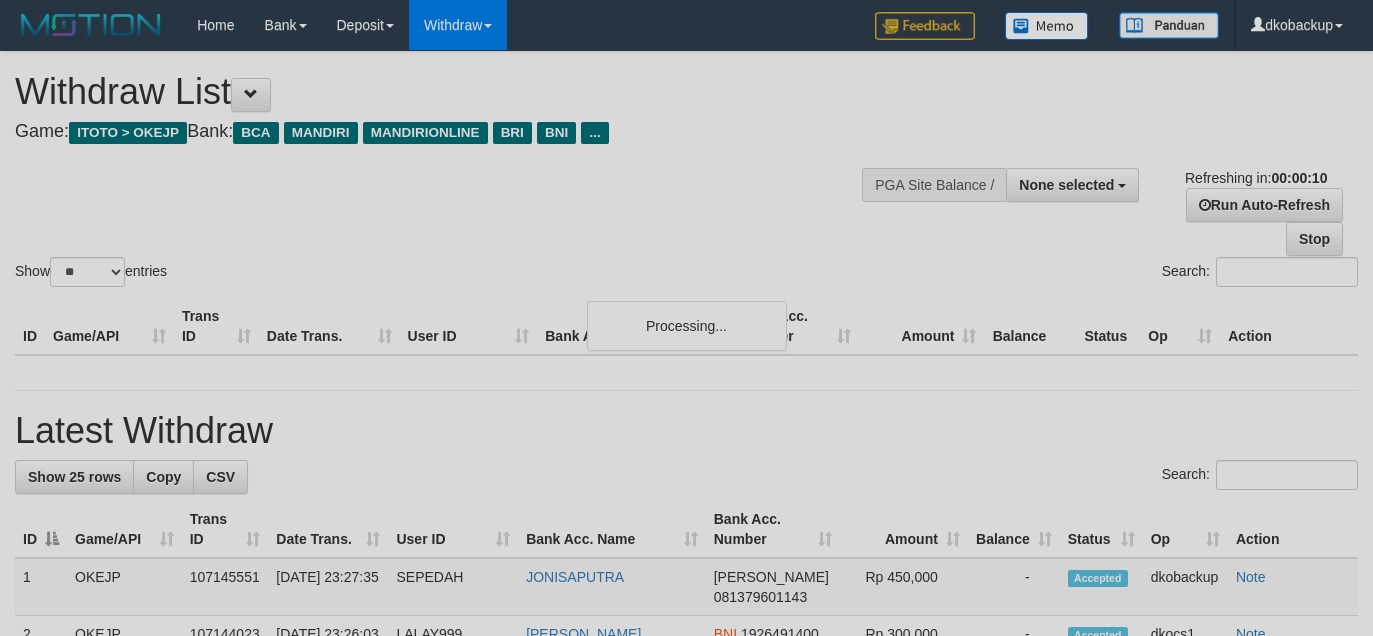 select 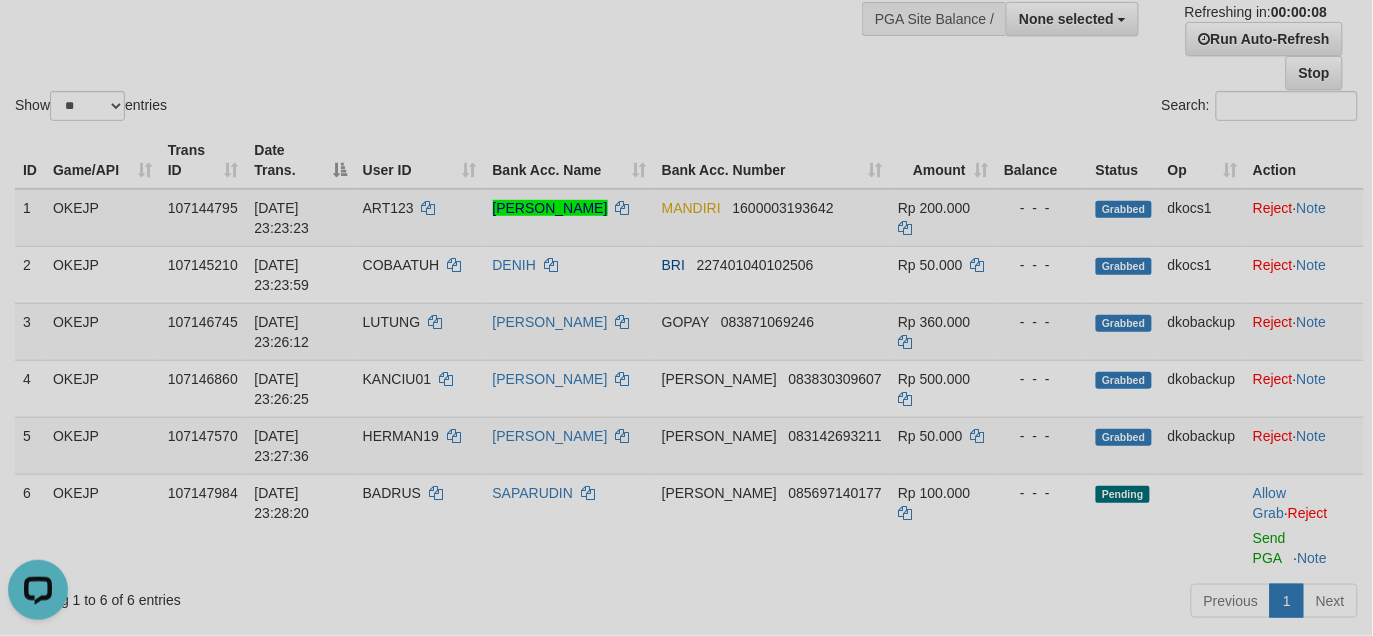 scroll, scrollTop: 0, scrollLeft: 0, axis: both 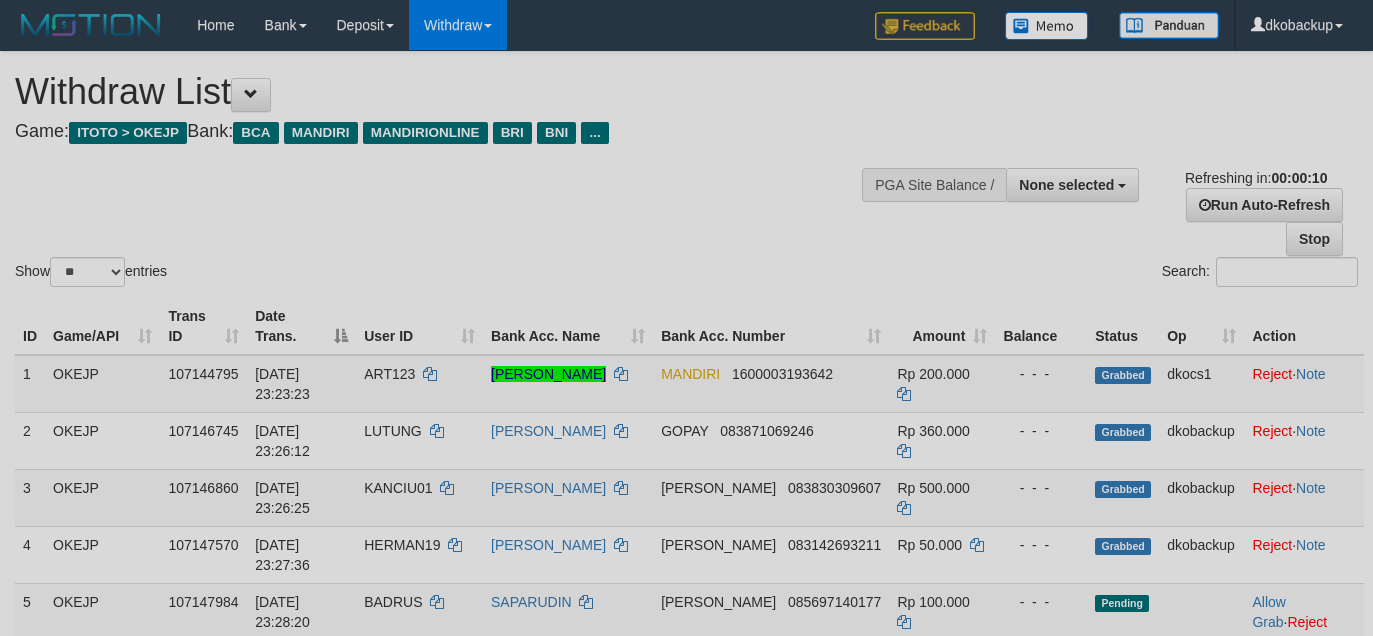 select 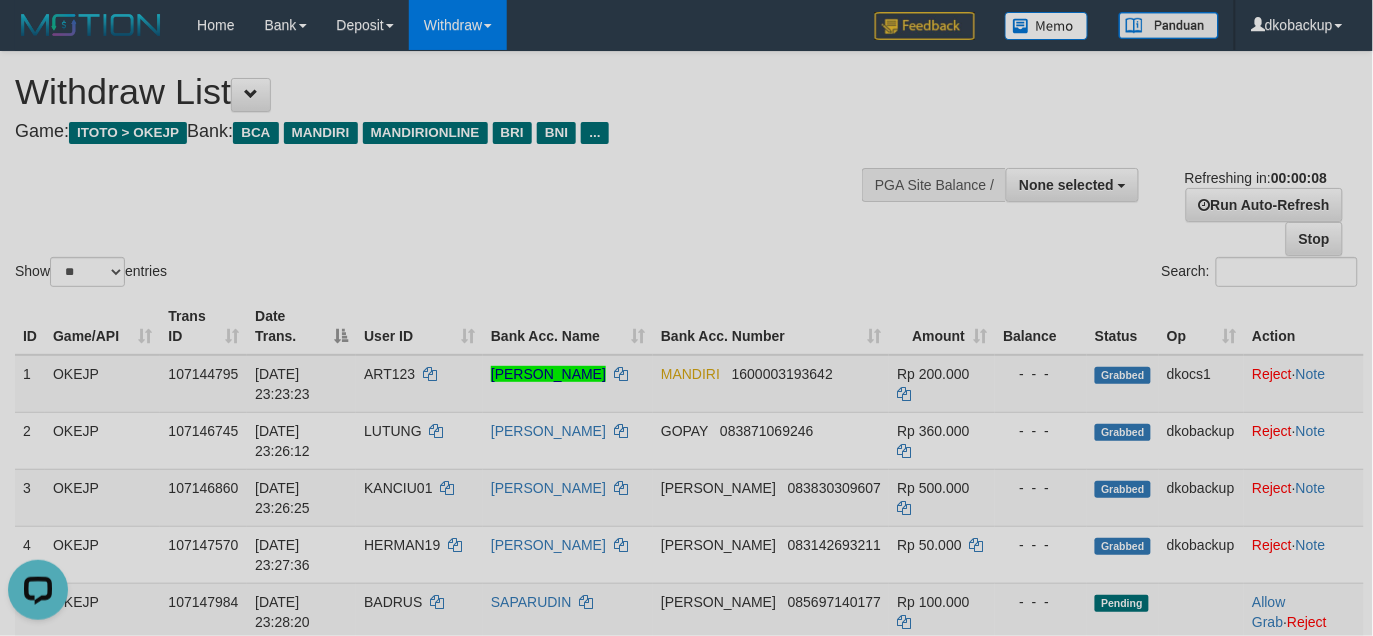scroll, scrollTop: 0, scrollLeft: 0, axis: both 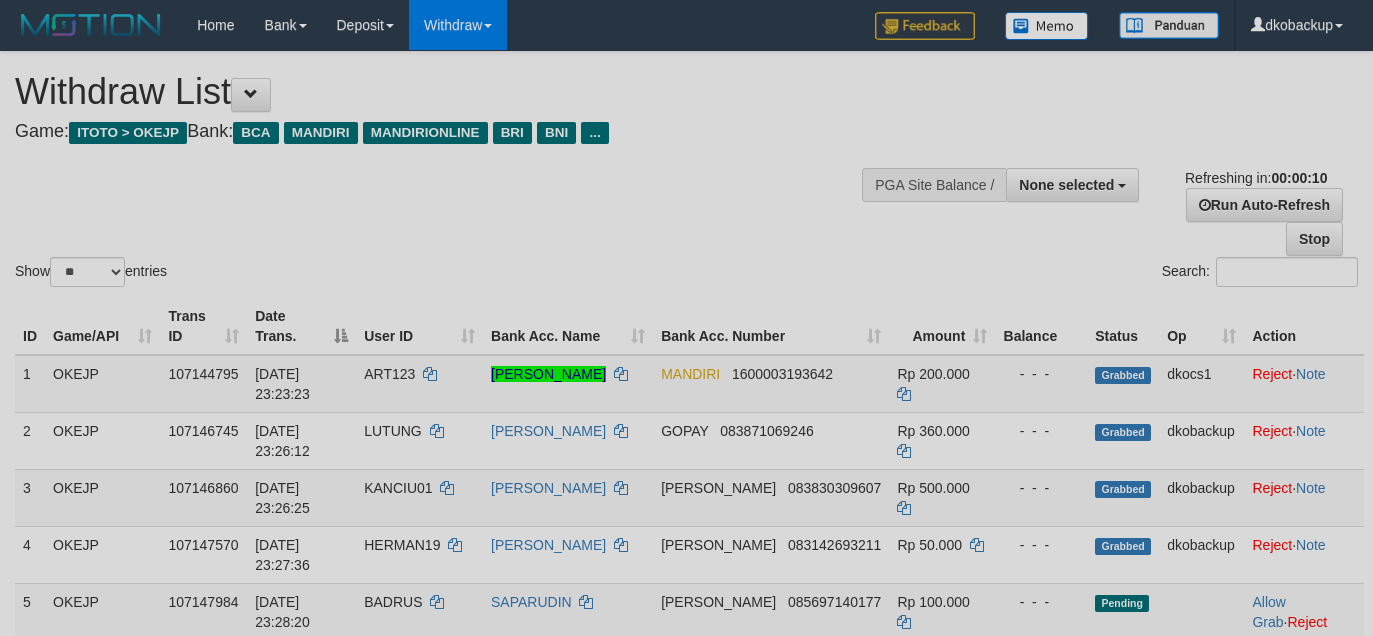 select 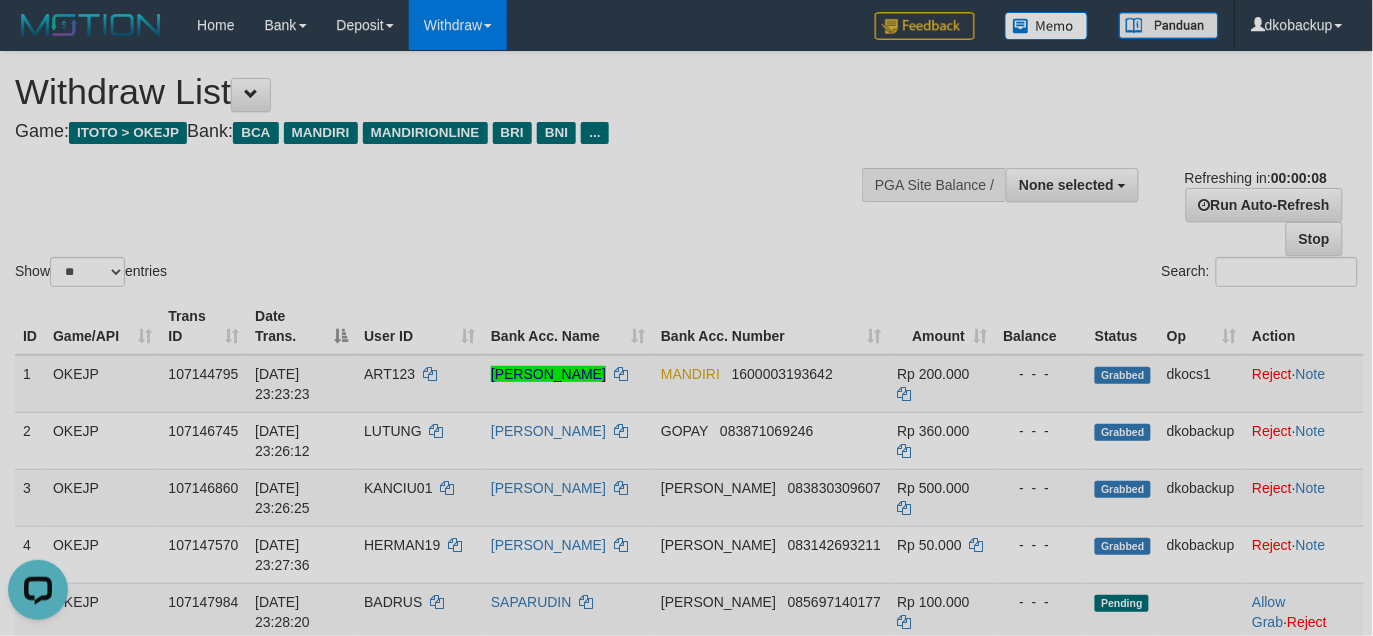 scroll, scrollTop: 0, scrollLeft: 0, axis: both 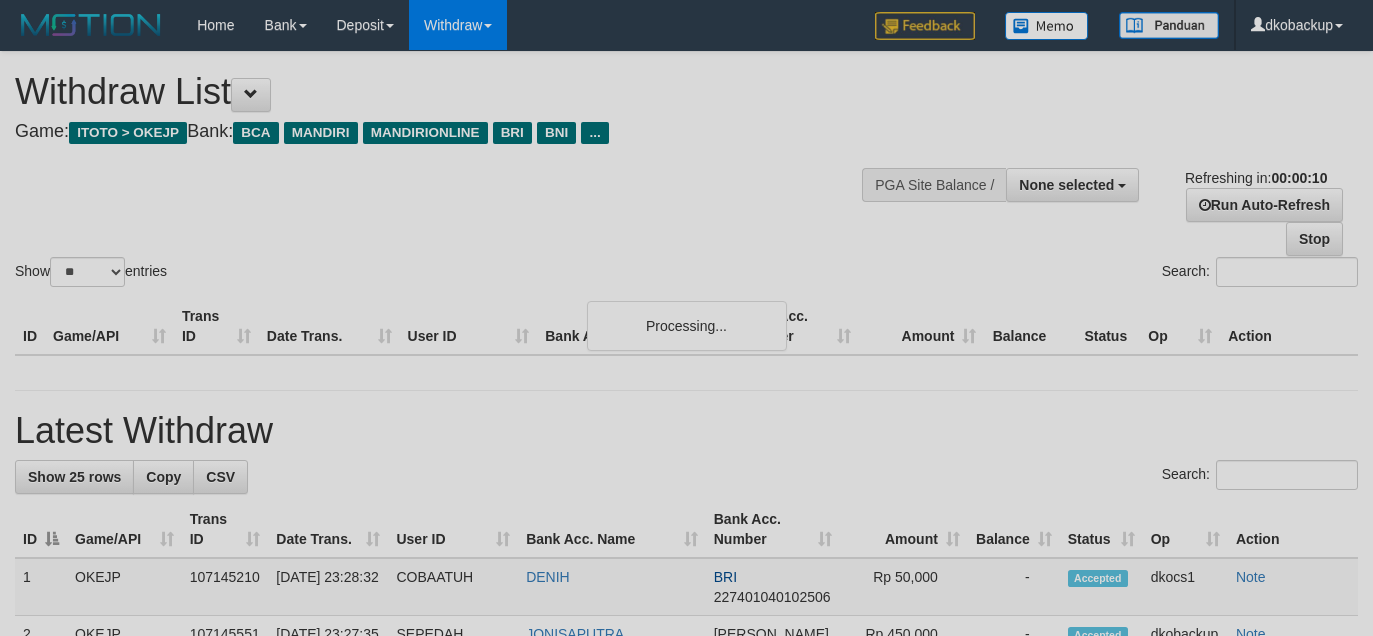 select 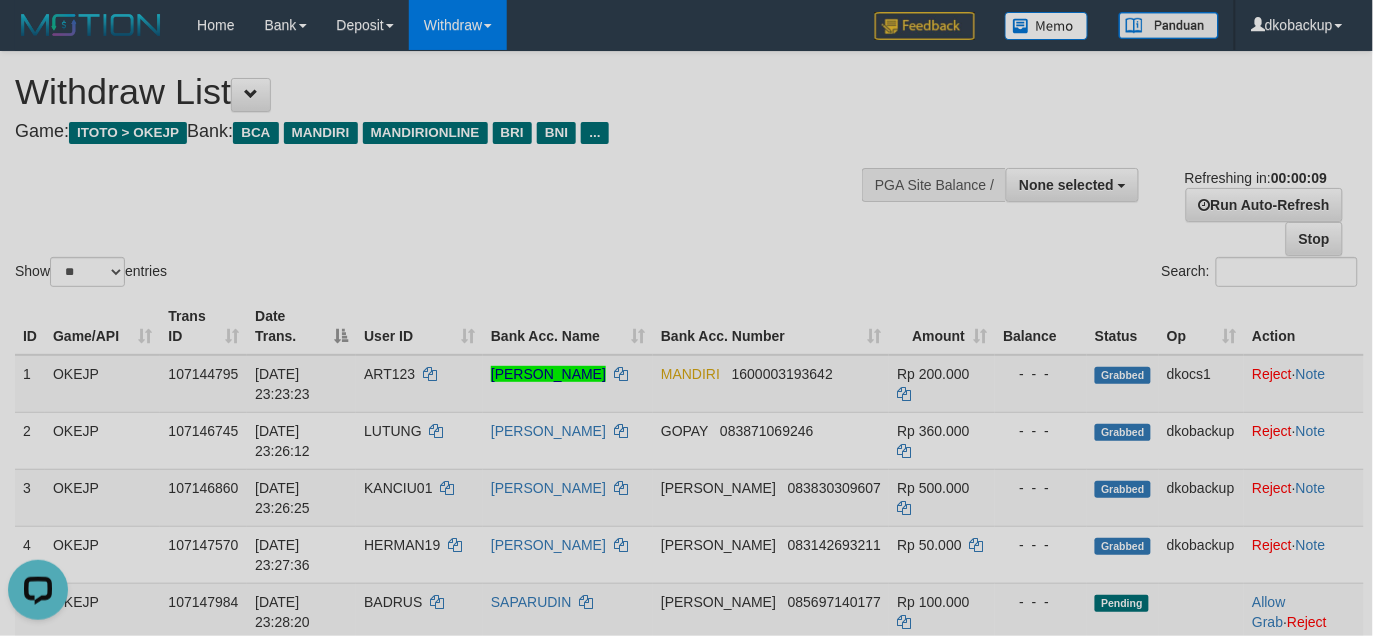 scroll, scrollTop: 0, scrollLeft: 0, axis: both 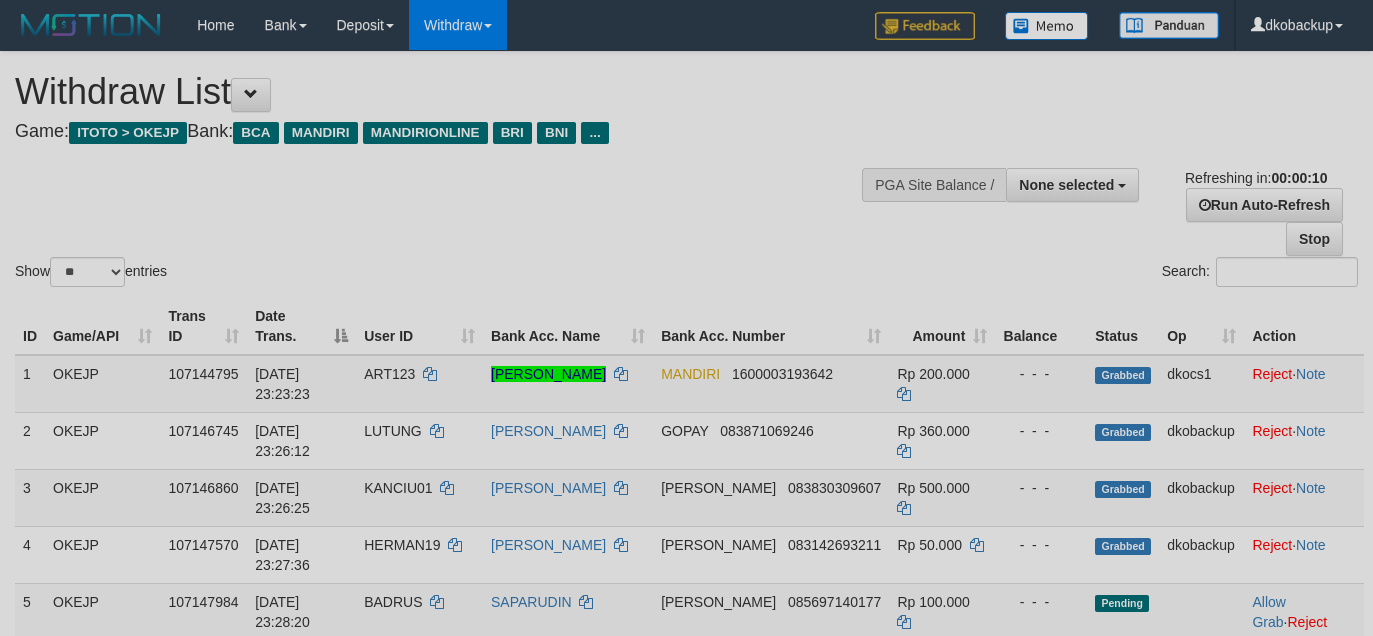 select 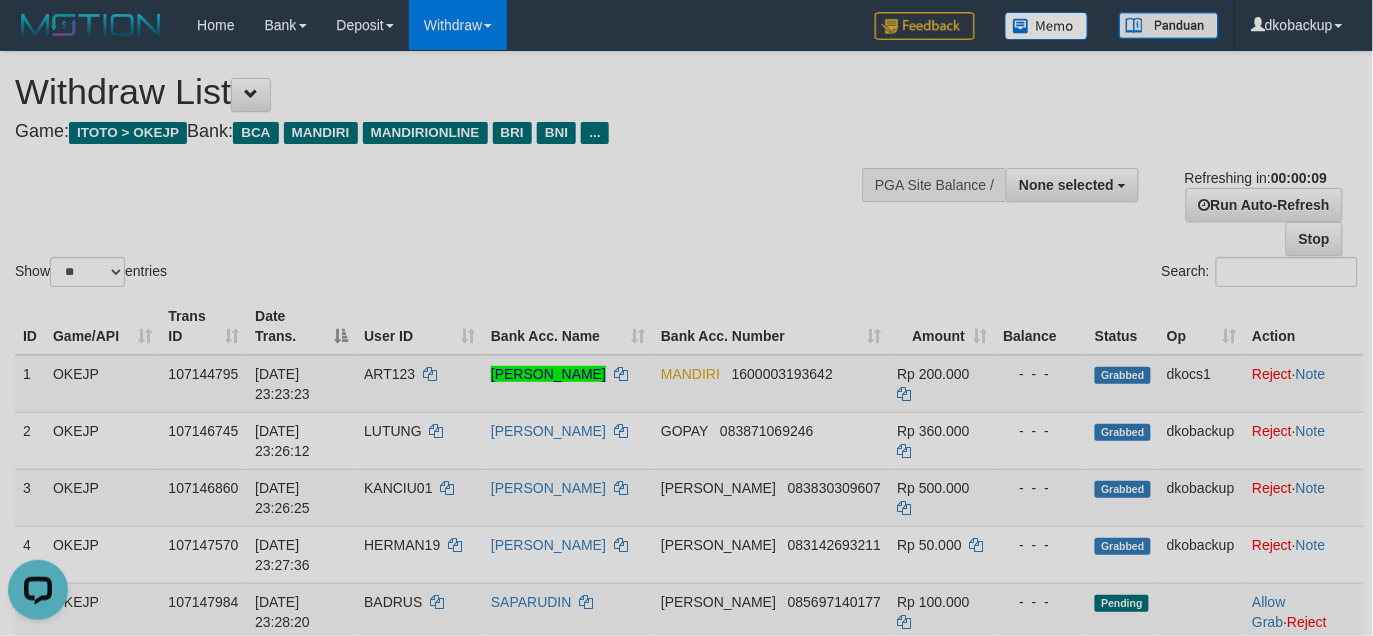 scroll, scrollTop: 0, scrollLeft: 0, axis: both 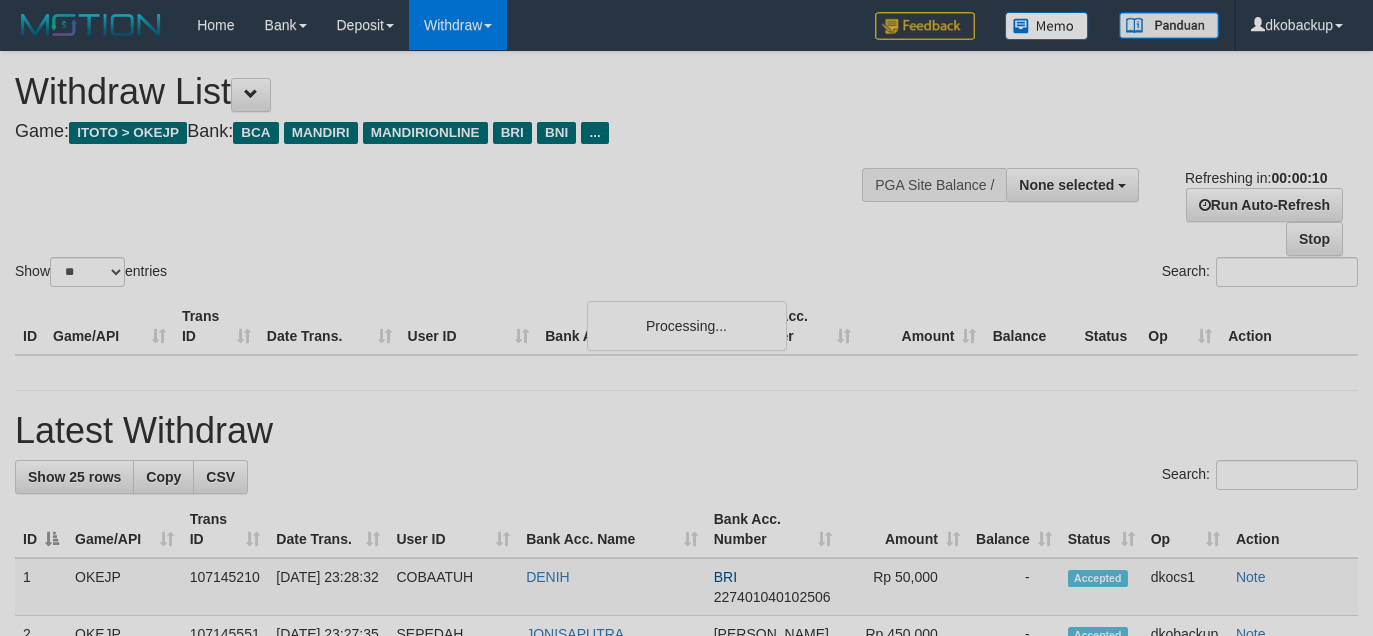 select 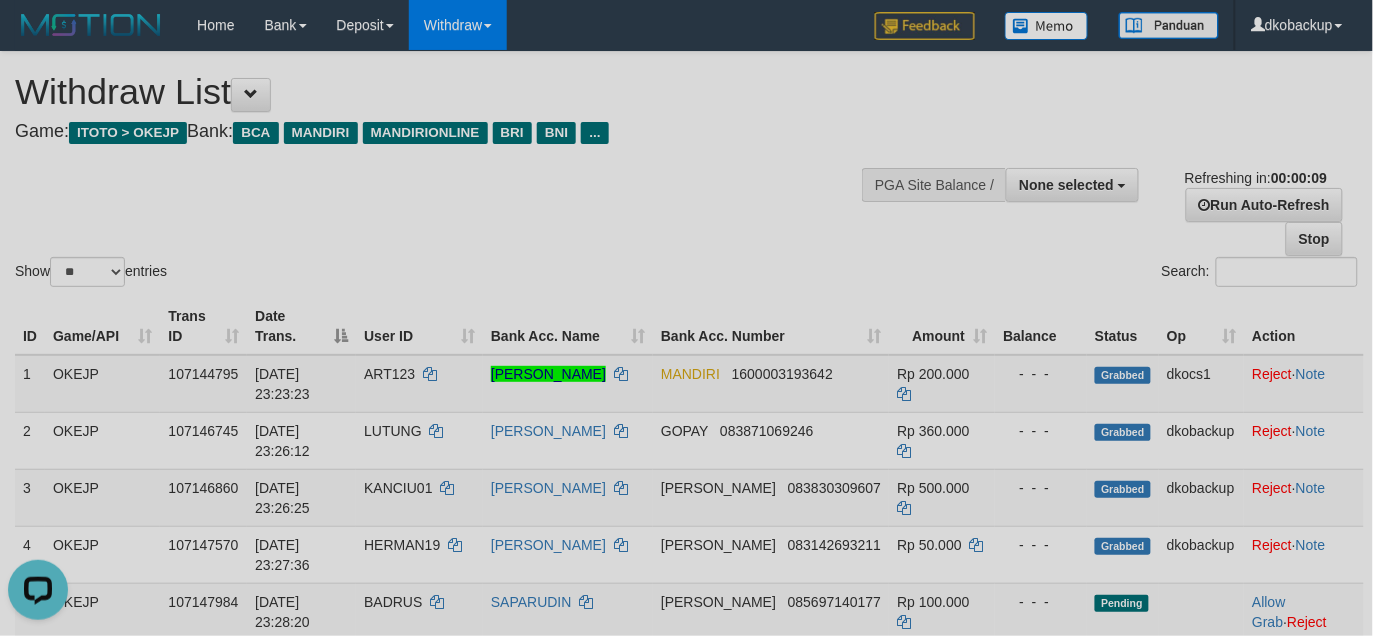 scroll, scrollTop: 0, scrollLeft: 0, axis: both 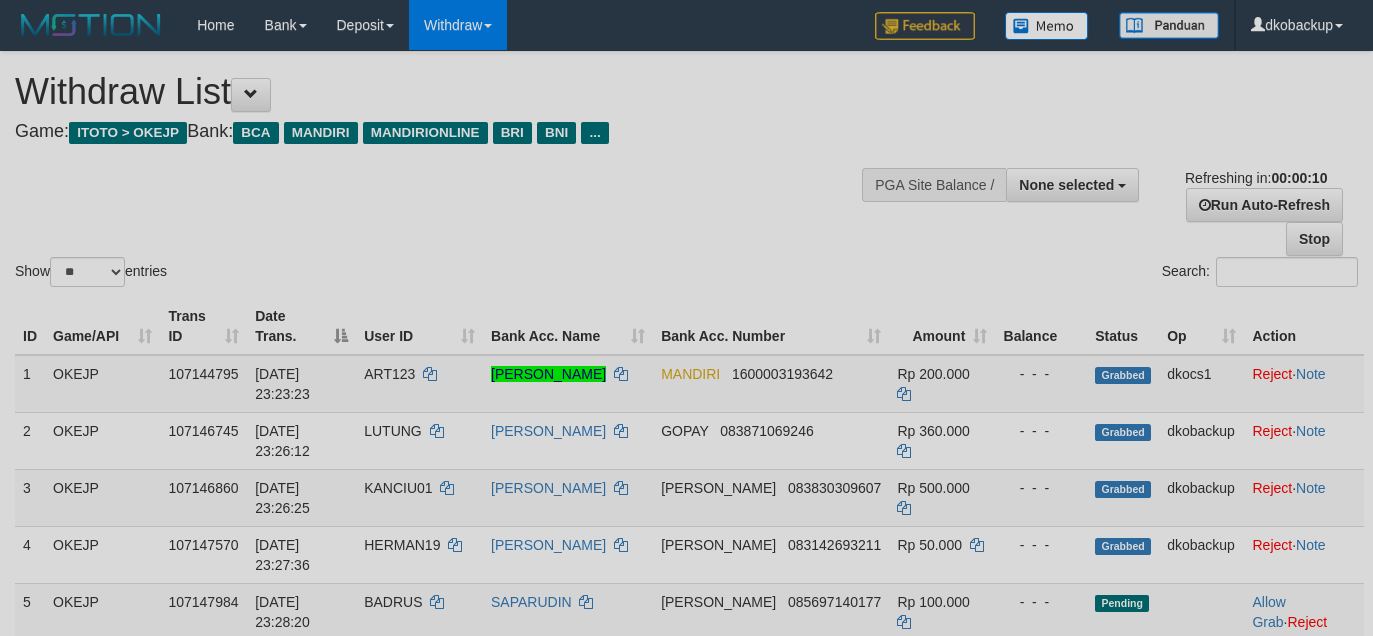 select 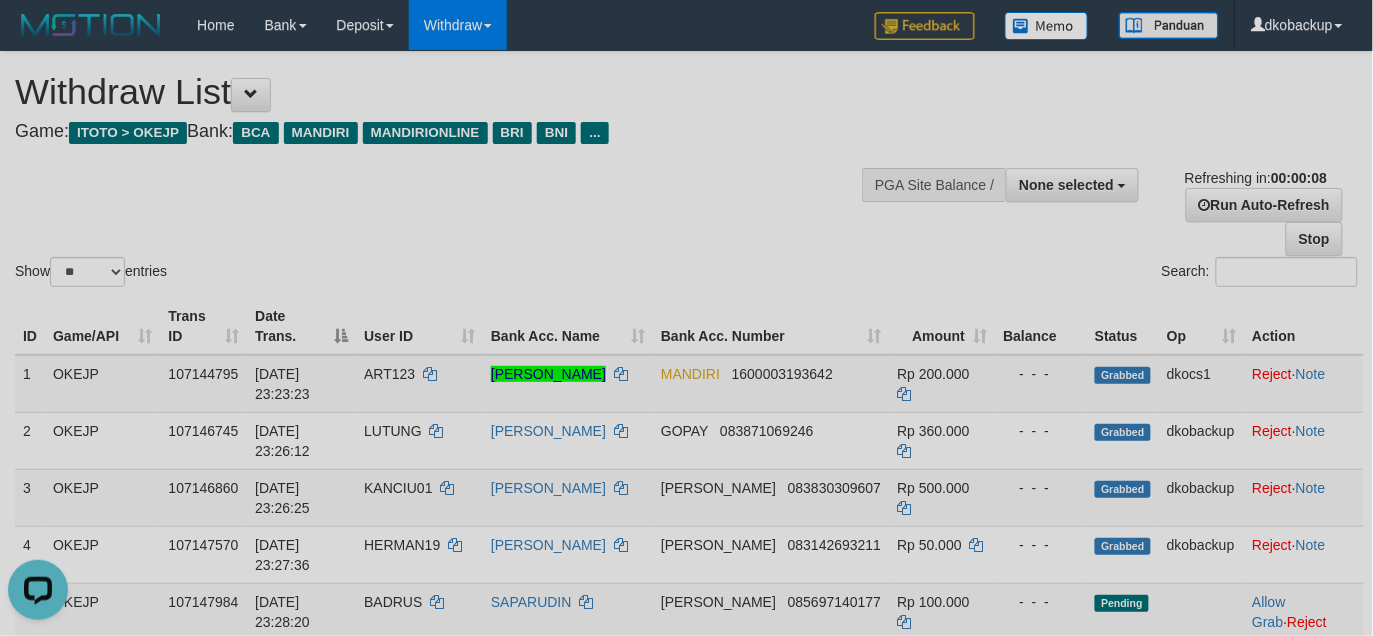 scroll, scrollTop: 0, scrollLeft: 0, axis: both 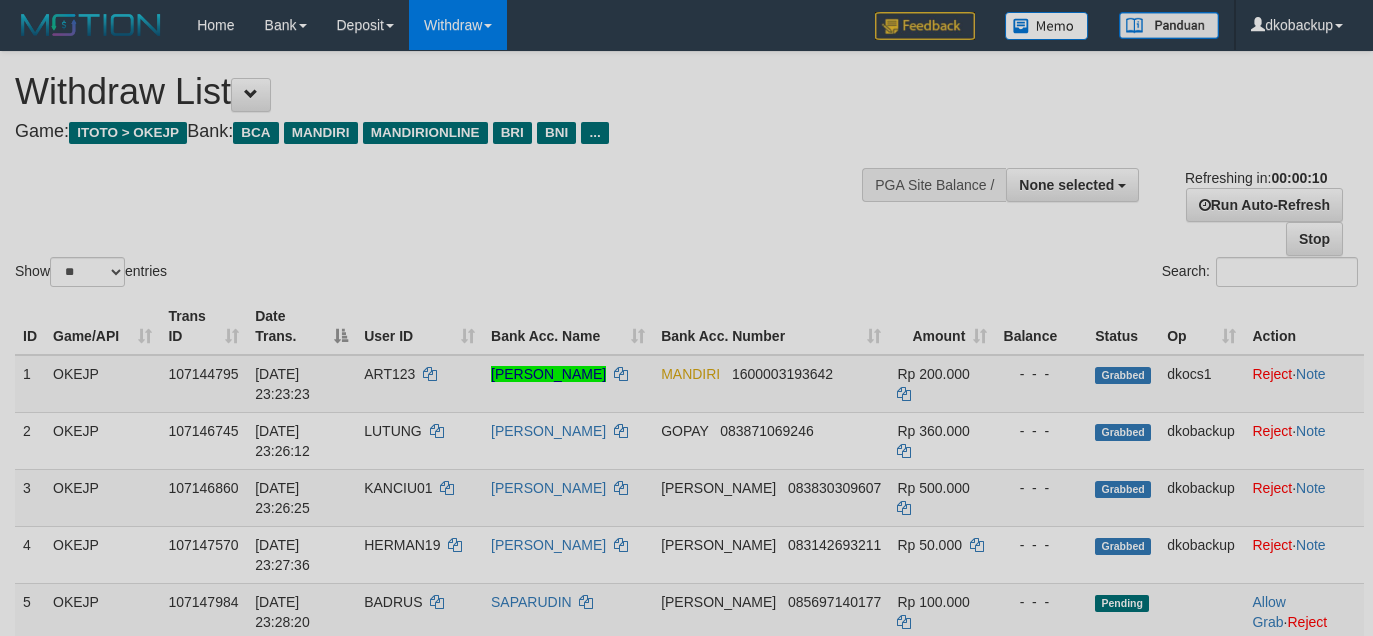 select 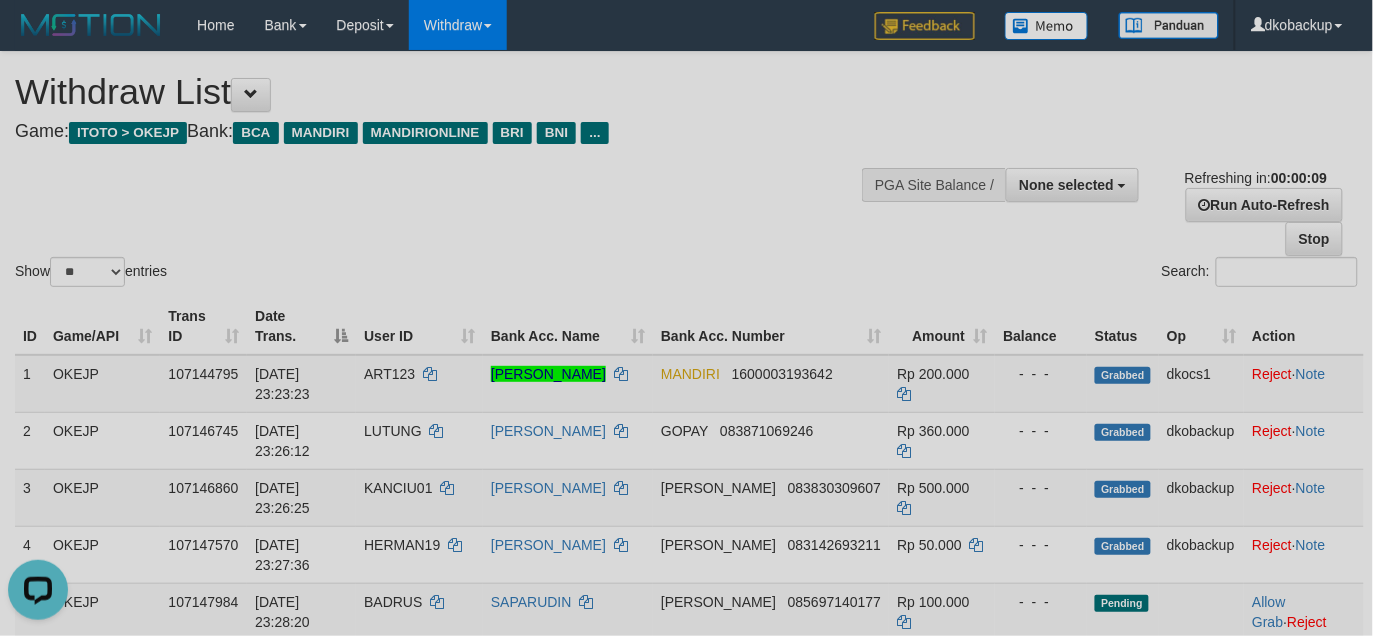 scroll, scrollTop: 0, scrollLeft: 0, axis: both 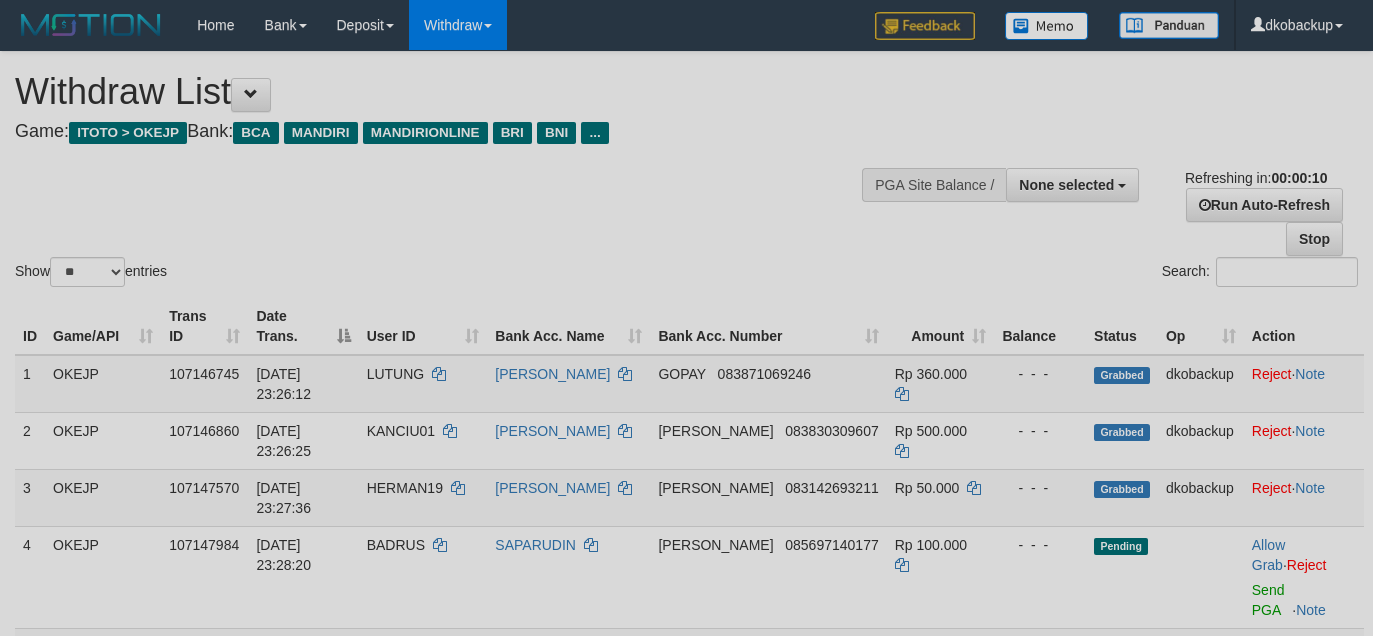 select 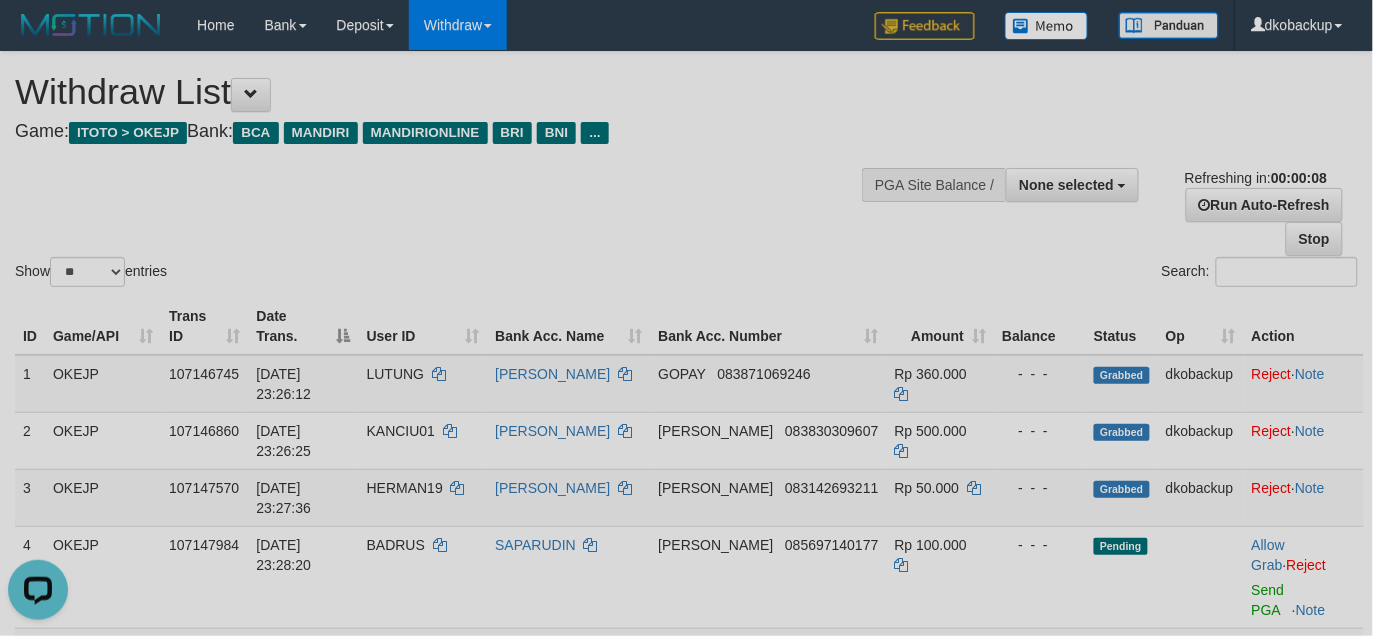 scroll, scrollTop: 0, scrollLeft: 0, axis: both 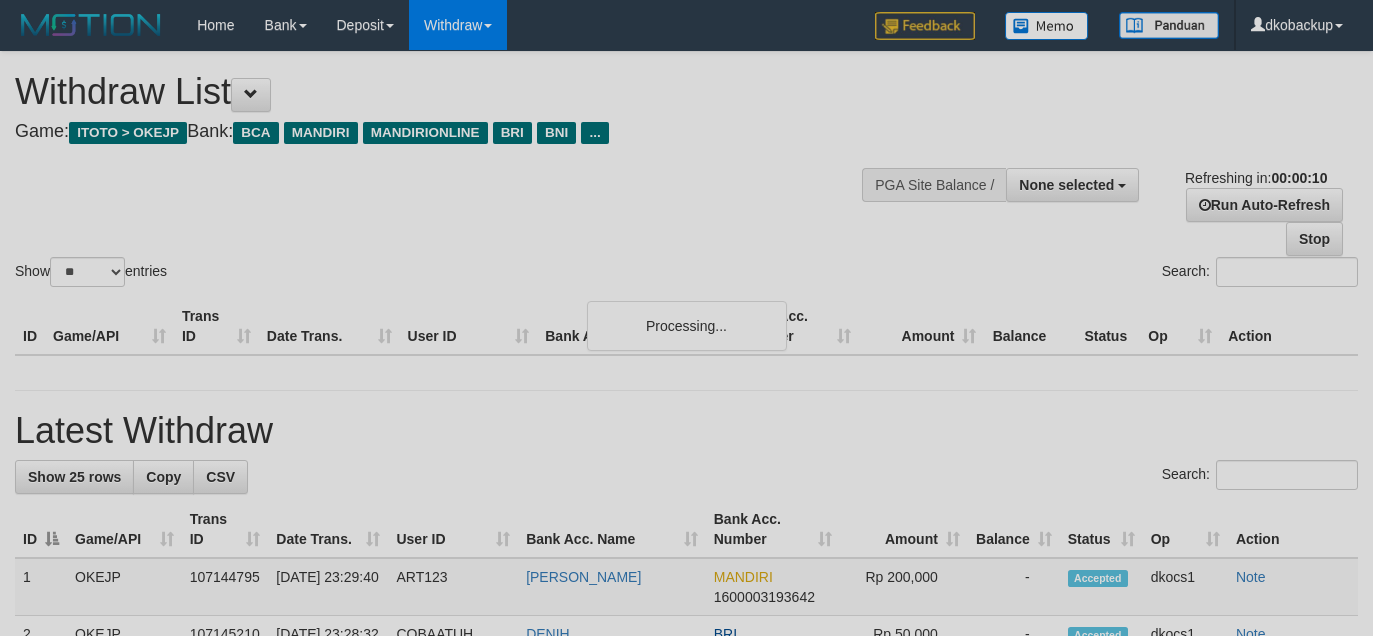 select 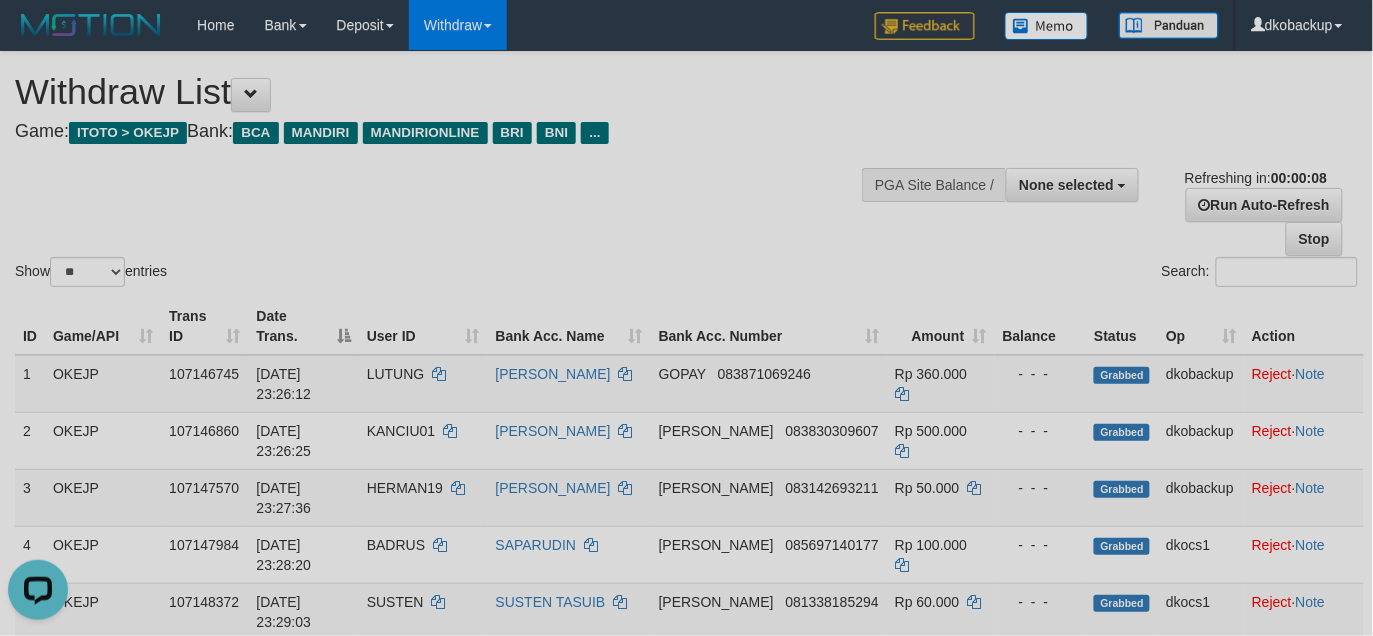 scroll, scrollTop: 0, scrollLeft: 0, axis: both 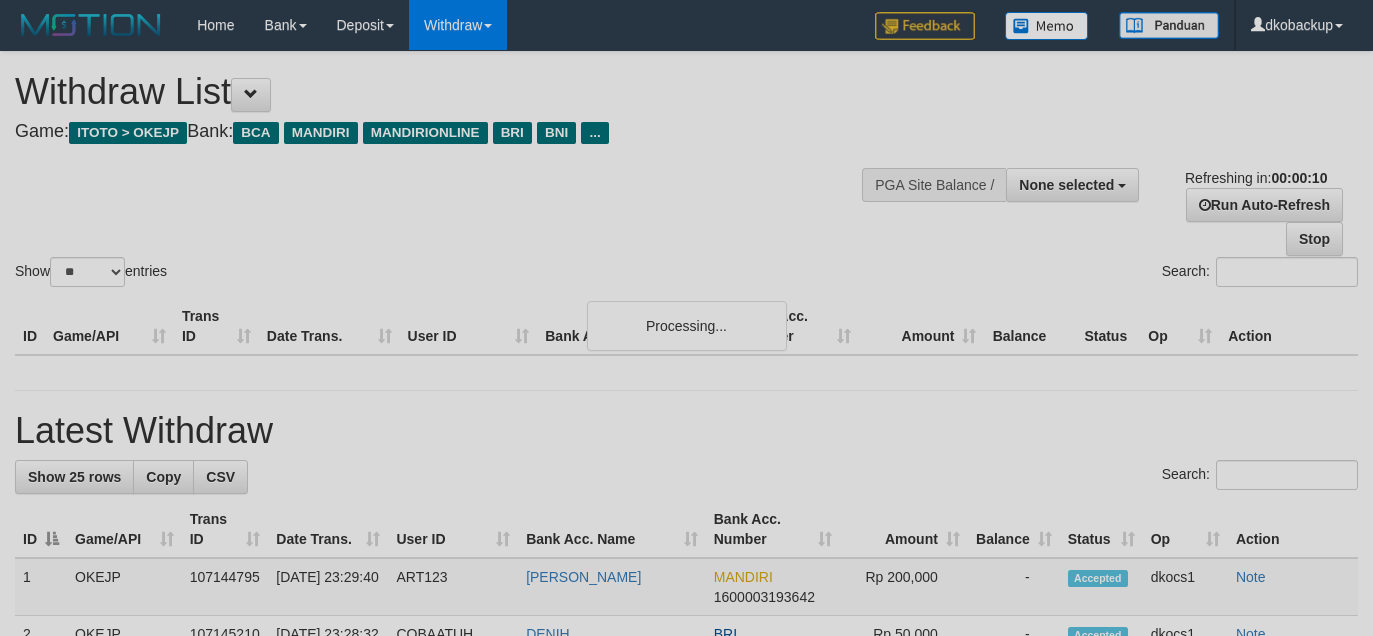 select 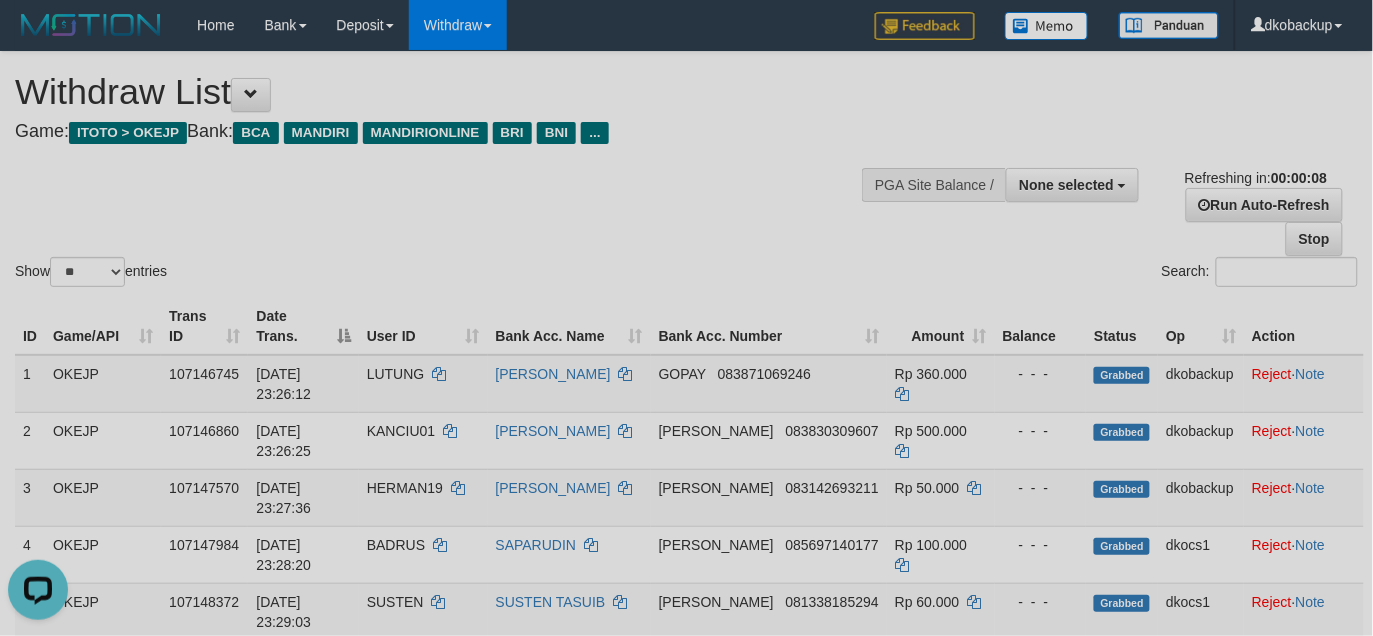 scroll, scrollTop: 0, scrollLeft: 0, axis: both 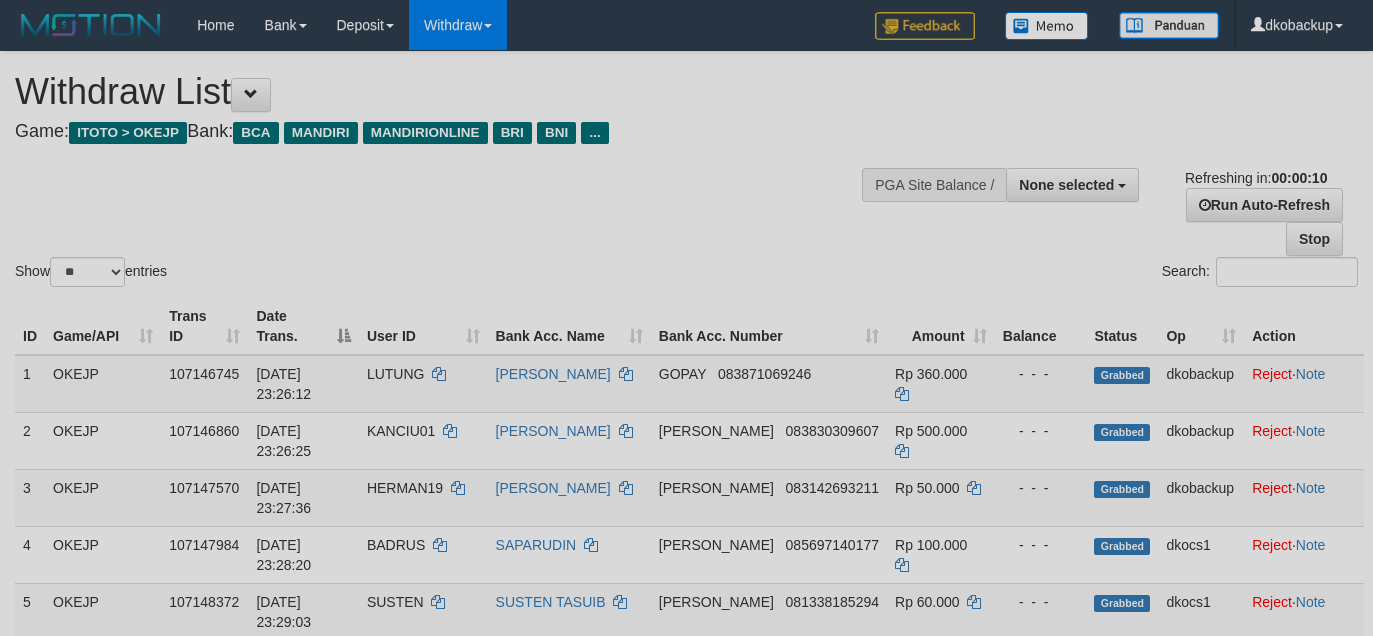 select 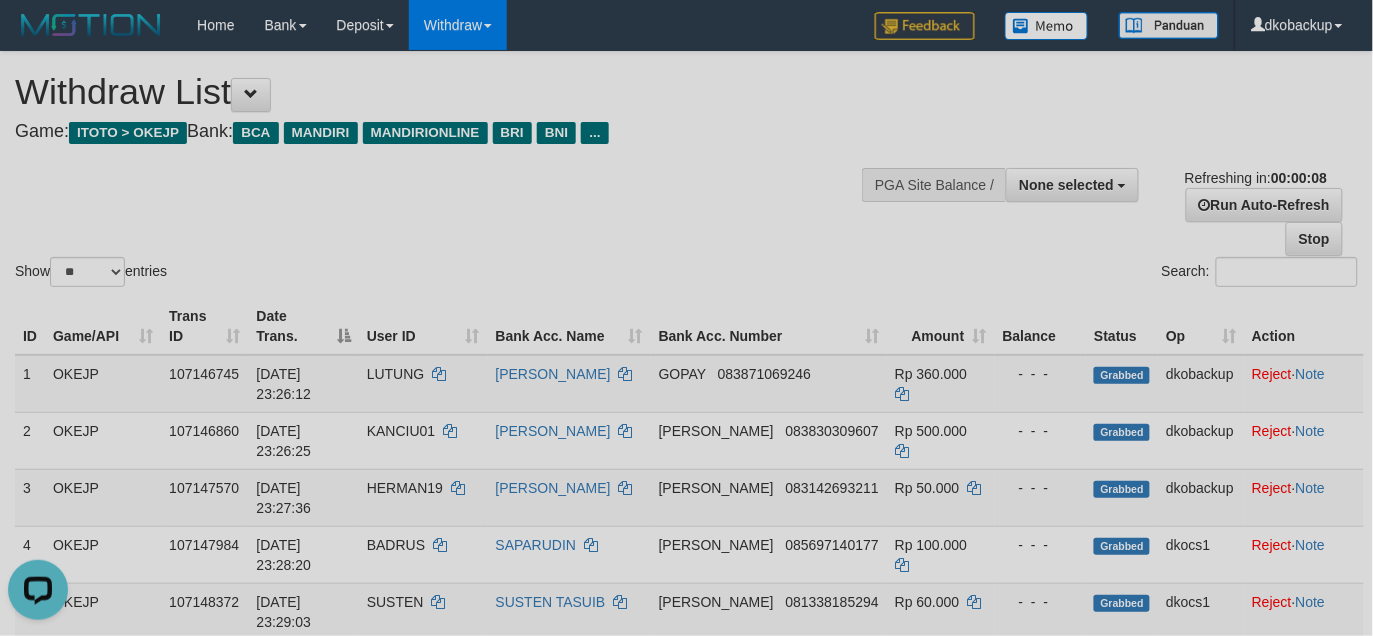 scroll, scrollTop: 0, scrollLeft: 0, axis: both 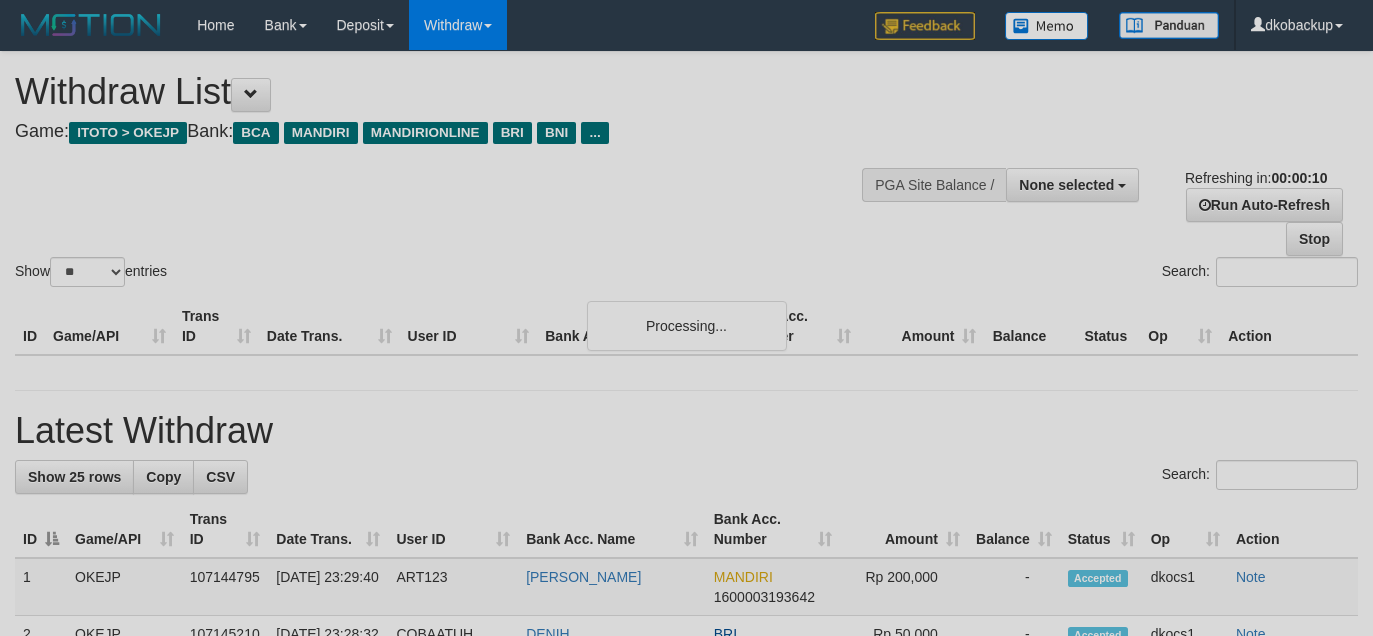 select 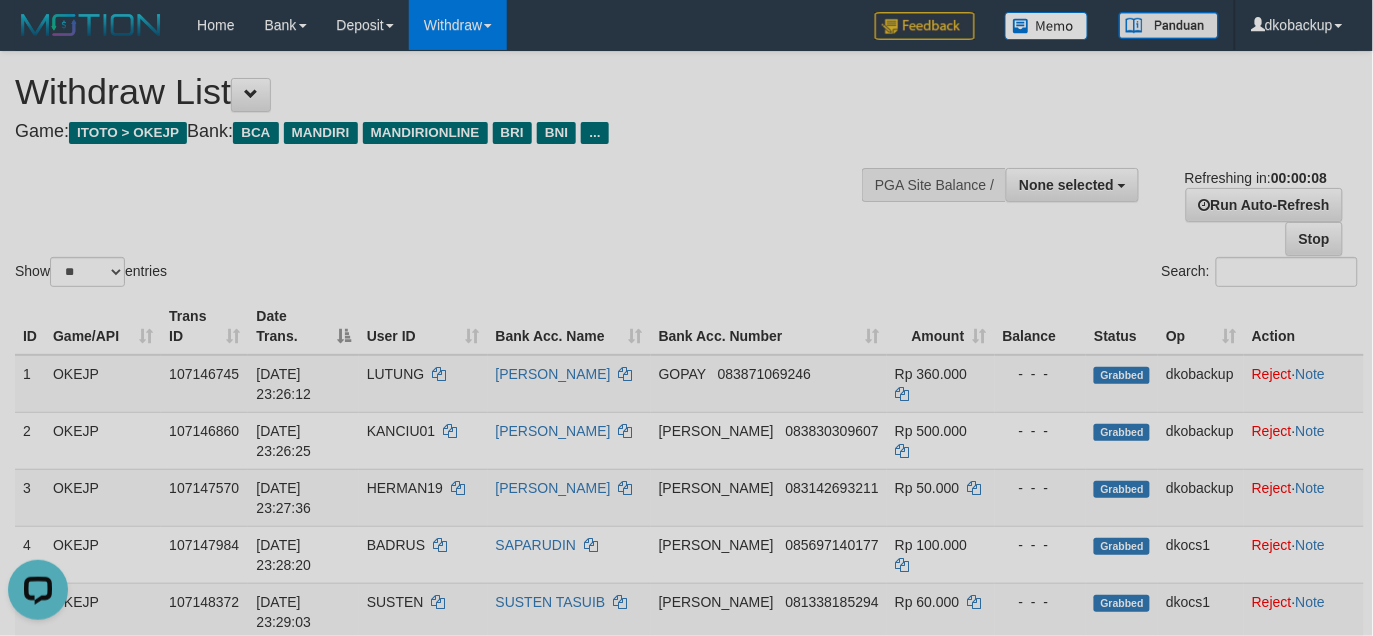 scroll, scrollTop: 0, scrollLeft: 0, axis: both 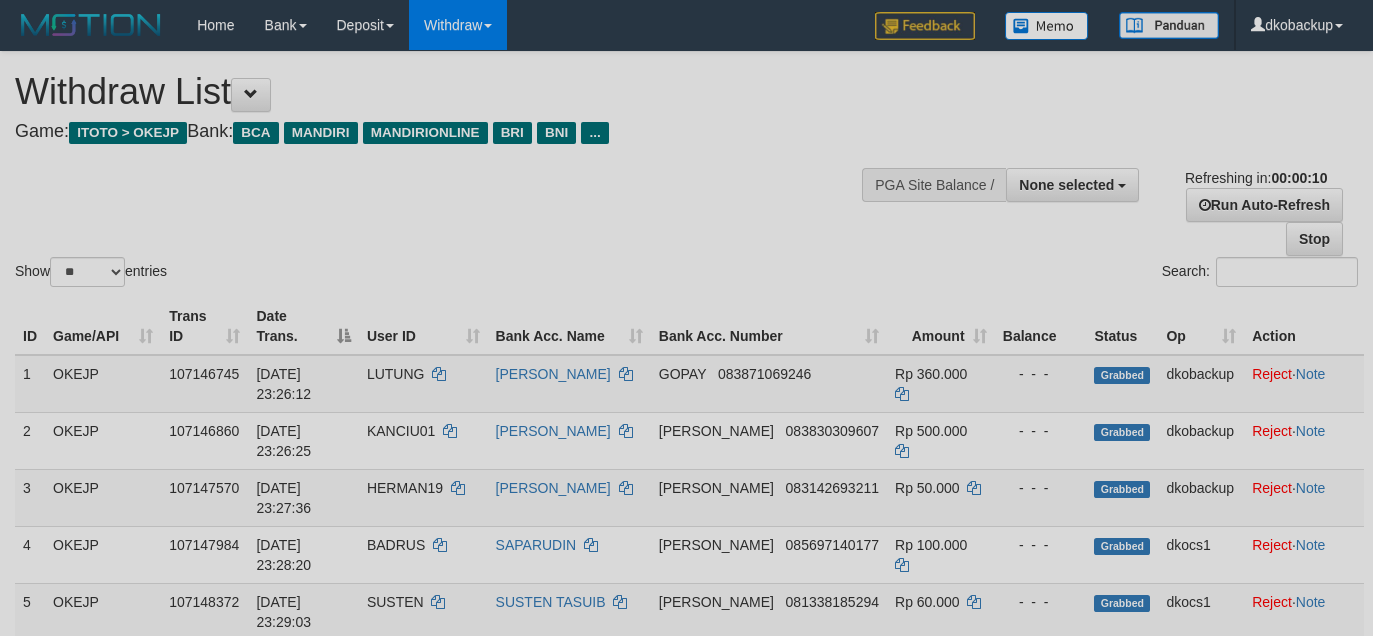 select 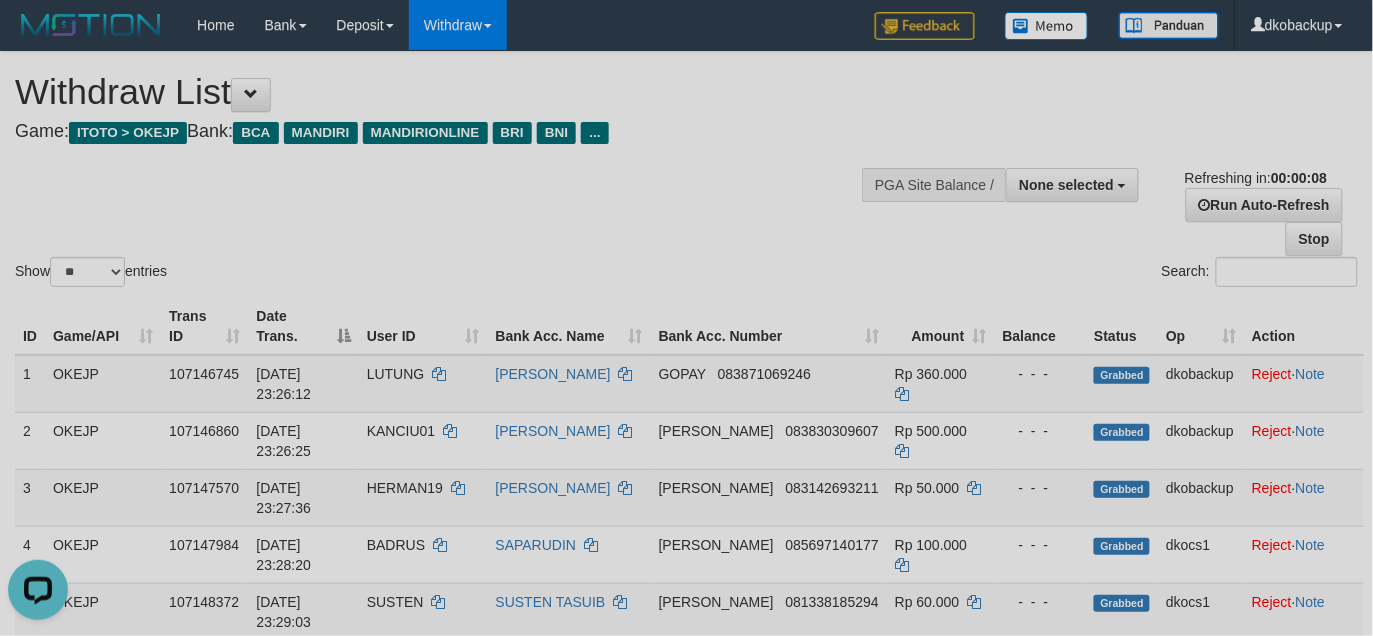 scroll, scrollTop: 0, scrollLeft: 0, axis: both 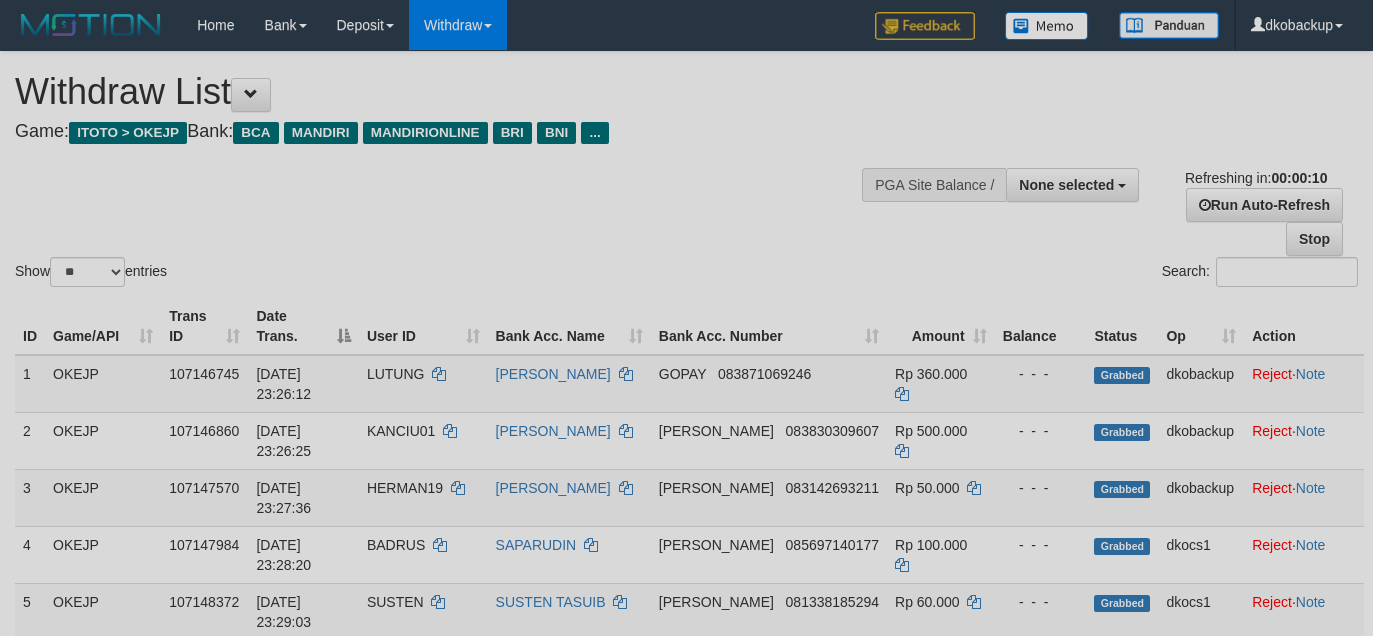 select 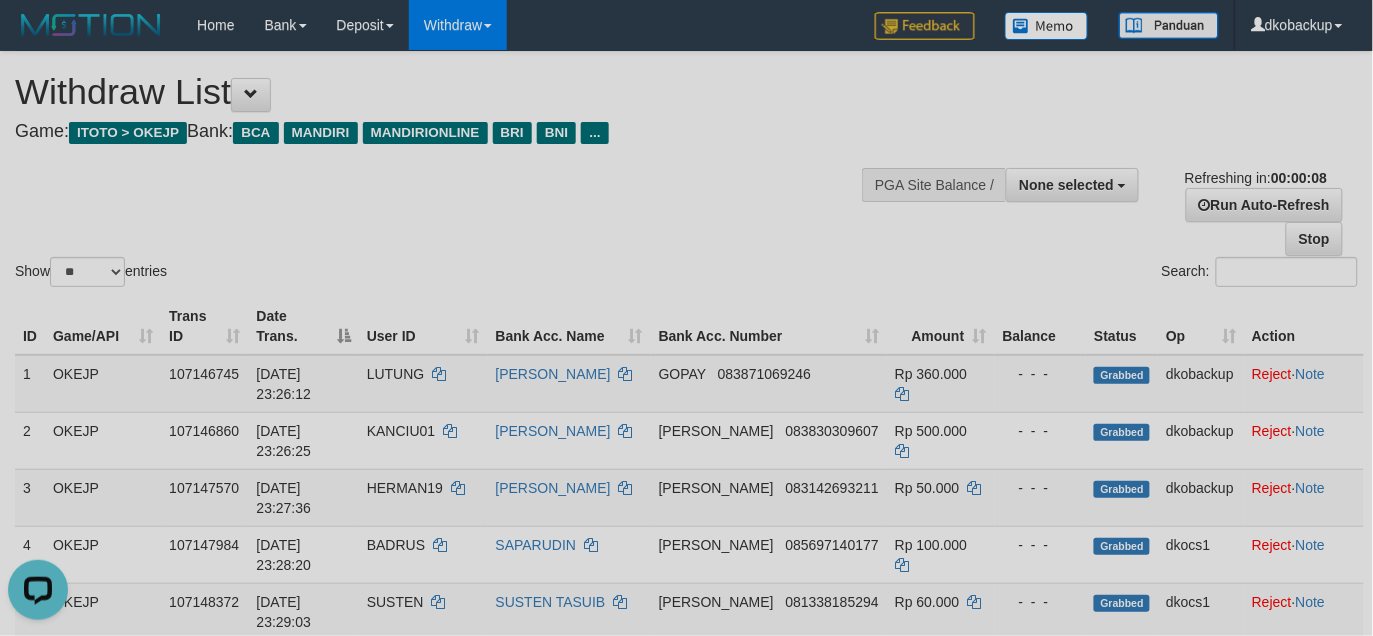 scroll, scrollTop: 0, scrollLeft: 0, axis: both 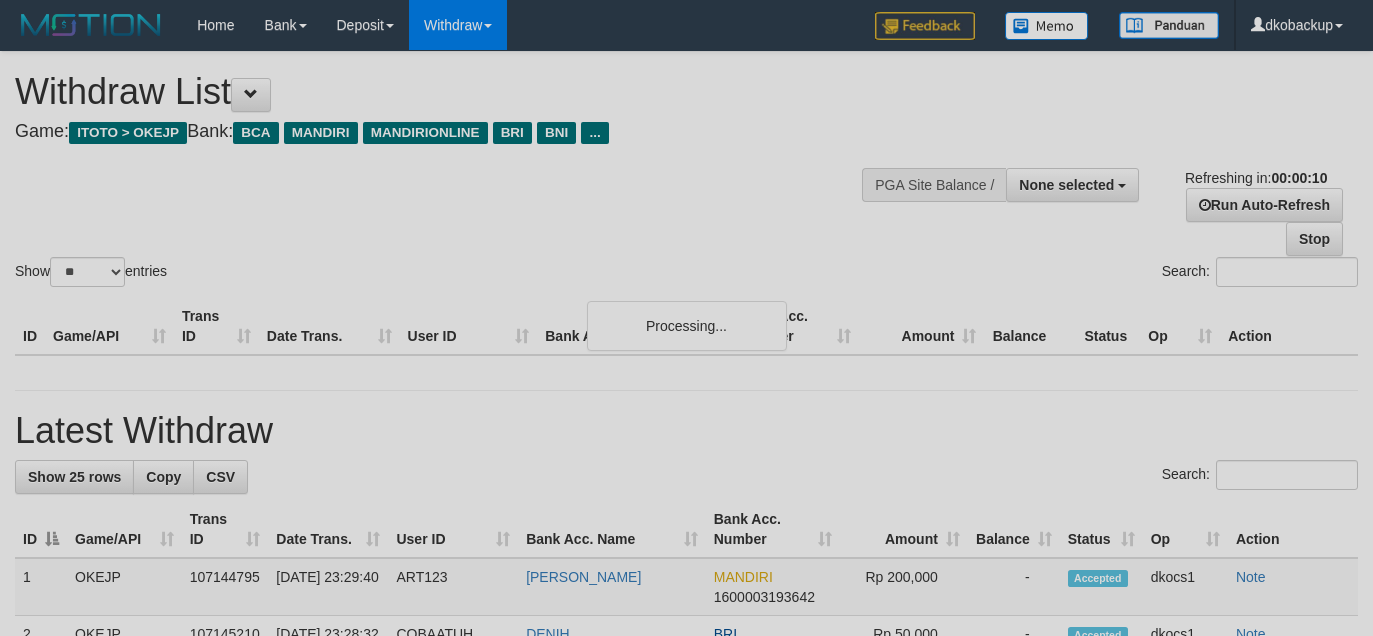 select 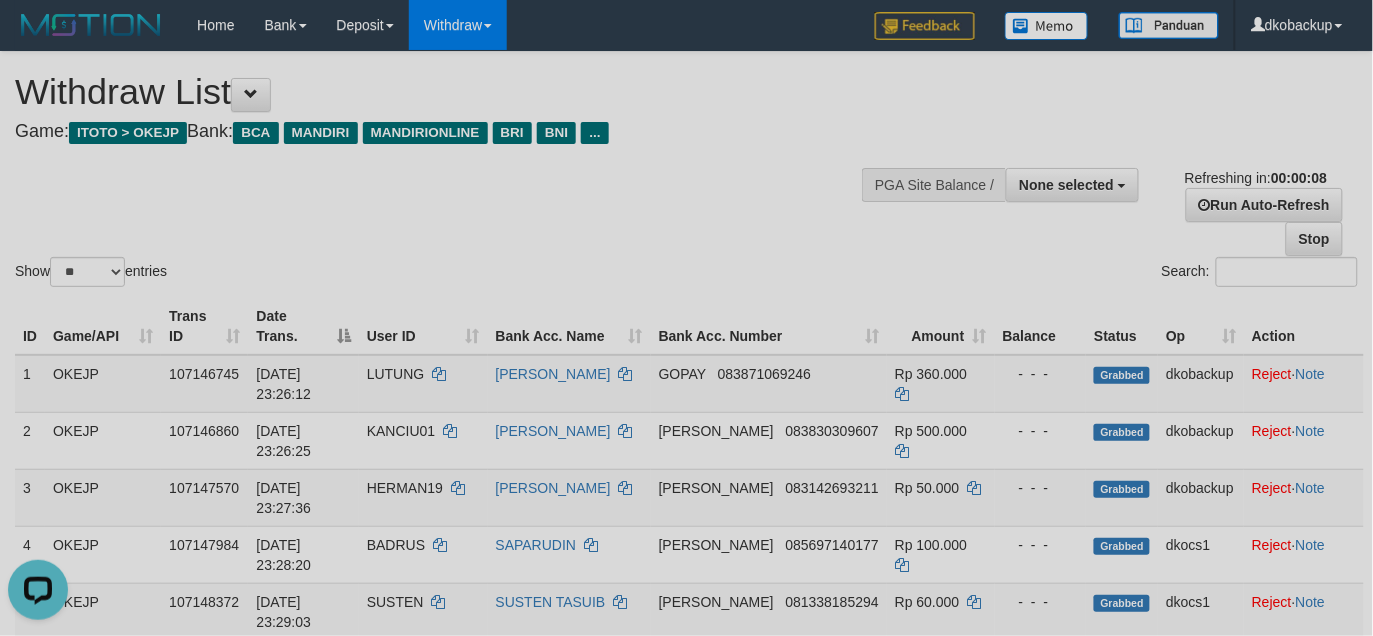 scroll, scrollTop: 0, scrollLeft: 0, axis: both 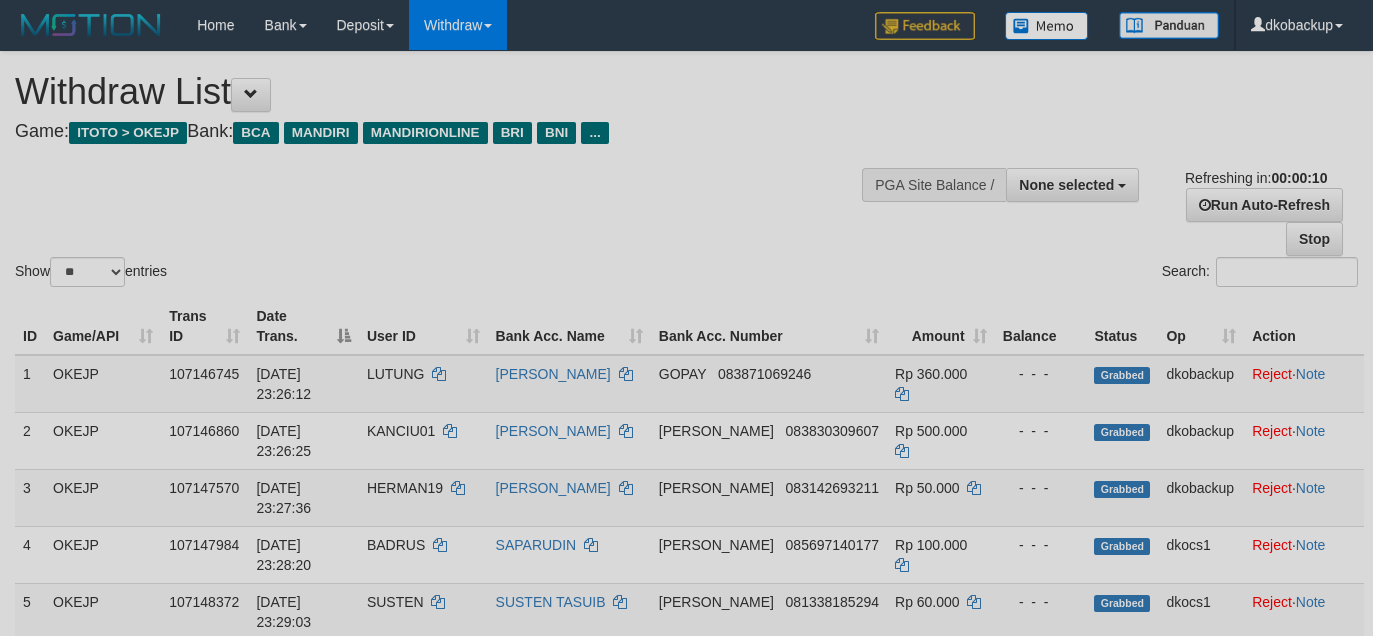 select 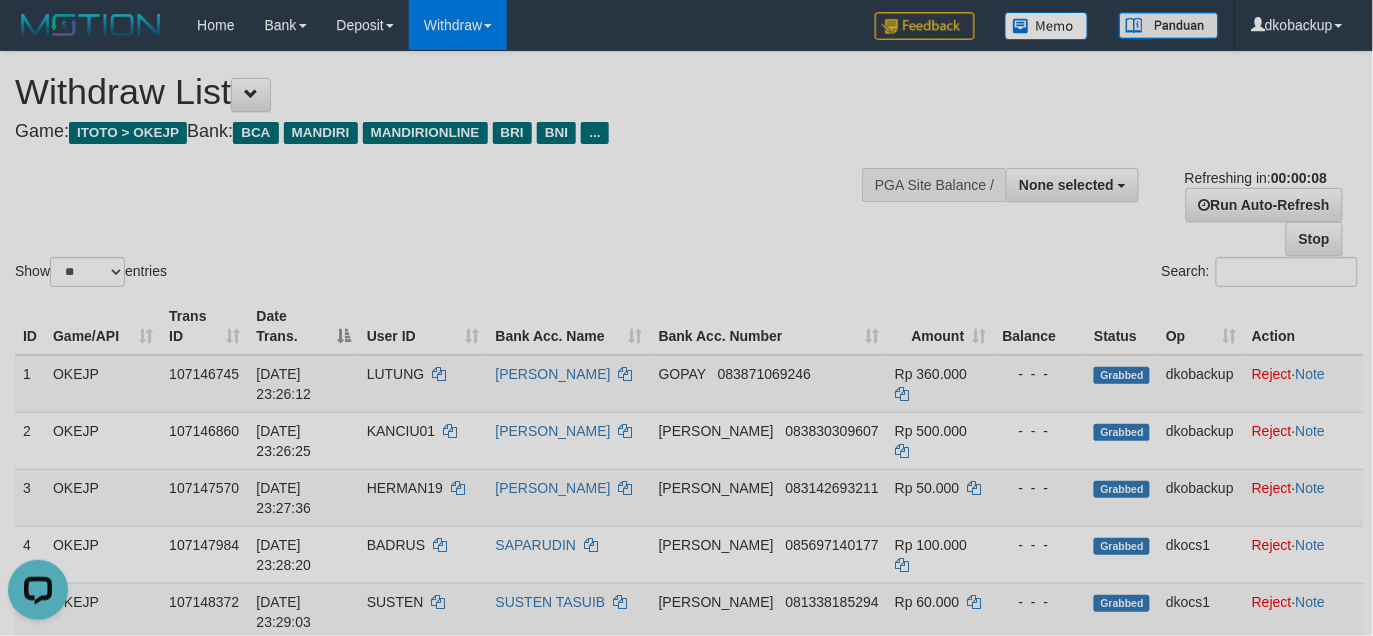 scroll, scrollTop: 0, scrollLeft: 0, axis: both 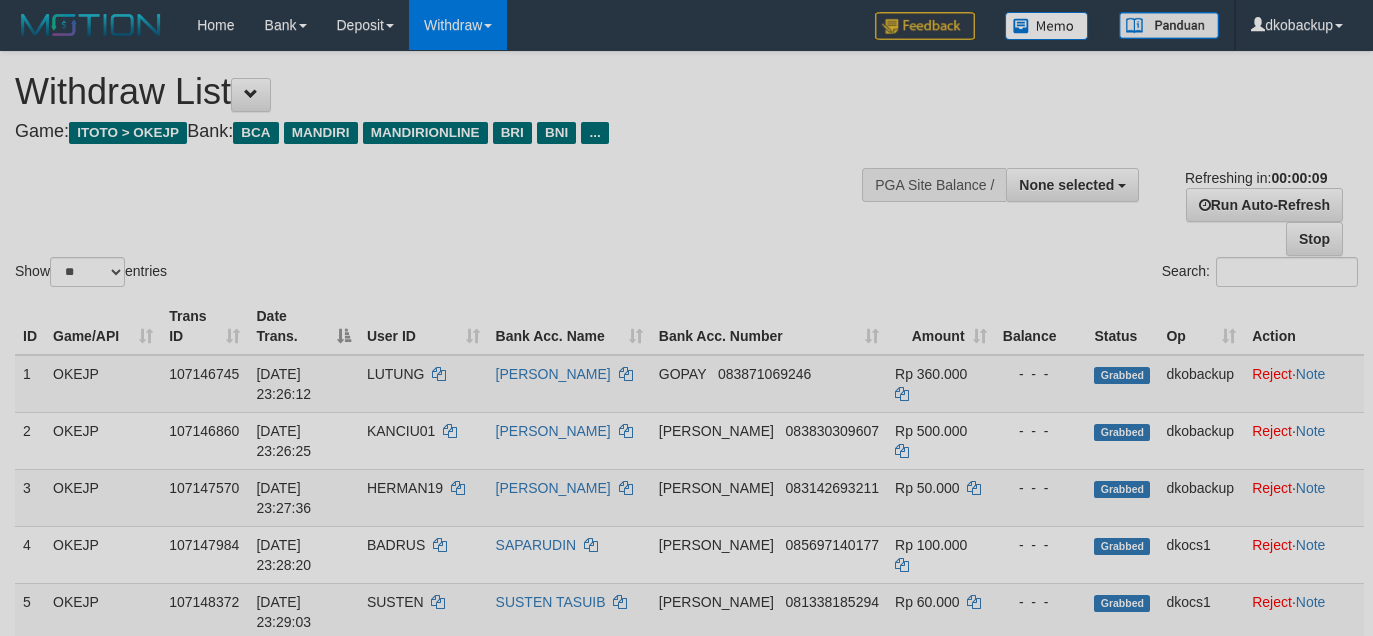 select 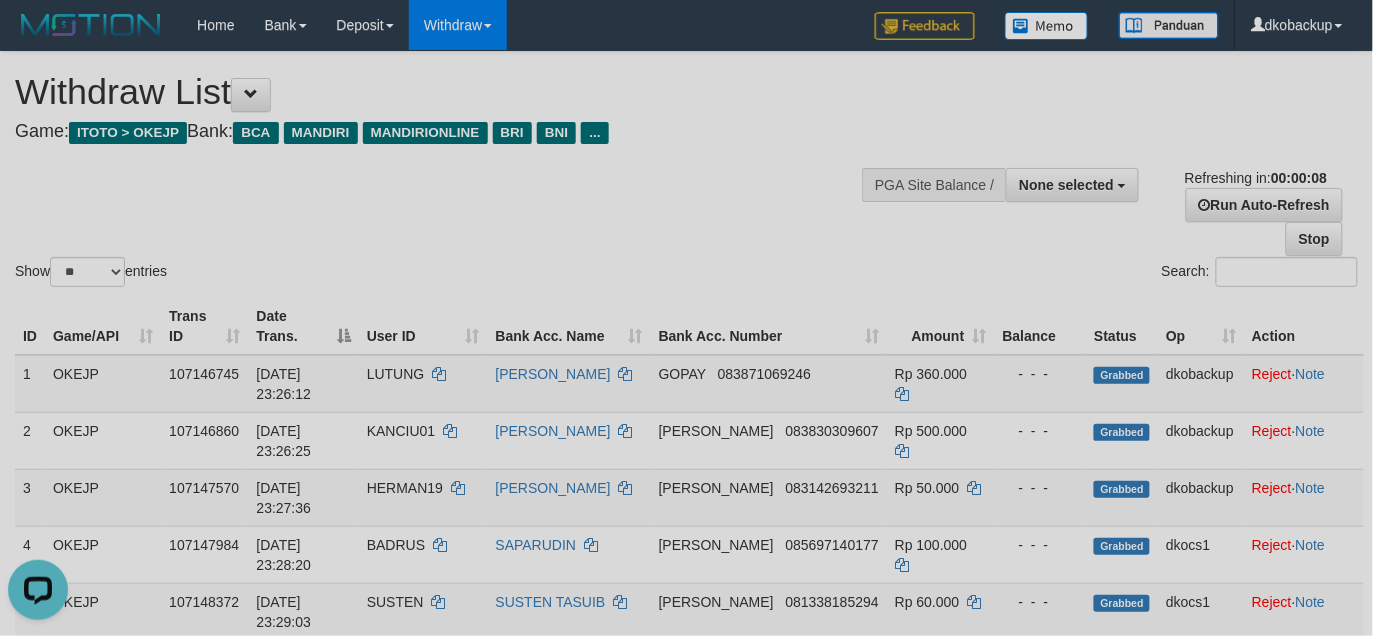 scroll, scrollTop: 0, scrollLeft: 0, axis: both 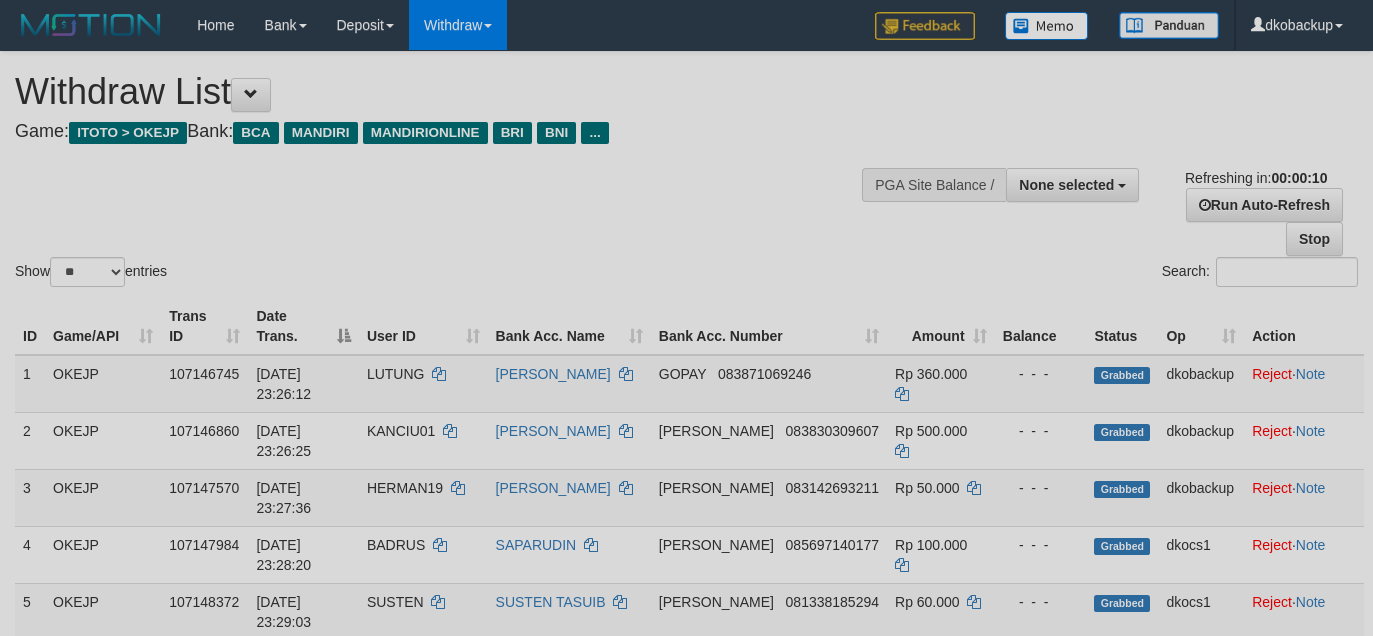 select 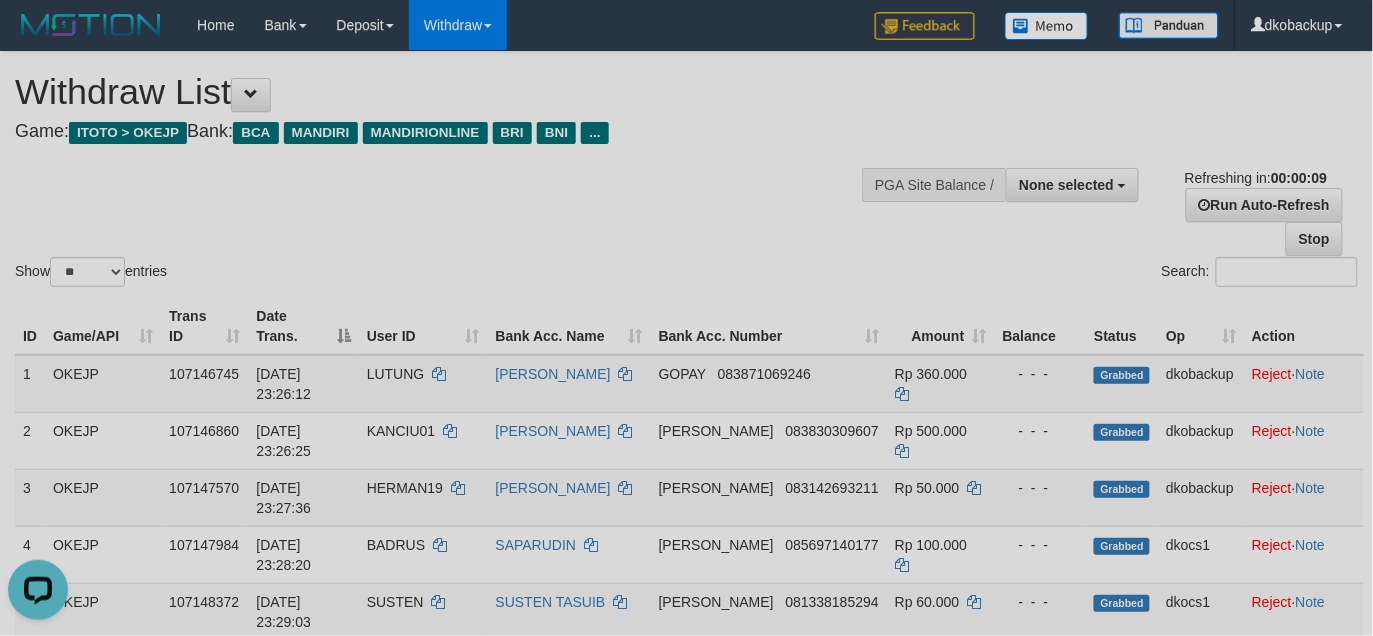 scroll, scrollTop: 0, scrollLeft: 0, axis: both 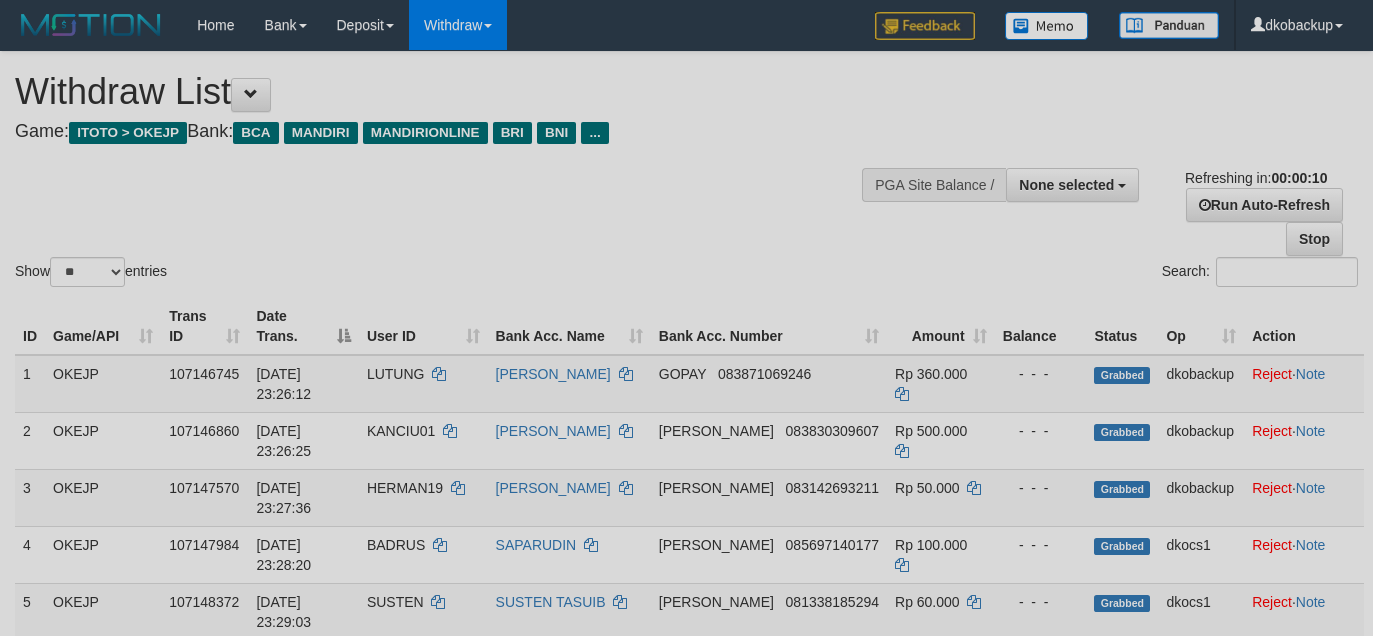 select 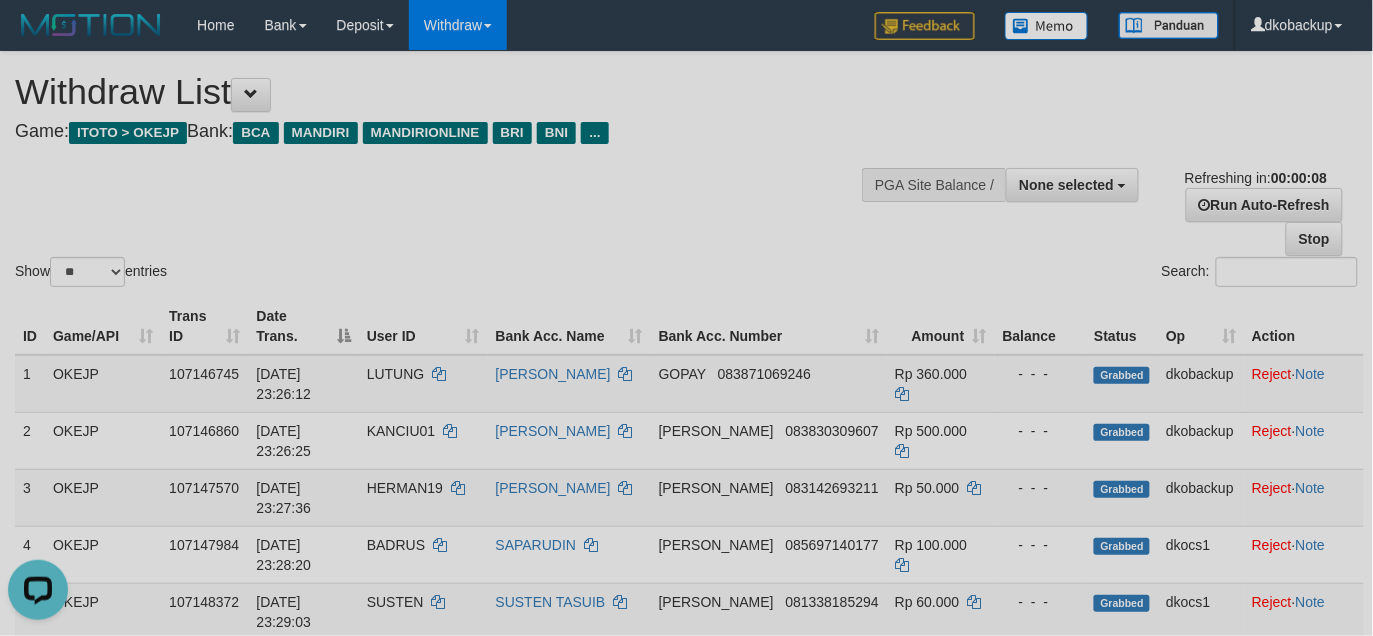 scroll, scrollTop: 0, scrollLeft: 0, axis: both 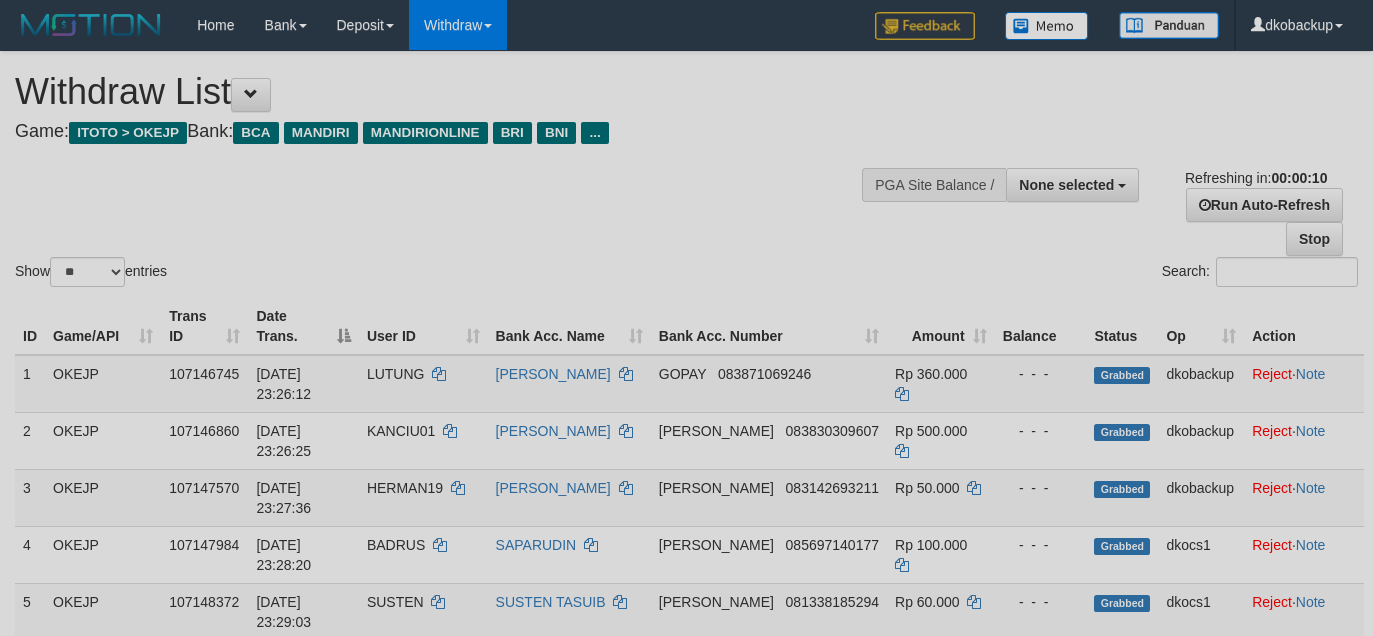 select 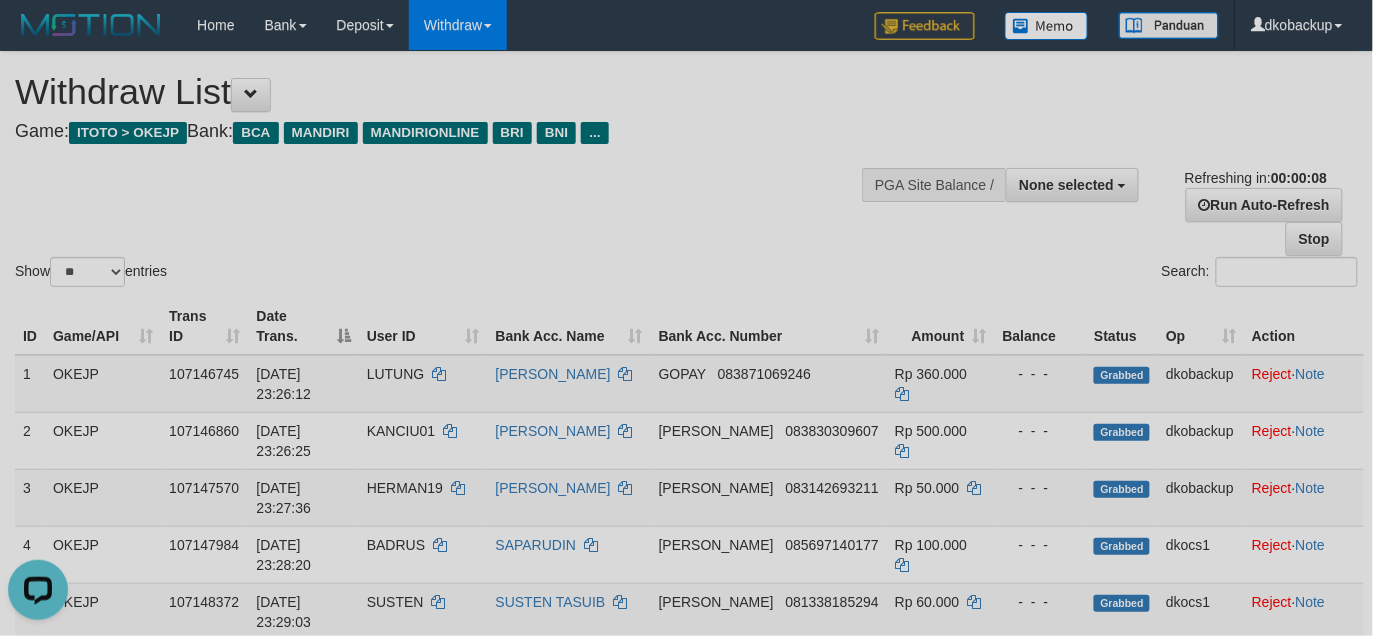 scroll, scrollTop: 0, scrollLeft: 0, axis: both 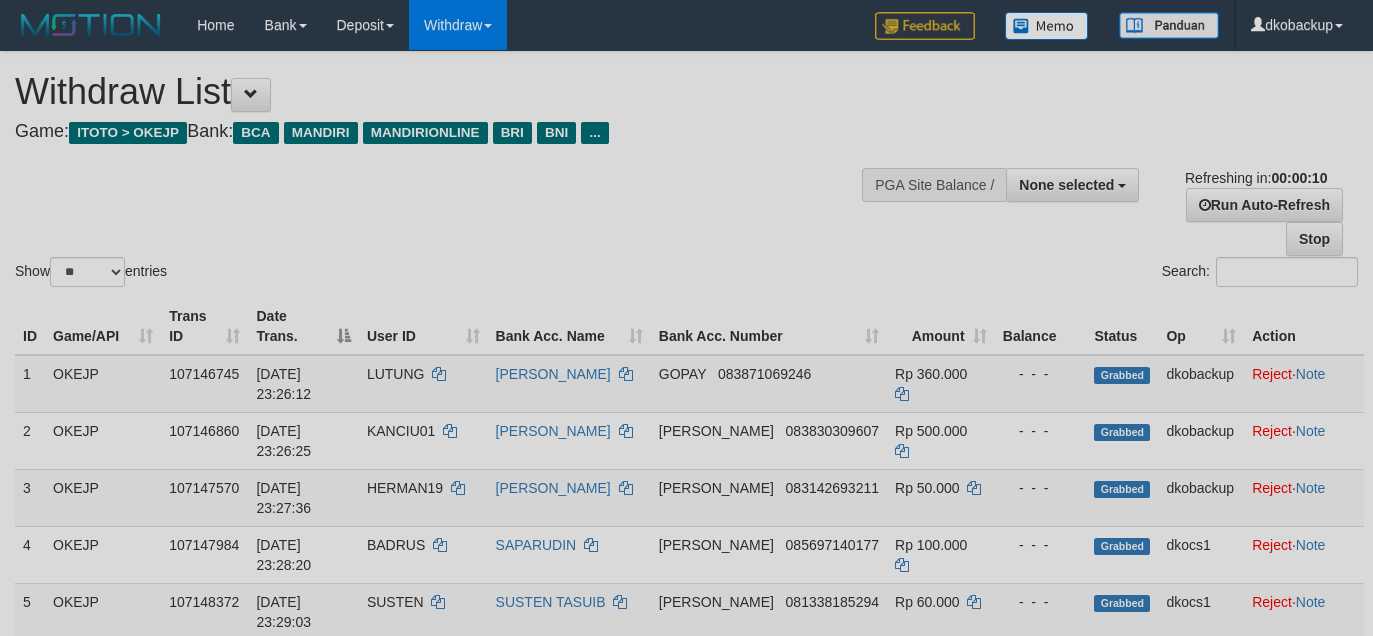select 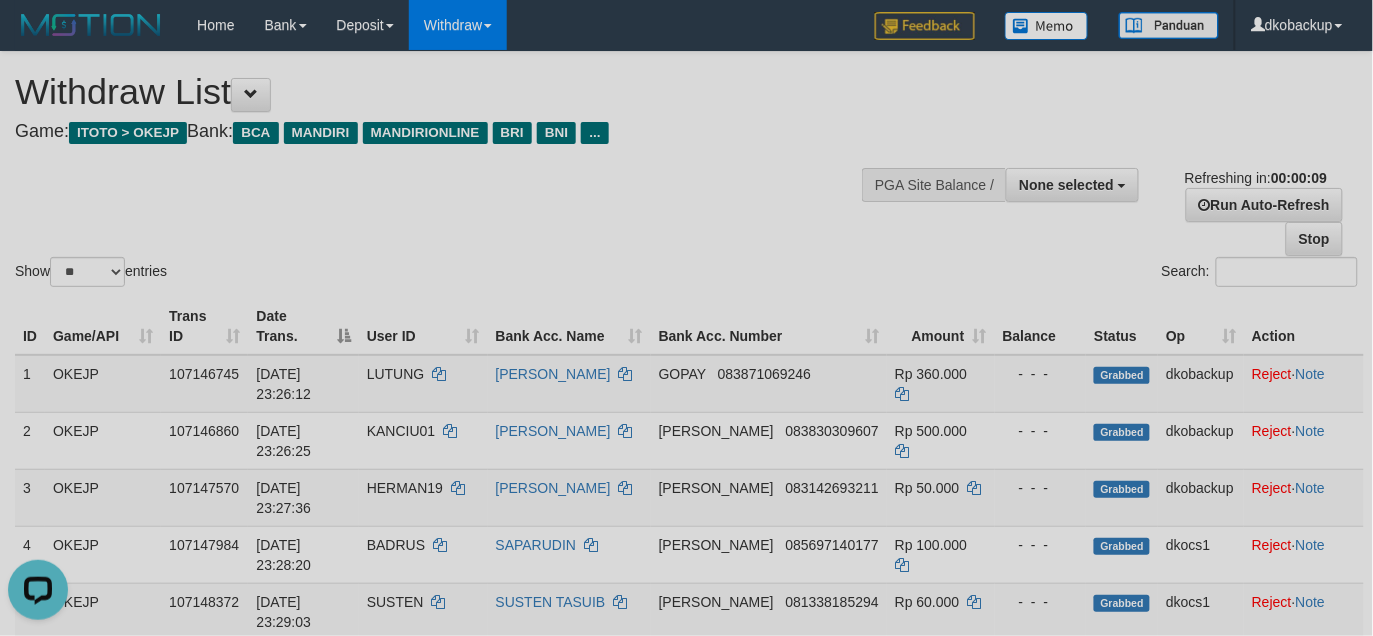 scroll, scrollTop: 0, scrollLeft: 0, axis: both 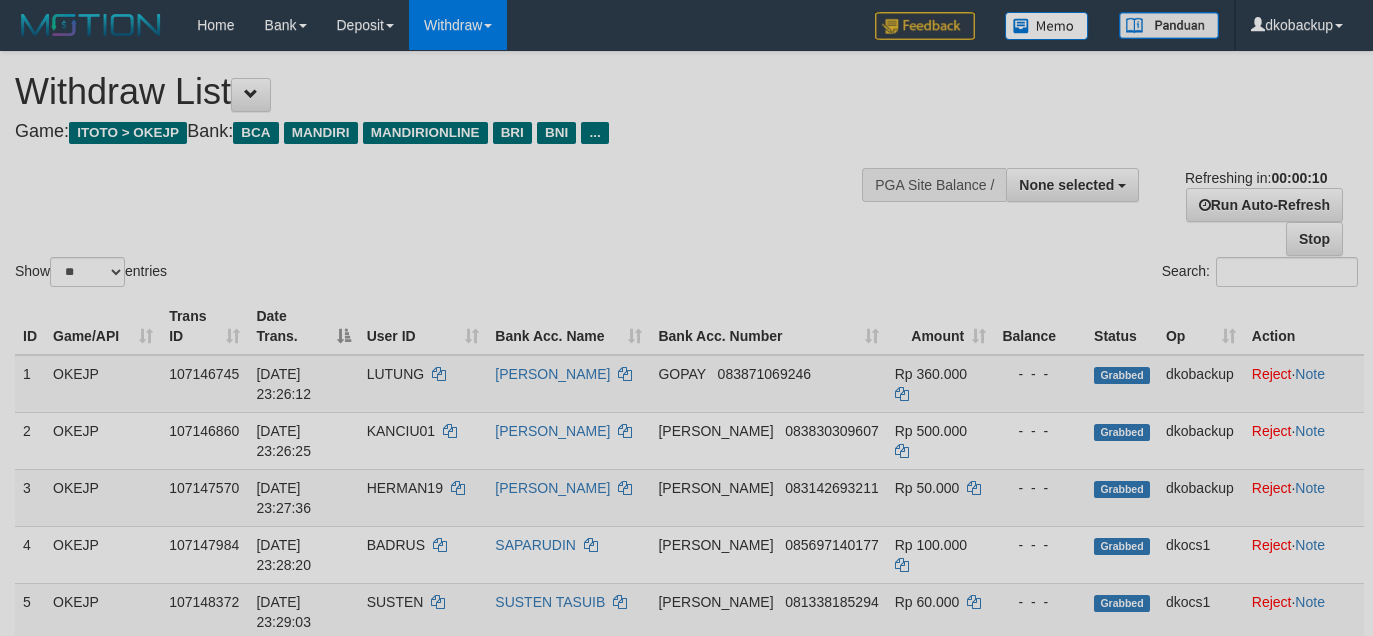 select 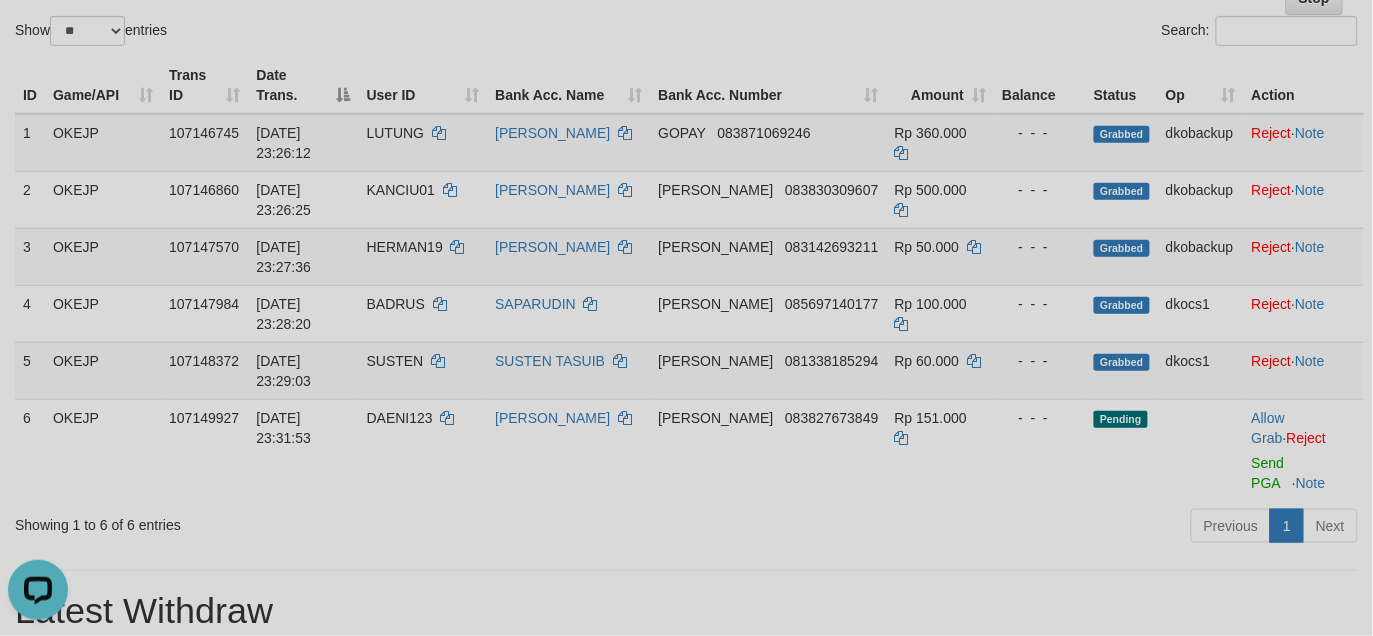 scroll, scrollTop: 0, scrollLeft: 0, axis: both 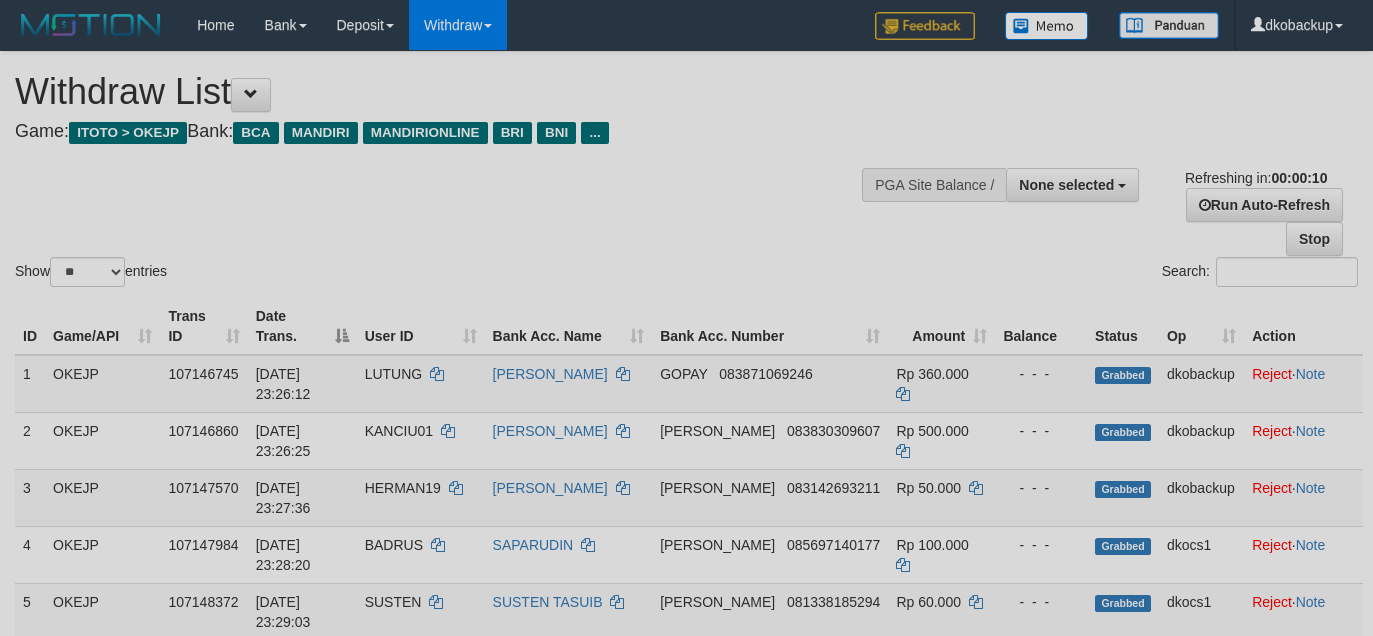 select 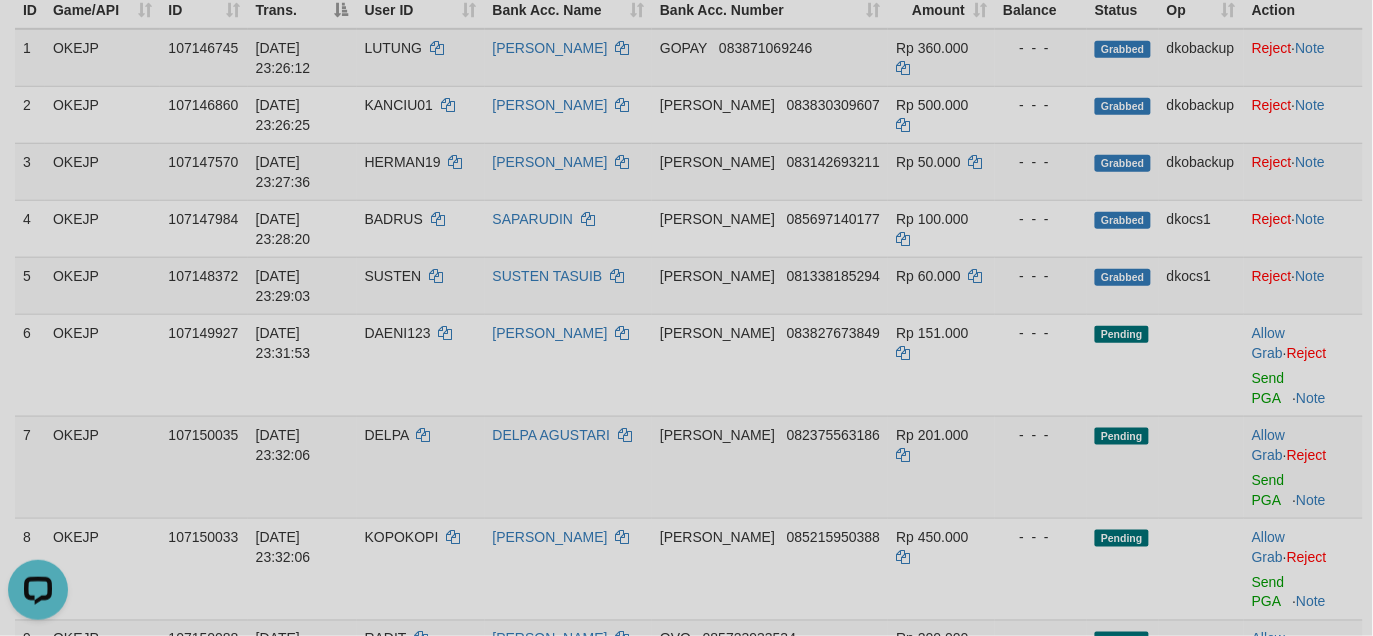 scroll, scrollTop: 0, scrollLeft: 0, axis: both 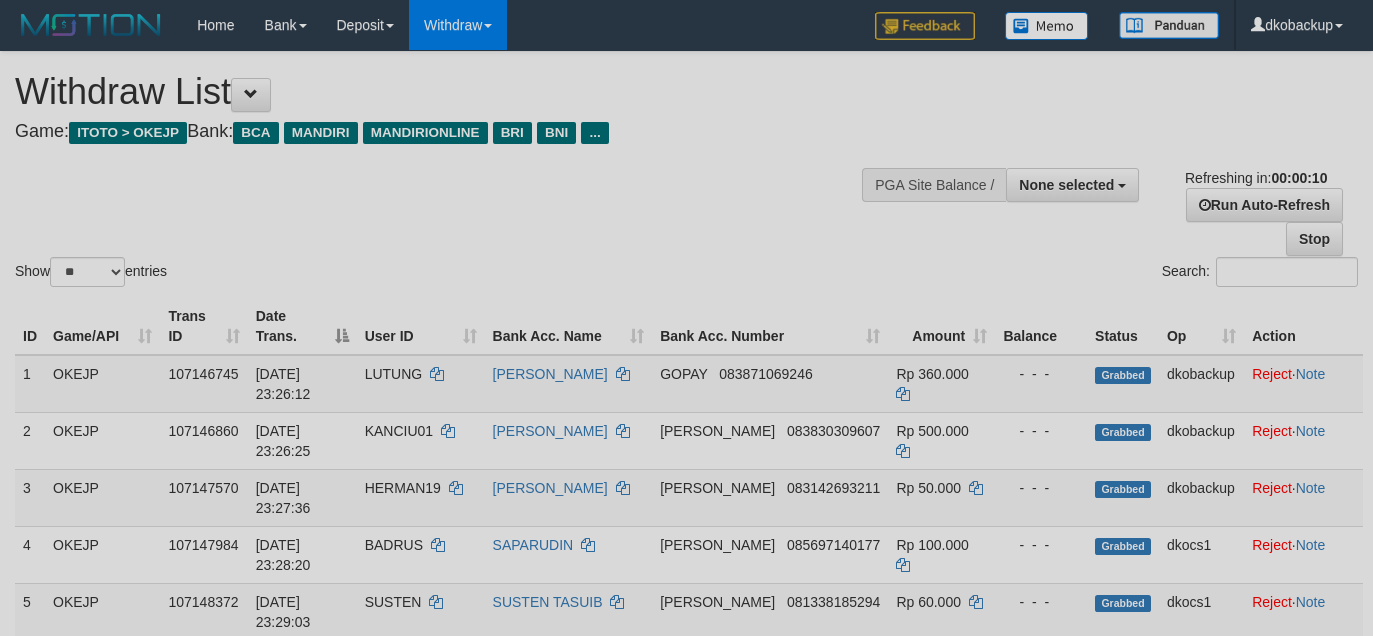 select 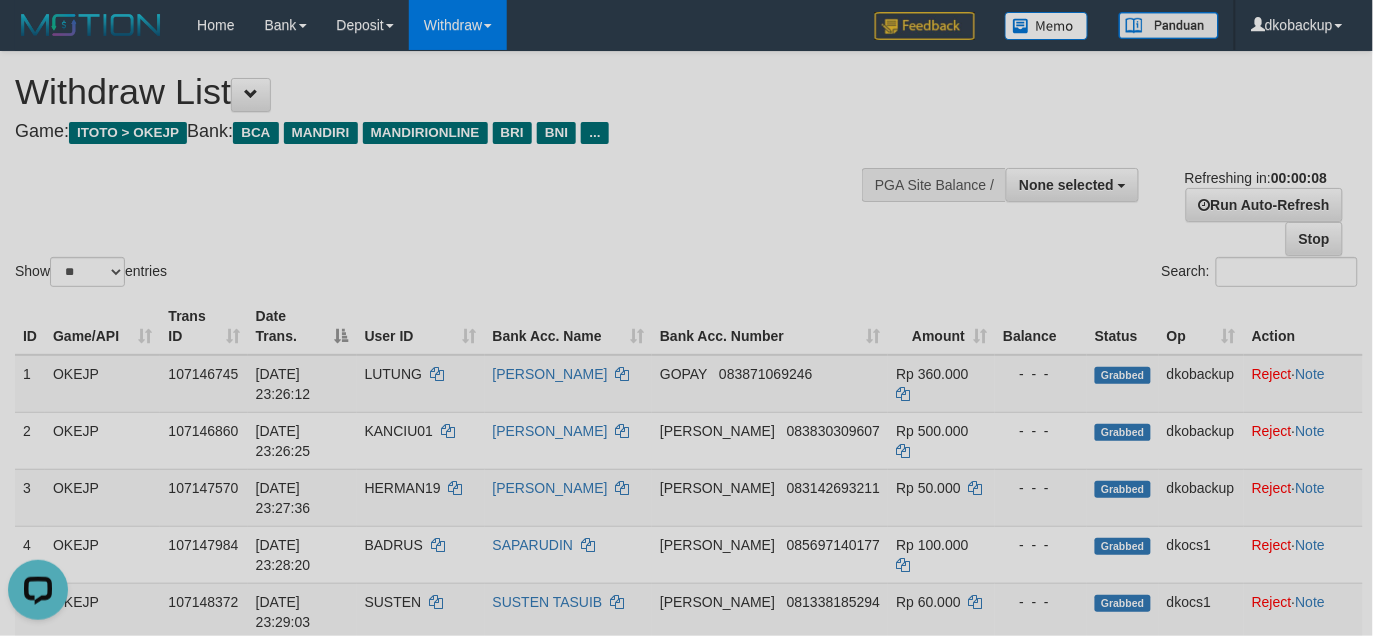 scroll, scrollTop: 0, scrollLeft: 0, axis: both 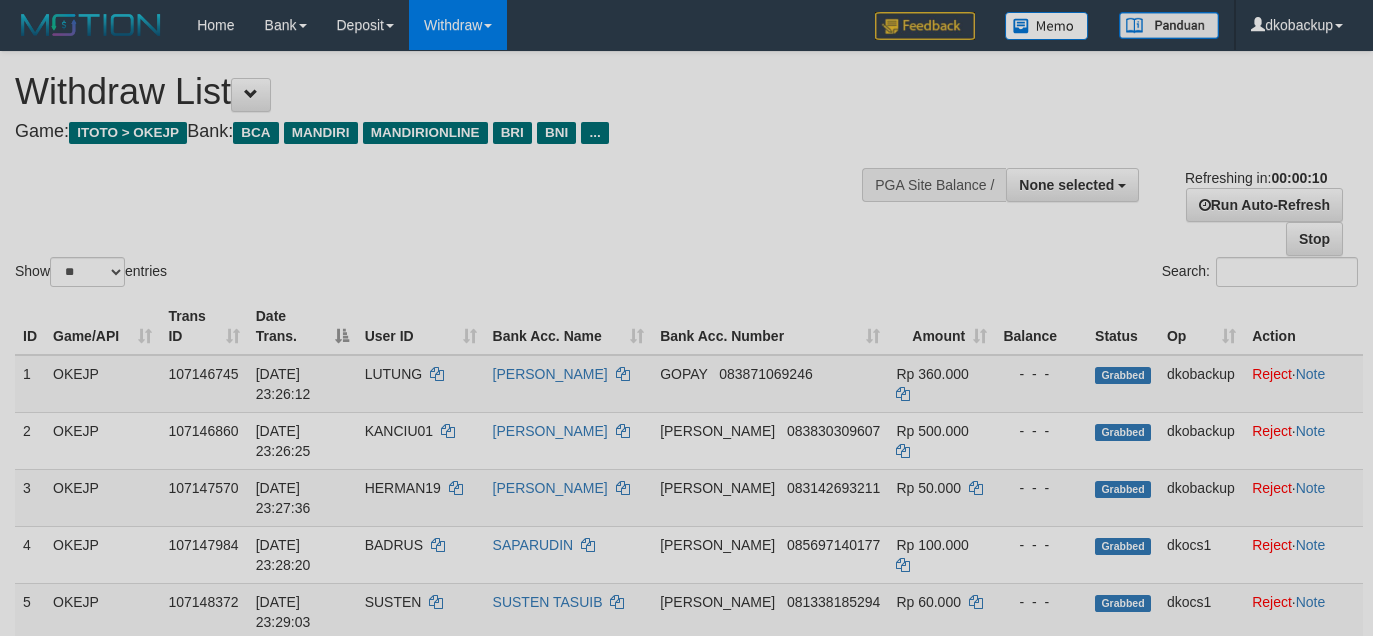 select 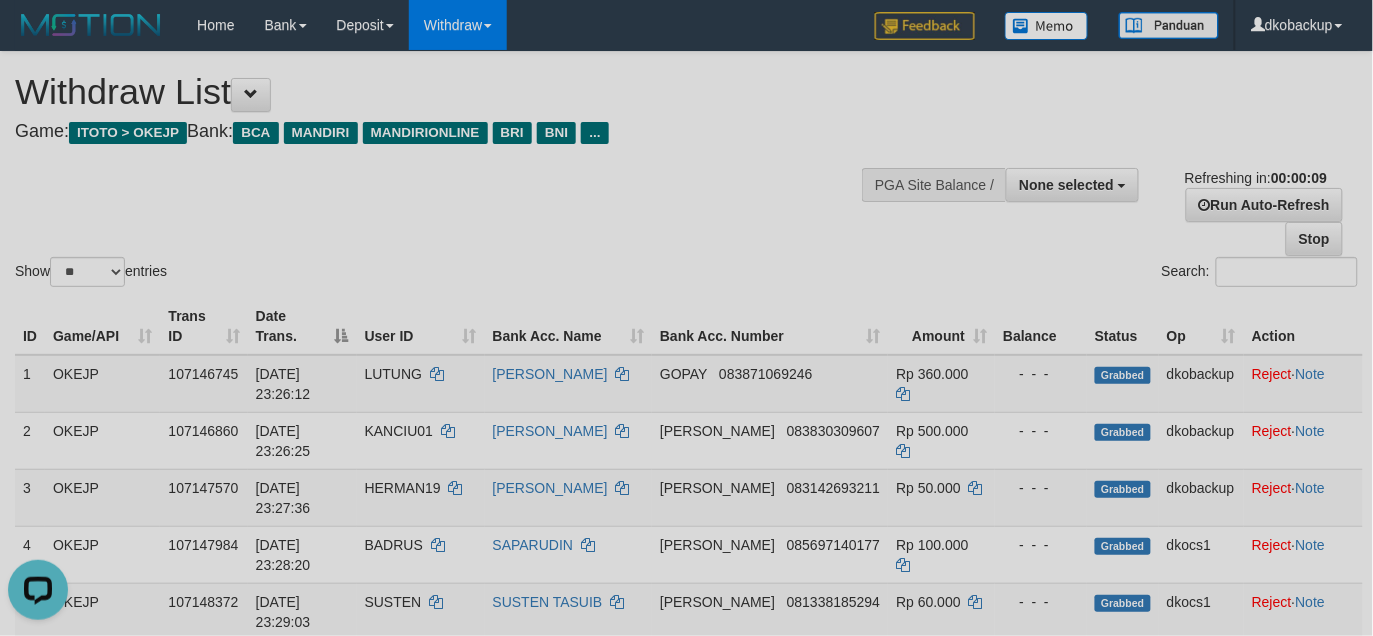 scroll, scrollTop: 0, scrollLeft: 0, axis: both 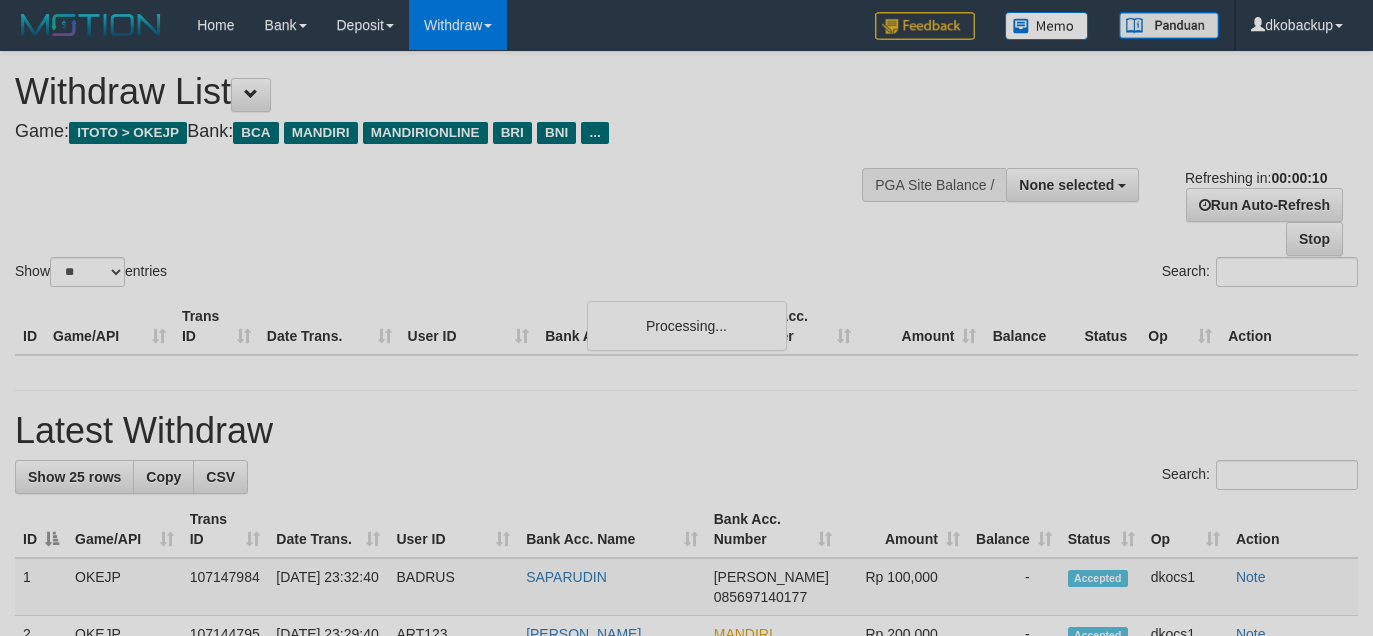 select 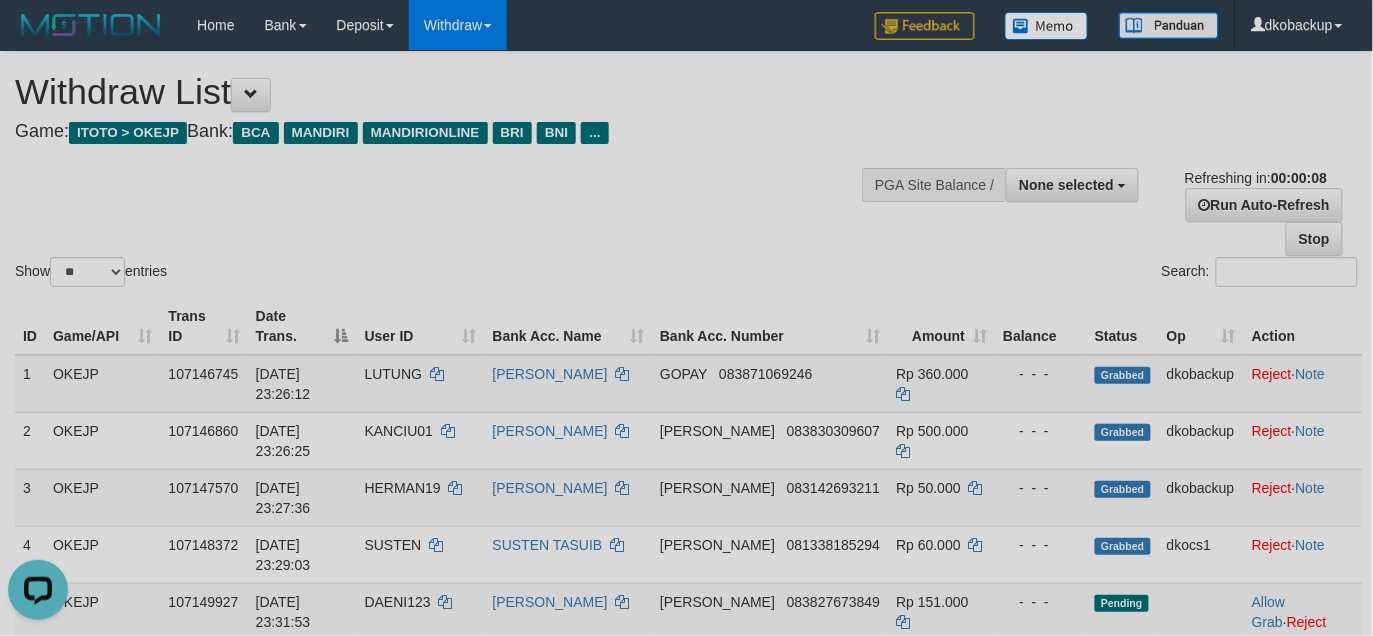 scroll, scrollTop: 0, scrollLeft: 0, axis: both 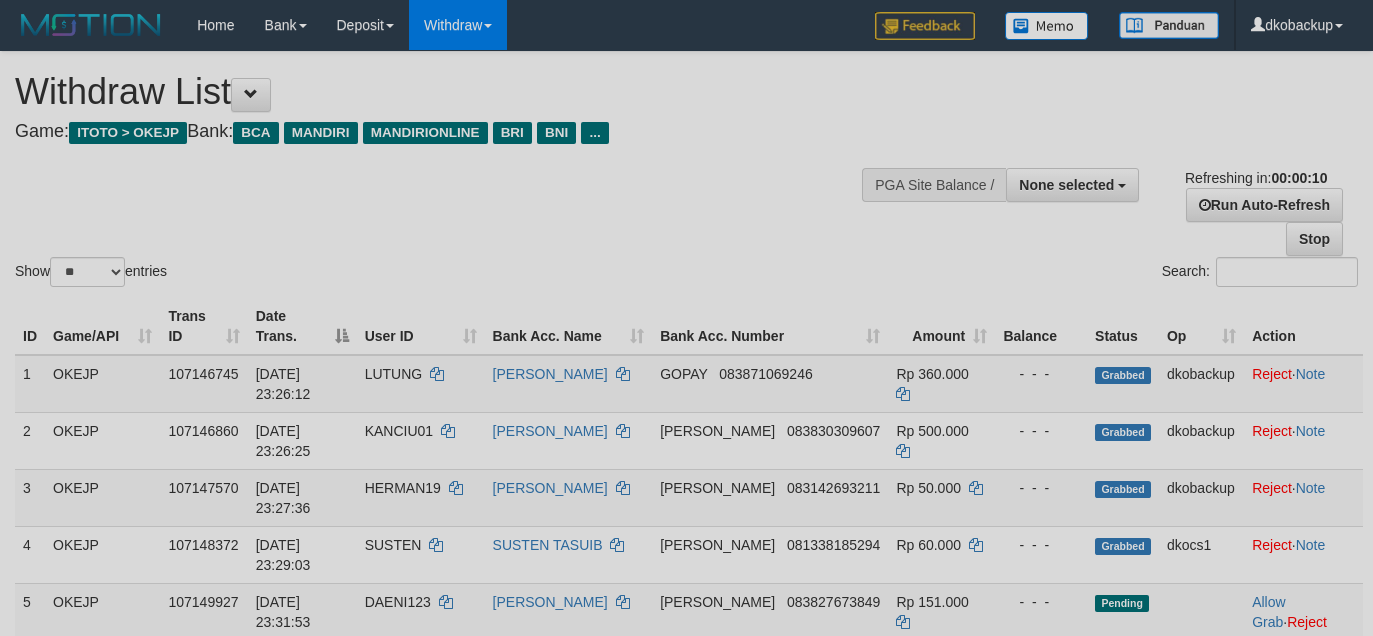 select 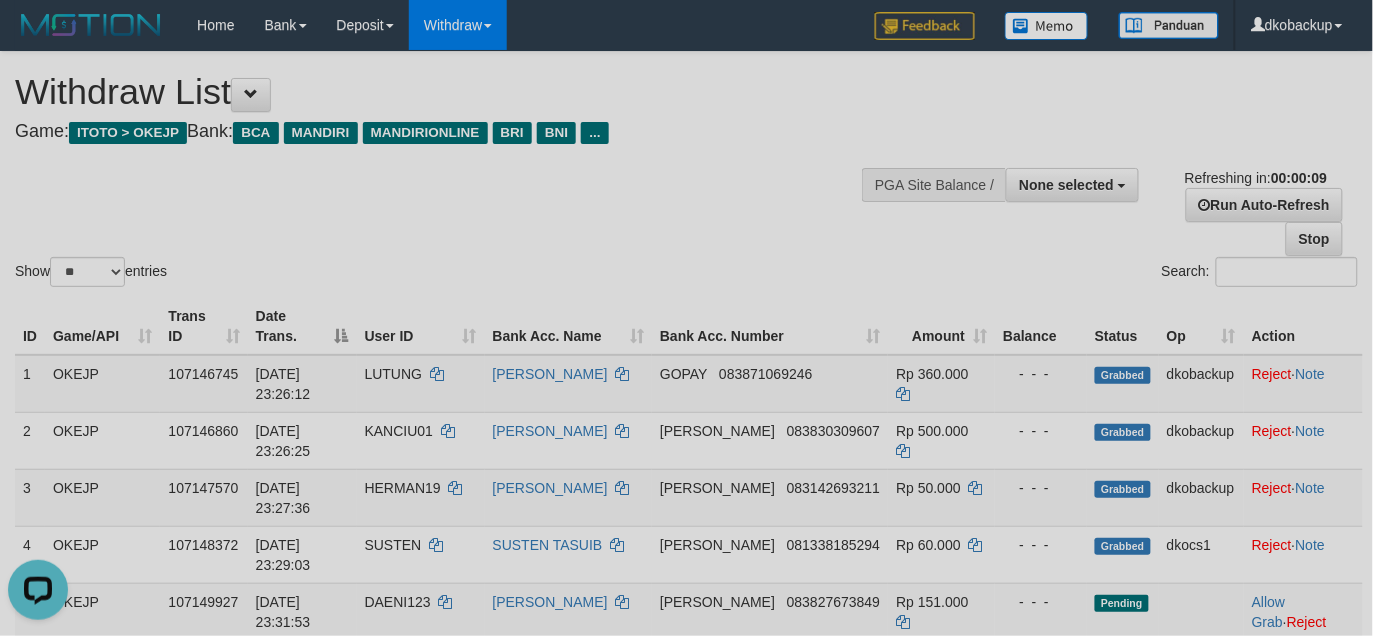 scroll, scrollTop: 0, scrollLeft: 0, axis: both 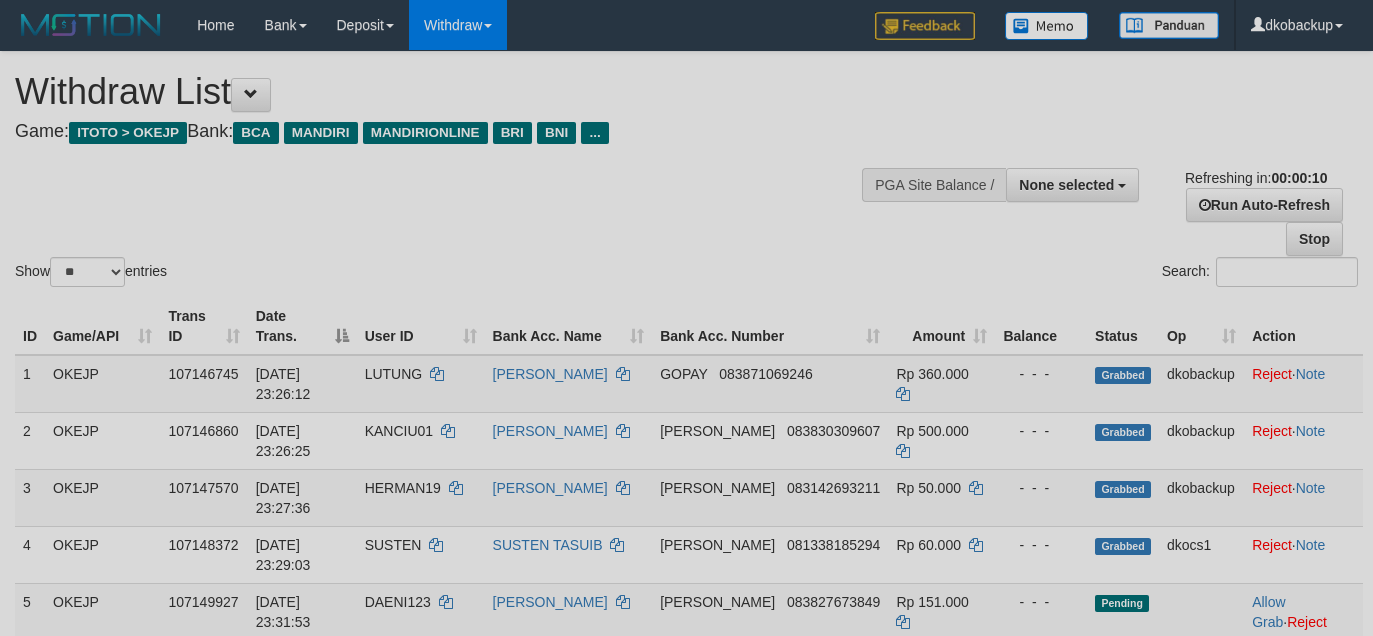 select 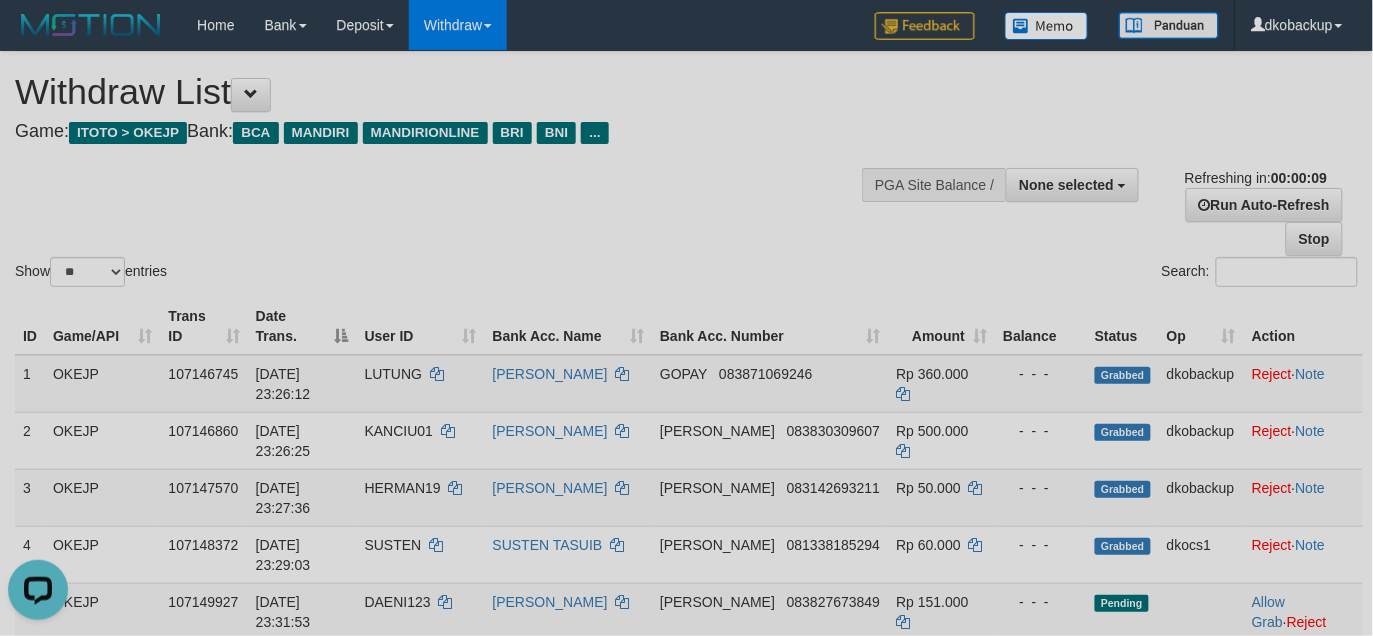 scroll, scrollTop: 0, scrollLeft: 0, axis: both 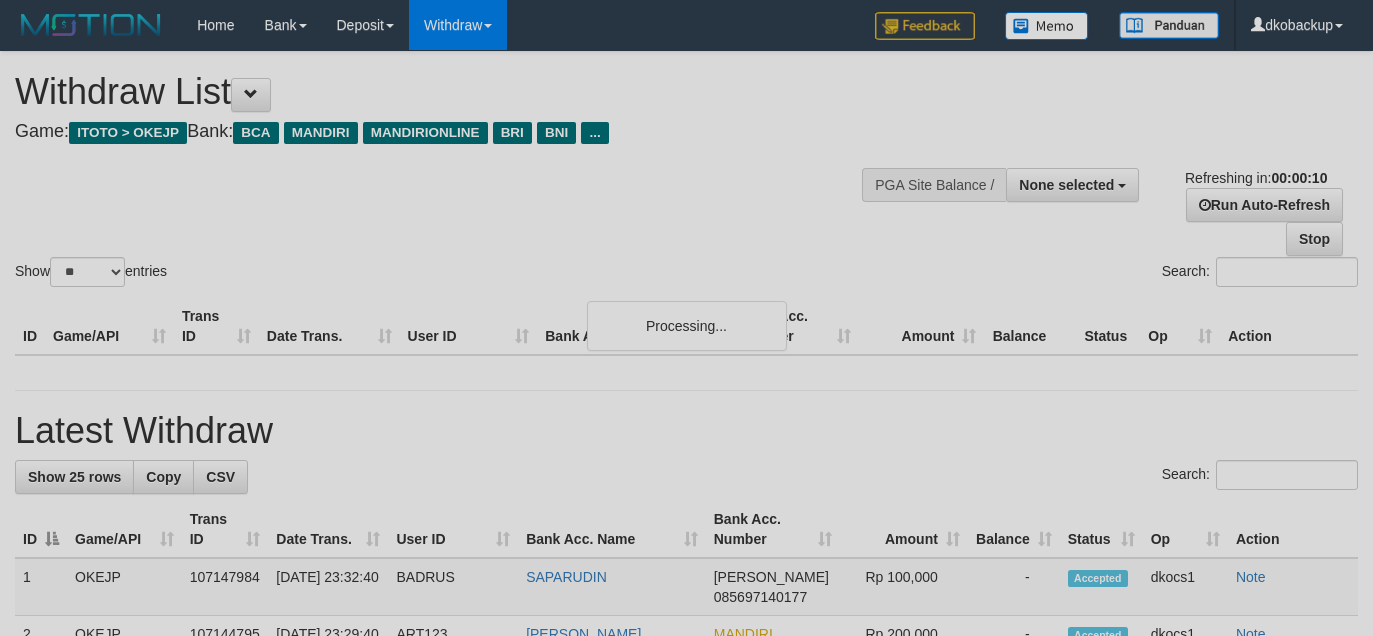 select 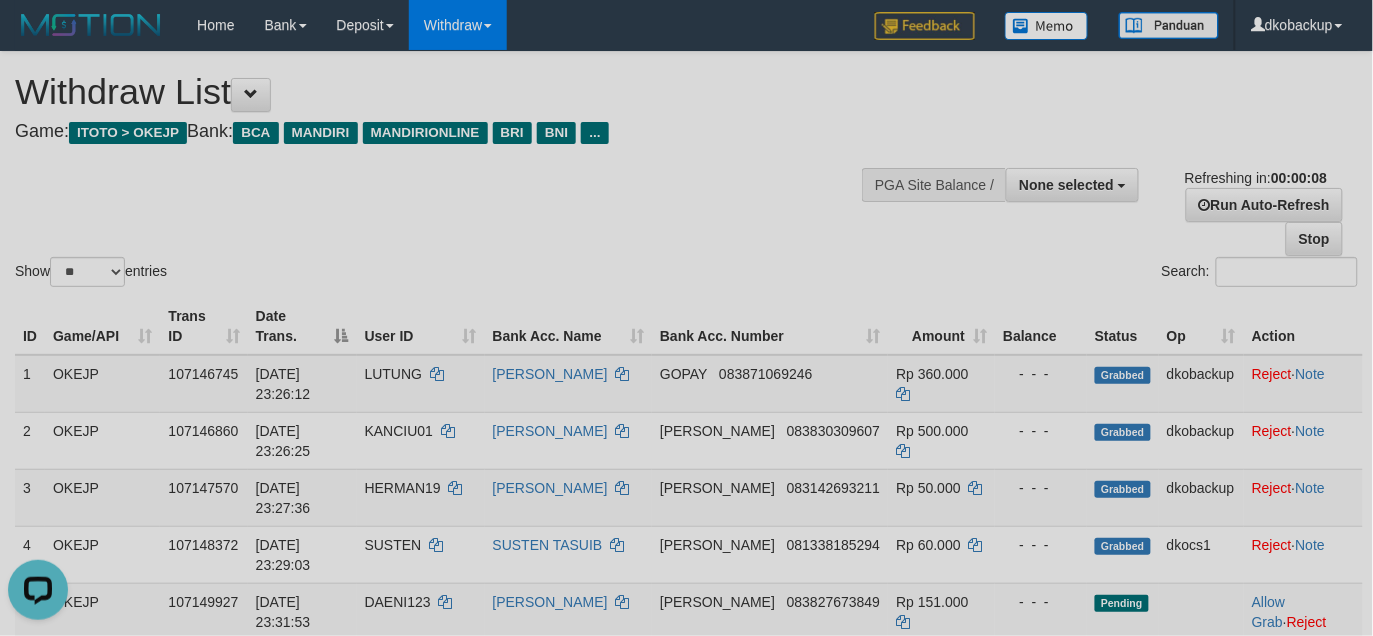 scroll, scrollTop: 0, scrollLeft: 0, axis: both 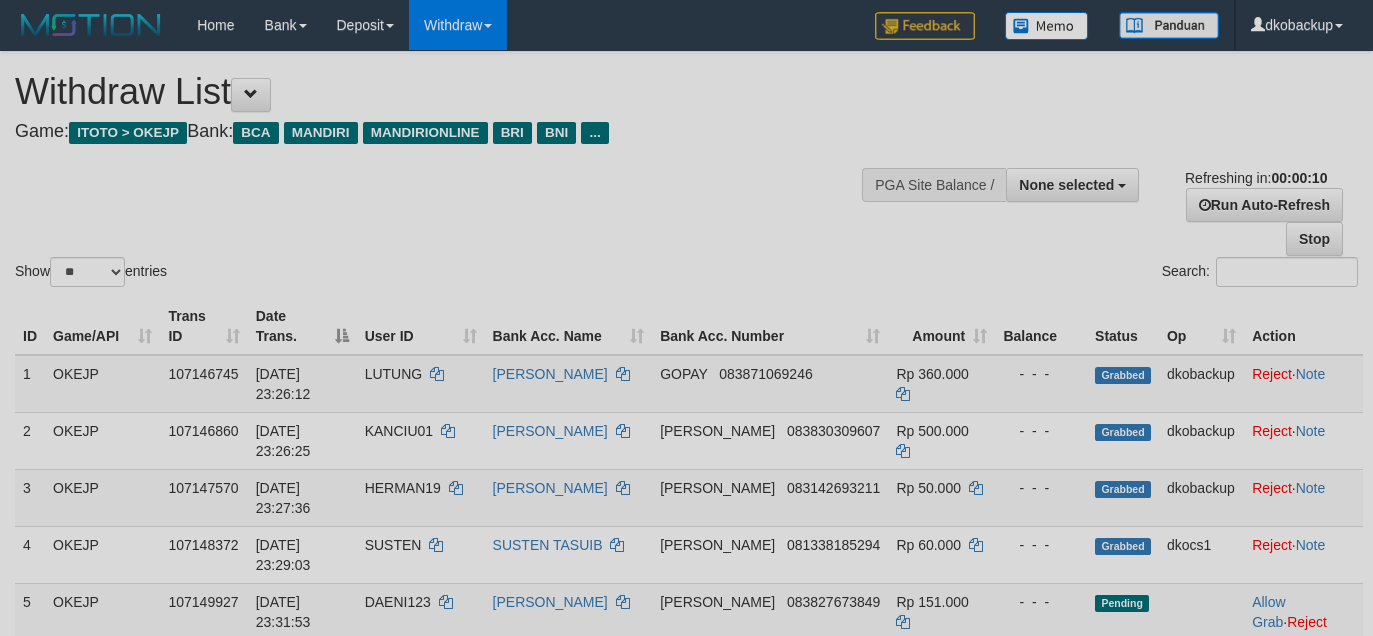 select 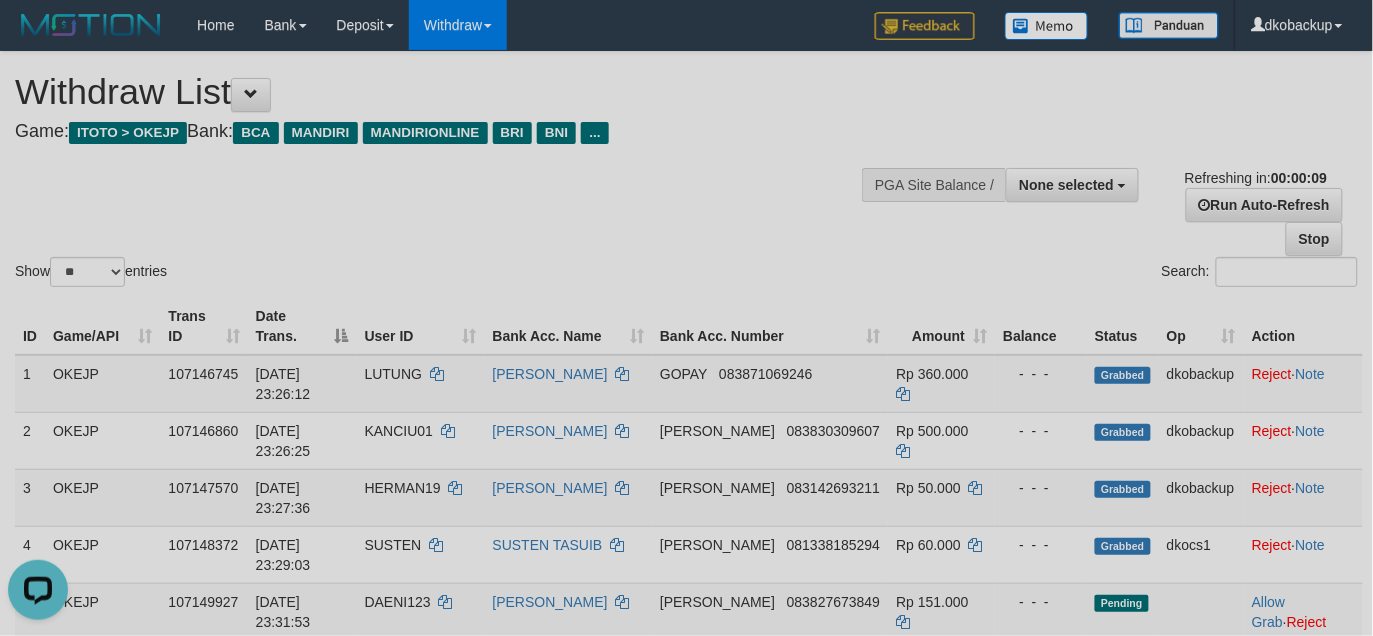 scroll, scrollTop: 0, scrollLeft: 0, axis: both 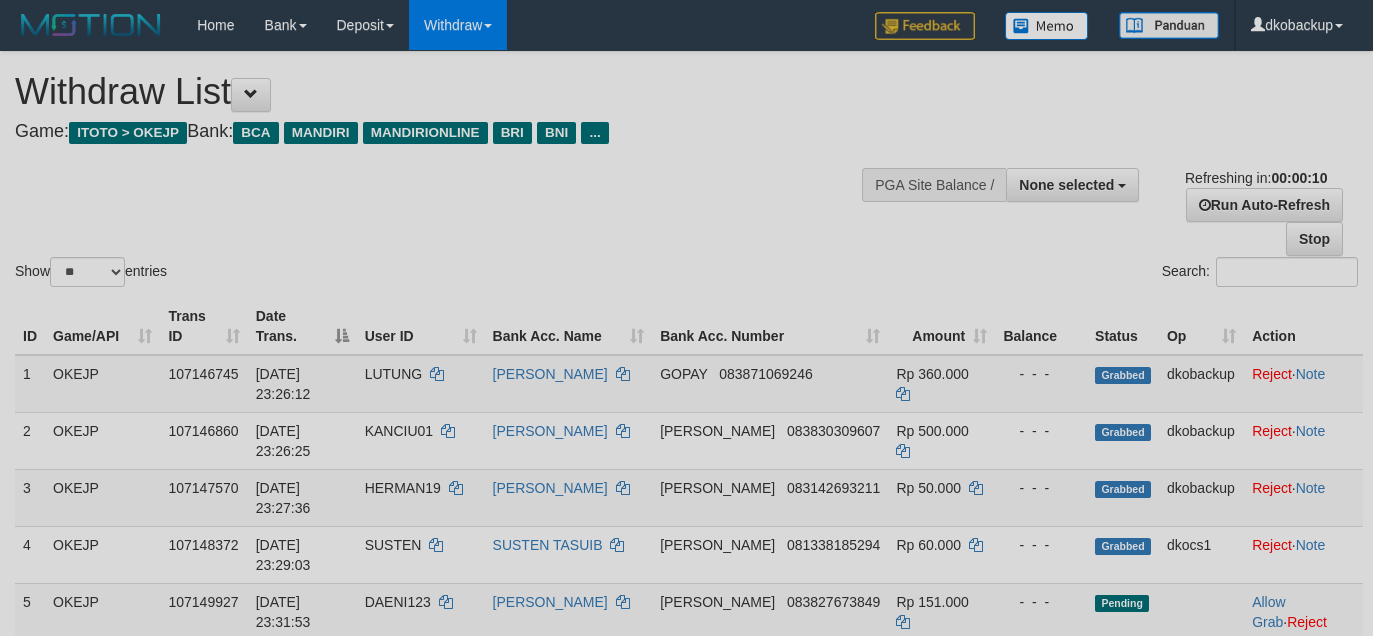 select 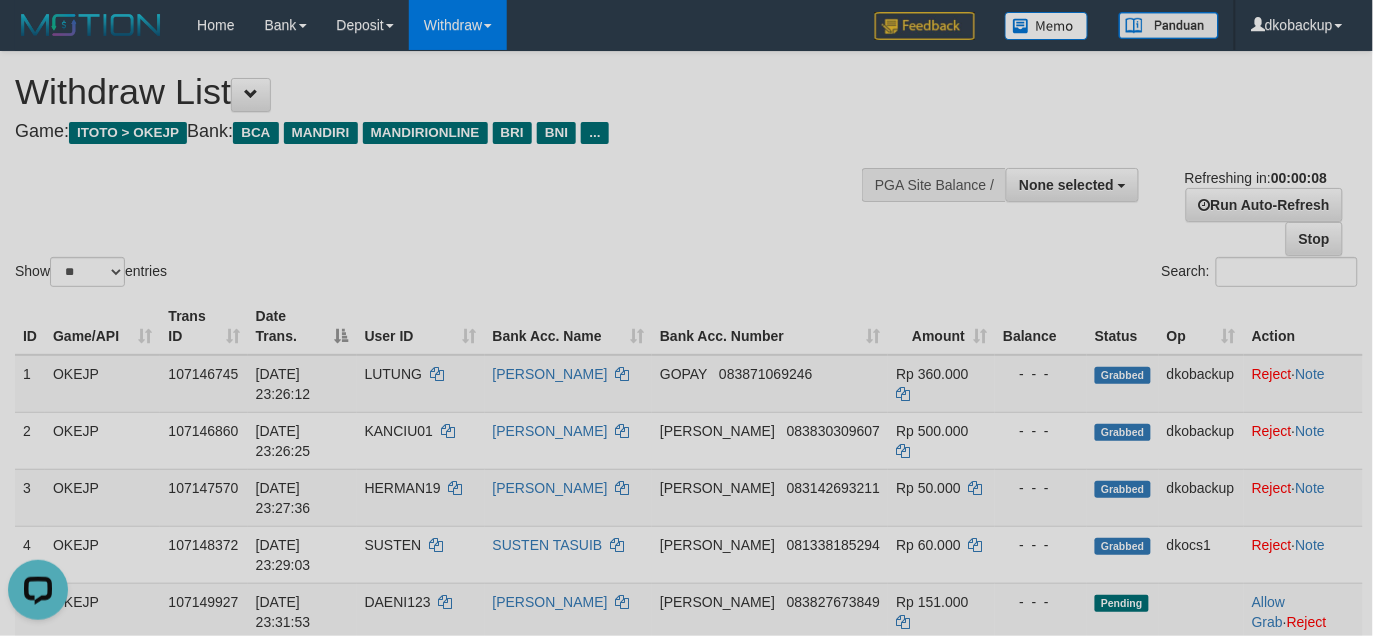 scroll, scrollTop: 0, scrollLeft: 0, axis: both 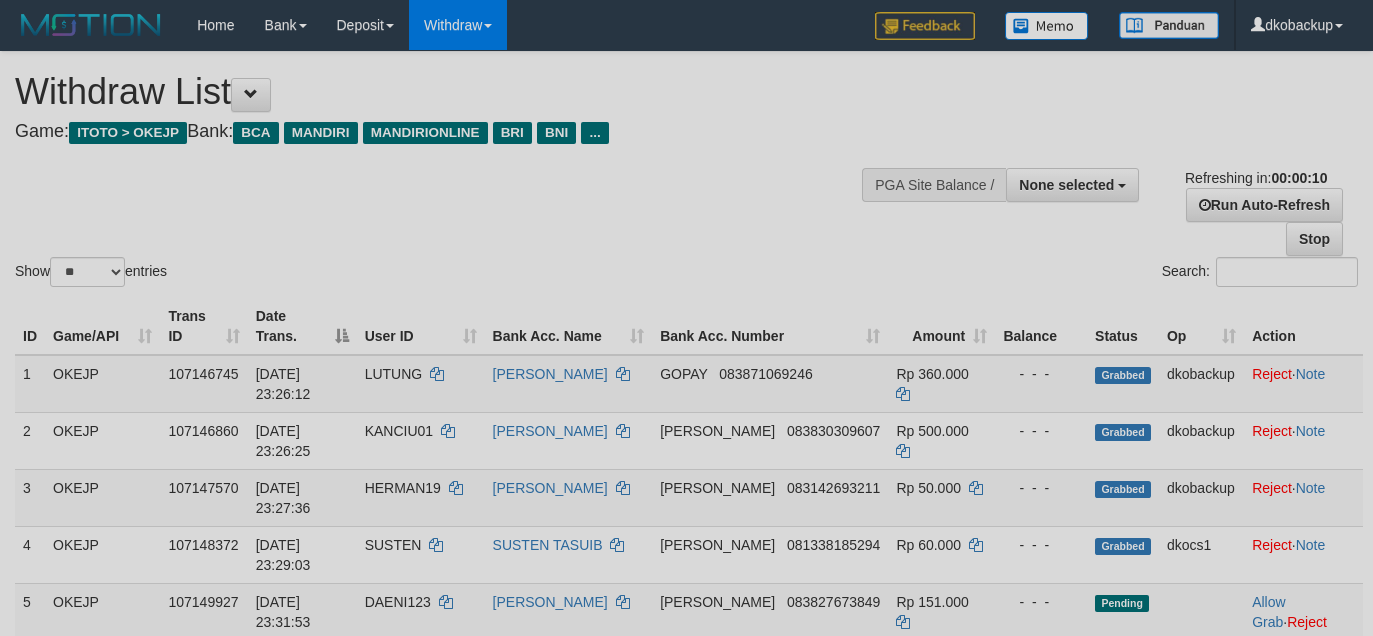 select 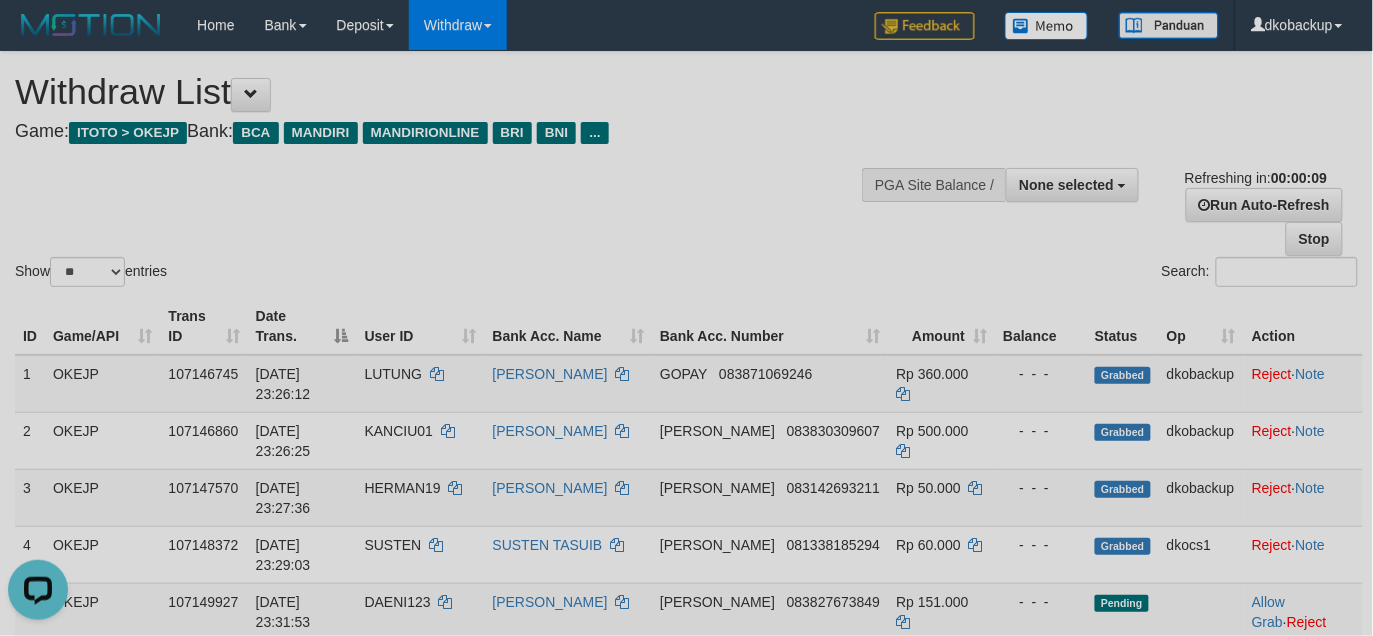 scroll, scrollTop: 0, scrollLeft: 0, axis: both 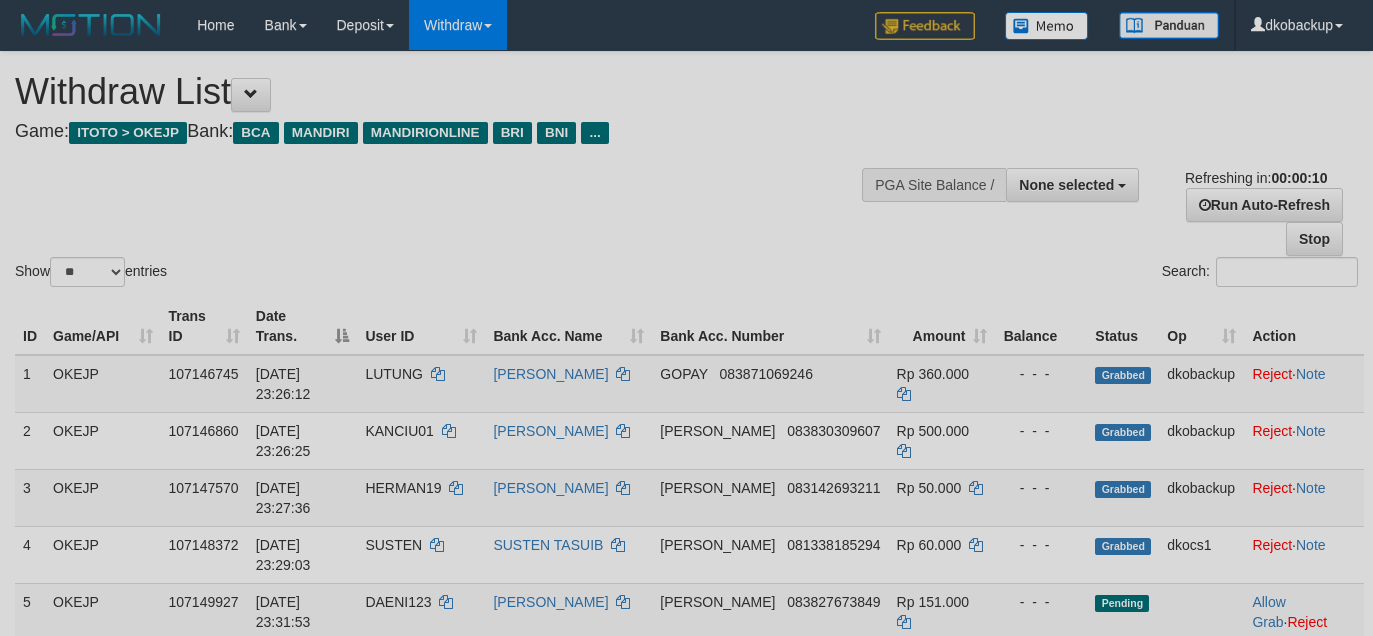 select 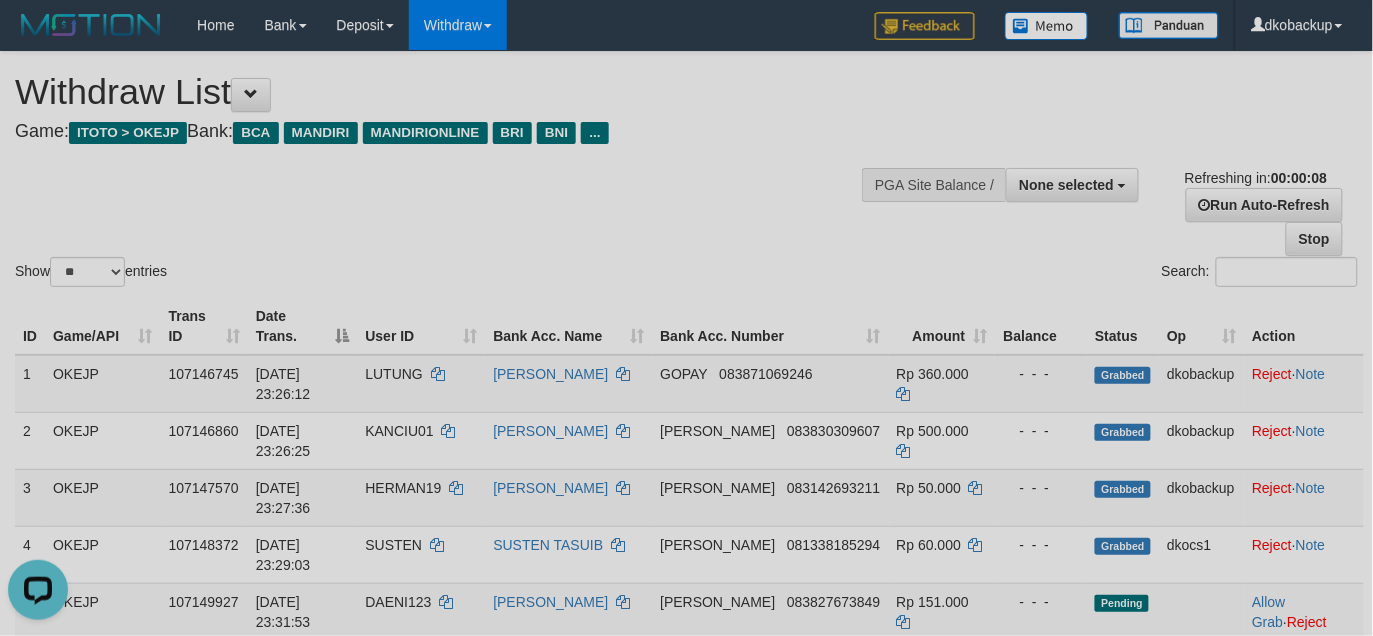 scroll, scrollTop: 0, scrollLeft: 0, axis: both 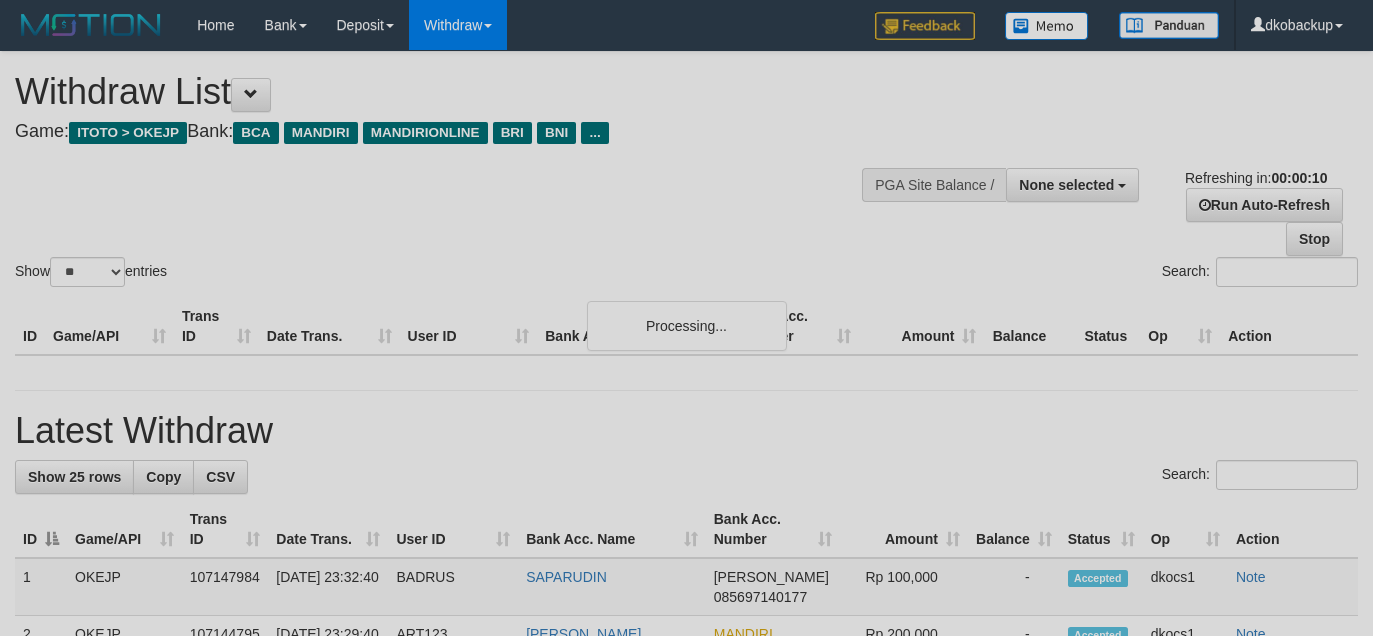 select 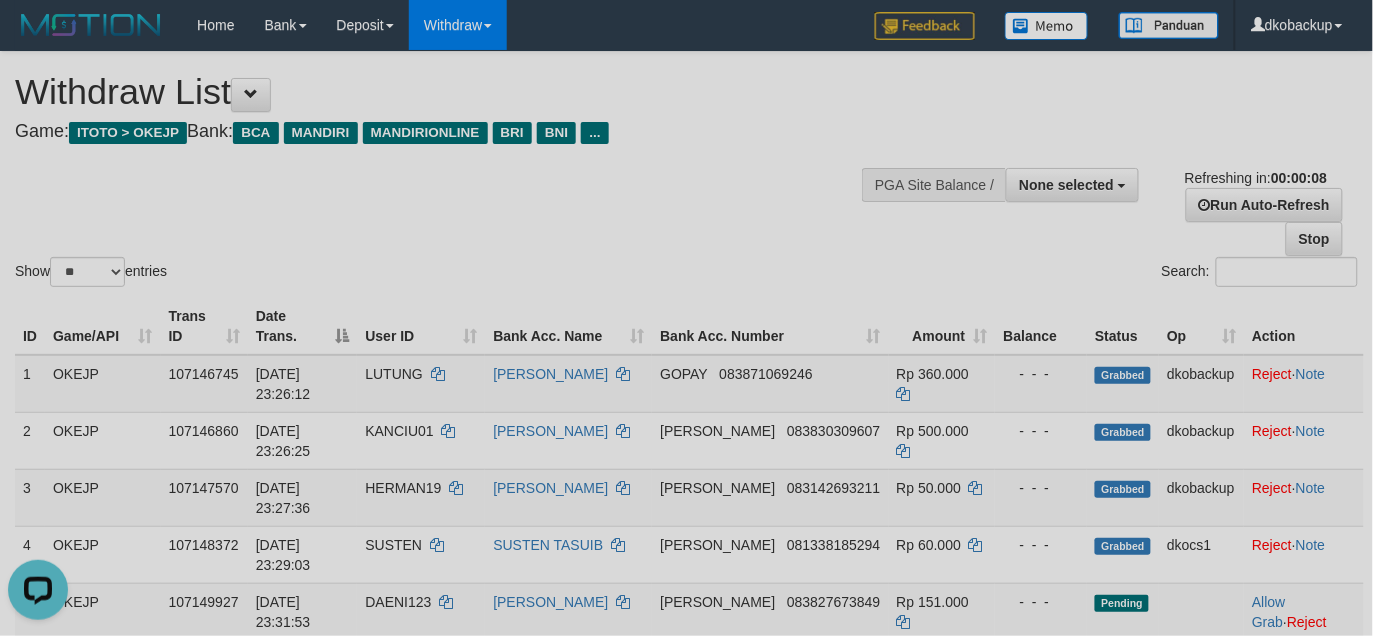 scroll, scrollTop: 0, scrollLeft: 0, axis: both 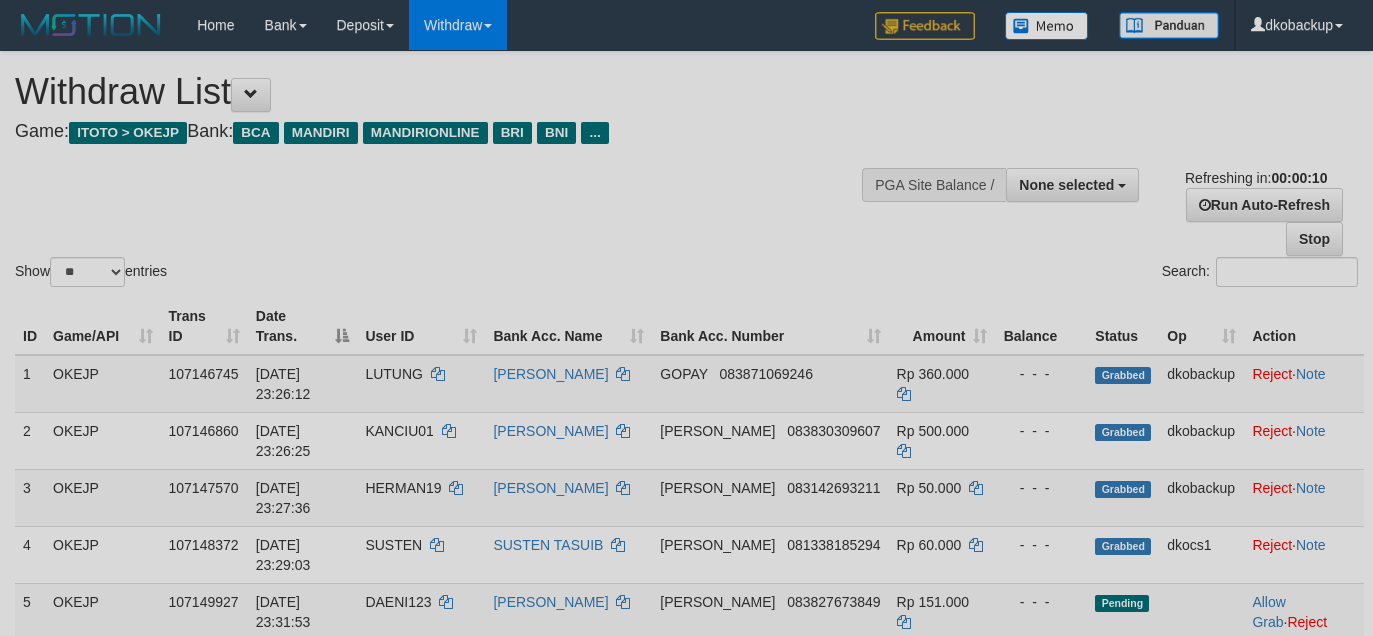 select 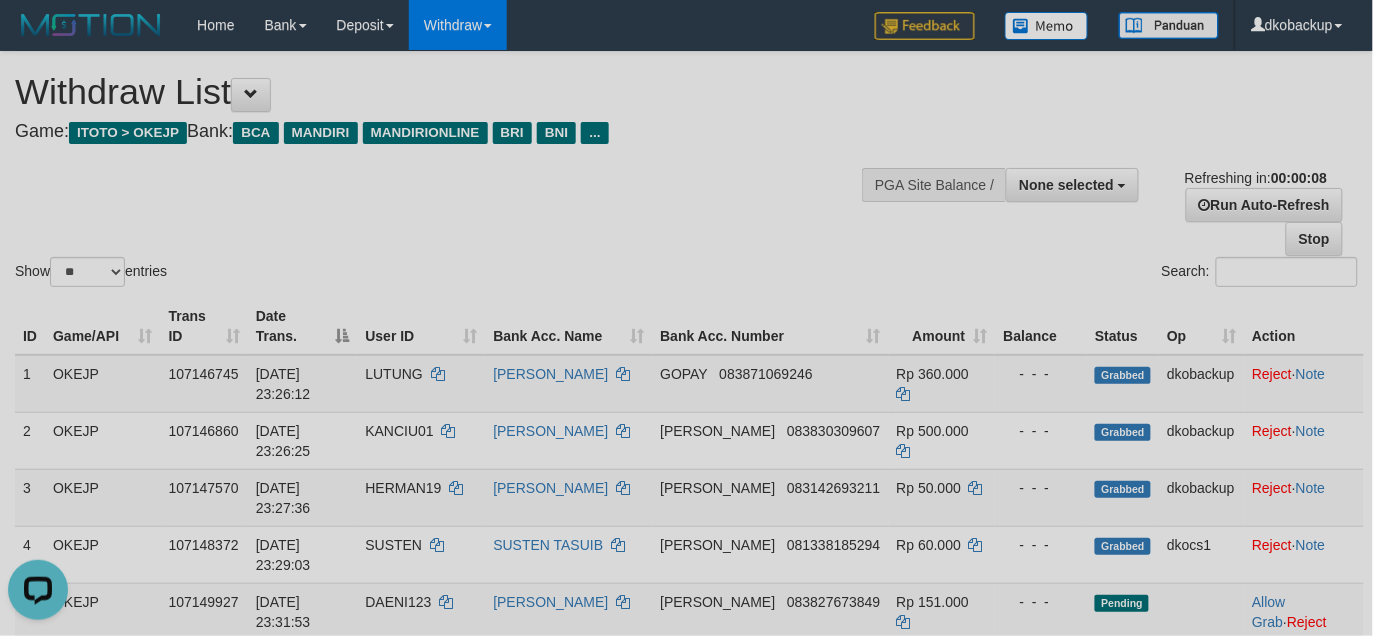 scroll, scrollTop: 0, scrollLeft: 0, axis: both 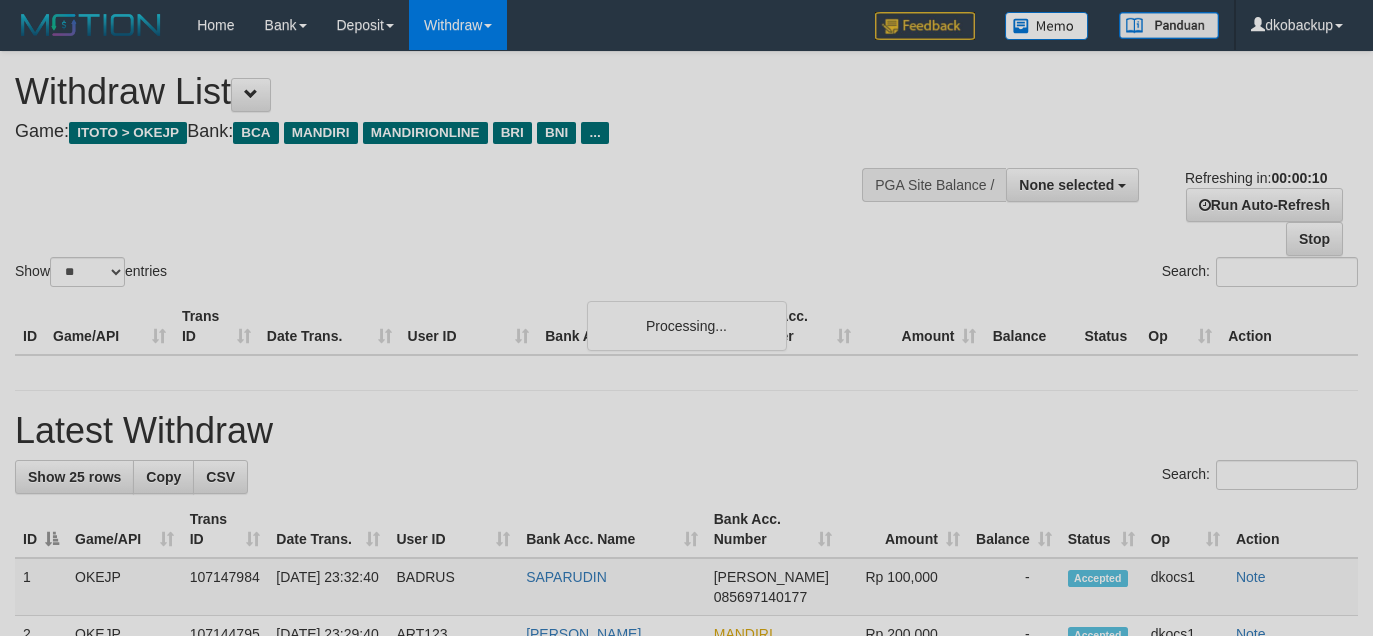 select 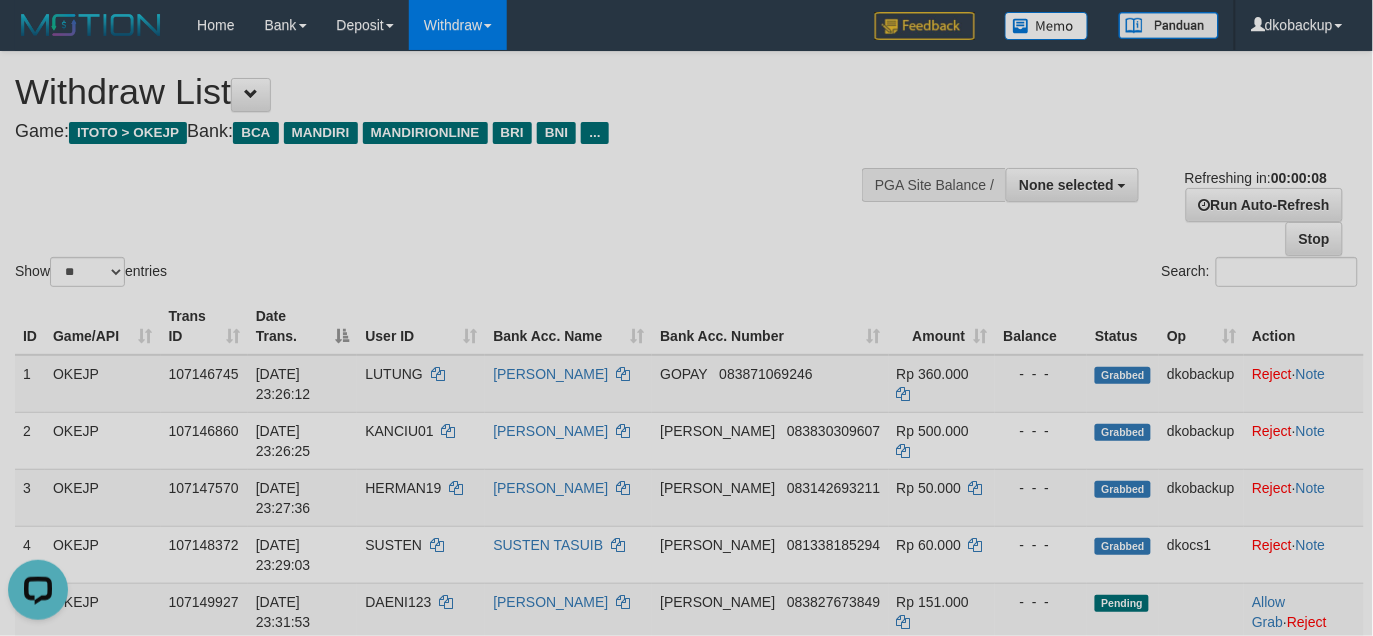 scroll, scrollTop: 0, scrollLeft: 0, axis: both 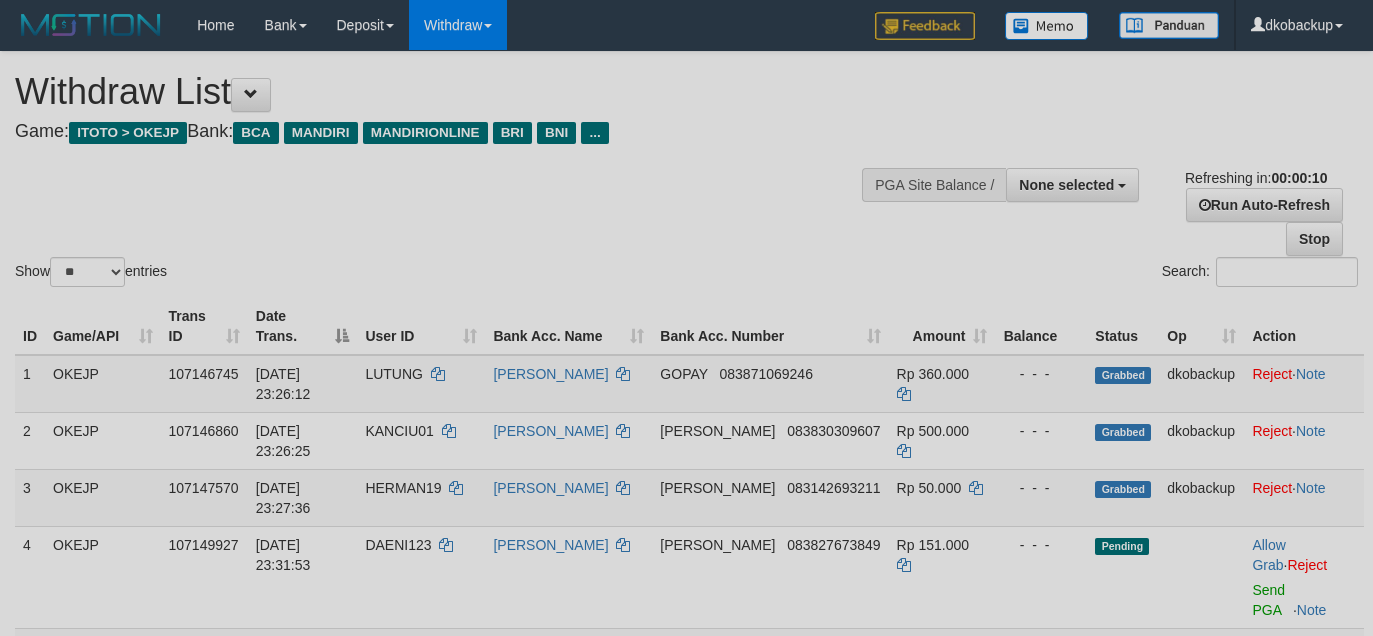 select 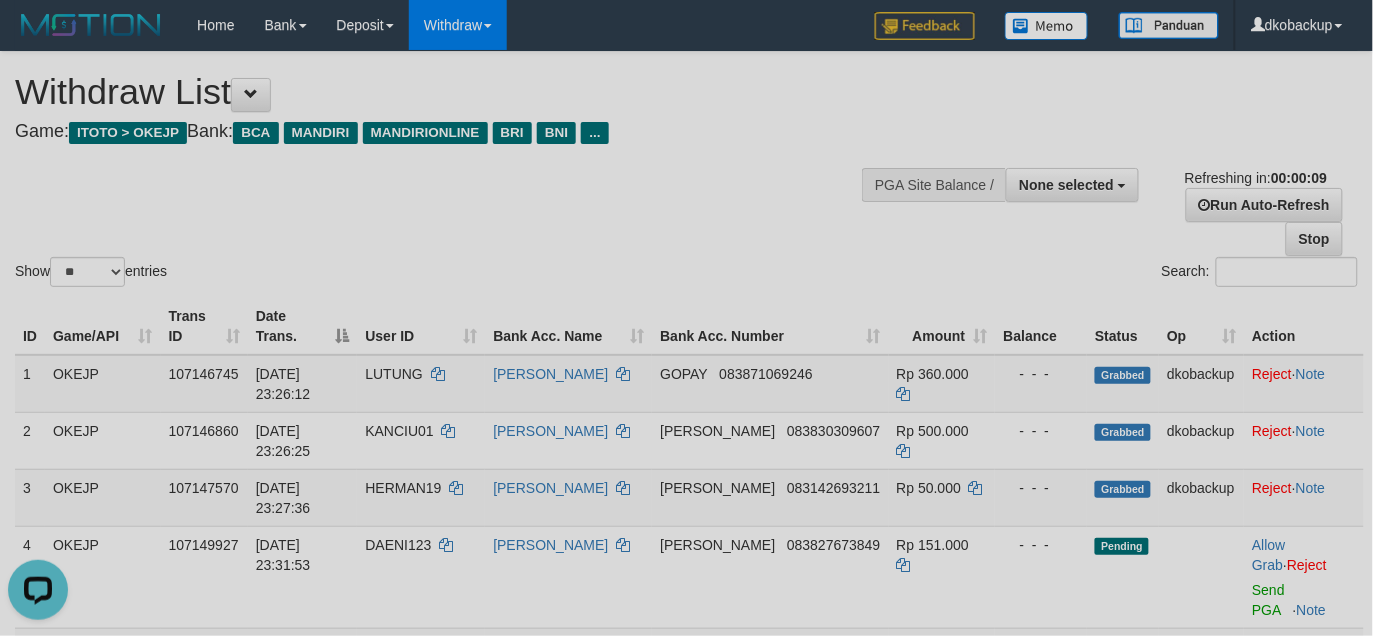 scroll, scrollTop: 0, scrollLeft: 0, axis: both 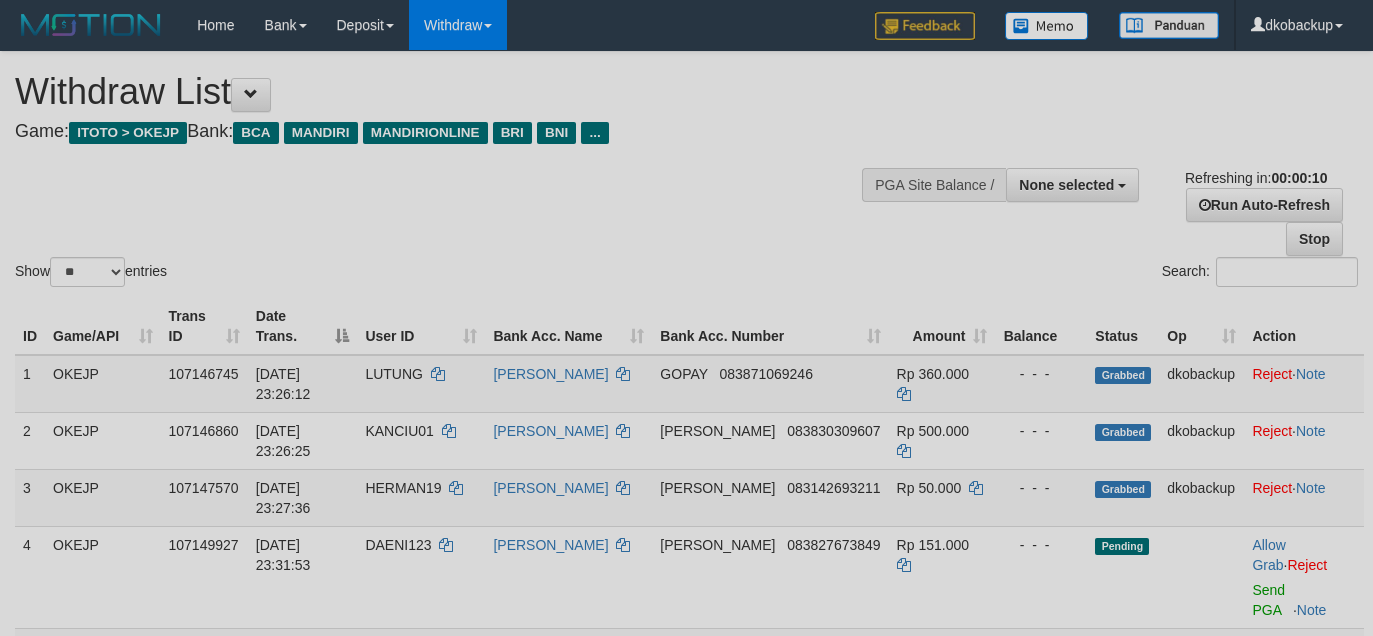 select 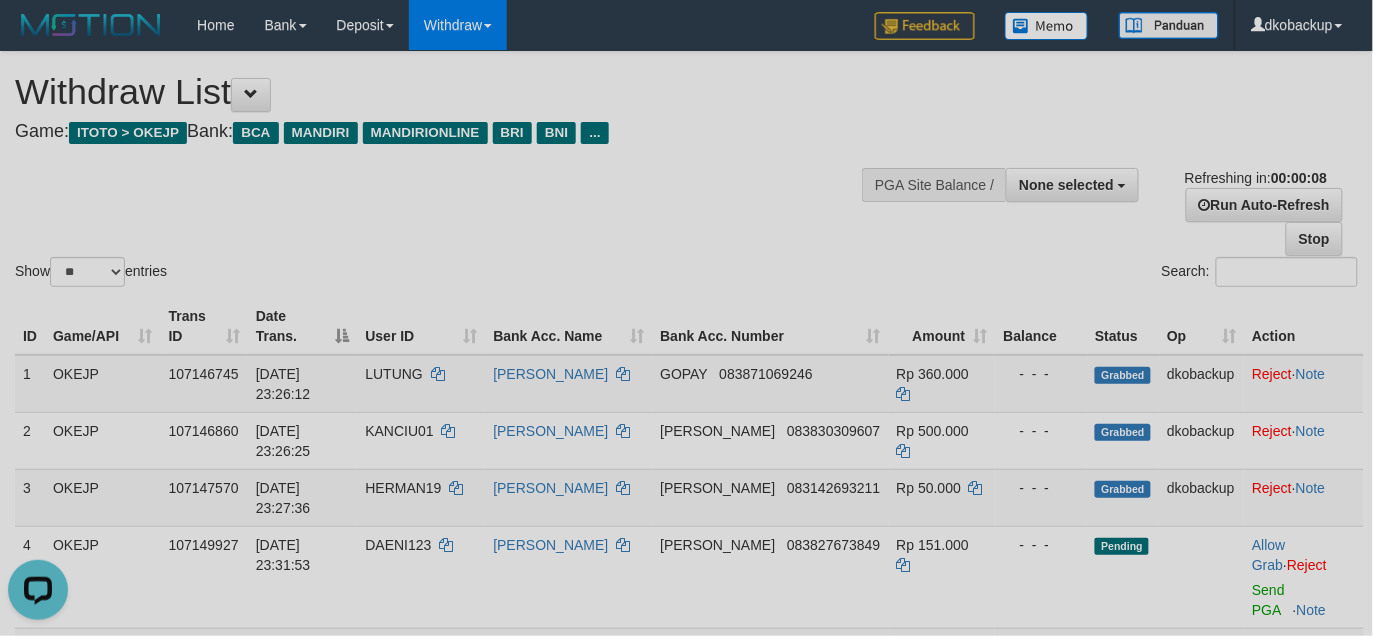 scroll, scrollTop: 0, scrollLeft: 0, axis: both 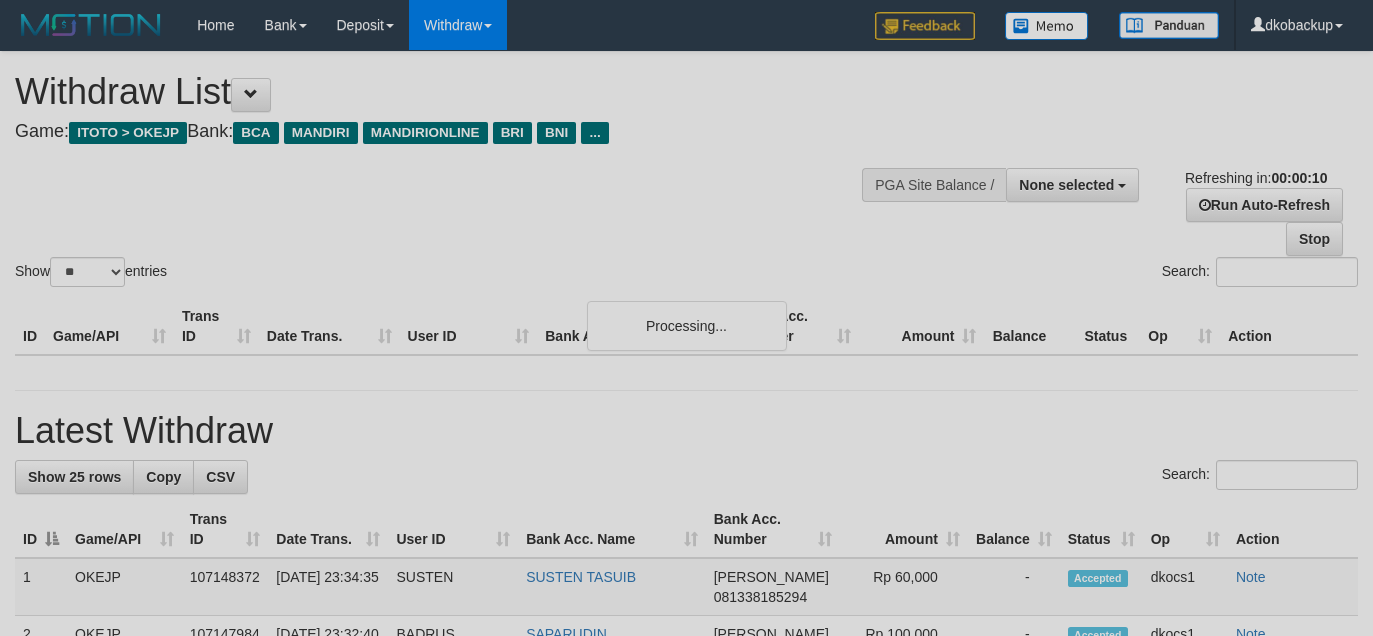 select 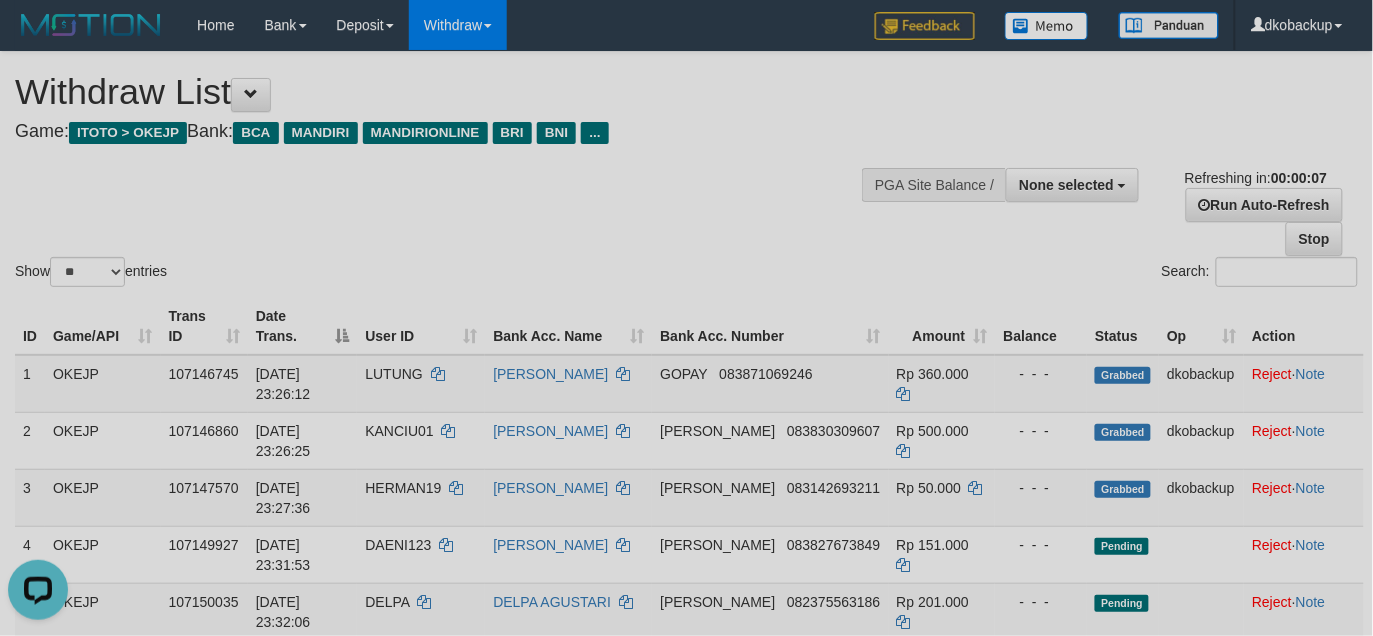 scroll, scrollTop: 0, scrollLeft: 0, axis: both 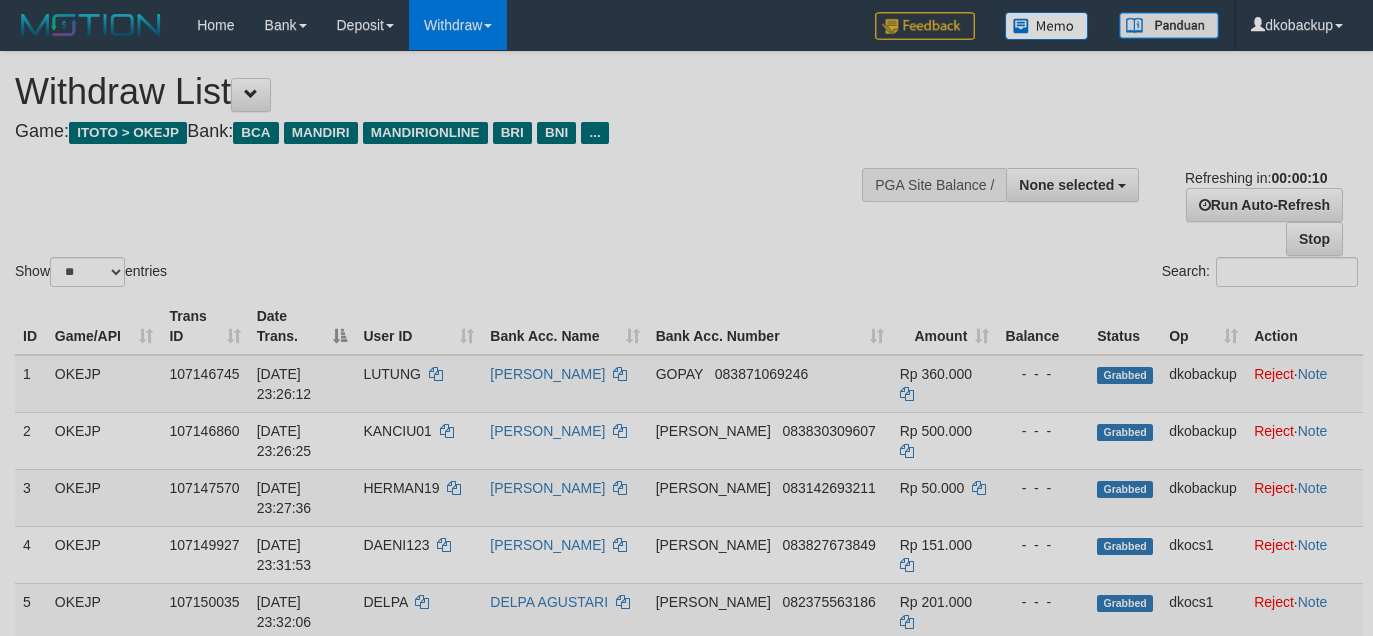select 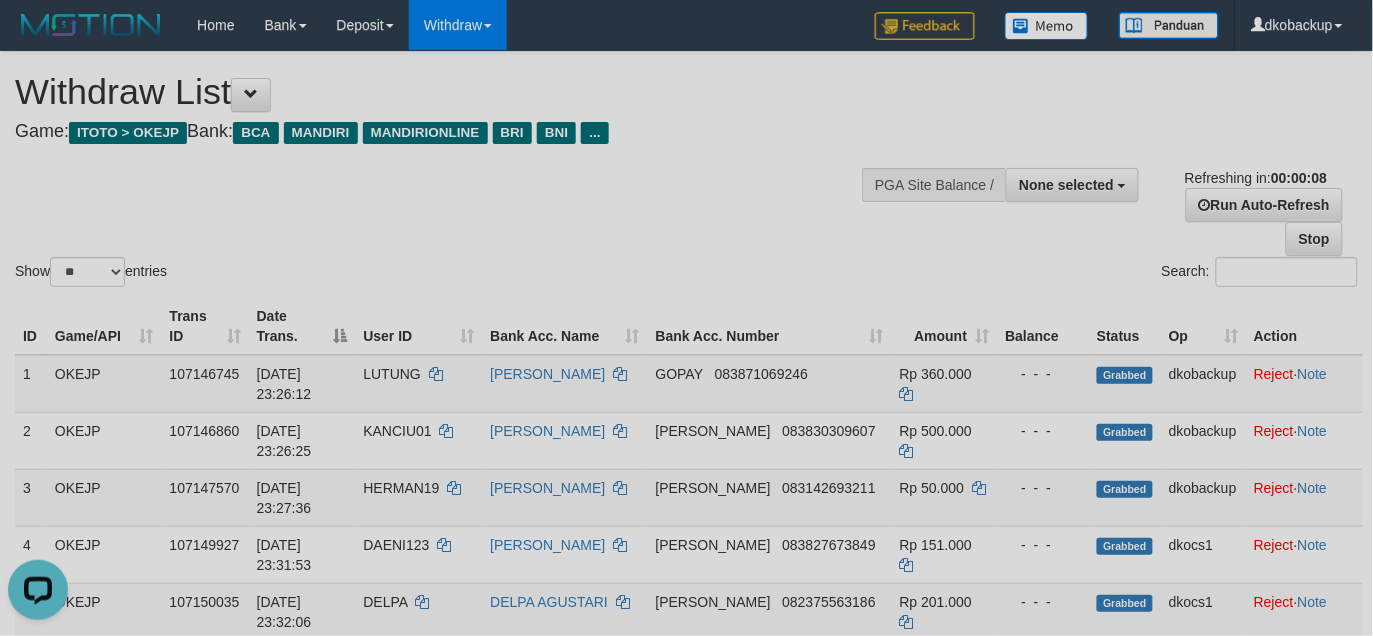 scroll, scrollTop: 0, scrollLeft: 0, axis: both 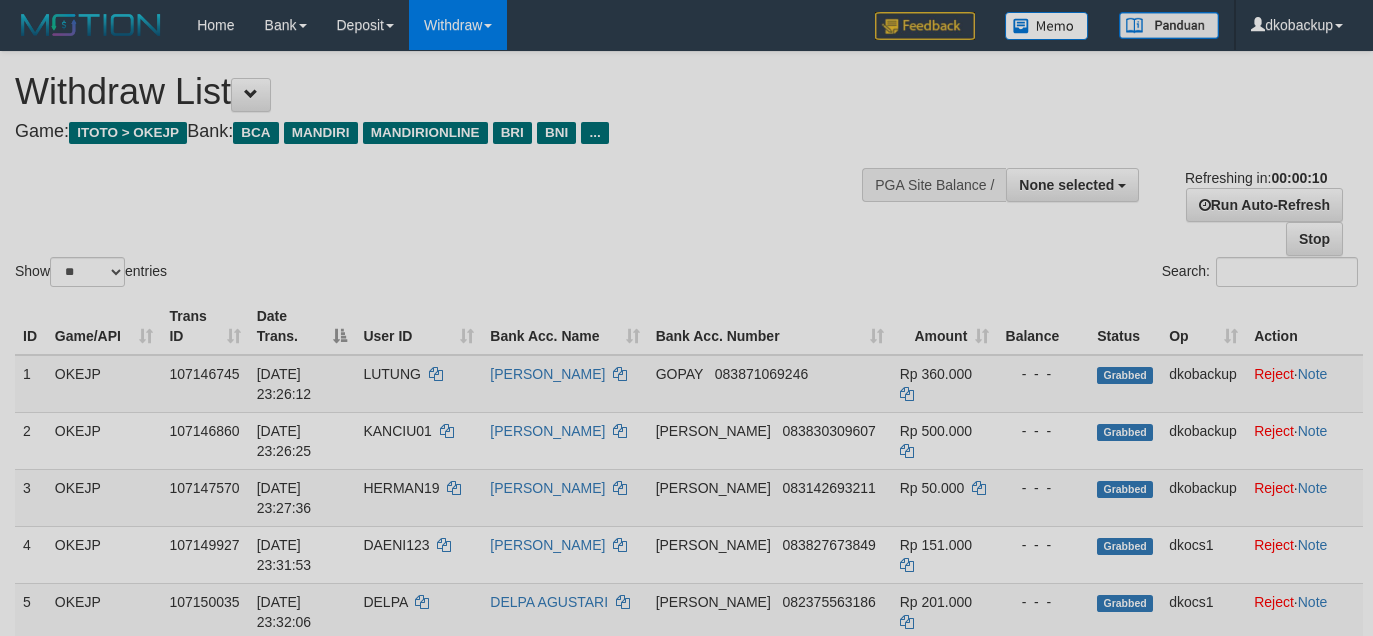 select 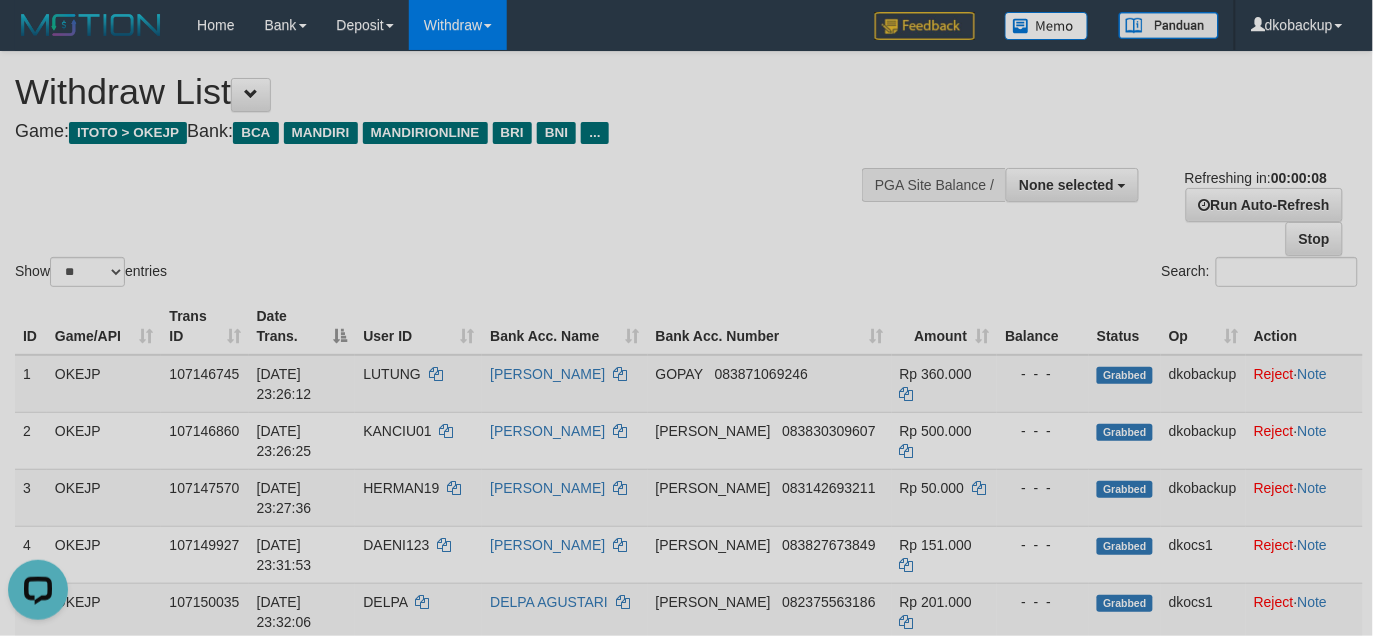 scroll, scrollTop: 0, scrollLeft: 0, axis: both 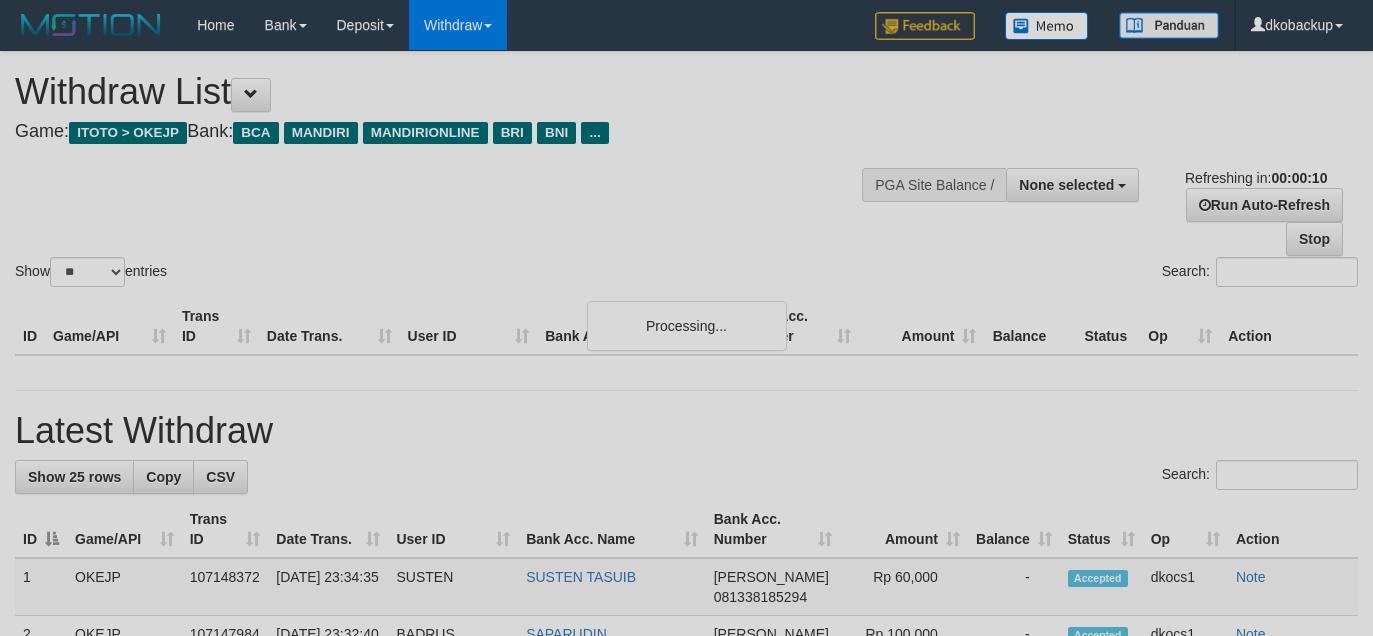 select 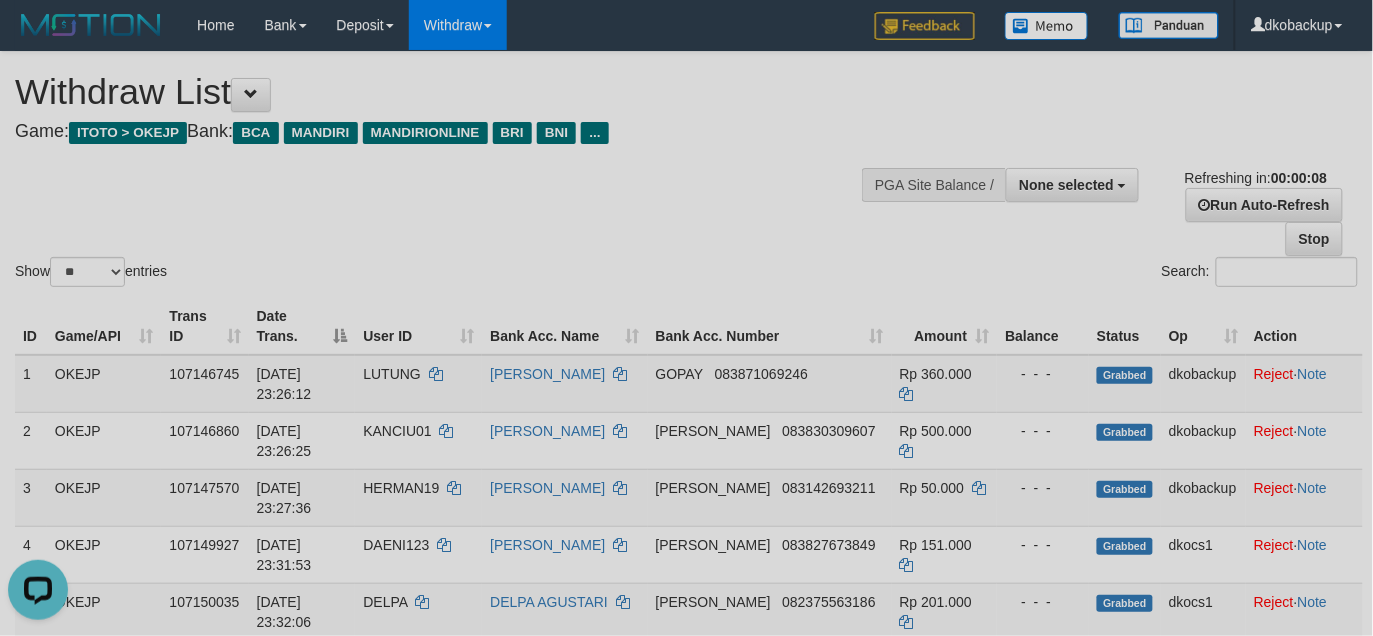 scroll, scrollTop: 0, scrollLeft: 0, axis: both 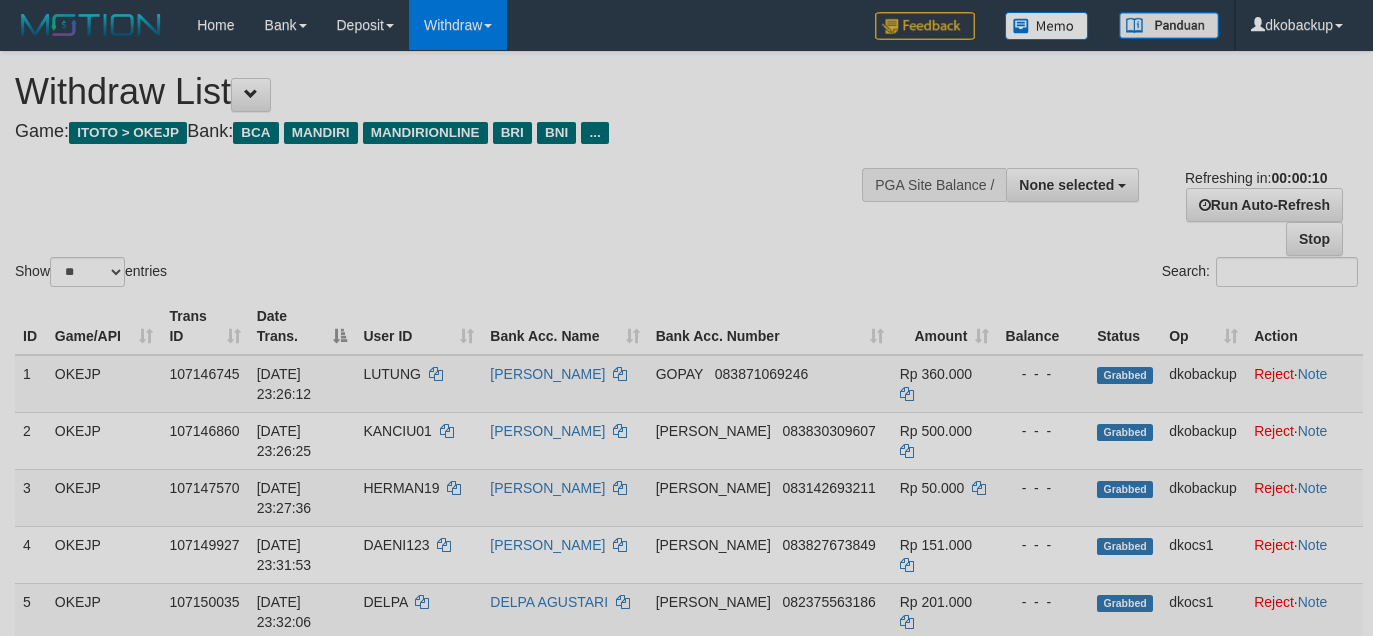 select 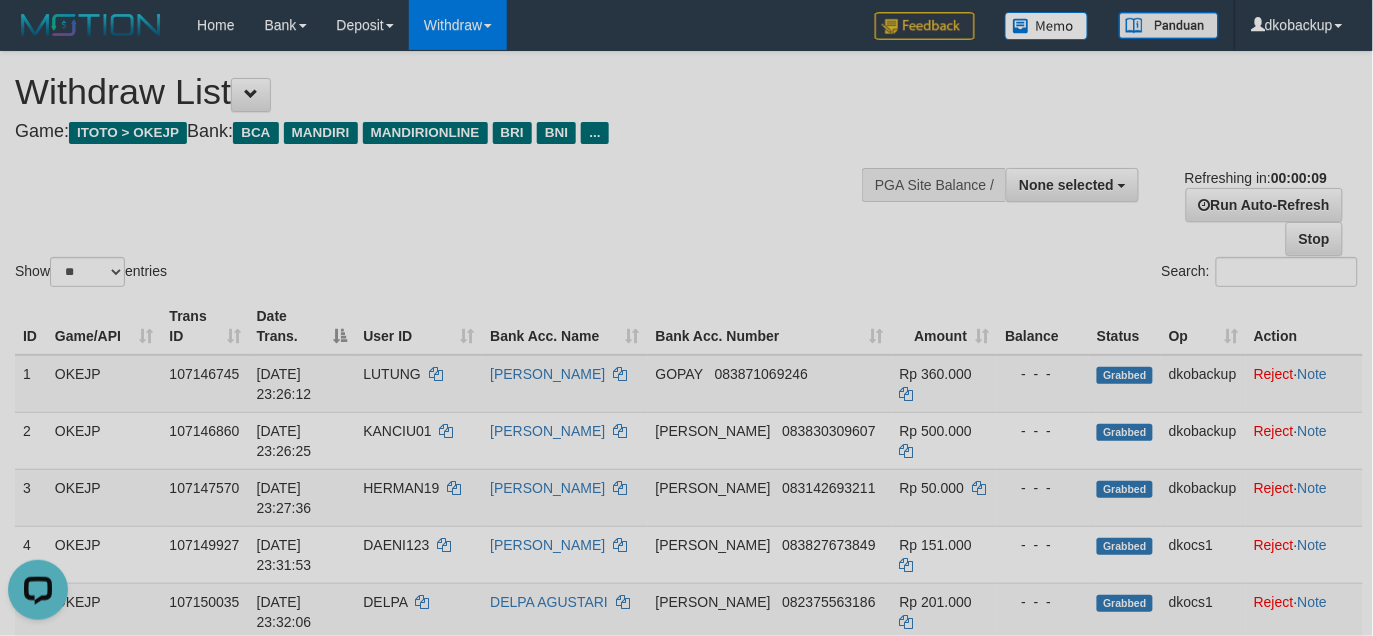 scroll, scrollTop: 0, scrollLeft: 0, axis: both 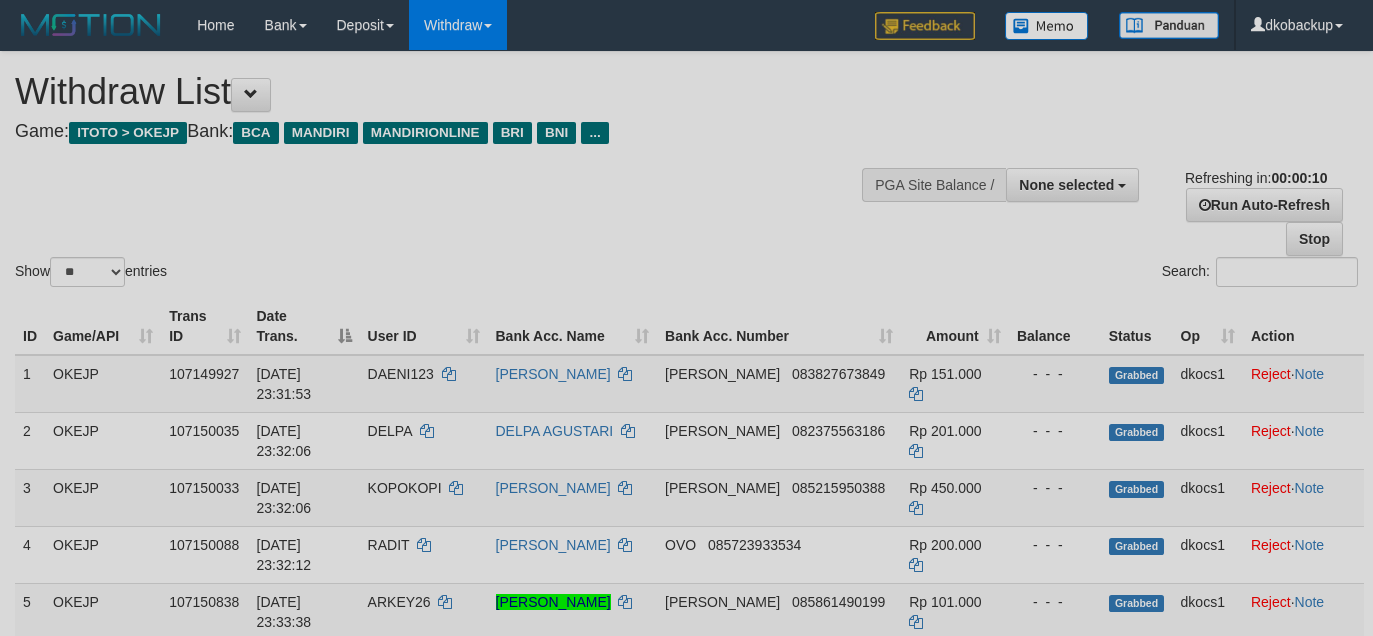 select 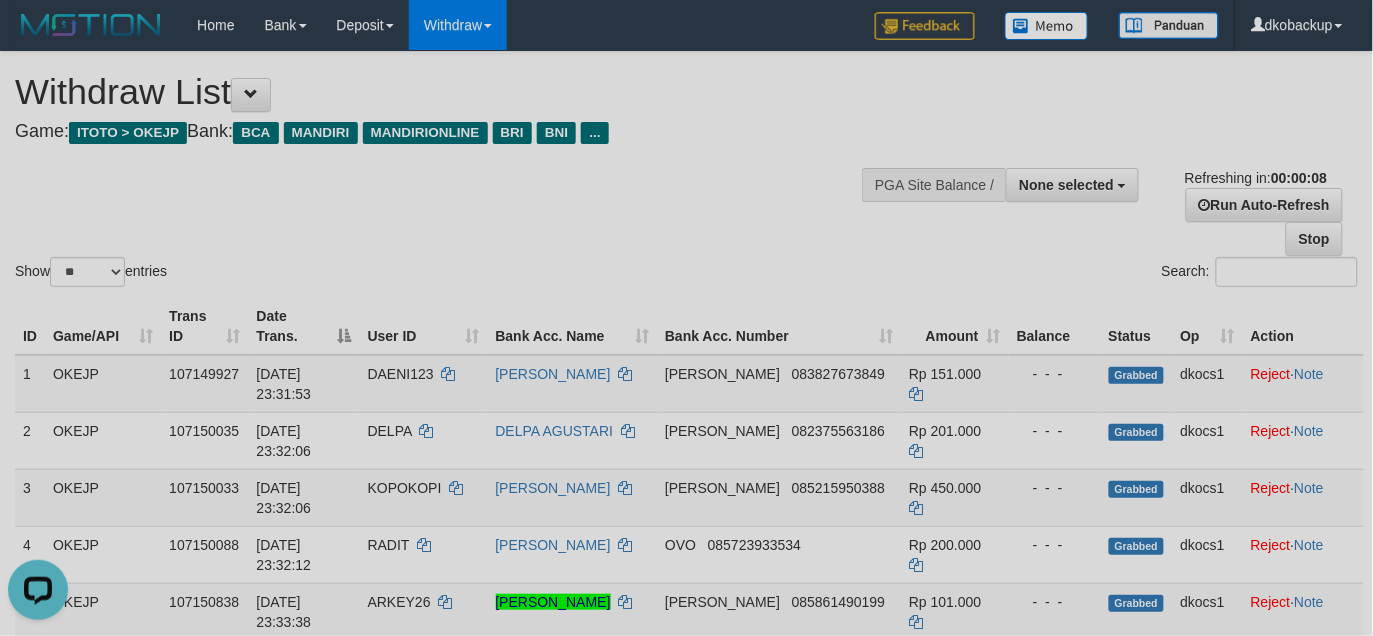 scroll, scrollTop: 0, scrollLeft: 0, axis: both 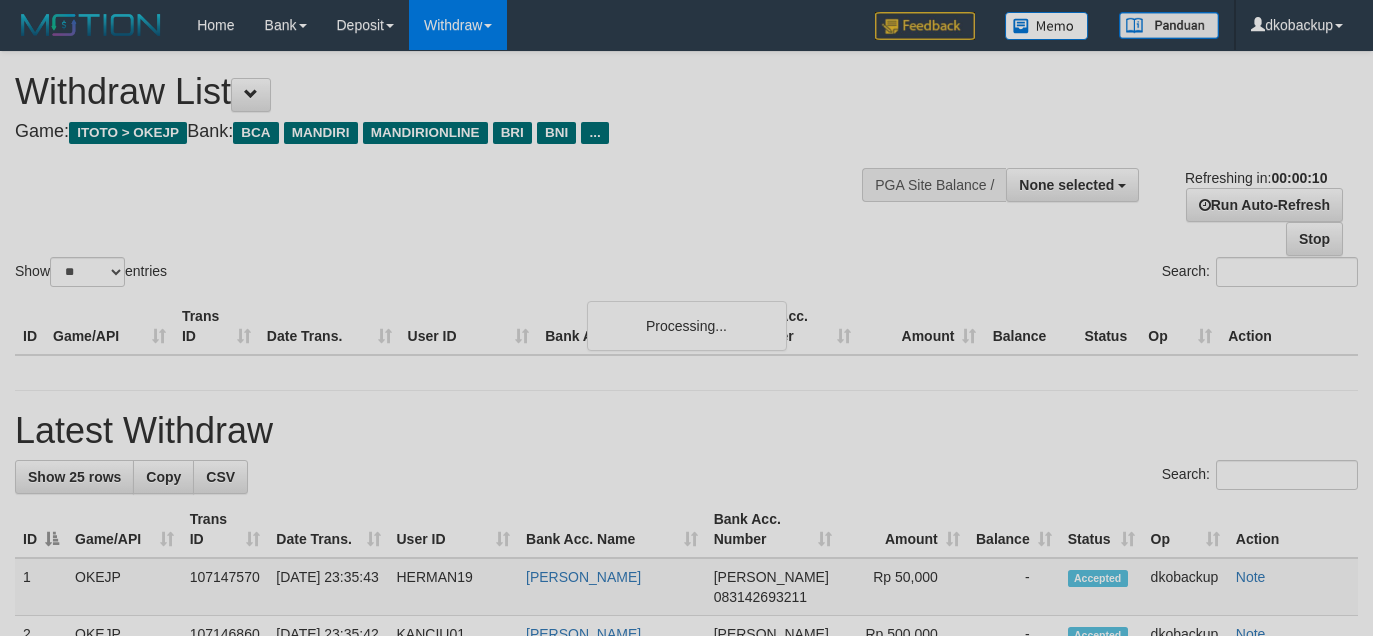select 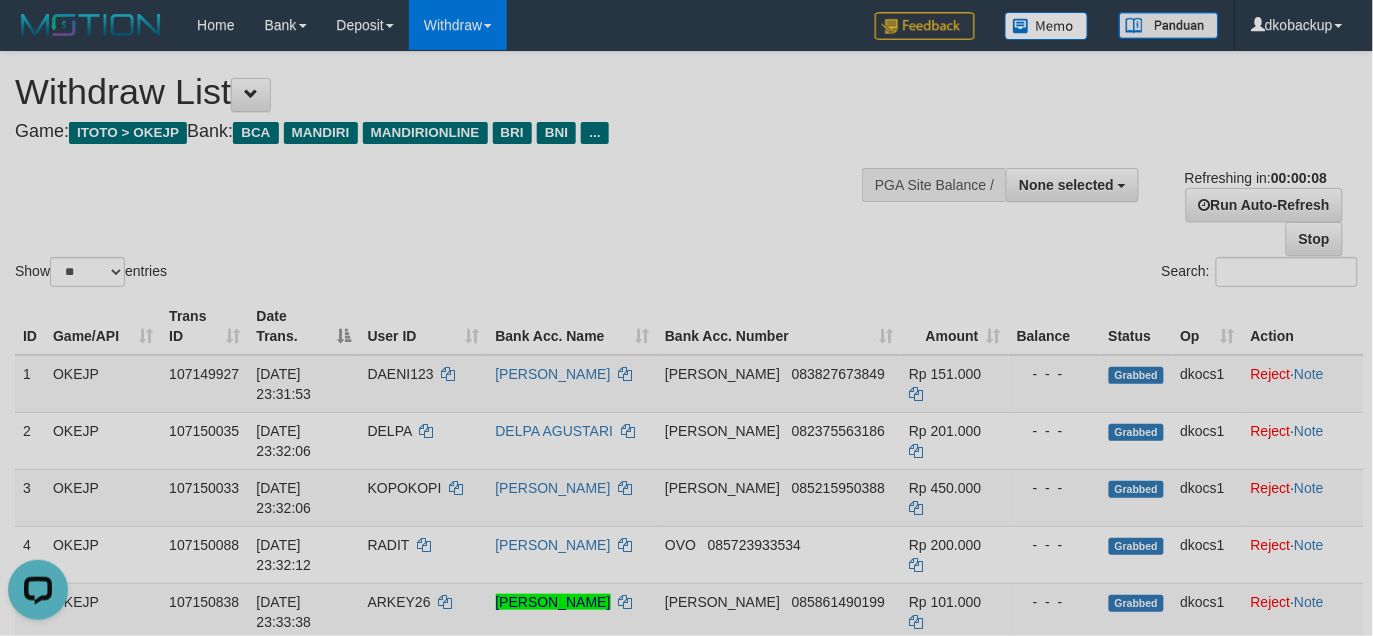 scroll, scrollTop: 0, scrollLeft: 0, axis: both 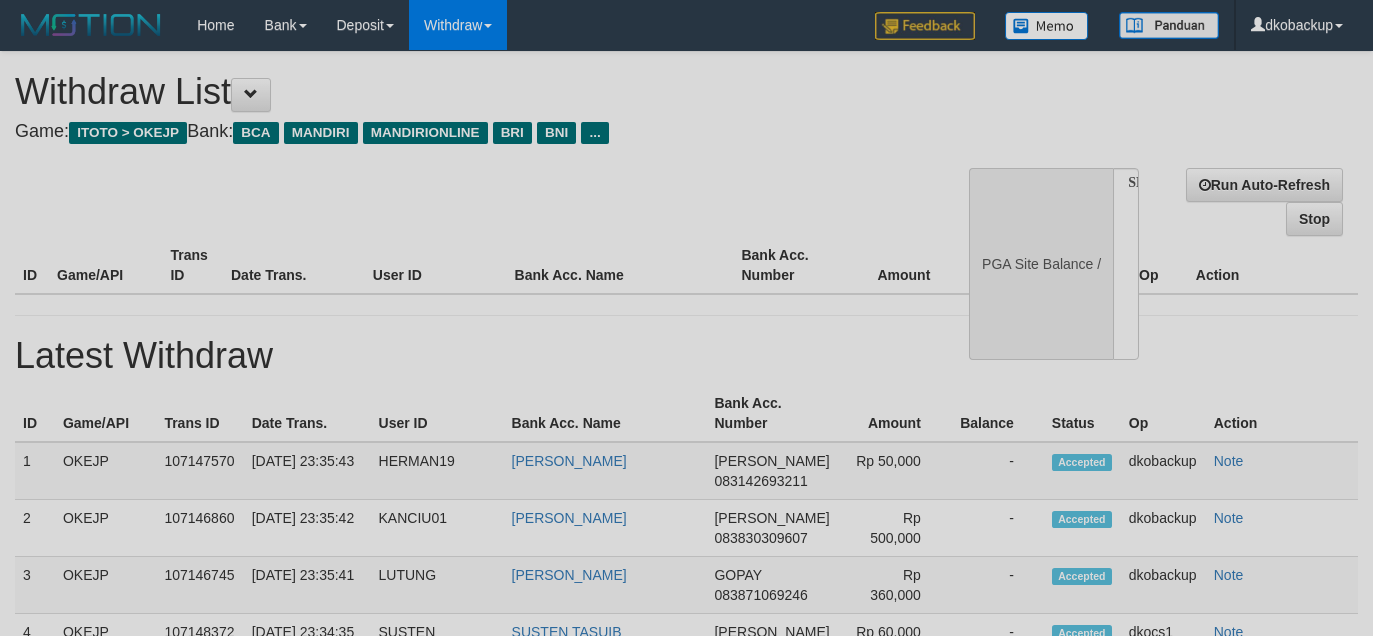 select 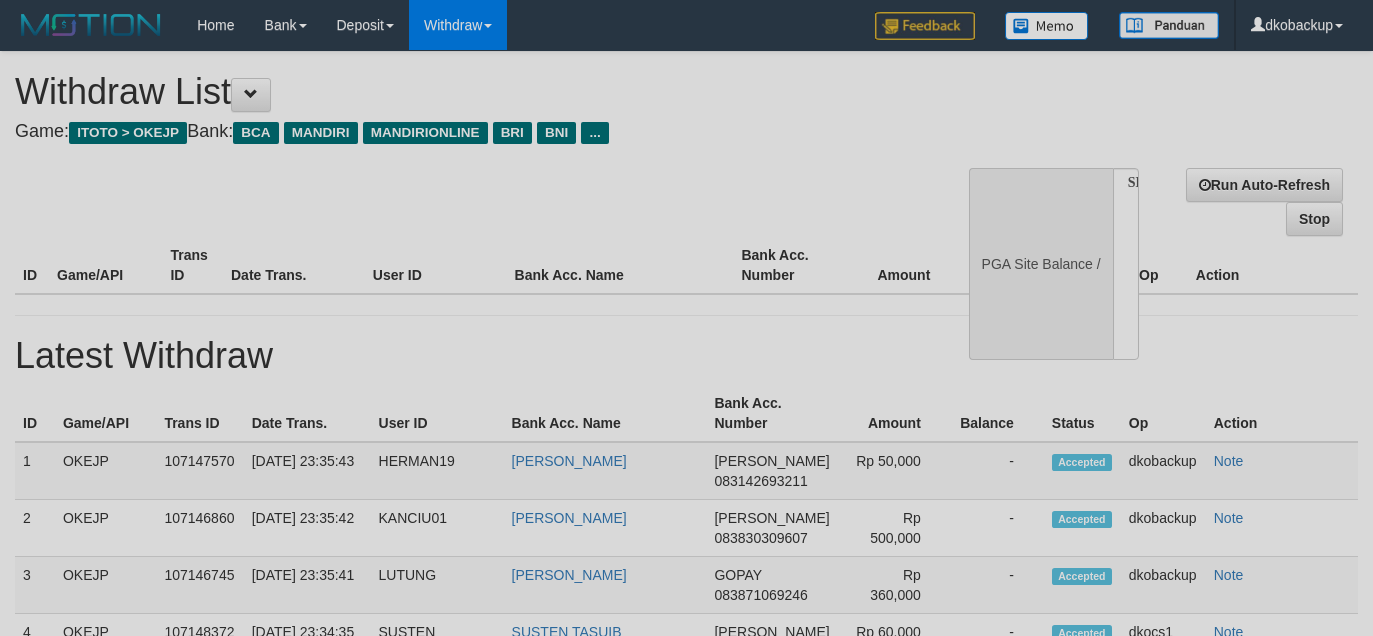 scroll, scrollTop: 0, scrollLeft: 0, axis: both 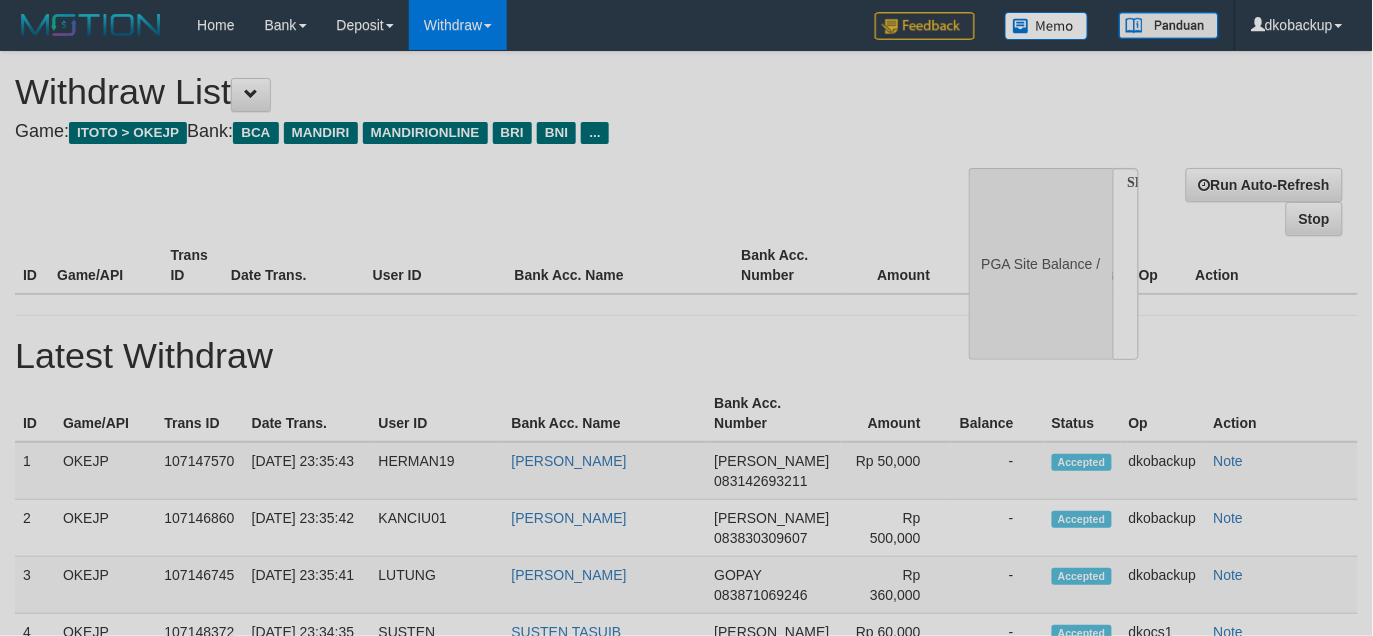 select on "**" 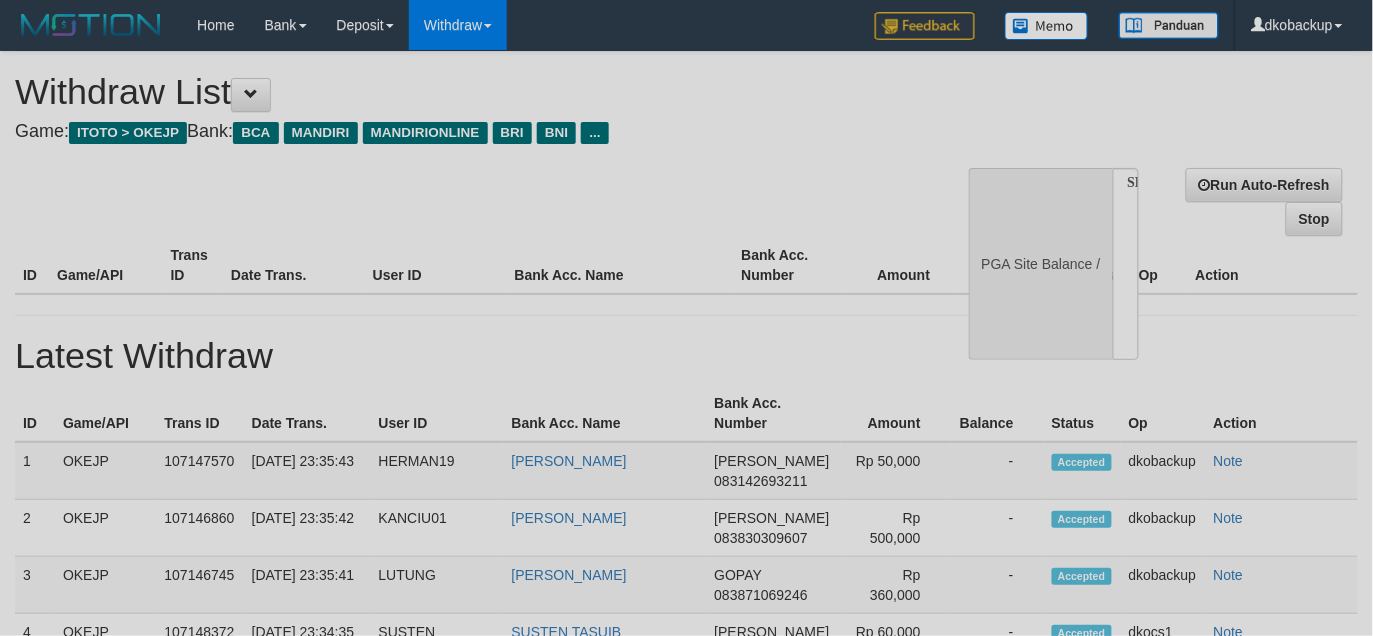 select 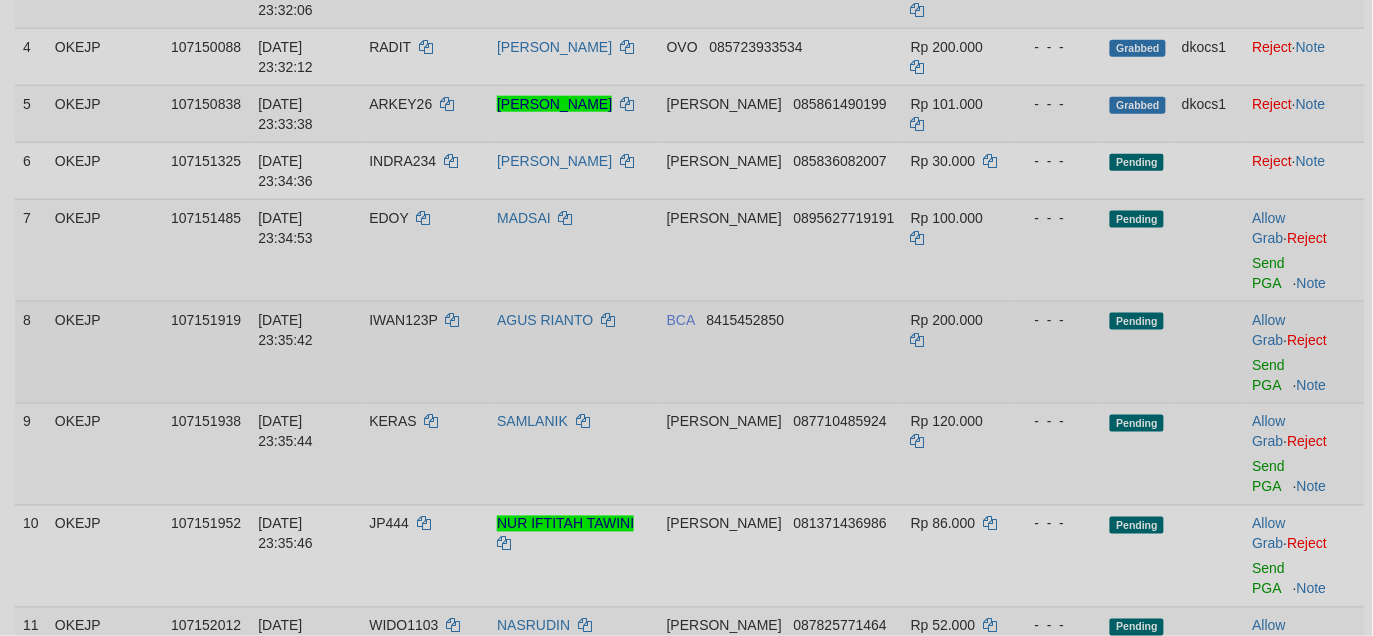 scroll, scrollTop: 500, scrollLeft: 0, axis: vertical 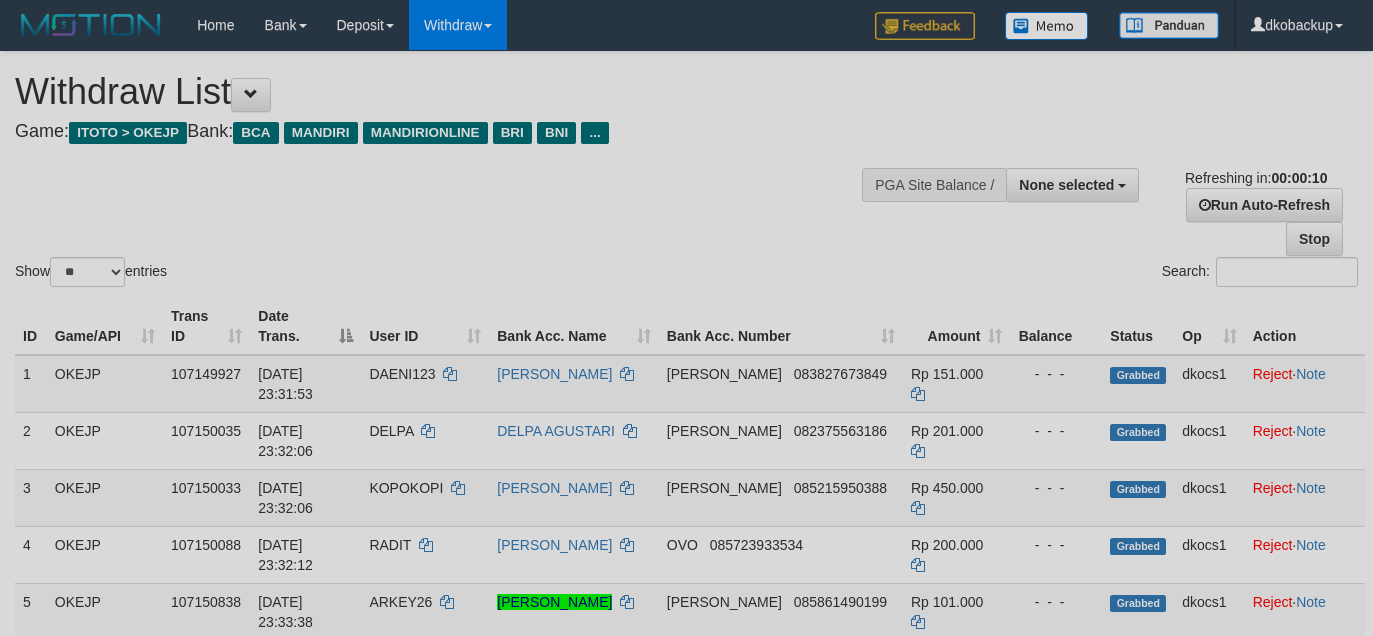 select 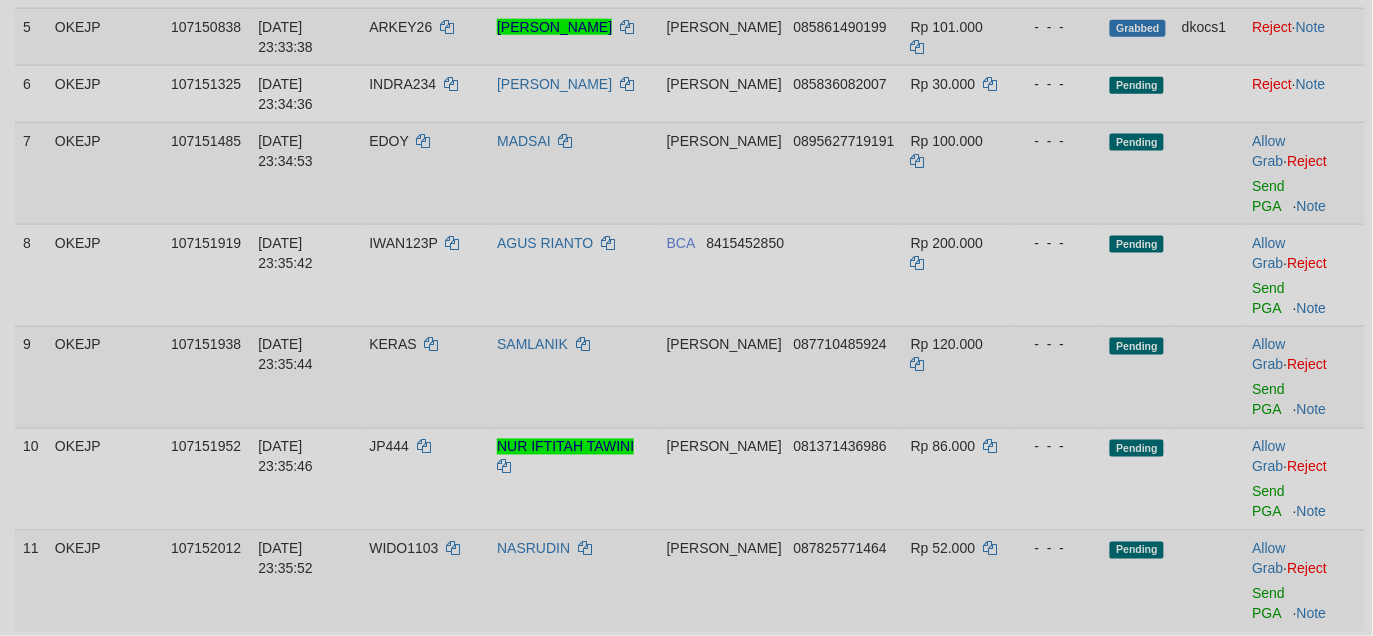scroll, scrollTop: 500, scrollLeft: 0, axis: vertical 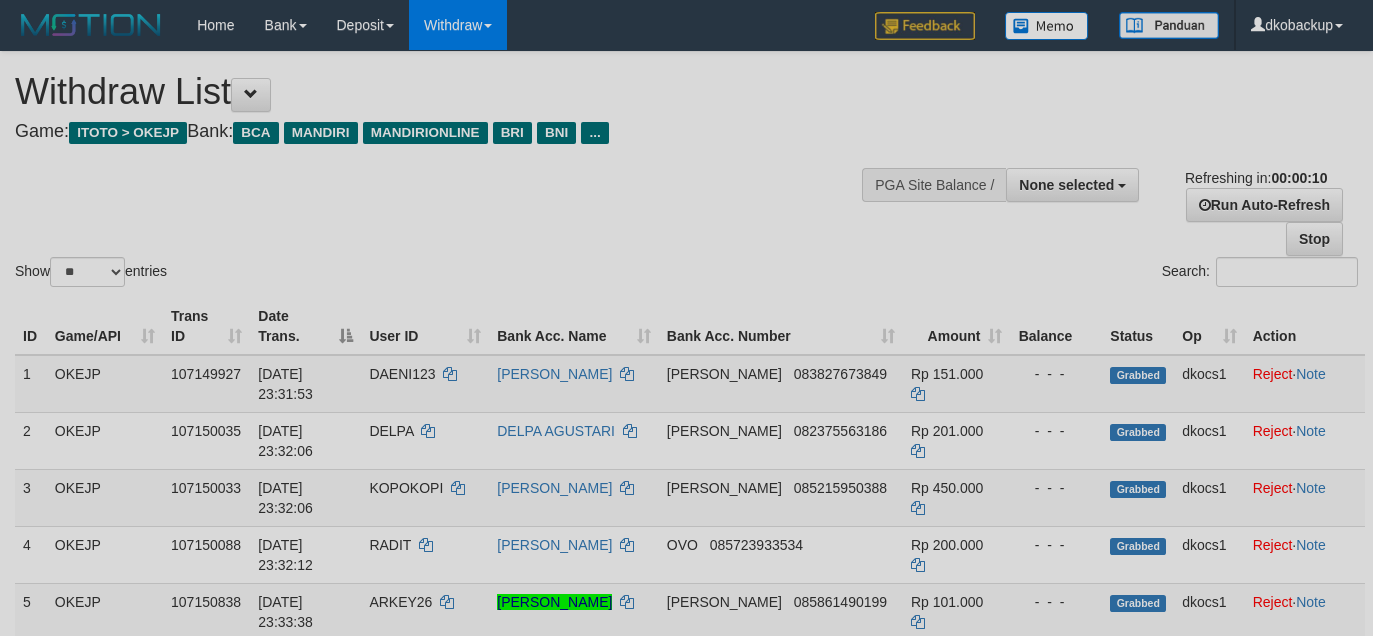 select 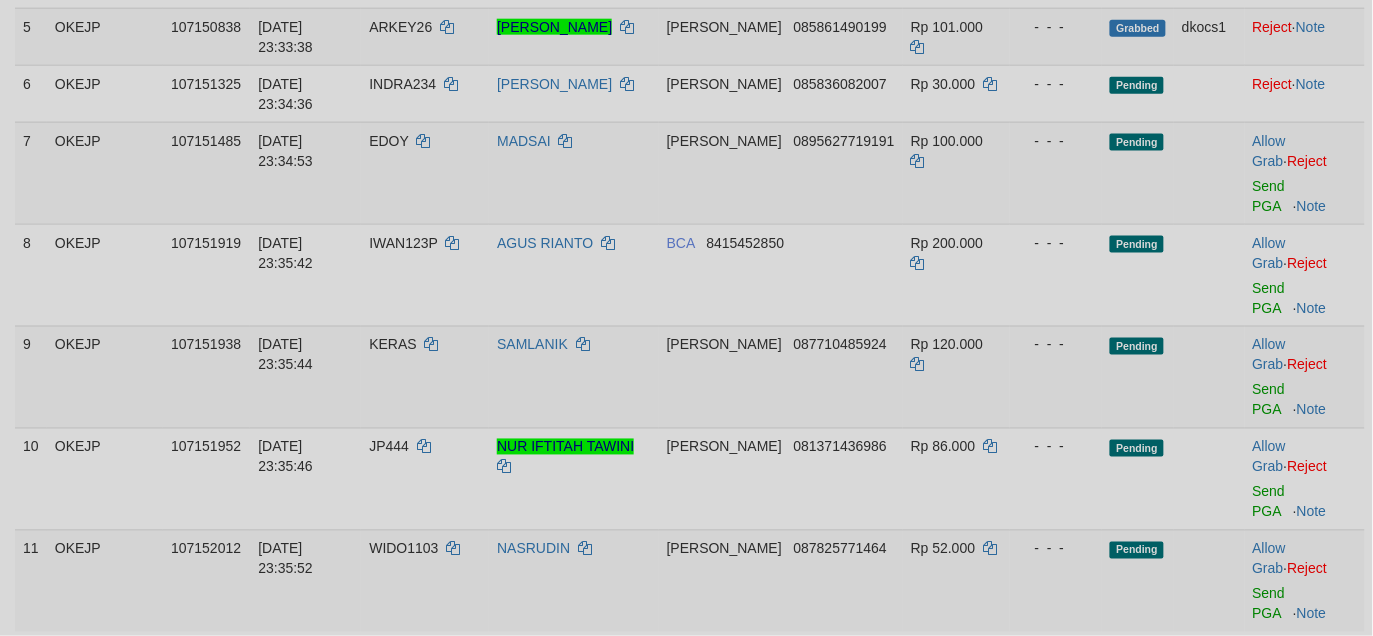 scroll, scrollTop: 500, scrollLeft: 0, axis: vertical 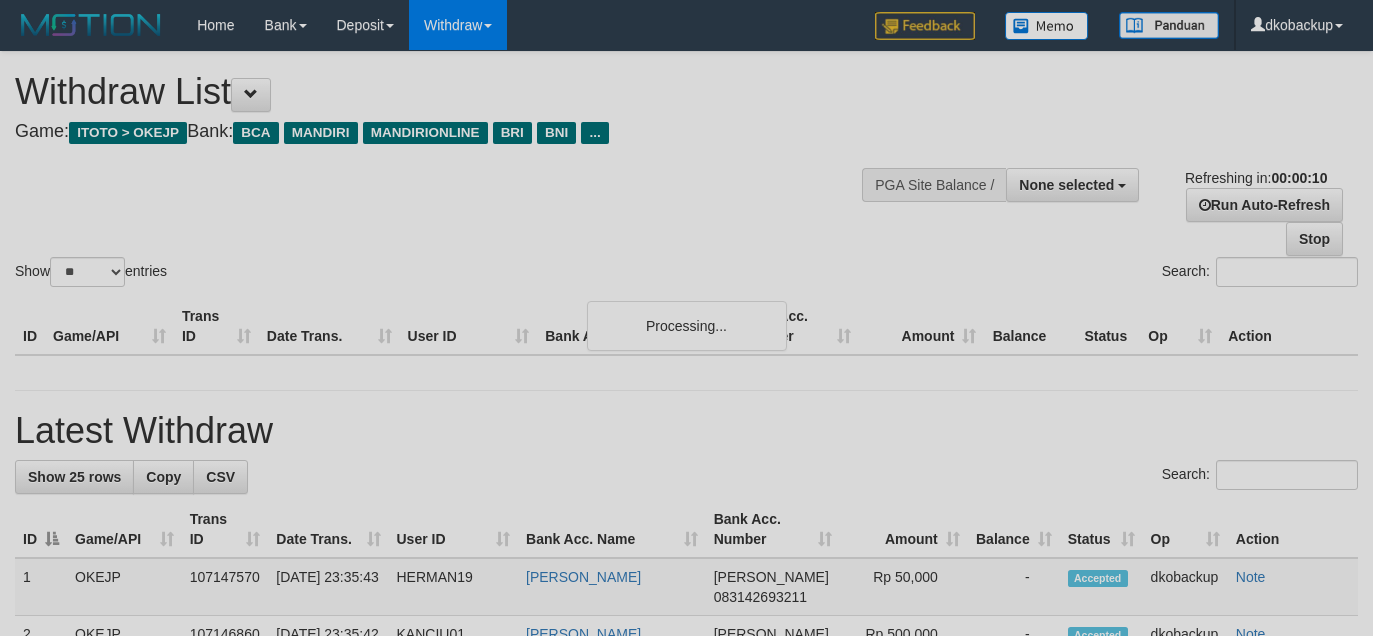 select 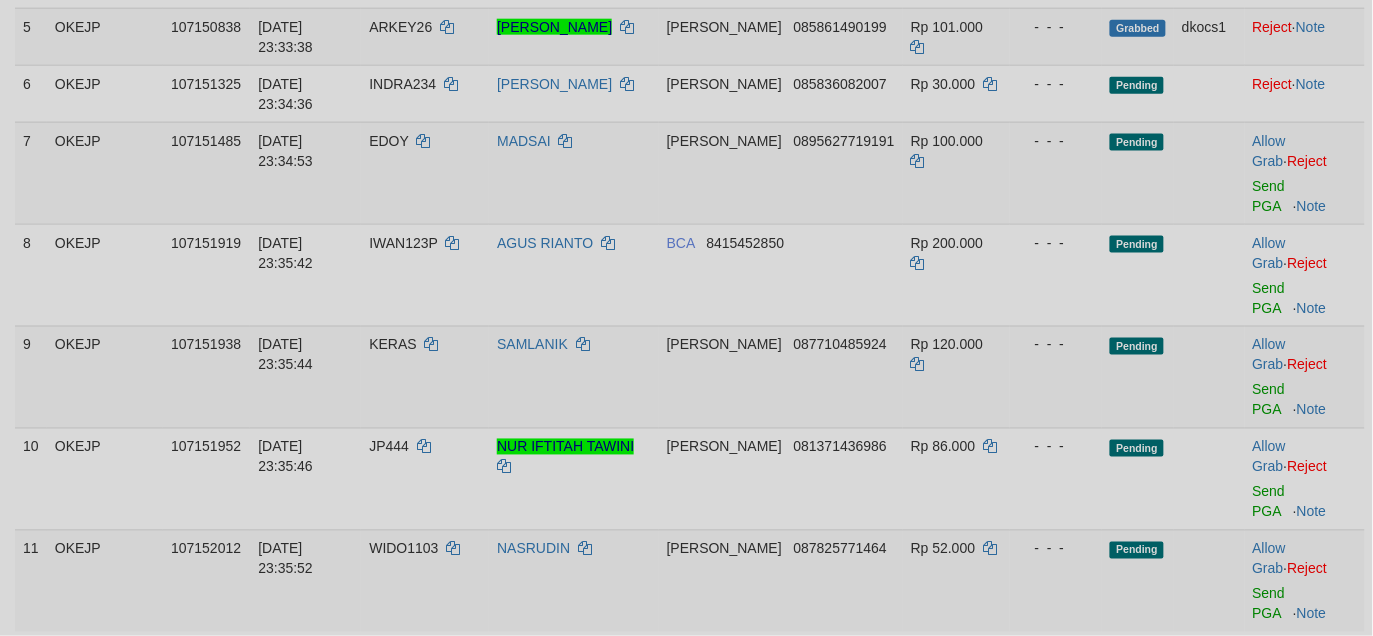 scroll, scrollTop: 500, scrollLeft: 0, axis: vertical 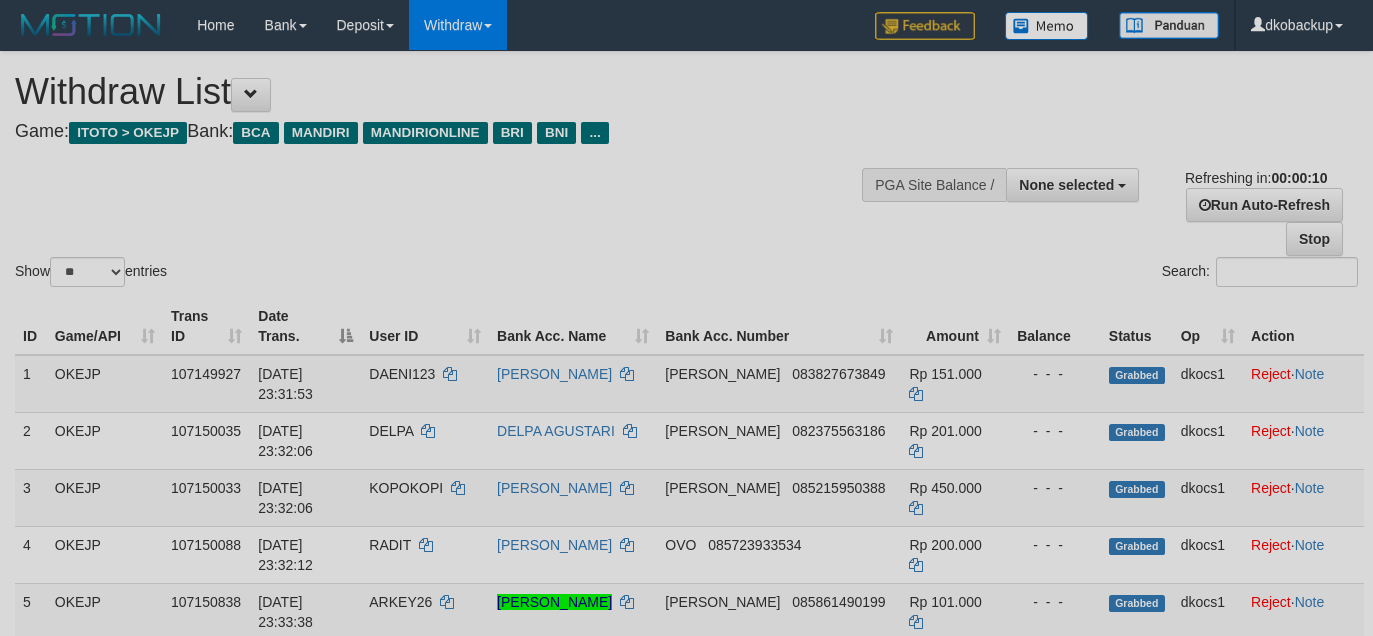 select 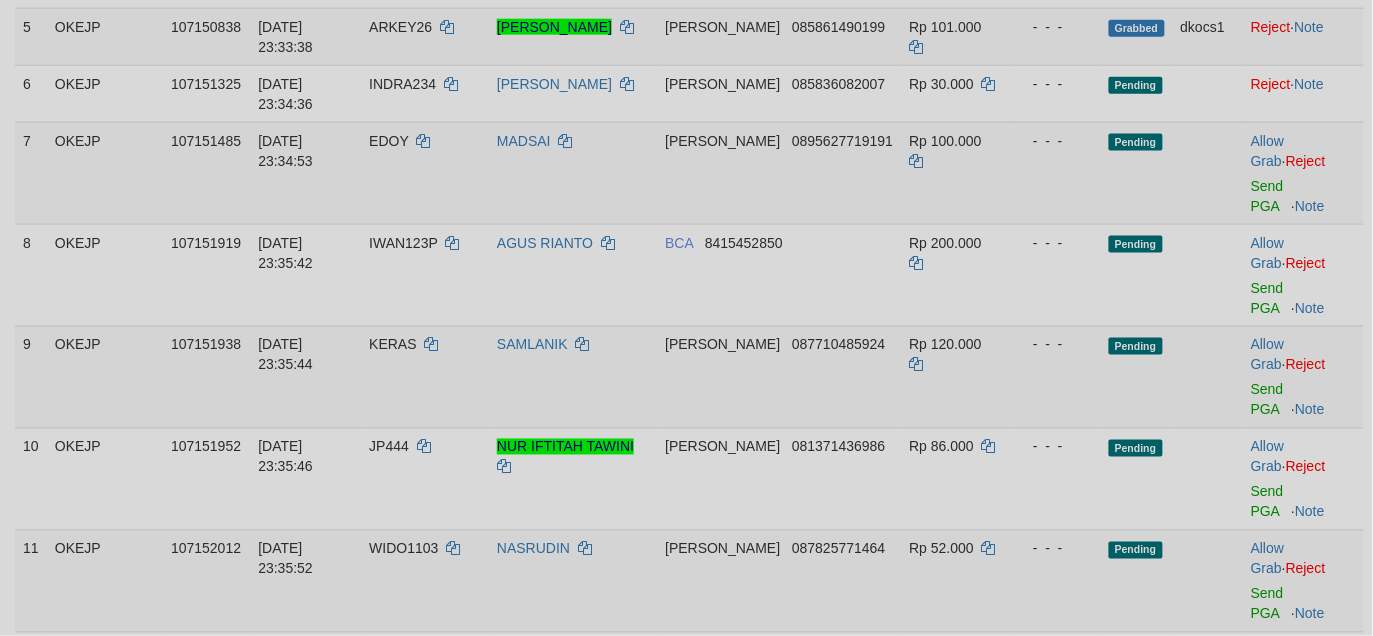 scroll, scrollTop: 500, scrollLeft: 0, axis: vertical 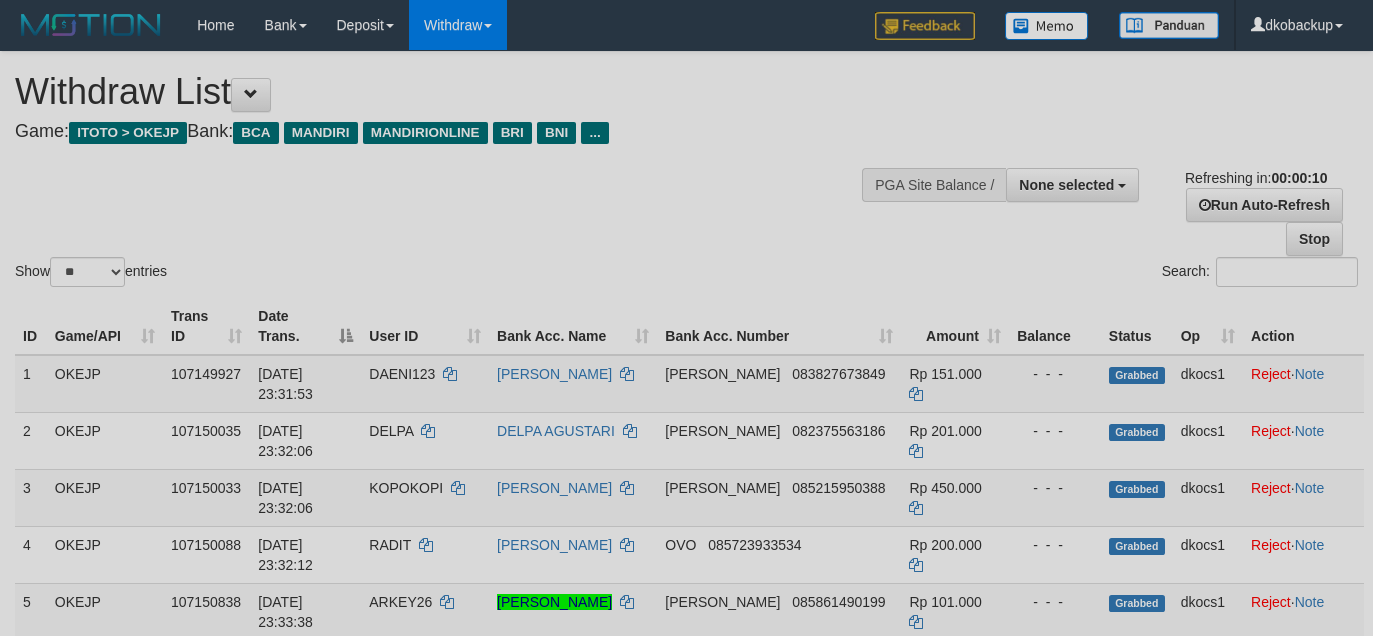 select 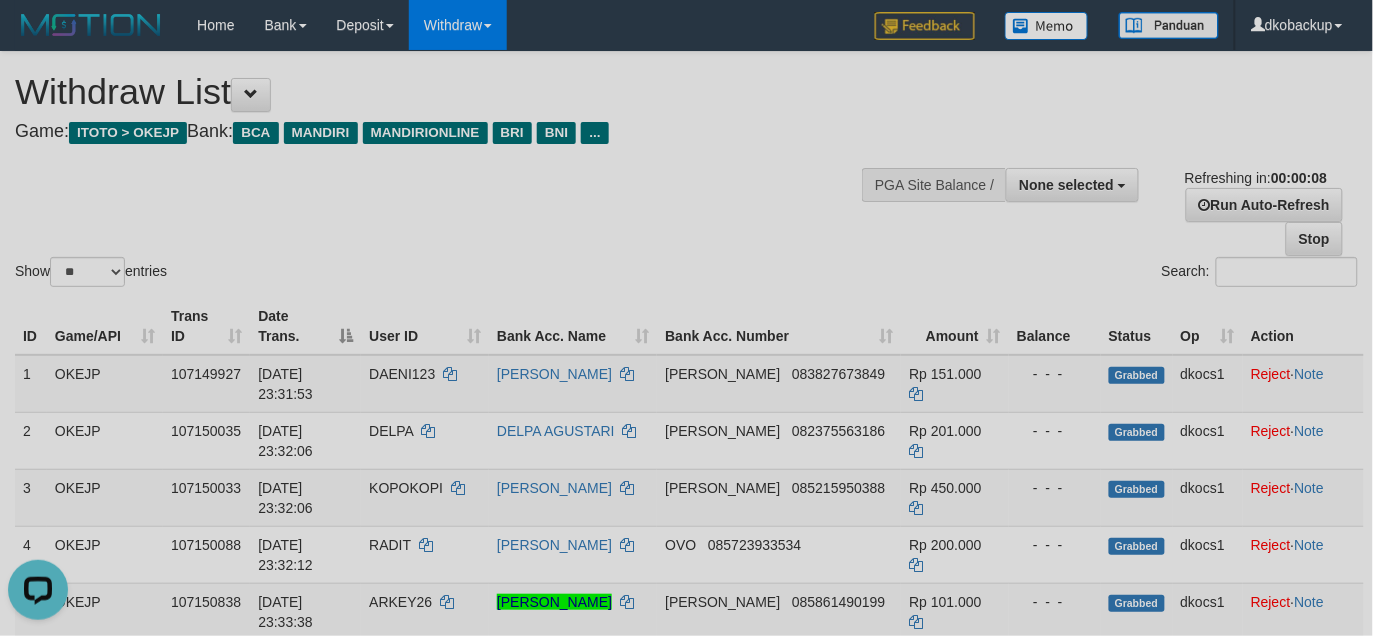 scroll, scrollTop: 0, scrollLeft: 0, axis: both 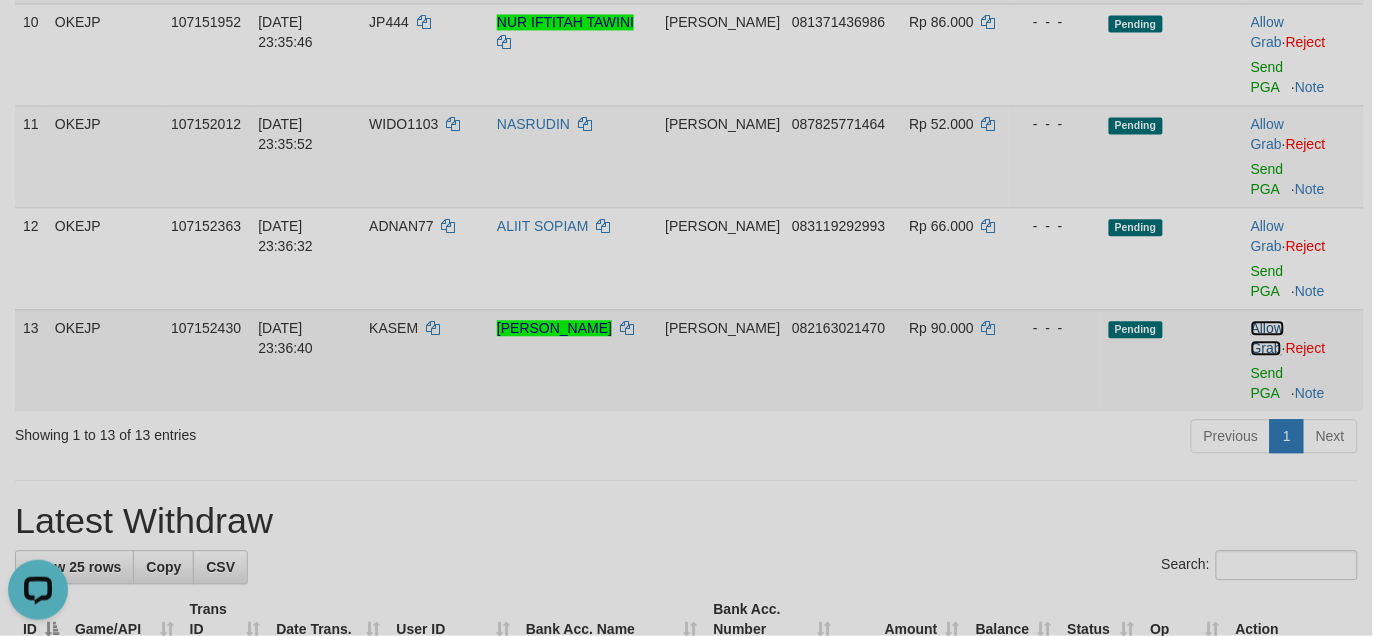 click on "Allow Grab" at bounding box center [1267, 338] 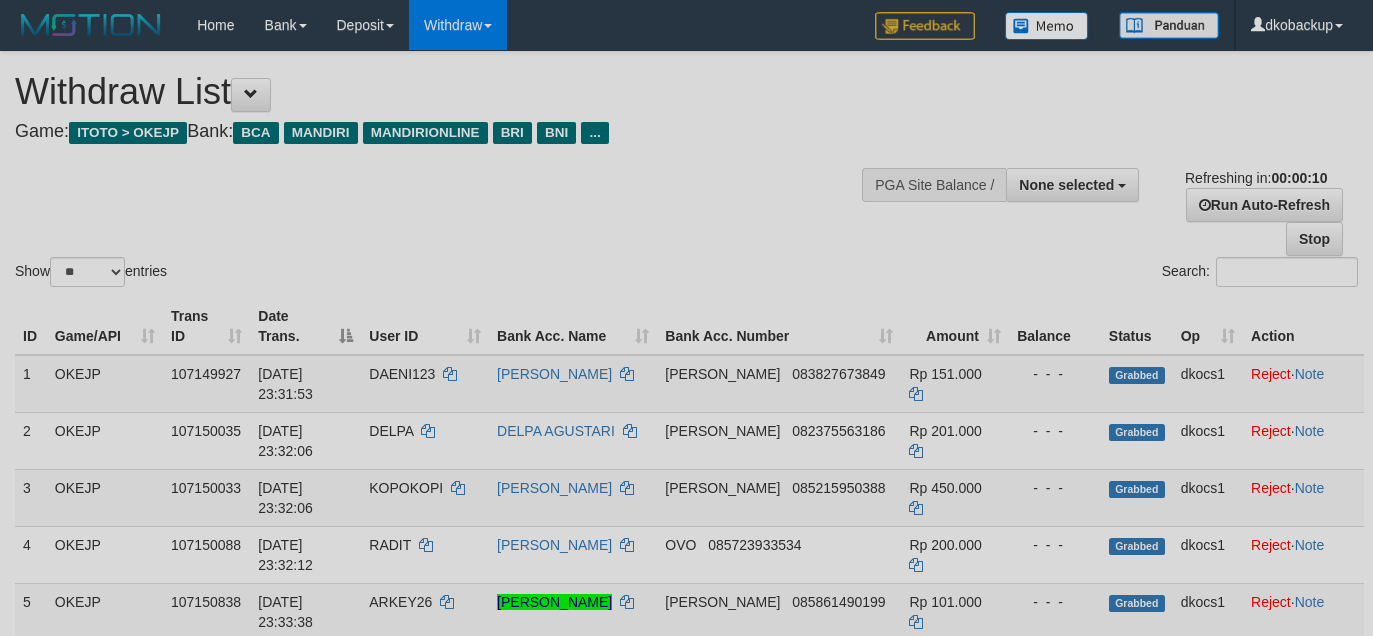 select 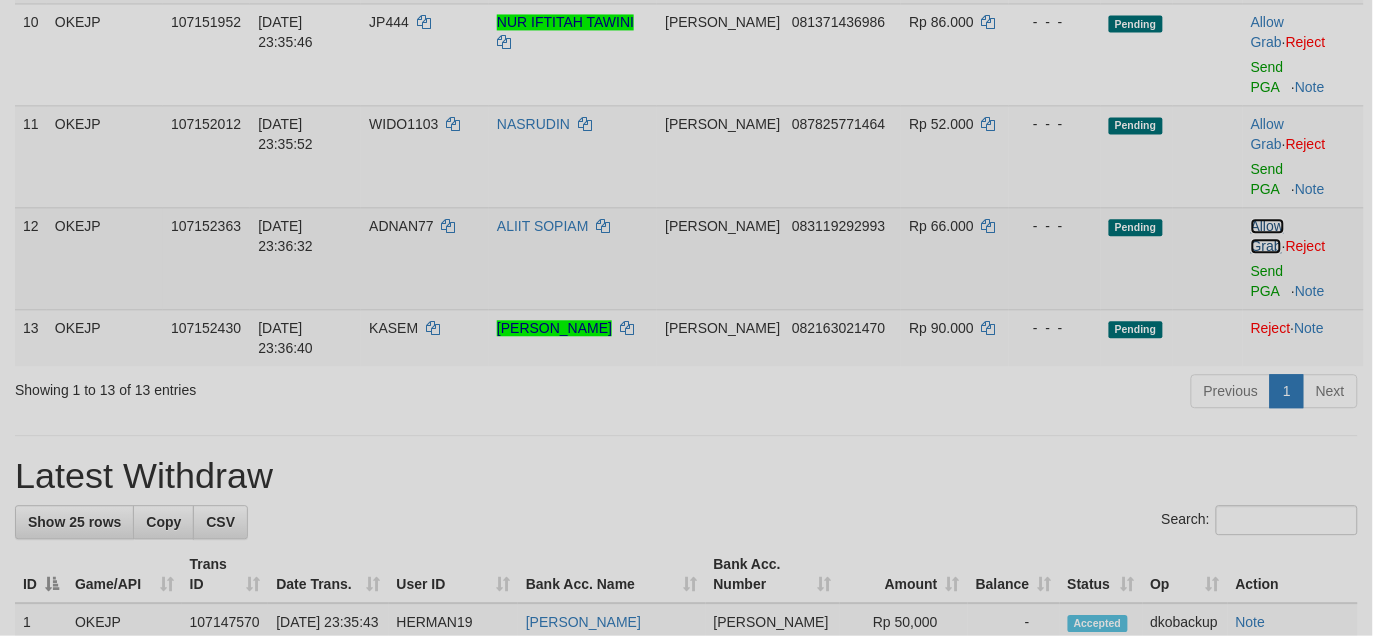 click on "1 OKEJP 107149927 12/07/2025 23:31:53 DAENI123    TEDI SAEPUDIN    DANA     083827673849 Rp 151.000    -  -  - Grabbed dkocs1 Reject ·    Note 2 OKEJP 107150035 12/07/2025 23:32:06 DELPA    DELPA AGUSTARI    DANA     082375563186 Rp 201.000    -  -  - Grabbed dkocs1 Reject ·    Note 3 OKEJP 107150033 12/07/2025 23:32:06 KOPOKOPI    AHMAD USMAN    DANA     085215950388 Rp 450.000    -  -  - Grabbed dkocs1 Reject ·    Note 4 OKEJP 107150088 12/07/2025 23:32:12 RADIT    ARIF HIDAYAT    OVO     085723933534 Rp 200.000    -  -  - Grabbed dkocs1 Reject ·    Note 5 OKEJP 107150838 12/07/2025 23:33:38 ARKEY26    RIZKI PASHA ROMDONI    DANA     085861490199 Rp 101.000    -  -  - Grabbed dkocs1 Reject ·    Note 6 OKEJP 107151325 12/07/2025 23:34:36 INDRA234    ANDRE    DANA     085836082007 Rp 30.000    -  -  - Pending Reject ·    Note 7 OKEJP 107151485 12/07/2025 23:34:53 EDOY    MADSAI    DANA     0895627719191 Rp 100.000" at bounding box center (689, -140) 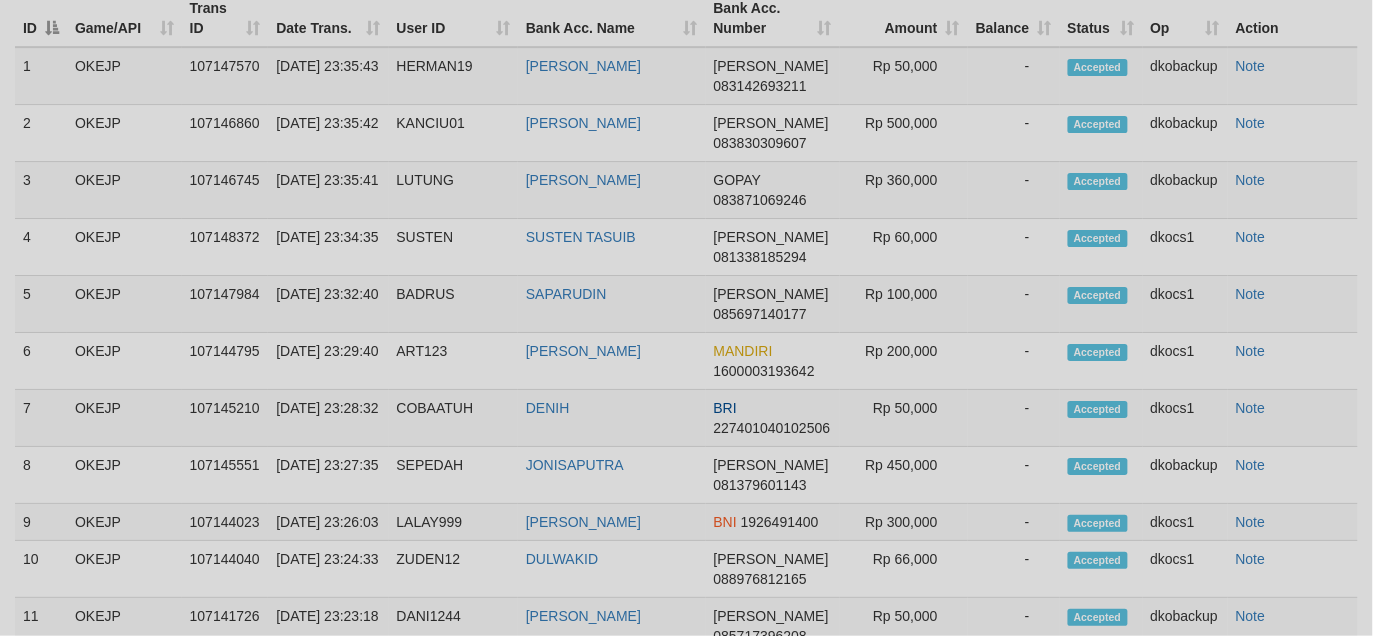 scroll, scrollTop: 1273, scrollLeft: 0, axis: vertical 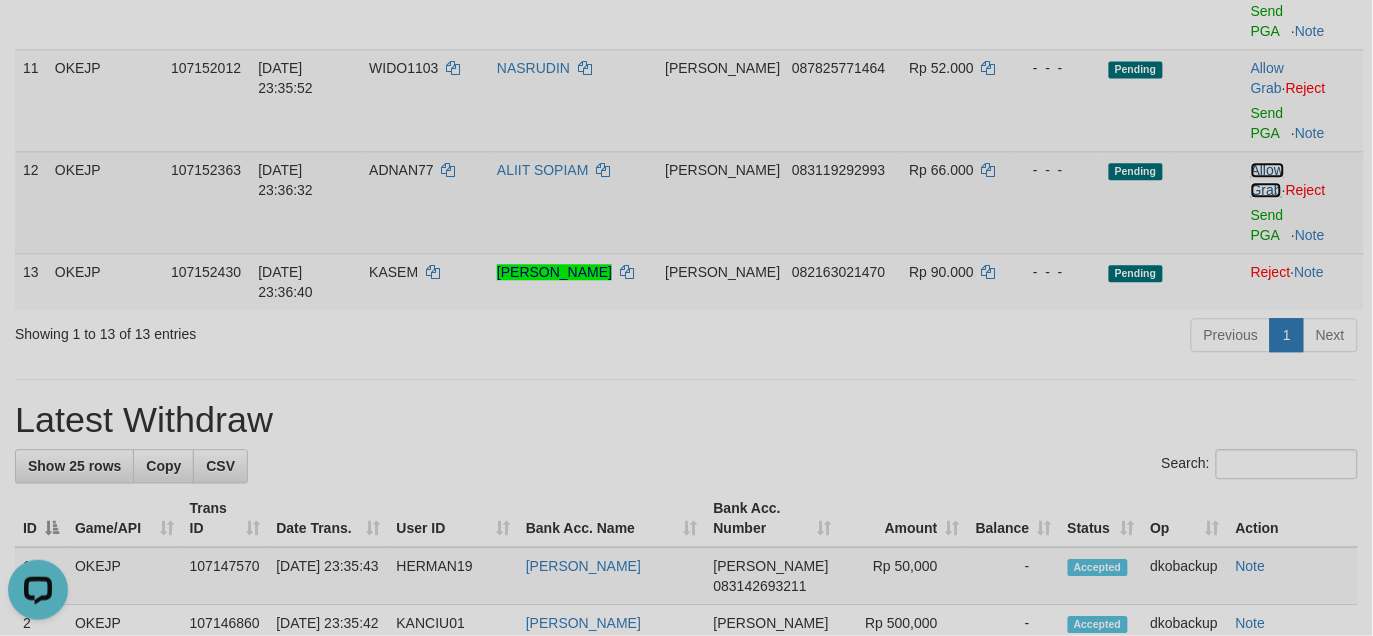 click on "Allow Grab" at bounding box center (1267, 180) 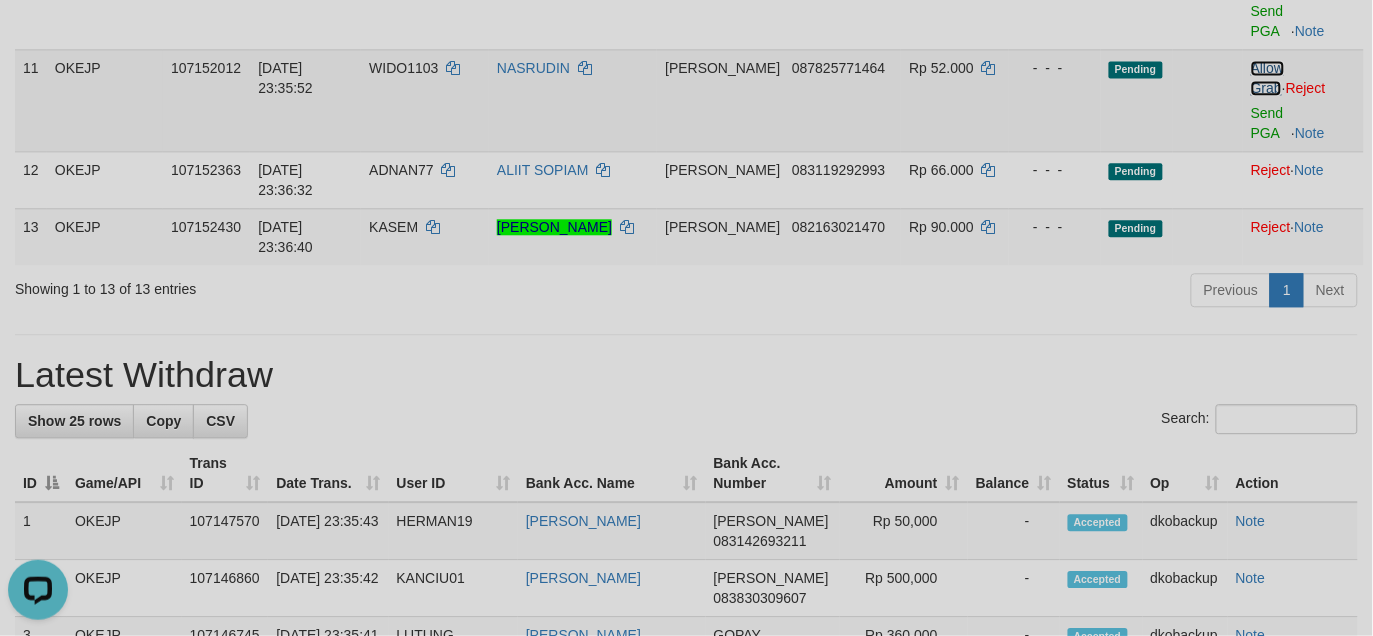 click on "Allow Grab" at bounding box center (1267, 78) 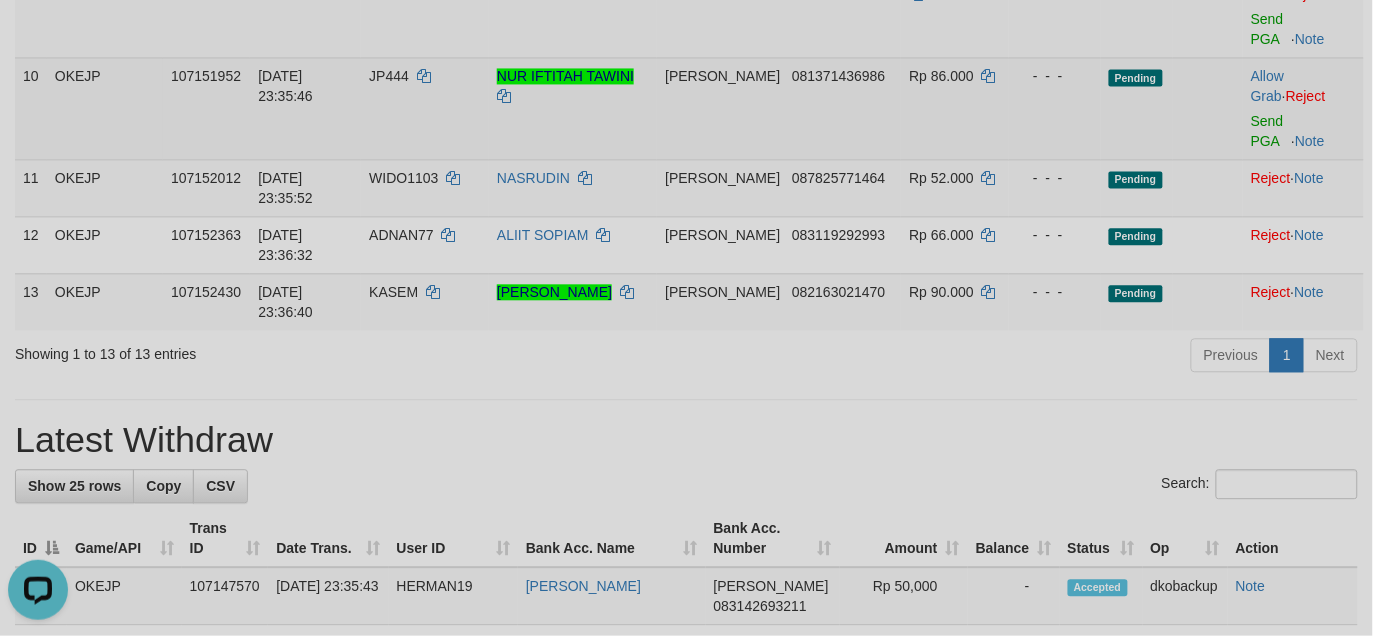 scroll, scrollTop: 888, scrollLeft: 0, axis: vertical 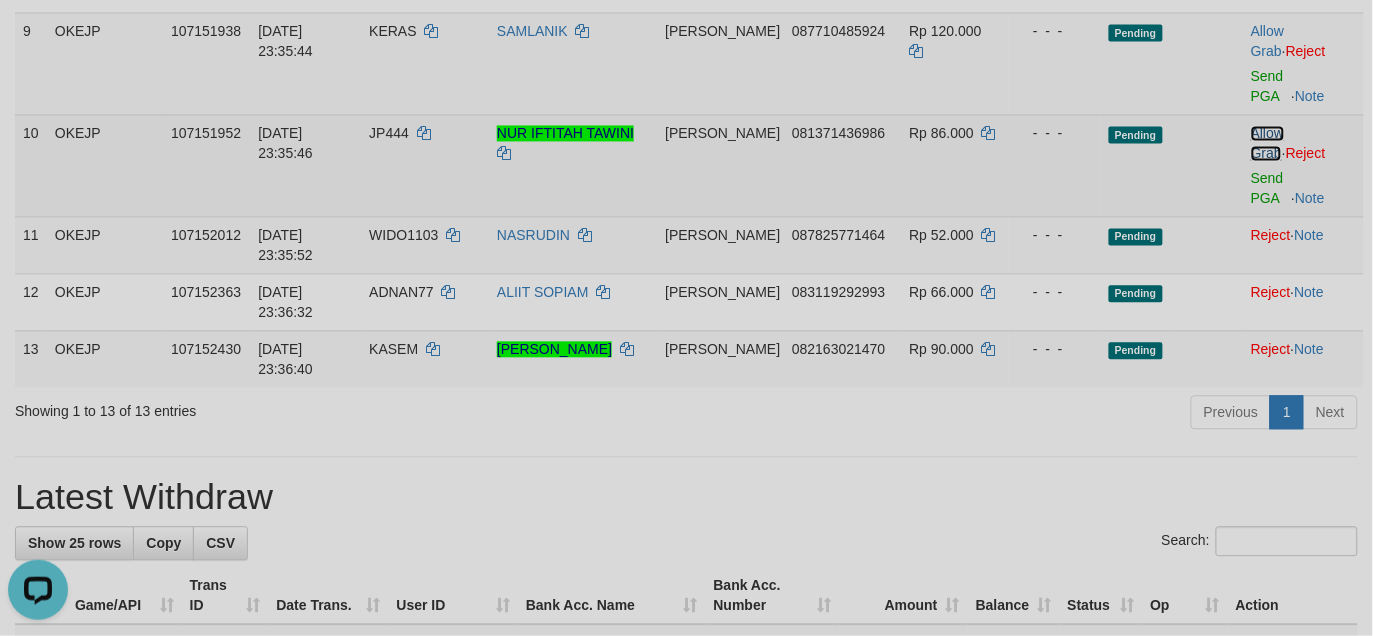 click on "Allow Grab" at bounding box center (1267, 144) 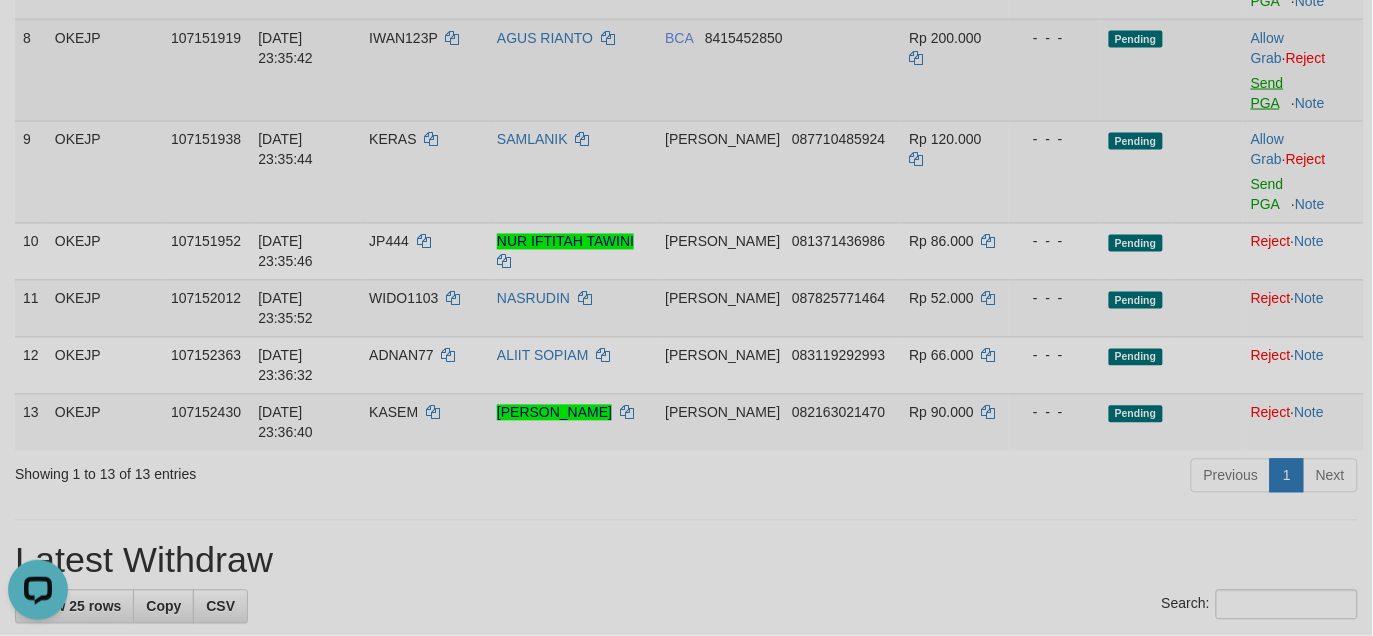 scroll, scrollTop: 722, scrollLeft: 0, axis: vertical 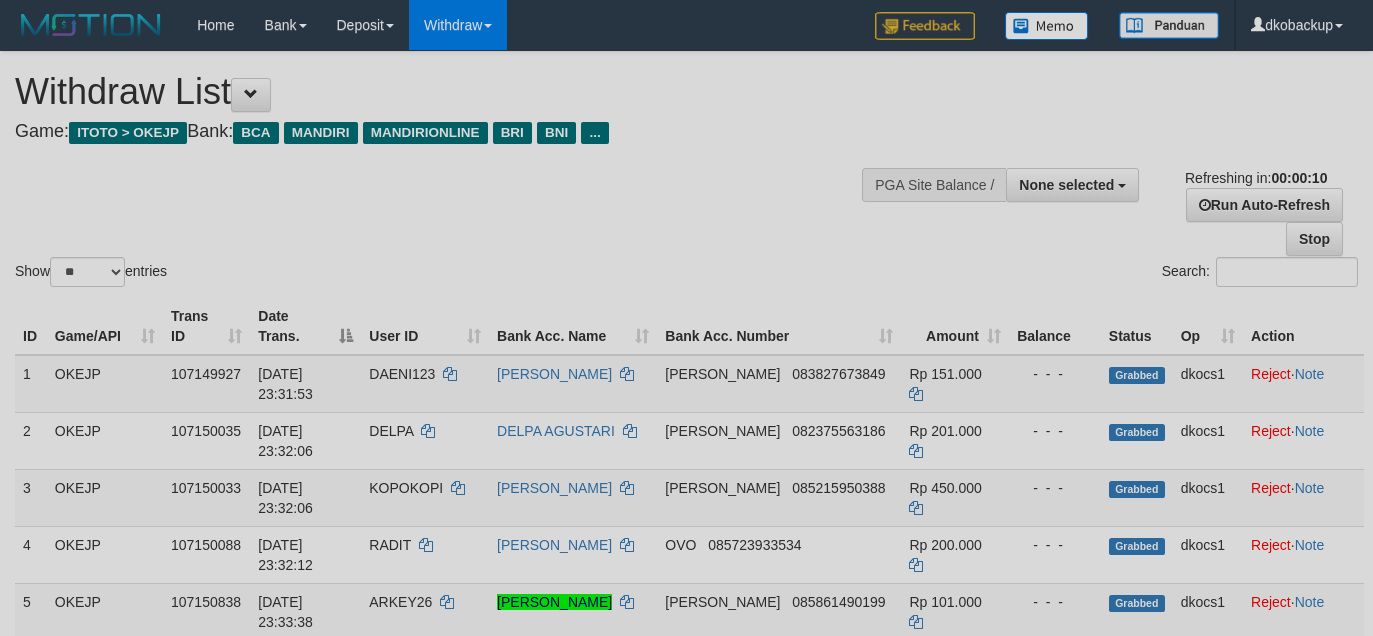 select 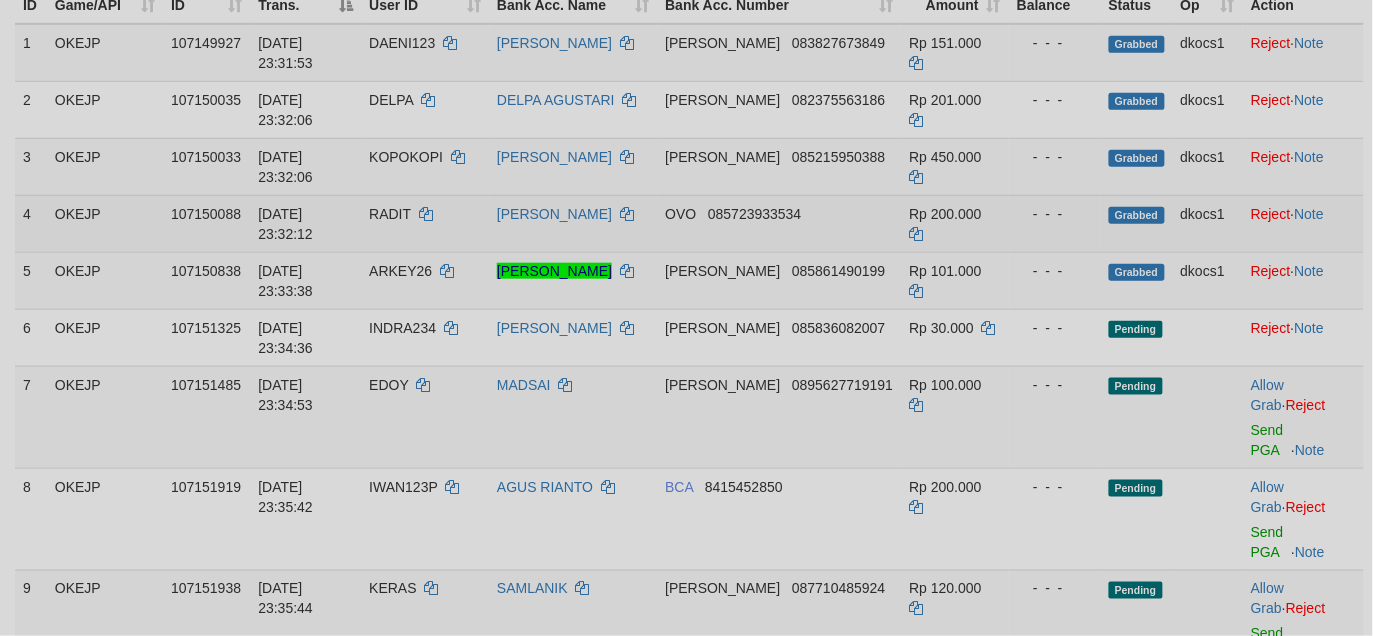 scroll, scrollTop: 333, scrollLeft: 0, axis: vertical 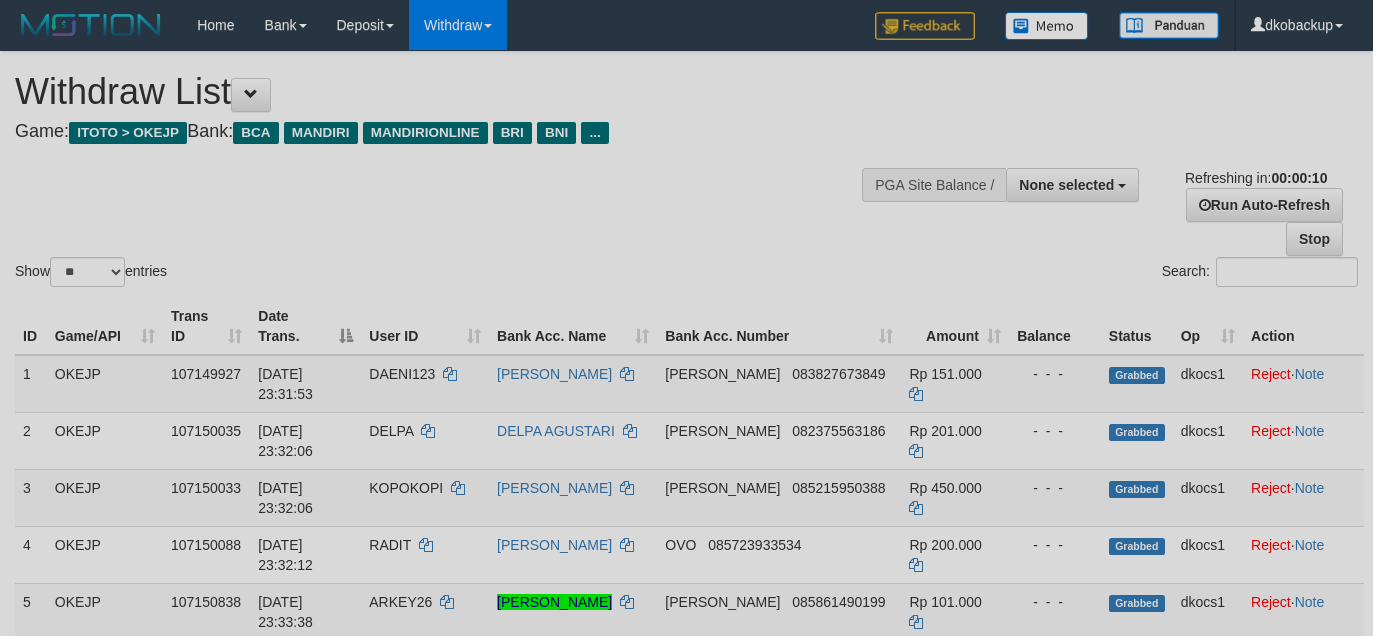 select 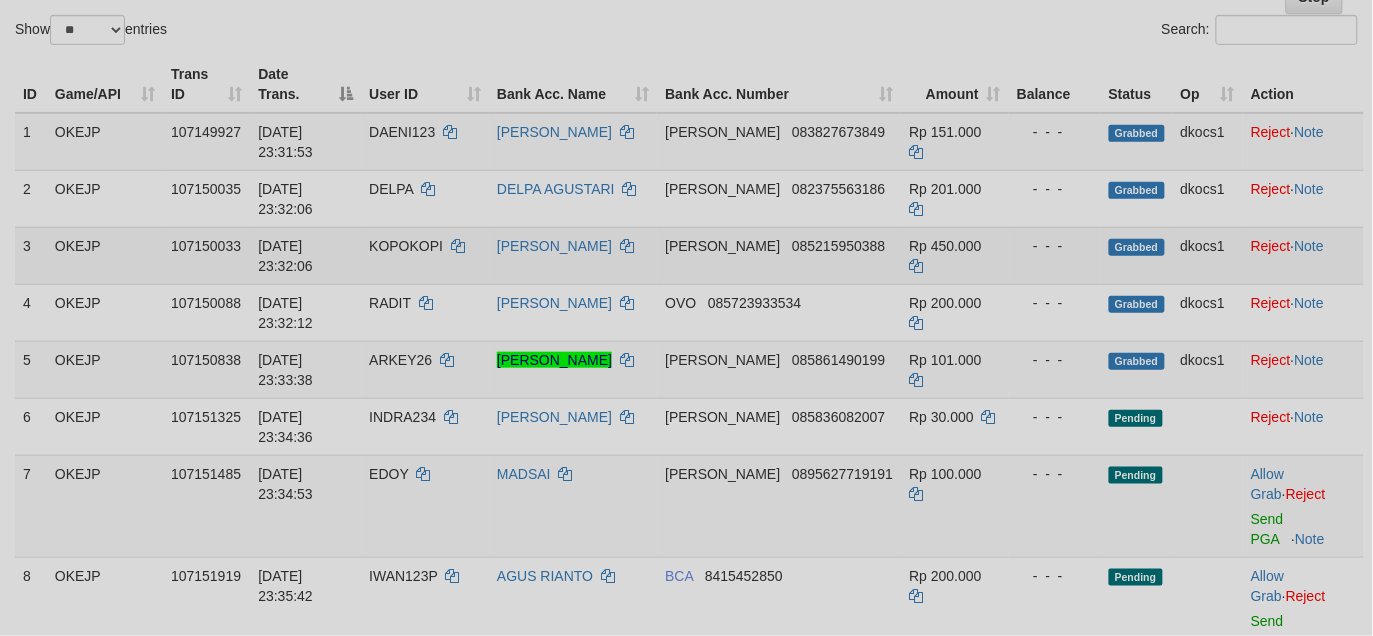 scroll, scrollTop: 408, scrollLeft: 0, axis: vertical 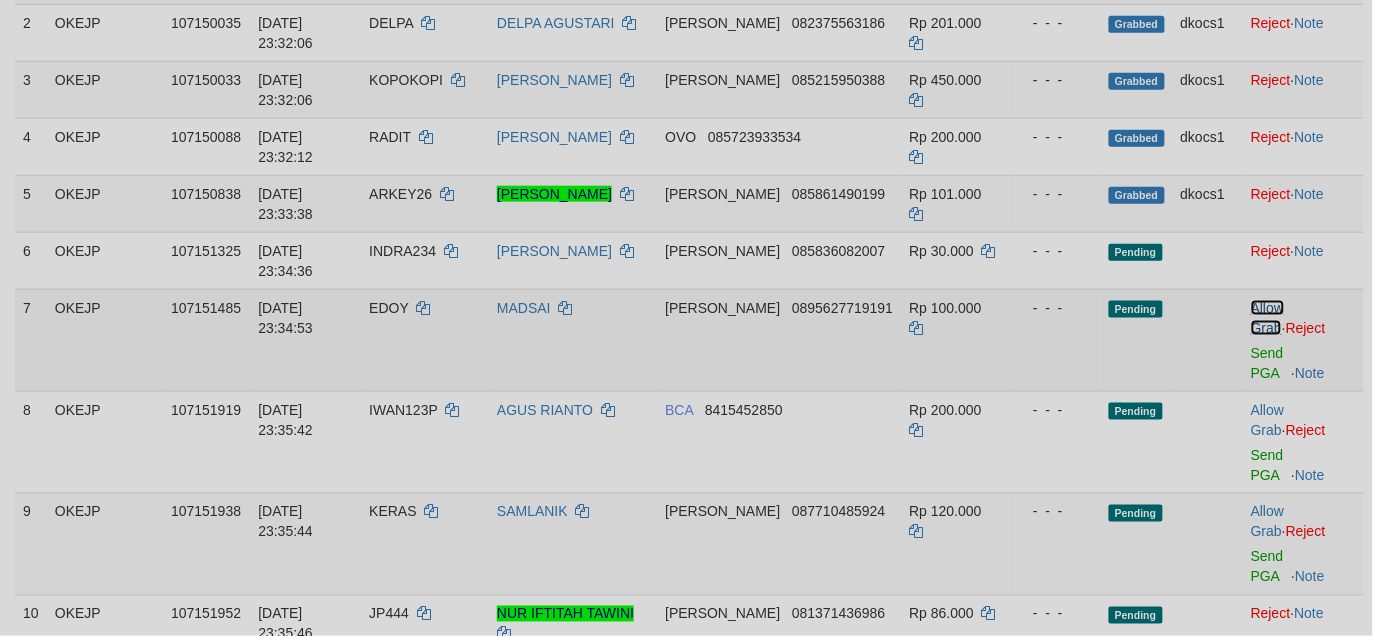 click on "Allow Grab" at bounding box center (1267, 318) 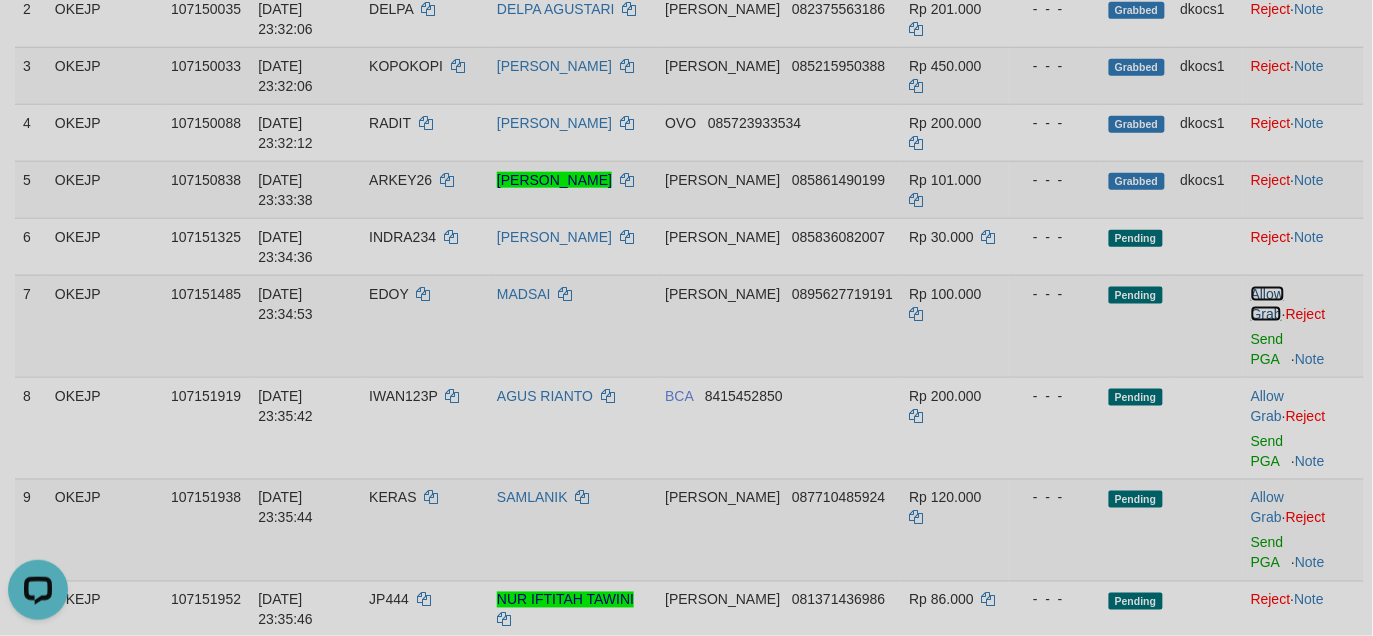 scroll, scrollTop: 905, scrollLeft: 0, axis: vertical 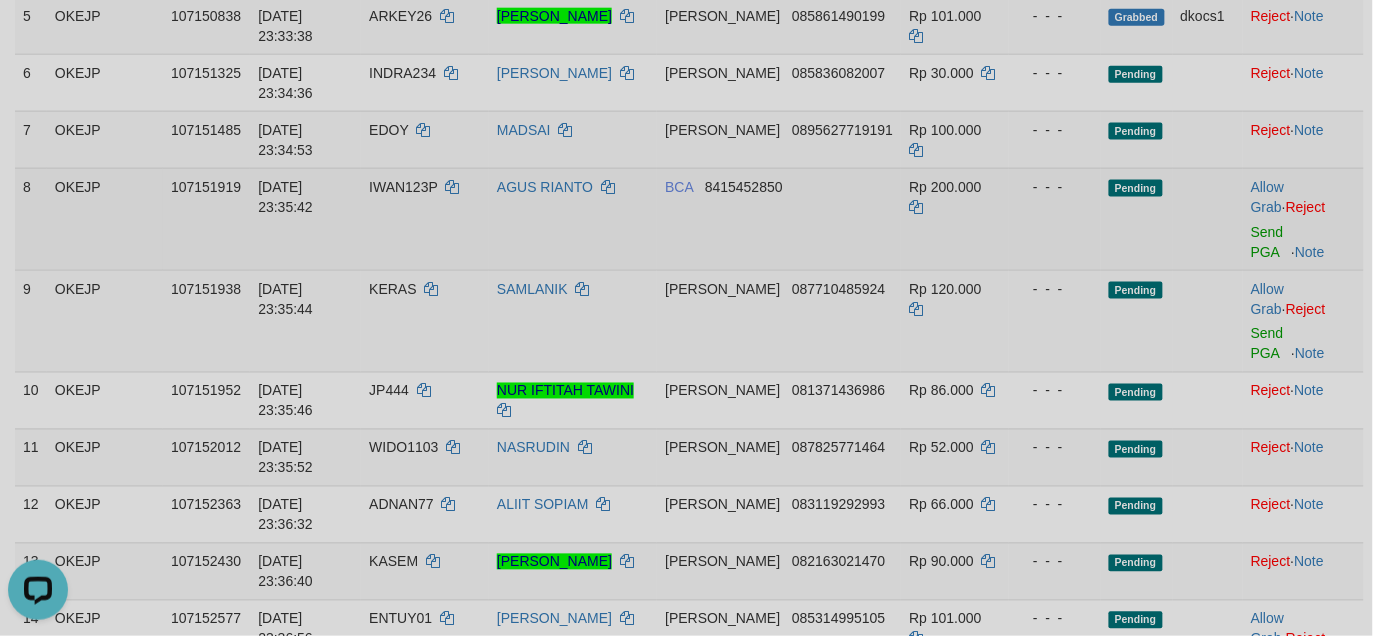 click on "Allow Grab   ·    Reject Send PGA     ·    Note" at bounding box center [1303, 219] 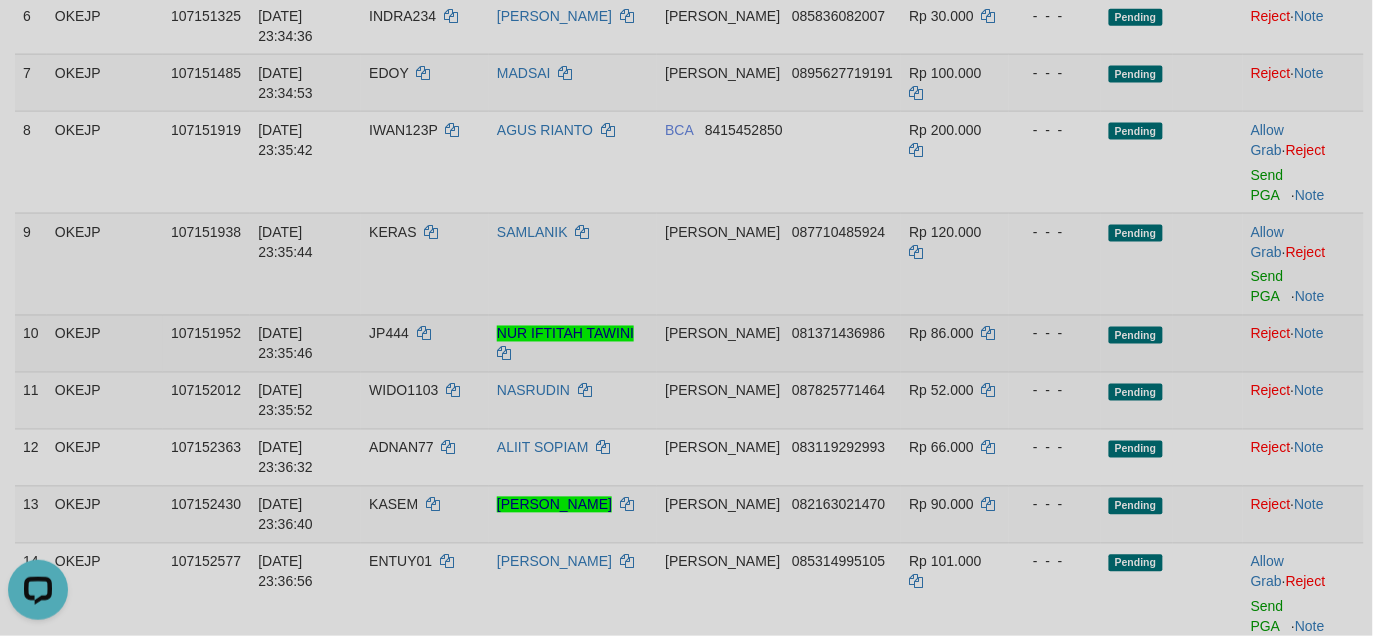 scroll, scrollTop: 642, scrollLeft: 0, axis: vertical 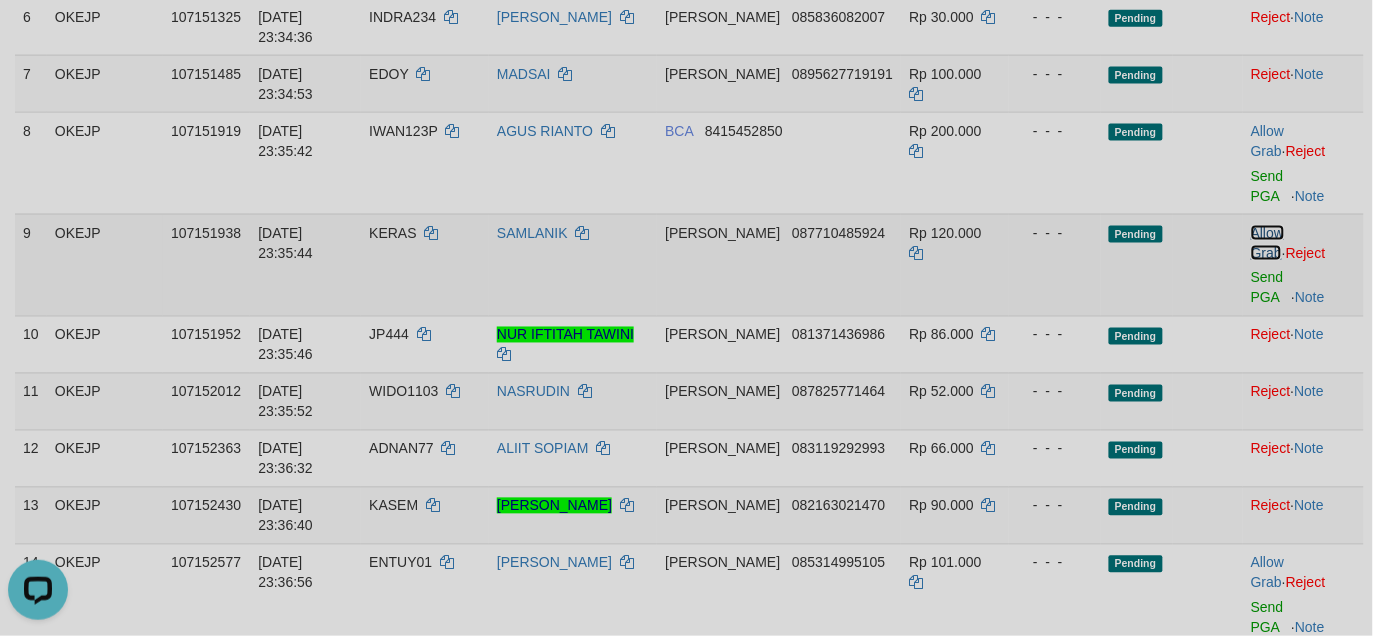 click on "Allow Grab" at bounding box center (1267, 243) 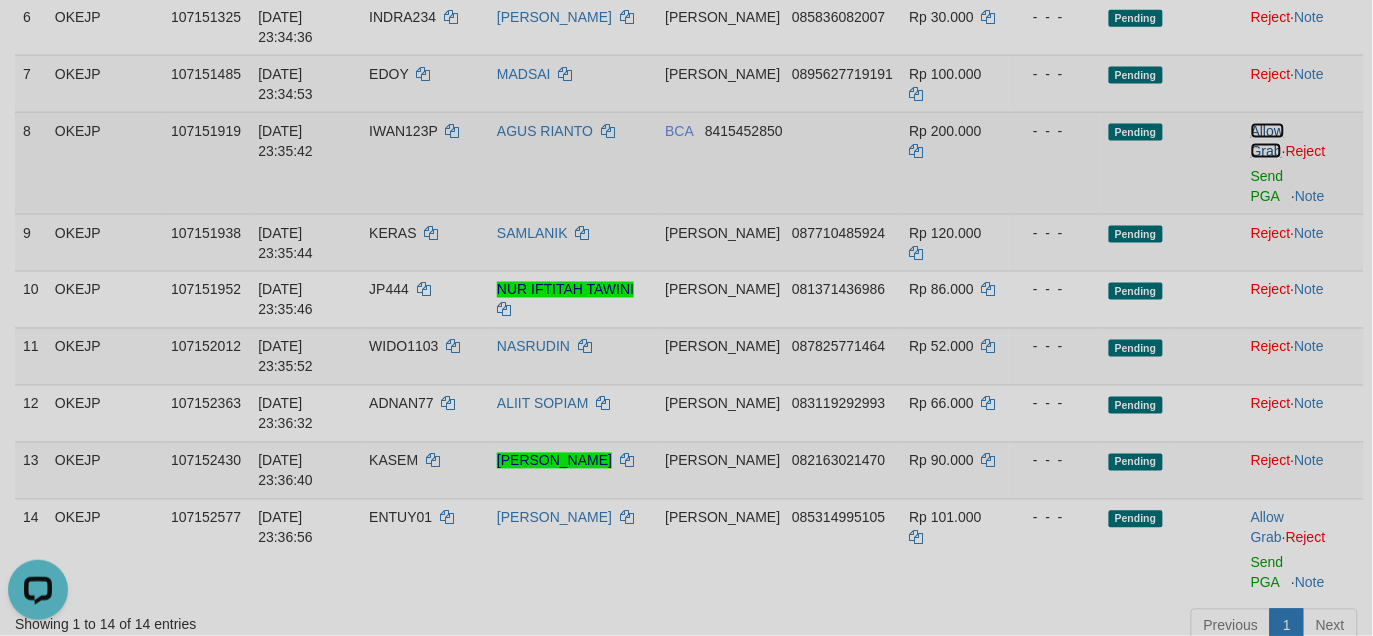 click on "Allow Grab" at bounding box center (1267, 141) 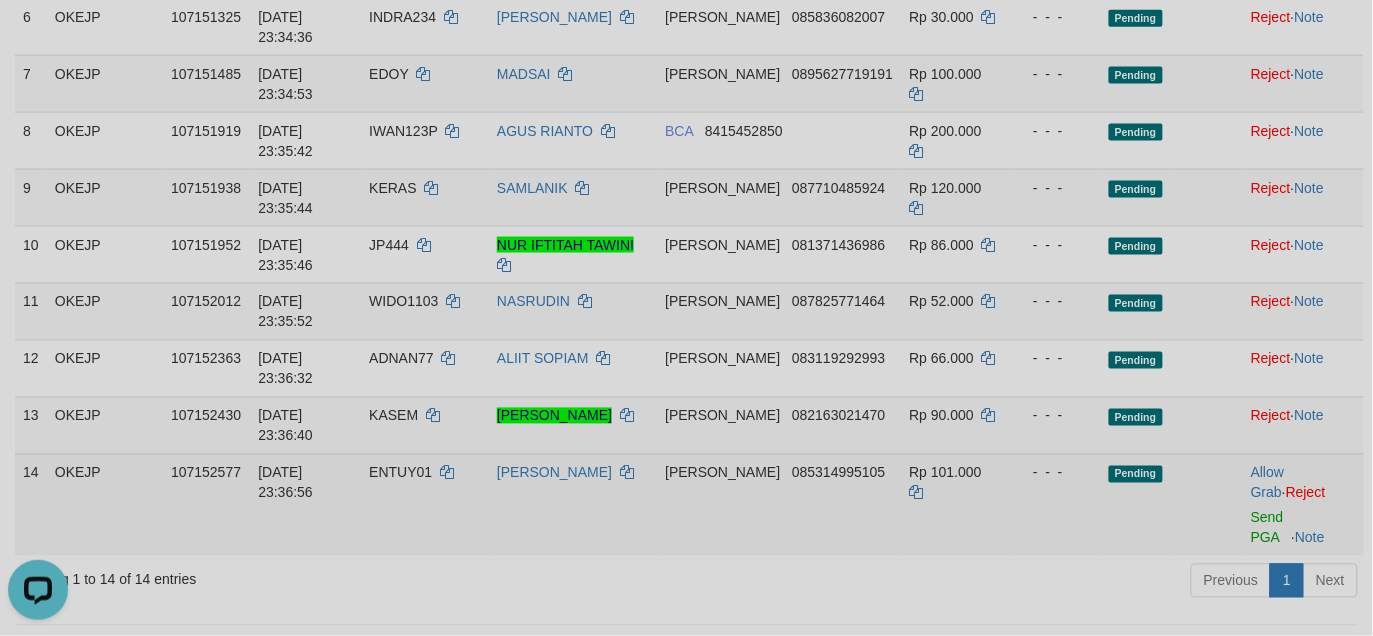click on "Allow Grab   ·    Reject Send PGA     ·    Note" at bounding box center (1303, 505) 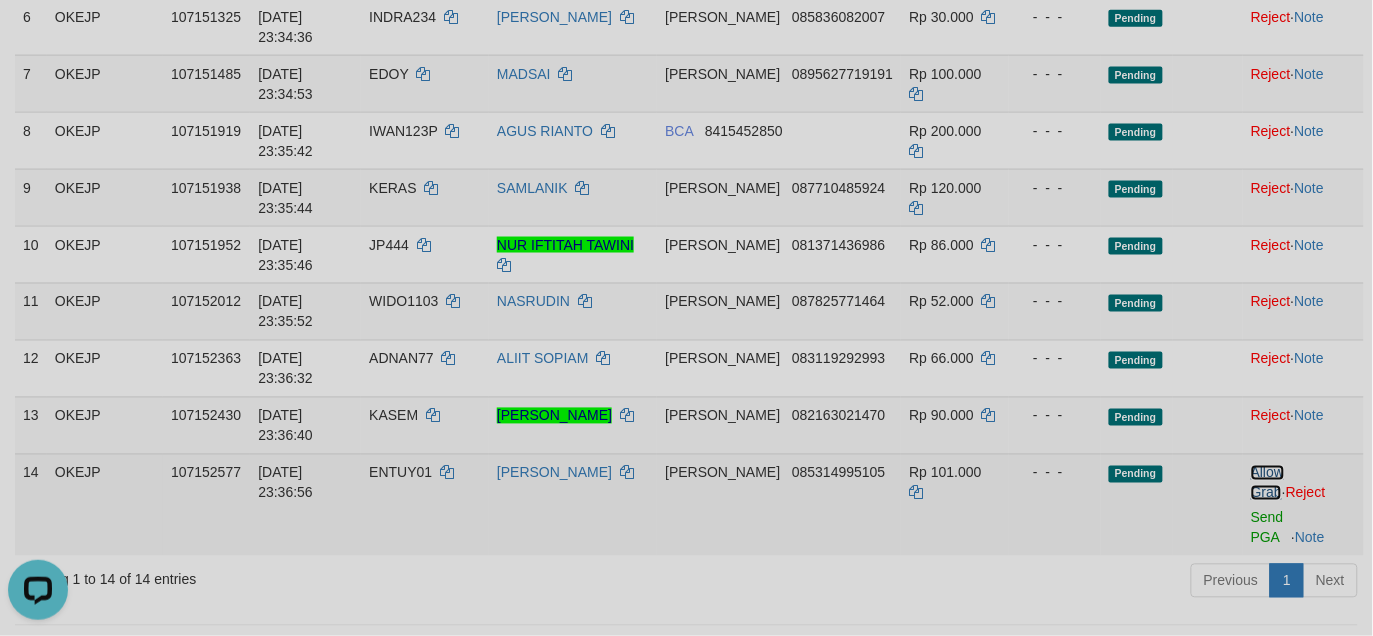 click on "Allow Grab" at bounding box center (1267, 483) 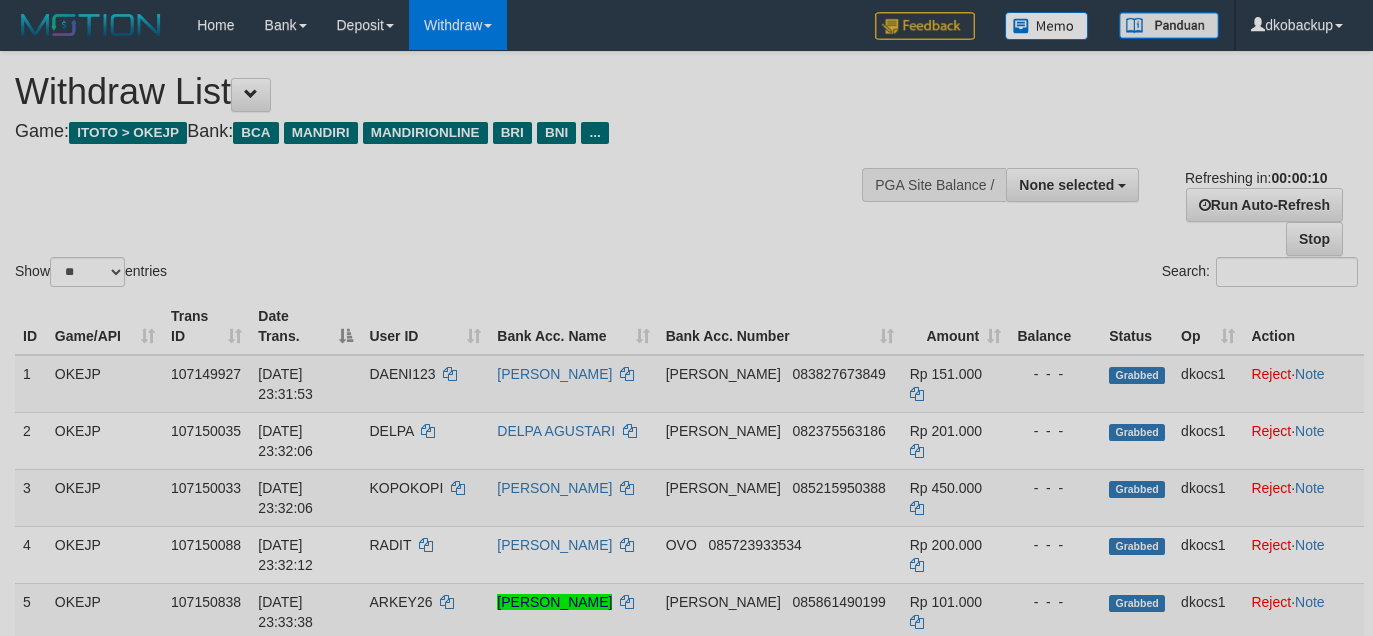 select 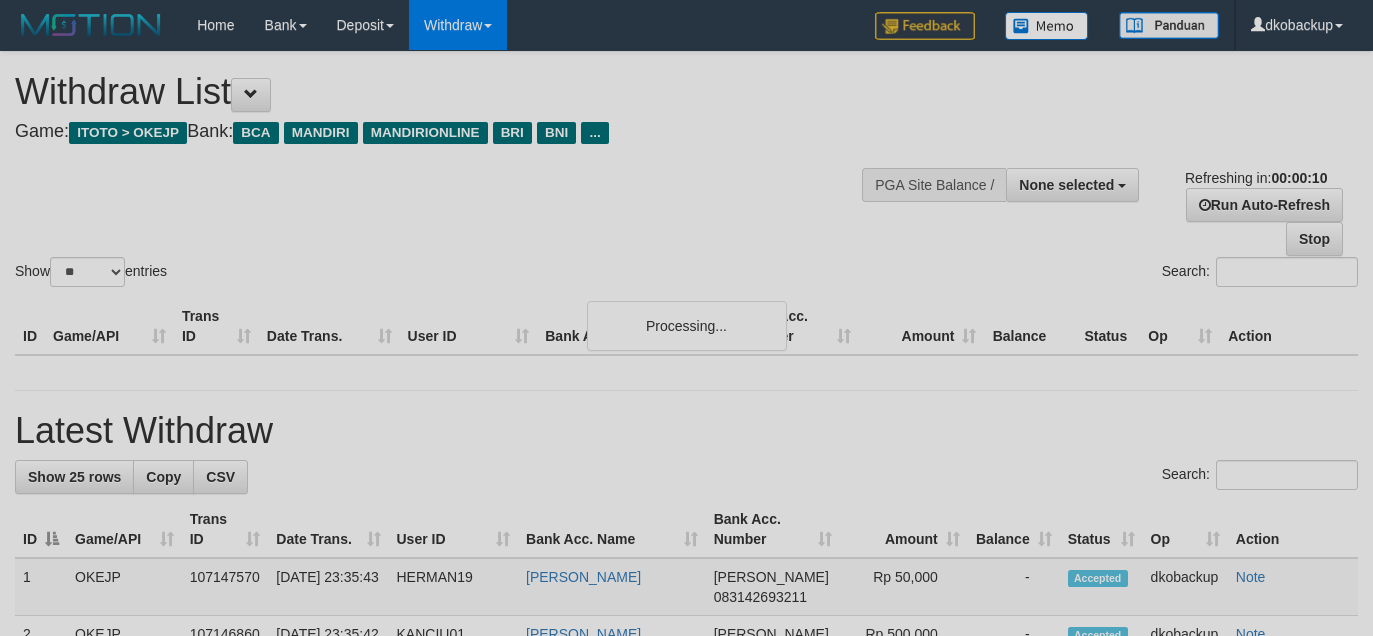 select 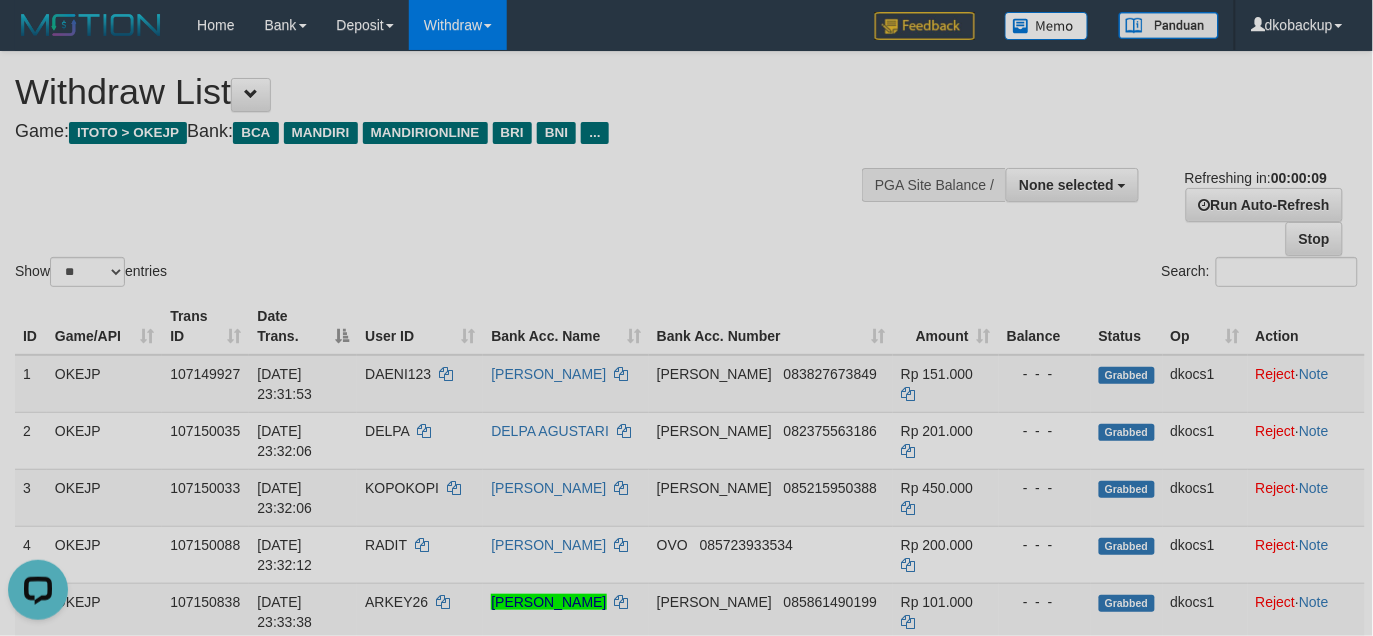 scroll, scrollTop: 0, scrollLeft: 0, axis: both 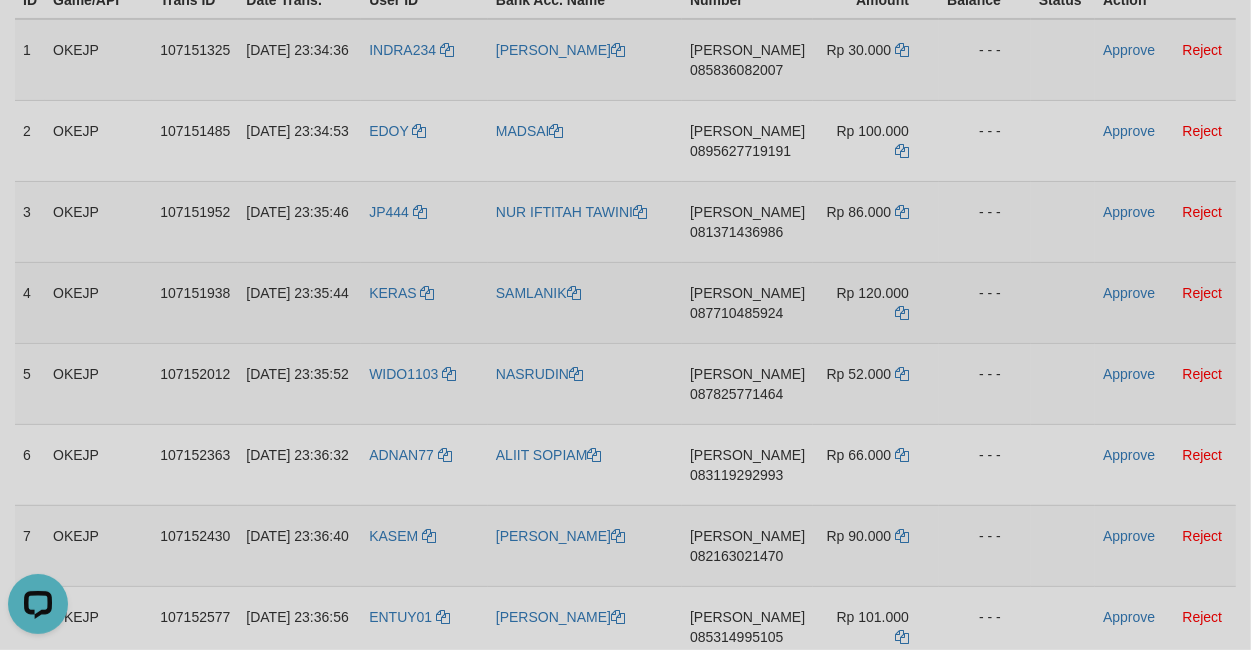 click at bounding box center (1063, 302) 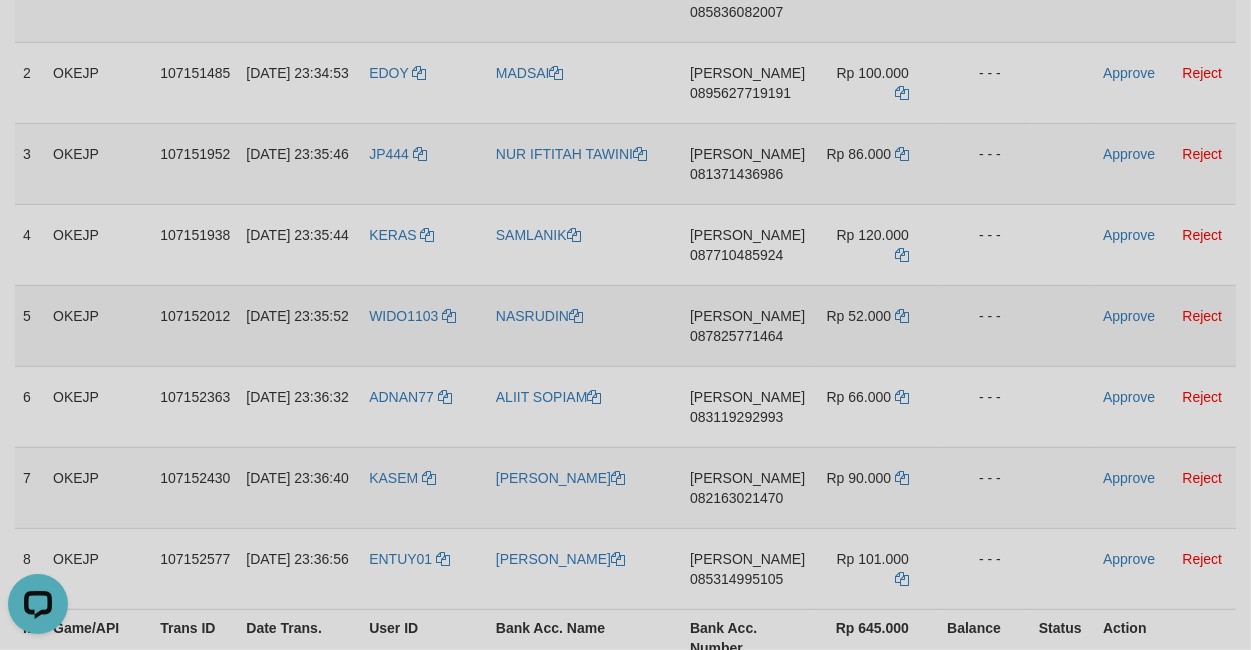 scroll, scrollTop: 333, scrollLeft: 0, axis: vertical 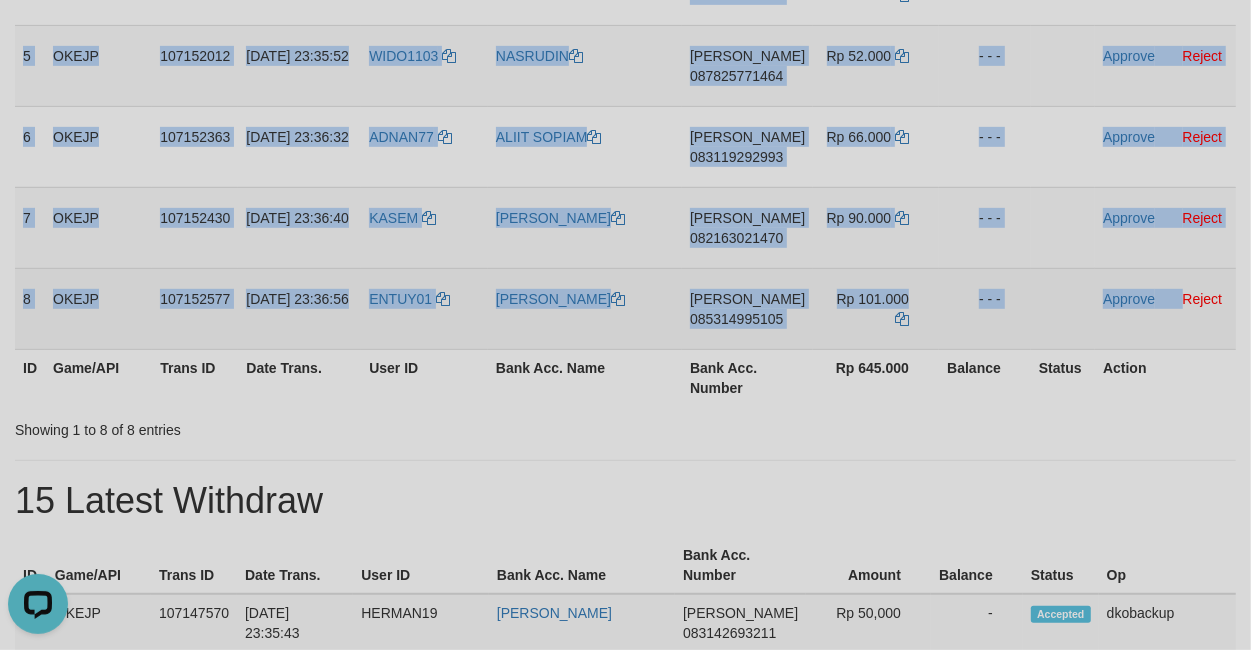 drag, startPoint x: 18, startPoint y: 58, endPoint x: 1178, endPoint y: 317, distance: 1188.5626 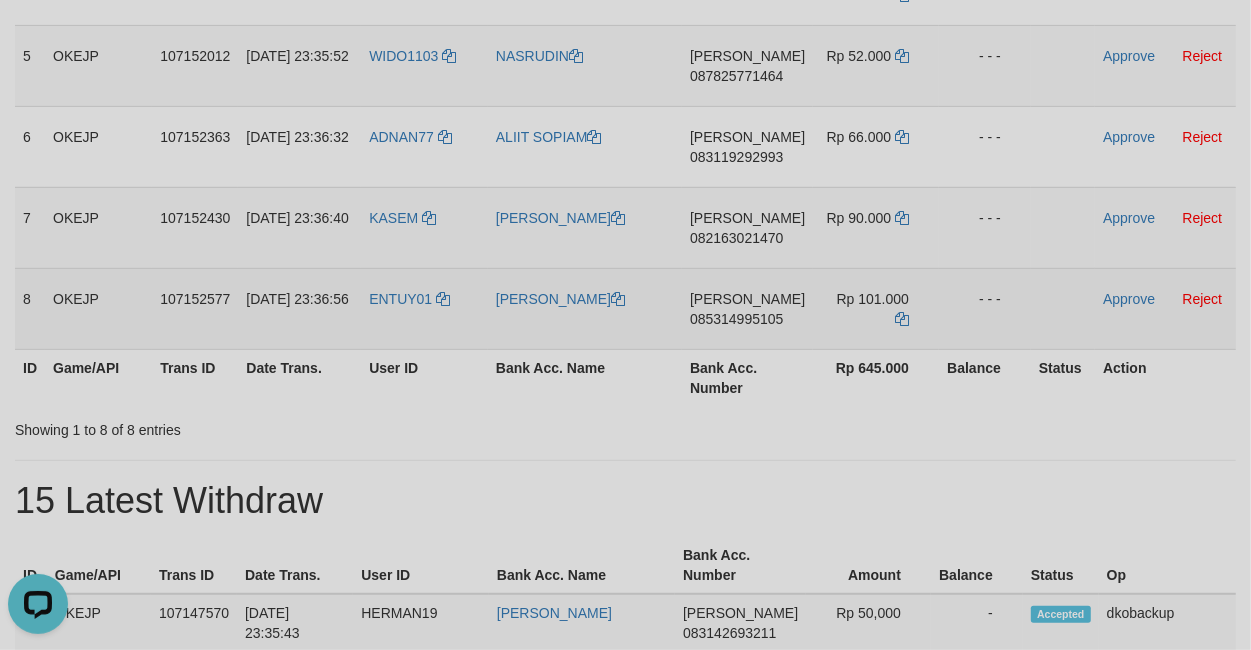 click on "Approve
Reject" at bounding box center [1165, 308] 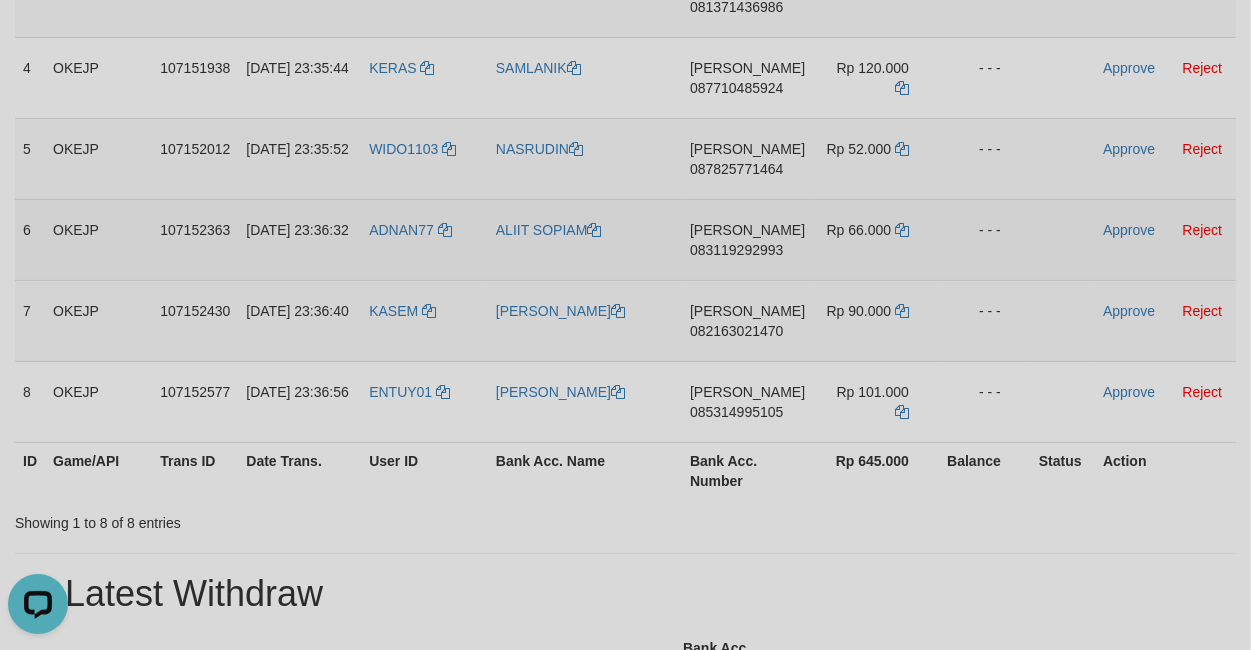 scroll, scrollTop: 483, scrollLeft: 0, axis: vertical 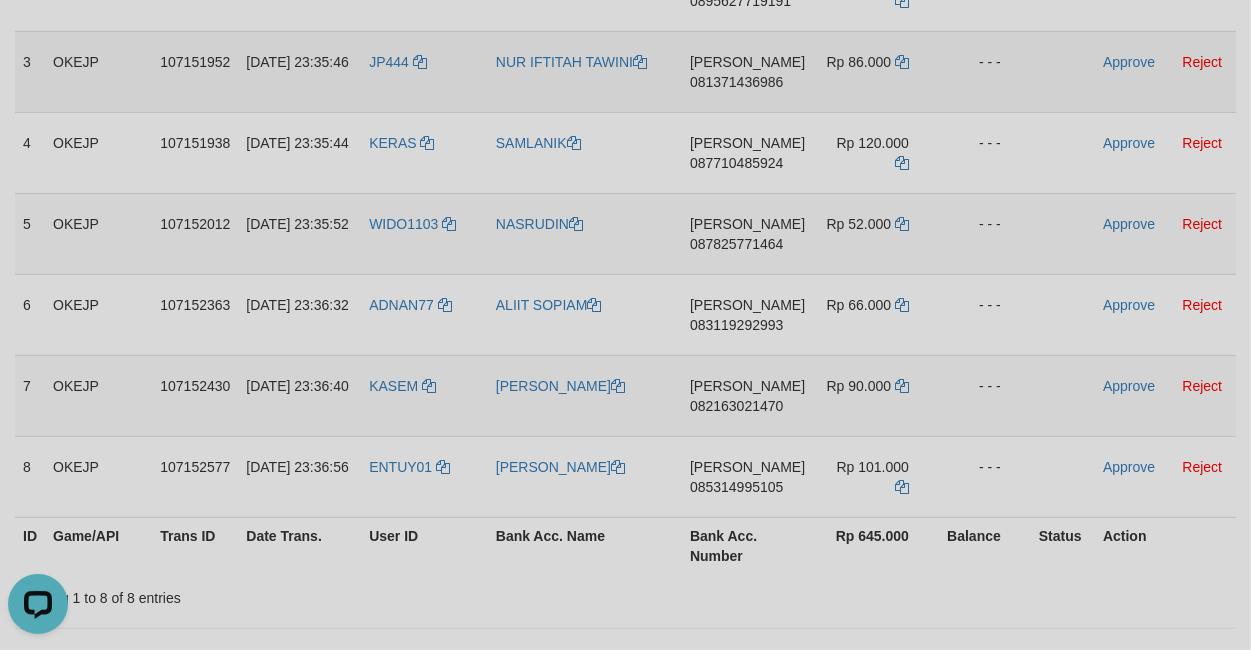 click on "DANA
081371436986" at bounding box center [747, 71] 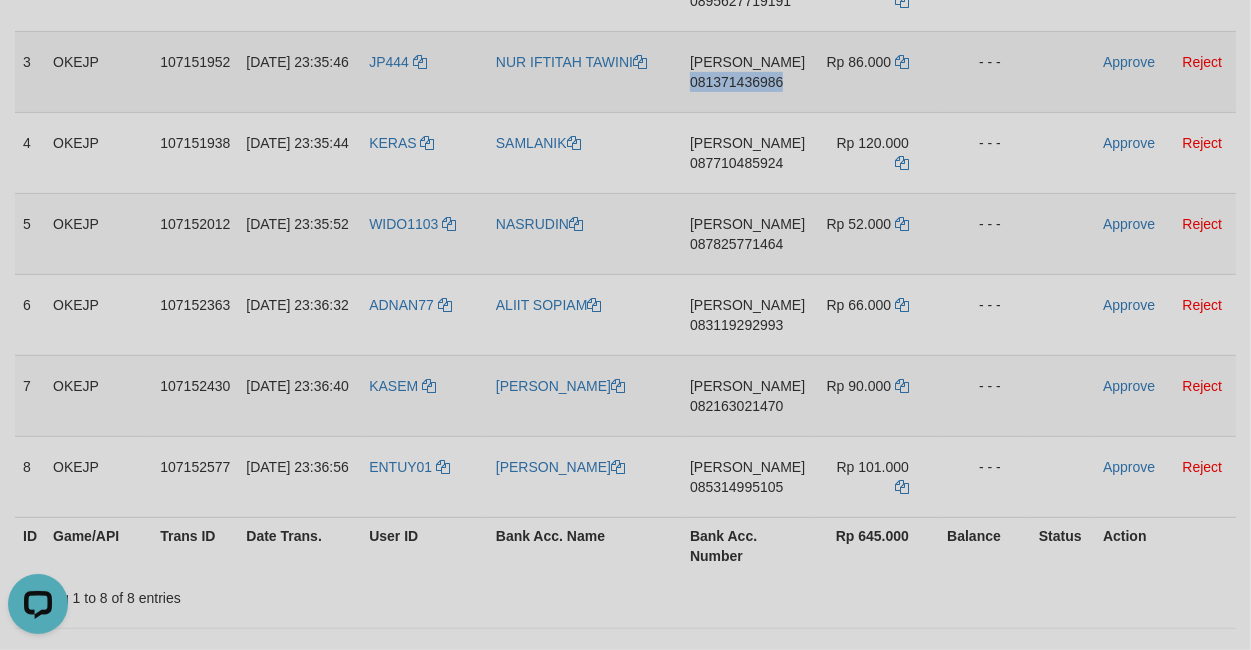 click on "DANA
081371436986" at bounding box center (747, 71) 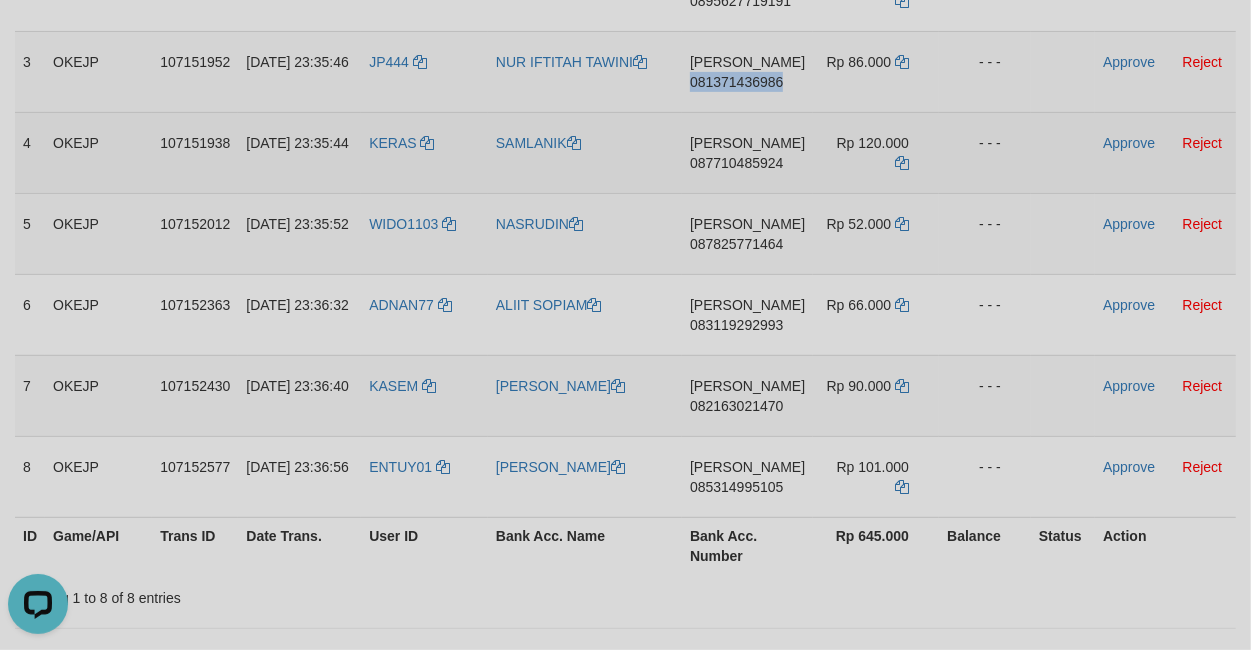 copy on "081371436986" 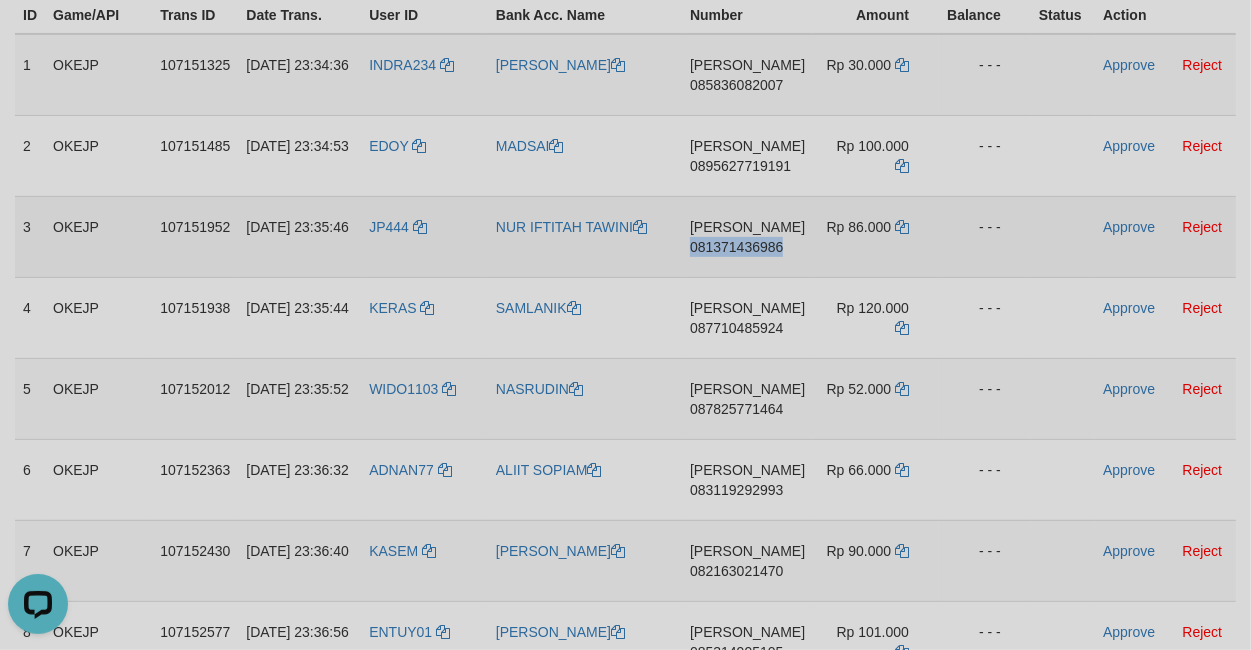 scroll, scrollTop: 317, scrollLeft: 0, axis: vertical 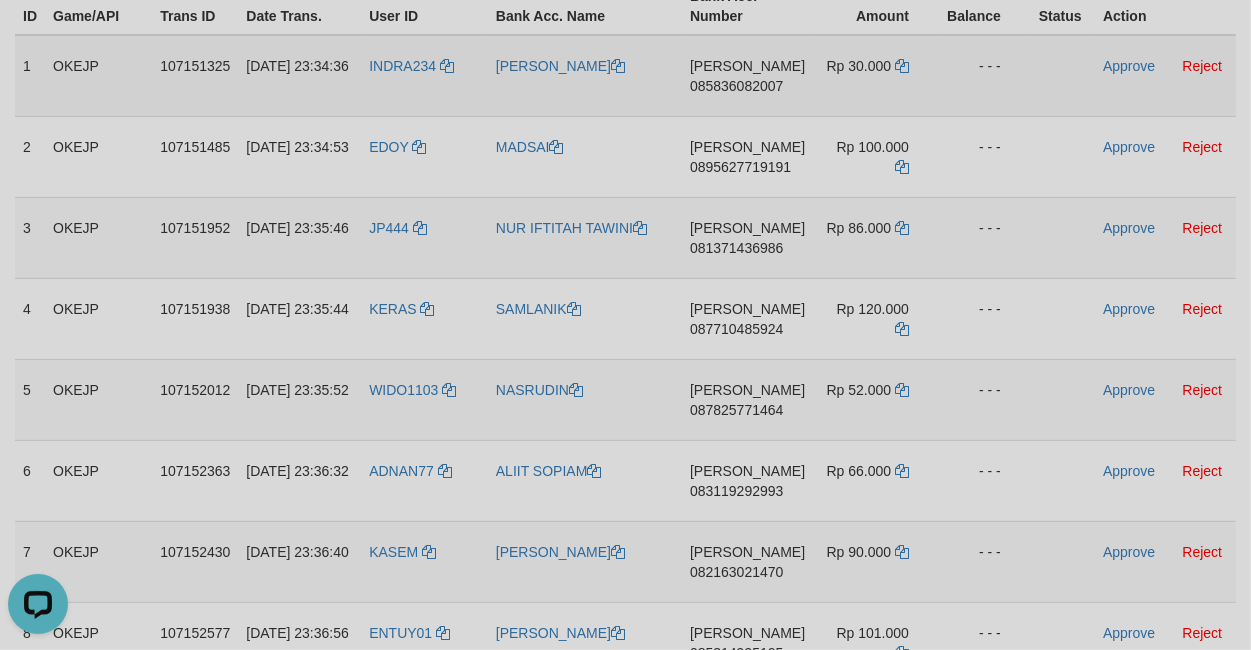 click on "DANA
085836082007" at bounding box center [747, 76] 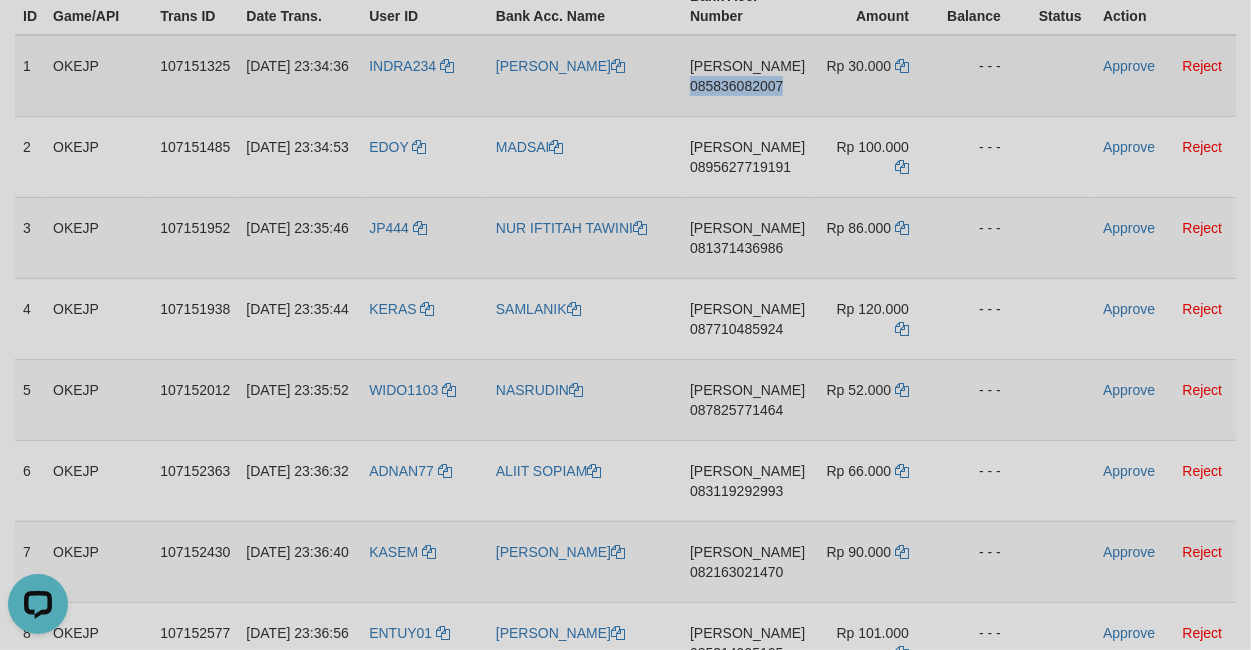 click on "DANA
085836082007" at bounding box center (747, 76) 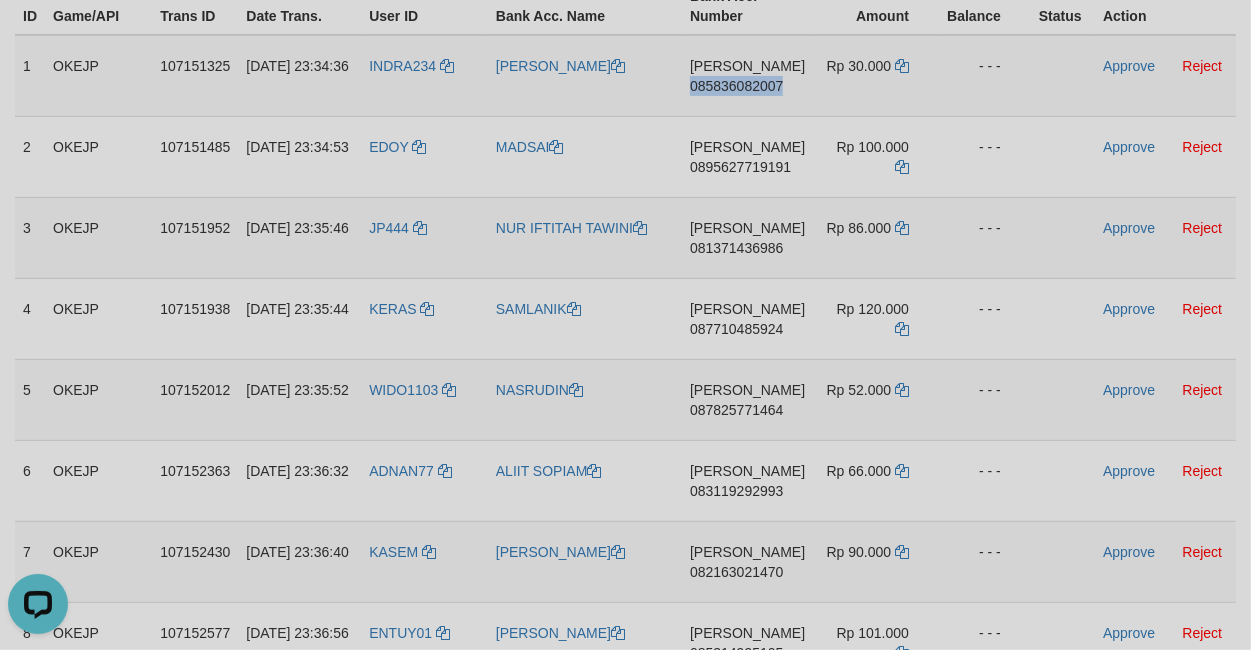 copy on "085836082007" 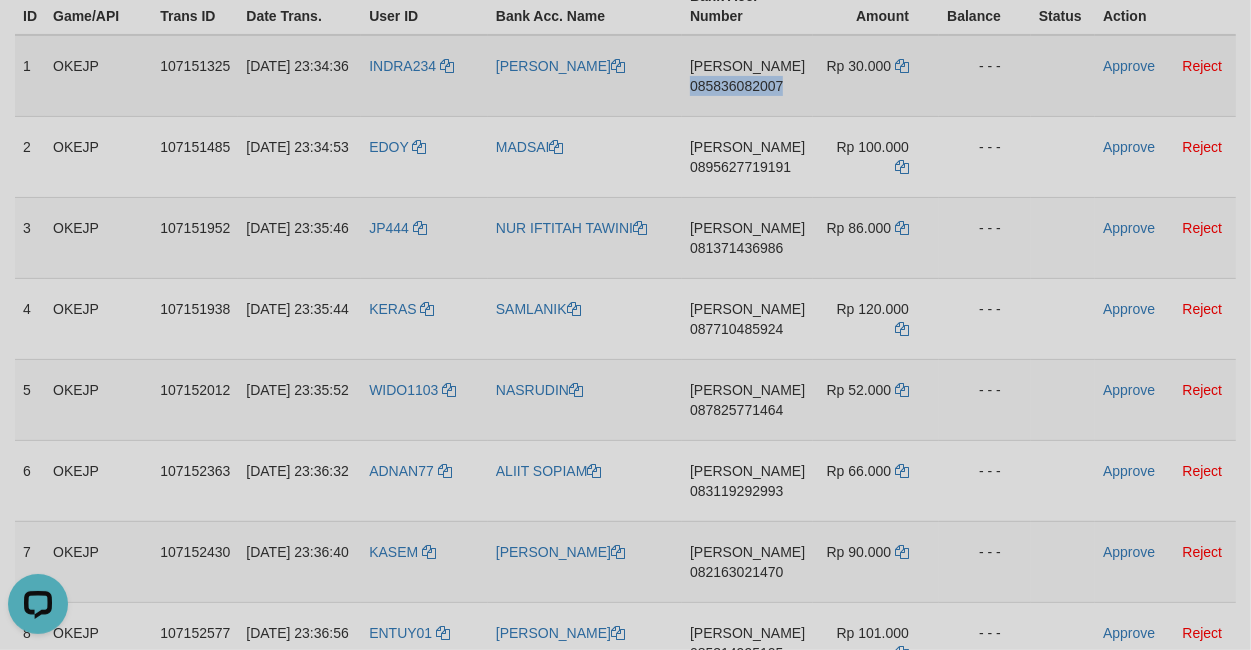 click on "DANA
085836082007" at bounding box center [747, 76] 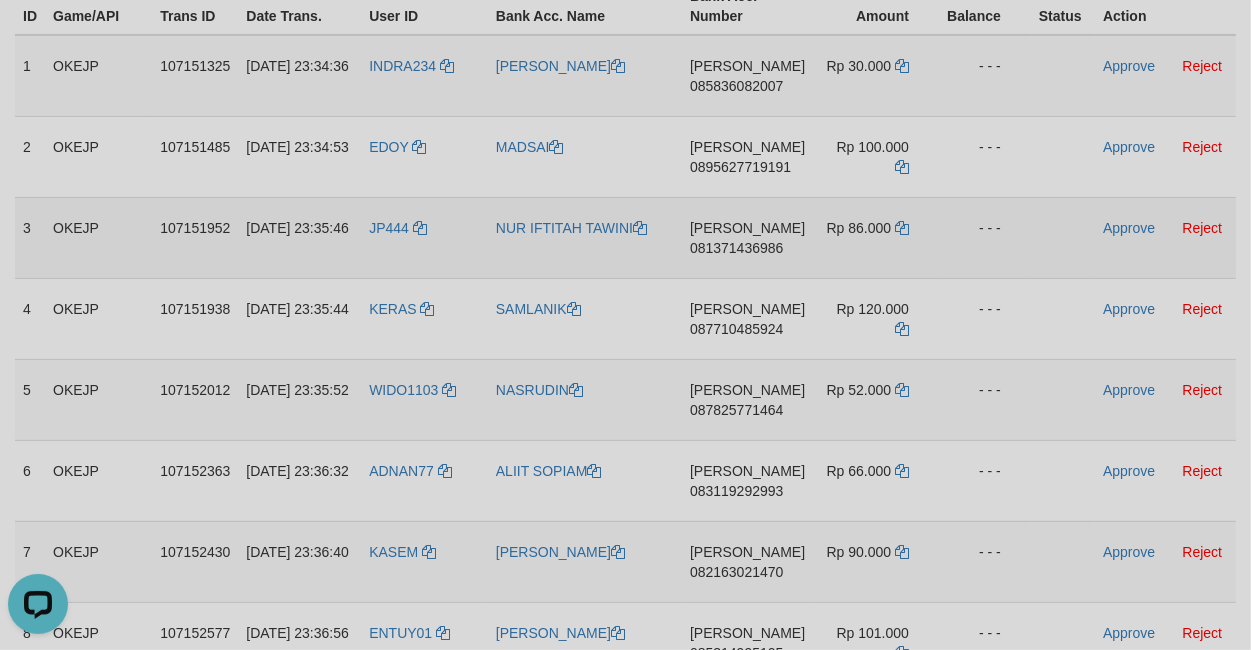 click on "DANA
081371436986" at bounding box center [747, 237] 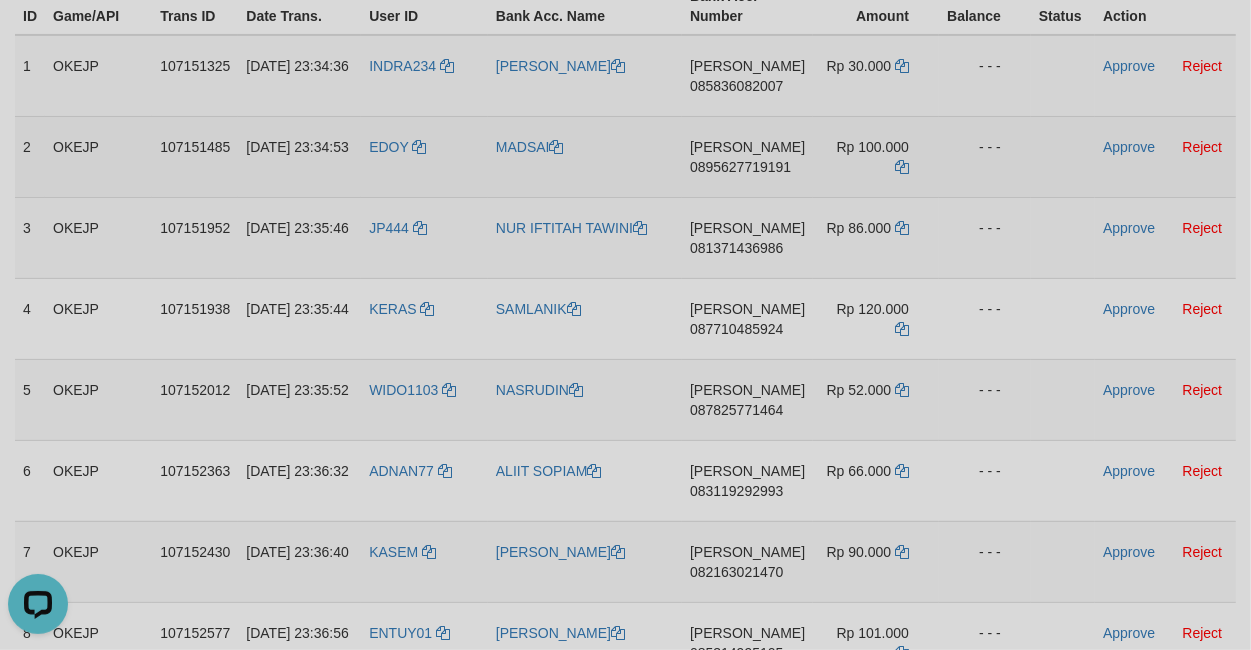 click on "DANA
0895627719191" at bounding box center [747, 156] 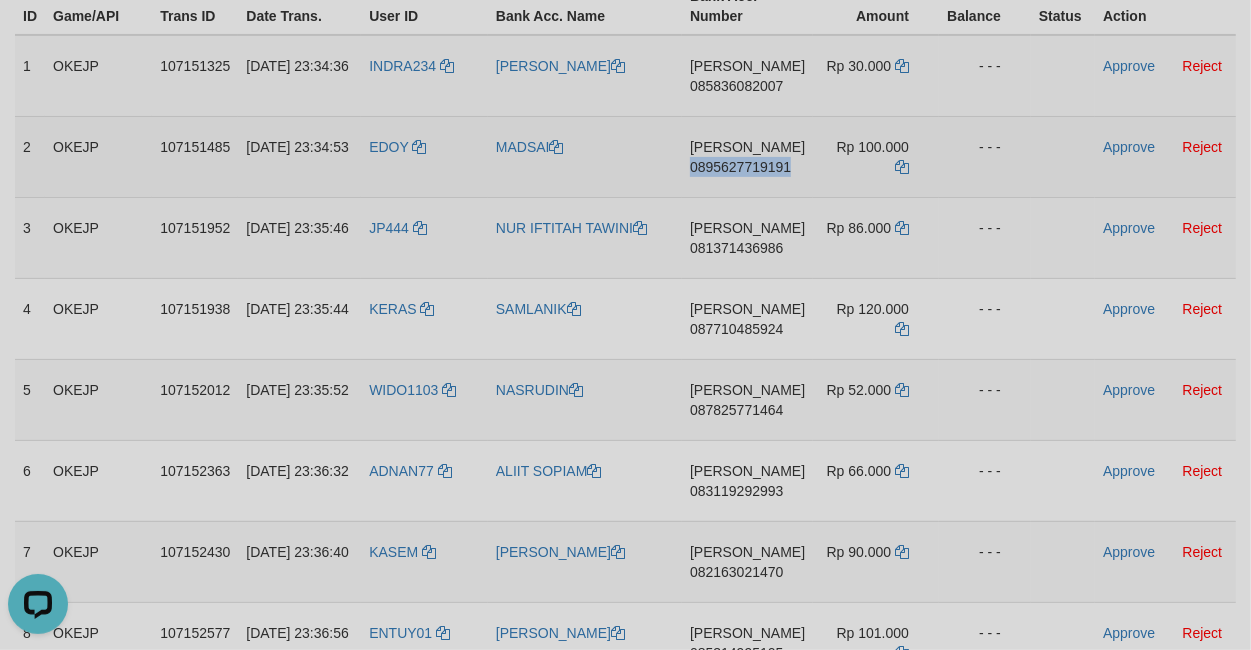 click on "DANA
0895627719191" at bounding box center [747, 156] 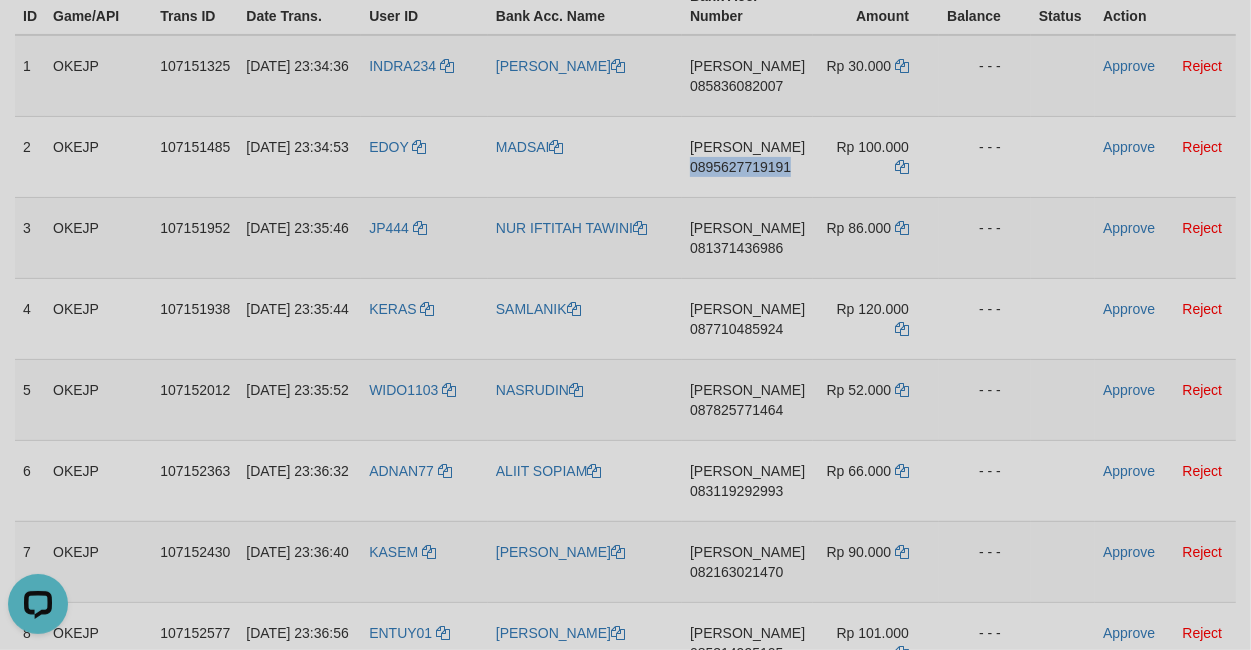 copy on "0895627719191" 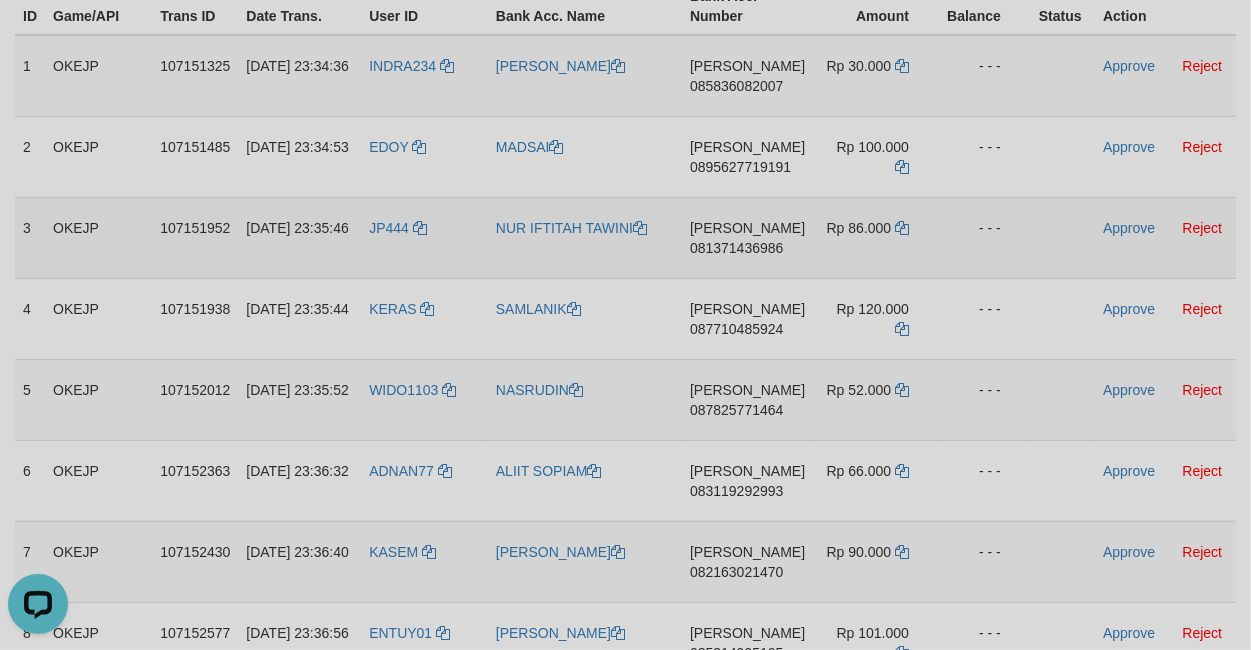 click on "DANA
081371436986" at bounding box center [747, 237] 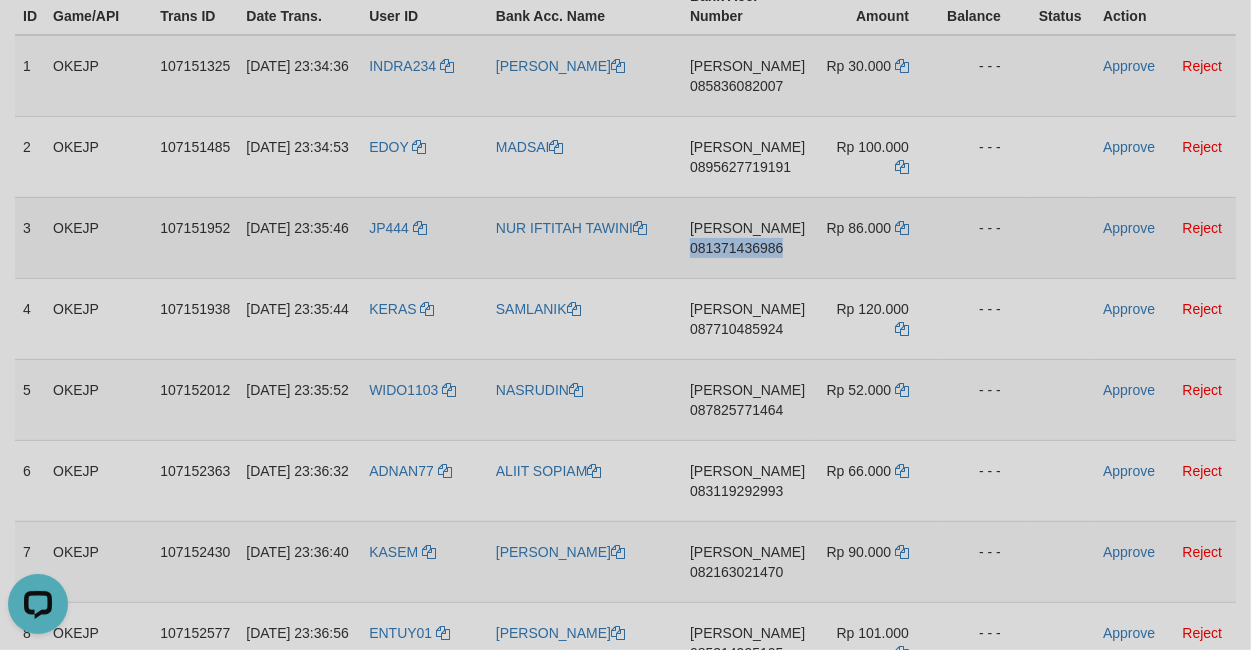 click on "DANA
081371436986" at bounding box center [747, 237] 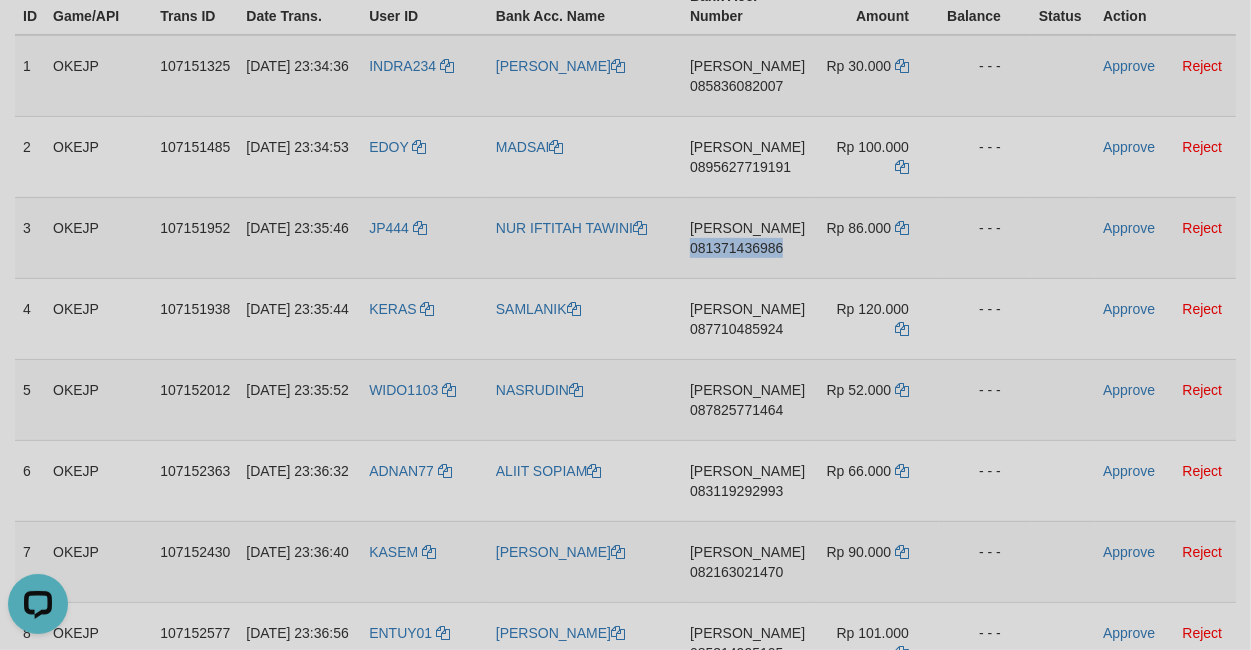copy on "081371436986" 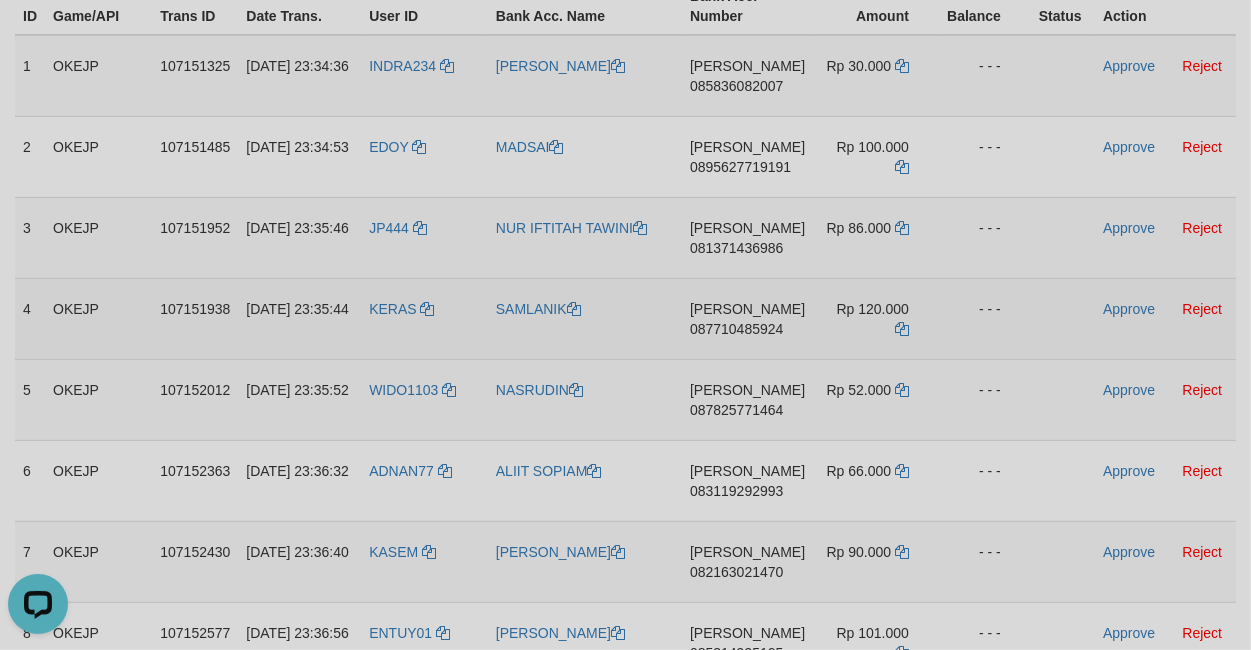 click on "DANA
087710485924" at bounding box center [747, 318] 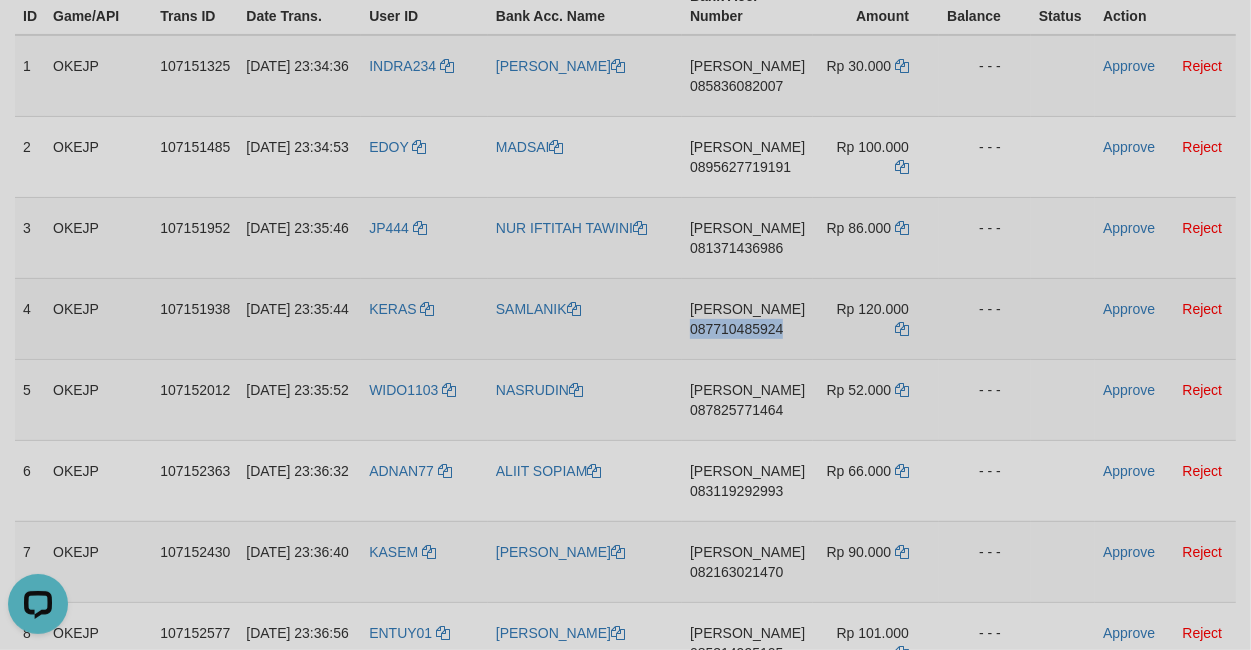 drag, startPoint x: 728, startPoint y: 341, endPoint x: 805, endPoint y: 341, distance: 77 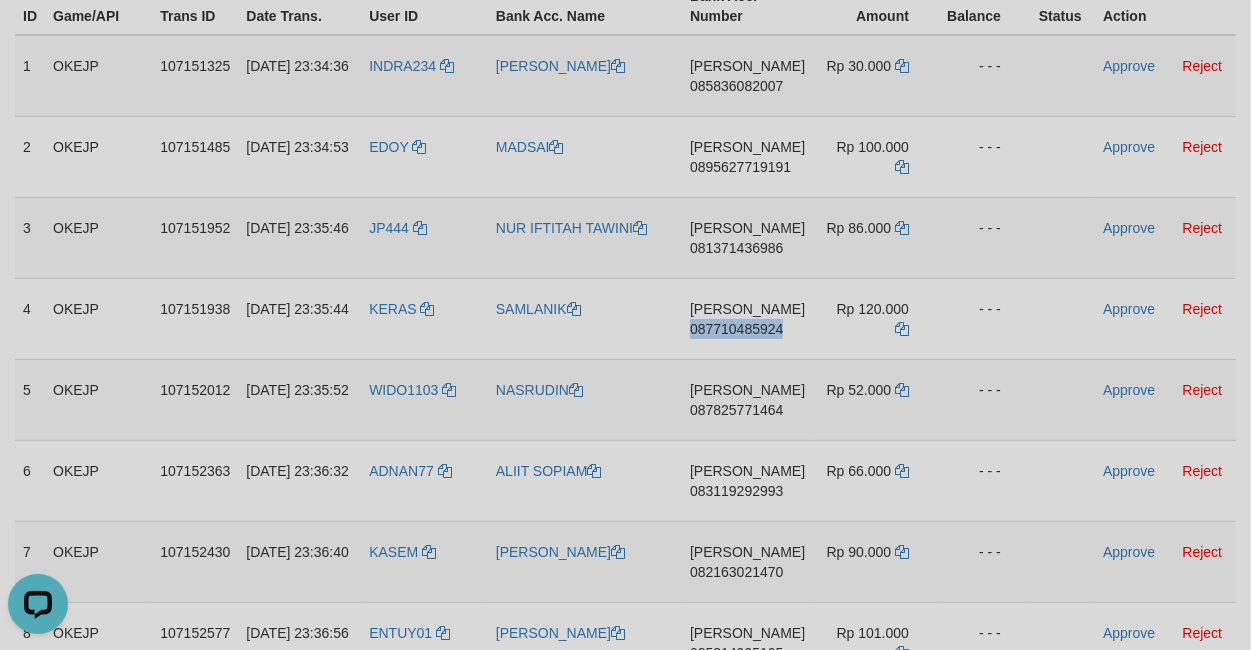 copy on "087710485924" 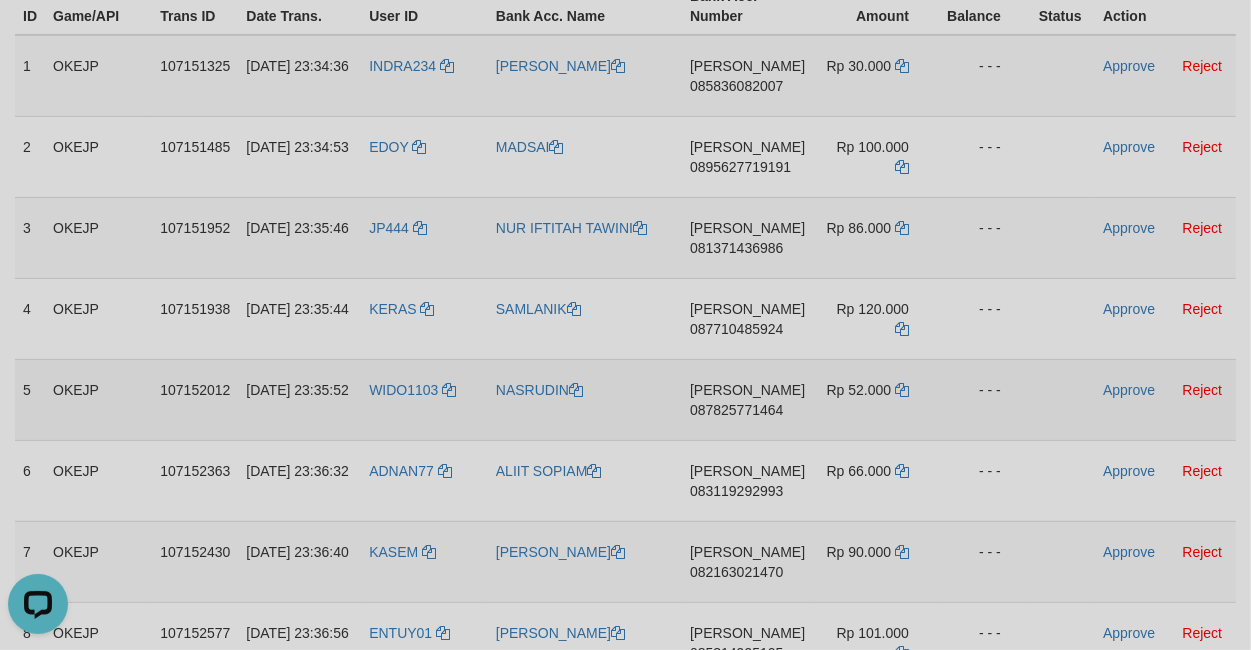 click on "DANA
087825771464" at bounding box center [747, 399] 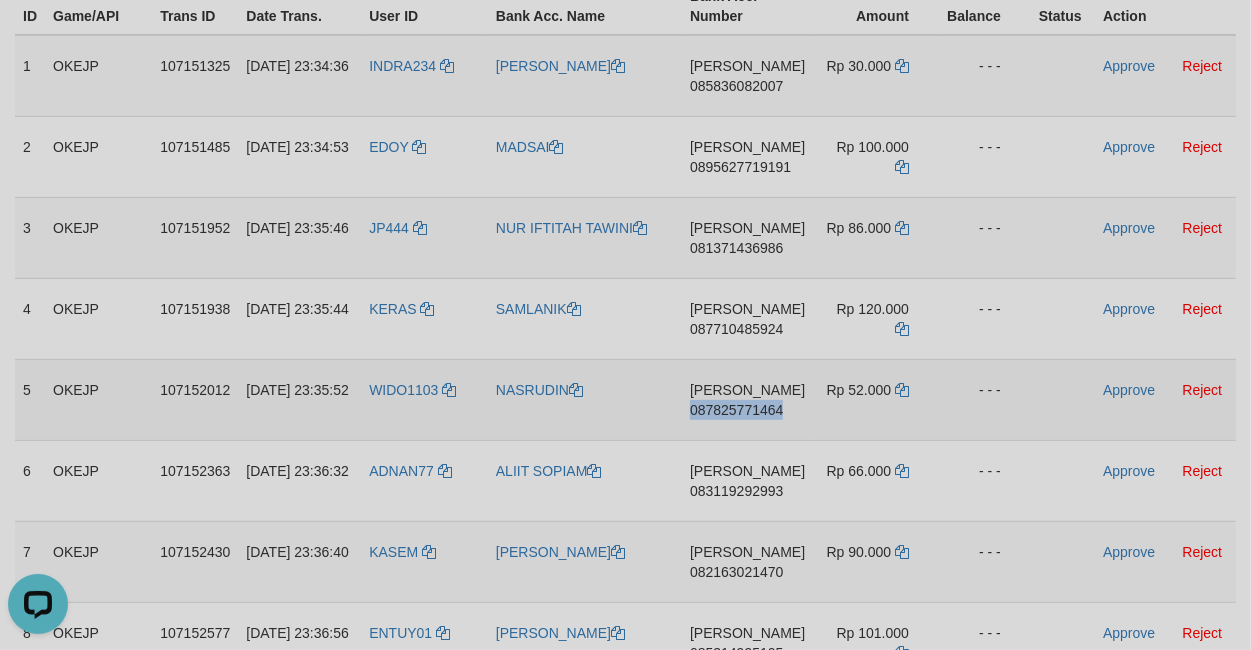 click on "DANA
087825771464" at bounding box center (747, 399) 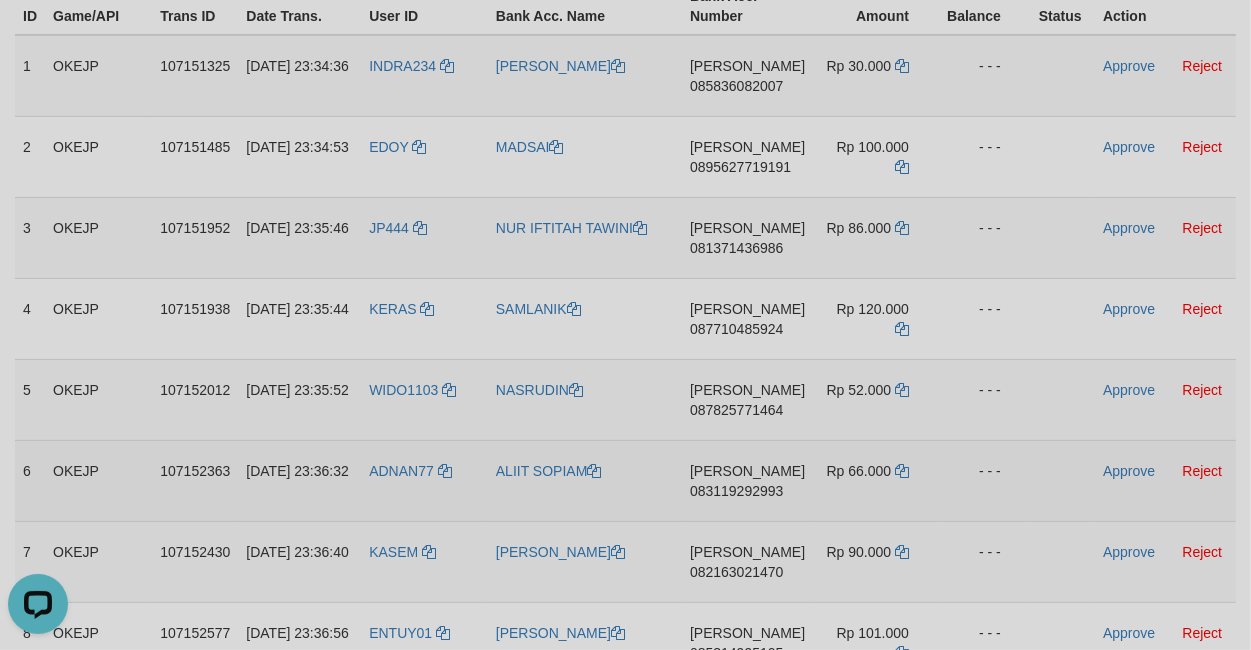 click on "DANA
083119292993" at bounding box center (747, 480) 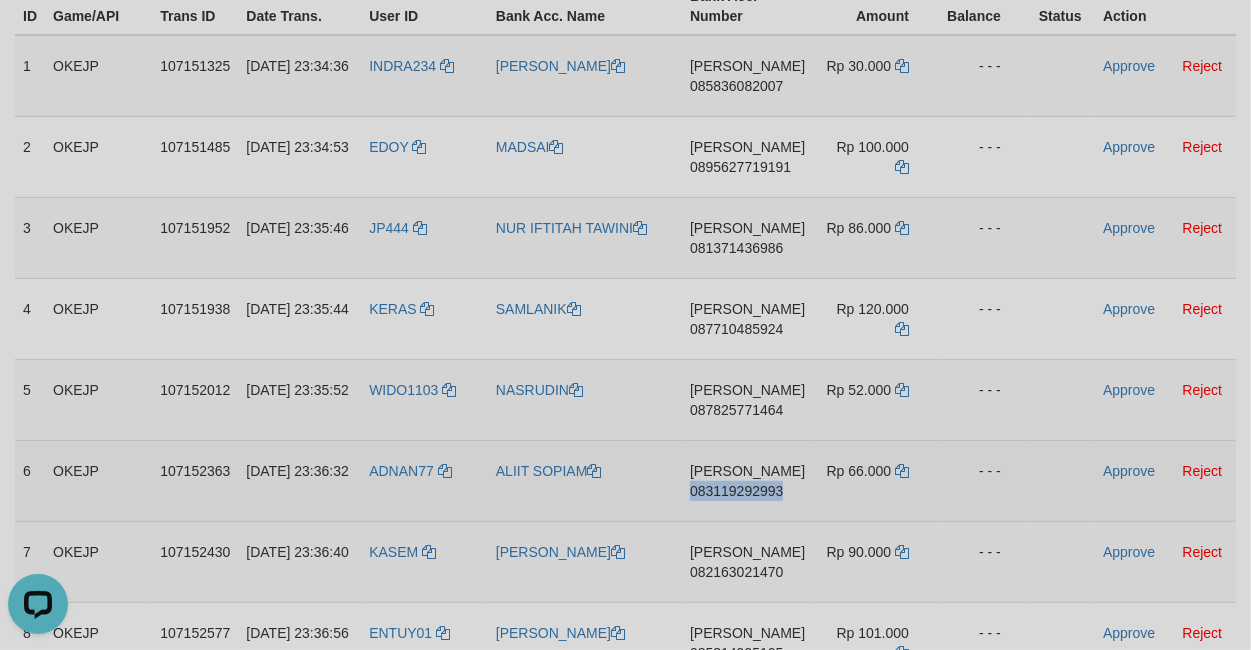 click on "DANA
083119292993" at bounding box center (747, 480) 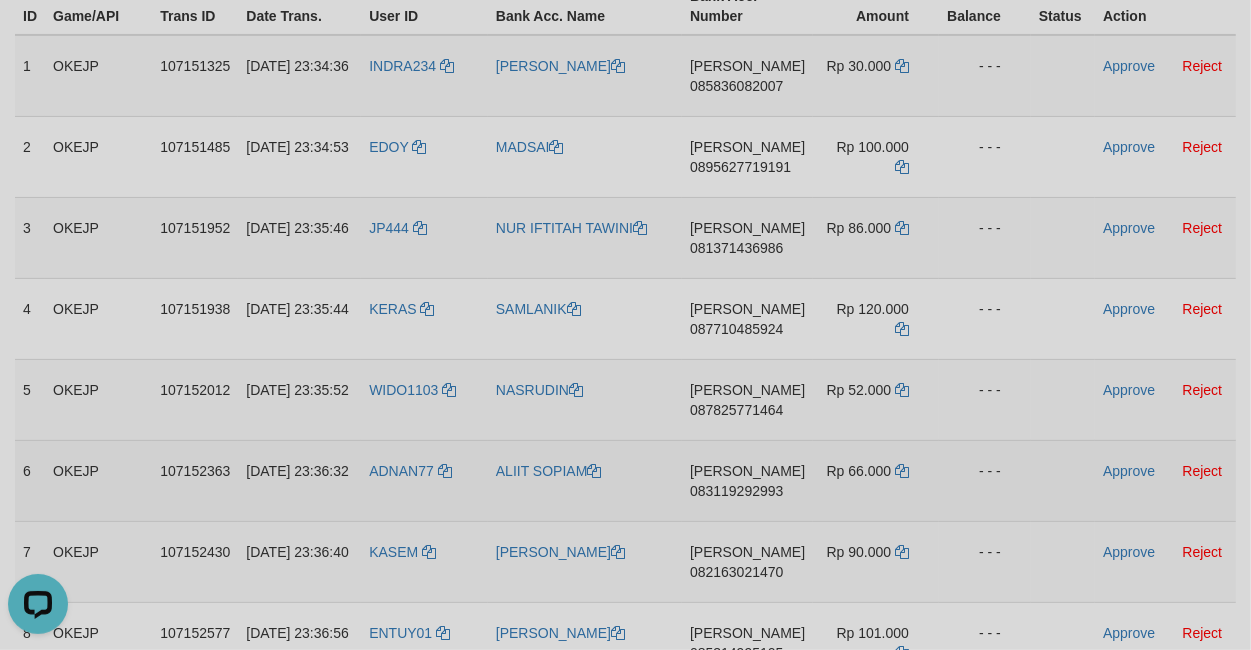 click on "DANA
083119292993" at bounding box center [747, 480] 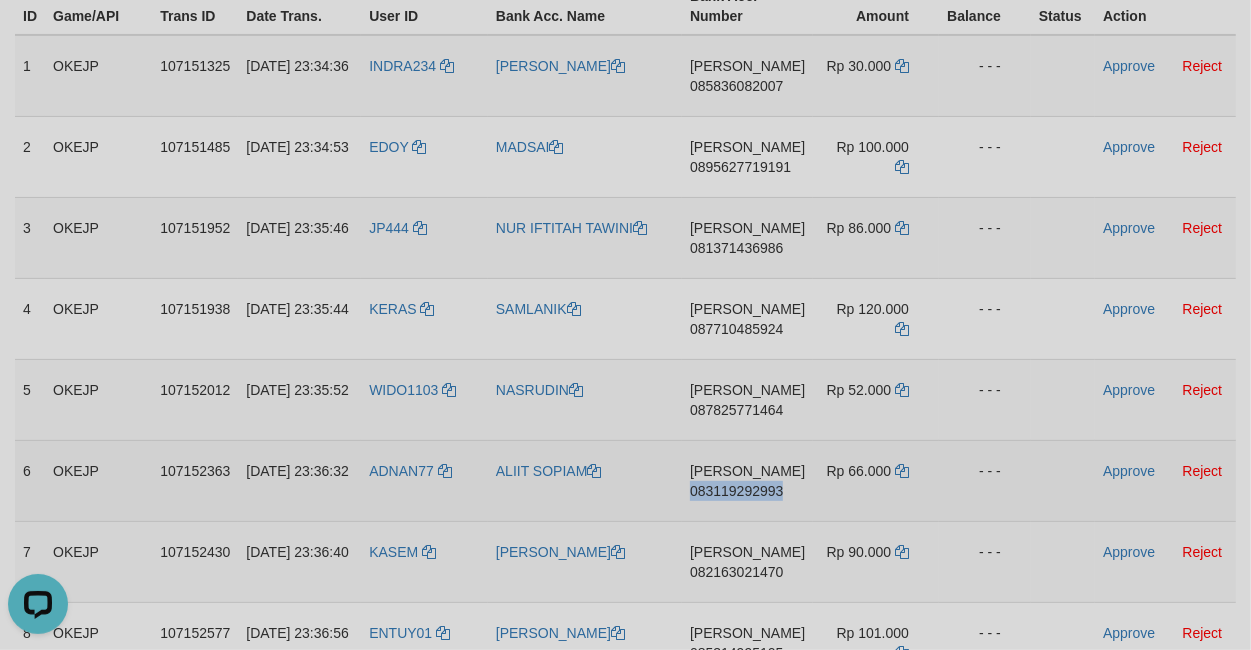 click on "DANA
083119292993" at bounding box center (747, 480) 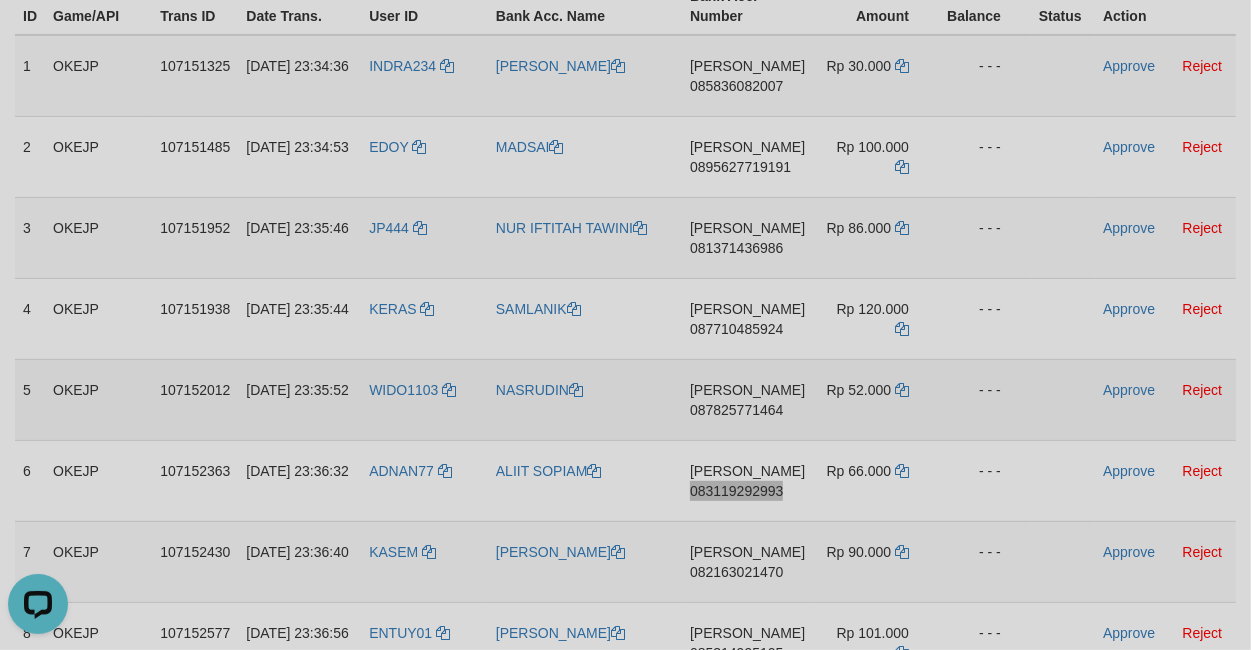 scroll, scrollTop: 483, scrollLeft: 0, axis: vertical 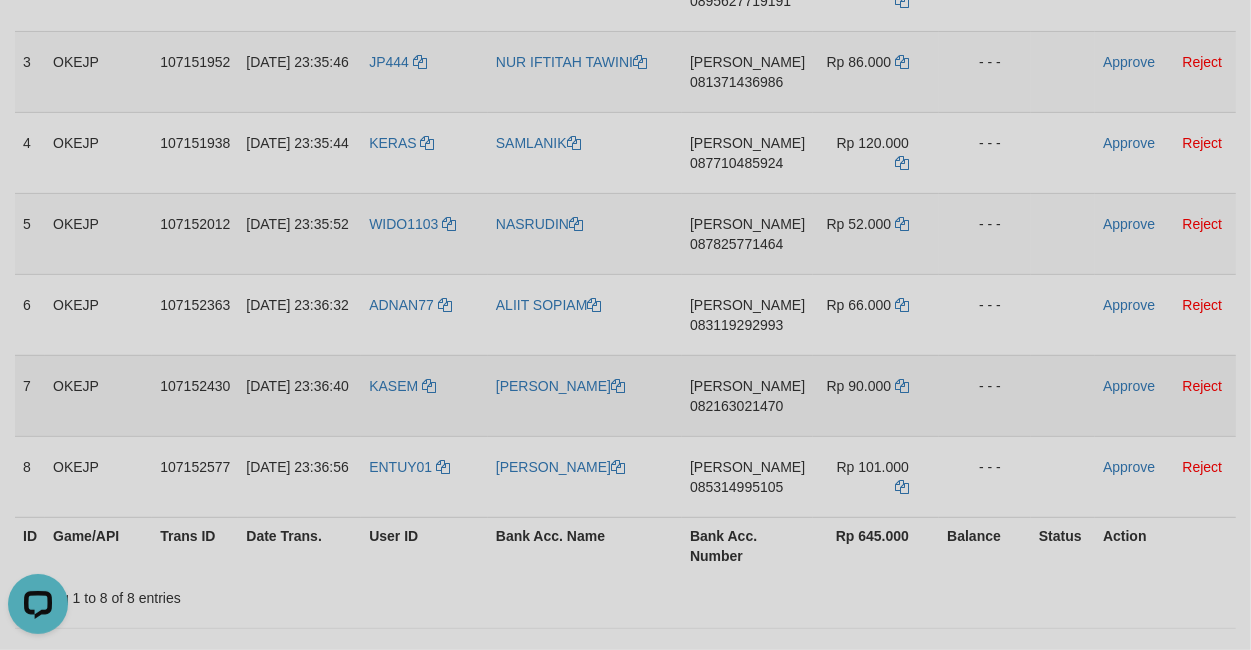 click on "DANA
082163021470" at bounding box center (747, 395) 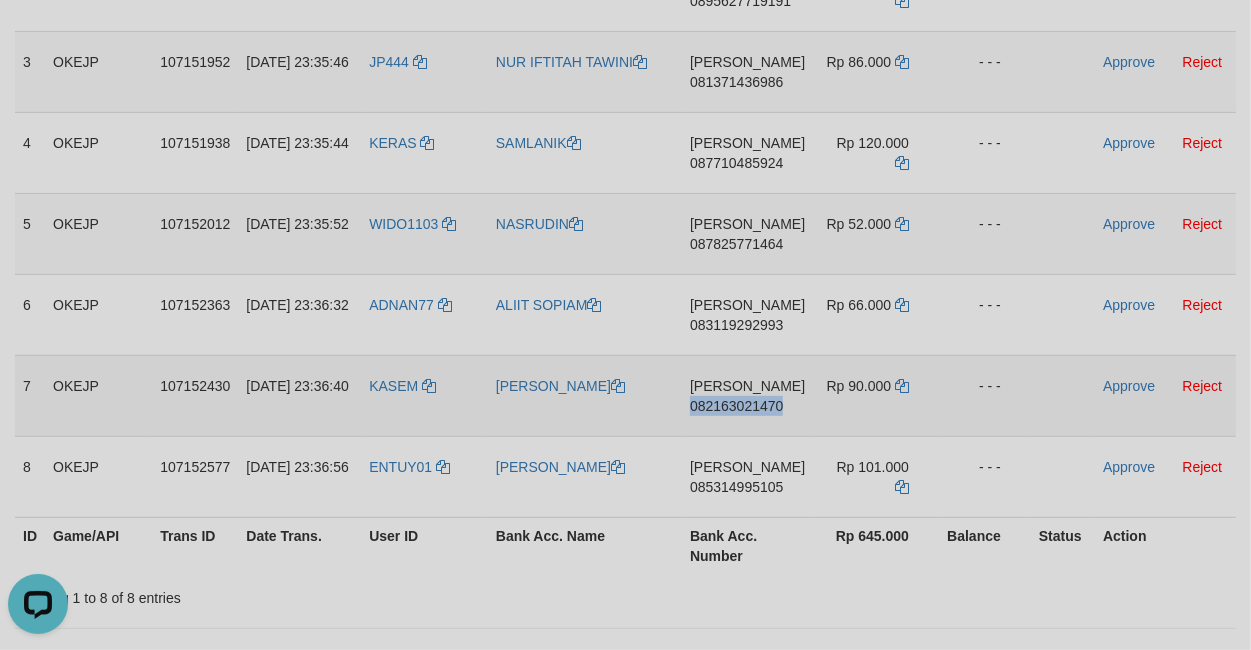 click on "DANA
082163021470" at bounding box center (747, 395) 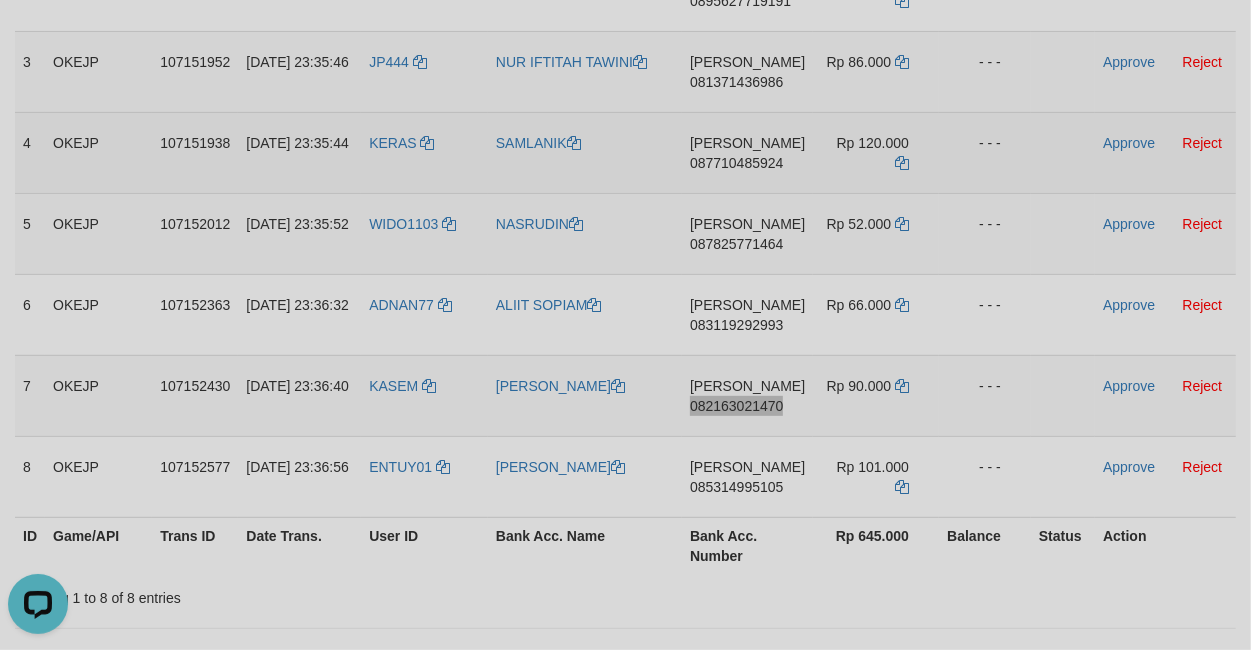 scroll, scrollTop: 317, scrollLeft: 0, axis: vertical 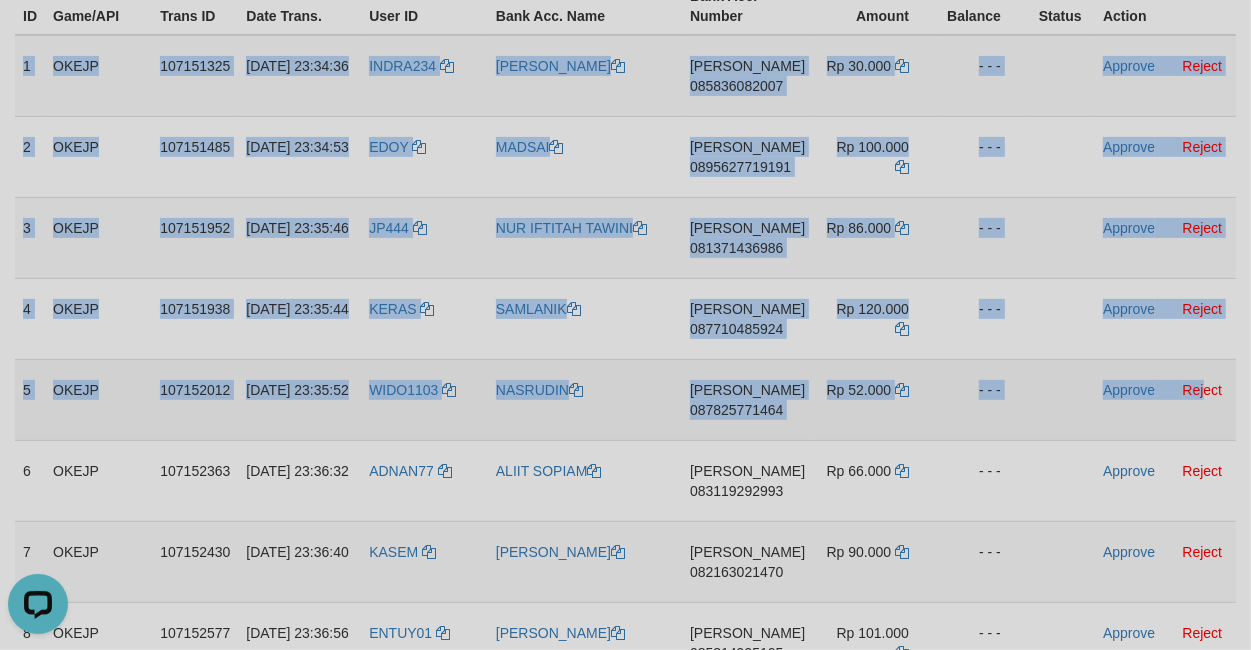 drag, startPoint x: 17, startPoint y: 66, endPoint x: 1200, endPoint y: 415, distance: 1233.4059 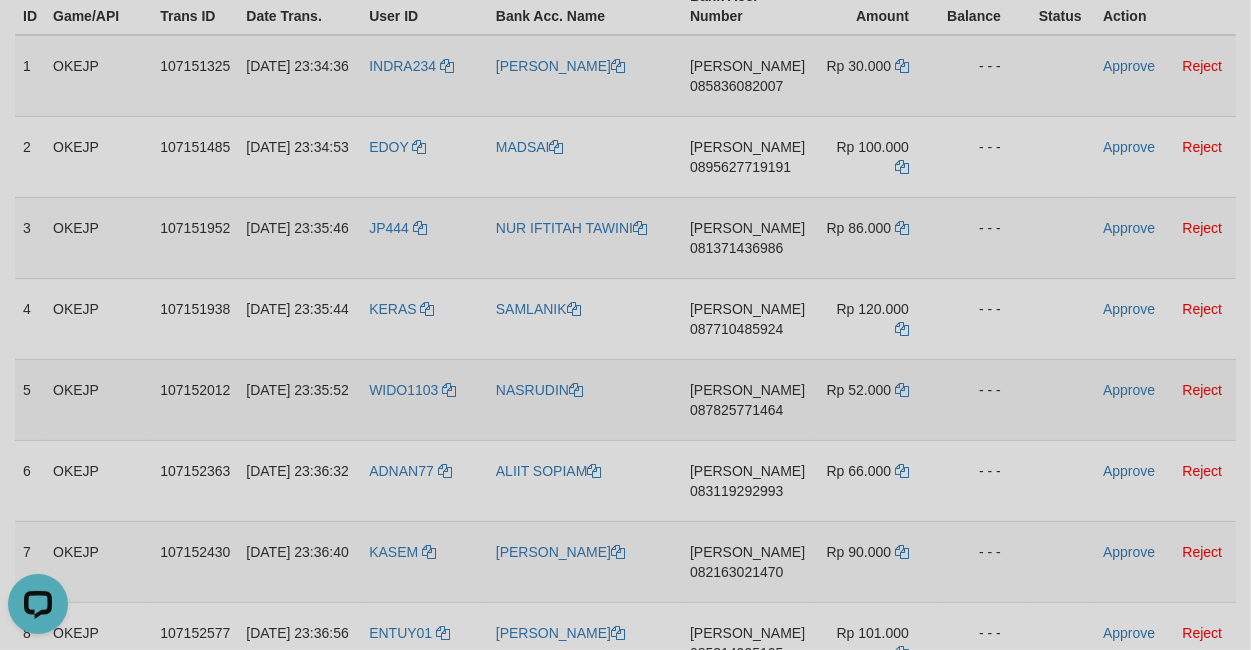 click on "Approve
Reject" at bounding box center [1165, 399] 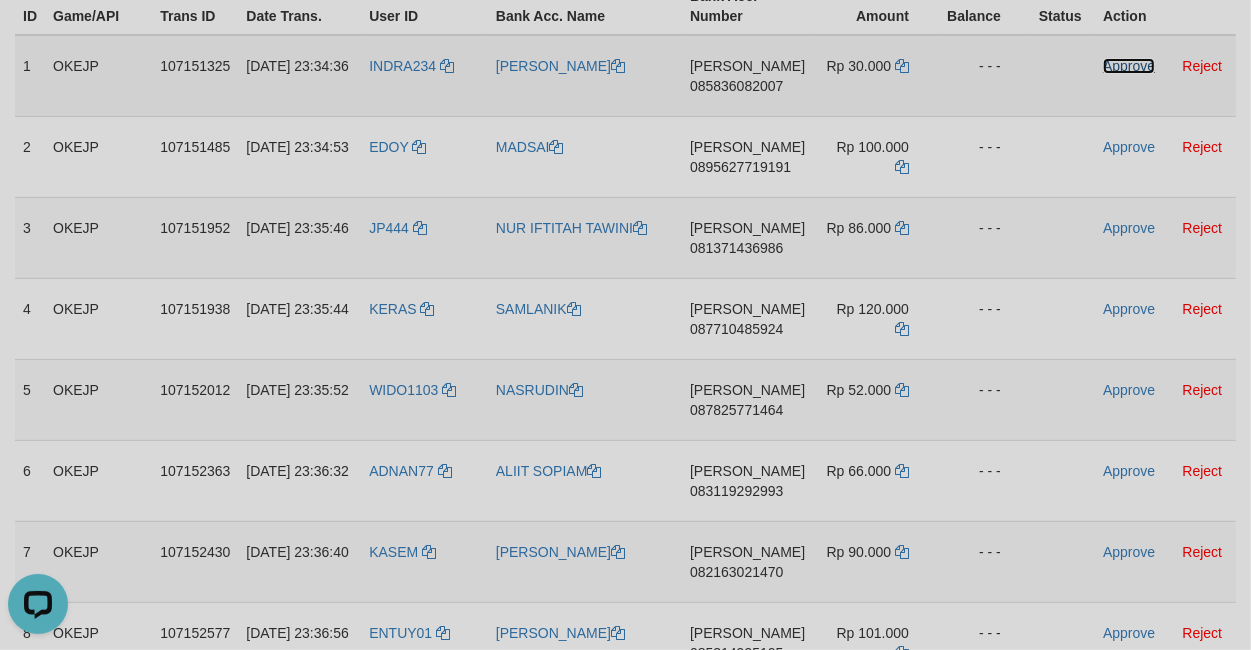 click on "Approve" at bounding box center [1129, 66] 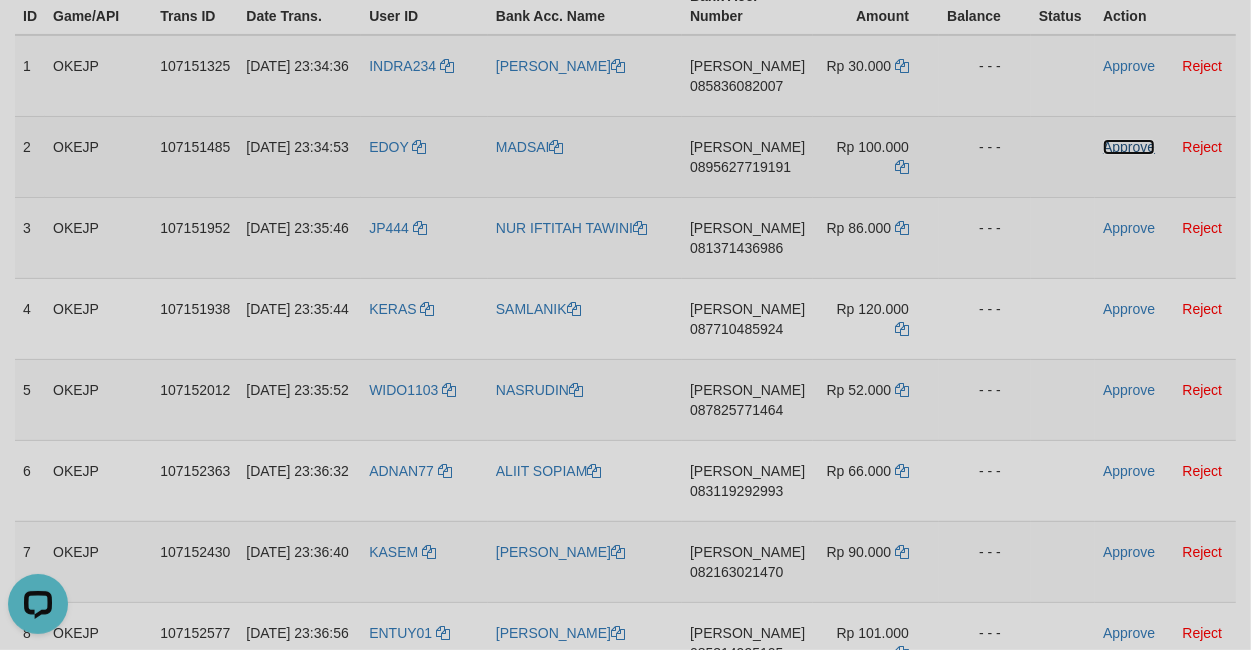 click on "Approve" at bounding box center [1129, 147] 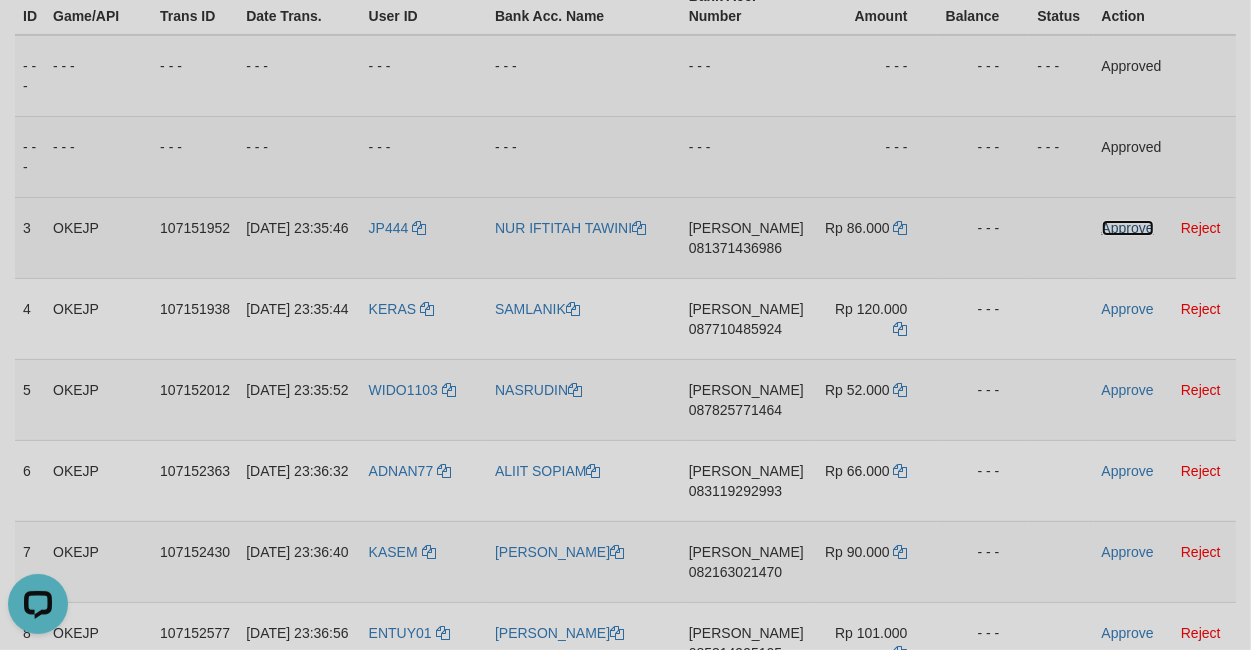 click on "Approve" at bounding box center (1128, 228) 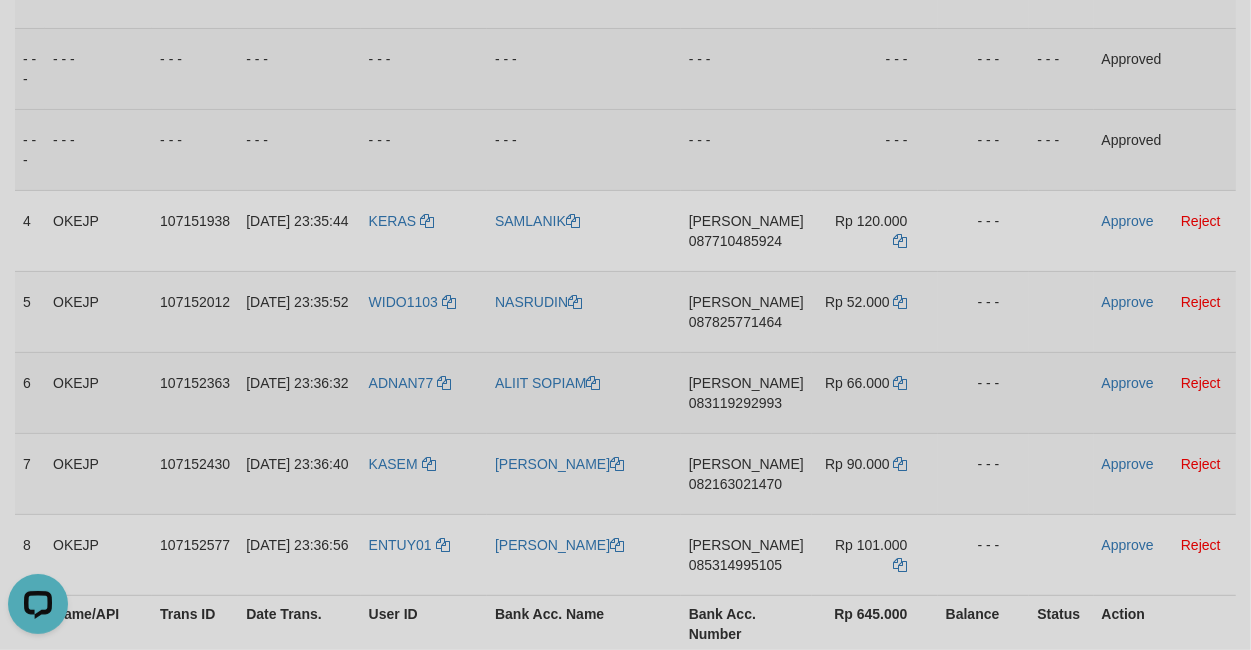 scroll, scrollTop: 483, scrollLeft: 0, axis: vertical 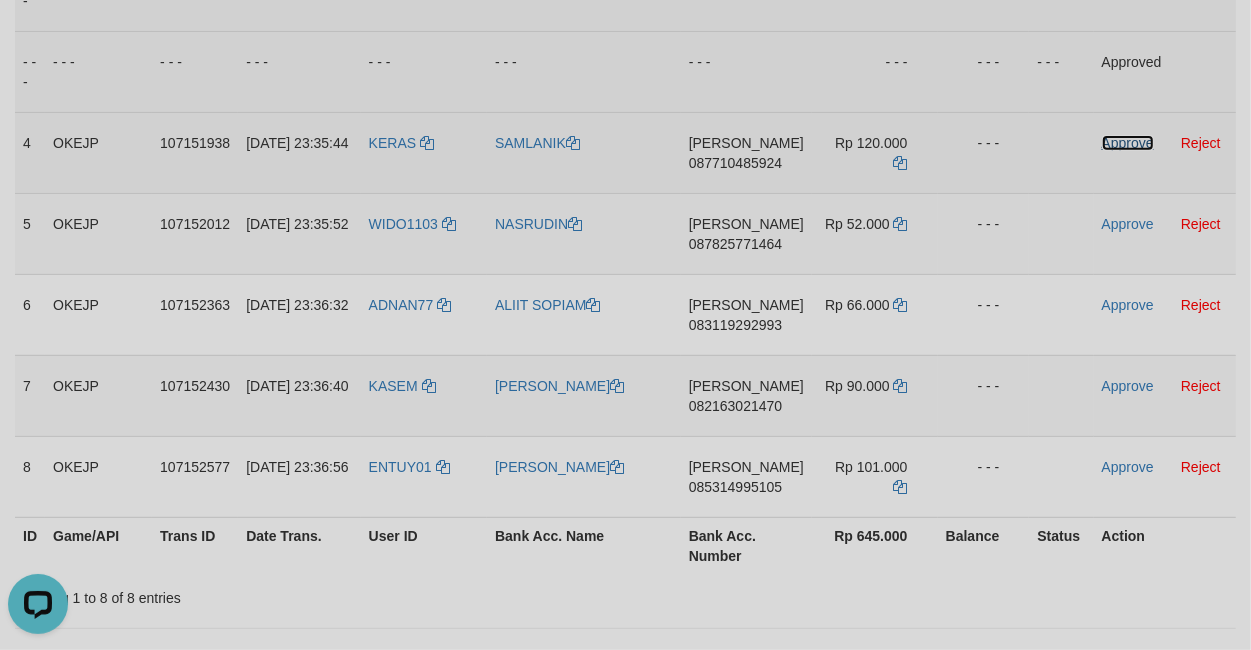 click on "Approve" at bounding box center [1128, 143] 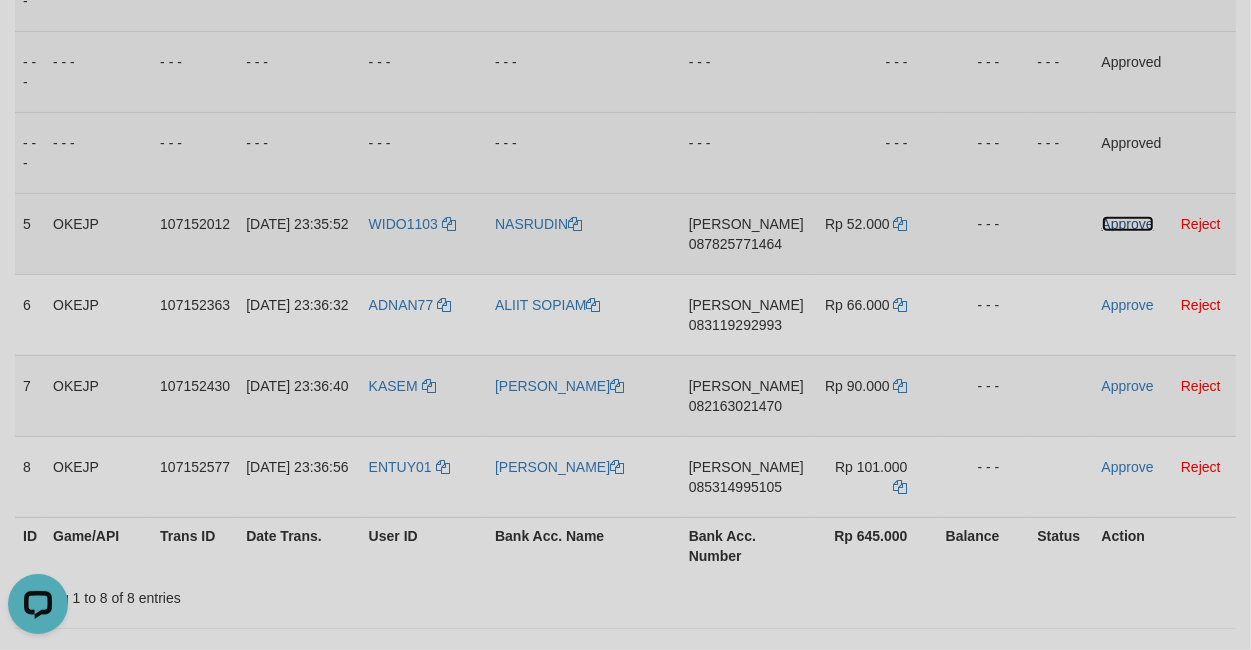 click on "Approve" at bounding box center [1128, 224] 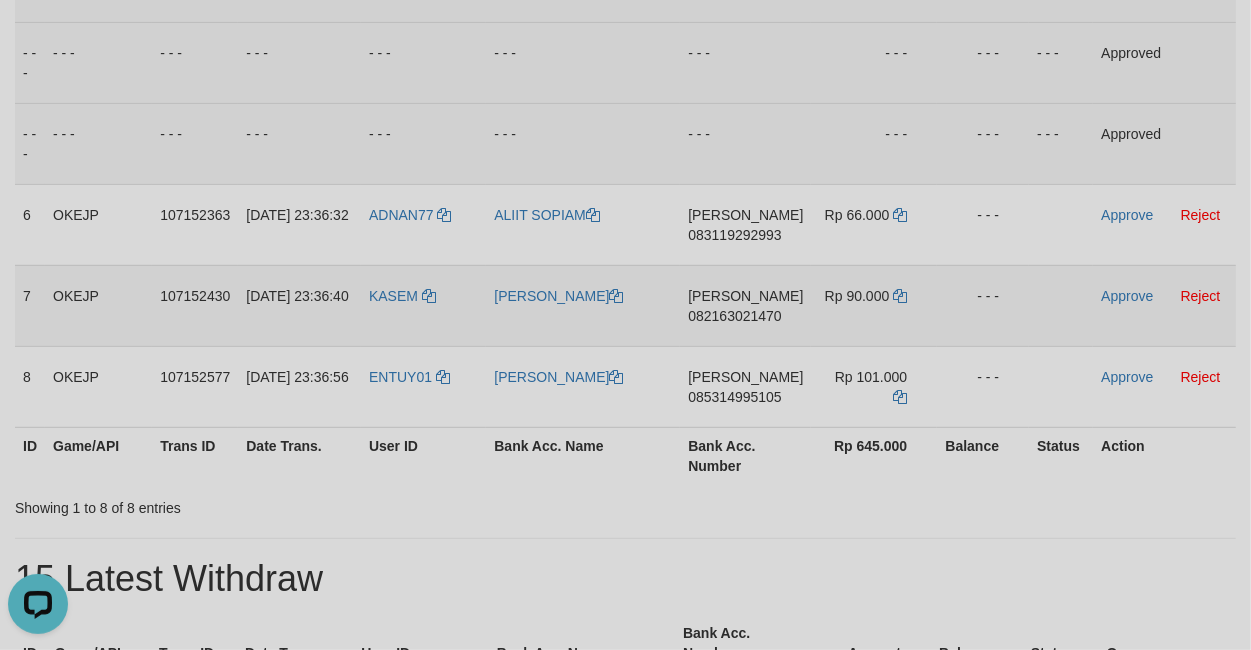 scroll, scrollTop: 651, scrollLeft: 0, axis: vertical 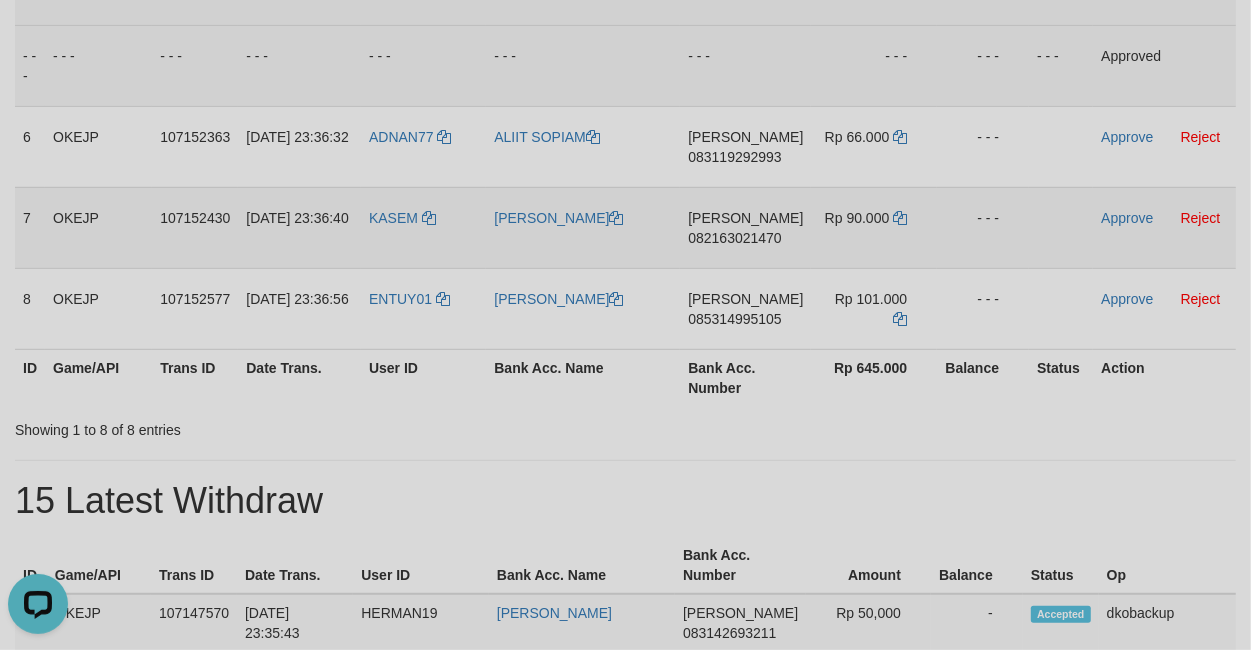 click on "DANA
082163021470" at bounding box center (745, 227) 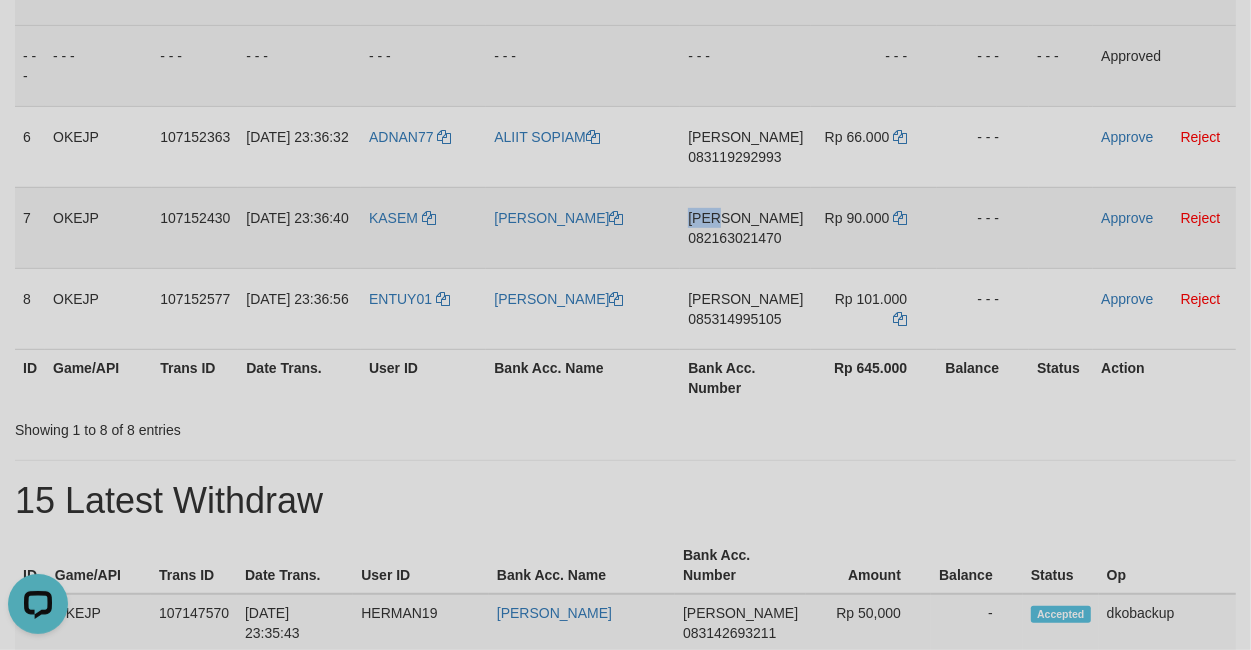 click on "DANA
082163021470" at bounding box center [745, 227] 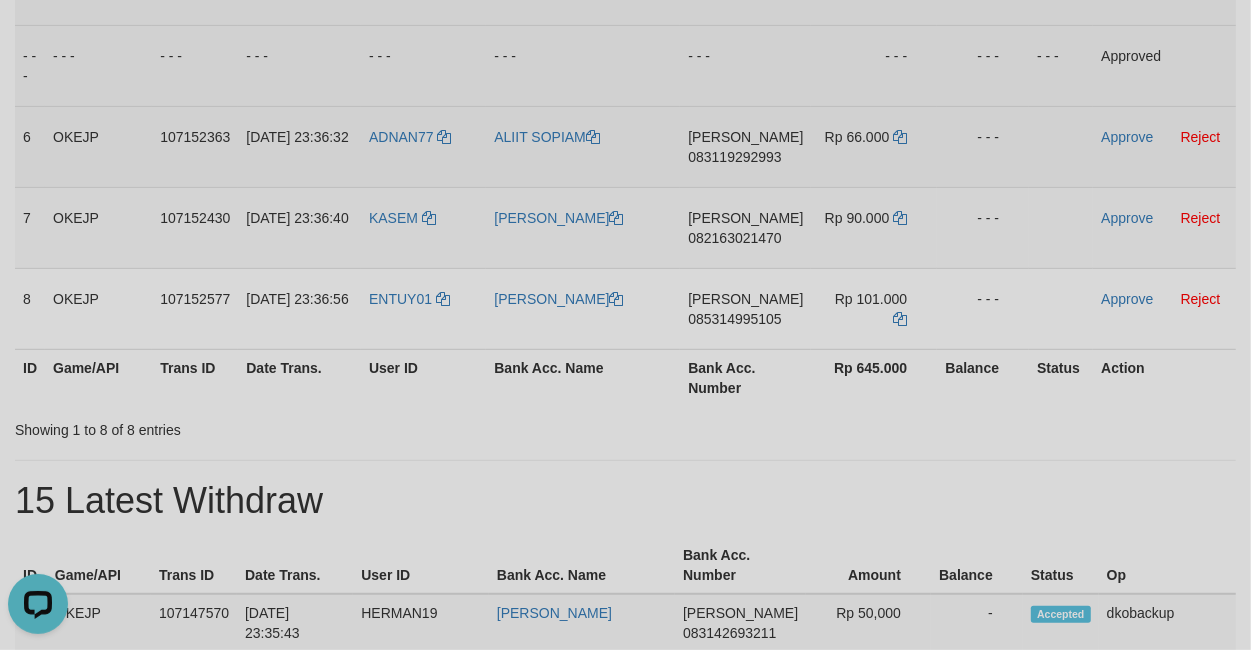 click on "DANA
083119292993" at bounding box center (745, 146) 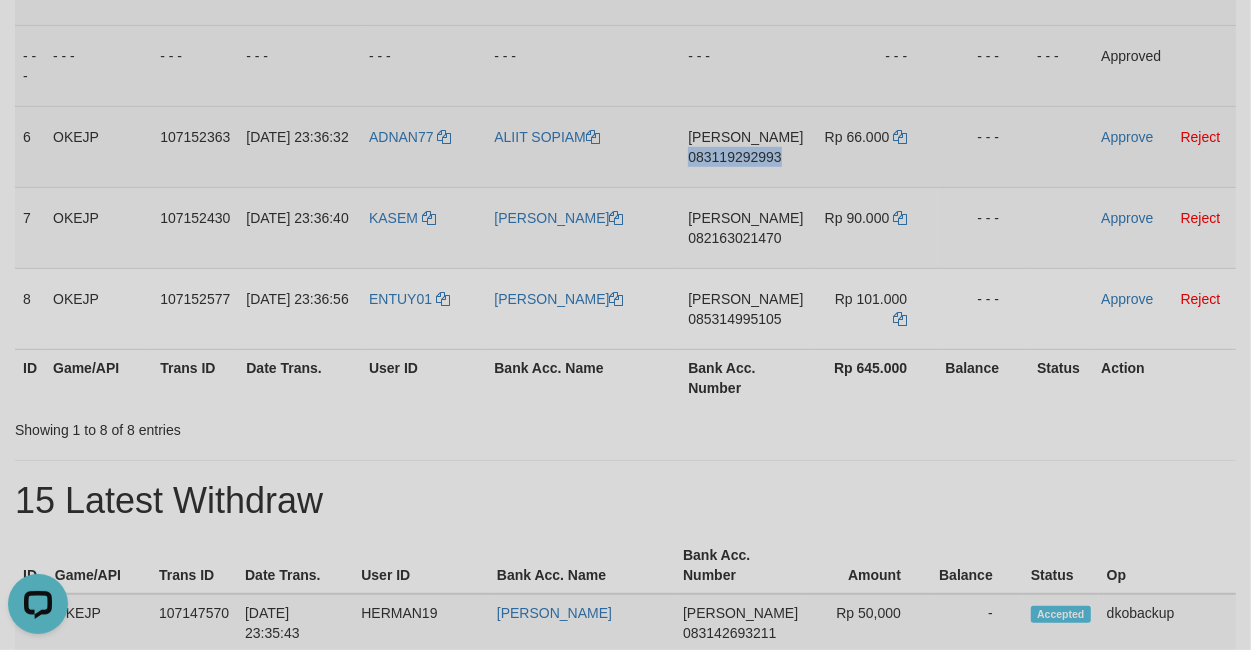 click on "DANA
083119292993" at bounding box center (745, 146) 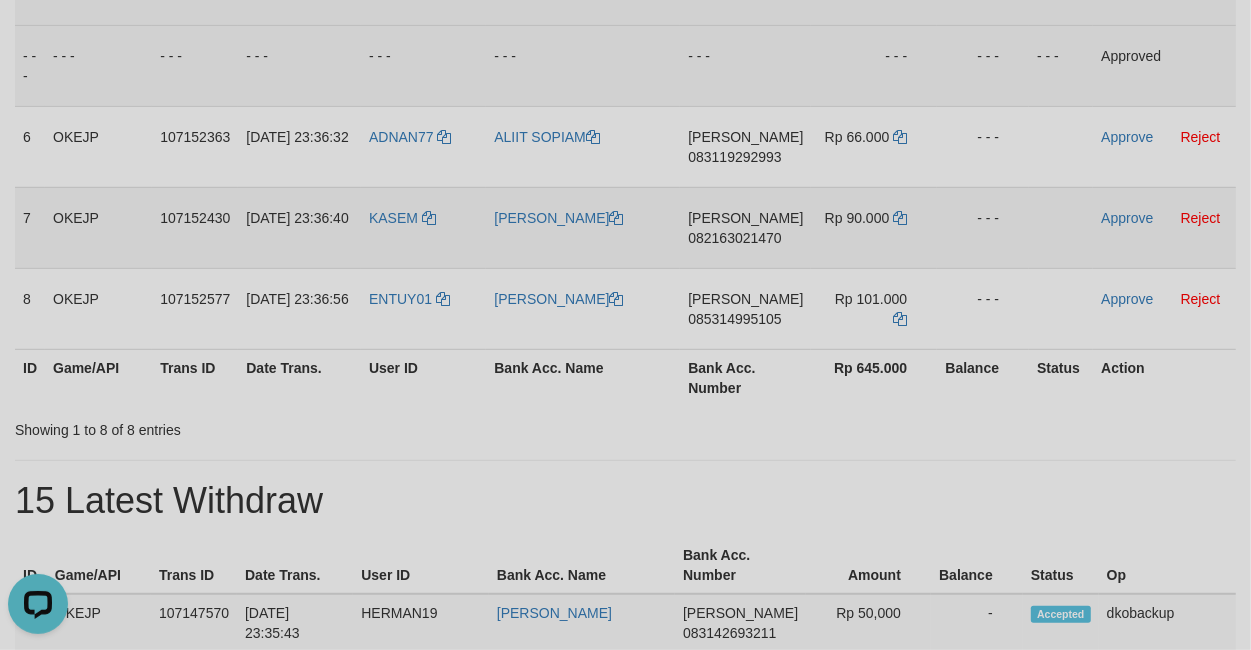 click on "DANA
082163021470" at bounding box center [745, 227] 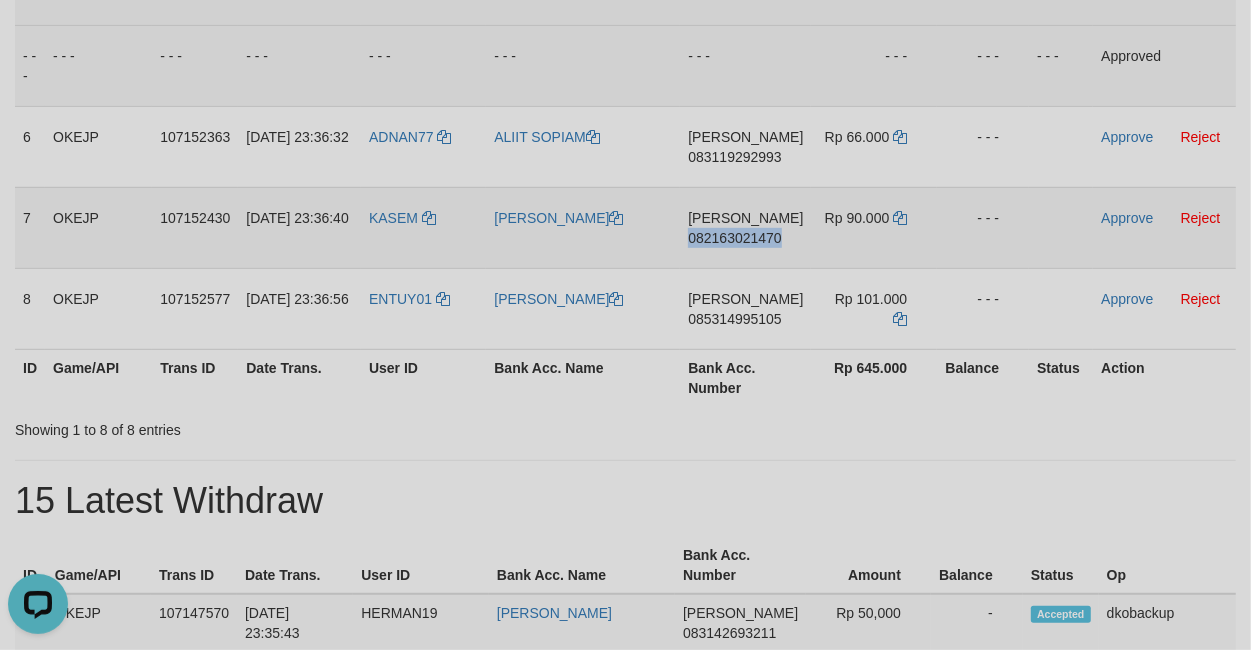 click on "DANA
082163021470" at bounding box center (745, 227) 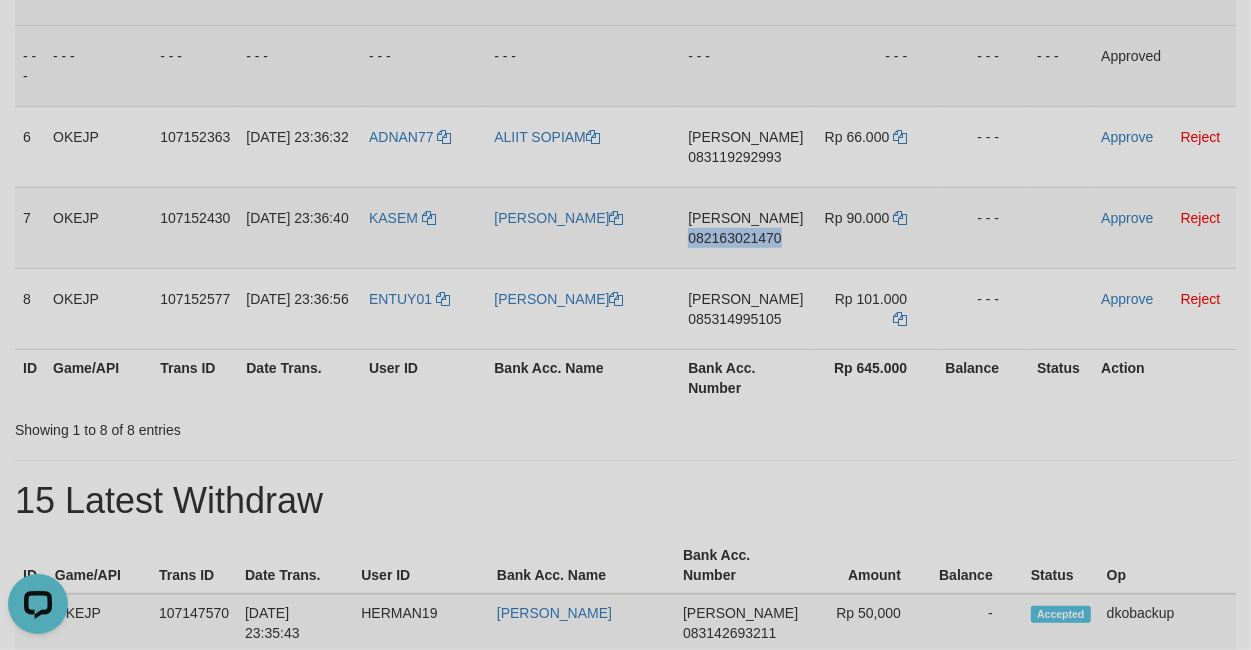 drag, startPoint x: 740, startPoint y: 265, endPoint x: 1196, endPoint y: 367, distance: 467.26865 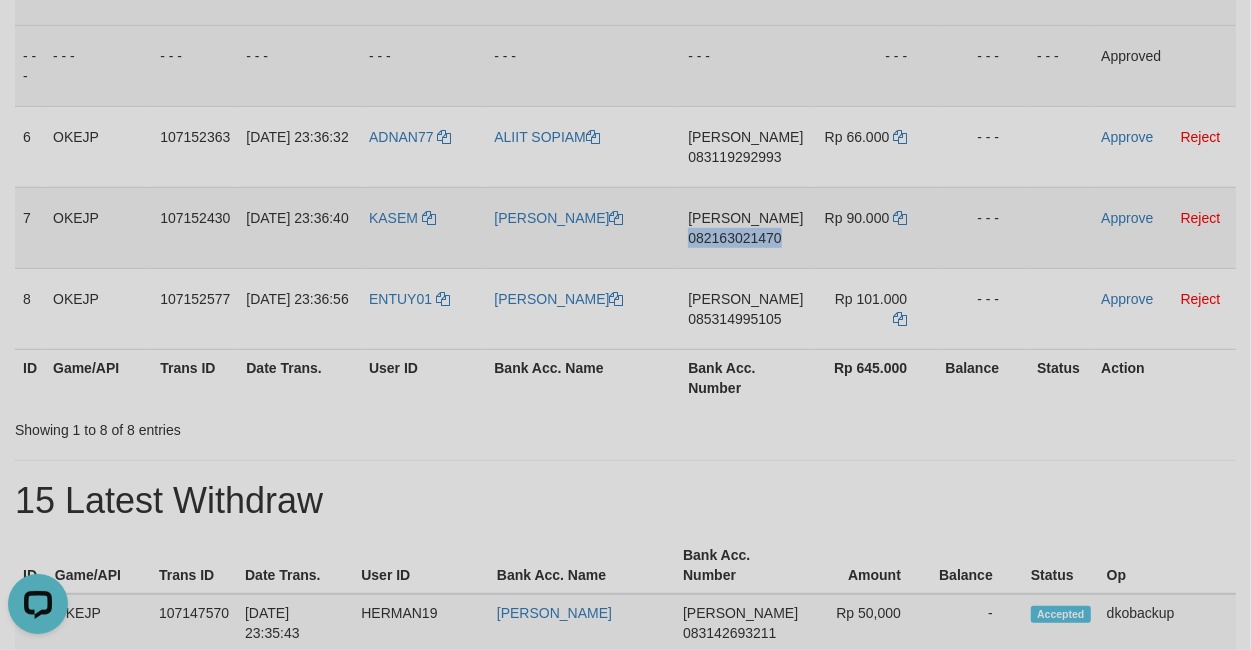 click on "DANA
082163021470" at bounding box center (745, 227) 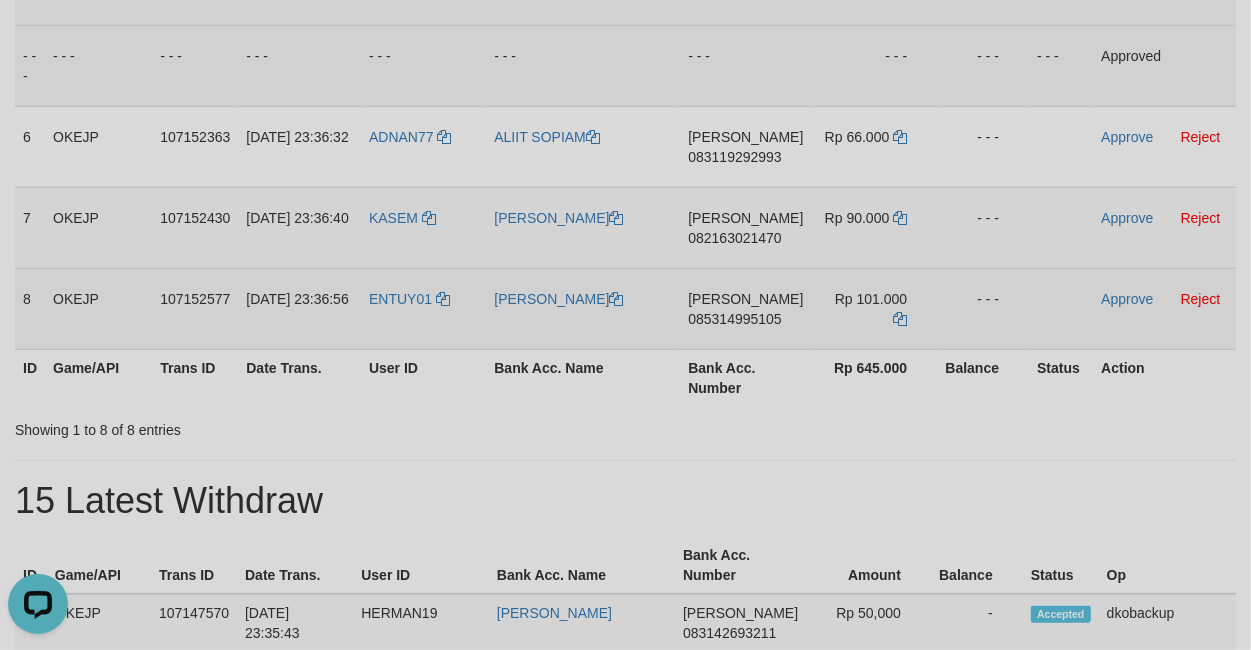 click on "085314995105" at bounding box center (734, 319) 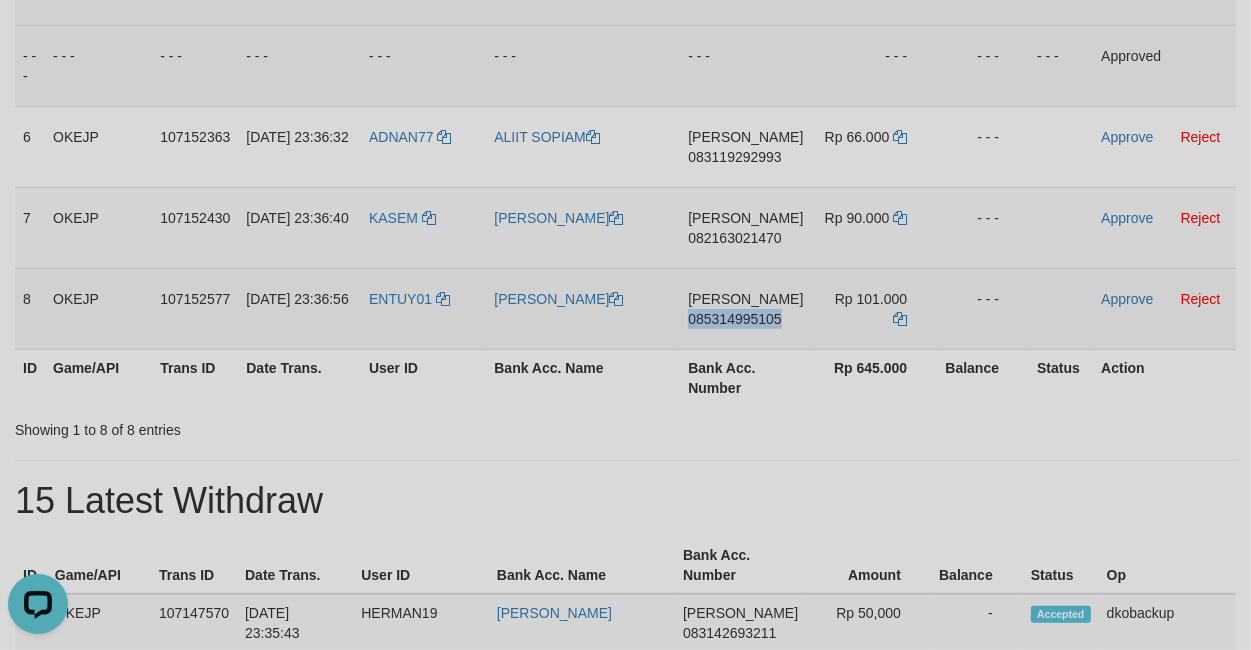 click on "DANA
085314995105" at bounding box center [745, 308] 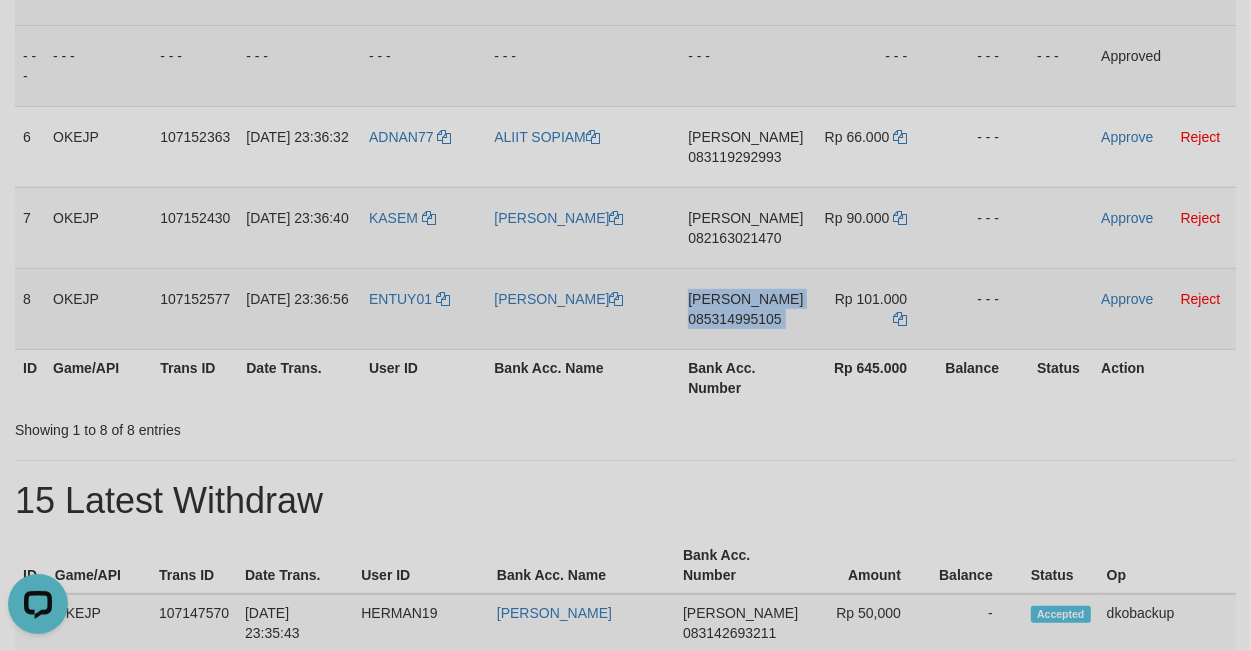 click on "DANA
085314995105" at bounding box center (745, 308) 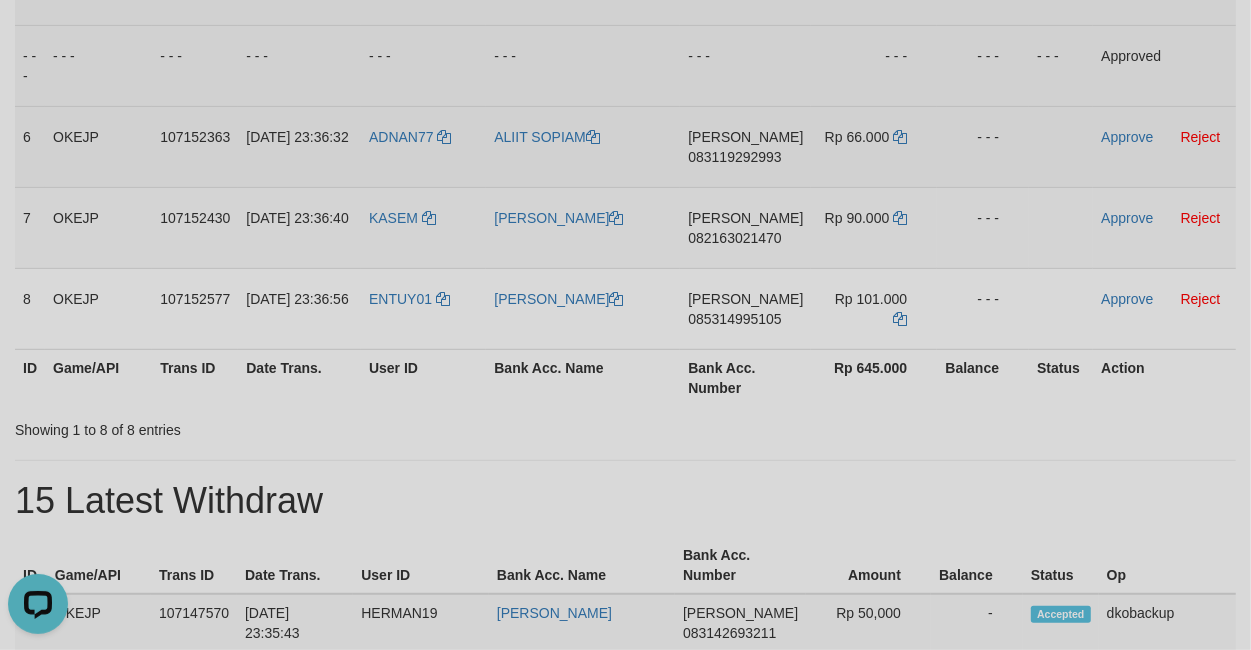 click on "ADNAN77" at bounding box center (423, 146) 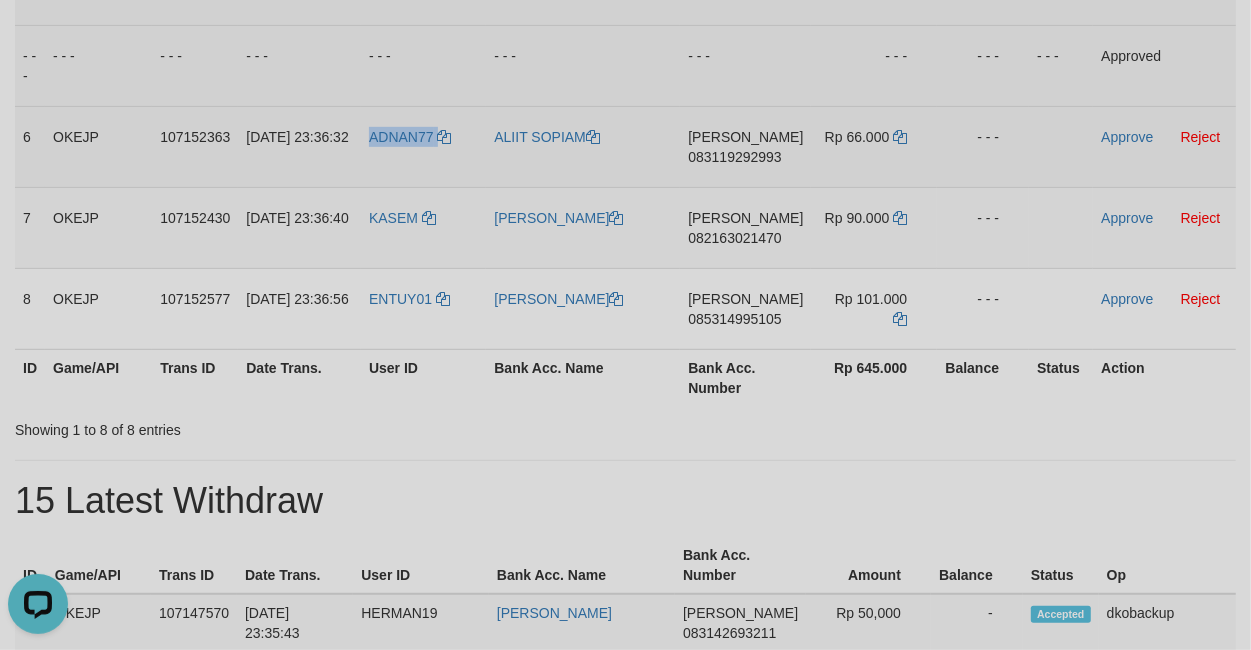 click on "ADNAN77" at bounding box center [423, 146] 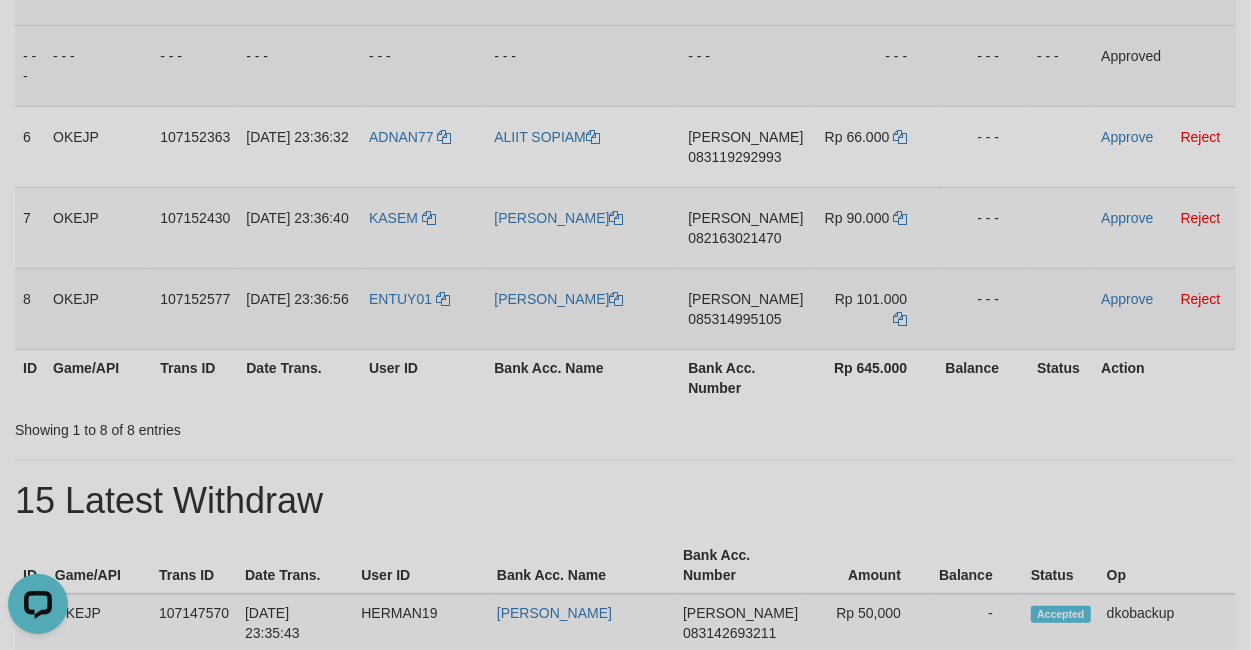click on "ENTUY01" at bounding box center (423, 308) 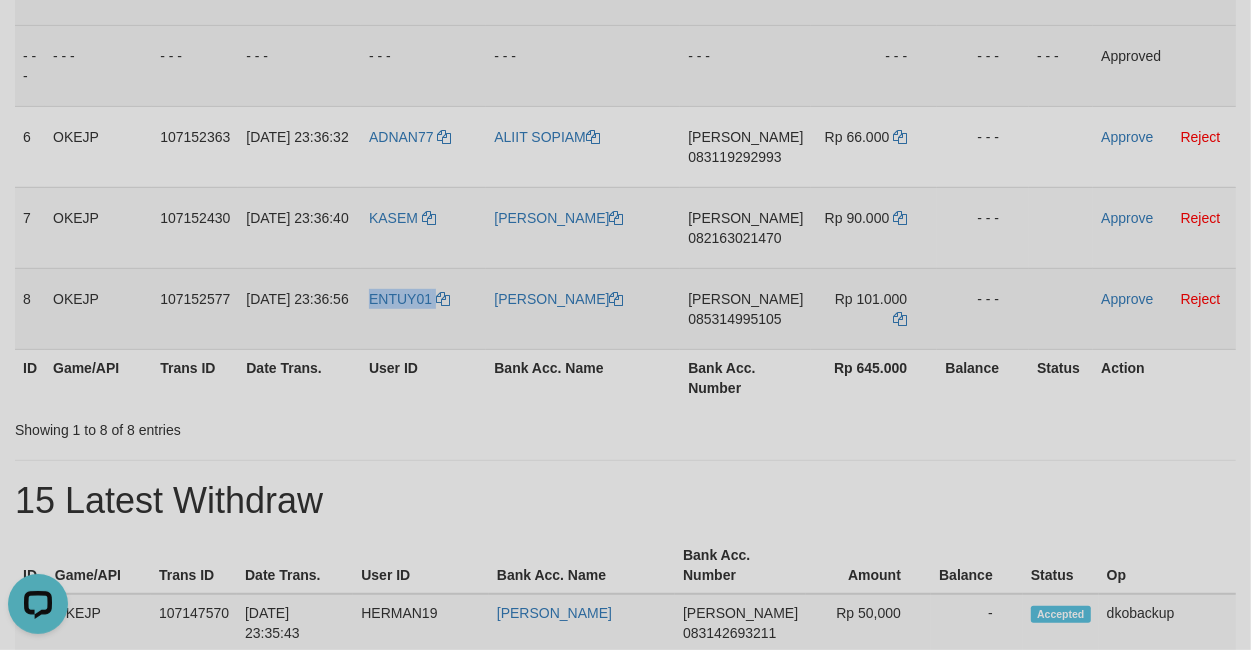 click on "ENTUY01" at bounding box center (423, 308) 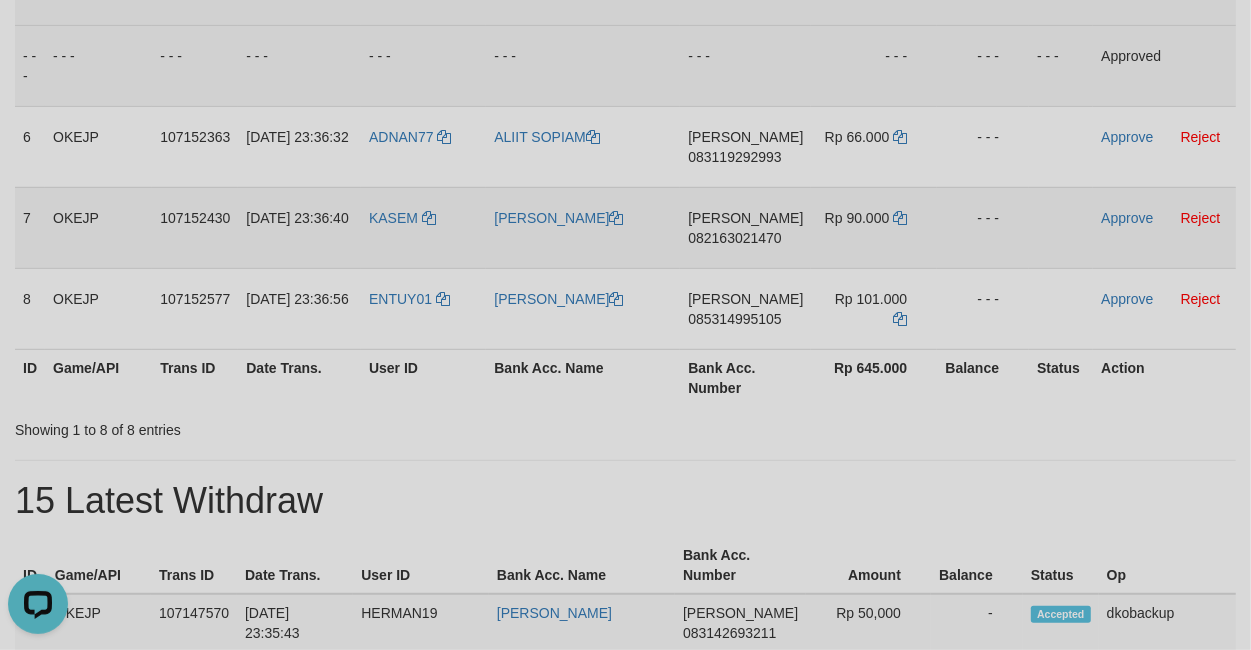 click on "KASEM" at bounding box center (423, 227) 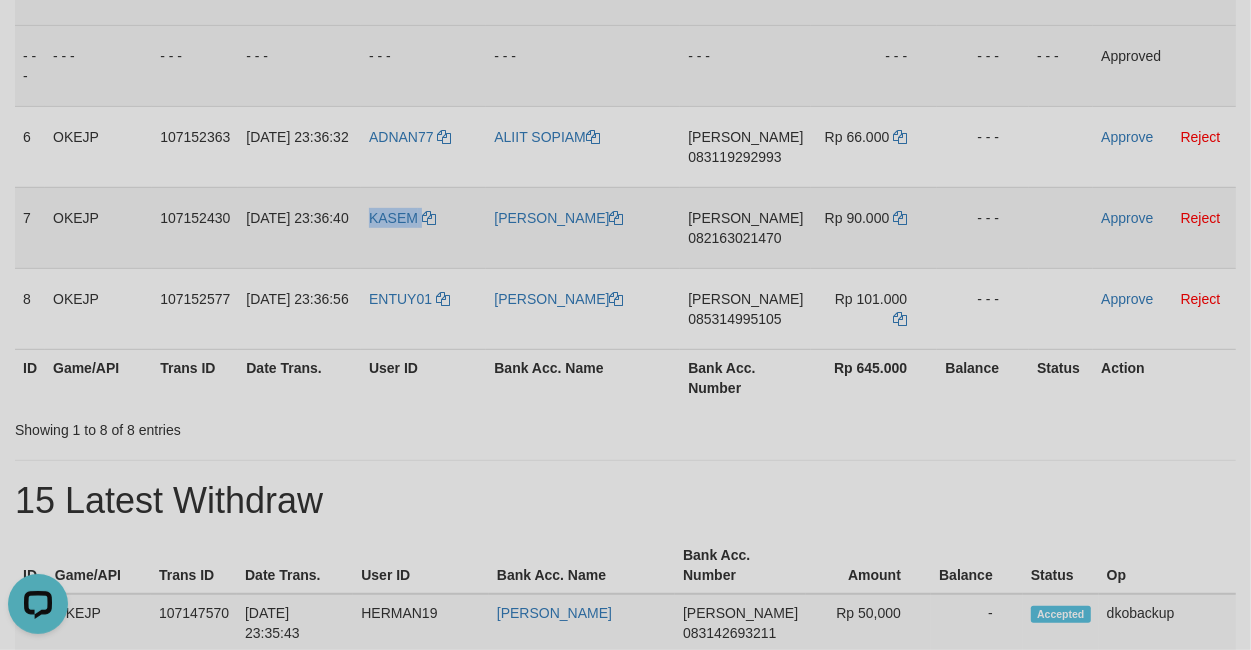 click on "KASEM" at bounding box center [423, 227] 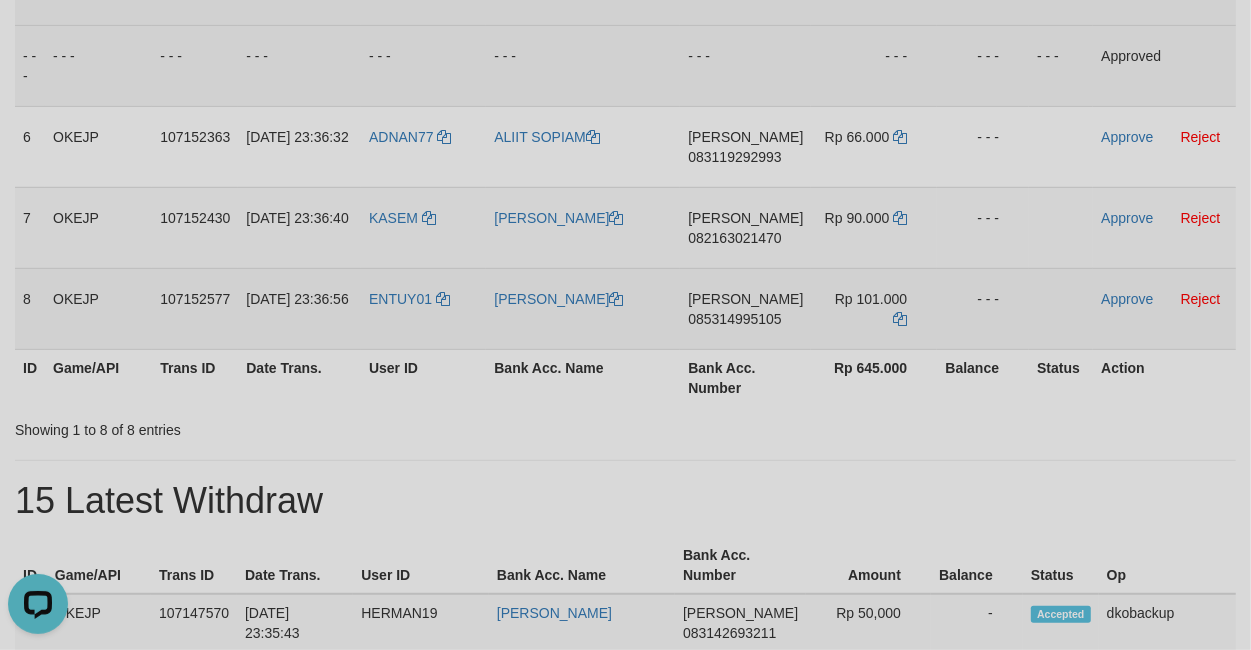 click on "ENTUY01" at bounding box center [423, 308] 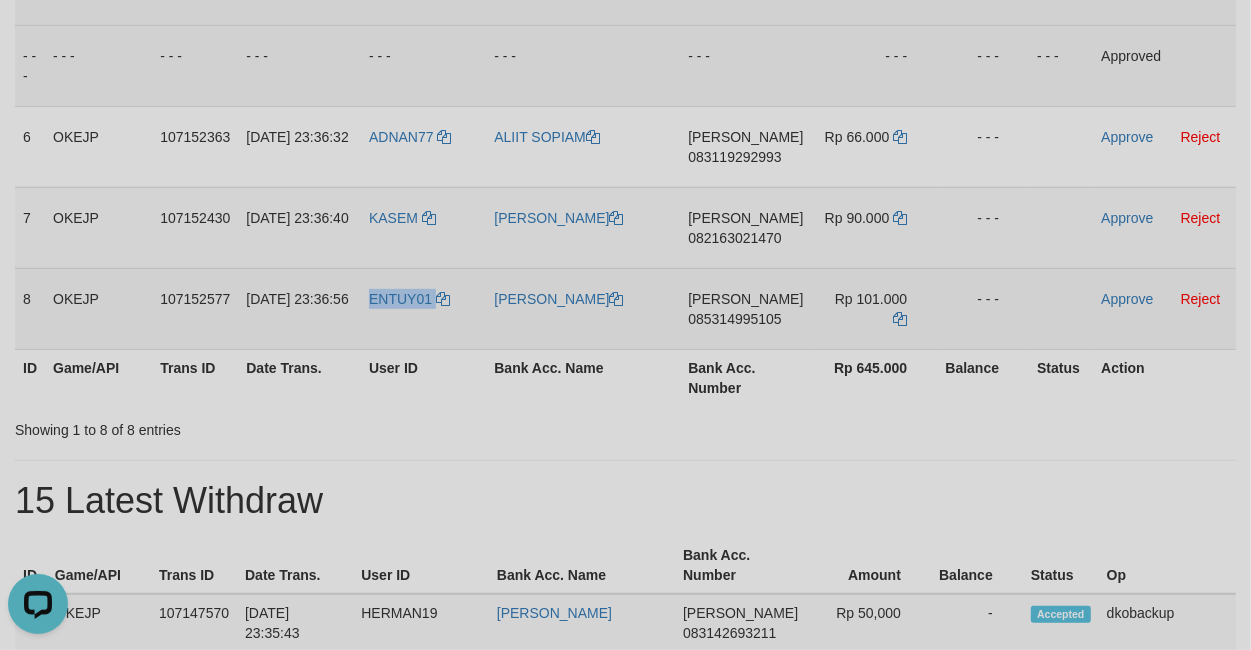 click on "ENTUY01" at bounding box center (423, 308) 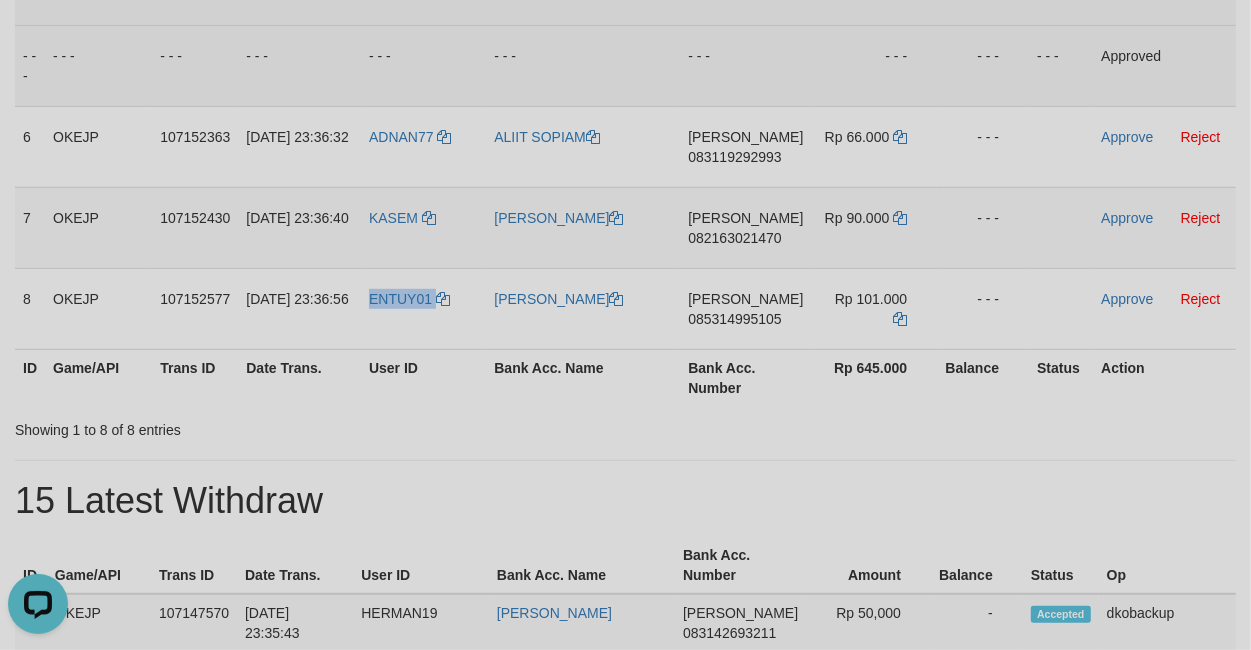 drag, startPoint x: 388, startPoint y: 318, endPoint x: 91, endPoint y: 413, distance: 311.82367 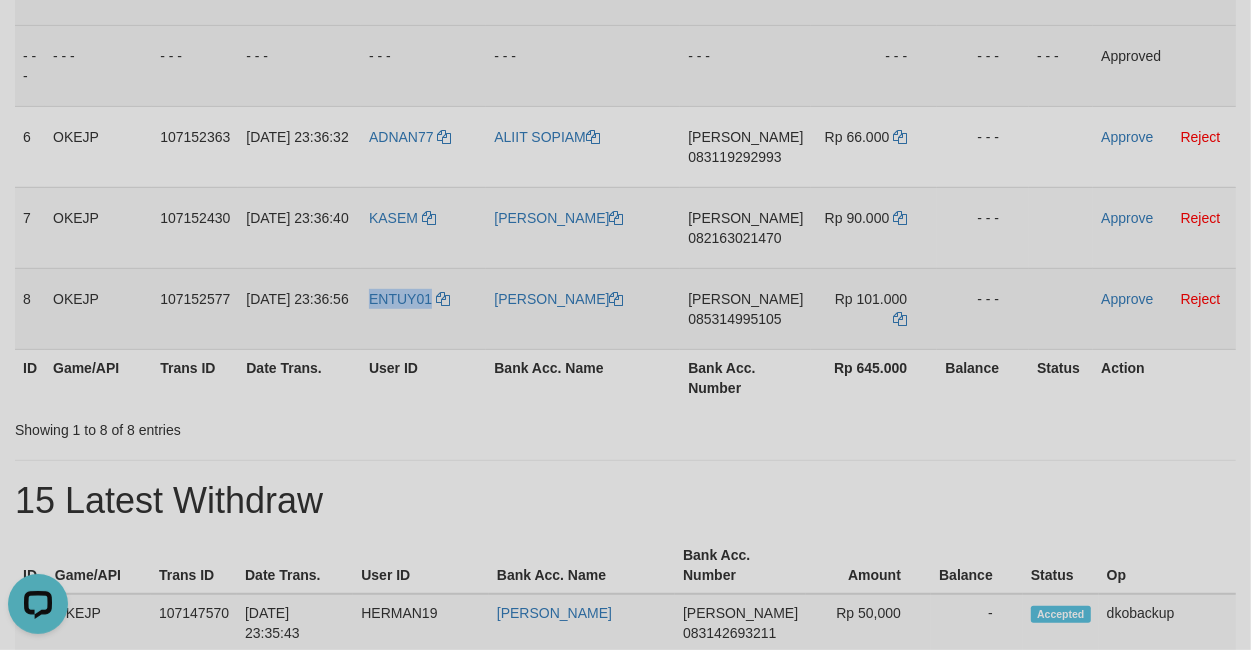 click on "ENTUY01" at bounding box center (423, 308) 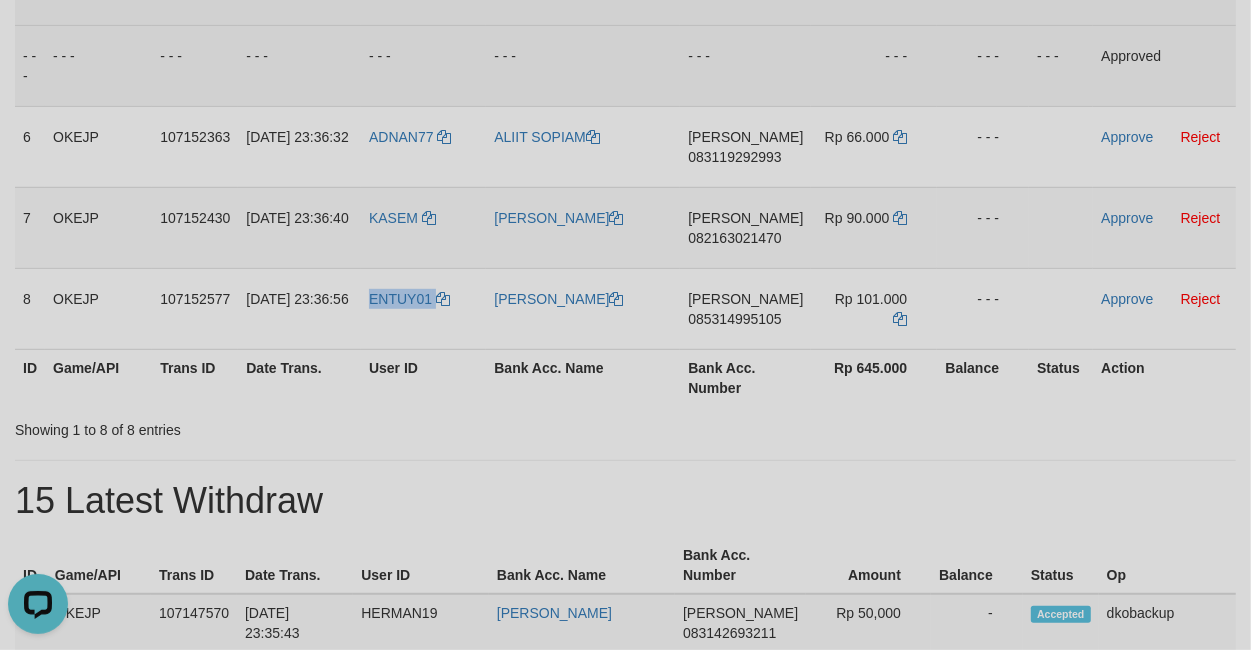 drag, startPoint x: 410, startPoint y: 328, endPoint x: 23, endPoint y: 463, distance: 409.8707 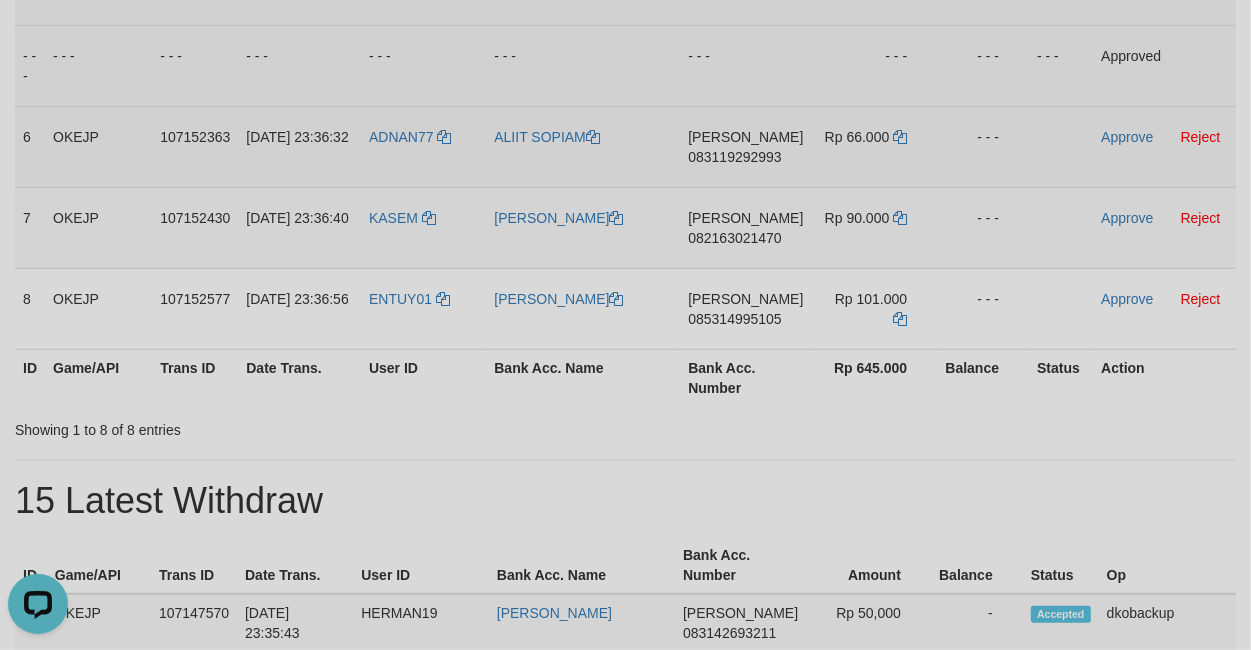 click on "ALIIT SOPIAM" at bounding box center (583, 146) 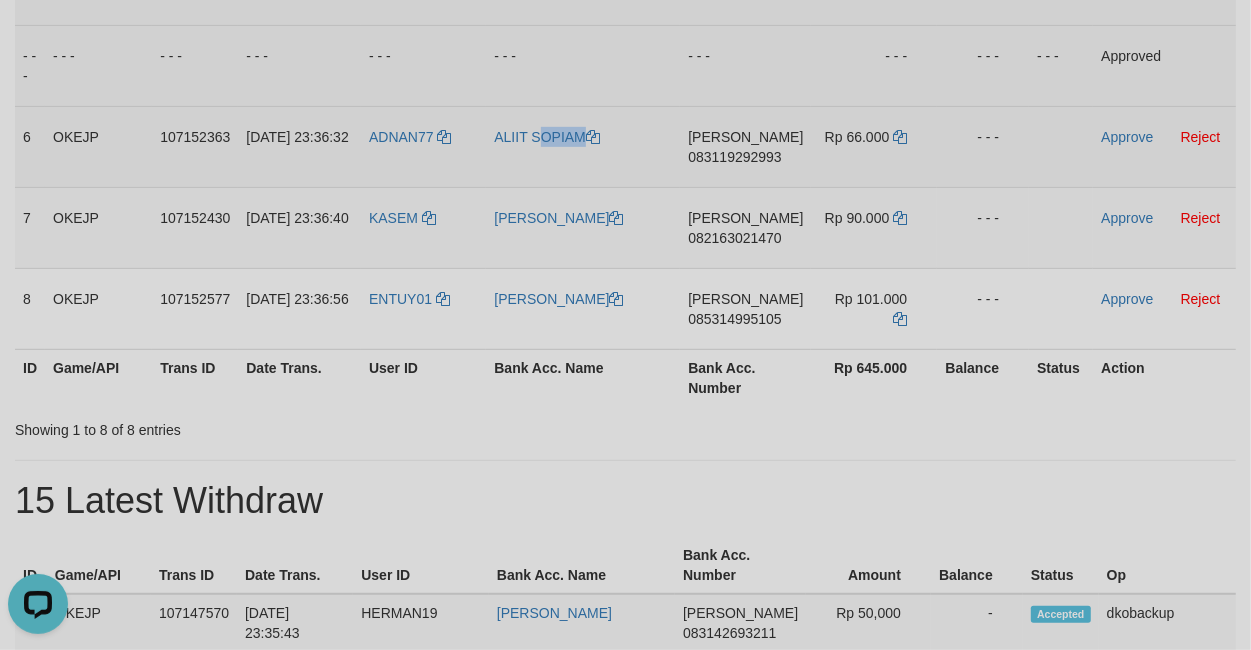 click on "ALIIT SOPIAM" at bounding box center [583, 146] 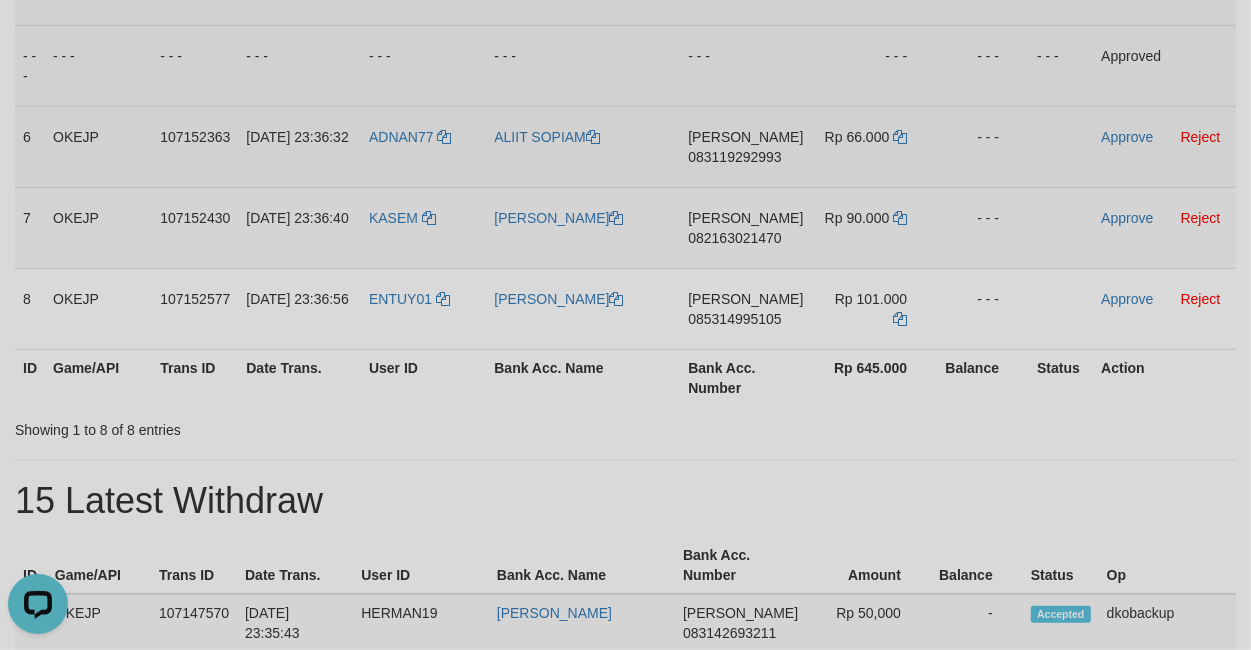 click on "ADNAN77" at bounding box center [423, 146] 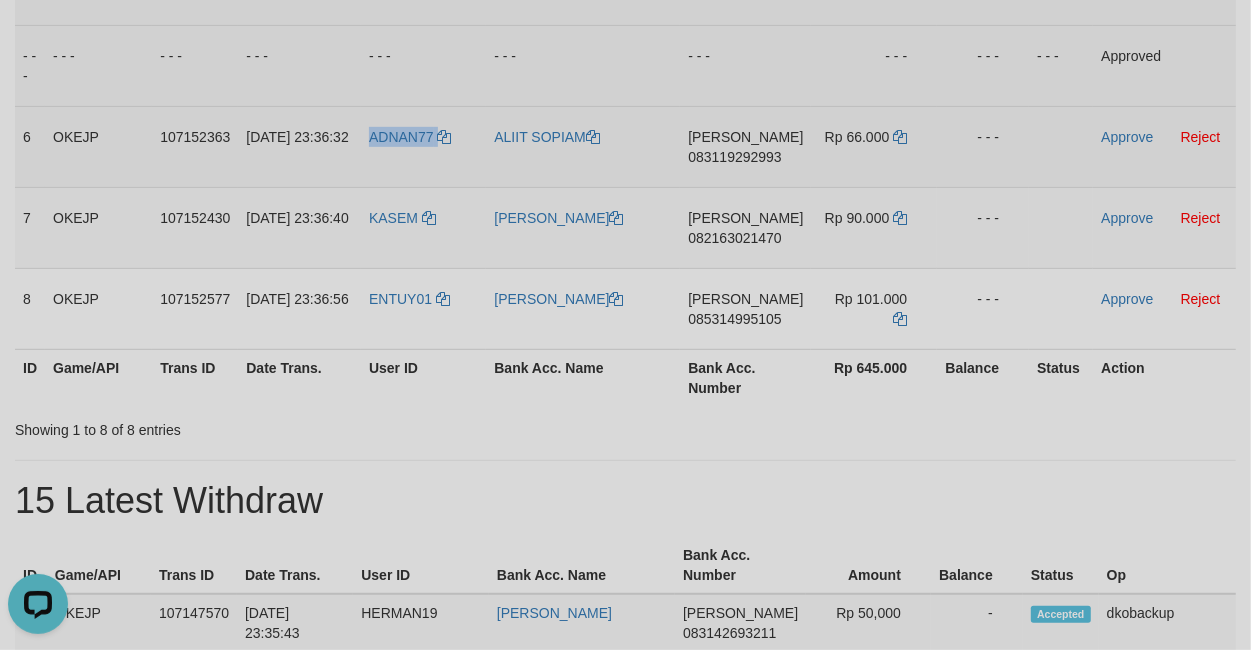 click on "ADNAN77" at bounding box center [423, 146] 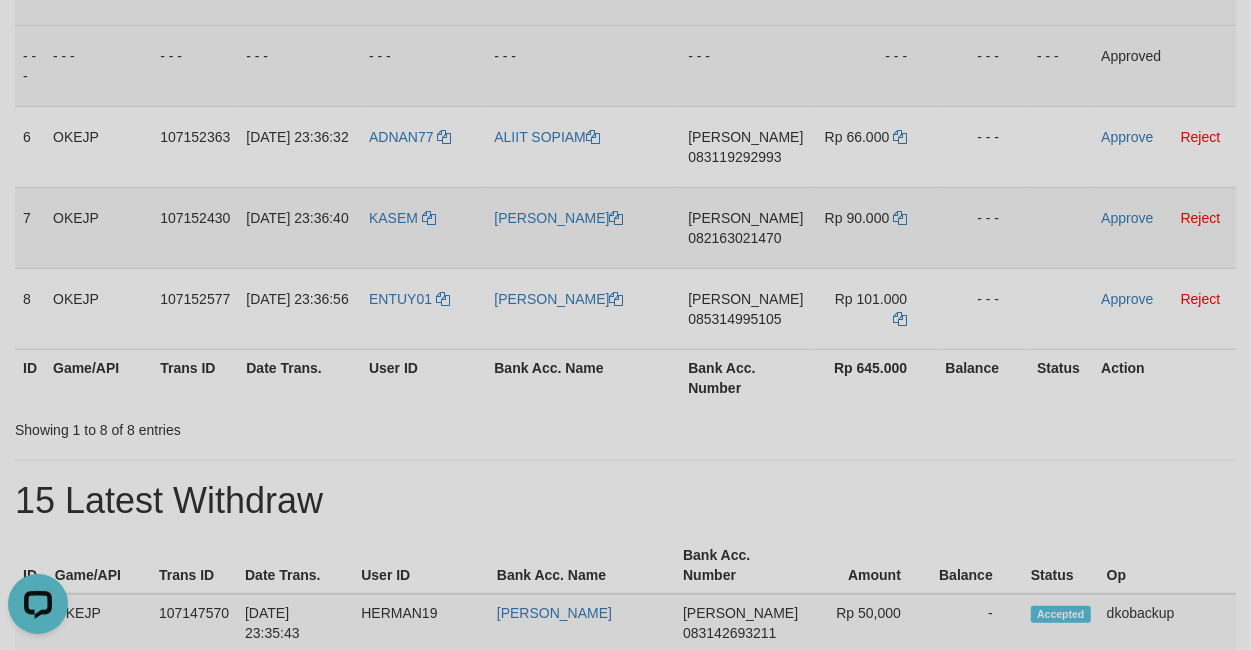 click on "KASEM" at bounding box center [423, 227] 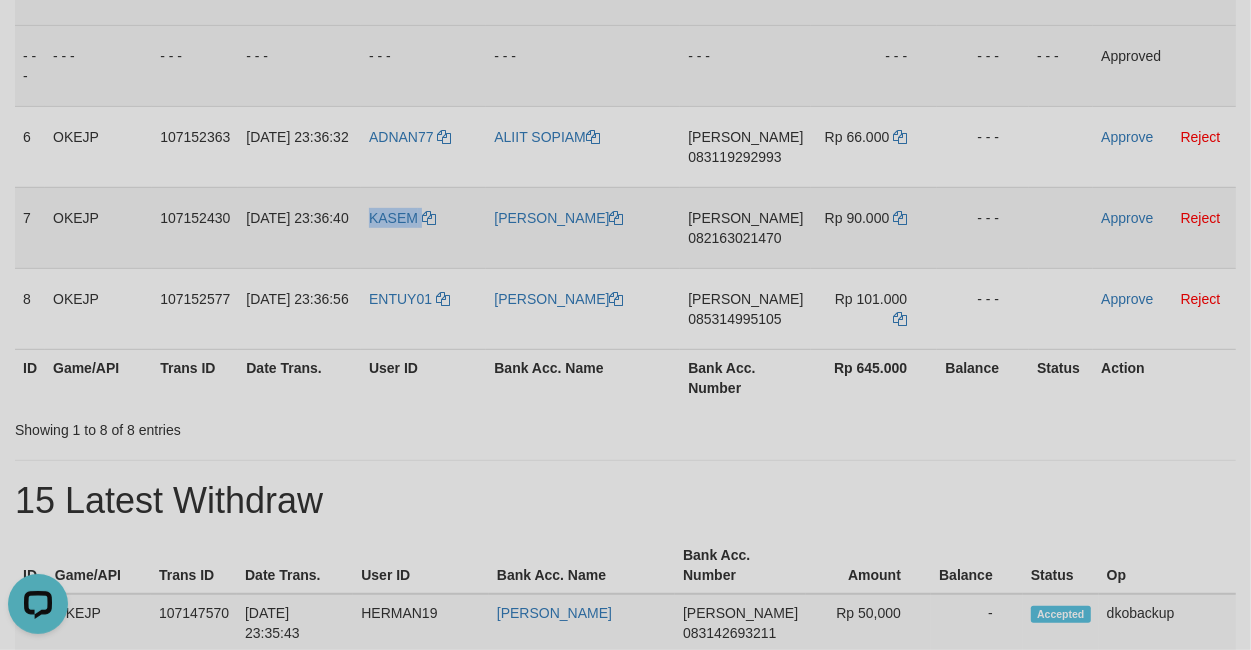 click on "KASEM" at bounding box center [423, 227] 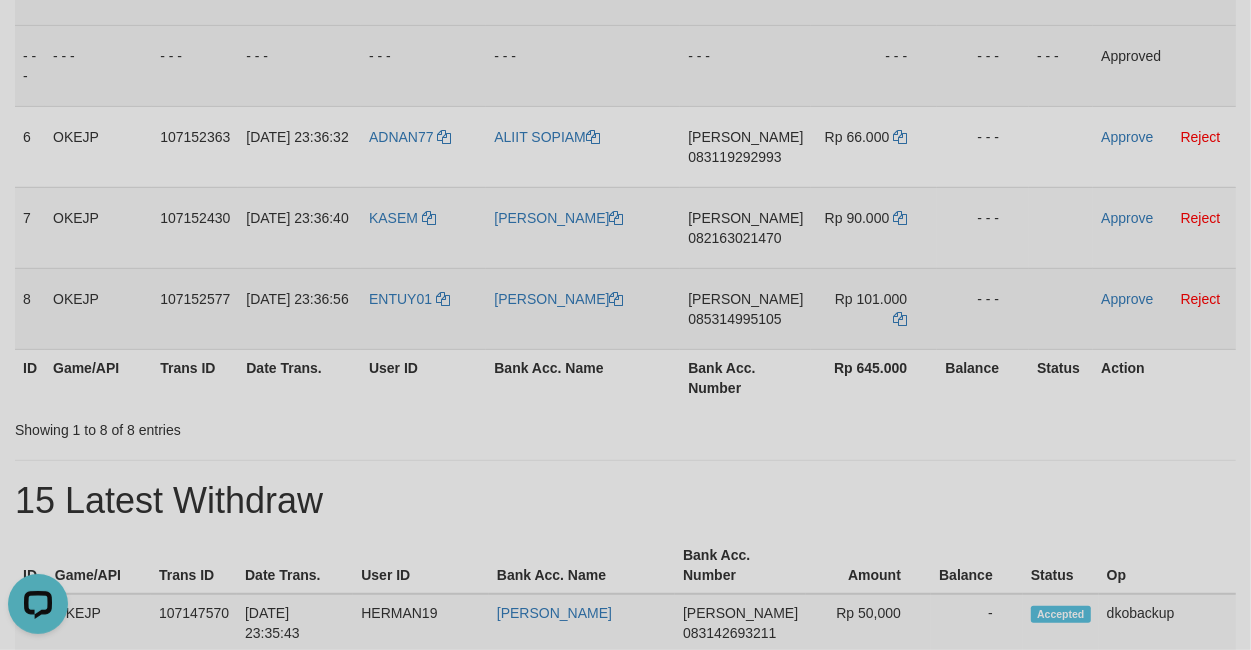 click on "ENTUY01" at bounding box center (423, 308) 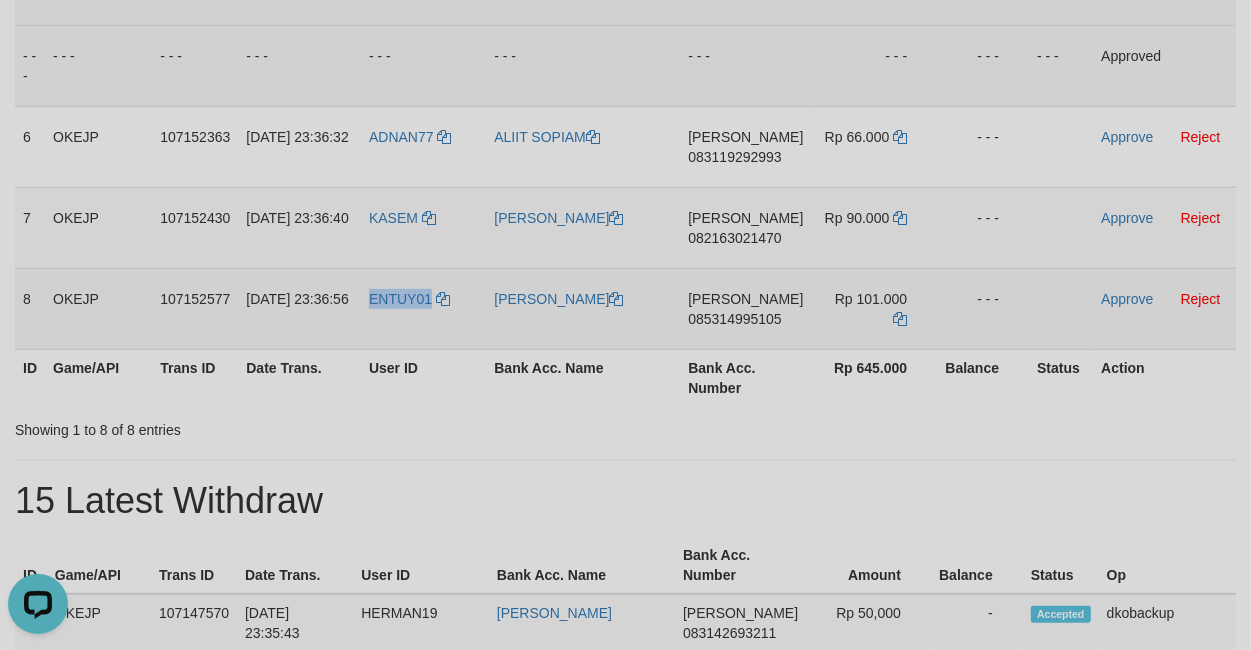 click on "ENTUY01" at bounding box center [423, 308] 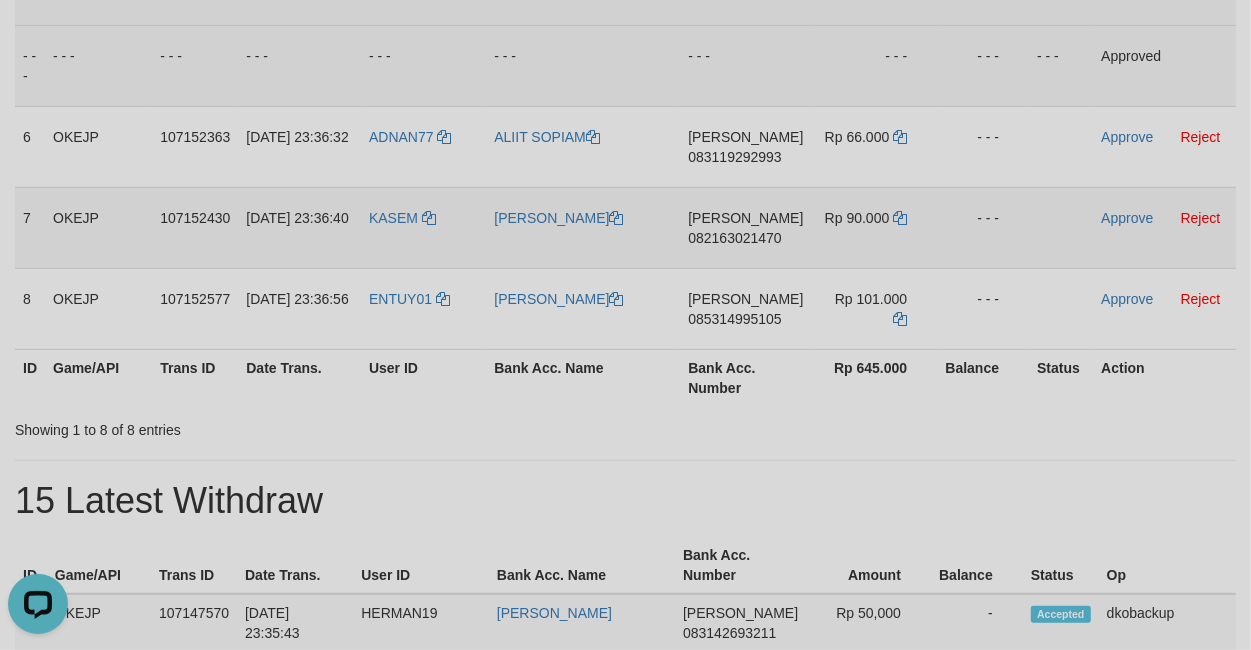 click on "[PERSON_NAME]" at bounding box center (583, 227) 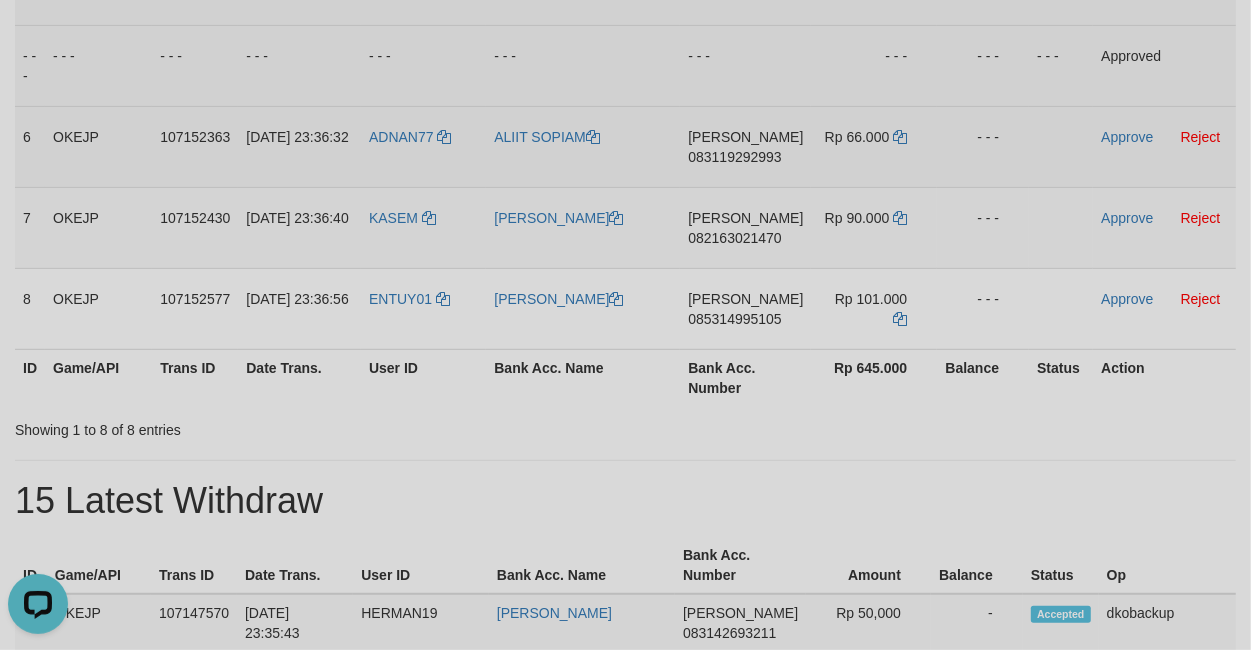 click on "ALIIT SOPIAM" at bounding box center (583, 146) 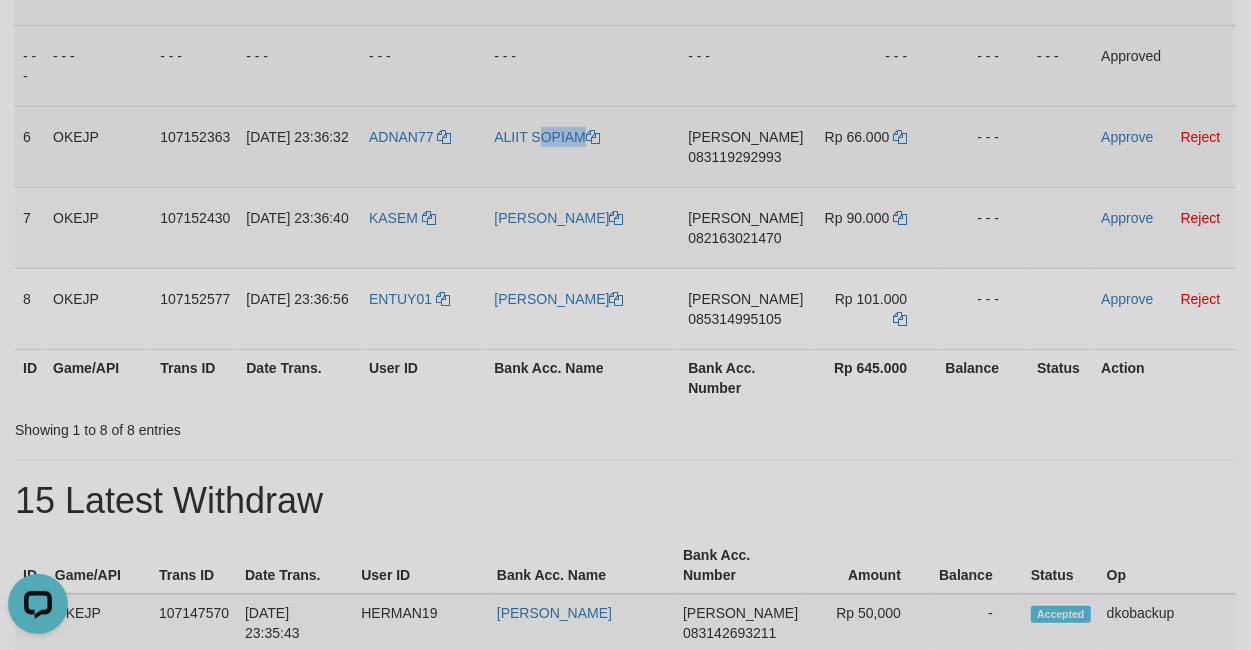 click on "ALIIT SOPIAM" at bounding box center (583, 146) 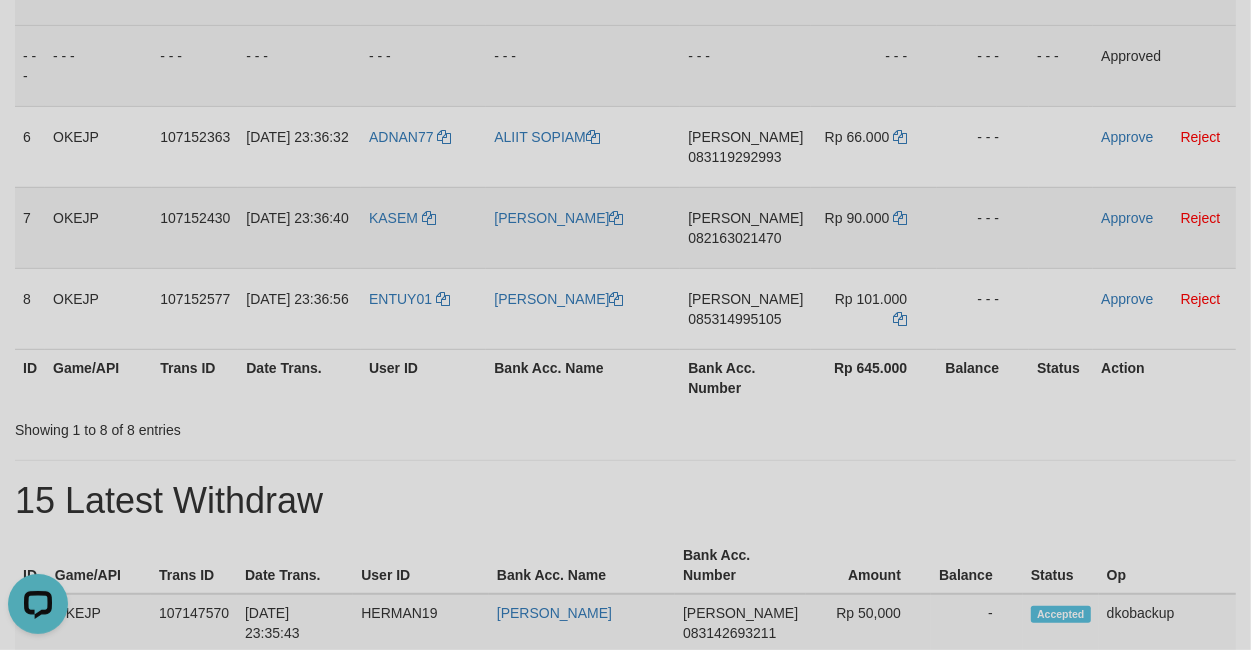 click on "[PERSON_NAME]" at bounding box center [583, 227] 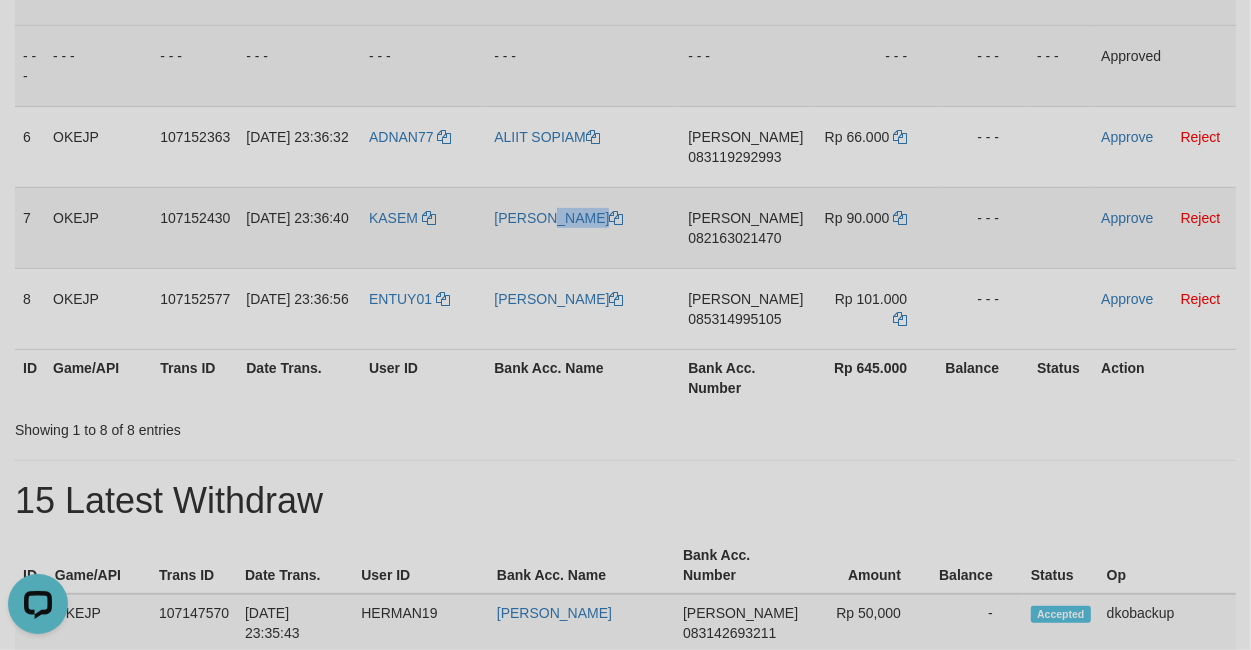click on "[PERSON_NAME]" at bounding box center (583, 227) 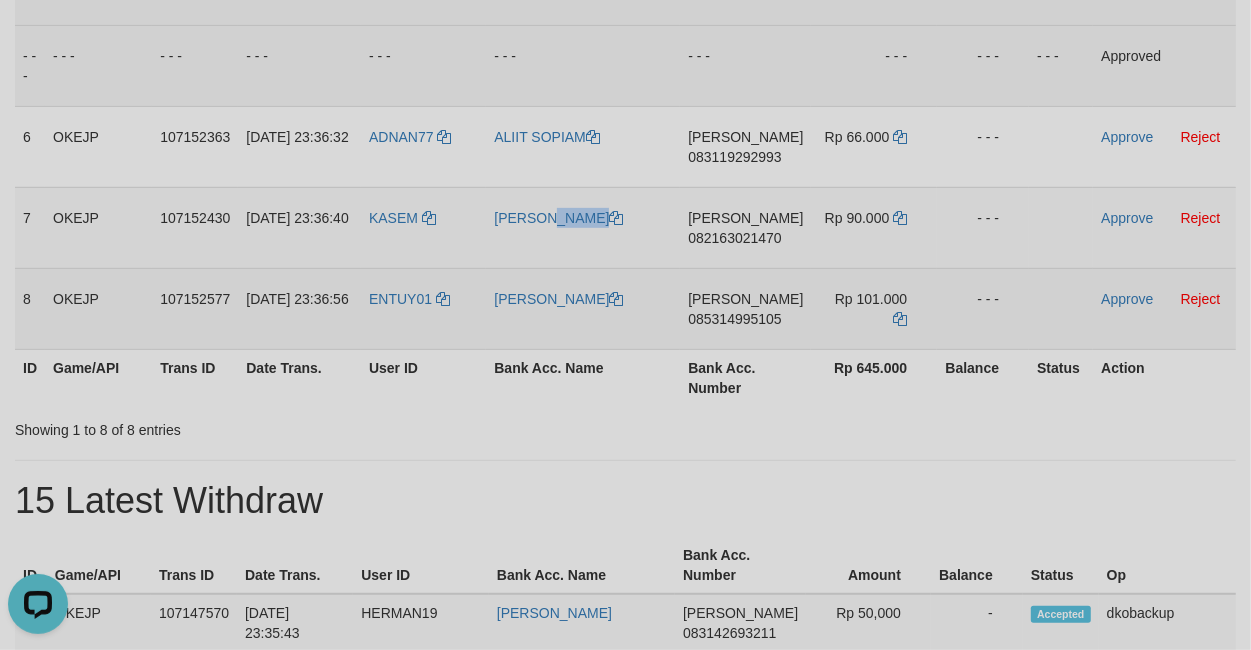 drag, startPoint x: 571, startPoint y: 253, endPoint x: 523, endPoint y: 277, distance: 53.66563 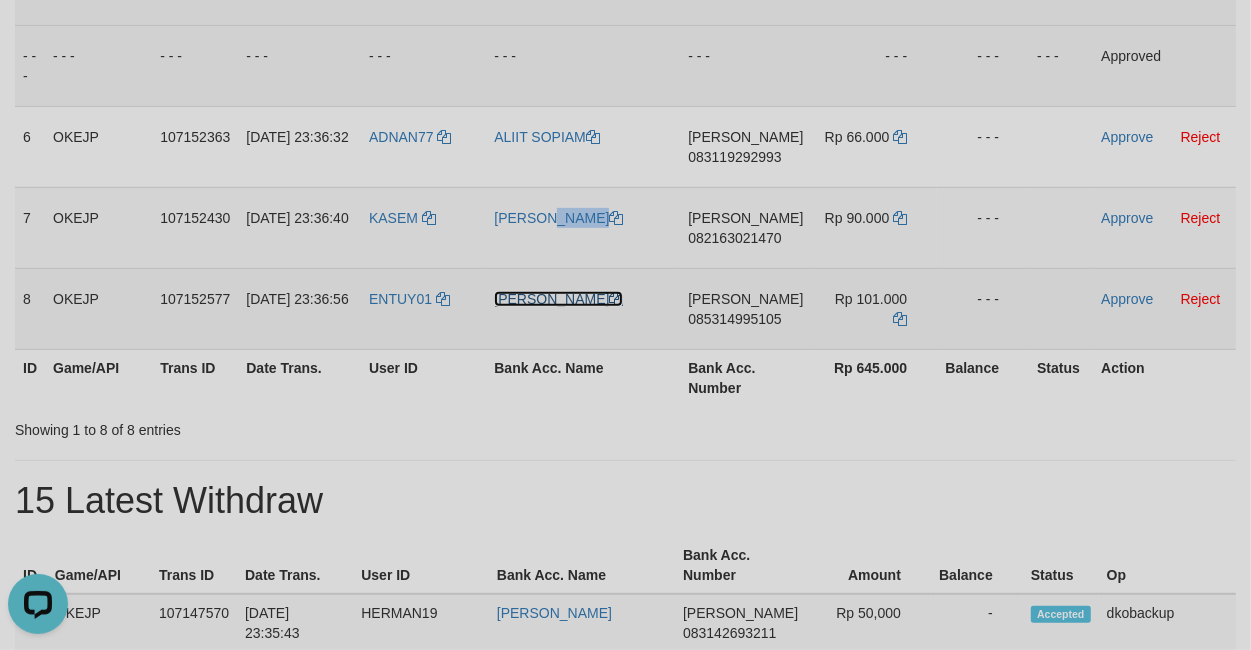 click on "[PERSON_NAME]" at bounding box center [558, 299] 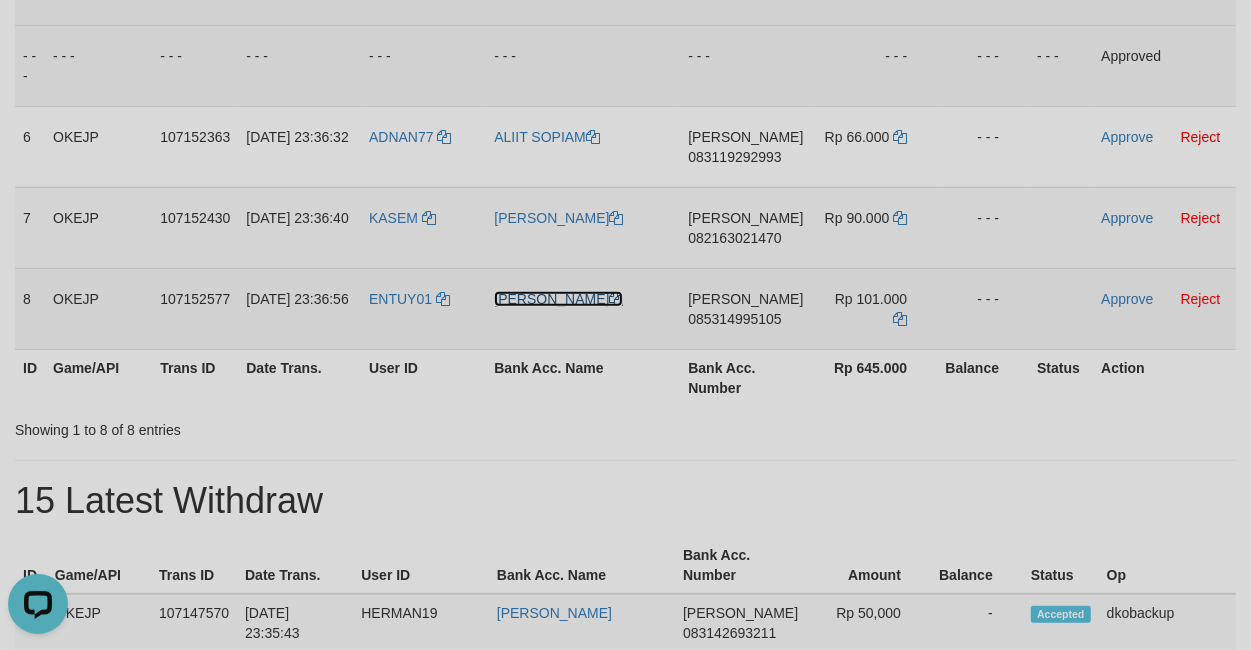 click on "[PERSON_NAME]" at bounding box center [558, 299] 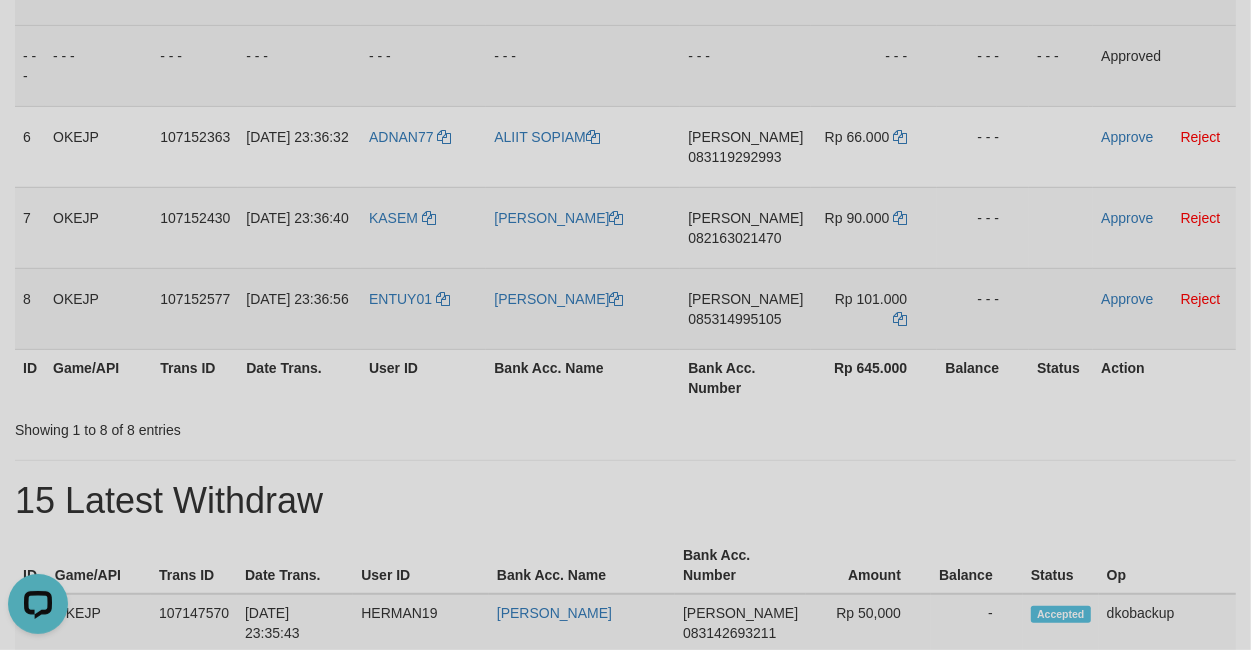 click on "[PERSON_NAME]" at bounding box center [583, 308] 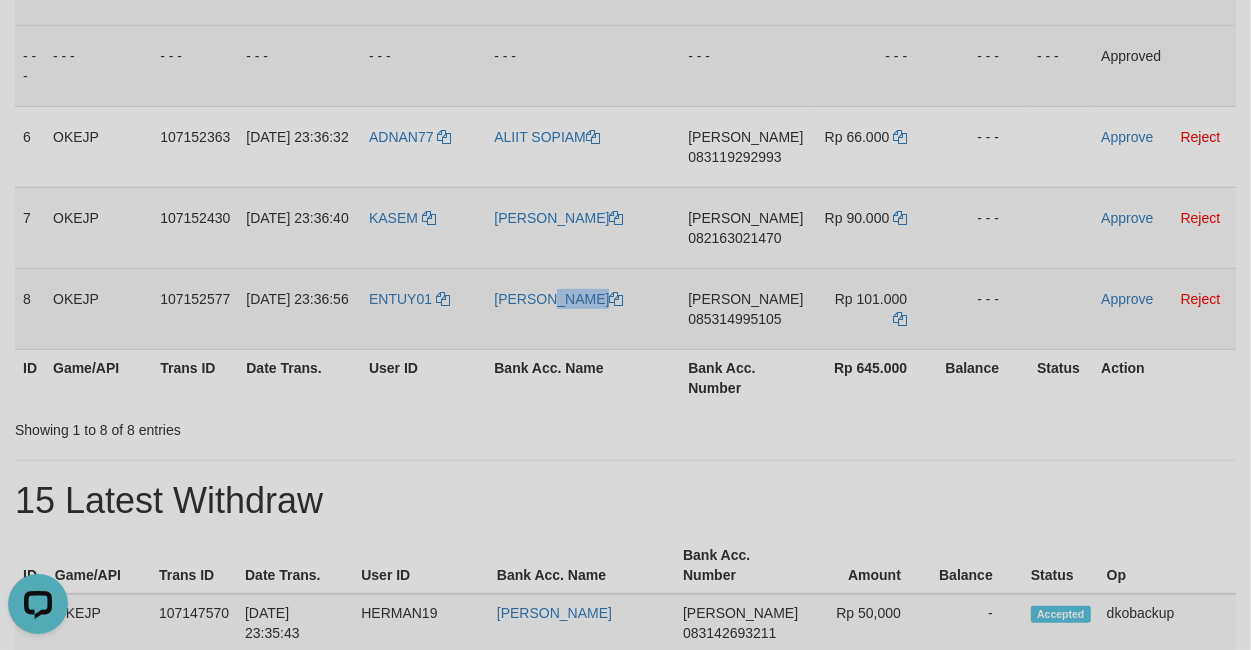 click on "[PERSON_NAME]" at bounding box center (583, 308) 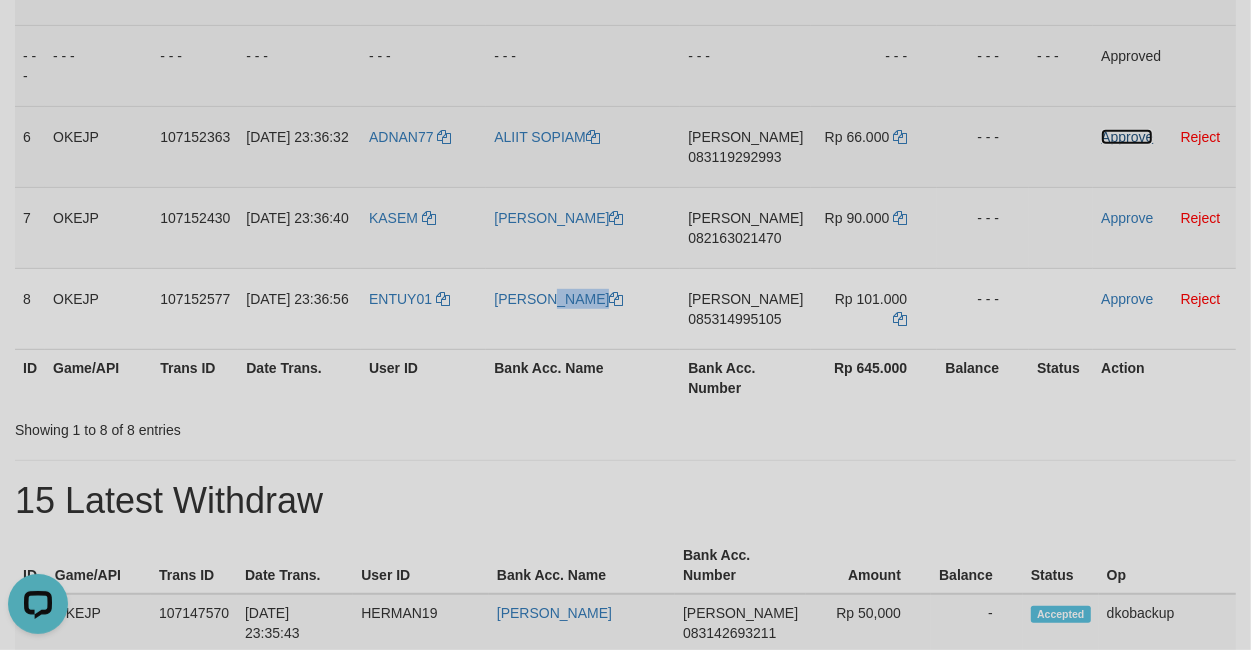 click on "Approve" at bounding box center (1127, 137) 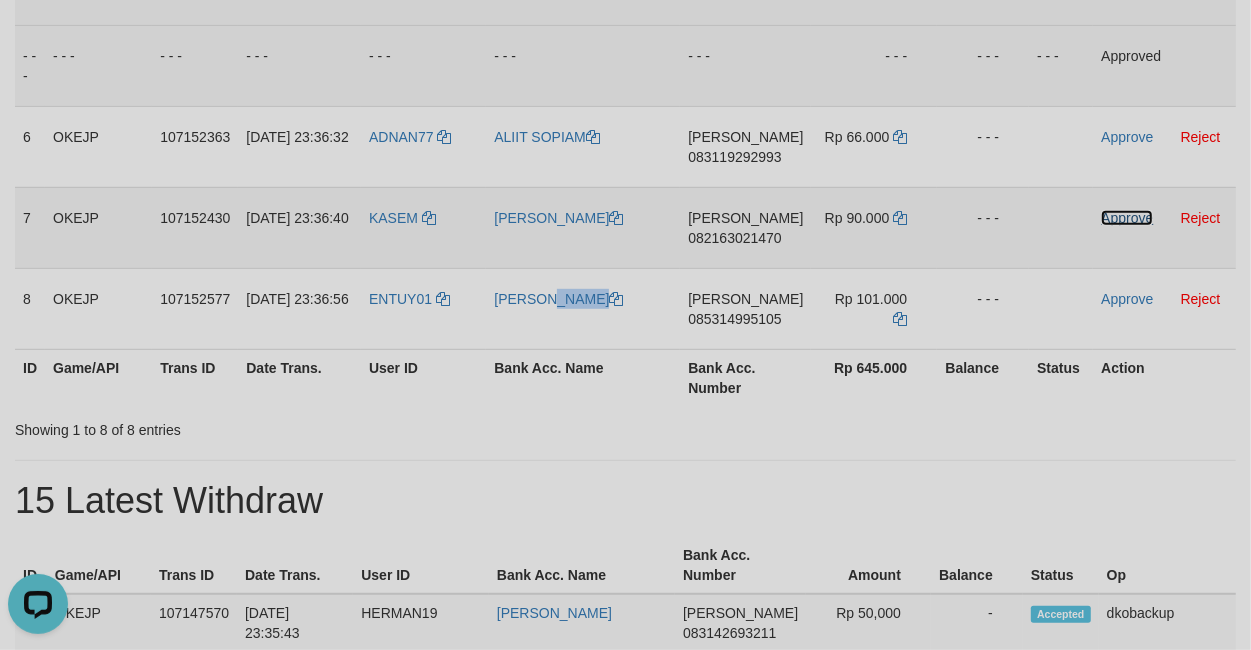 click on "Approve" at bounding box center (1127, 218) 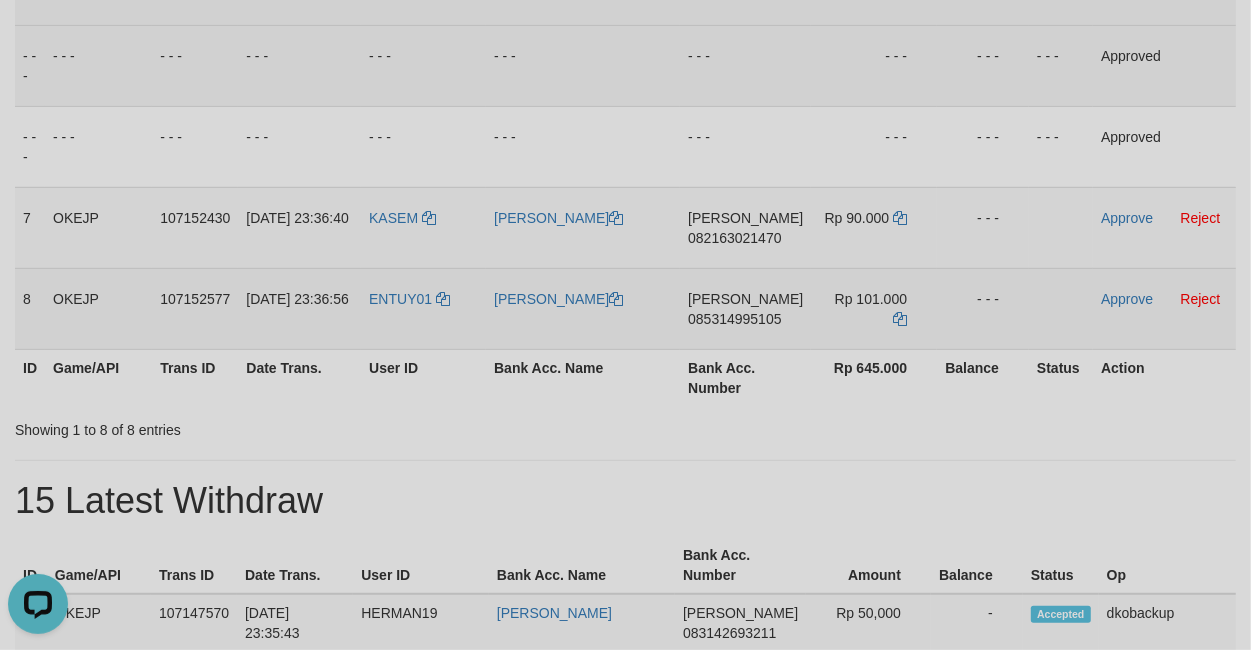 click on "Approve
Reject" at bounding box center [1164, 308] 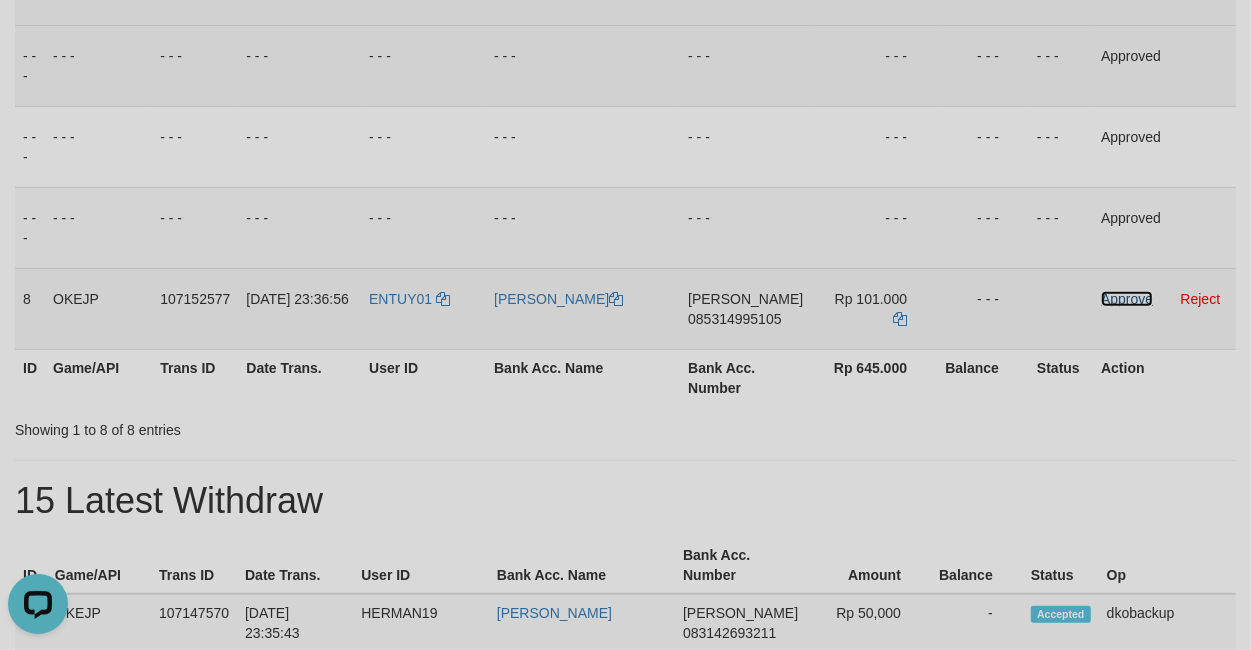 click on "Approve" at bounding box center [1127, 299] 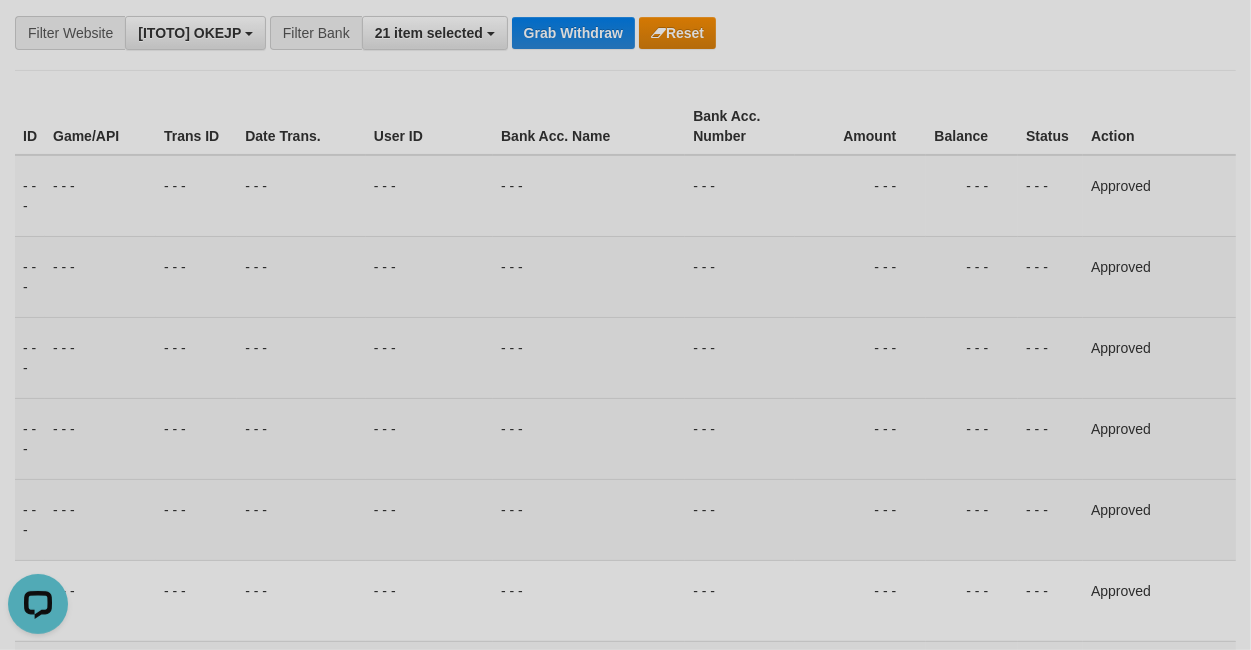 scroll, scrollTop: 0, scrollLeft: 0, axis: both 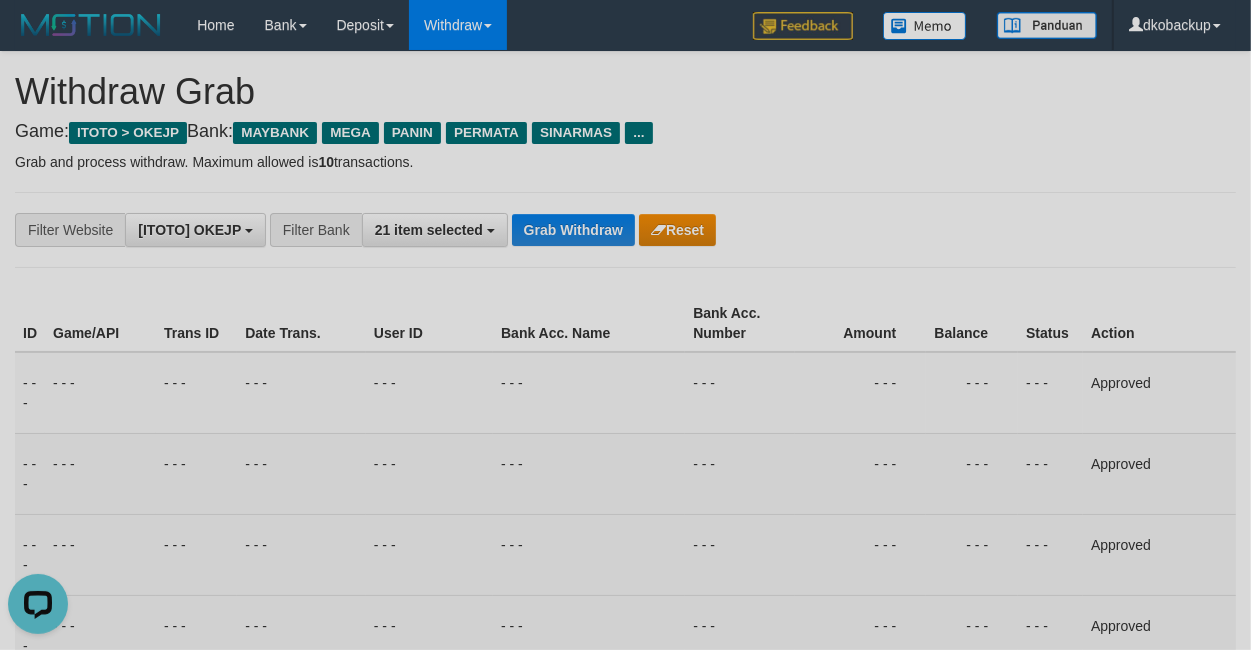 click on "**********" at bounding box center [625, 230] 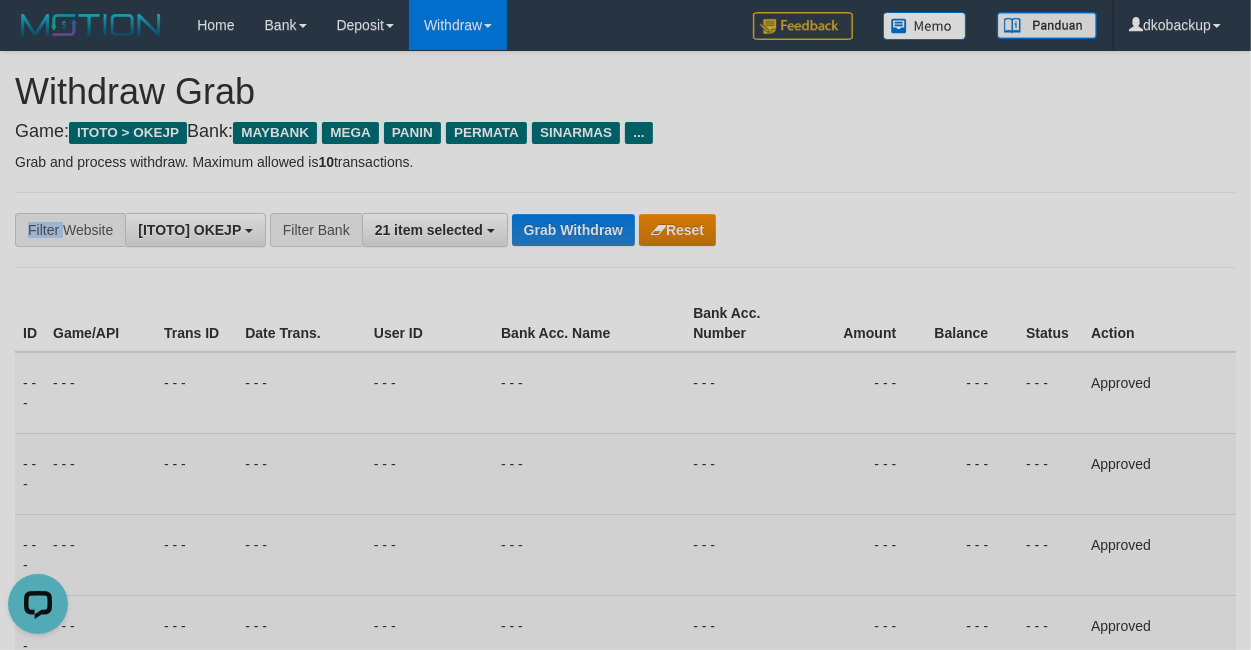 drag, startPoint x: 567, startPoint y: 210, endPoint x: 547, endPoint y: 226, distance: 25.612497 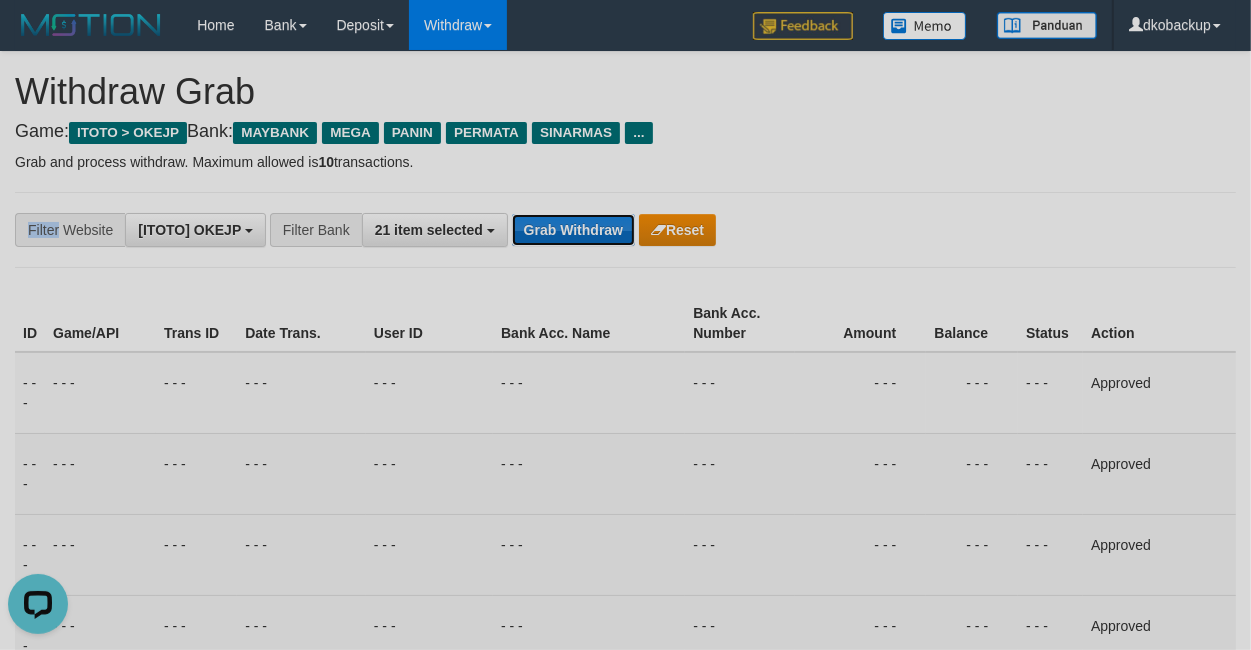 click on "Grab Withdraw" at bounding box center [573, 230] 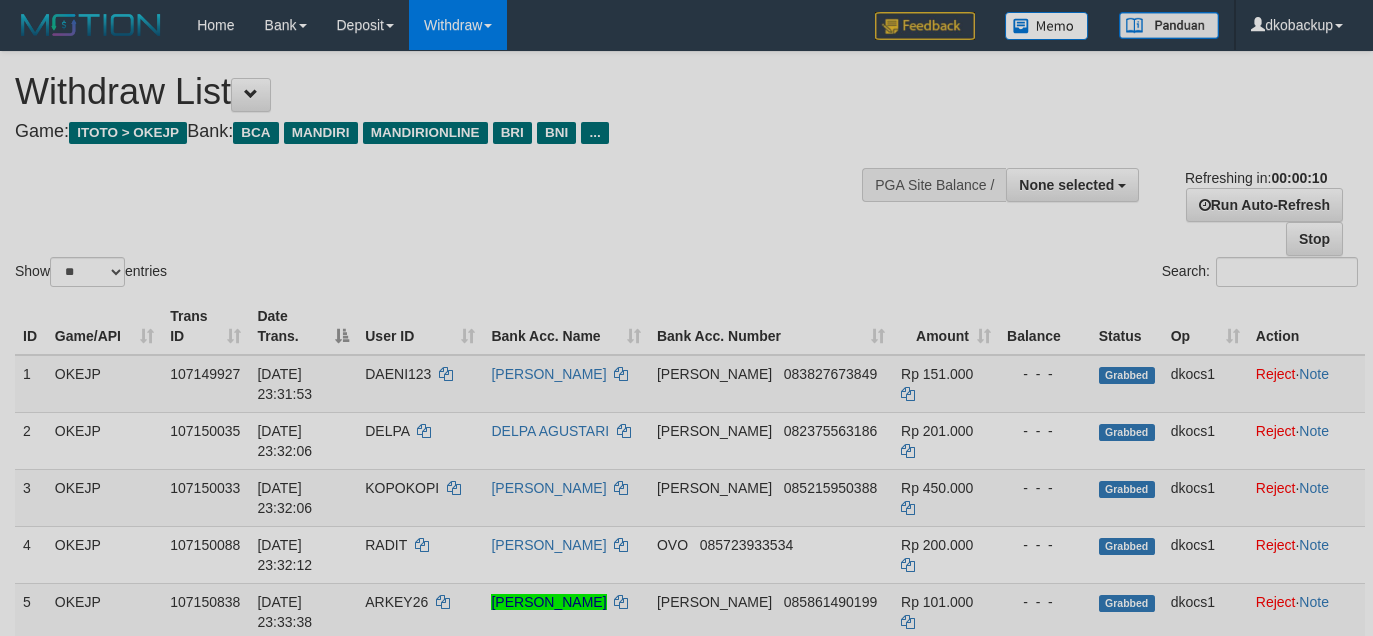select 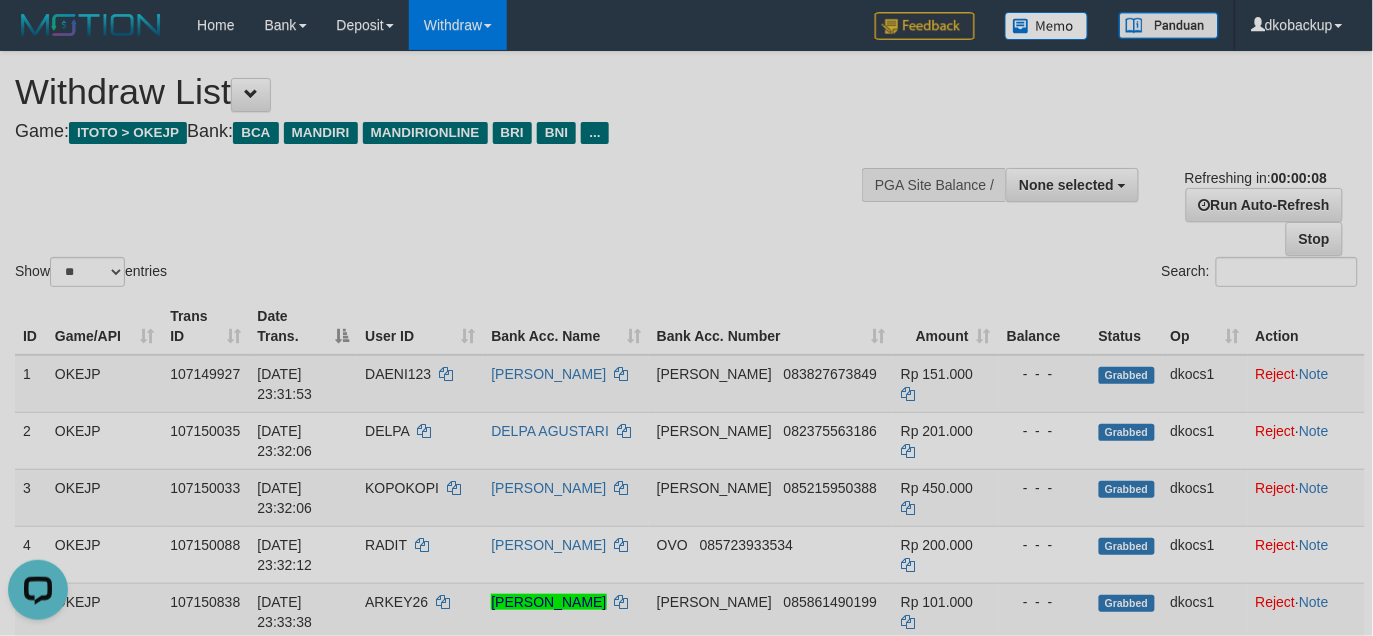 scroll, scrollTop: 0, scrollLeft: 0, axis: both 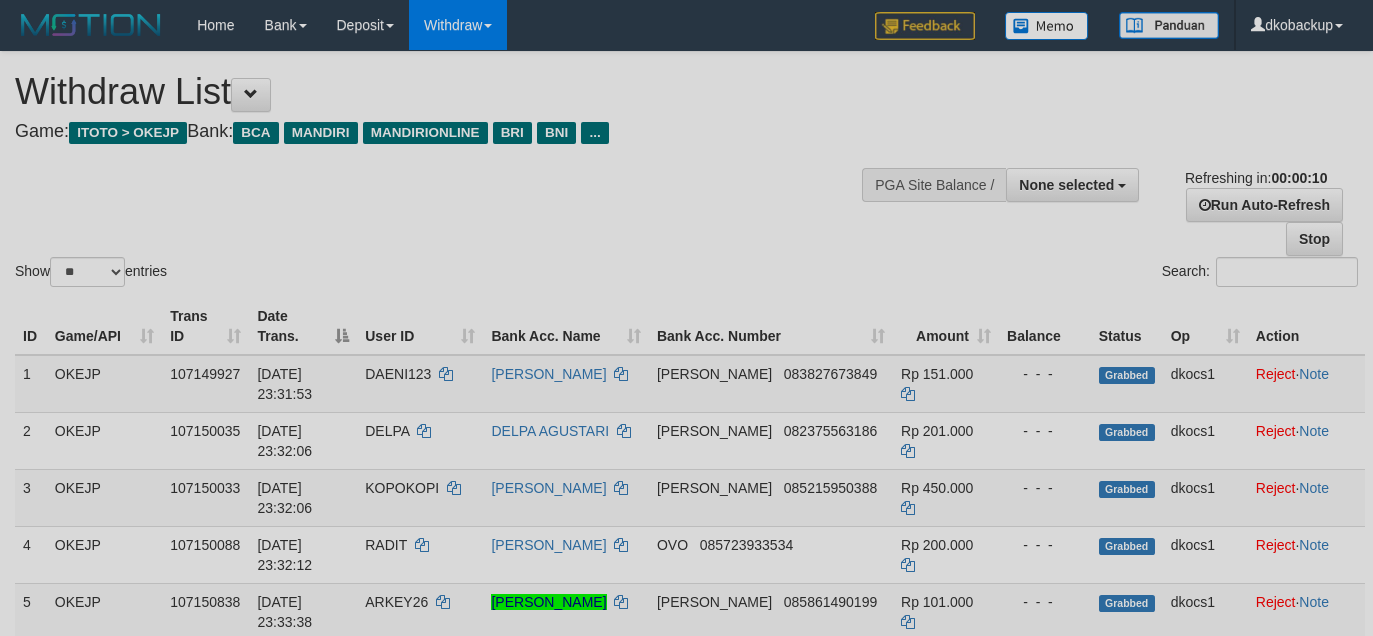 select 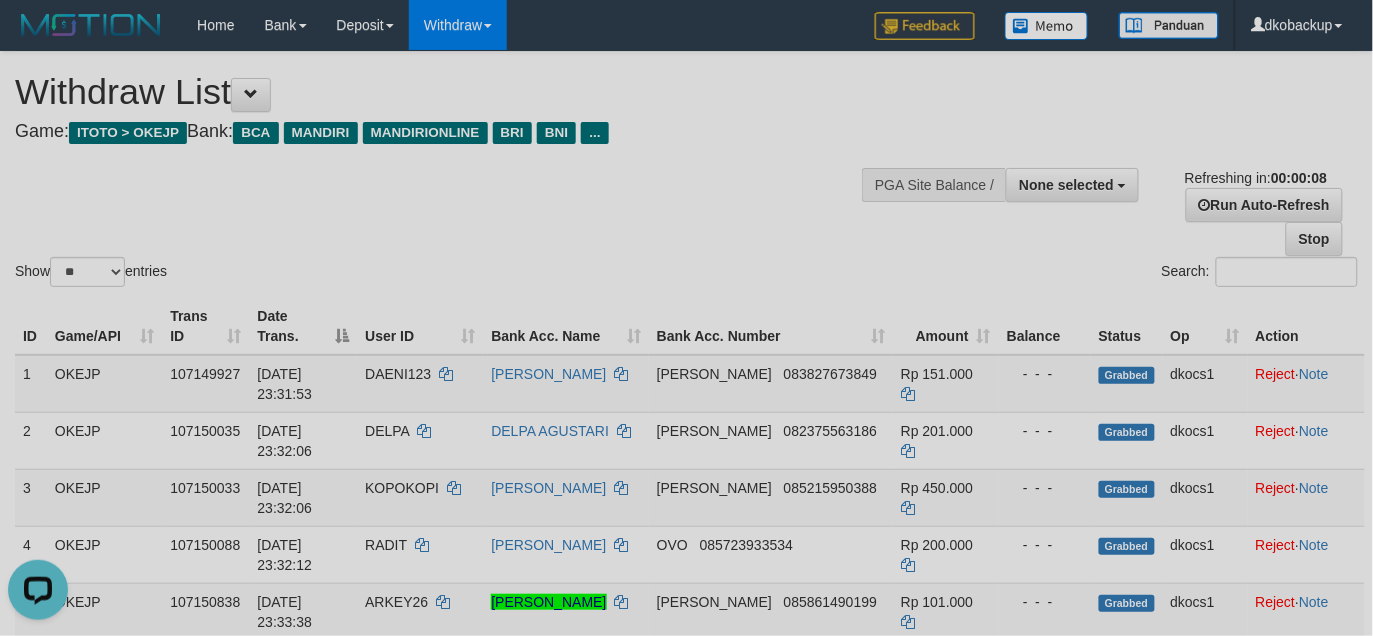 scroll, scrollTop: 0, scrollLeft: 0, axis: both 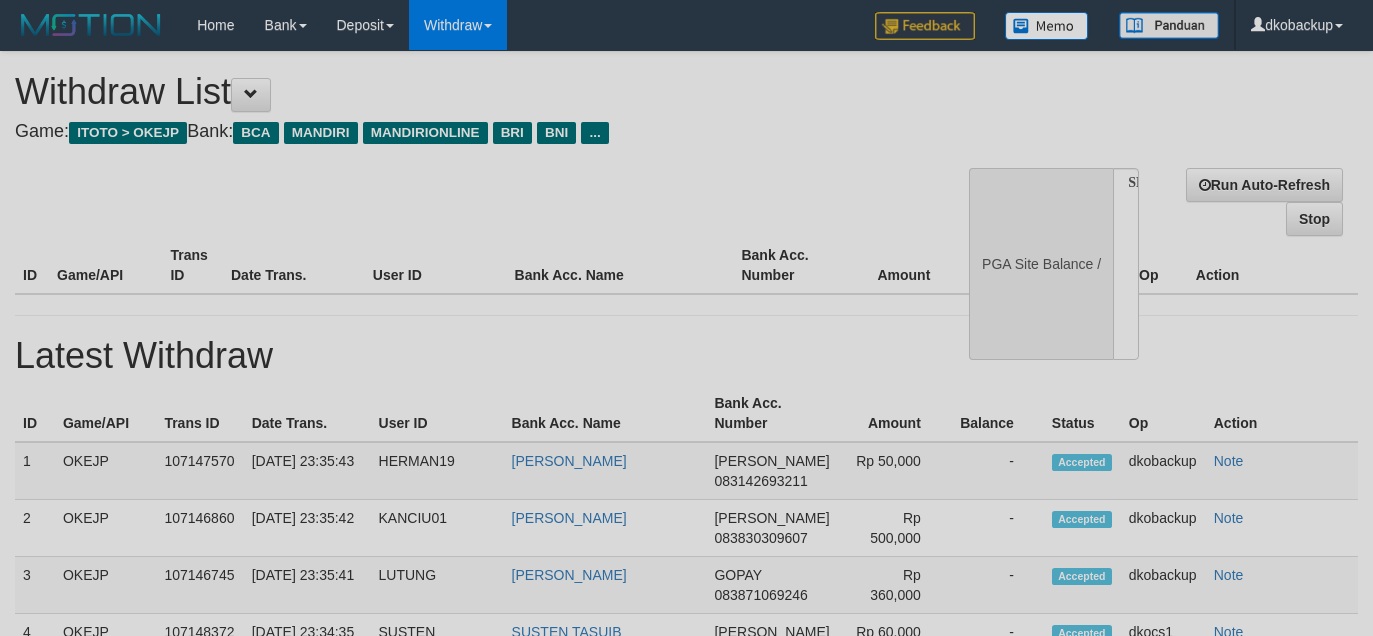 select 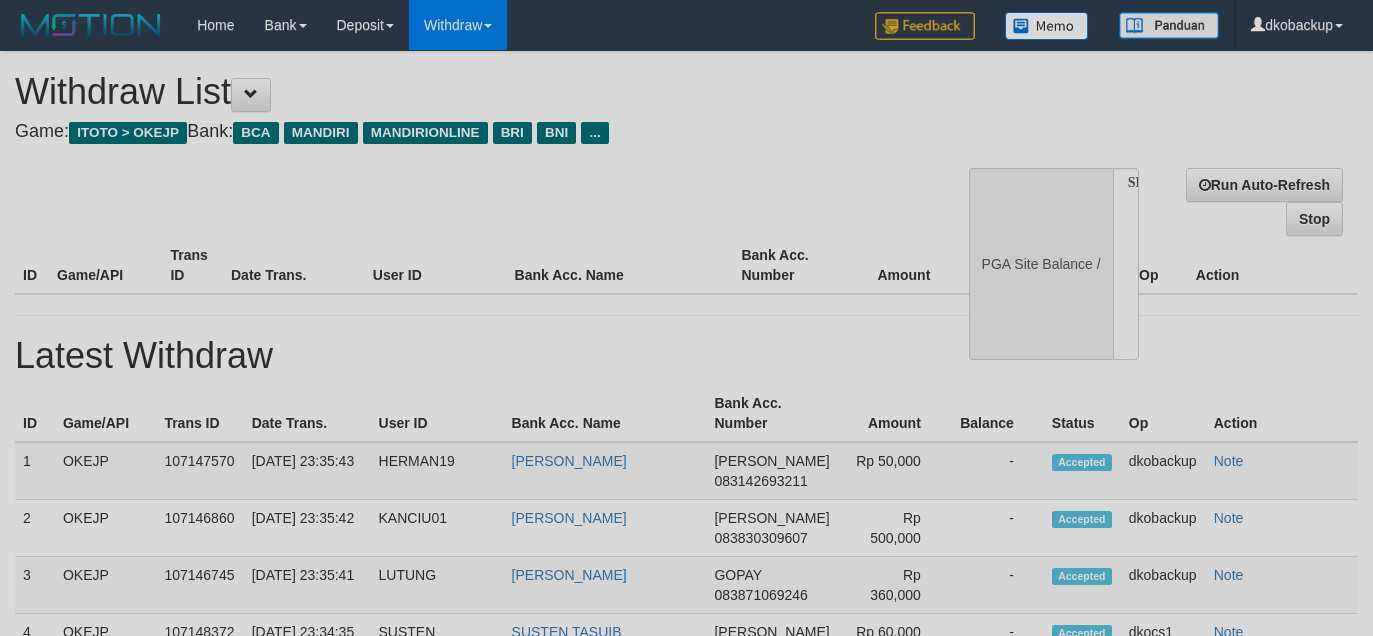 scroll, scrollTop: 0, scrollLeft: 0, axis: both 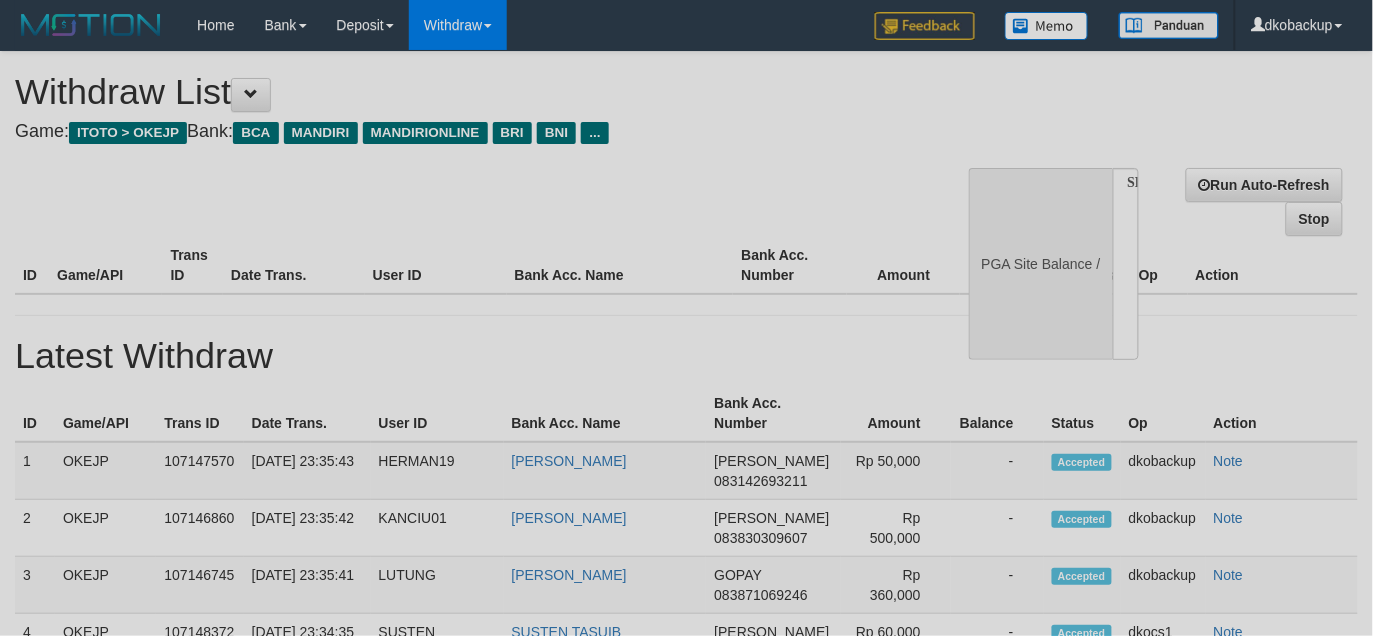 select 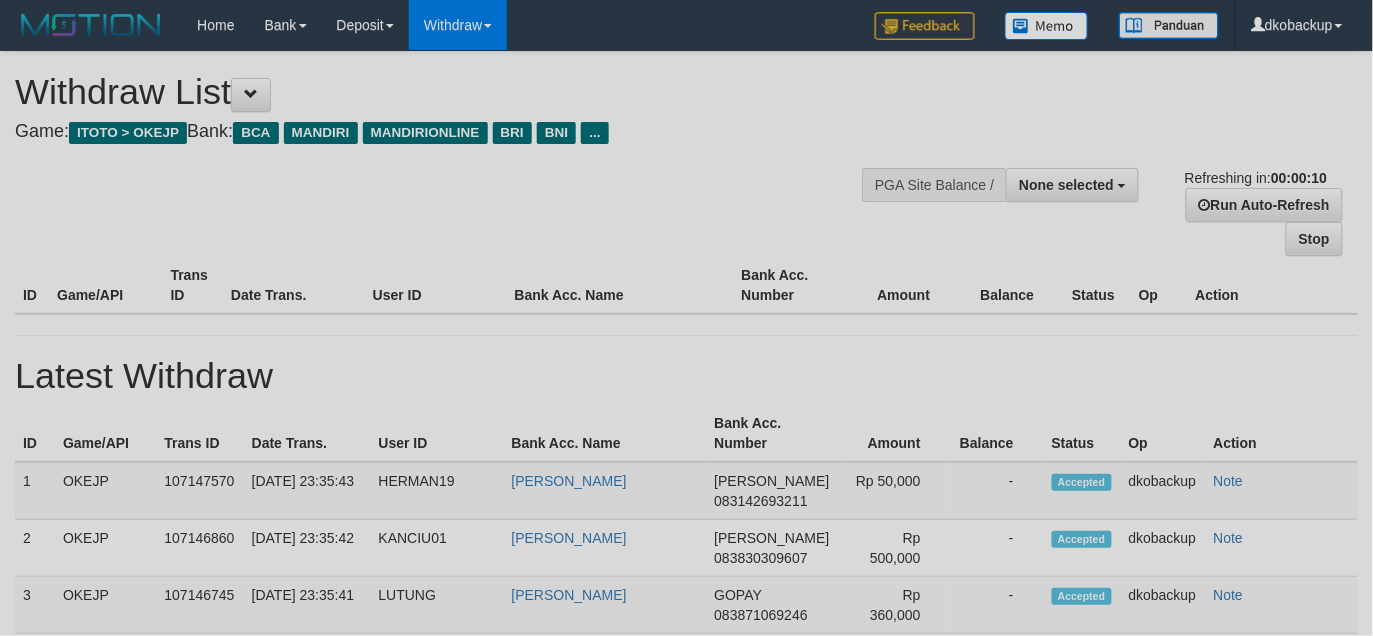 select on "**" 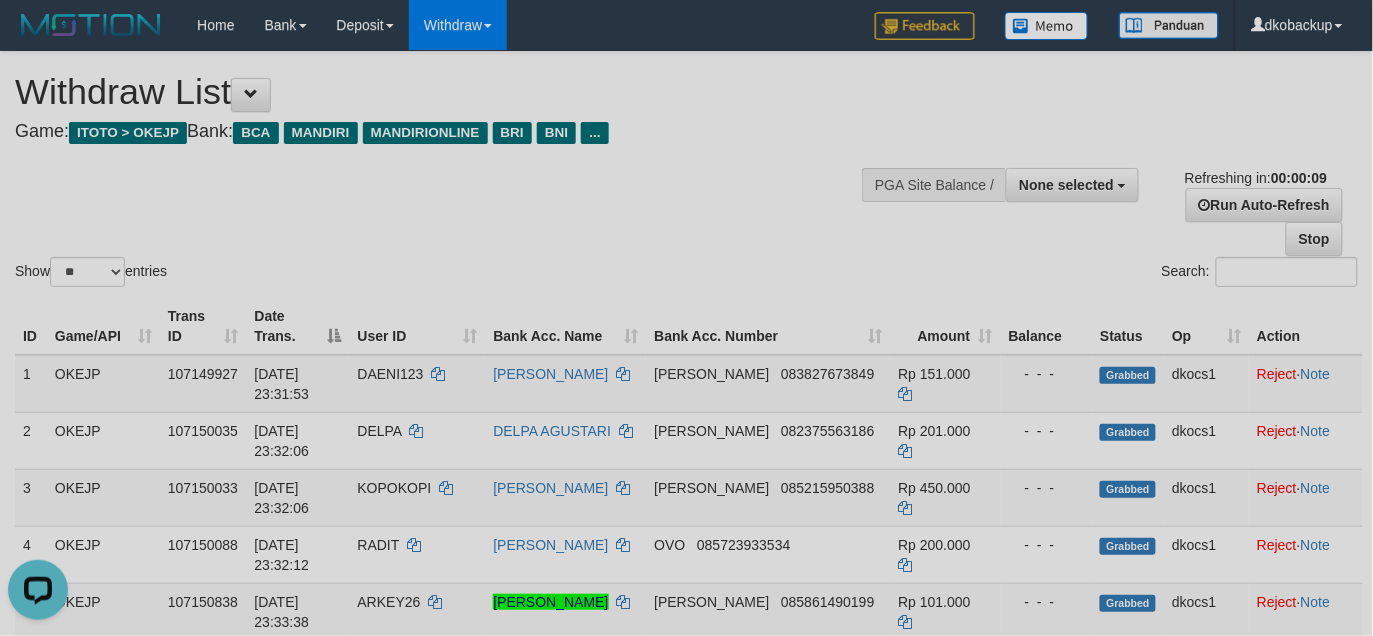 scroll, scrollTop: 0, scrollLeft: 0, axis: both 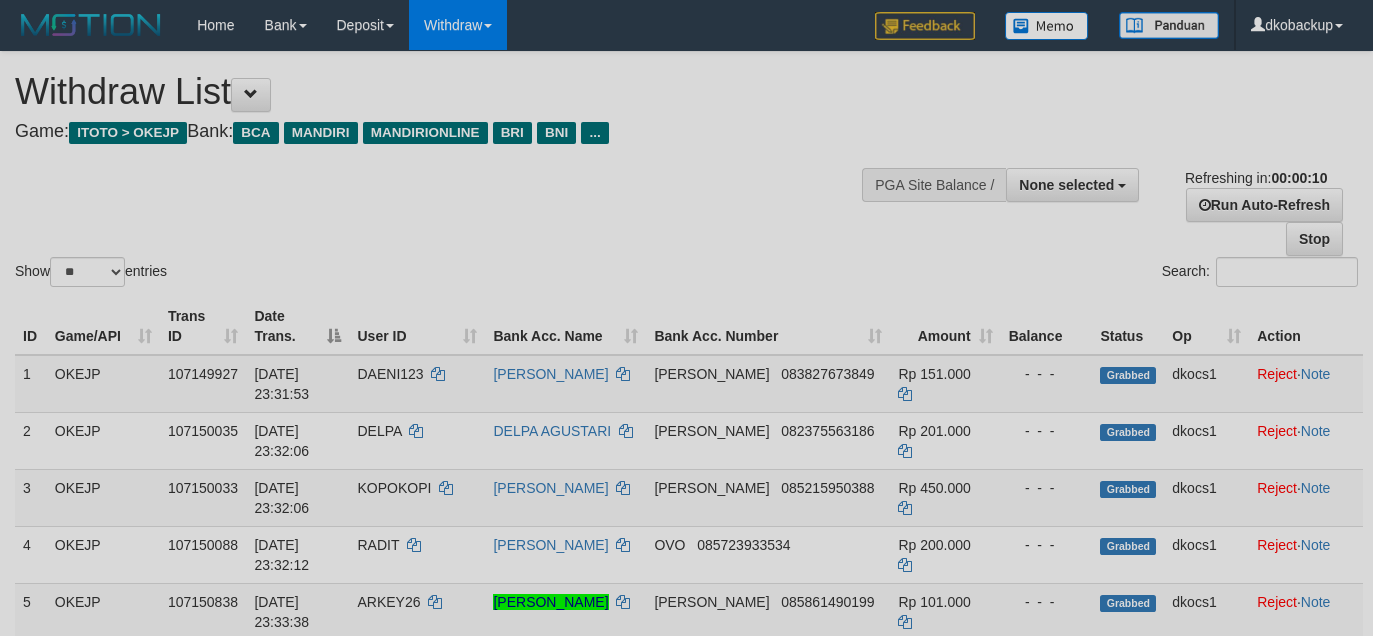 select 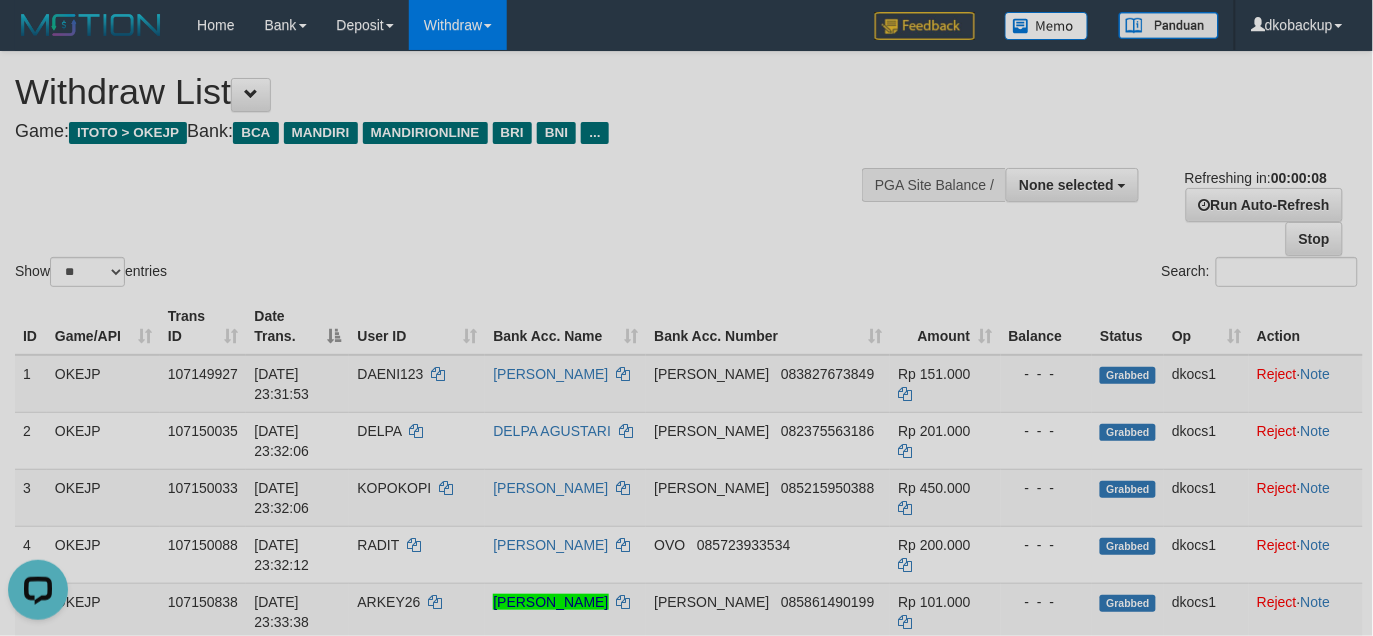 scroll, scrollTop: 0, scrollLeft: 0, axis: both 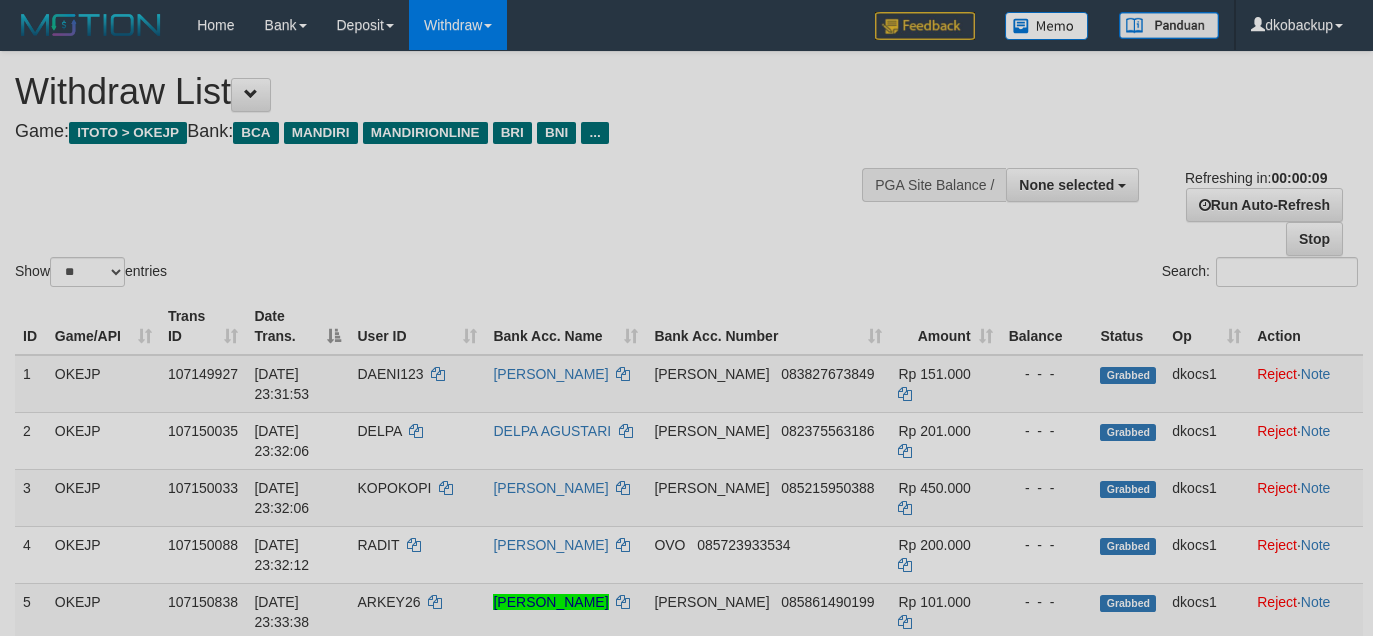 select 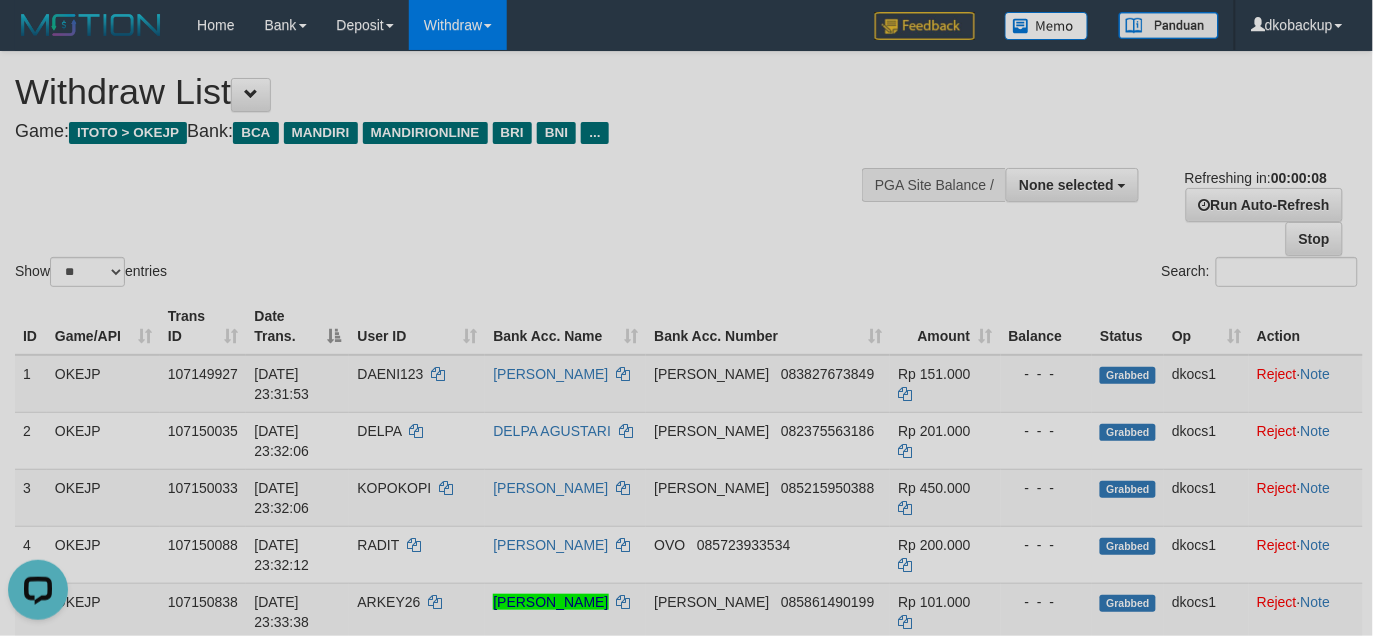 scroll, scrollTop: 0, scrollLeft: 0, axis: both 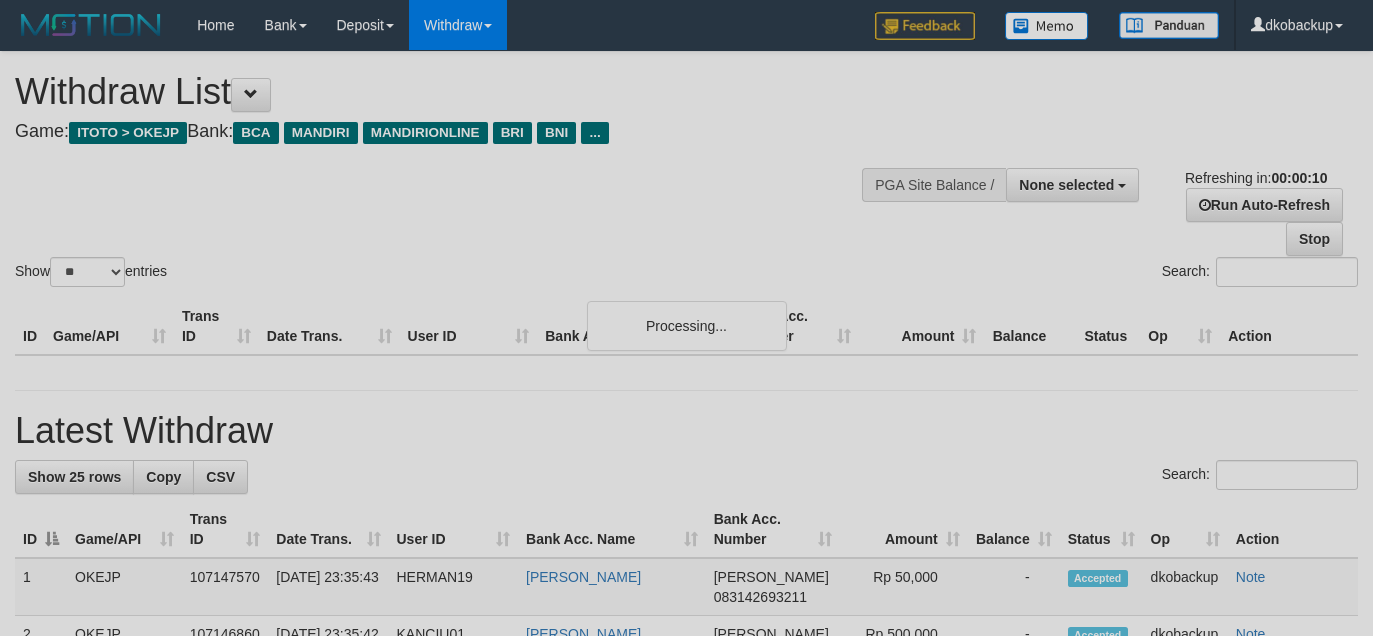 select 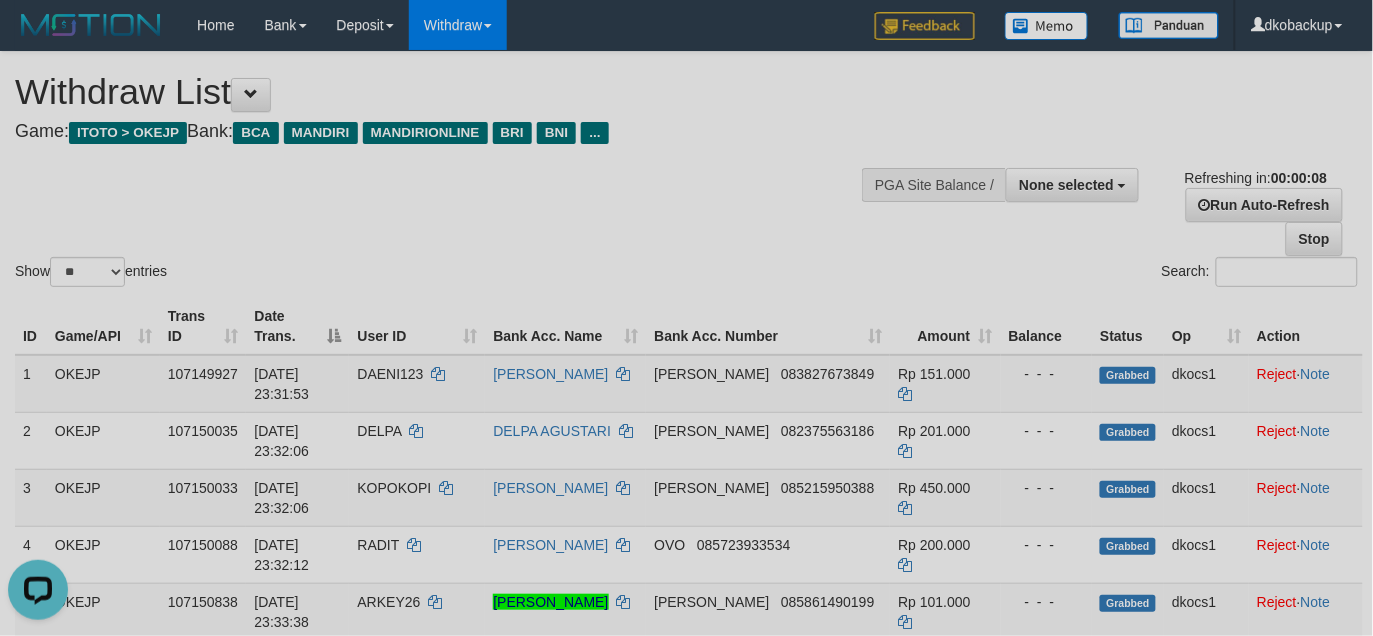 scroll, scrollTop: 0, scrollLeft: 0, axis: both 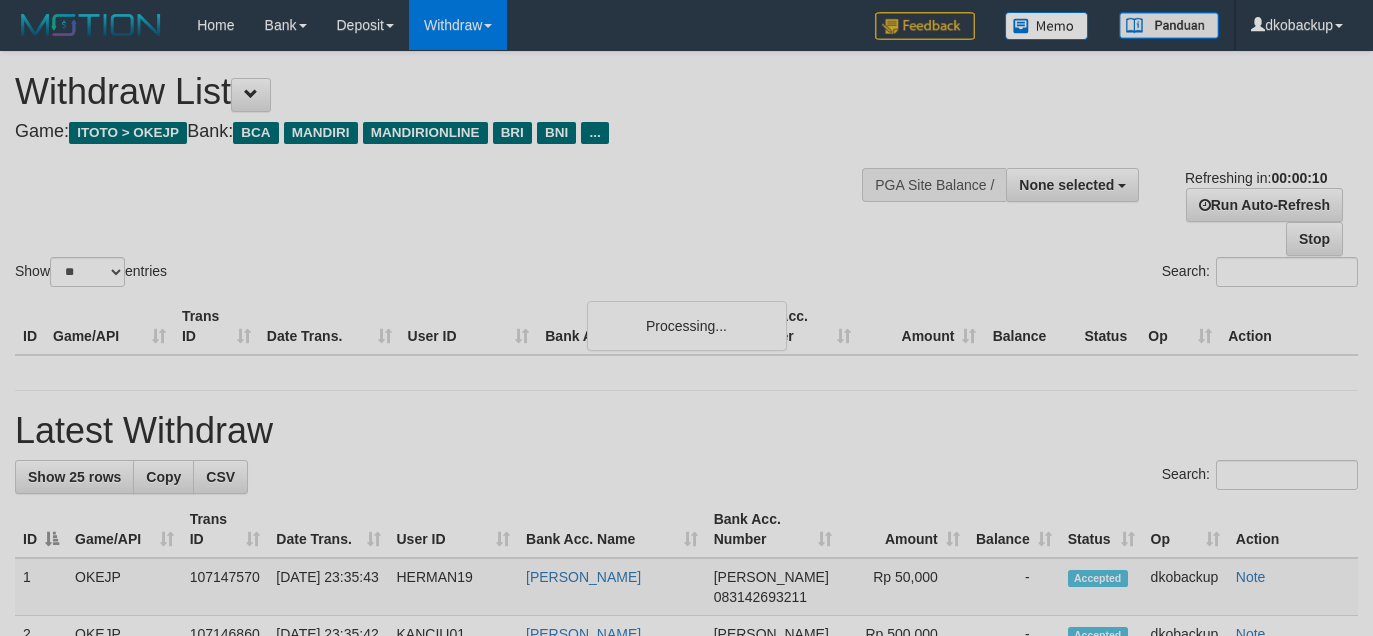 select 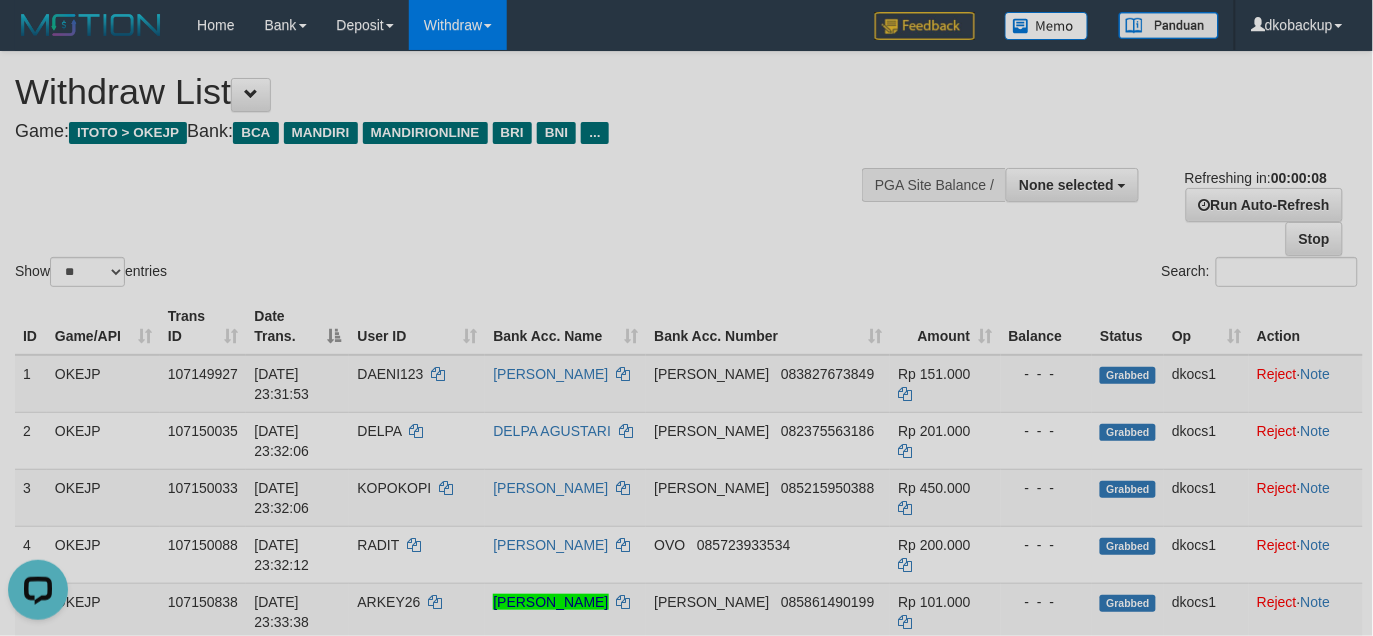 scroll, scrollTop: 0, scrollLeft: 0, axis: both 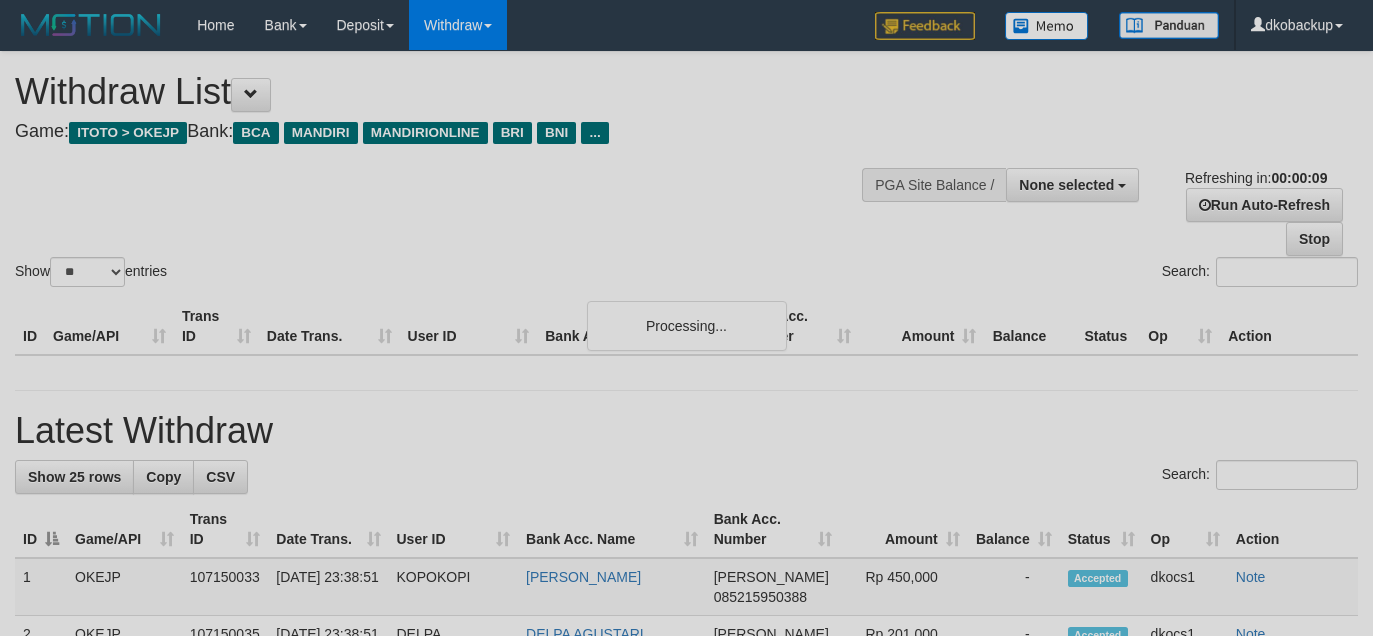 select 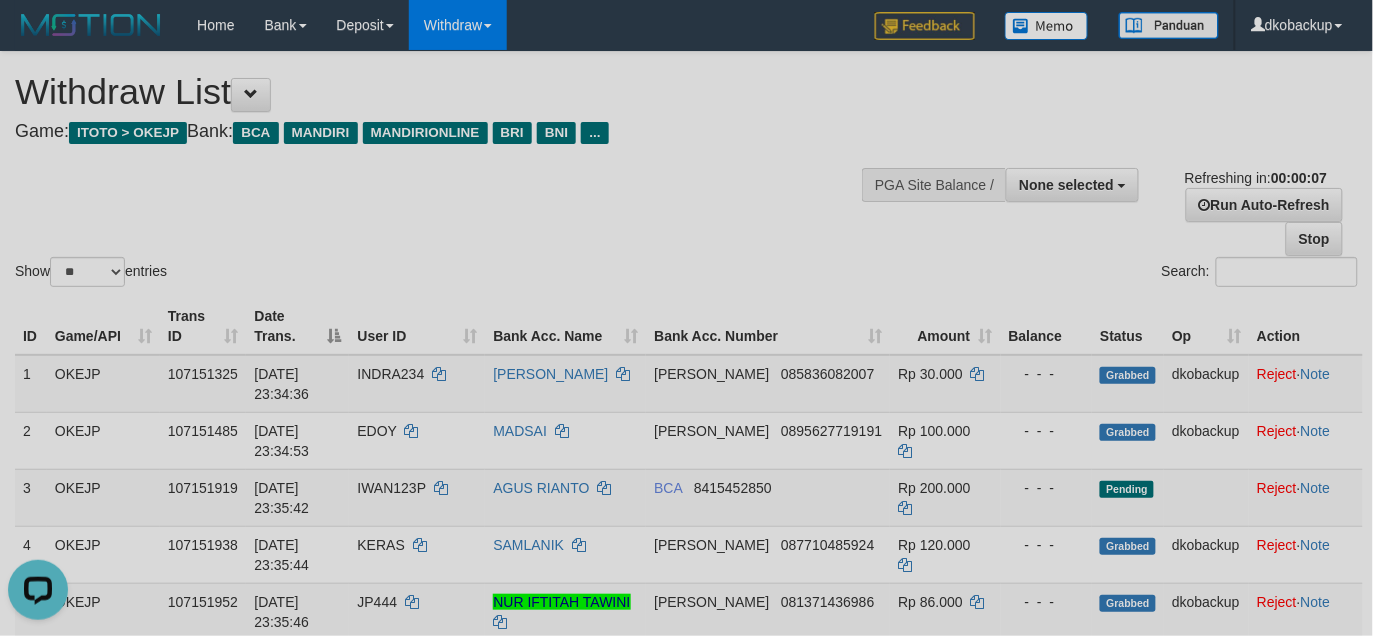 scroll, scrollTop: 0, scrollLeft: 0, axis: both 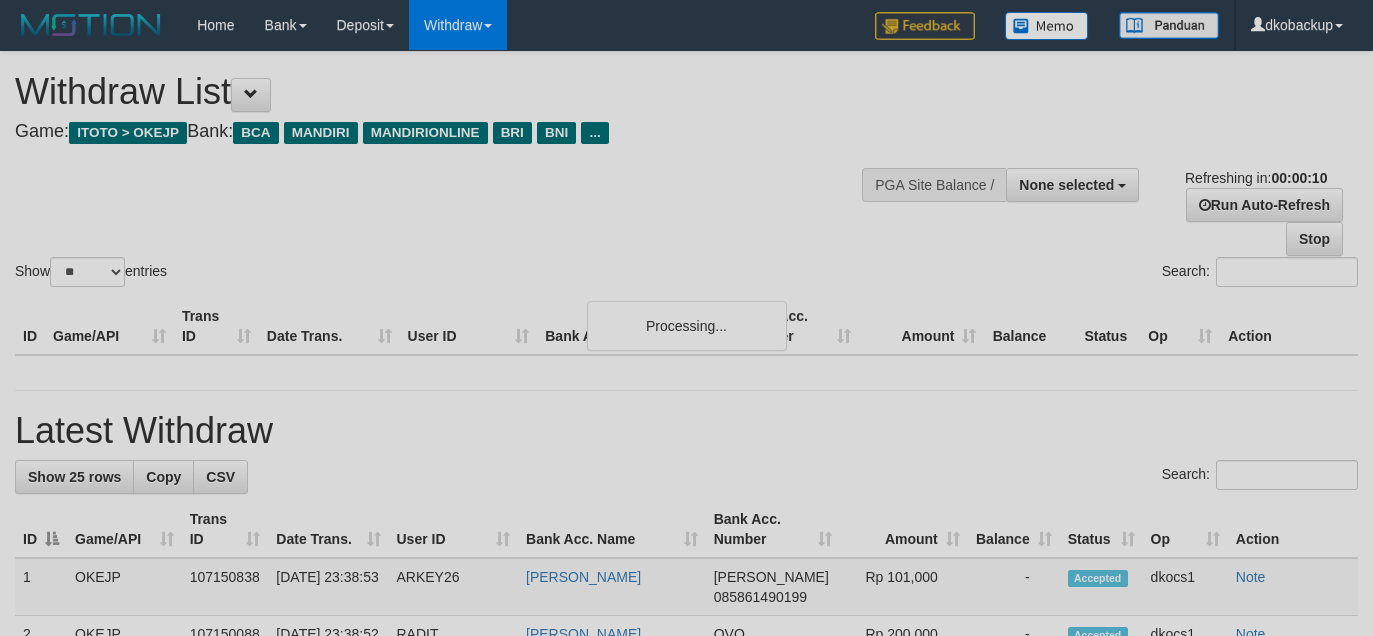 select 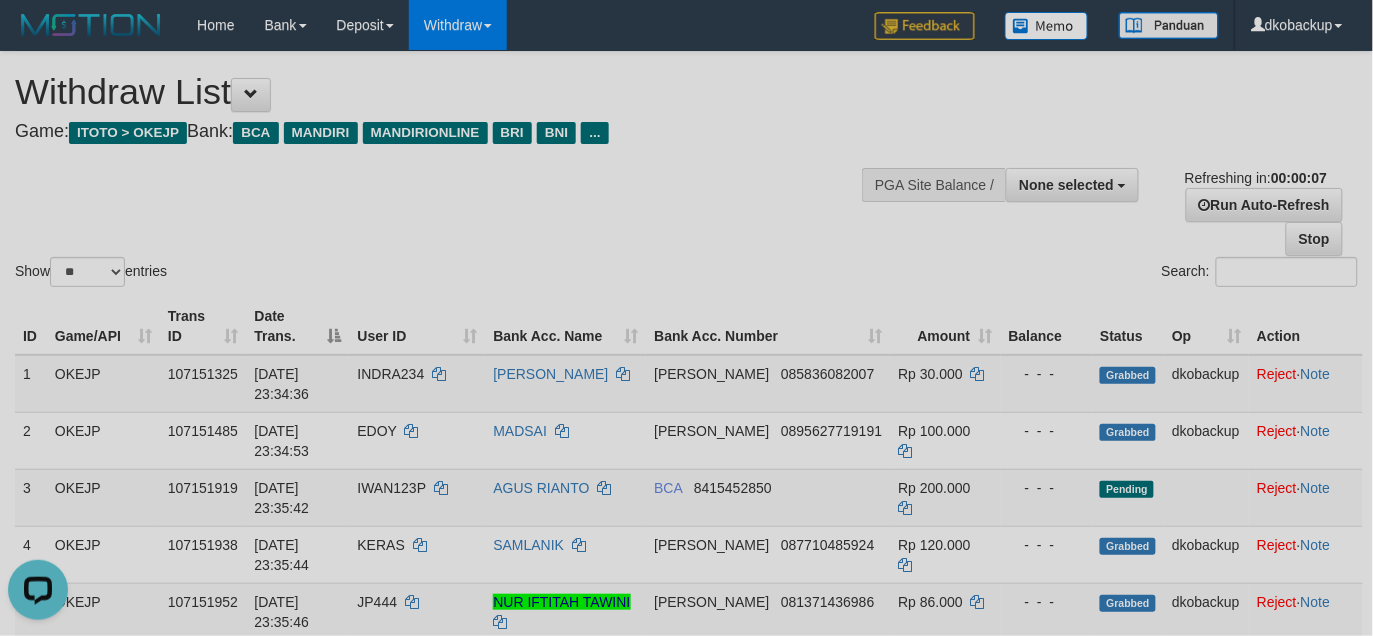 scroll, scrollTop: 0, scrollLeft: 0, axis: both 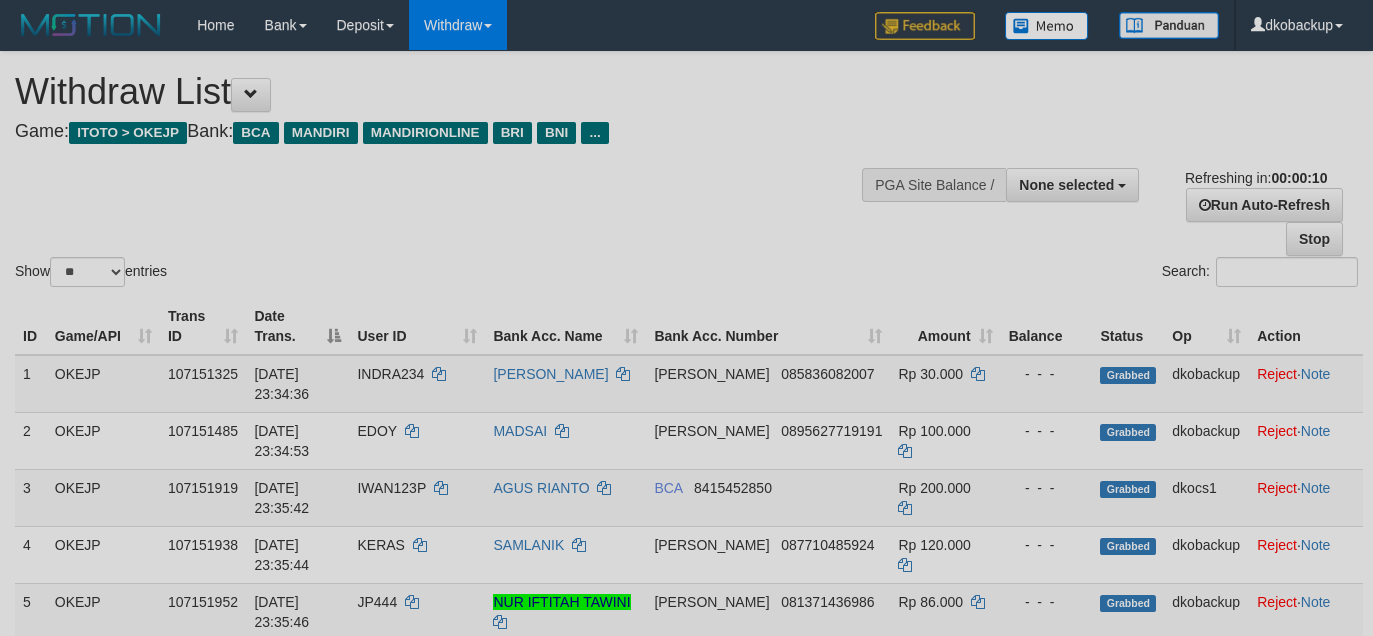 select 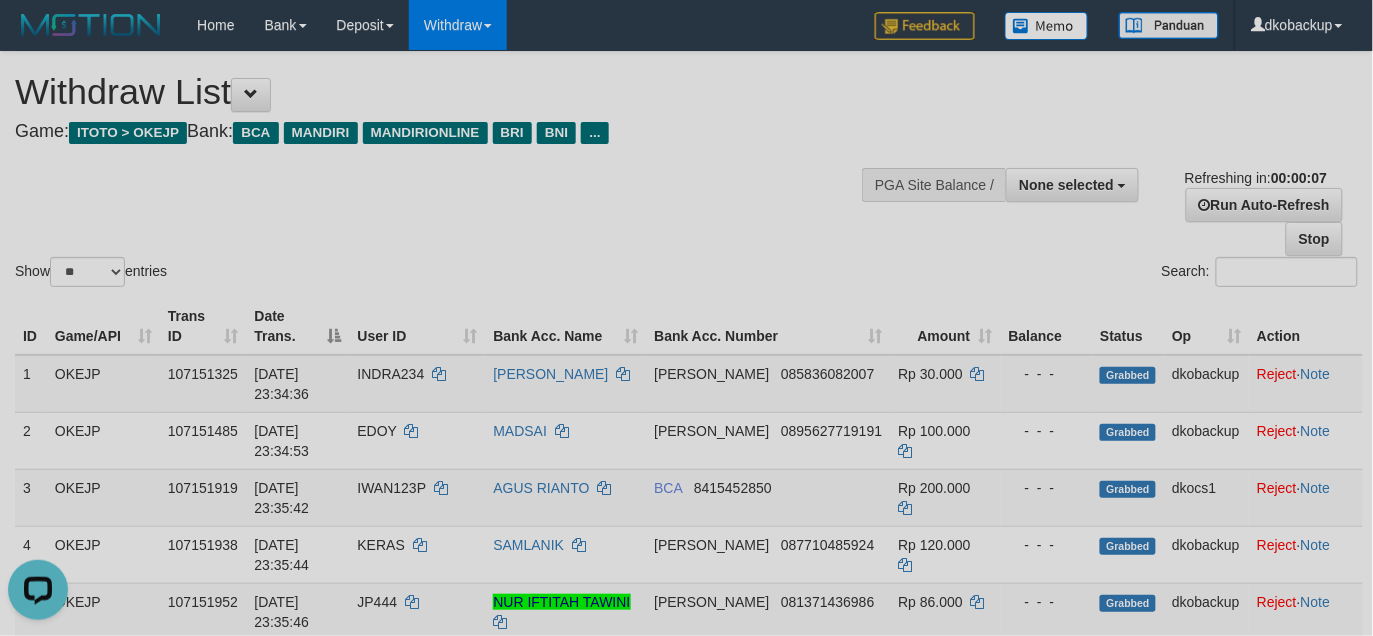 scroll, scrollTop: 0, scrollLeft: 0, axis: both 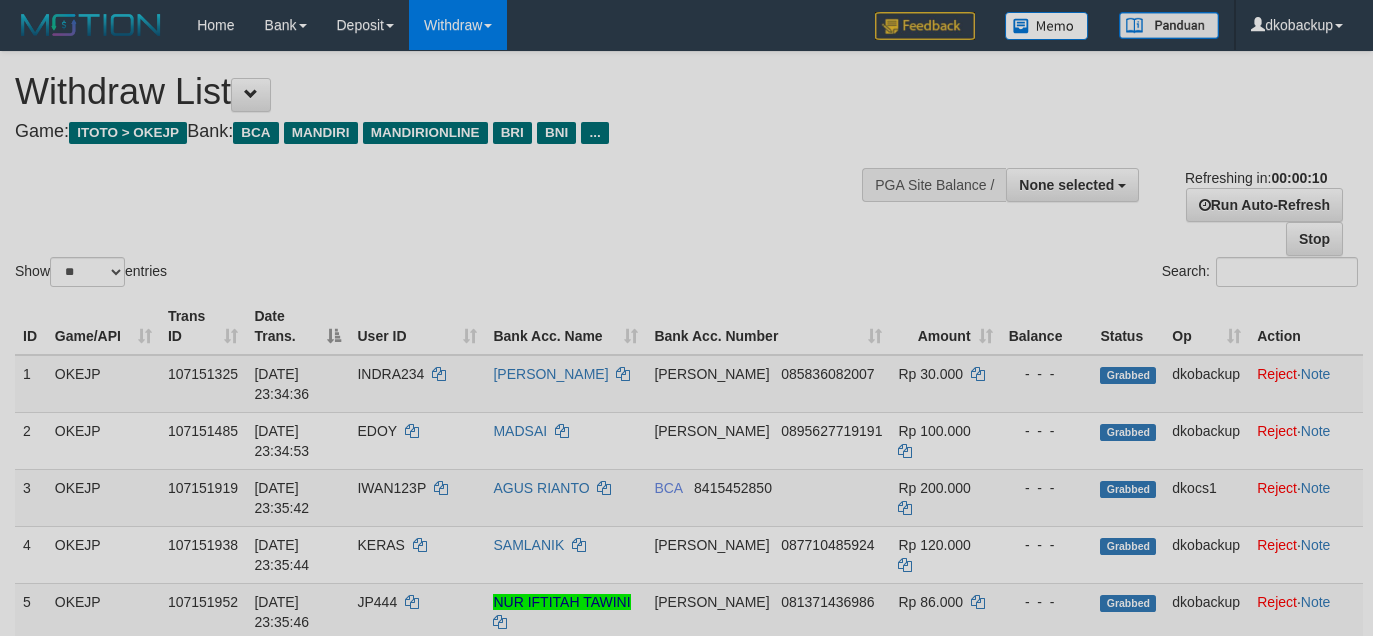 select 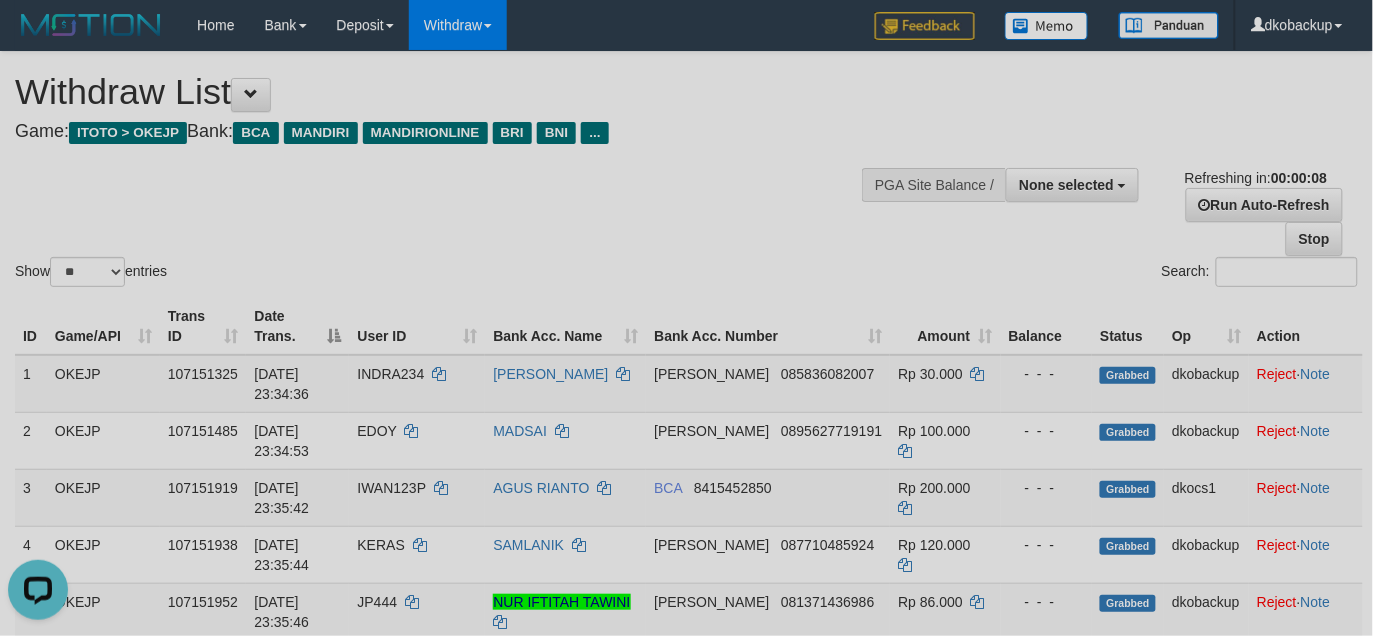 scroll, scrollTop: 0, scrollLeft: 0, axis: both 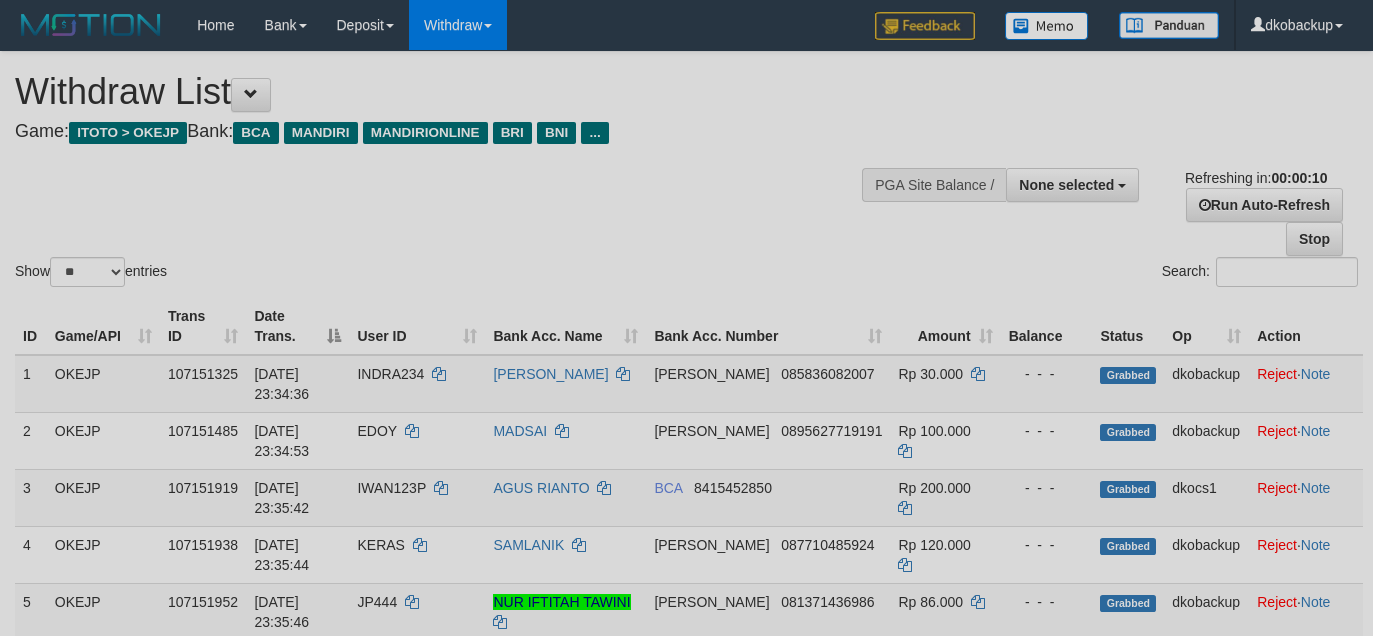 select 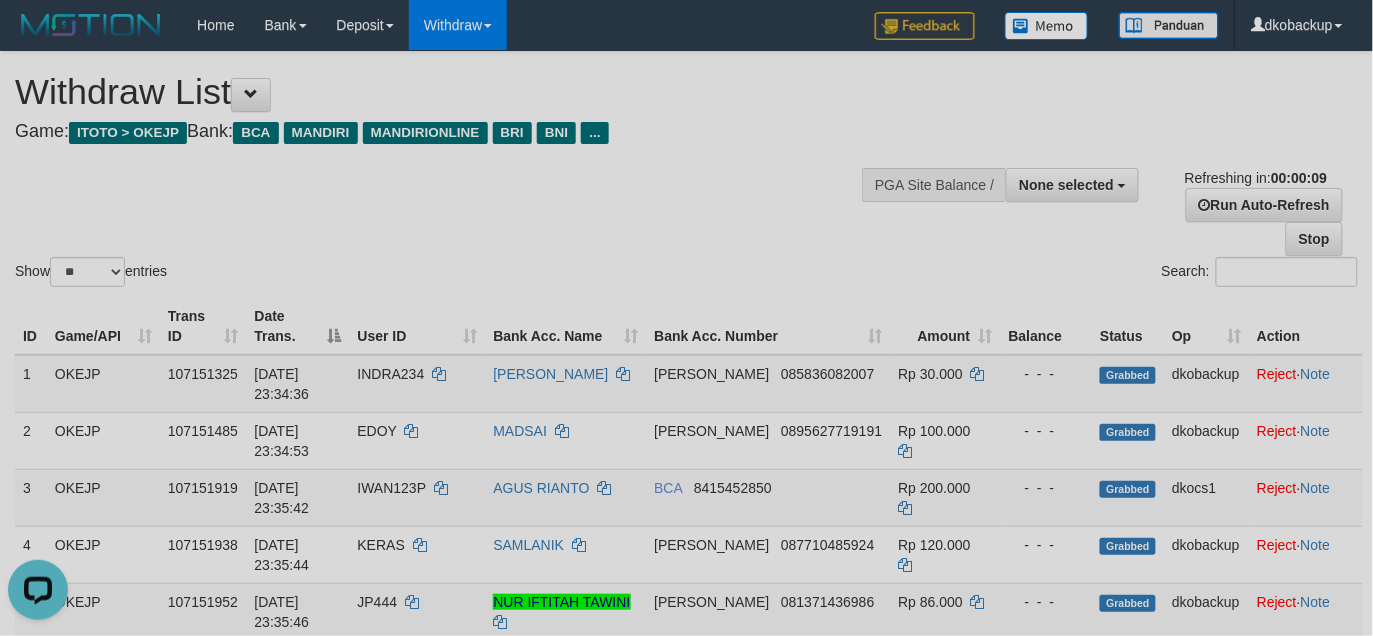 scroll, scrollTop: 0, scrollLeft: 0, axis: both 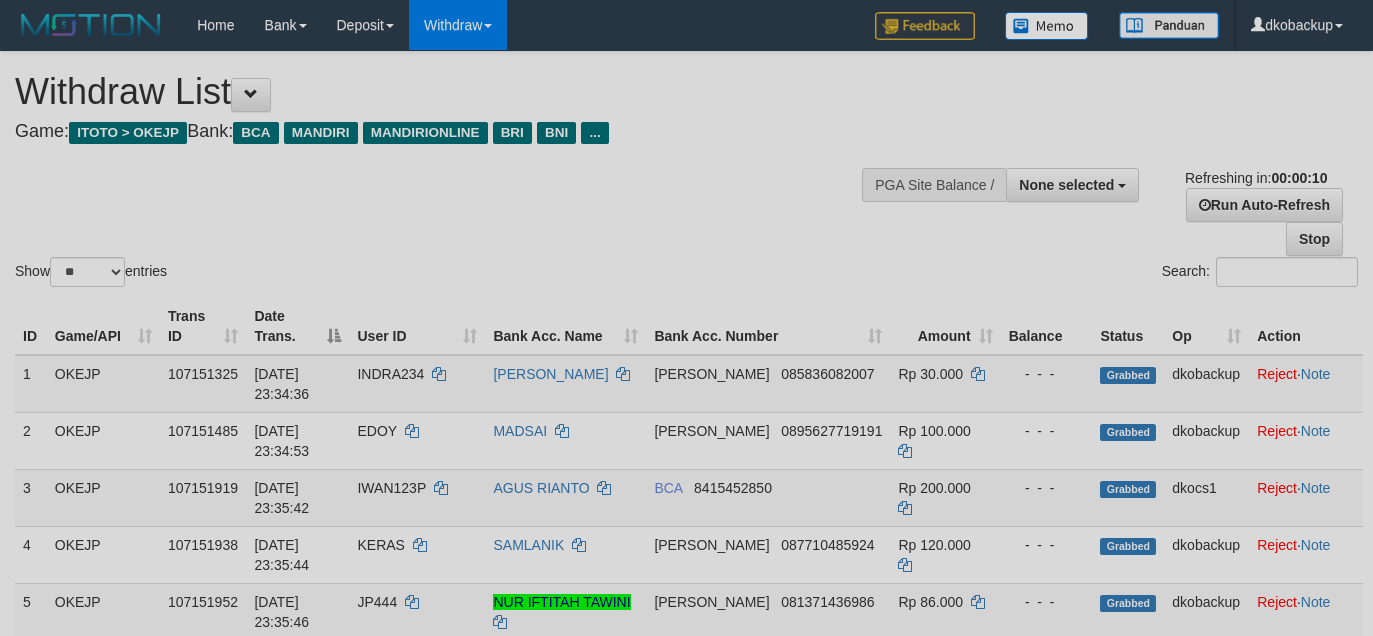 select 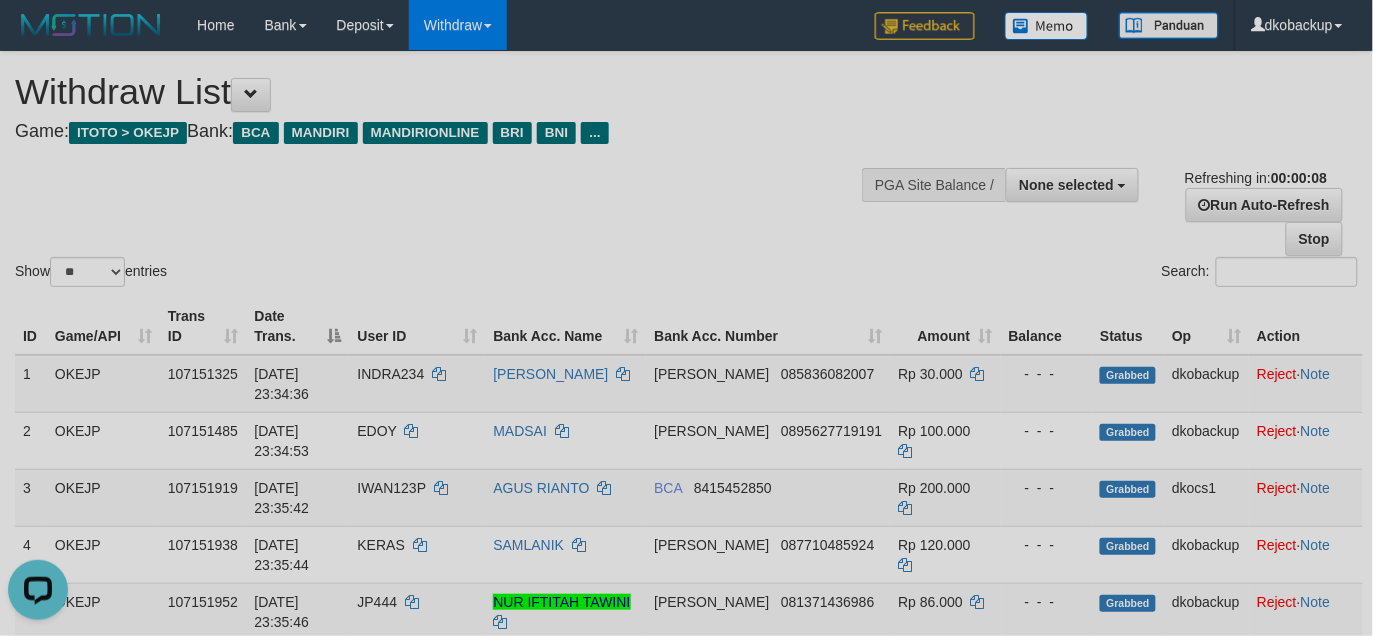 scroll, scrollTop: 0, scrollLeft: 0, axis: both 